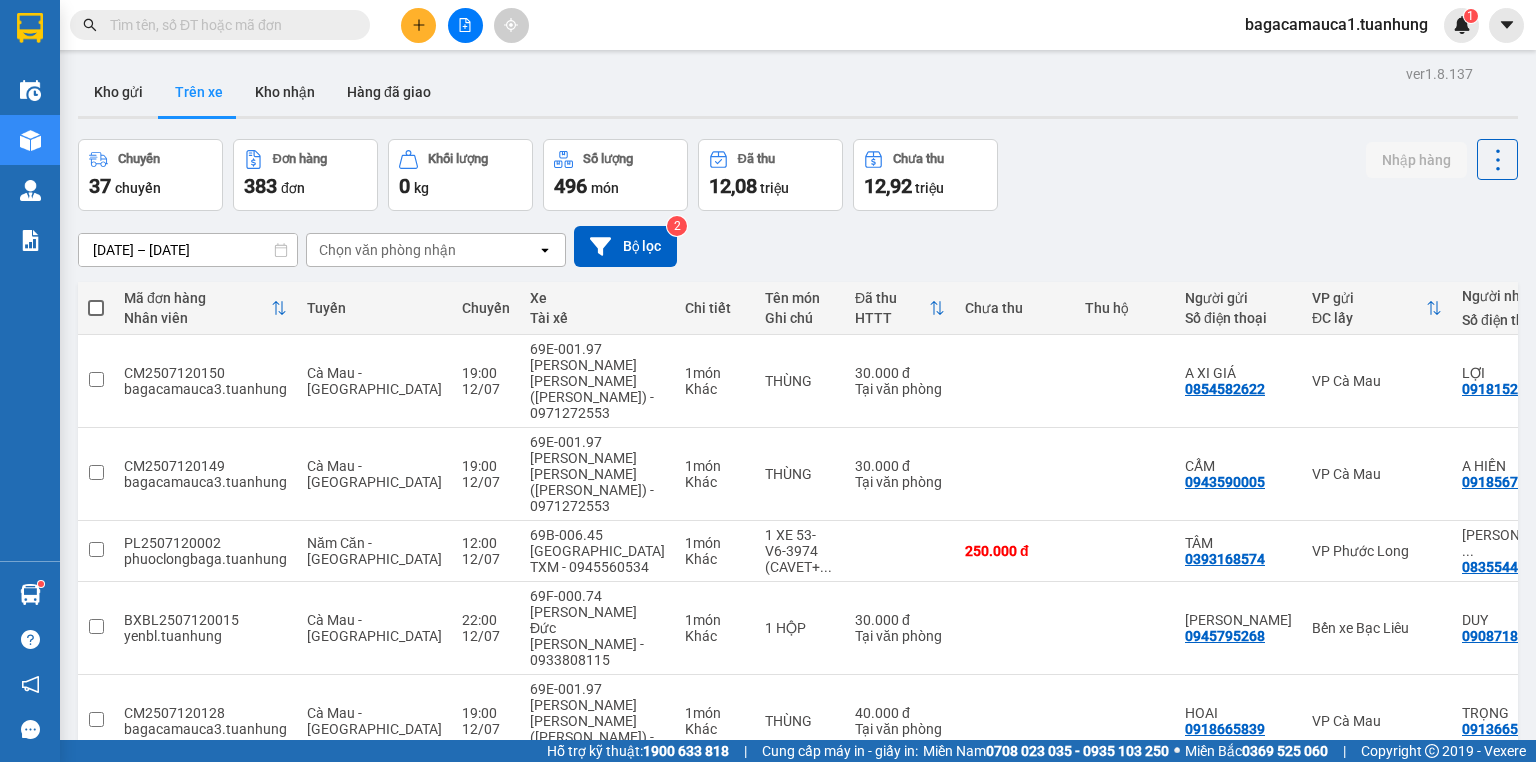 scroll, scrollTop: 0, scrollLeft: 0, axis: both 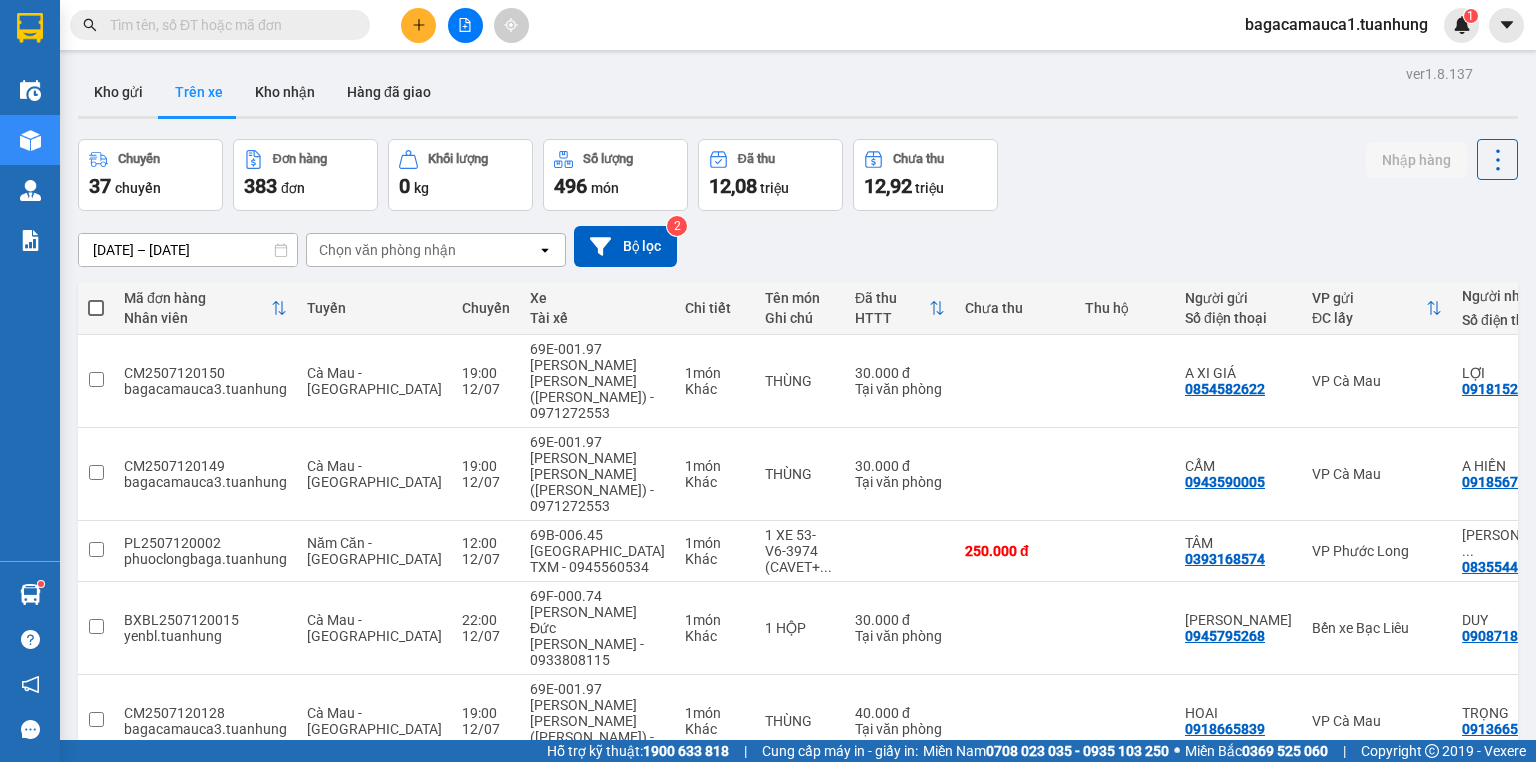 click at bounding box center (228, 25) 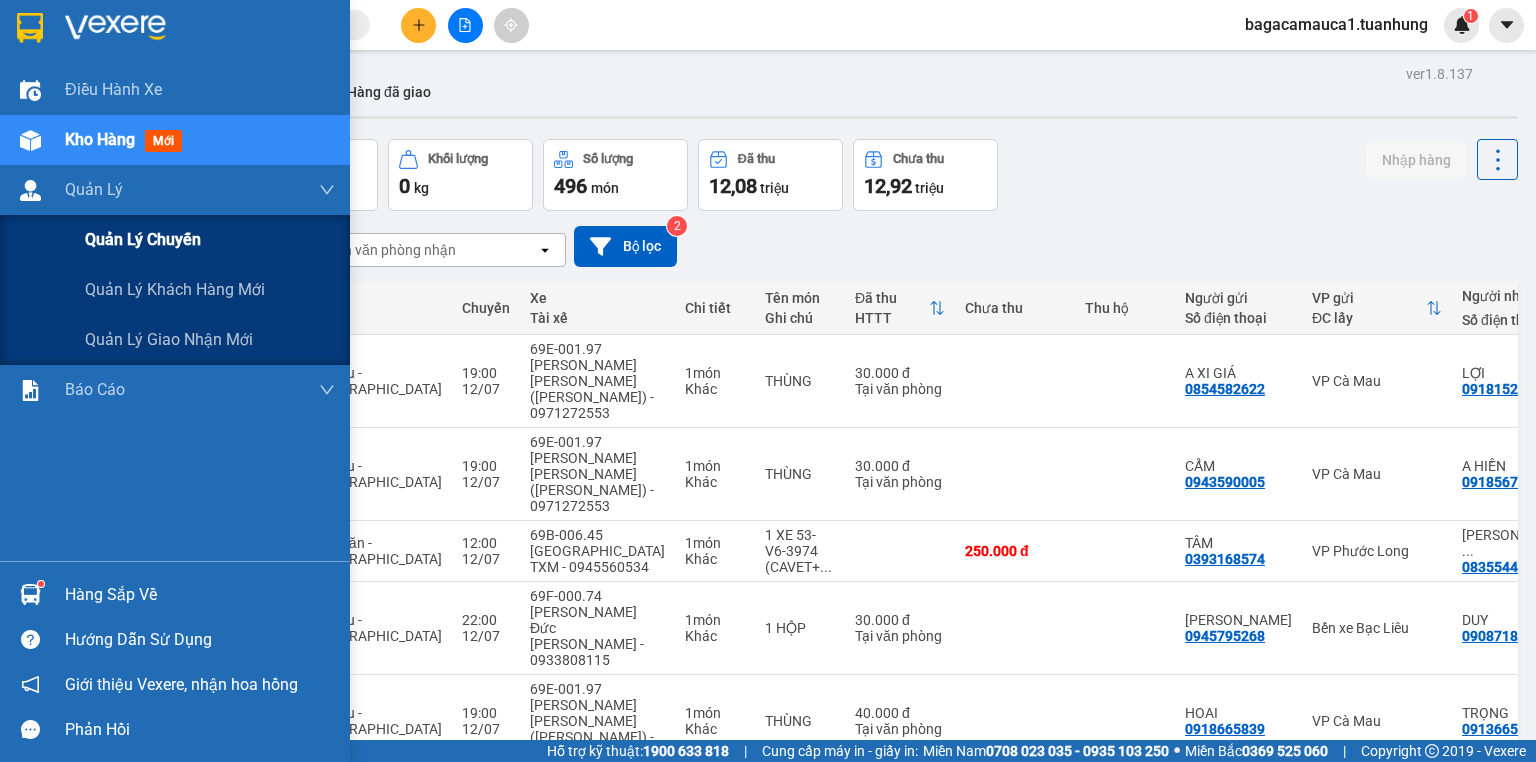 drag, startPoint x: 1, startPoint y: 230, endPoint x: 9, endPoint y: 221, distance: 12.0415945 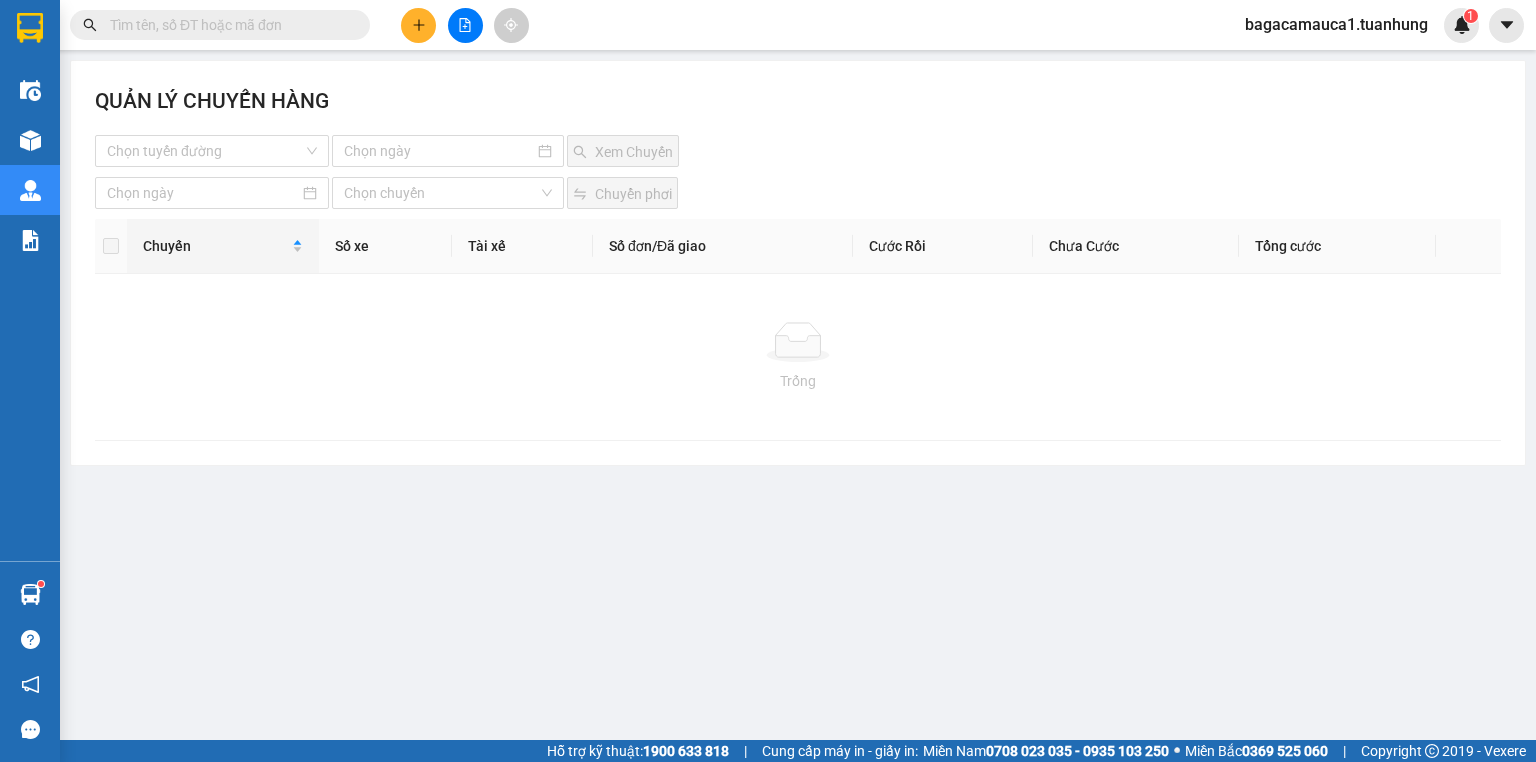 click at bounding box center [418, 25] 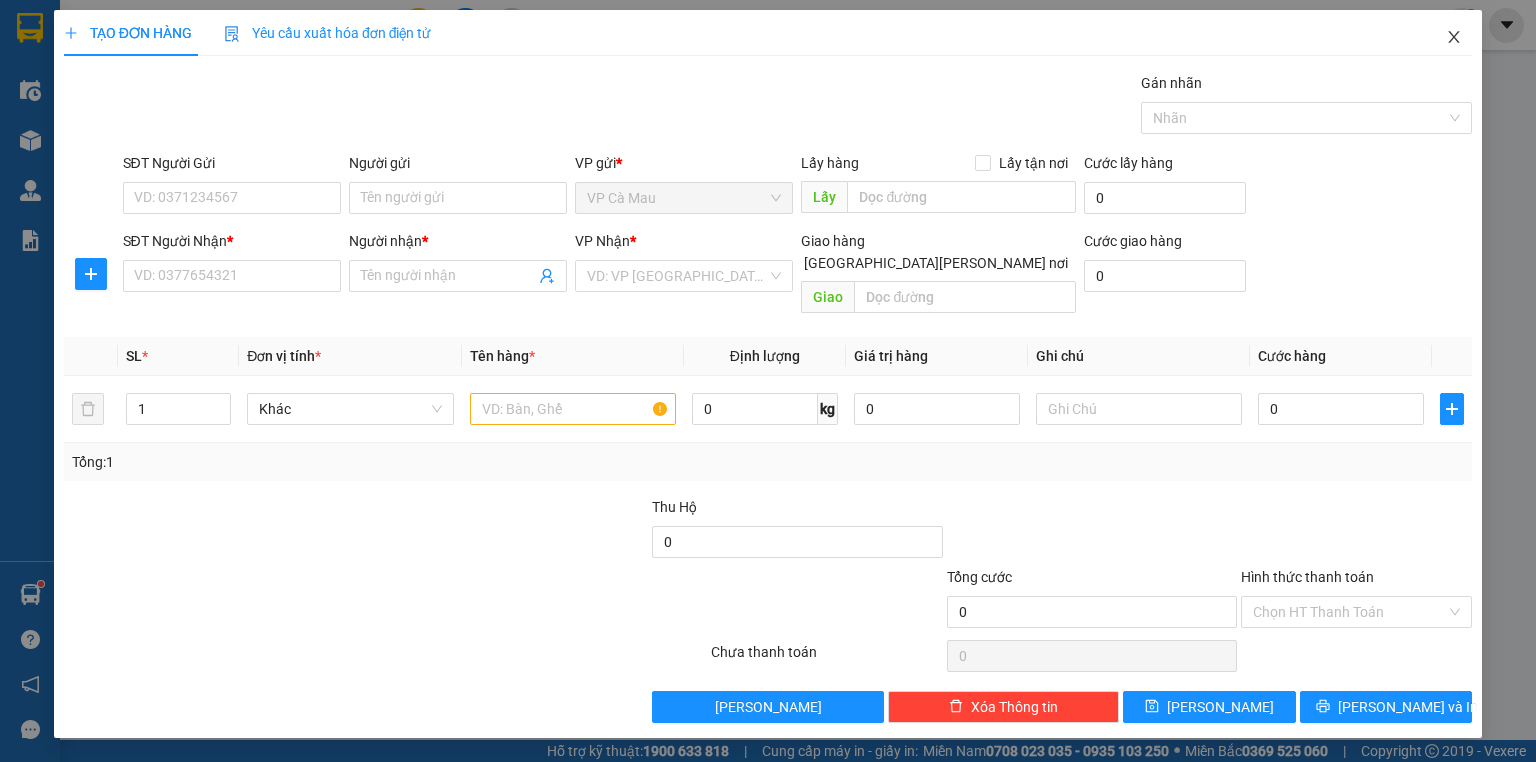 click 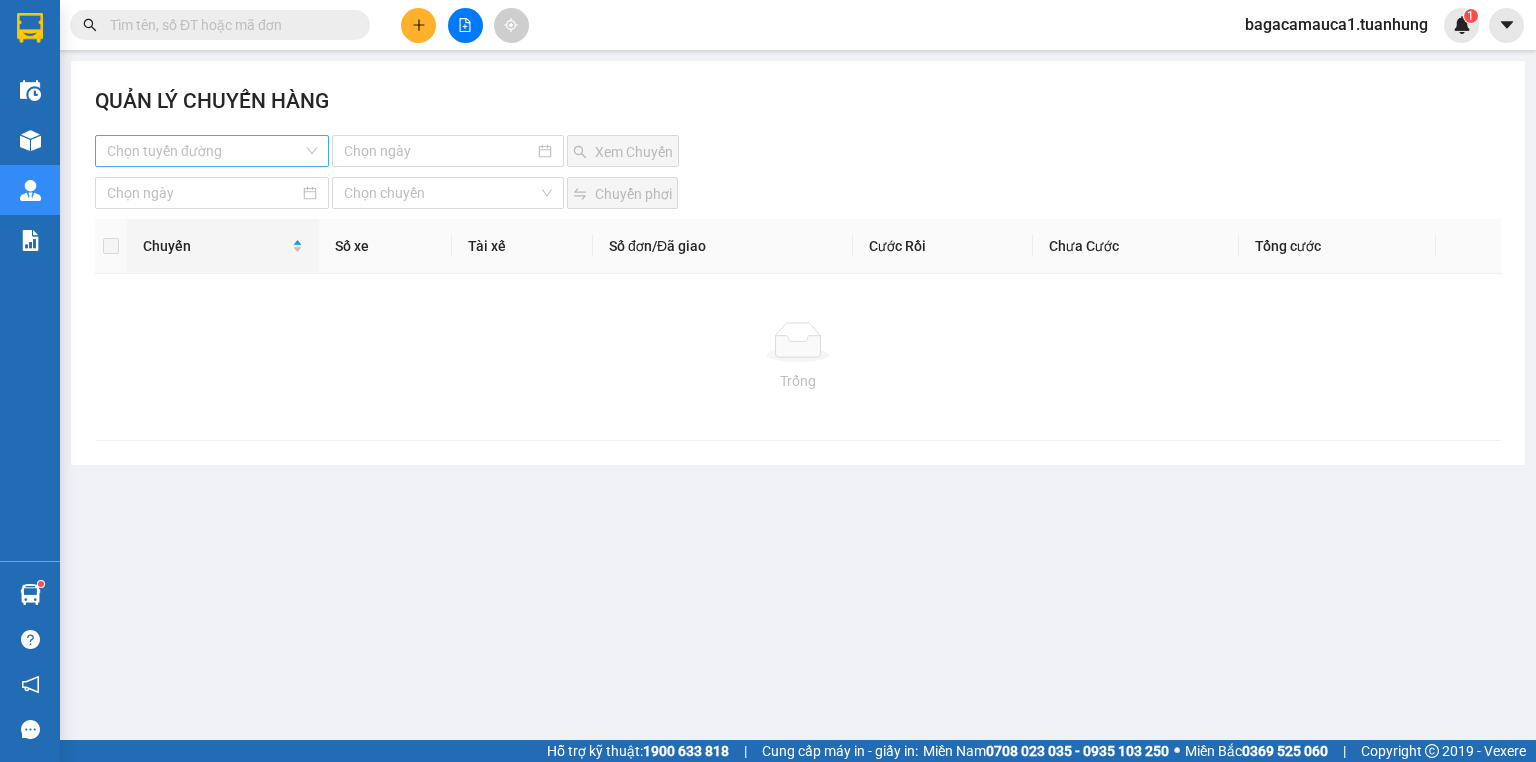 click on "Chọn tuyến đường" at bounding box center (212, 151) 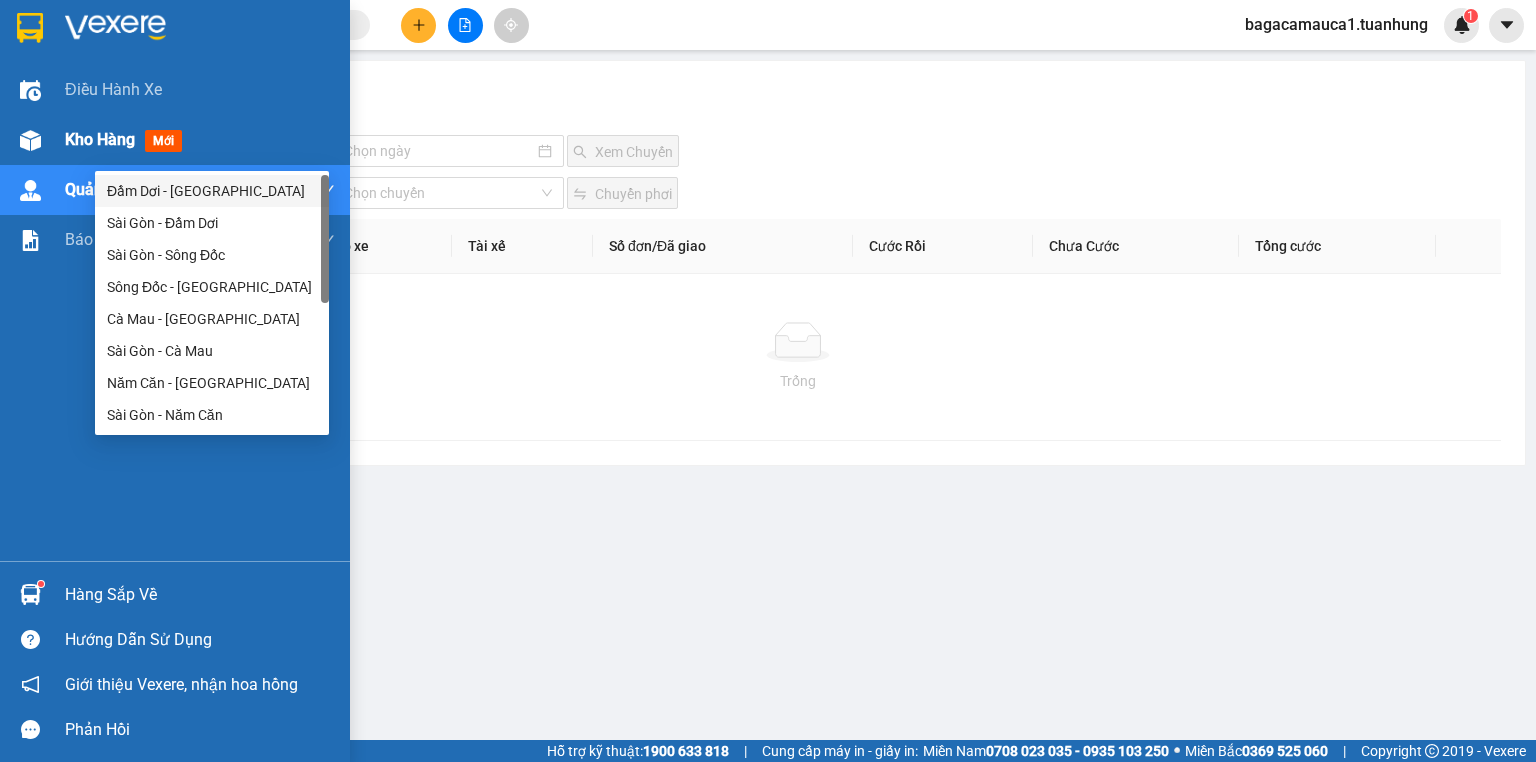 click on "Kho hàng" at bounding box center [100, 139] 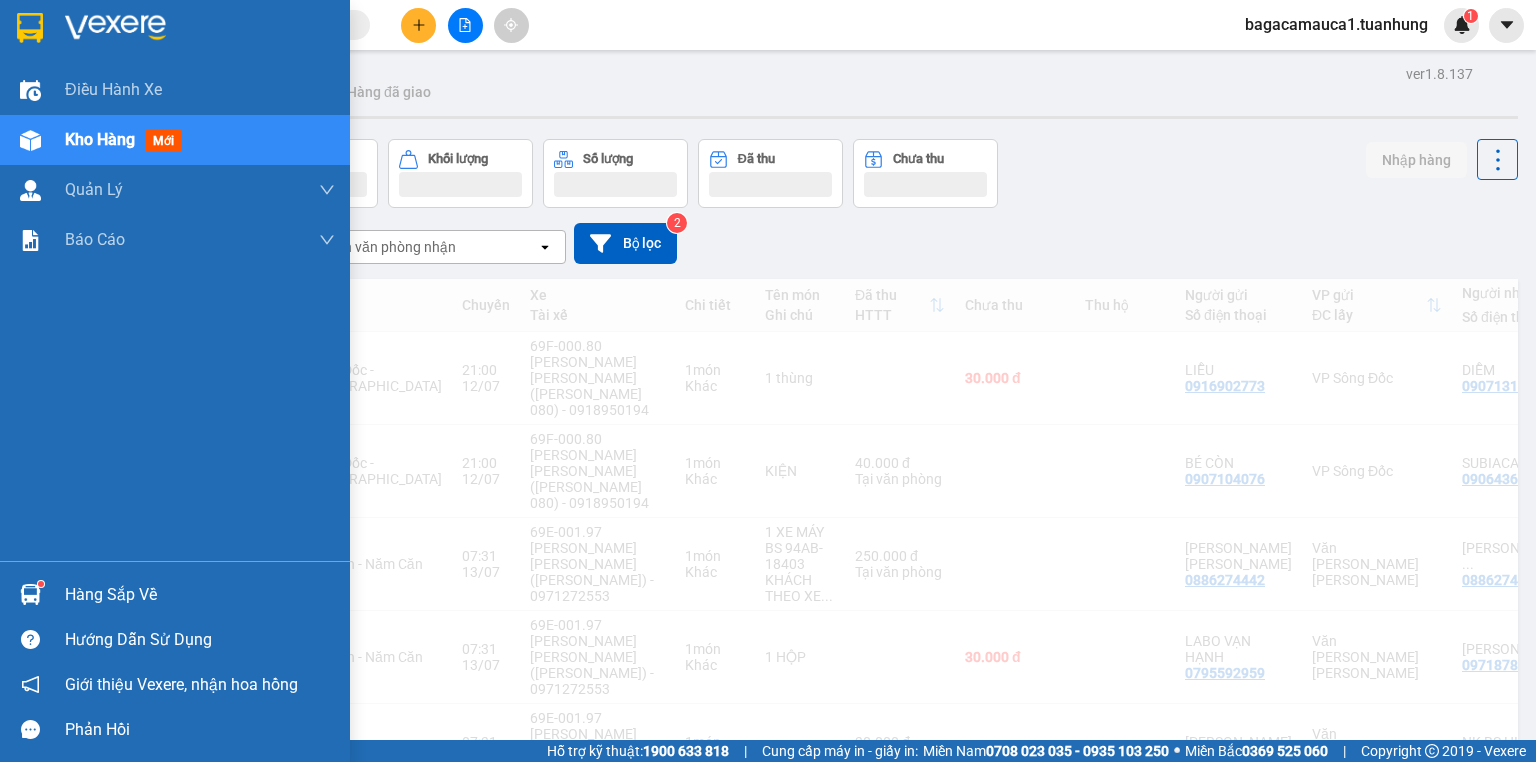 click on "Kho hàng" at bounding box center (100, 139) 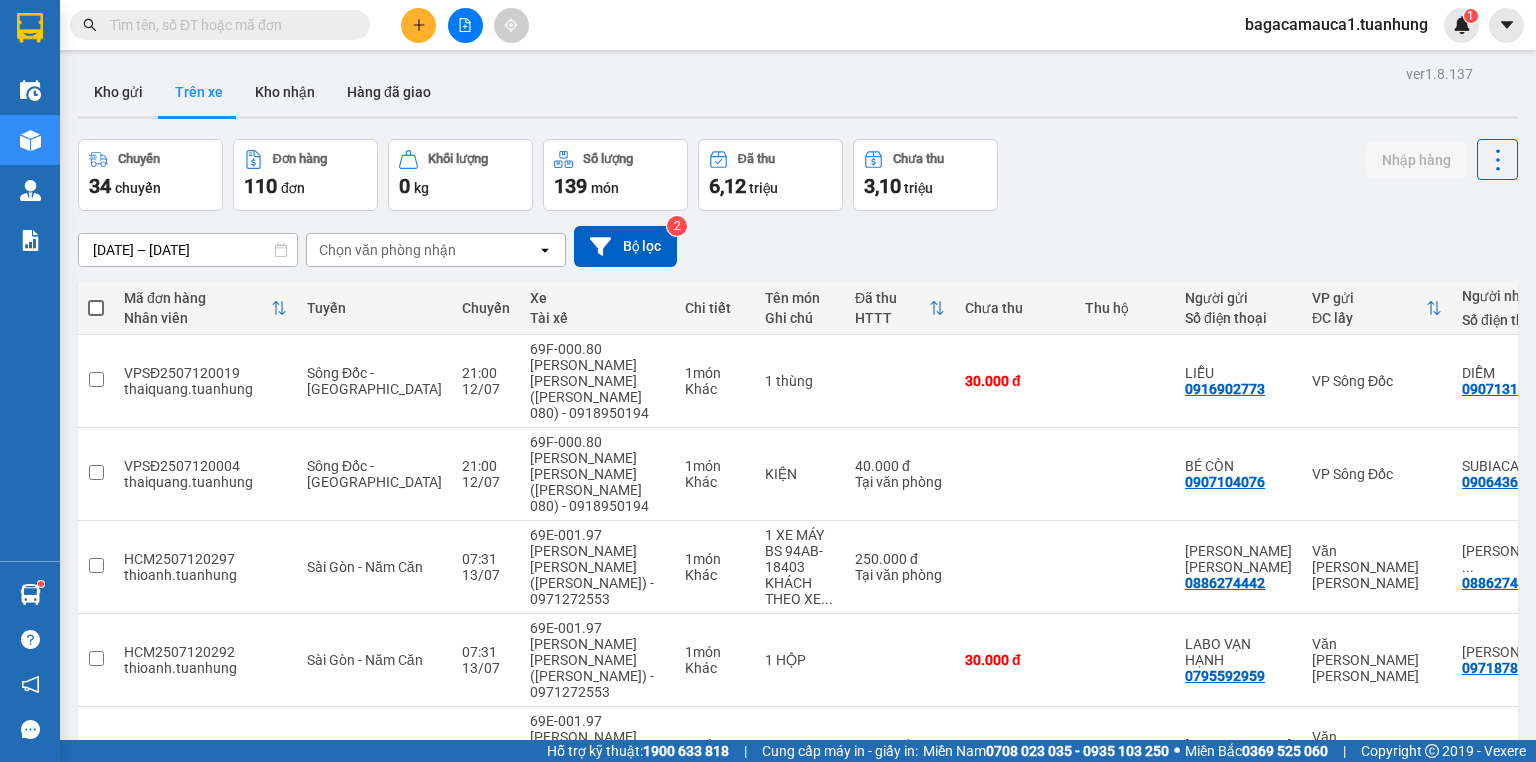 drag, startPoint x: 260, startPoint y: 26, endPoint x: 252, endPoint y: 36, distance: 12.806249 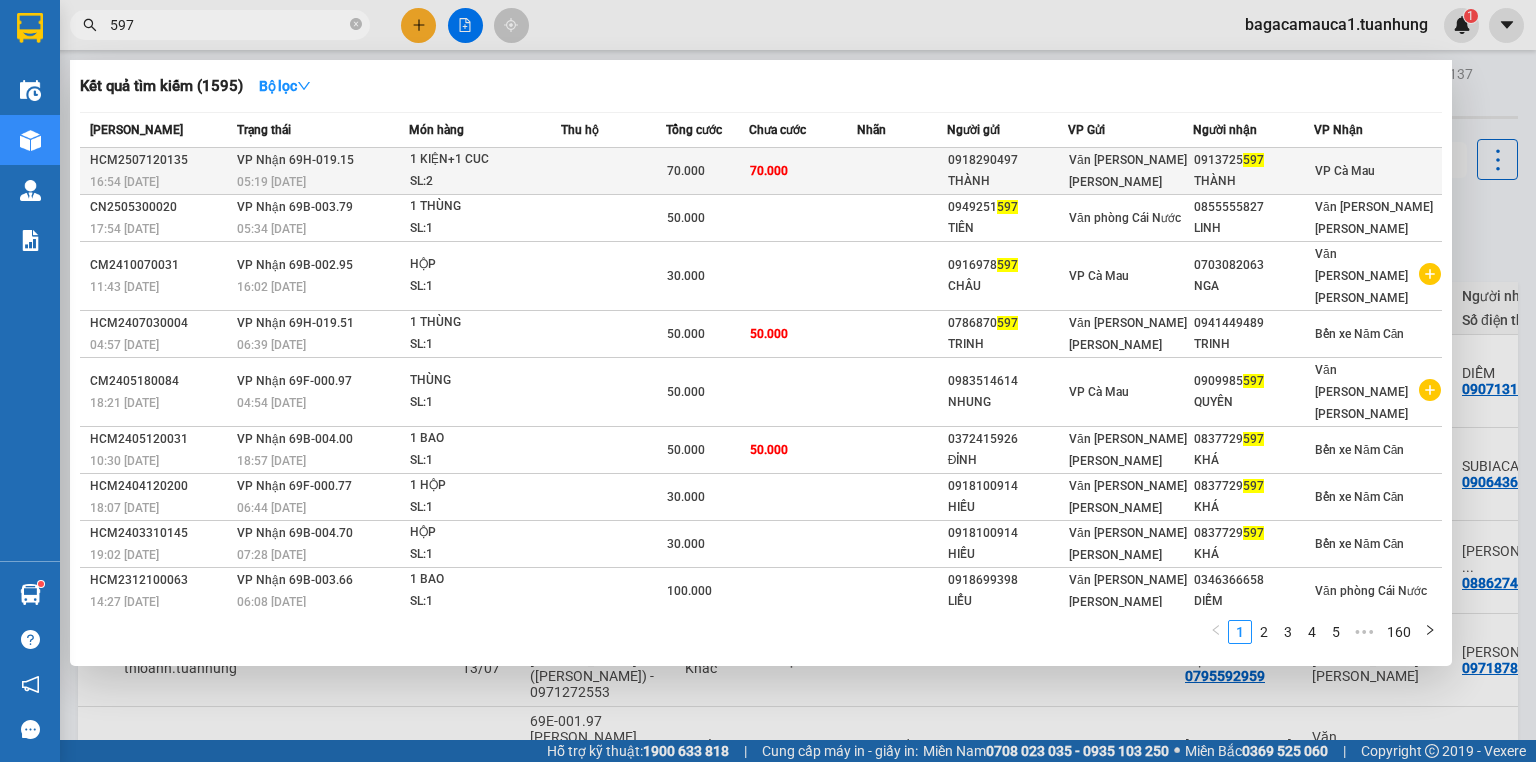 type on "597" 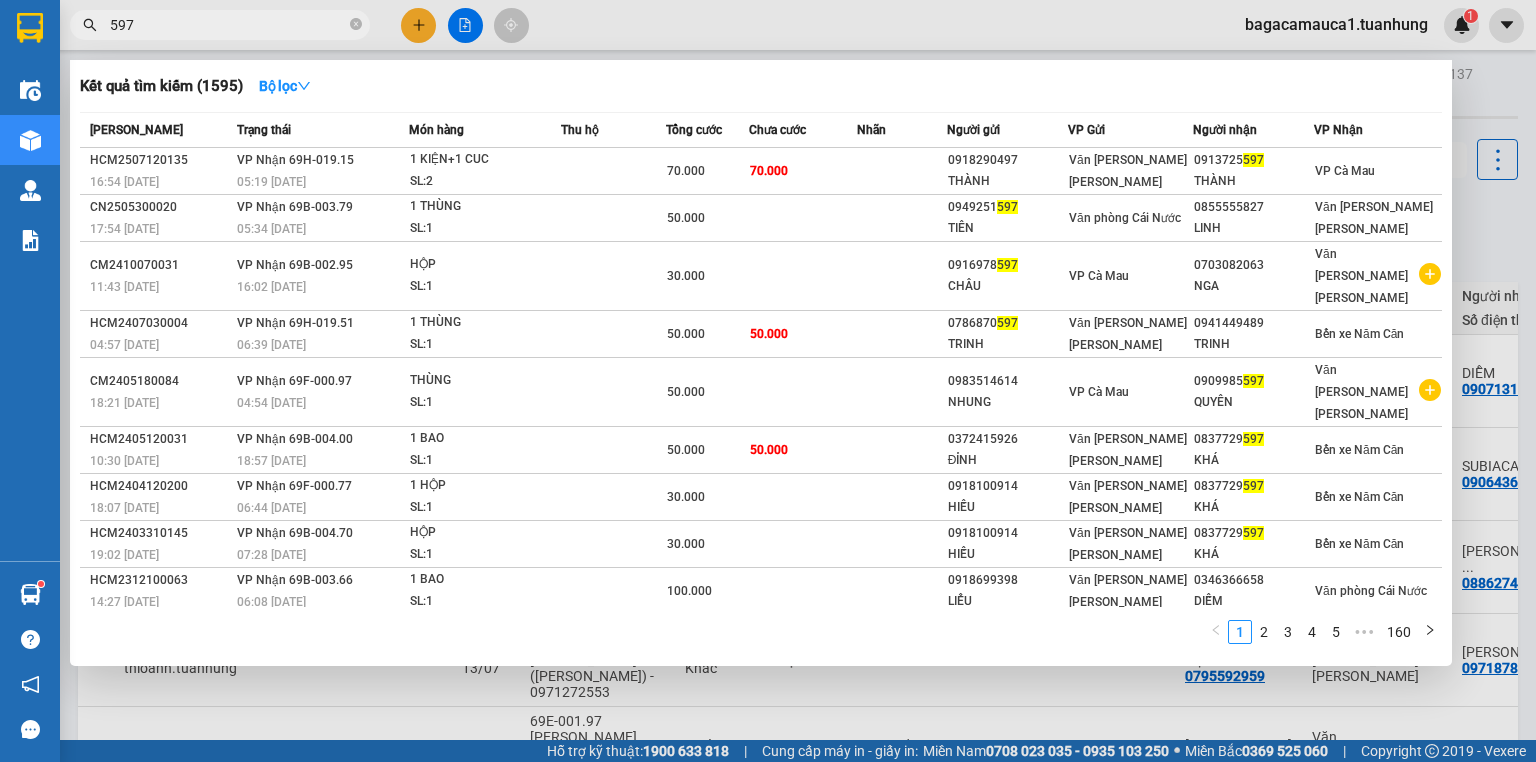 click at bounding box center (901, 171) 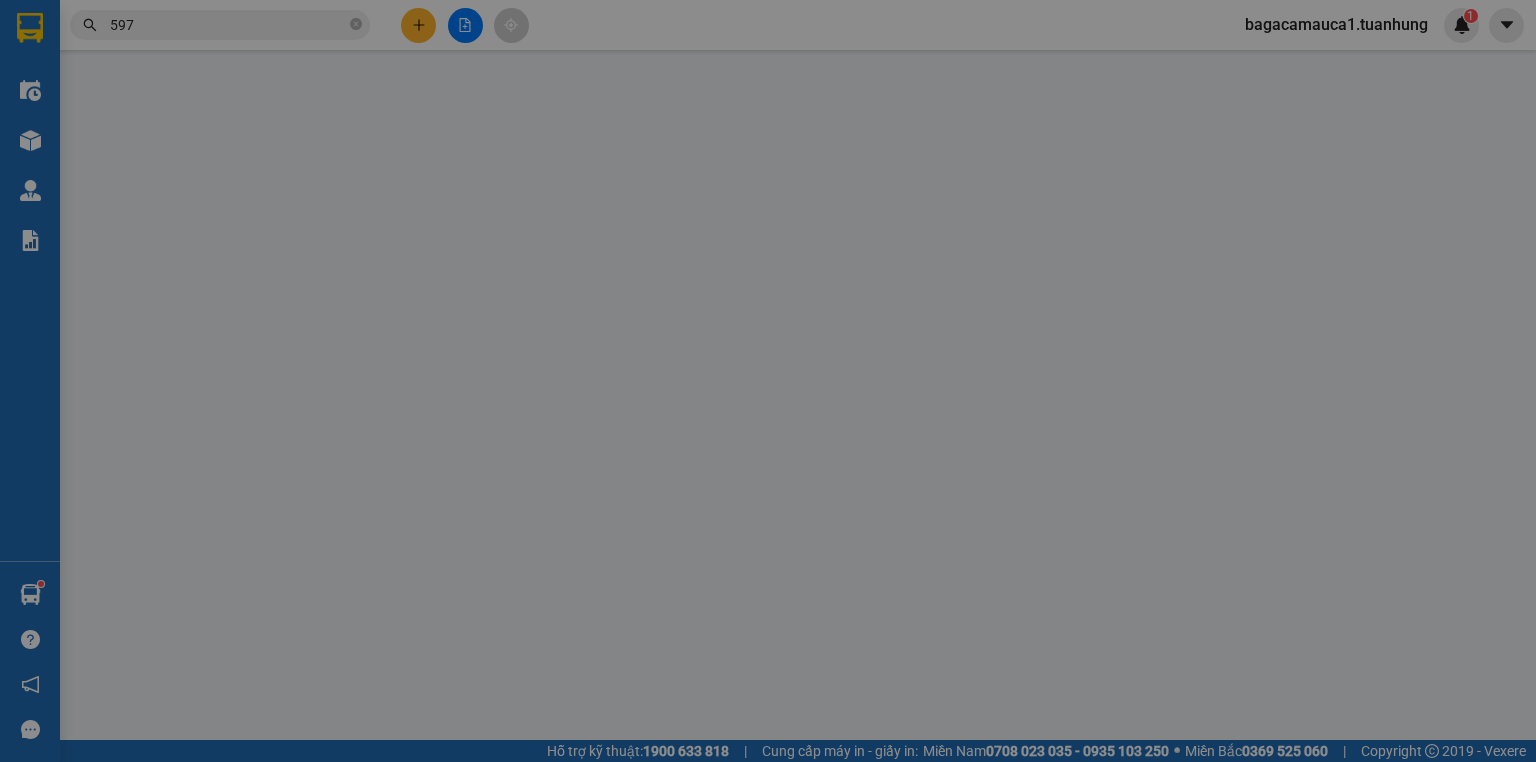 type on "0918290497" 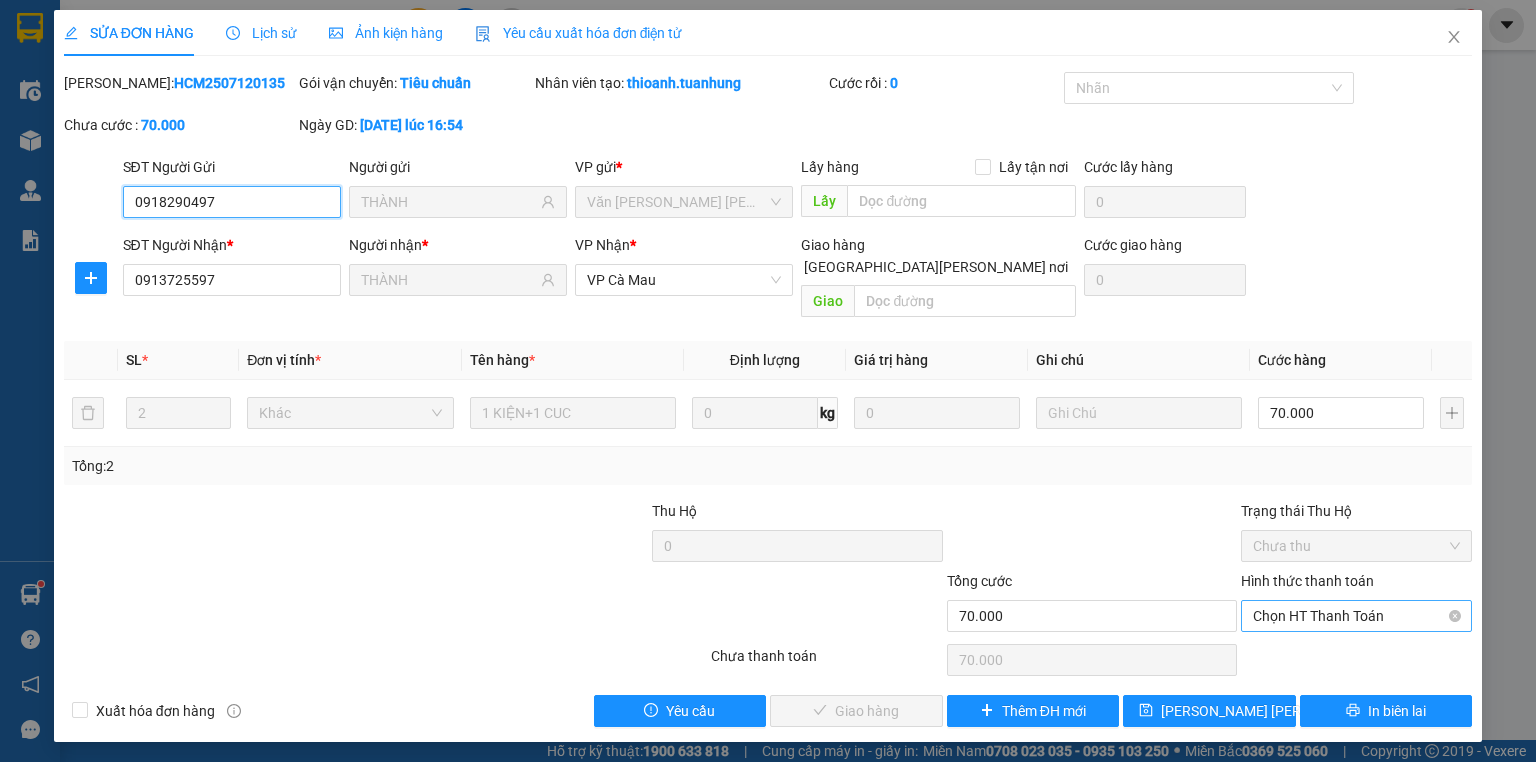 click on "Chọn HT Thanh Toán" at bounding box center [1356, 616] 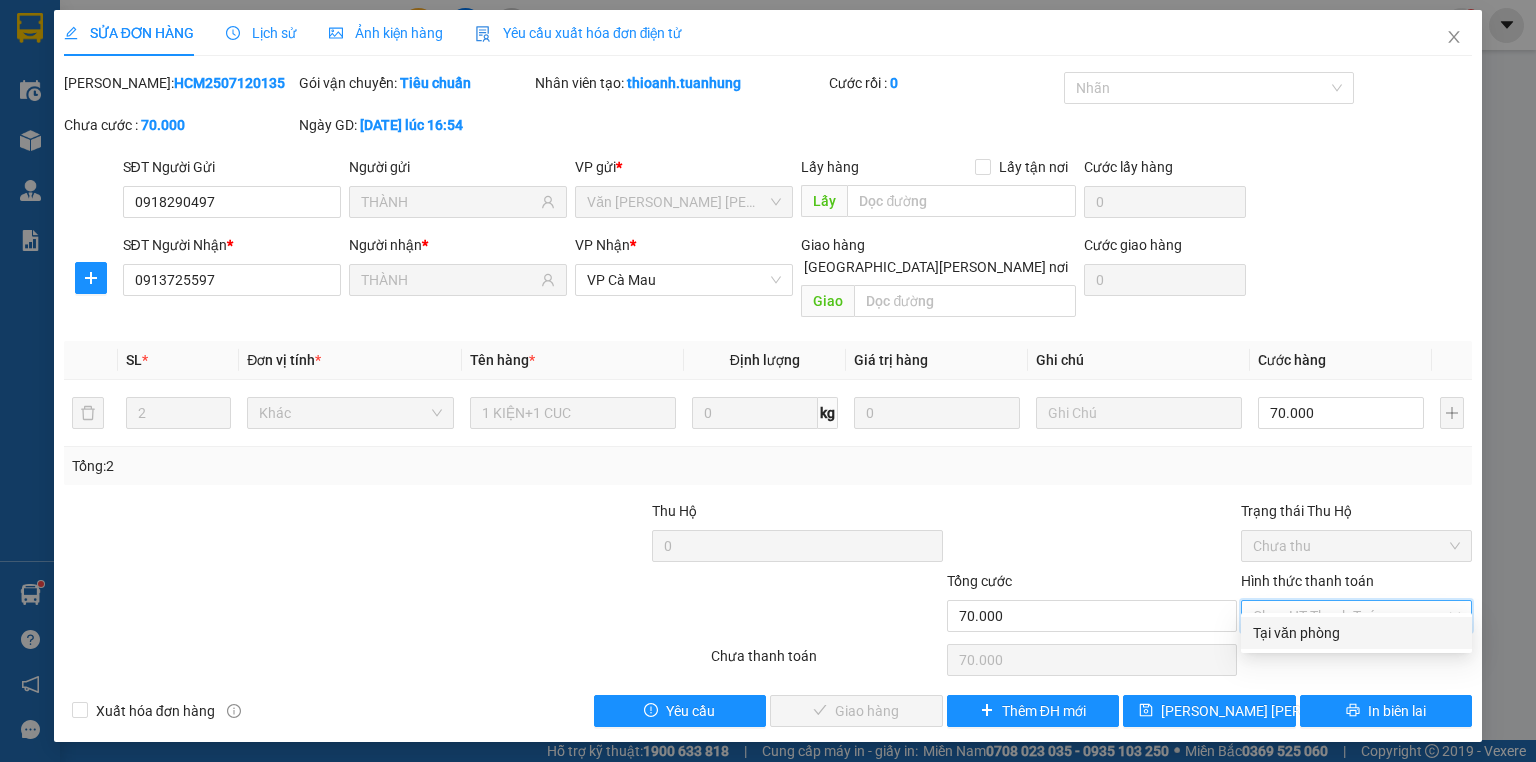 click on "Tại văn phòng" at bounding box center (1356, 633) 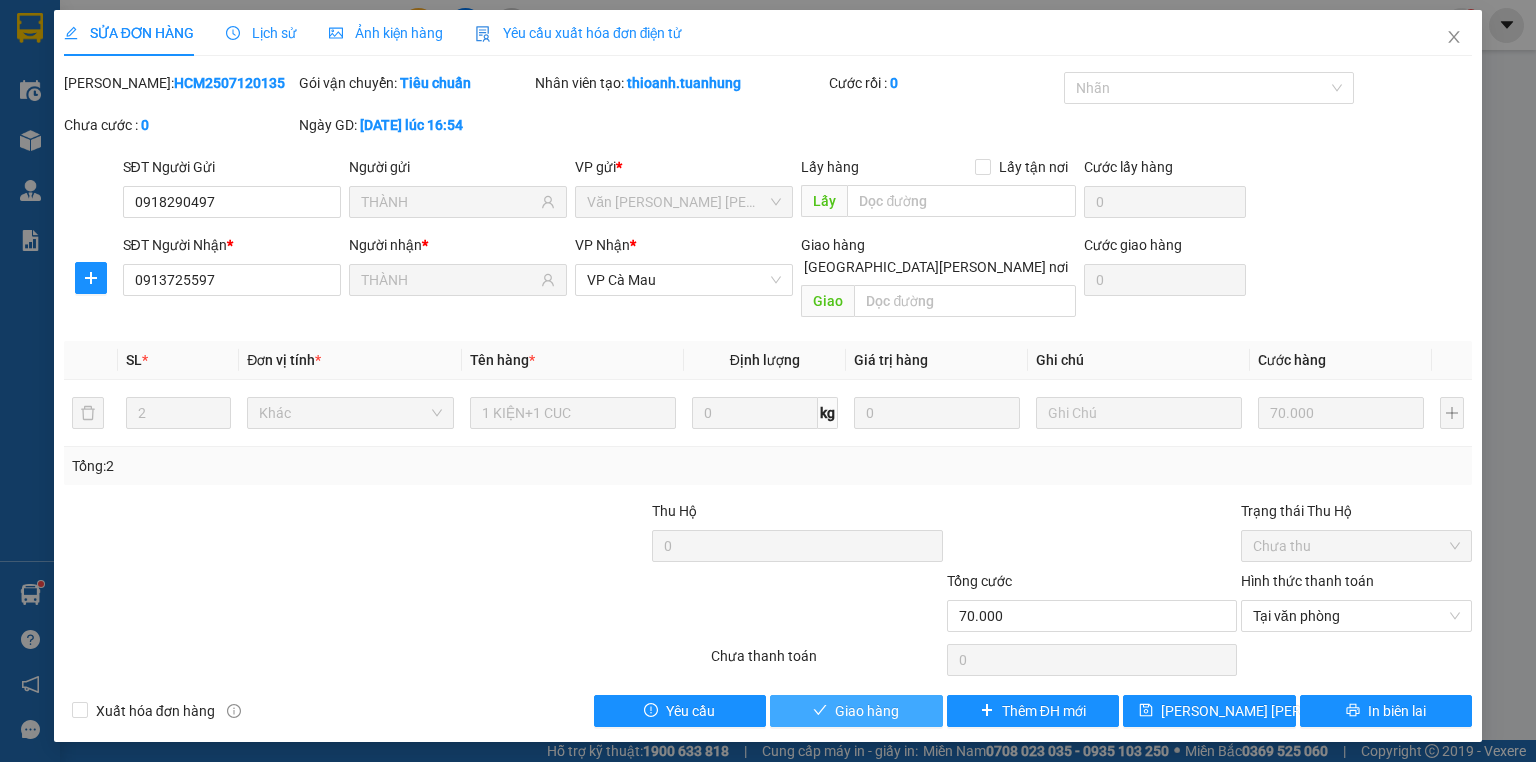 click on "Giao hàng" at bounding box center [867, 711] 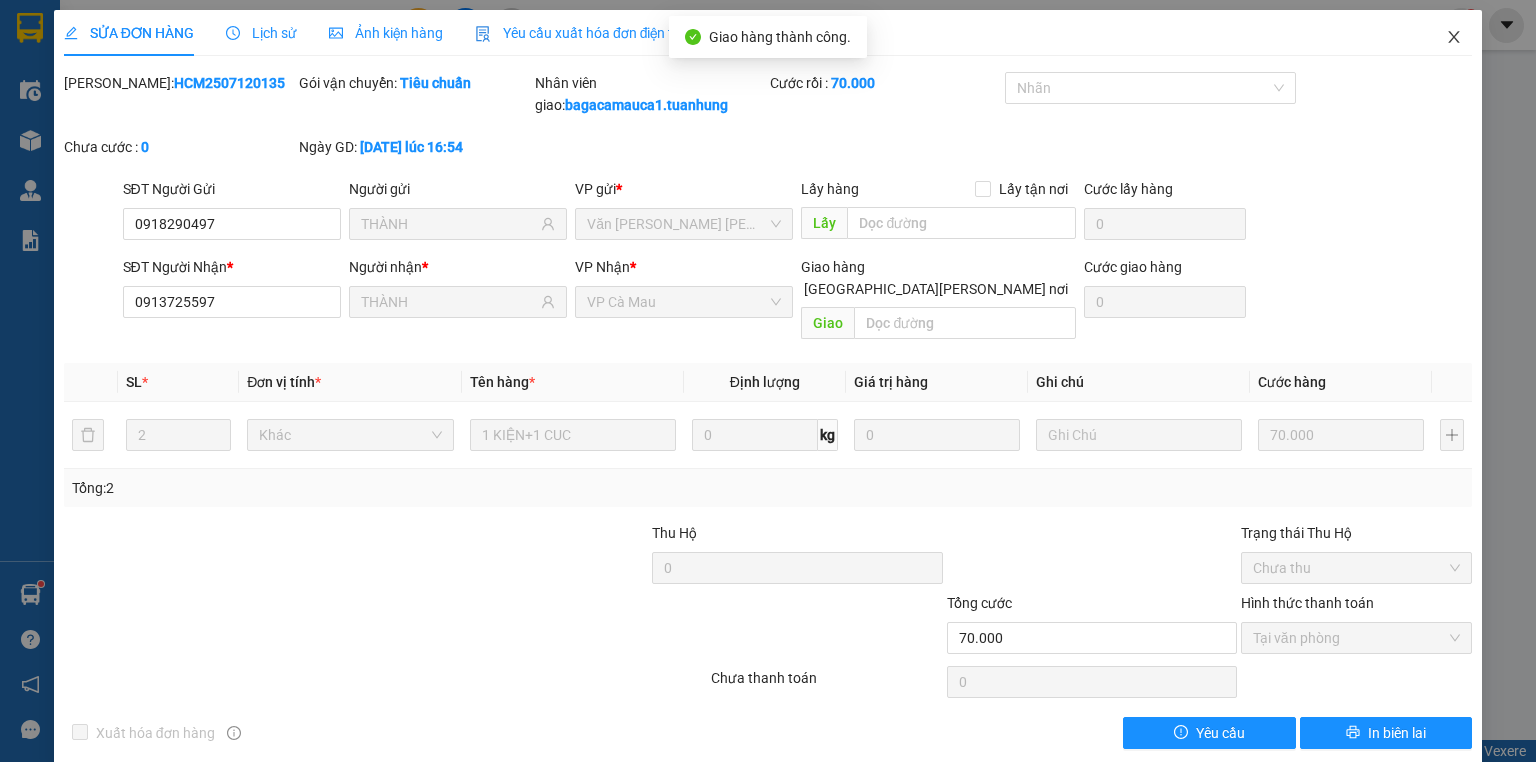 click 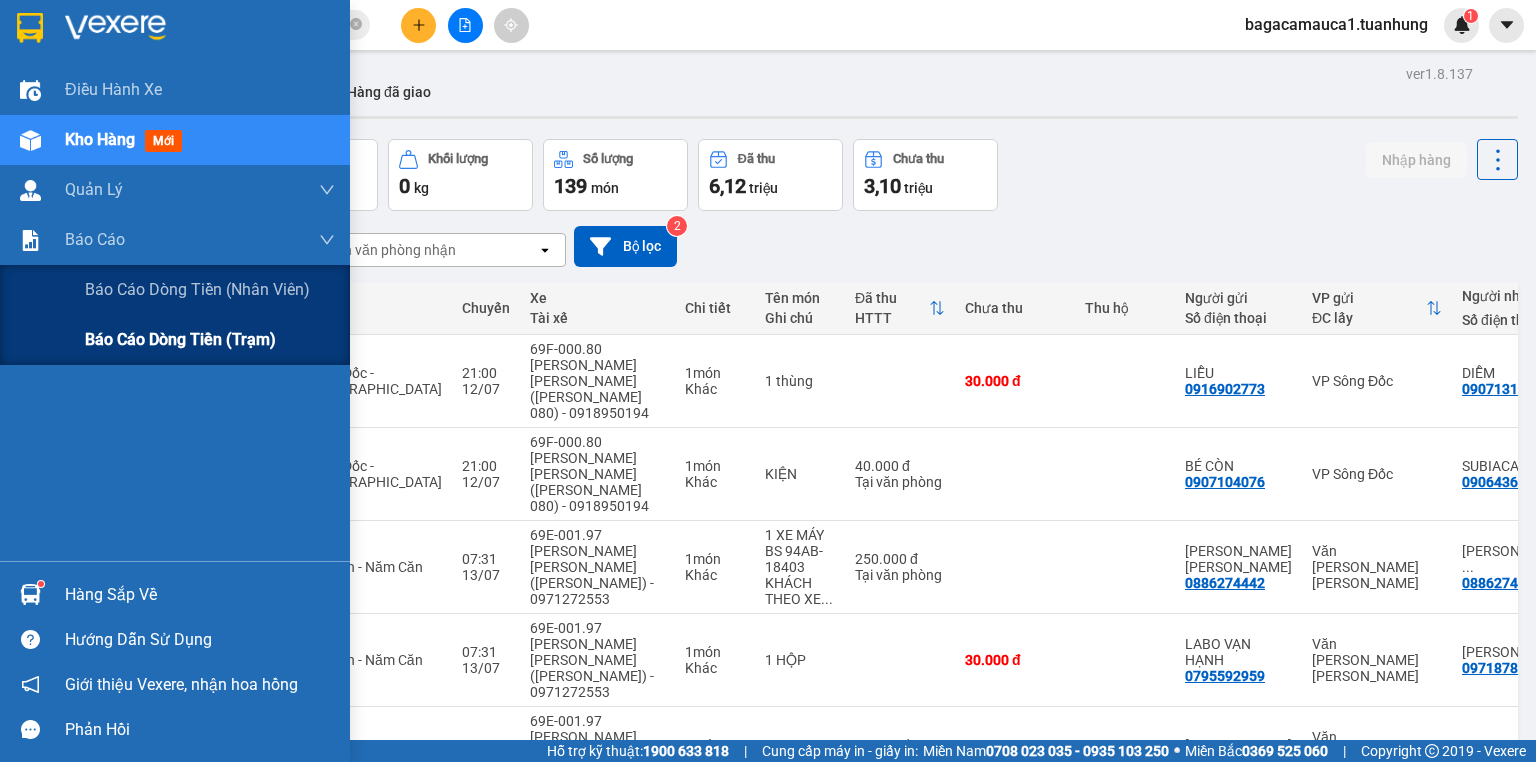 click on "Báo cáo dòng tiền (trạm)" at bounding box center [180, 339] 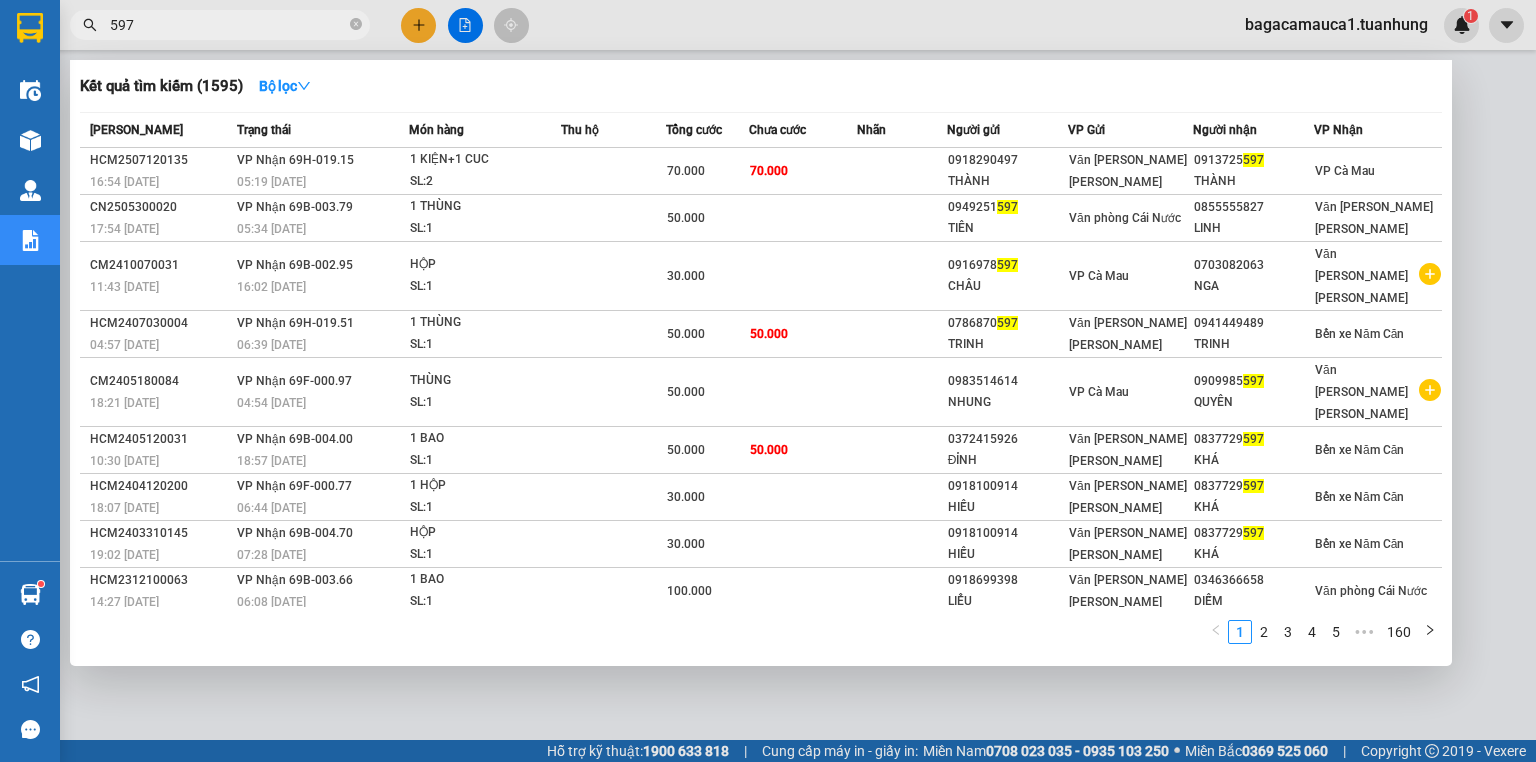 click on "597" at bounding box center [228, 25] 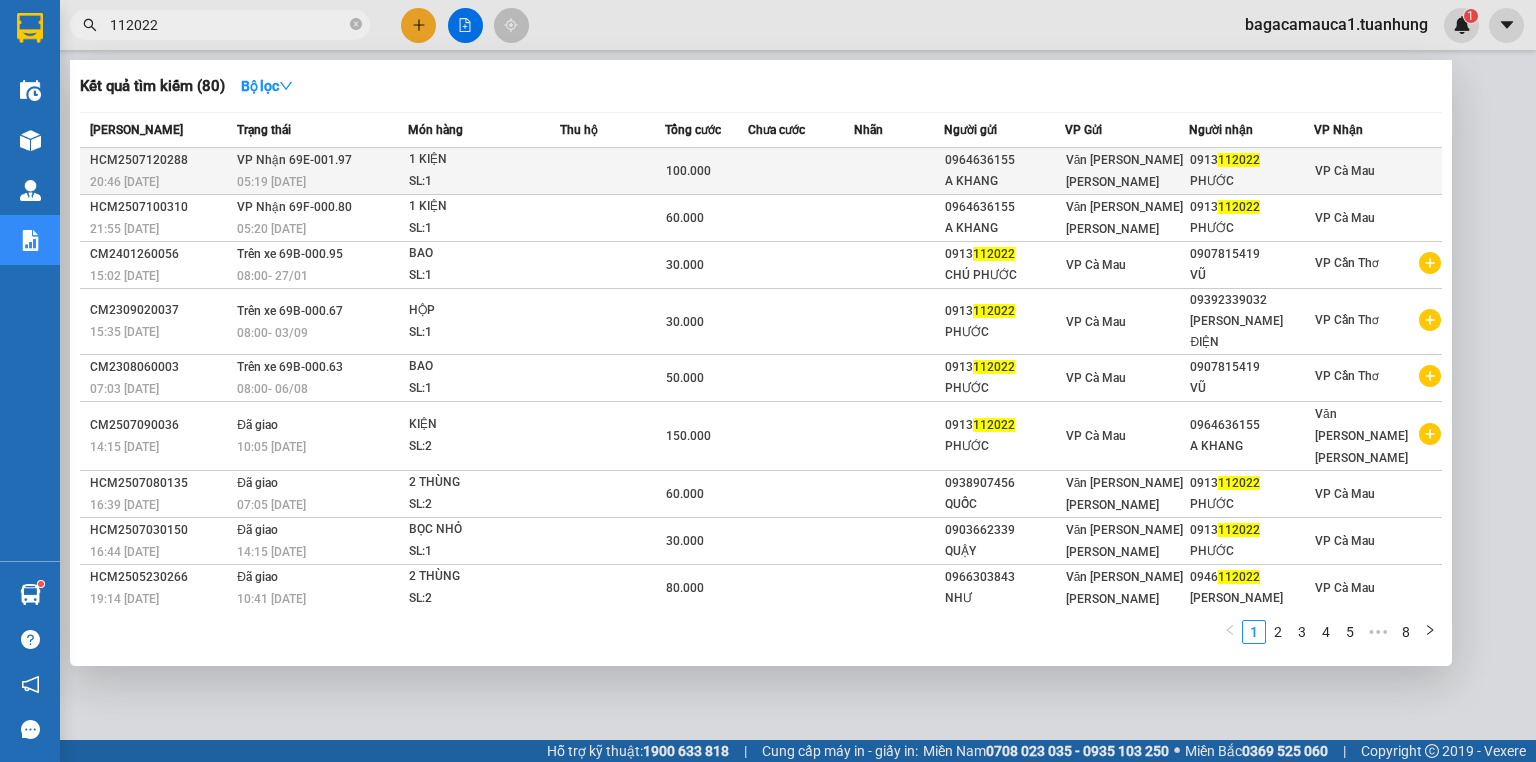 type on "112022" 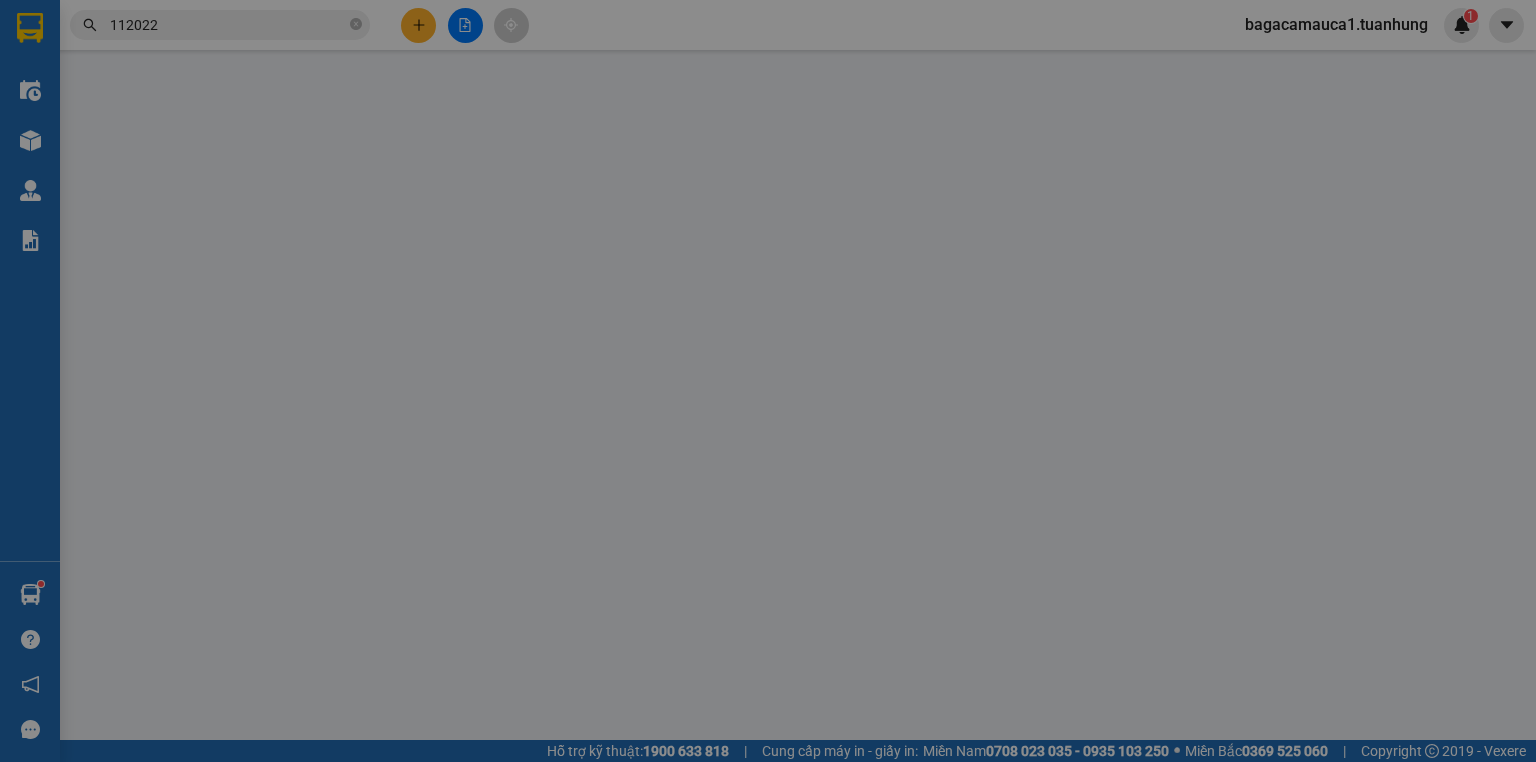 type on "0964636155" 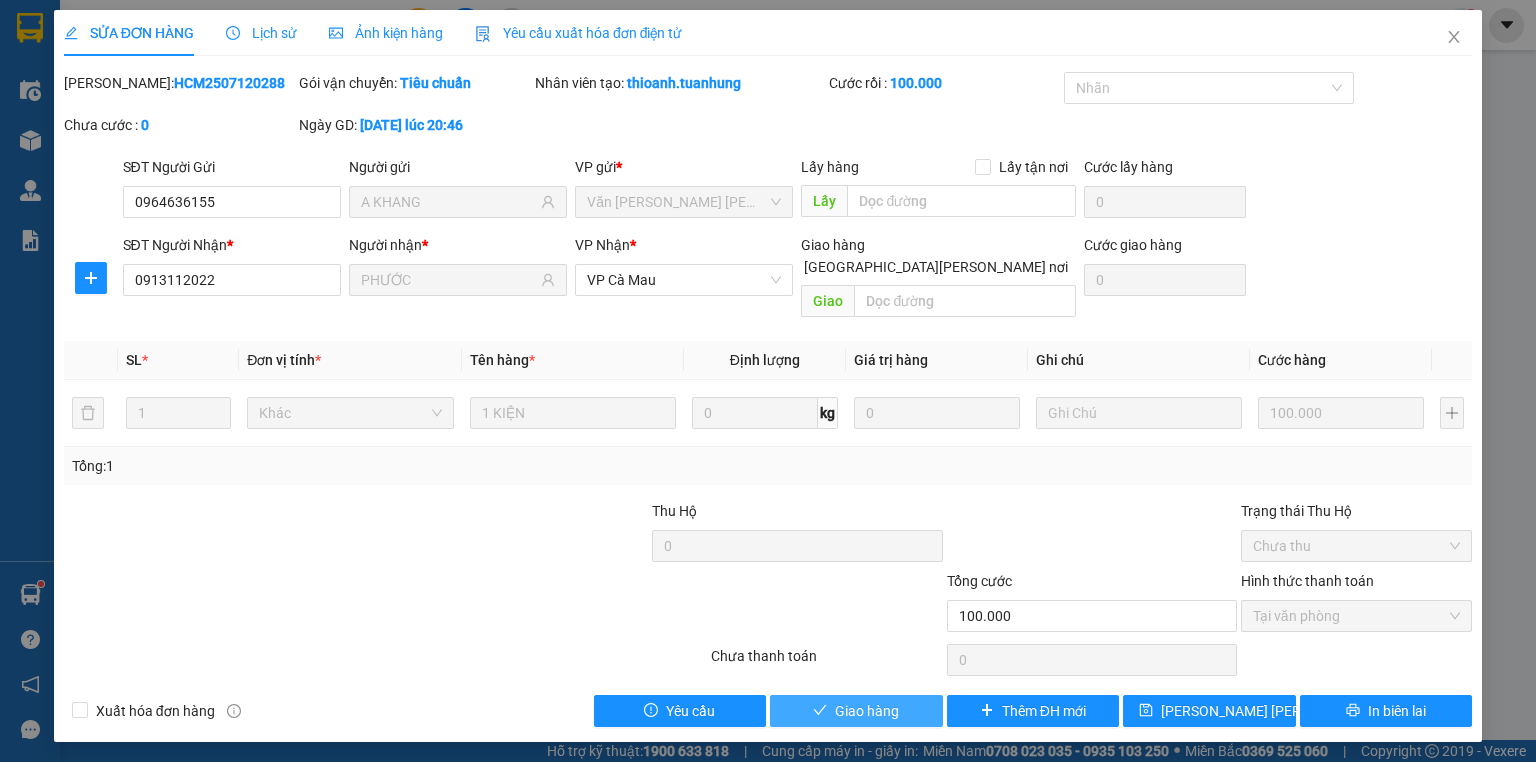 click on "Giao hàng" at bounding box center [867, 711] 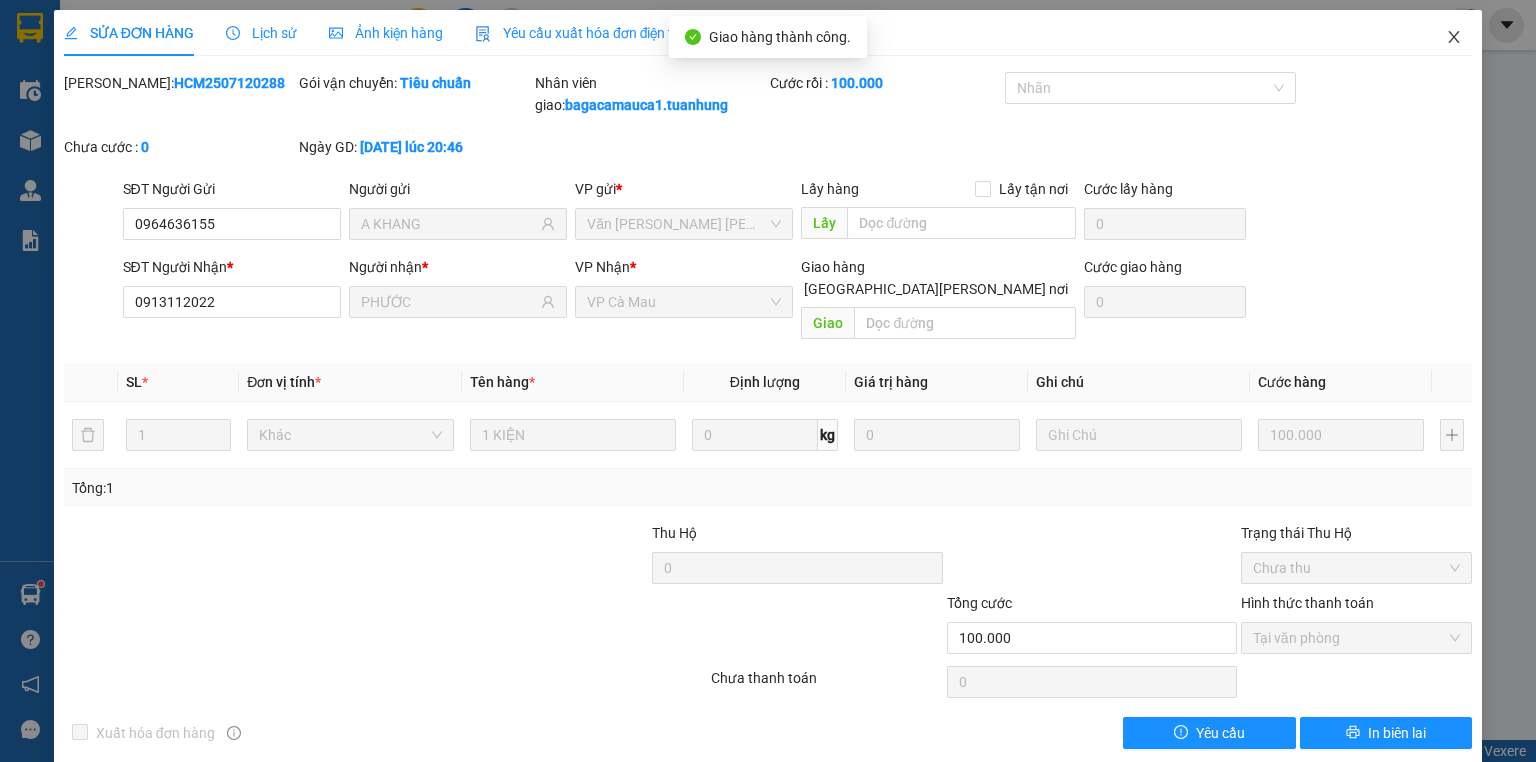 click 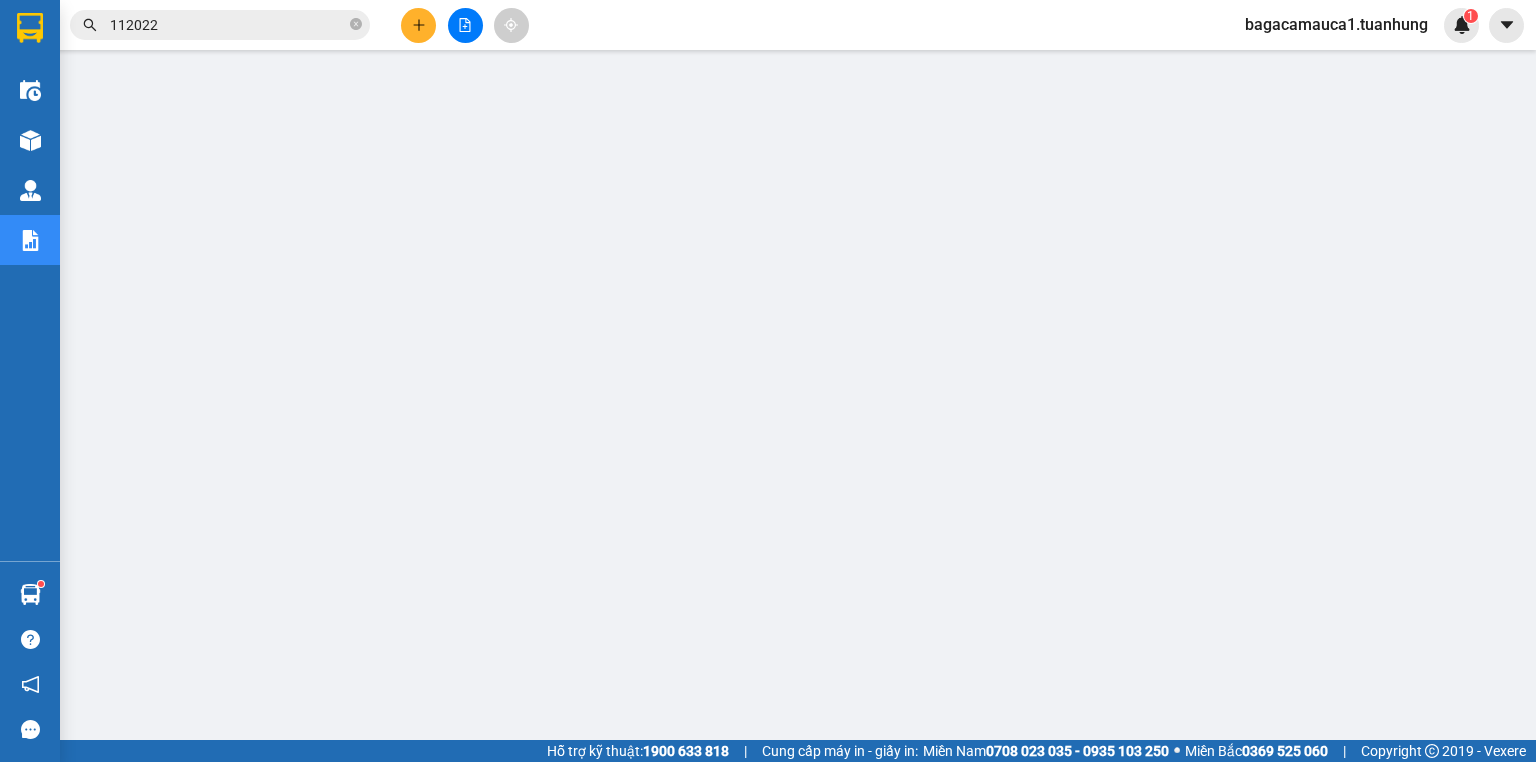 click on "Kết quả tìm kiếm ( 80 )  Bộ lọc  Mã ĐH Trạng thái Món hàng Thu hộ Tổng cước Chưa cước Nhãn Người gửi VP Gửi Người nhận VP Nhận HCM2507120288 20:46 - 12/07 VP Nhận   69E-001.97 05:19 - 13/07 1 KIỆN SL:  1 100.000 0964636155 A KHANG Văn phòng Hồ Chí Minh 0913 112022 PHƯỚC VP Cà Mau HCM2507100310 21:55 - 10/07 VP Nhận   69F-000.80 05:20 - 12/07 1 KIỆN SL:  1 60.000 0964636155 A KHANG Văn phòng Hồ Chí Minh 0913 112022 PHƯỚC VP Cà Mau CM2401260056 15:02 - 26/01 Trên xe   69B-000.95 08:00  -   27/01 BAO SL:  1 30.000 0913 112022 CHÚ PHƯỚC VP Cà Mau 0907815419 VŨ VP Cần Thơ CM2309020037 15:35 - 02/09 Trên xe   69B-000.67 08:00  -   03/09 HỘP SL:  1 30.000 0913 112022 PHƯỚC VP Cà Mau 09392339032 NGỌC ĐIỆN VP Cần Thơ CM2308060003 07:03 - 06/08 Trên xe   69B-000.63 08:00  -   06/08 BAO SL:  1 50.000 0913 112022 PHƯỚC VP Cà Mau 0907815419 VŨ VP Cần Thơ CM2507090036 14:15 - 09/07 Đã giao   10:05 - 10/07 KIỆN SL:  2" at bounding box center [768, 25] 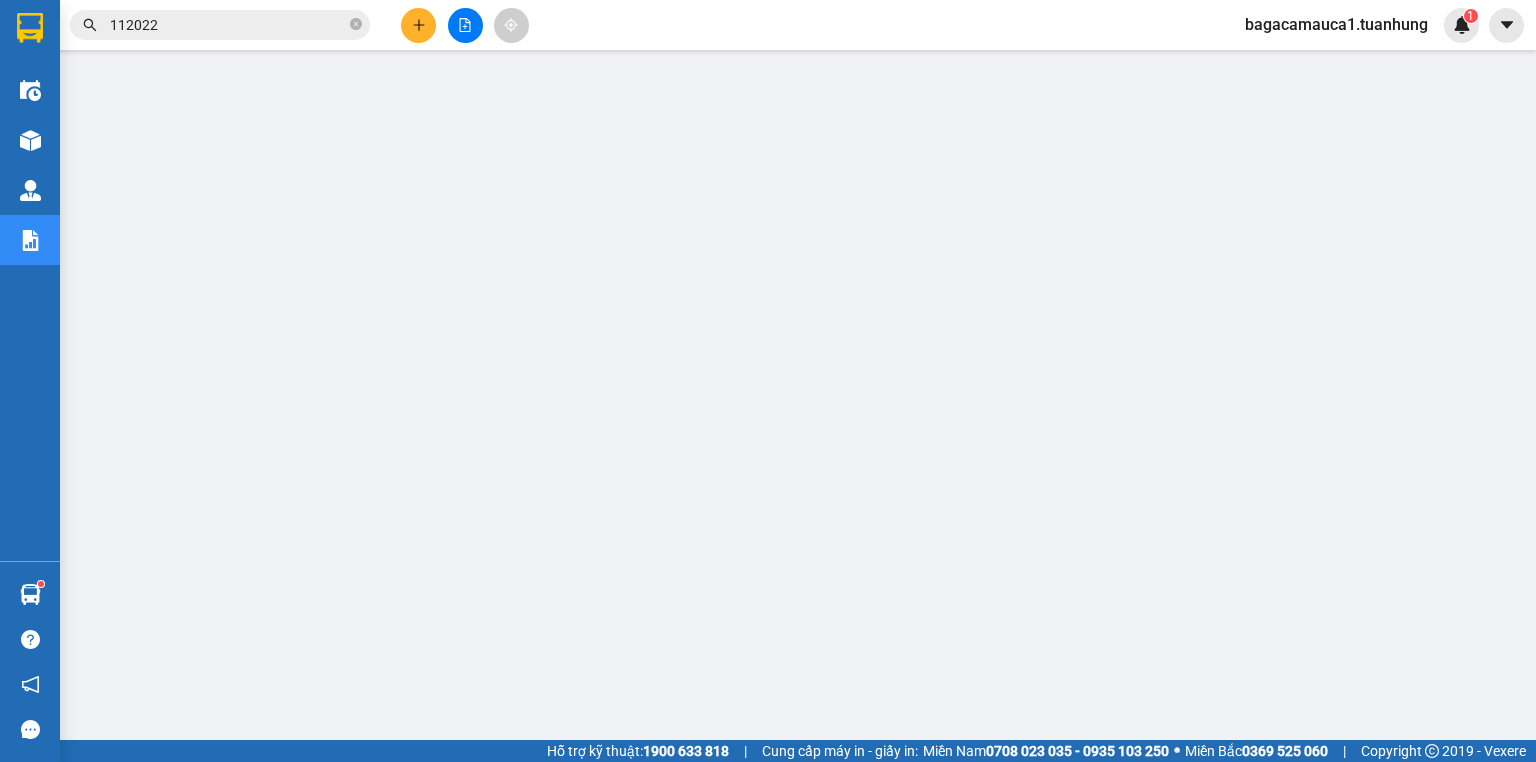 click on "112022" at bounding box center (228, 25) 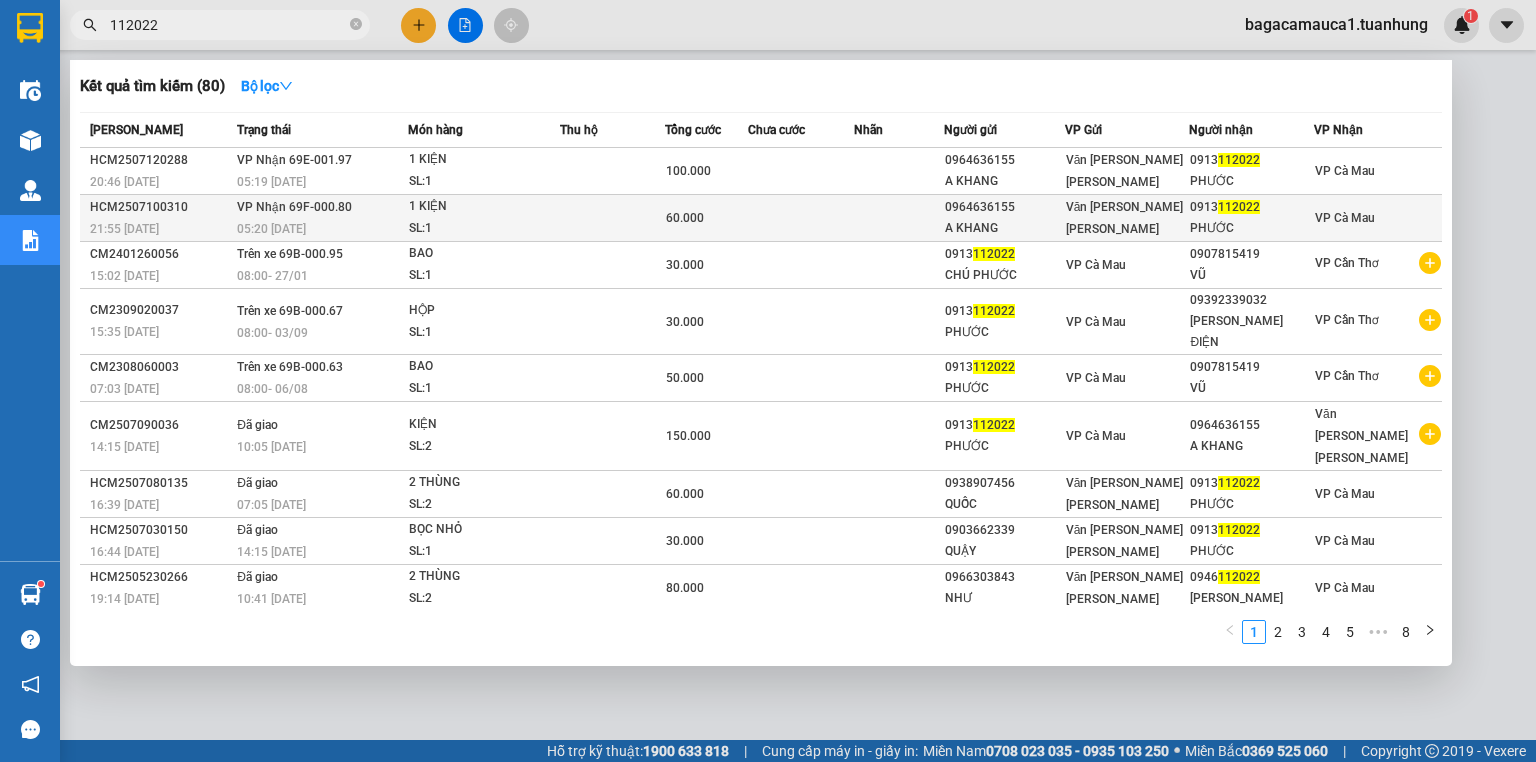 click on "SL:  1" at bounding box center (484, 229) 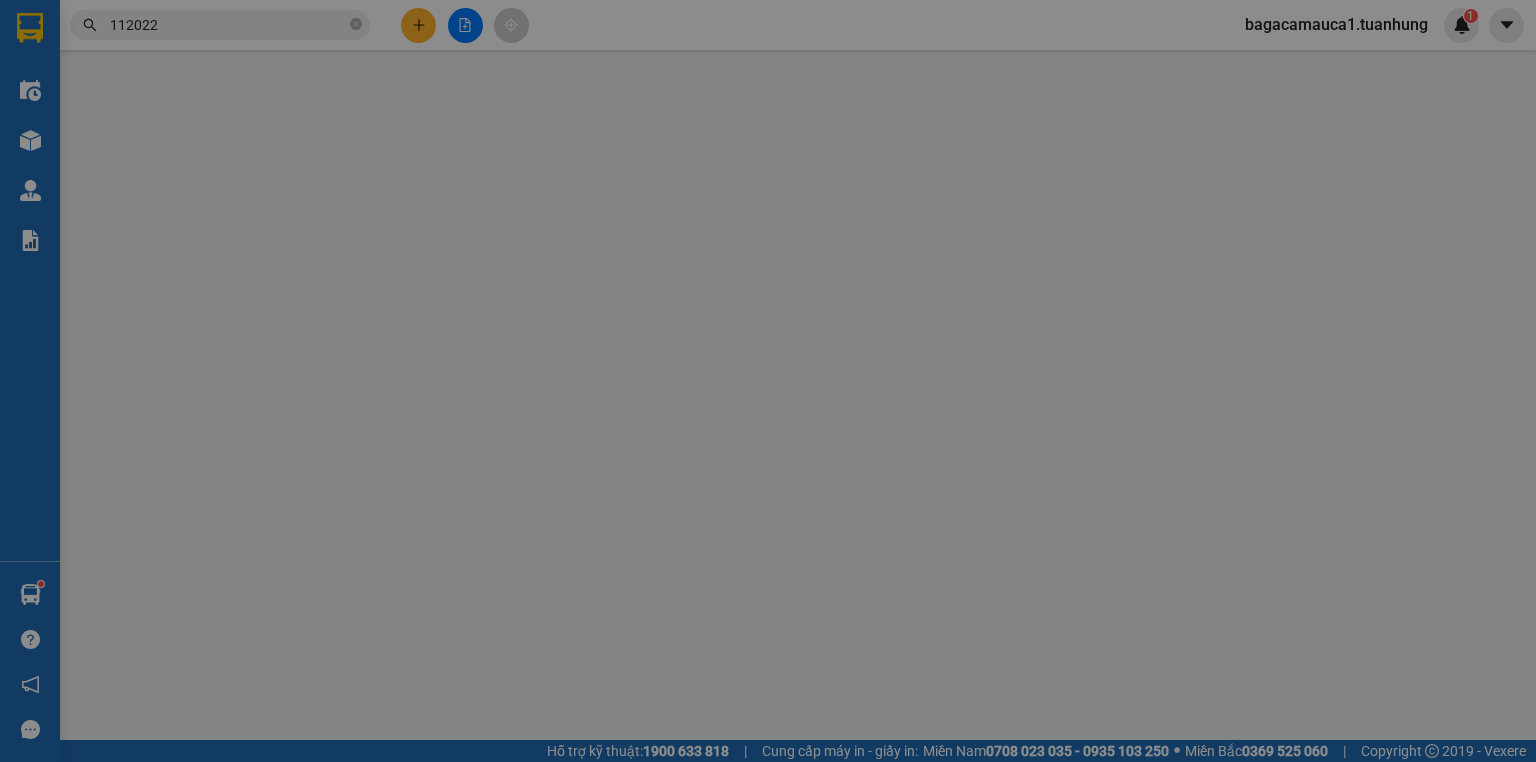 type on "0964636155" 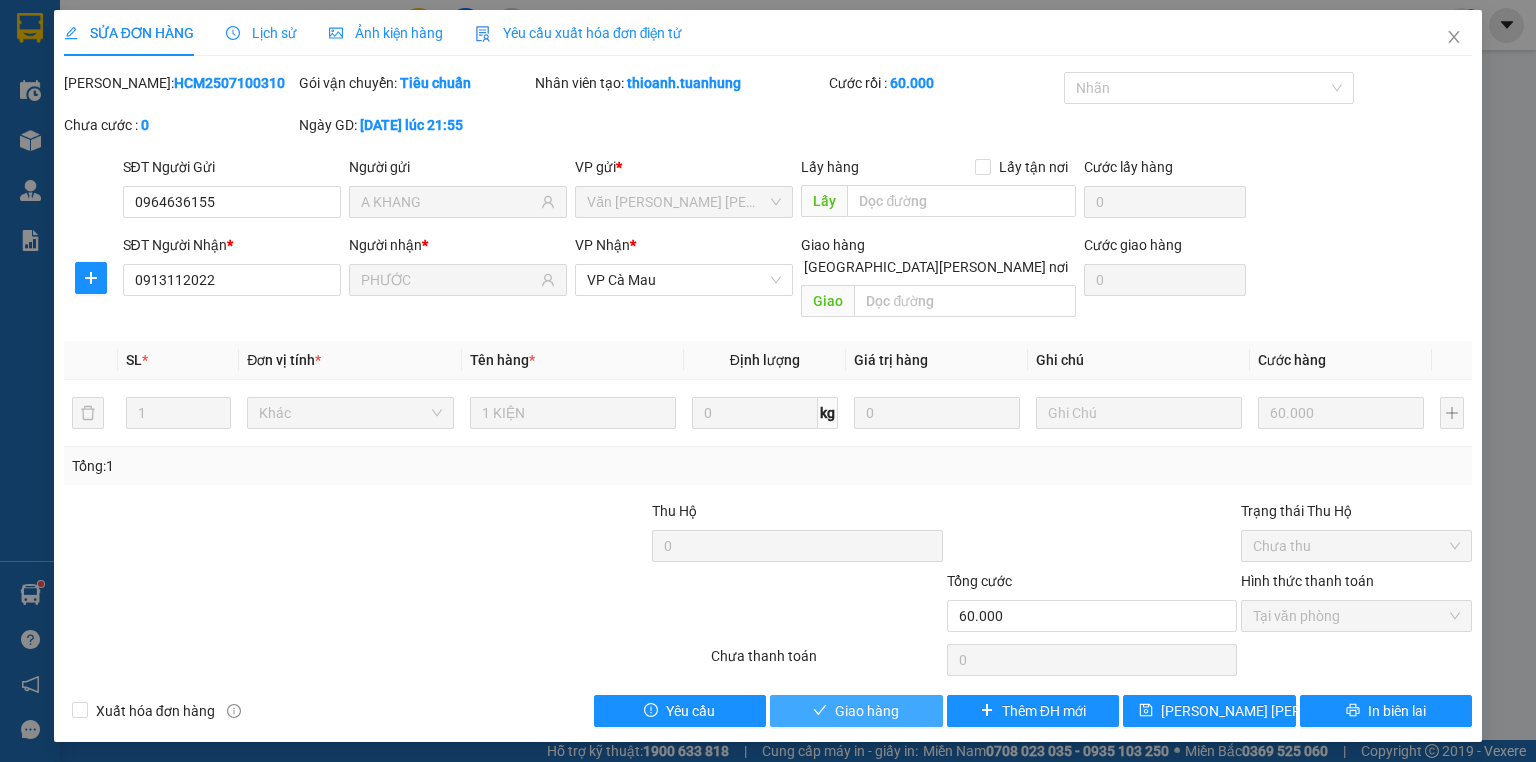 click on "Giao hàng" at bounding box center (867, 711) 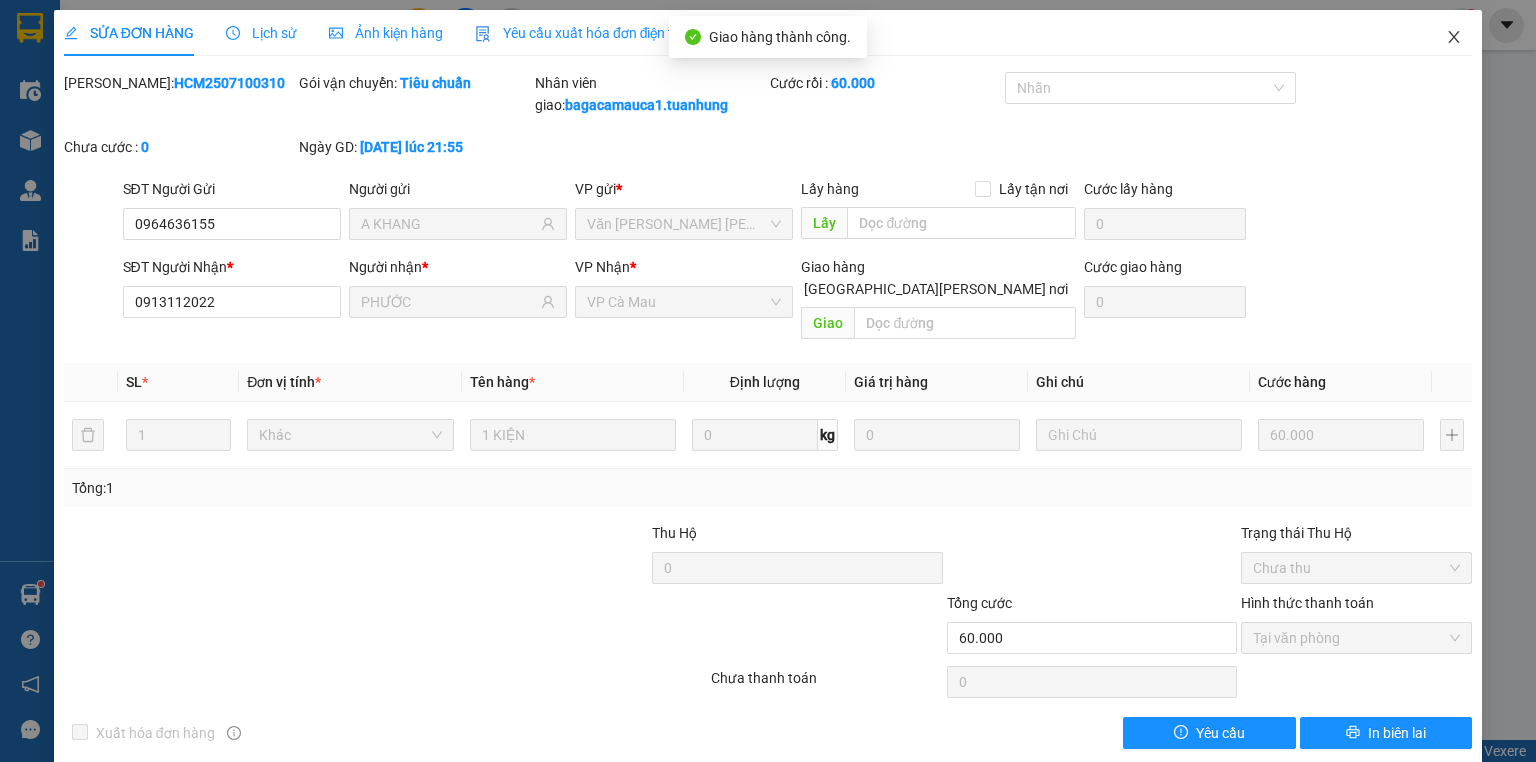 click 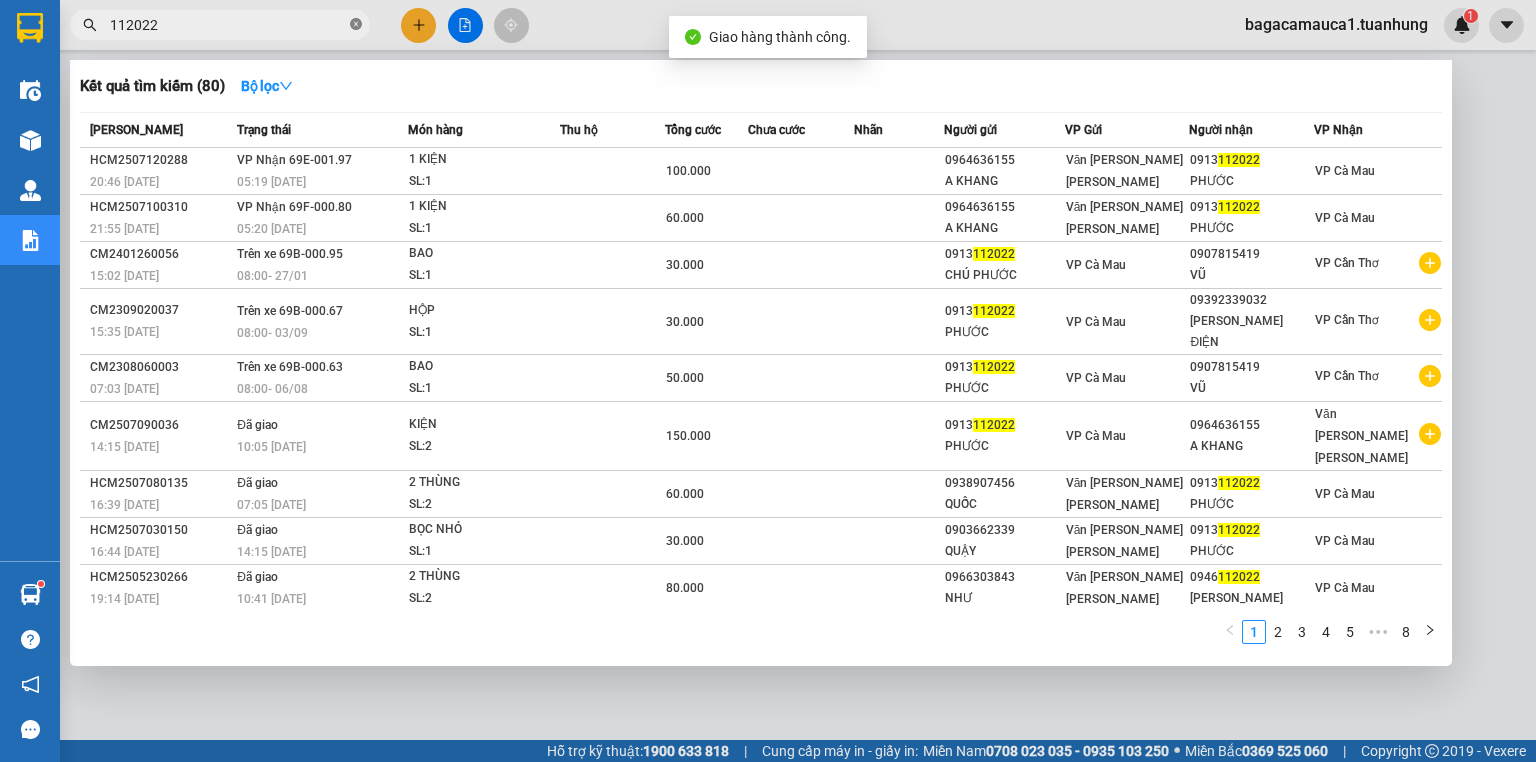 click 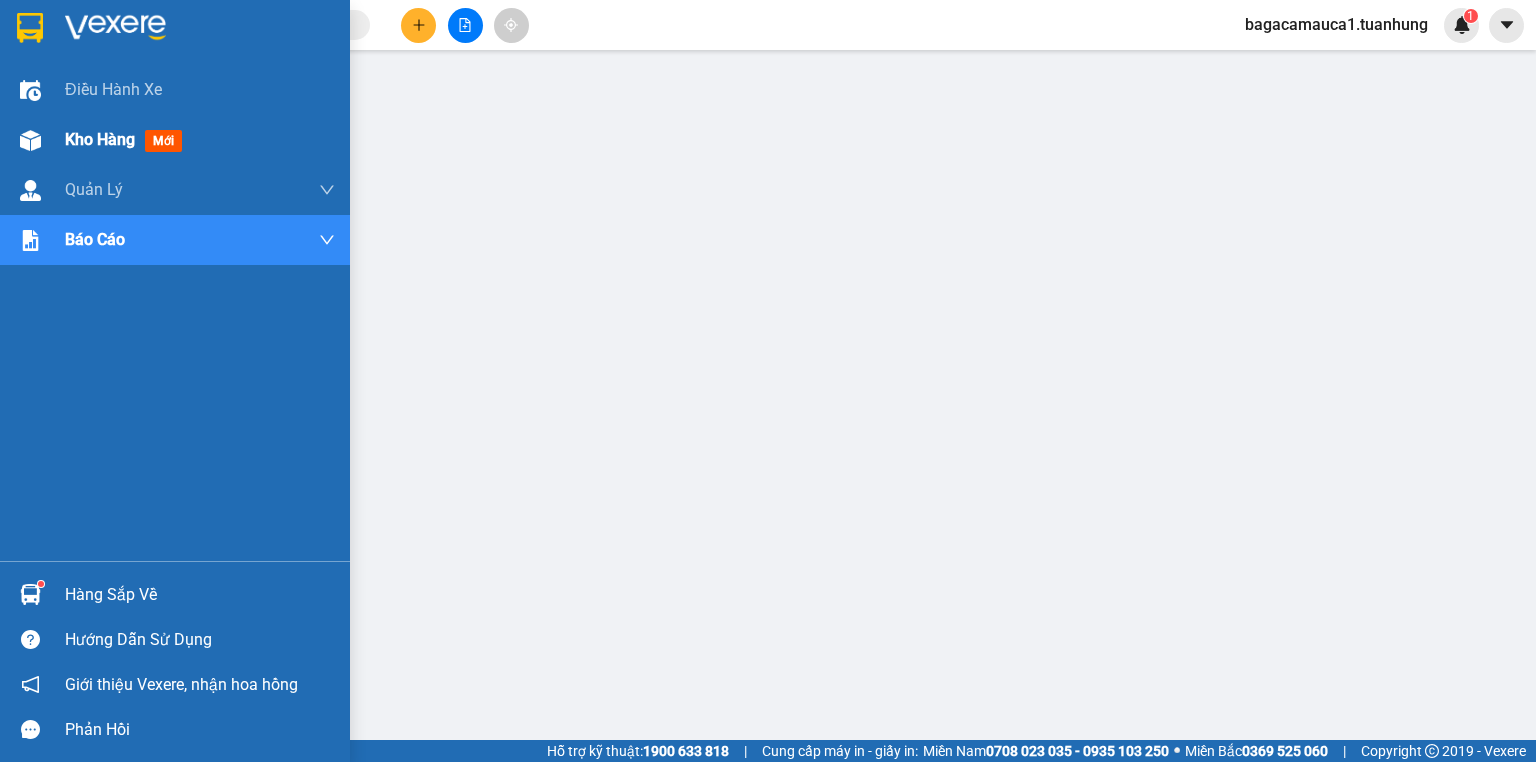 click on "Kho hàng" at bounding box center [100, 139] 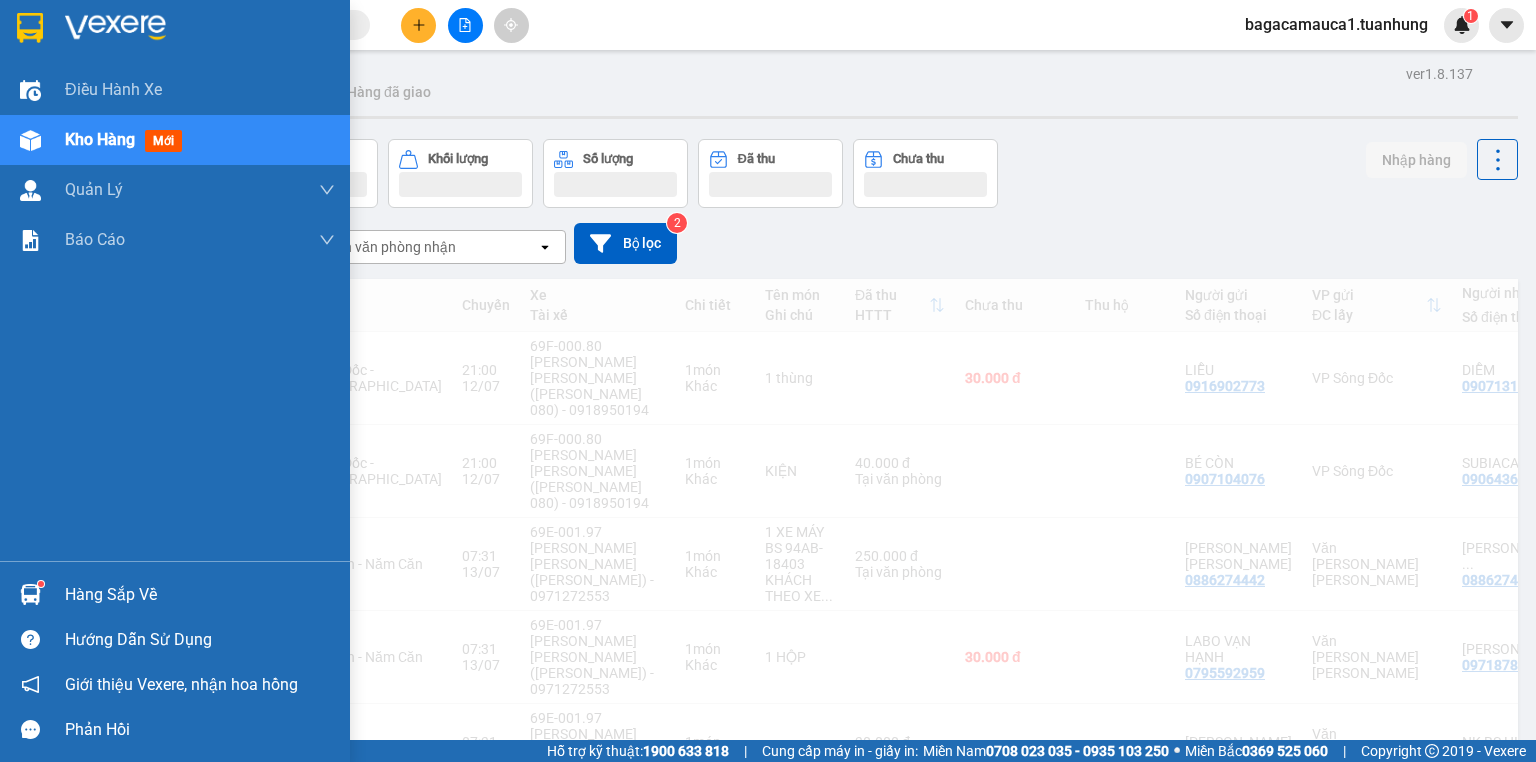 click on "Kho hàng" at bounding box center (100, 139) 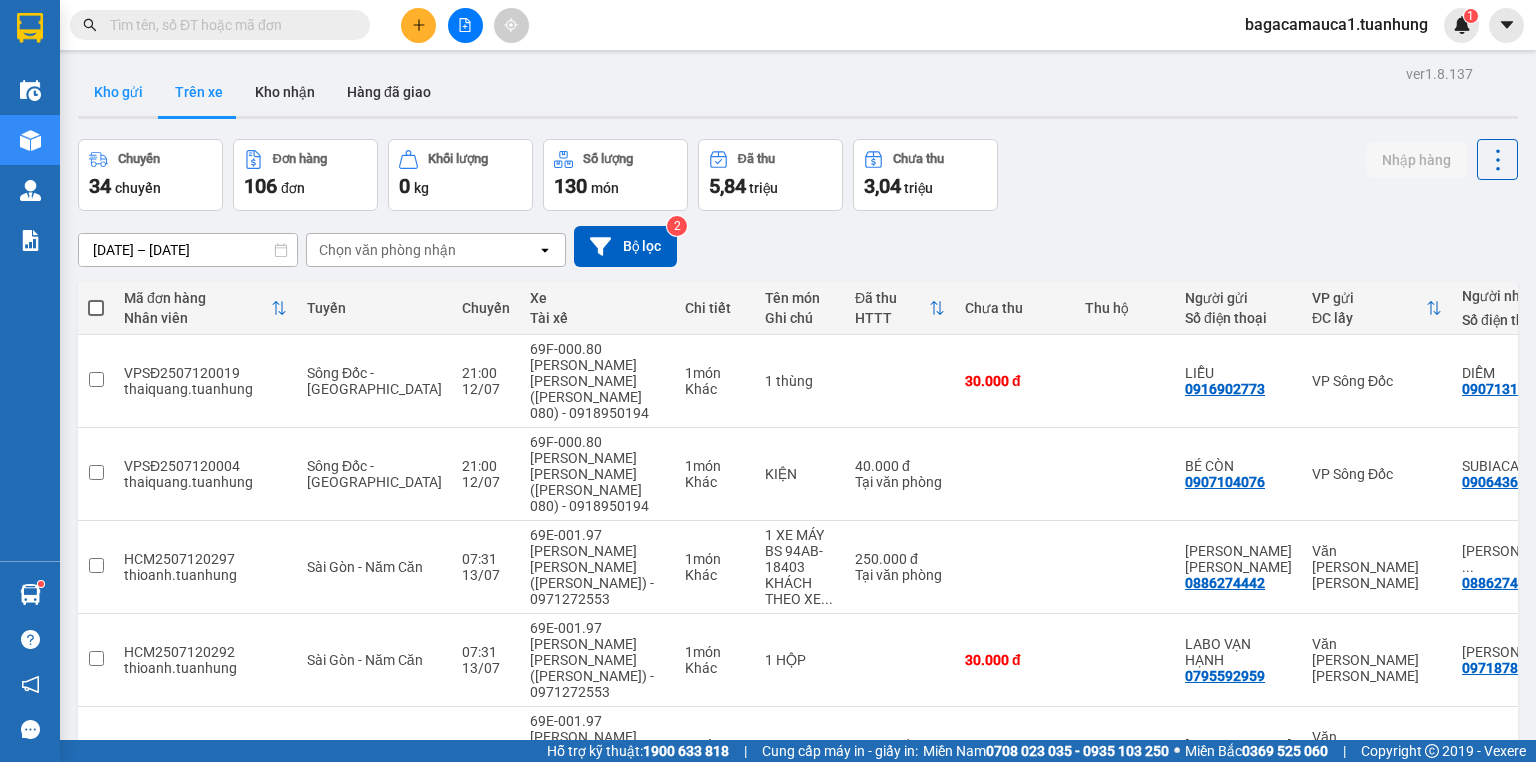 click on "Kho gửi" at bounding box center (118, 92) 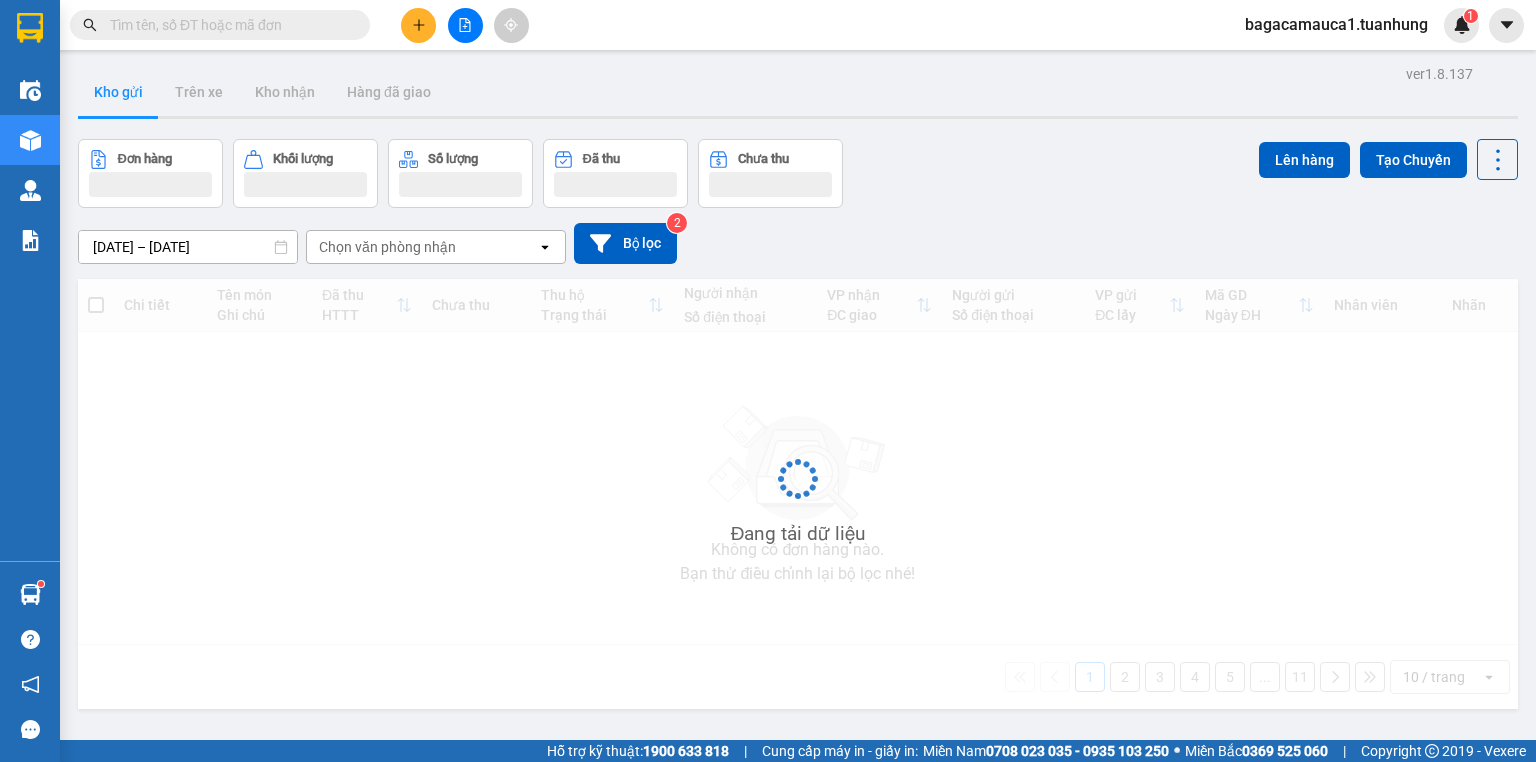 click on "Kho gửi" at bounding box center [118, 92] 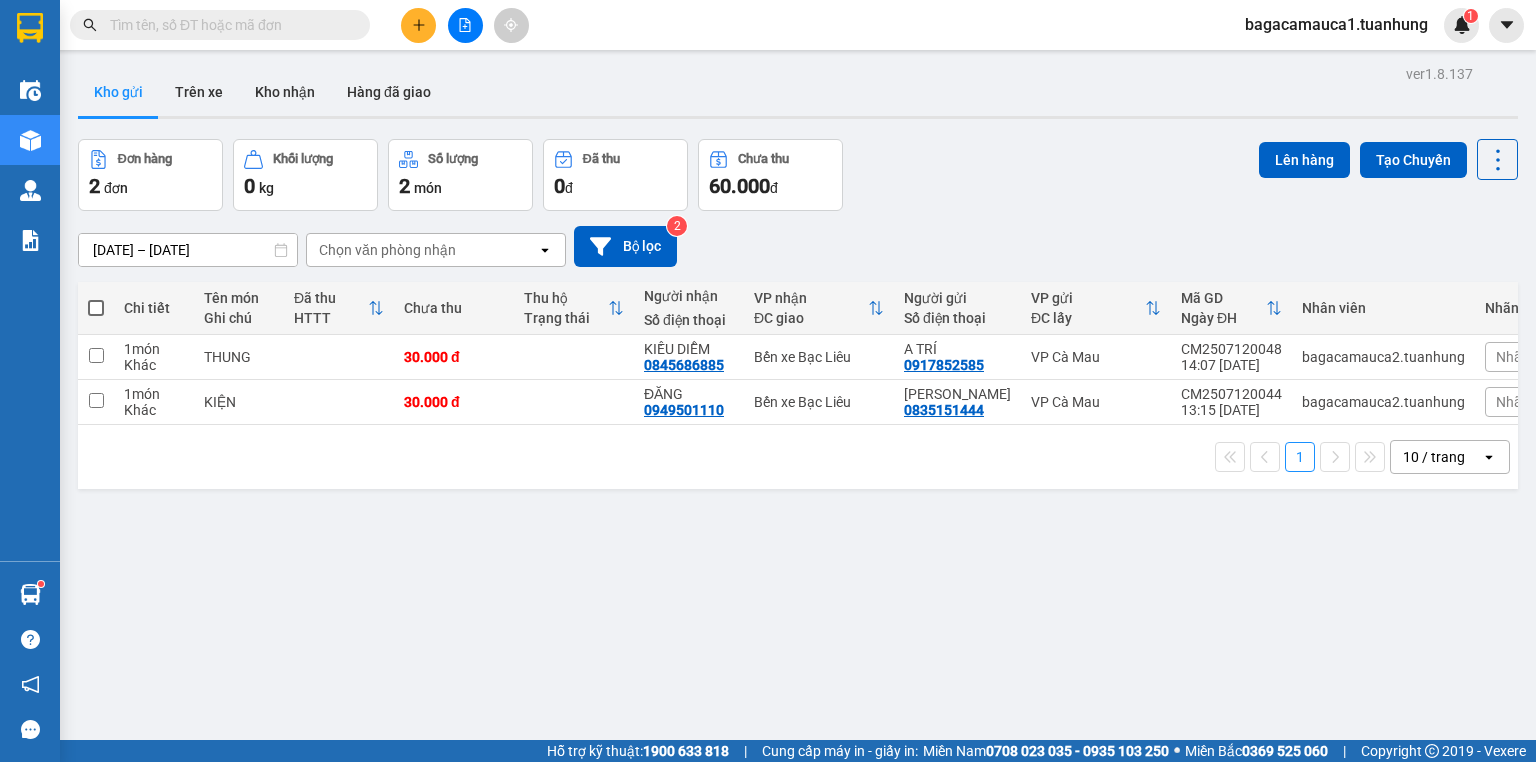 click at bounding box center [228, 25] 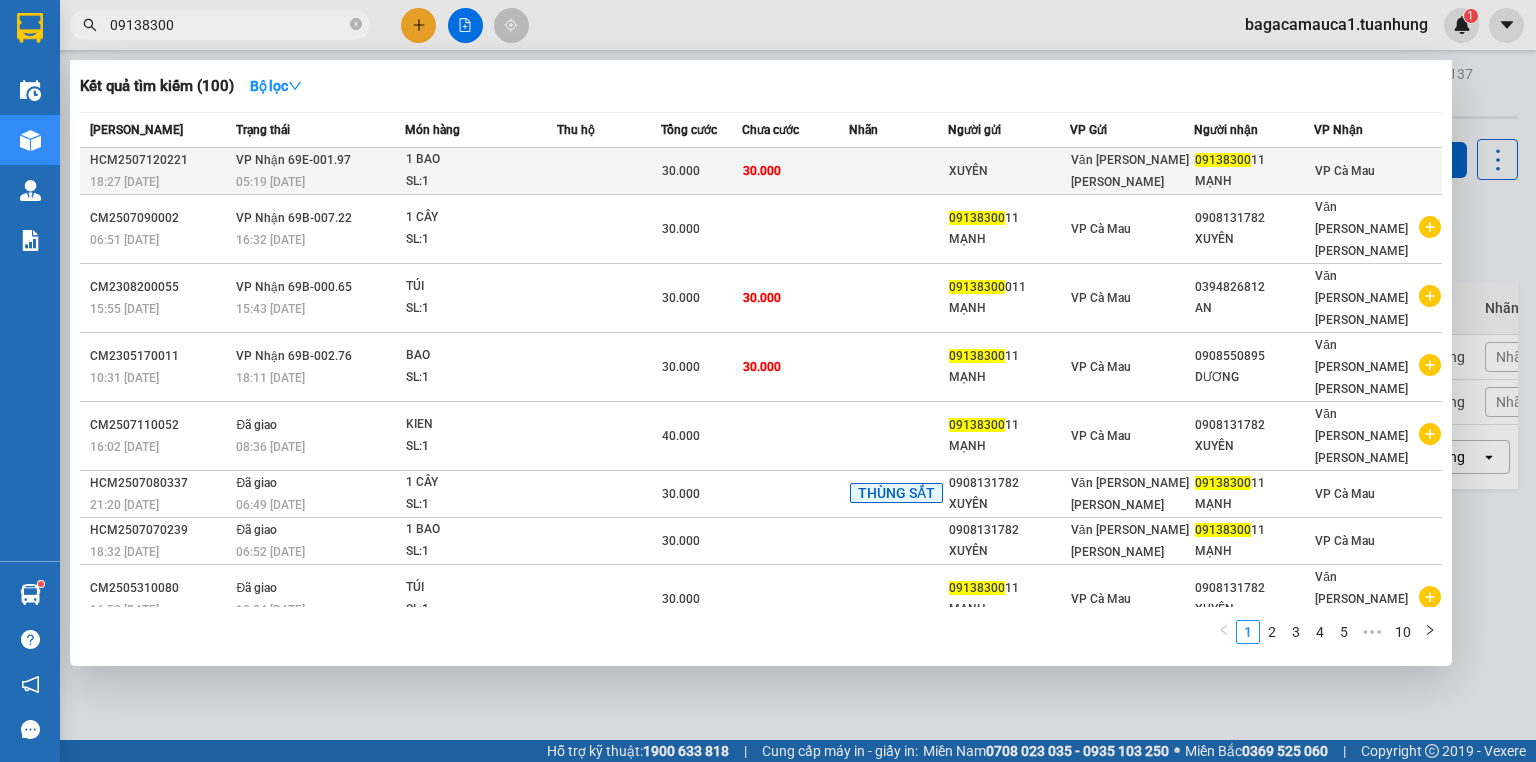 type on "09138300" 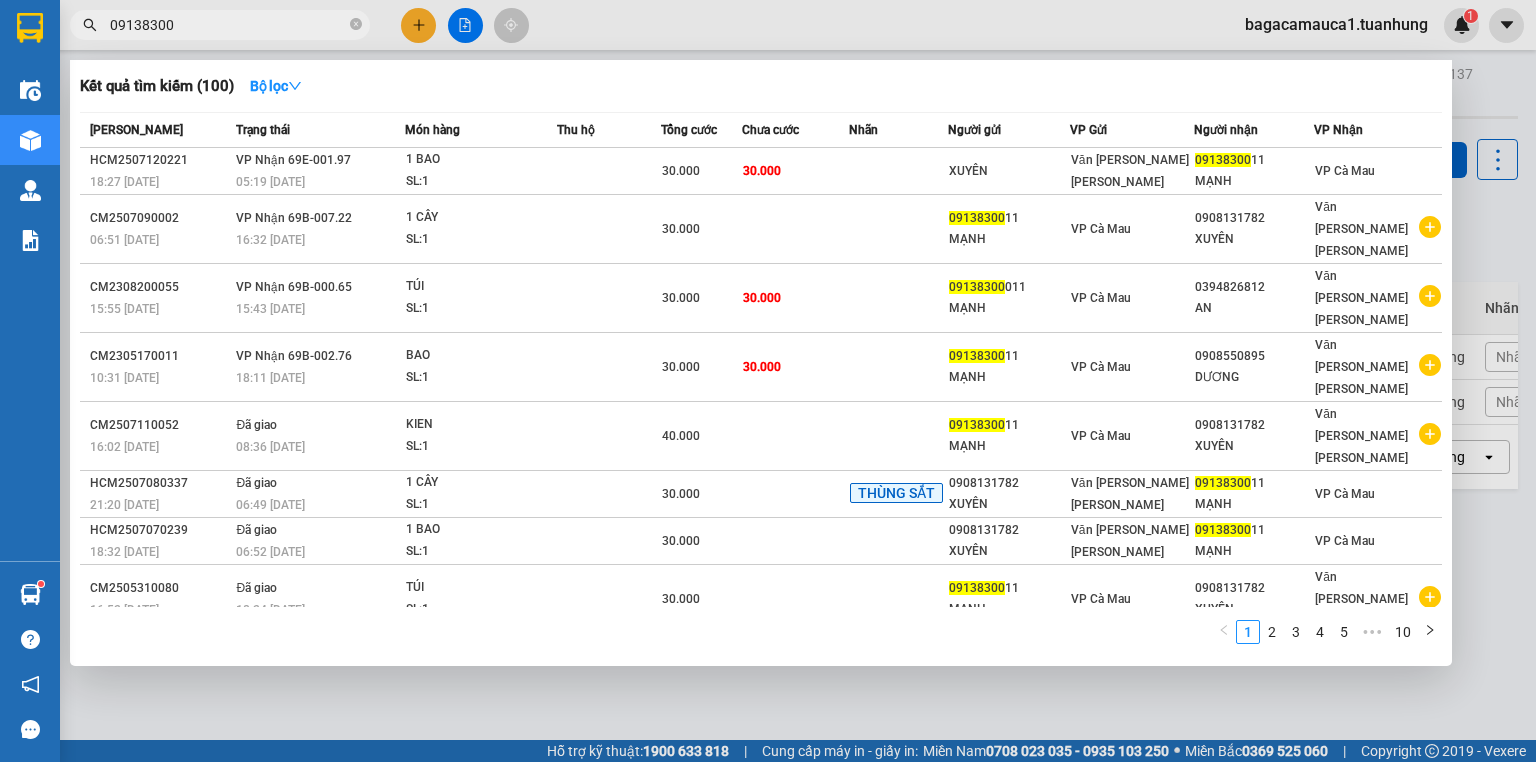 click on "30.000" at bounding box center [762, 171] 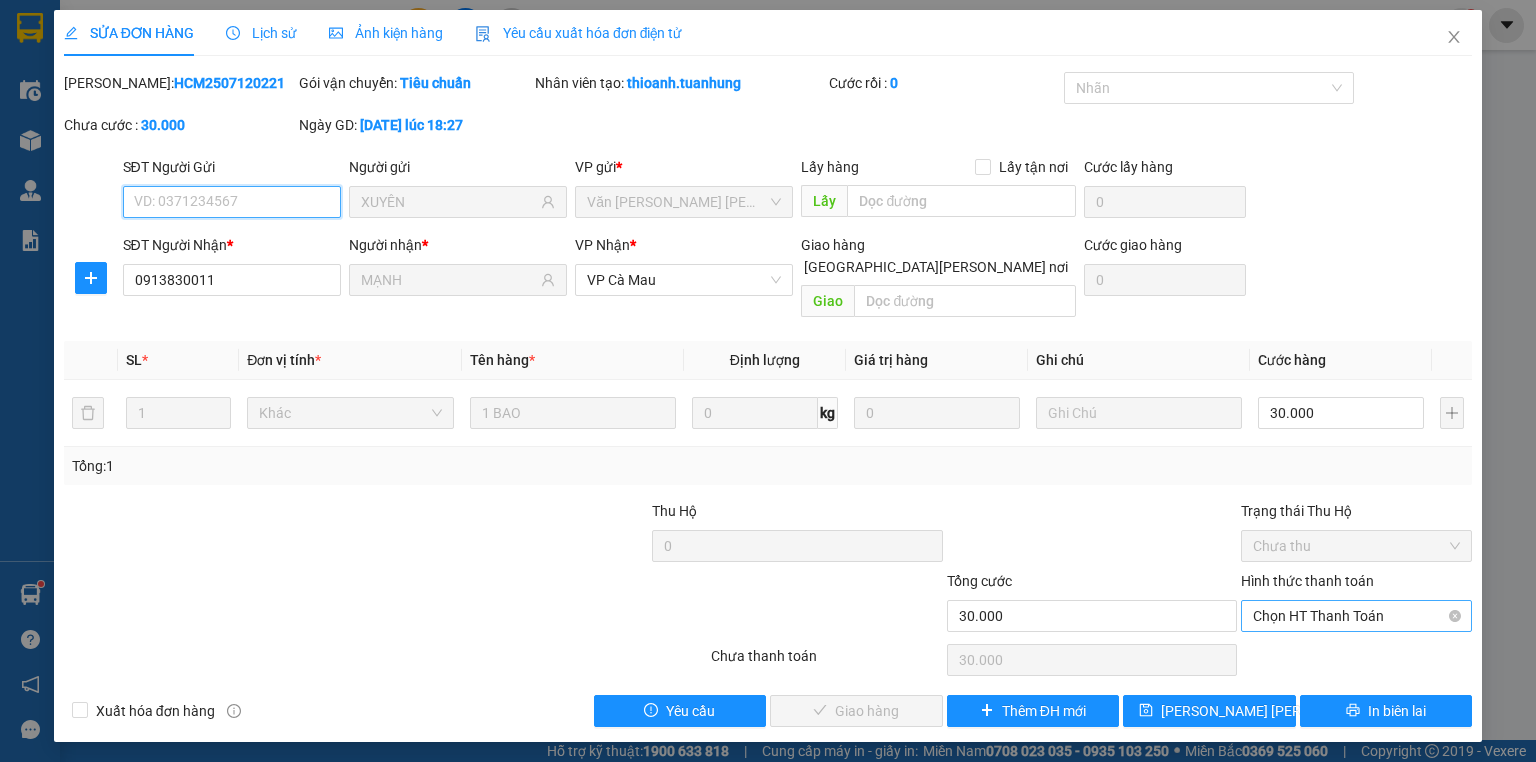 click on "Chọn HT Thanh Toán" at bounding box center (1356, 616) 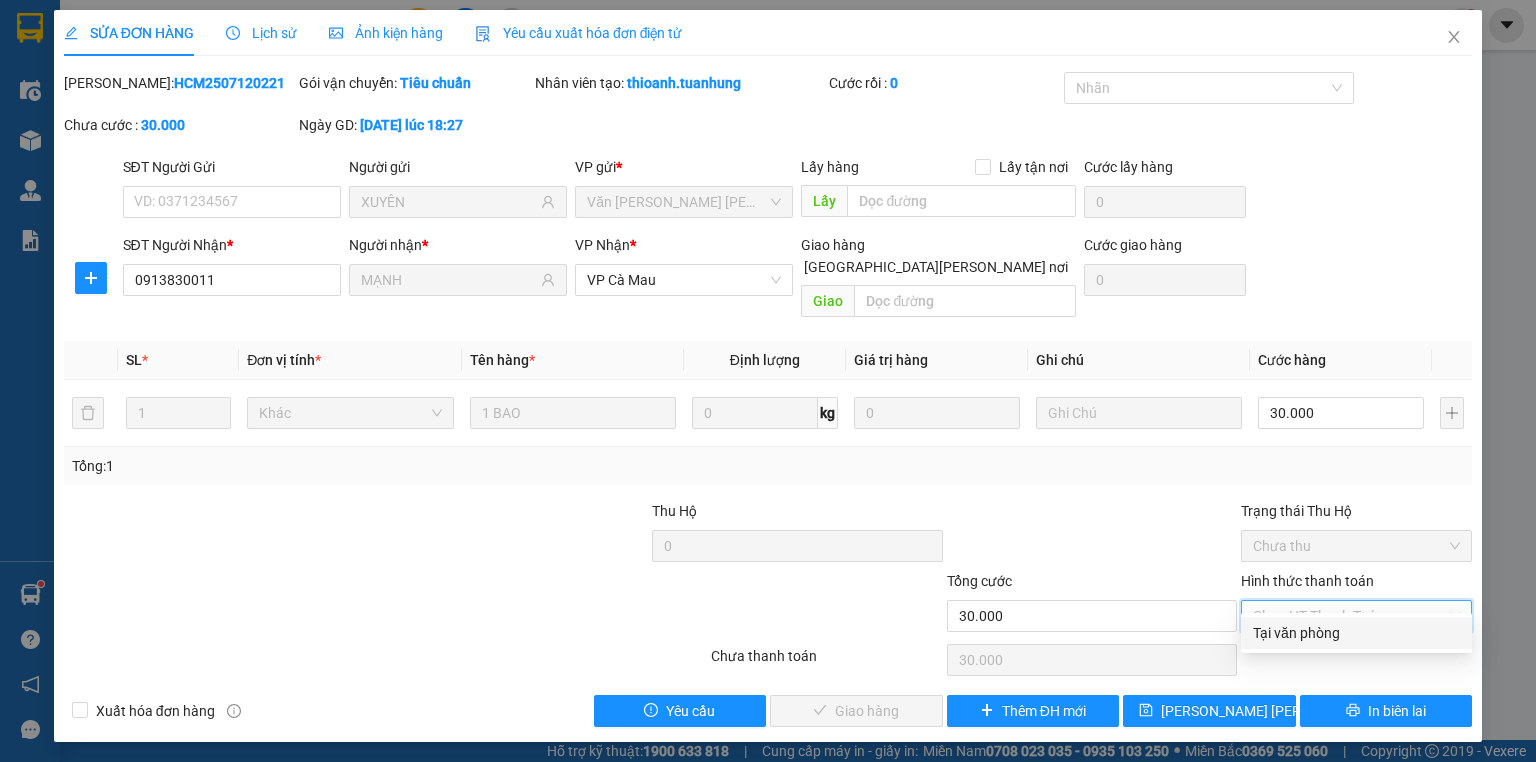 click on "Tại văn phòng" at bounding box center [1356, 633] 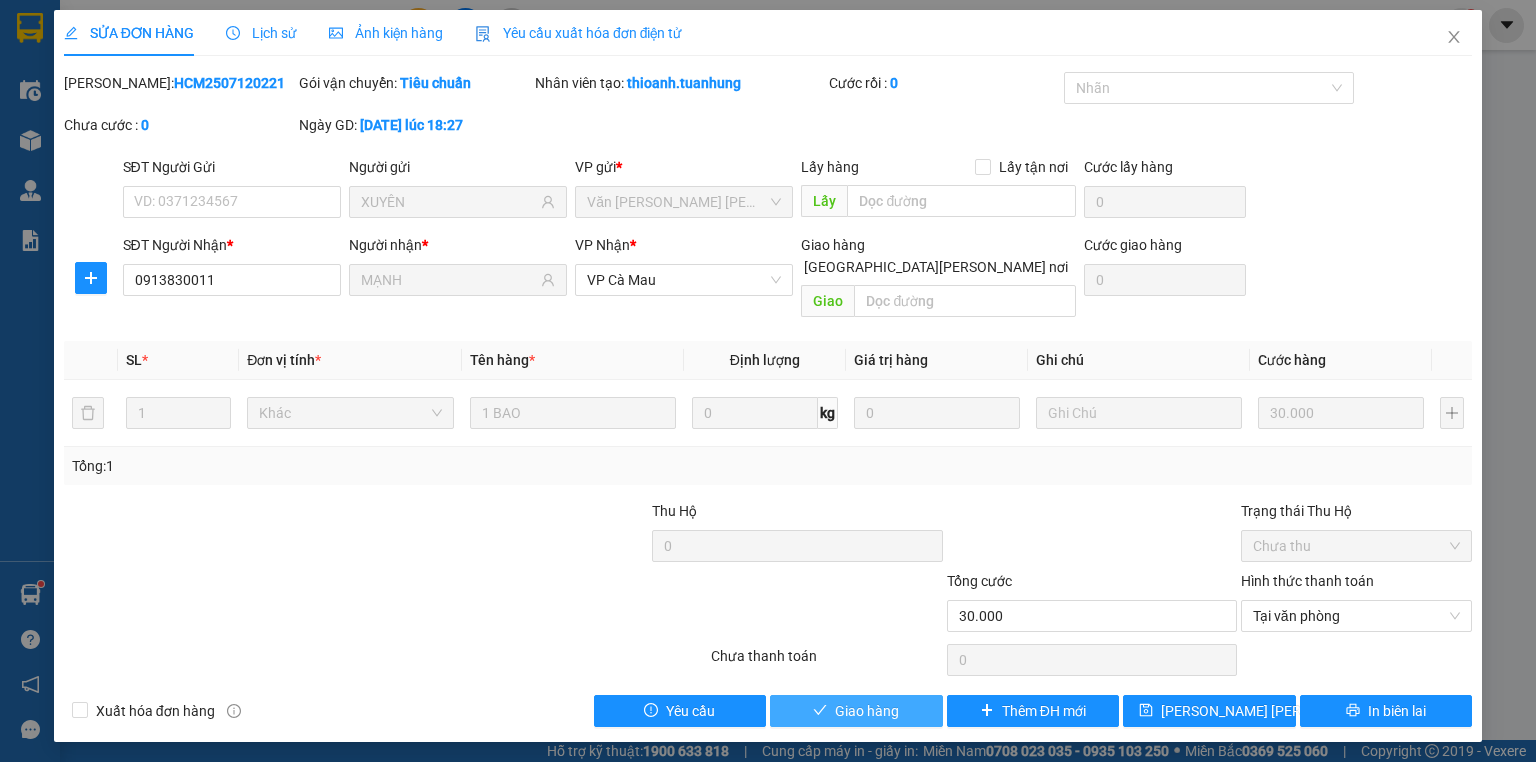 click on "Giao hàng" at bounding box center (867, 711) 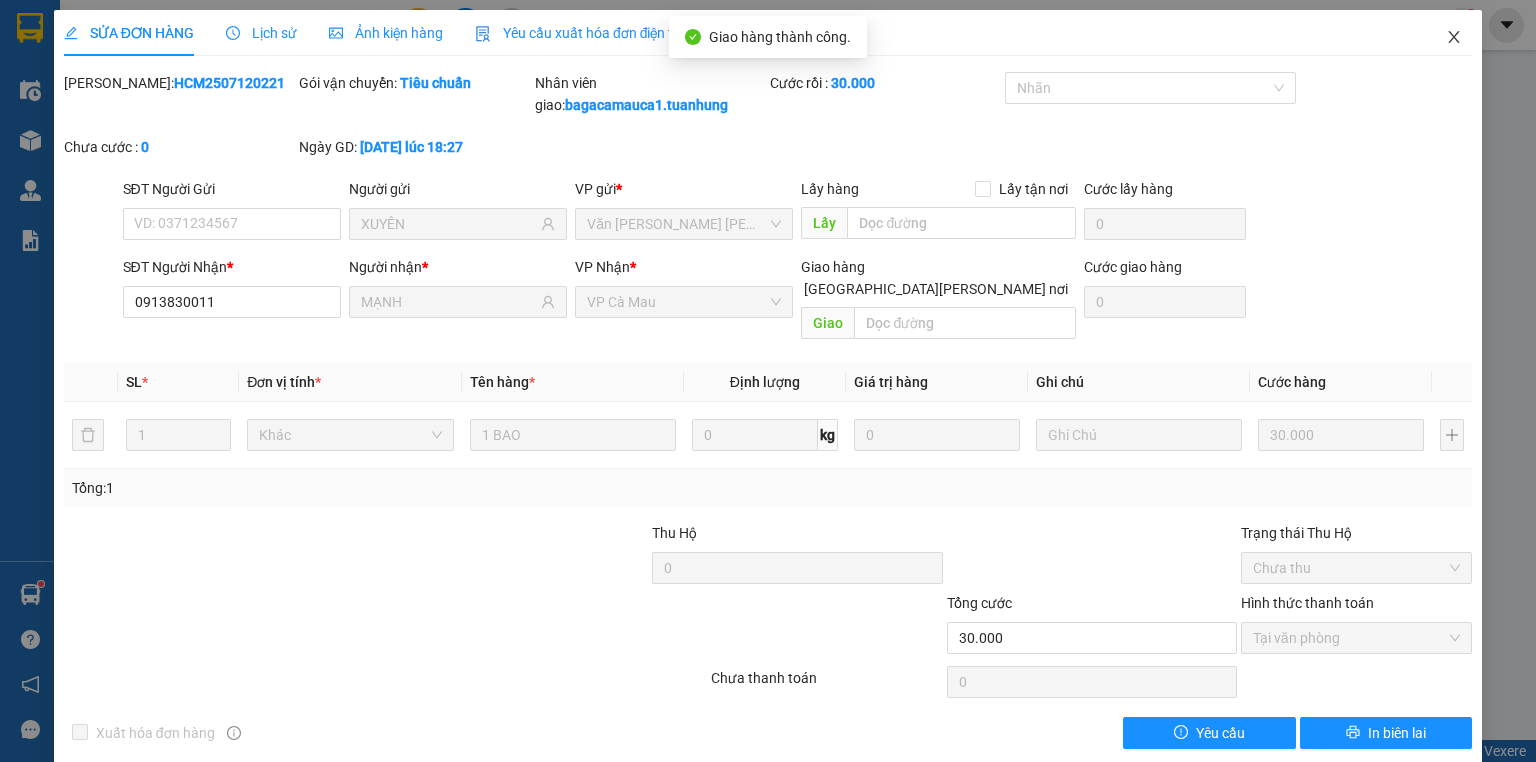 click 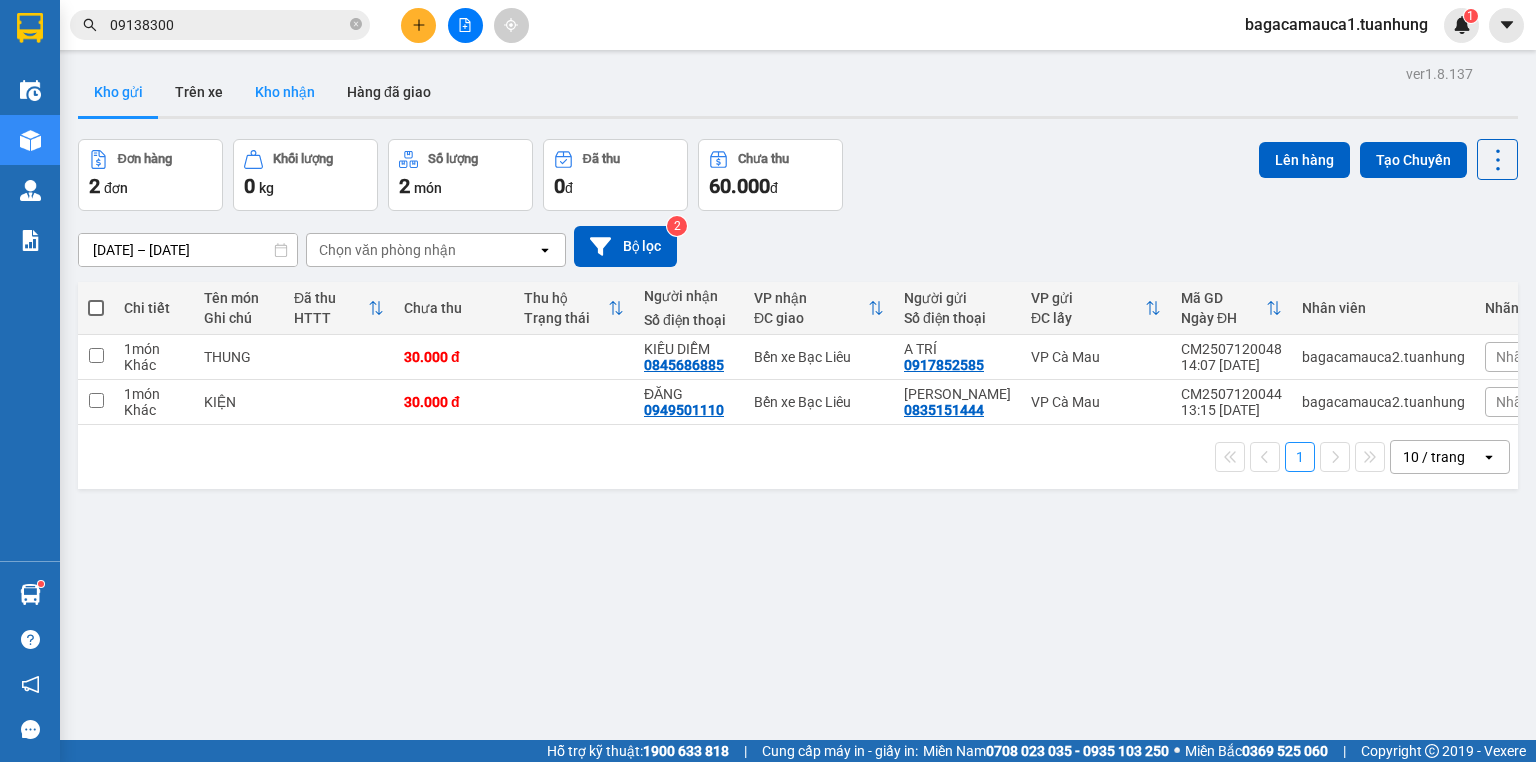 click on "Kho nhận" at bounding box center [285, 92] 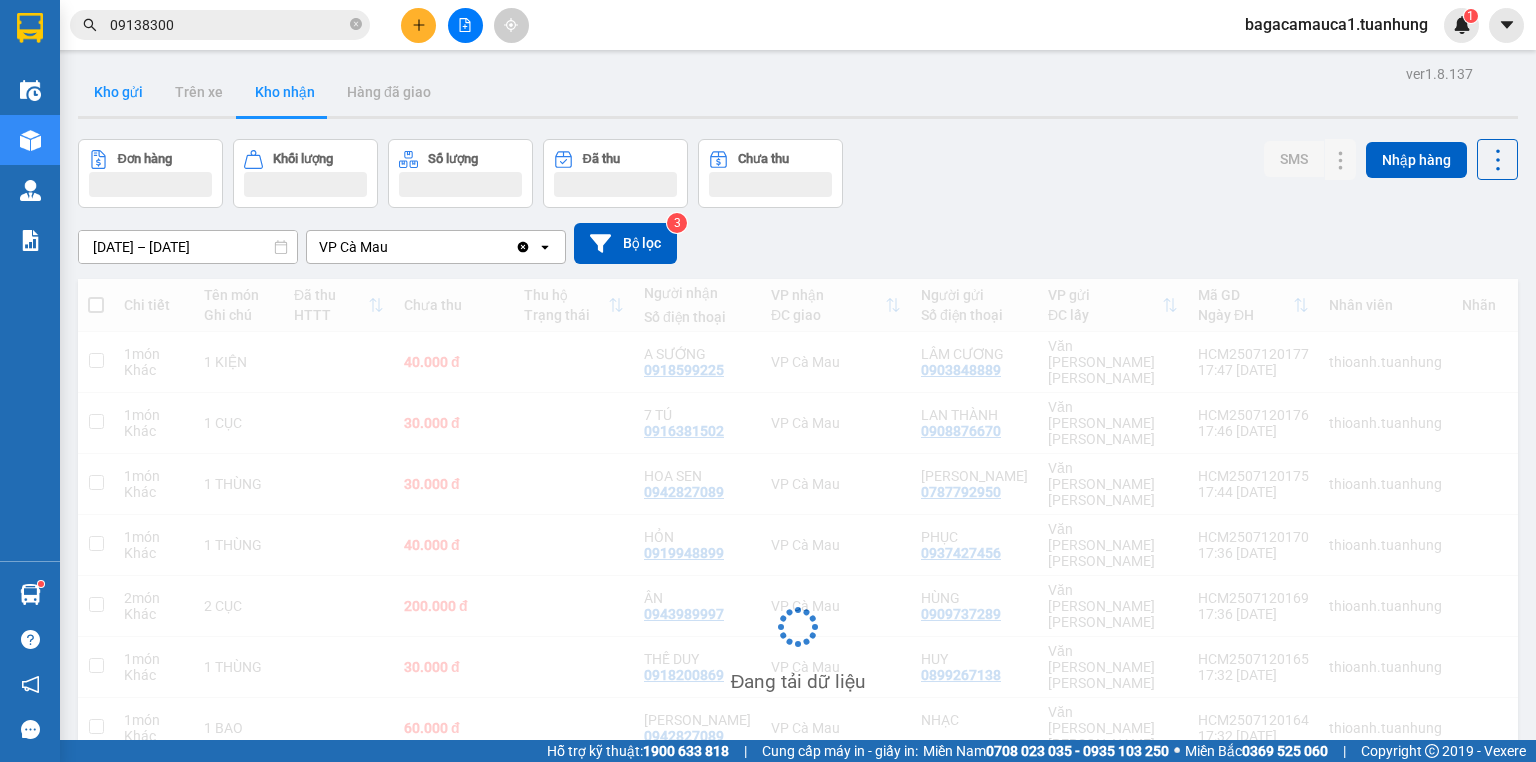 click on "Kho gửi" at bounding box center [118, 92] 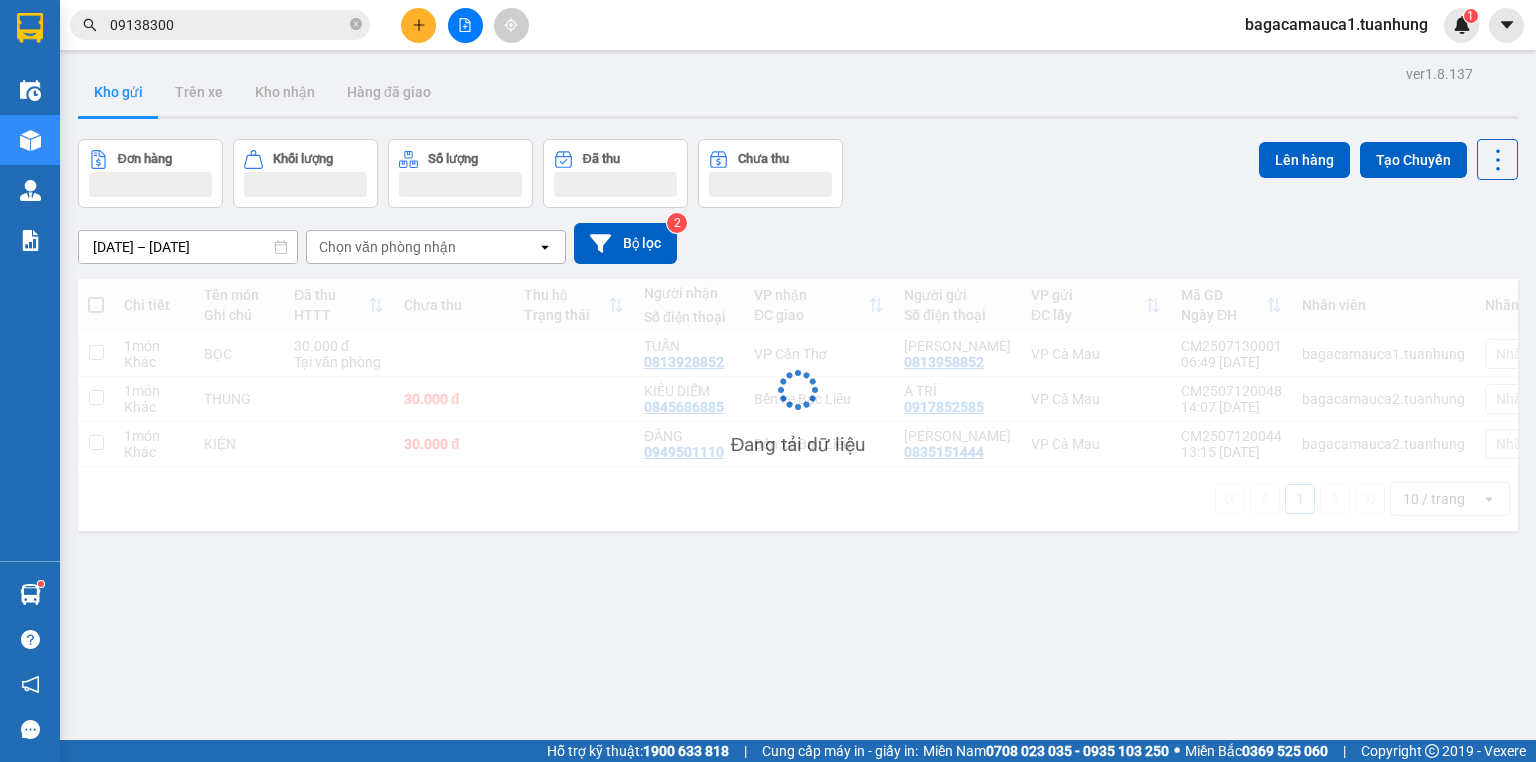 click on "Kho gửi" at bounding box center [118, 92] 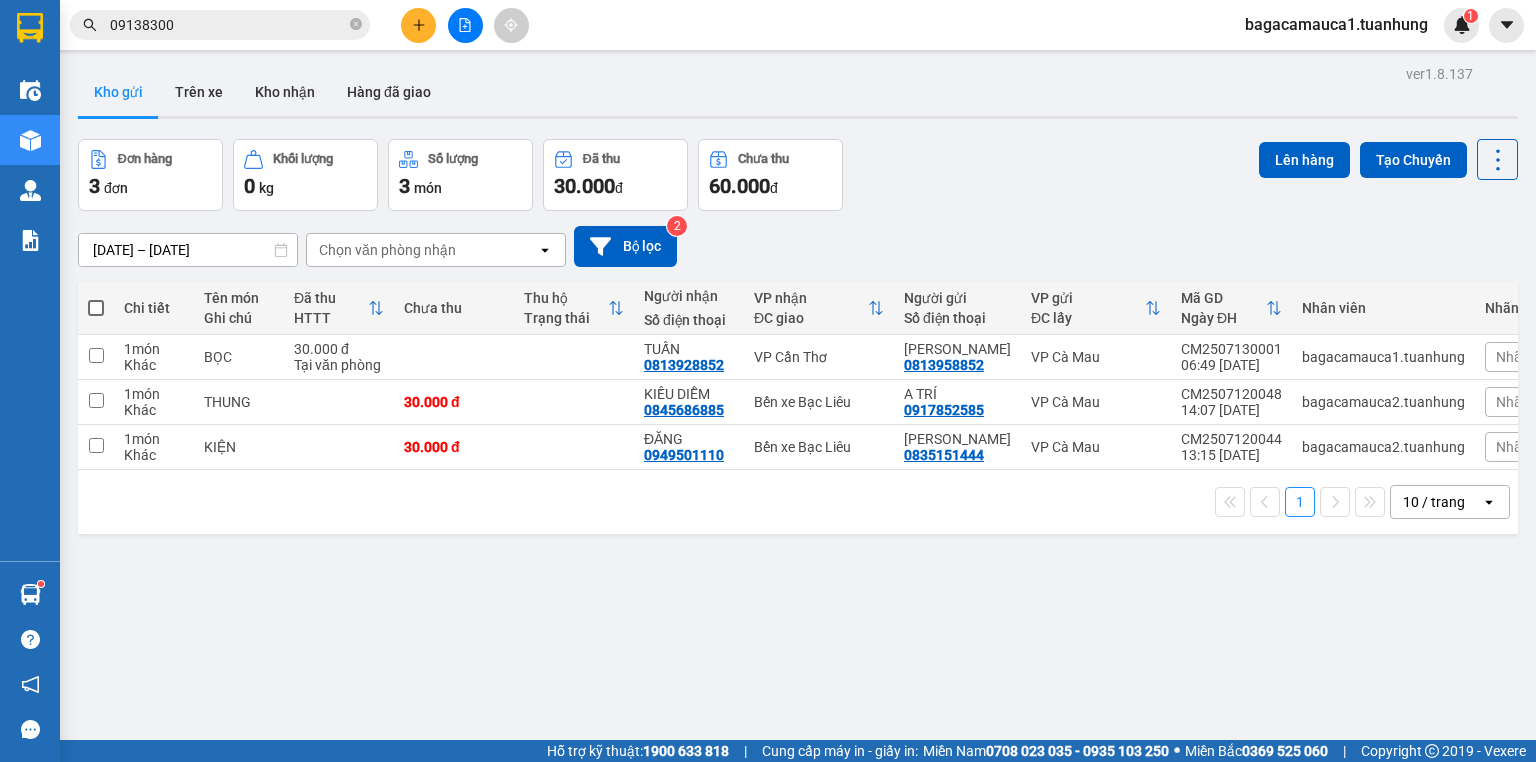 click on "Kho gửi" at bounding box center [118, 92] 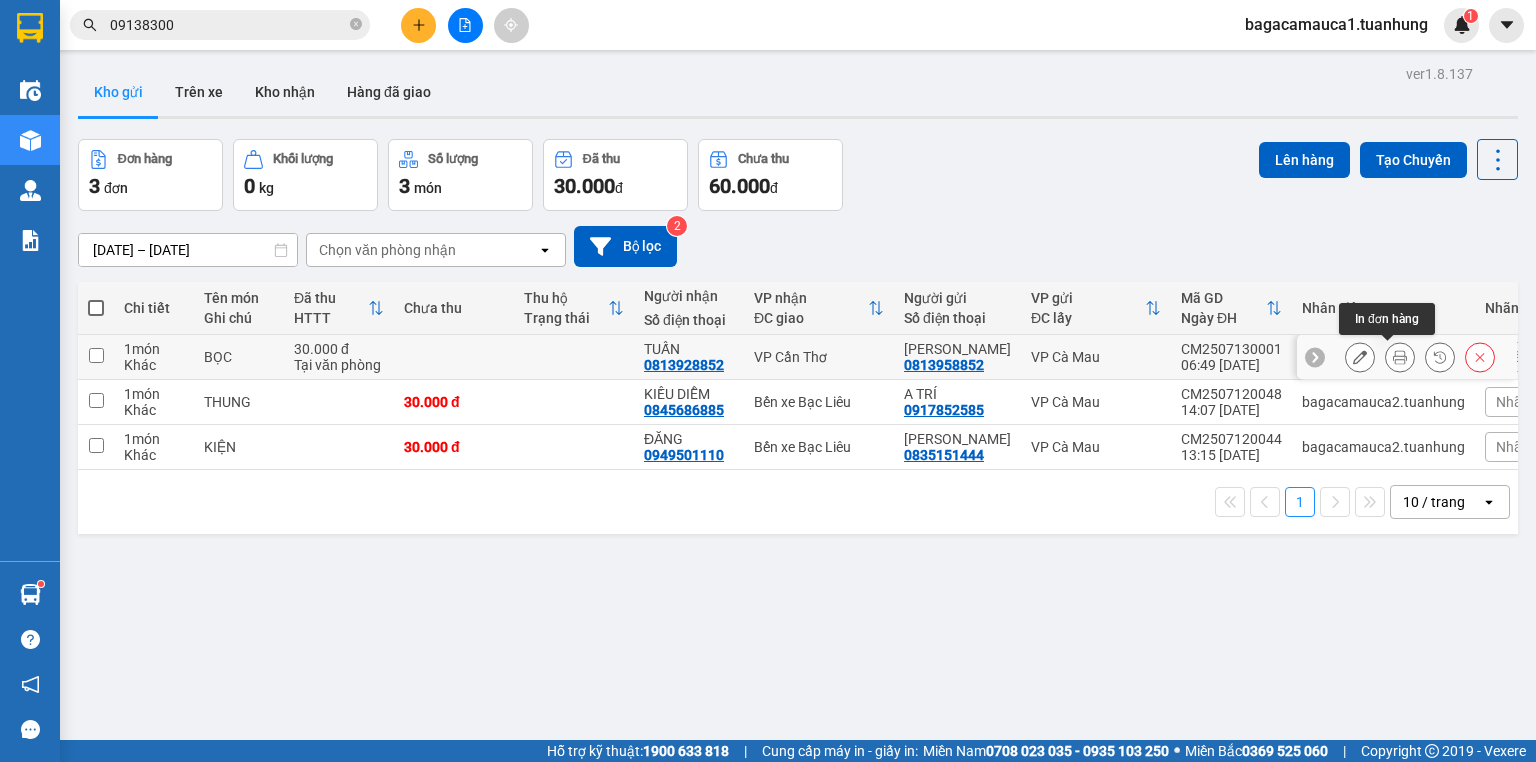 click at bounding box center [1400, 357] 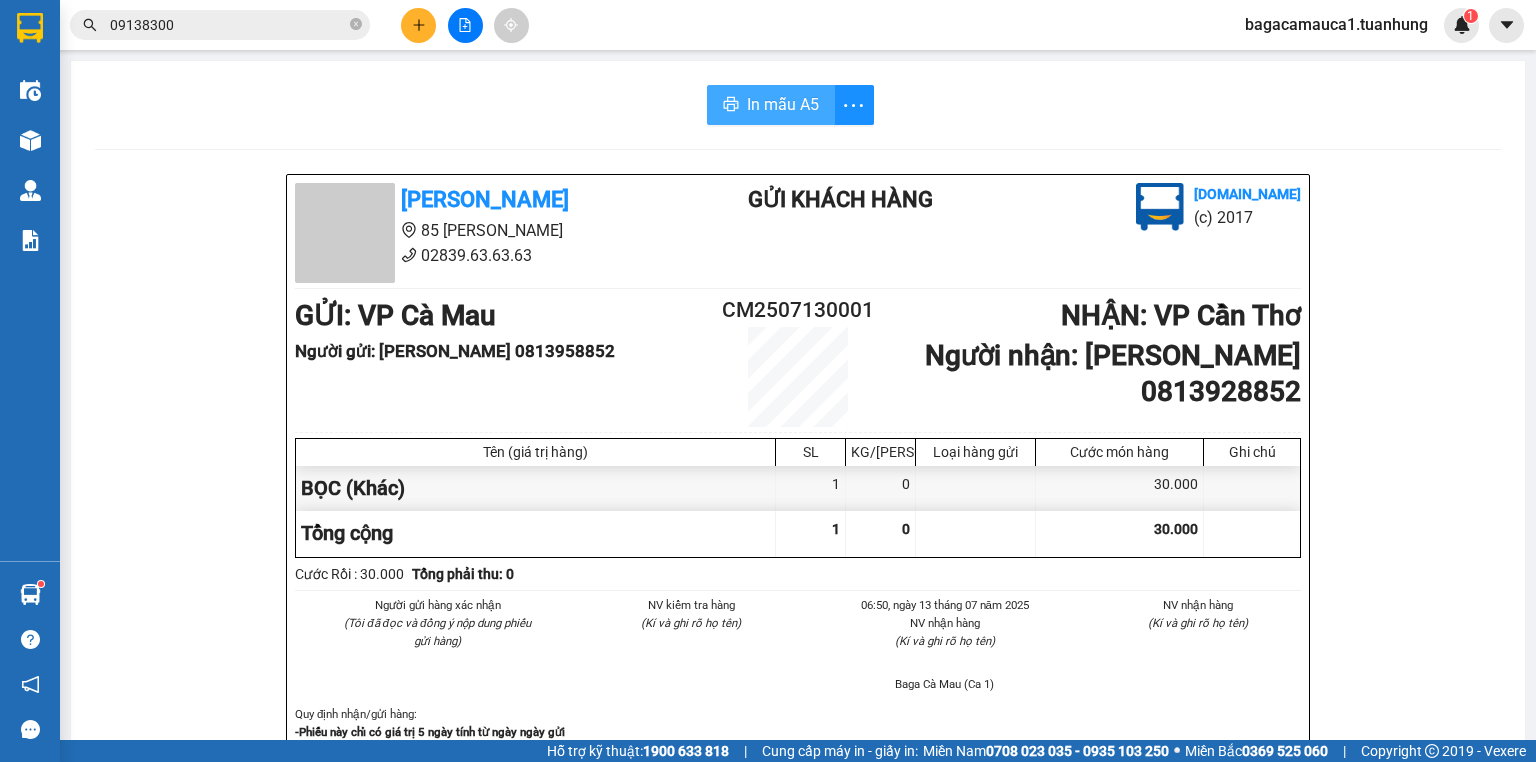 click on "In mẫu A5" at bounding box center (783, 104) 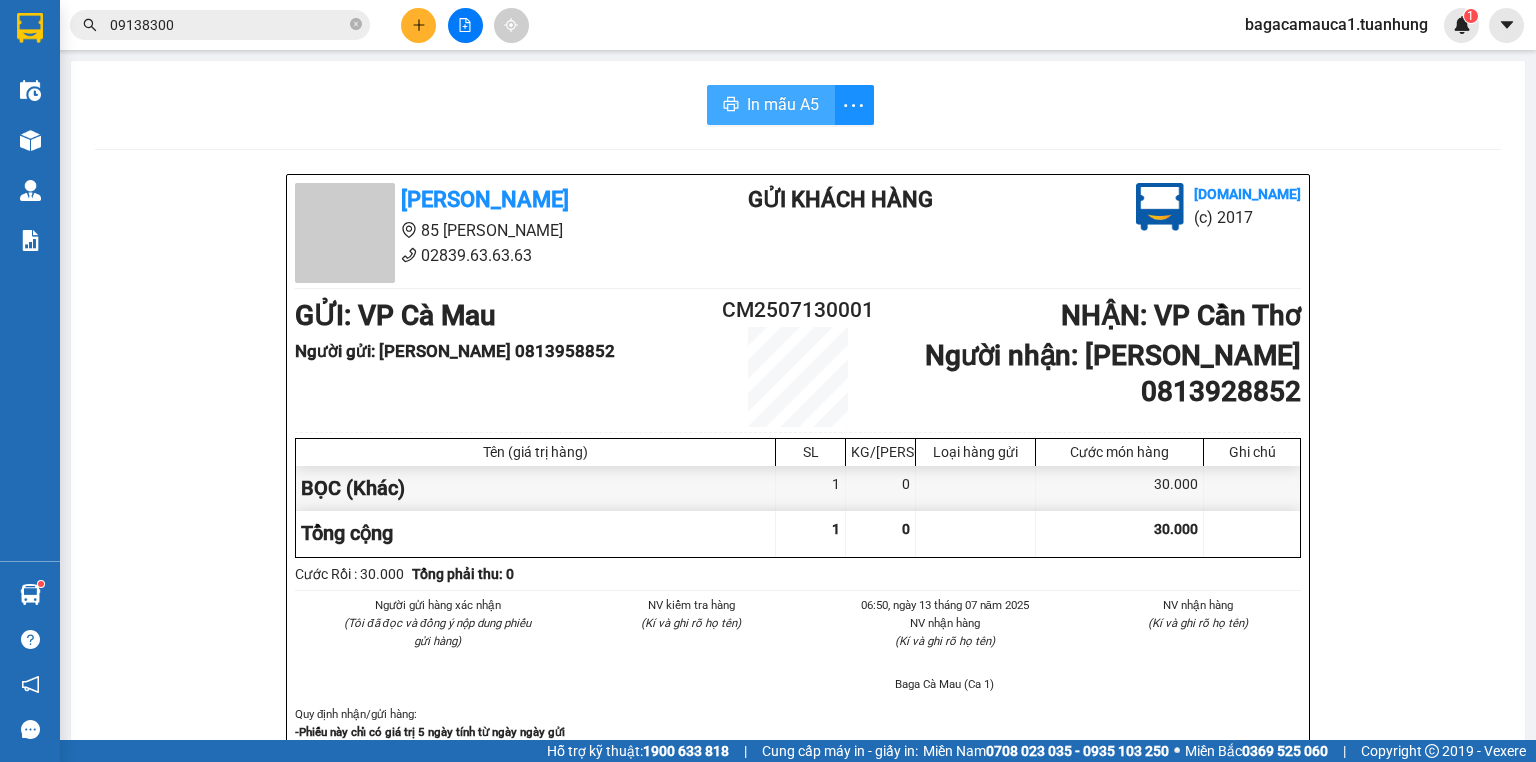 scroll, scrollTop: 0, scrollLeft: 0, axis: both 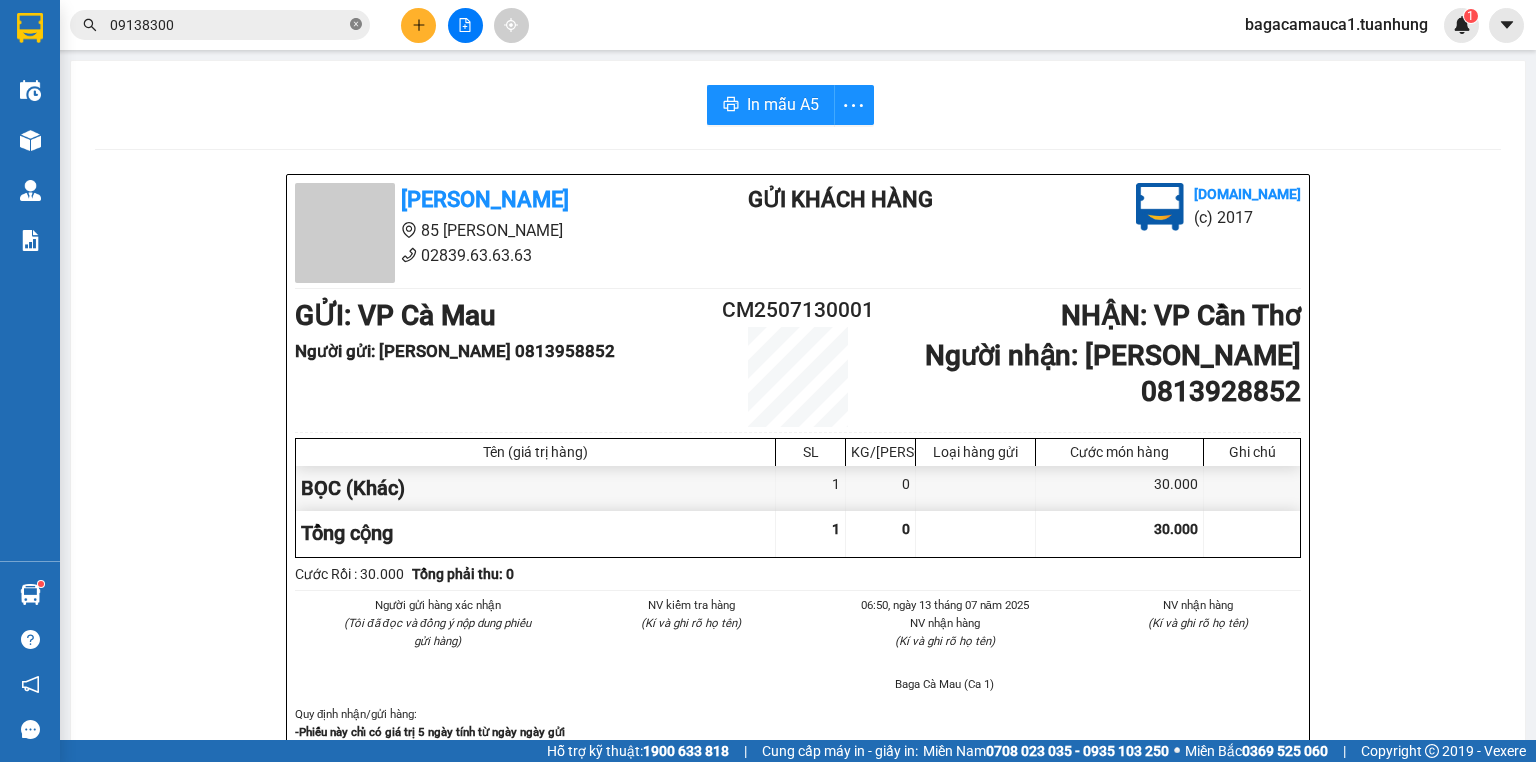 click 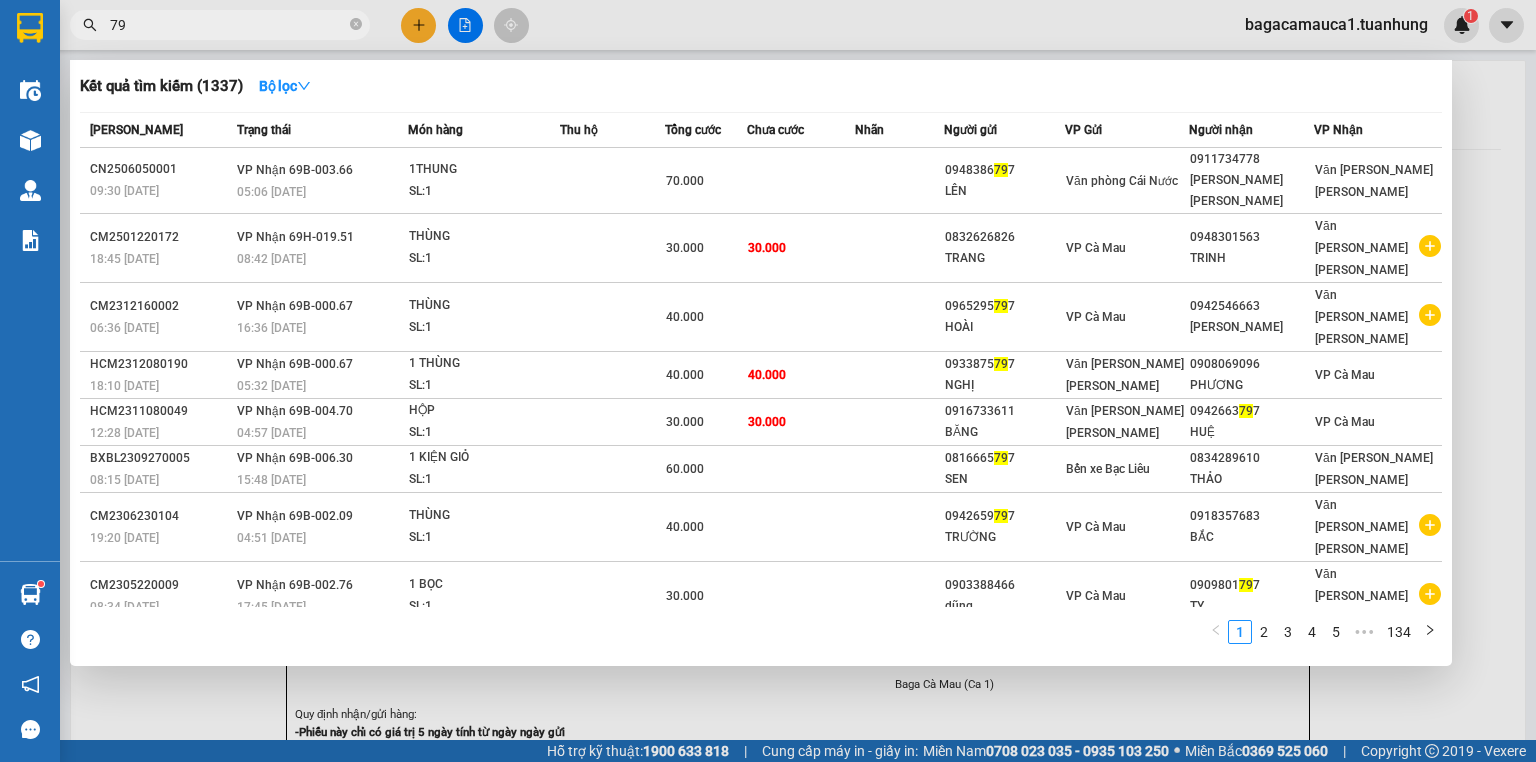 type on "7" 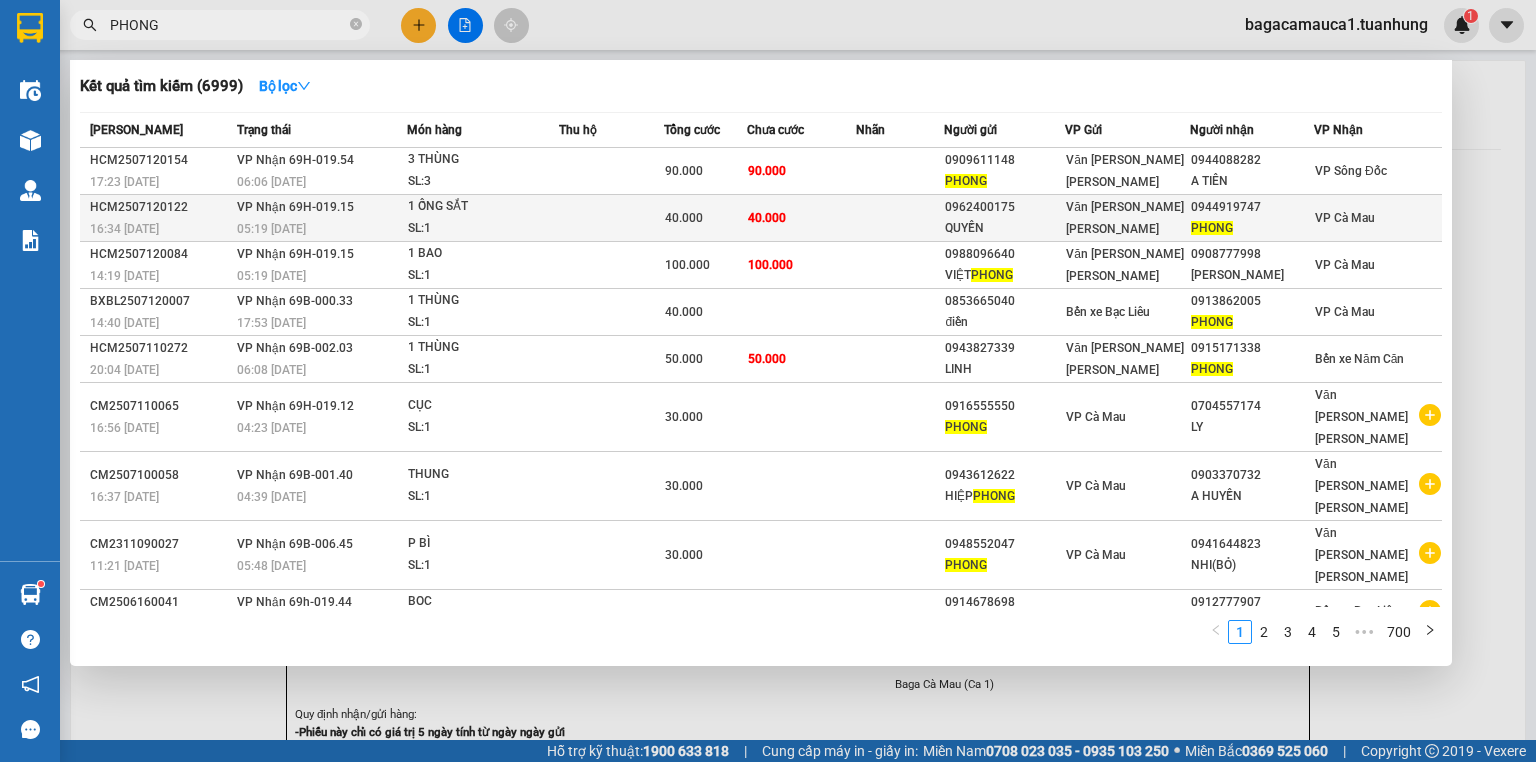 type on "PHONG" 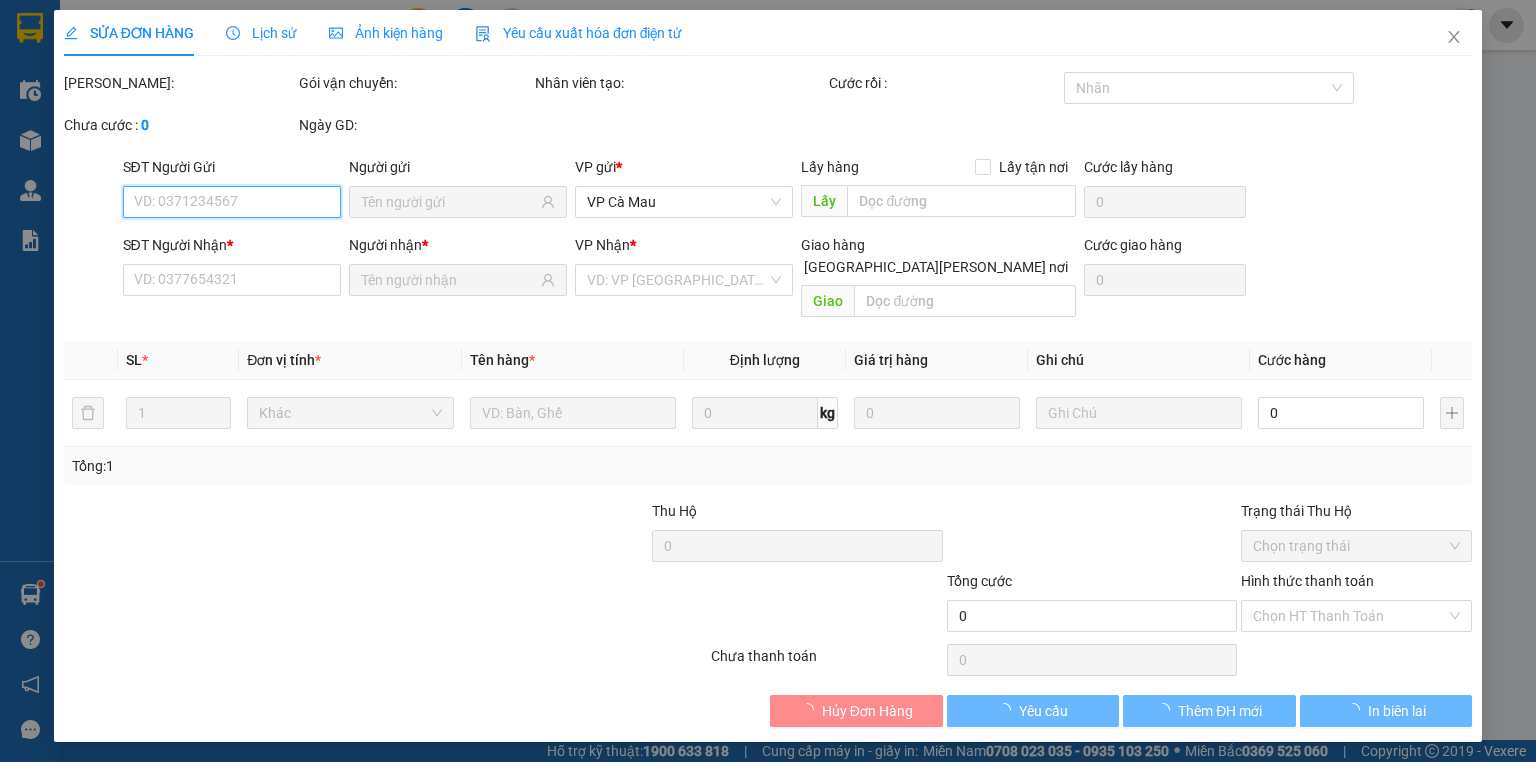 type on "0962400175" 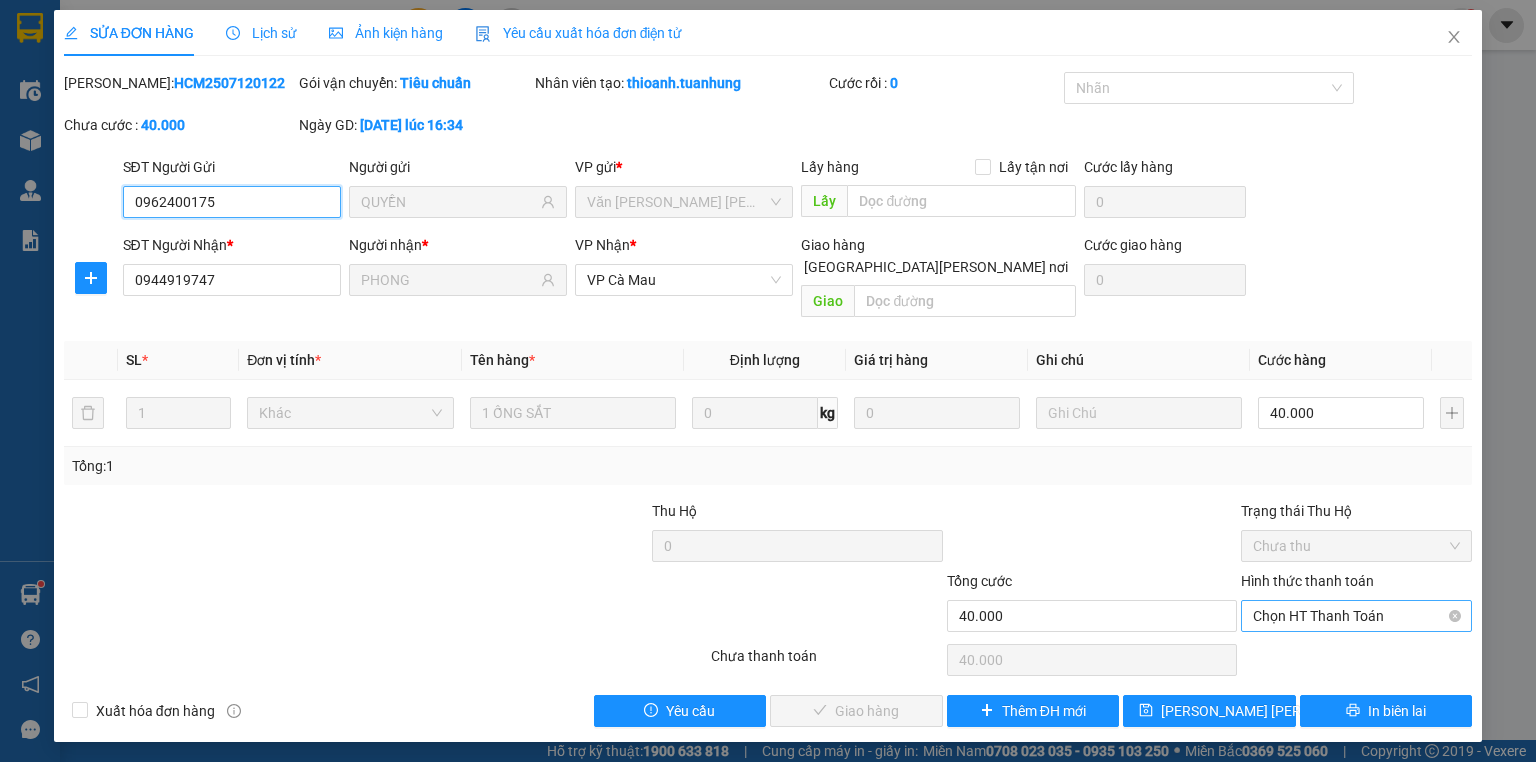 click on "Chọn HT Thanh Toán" at bounding box center [1356, 616] 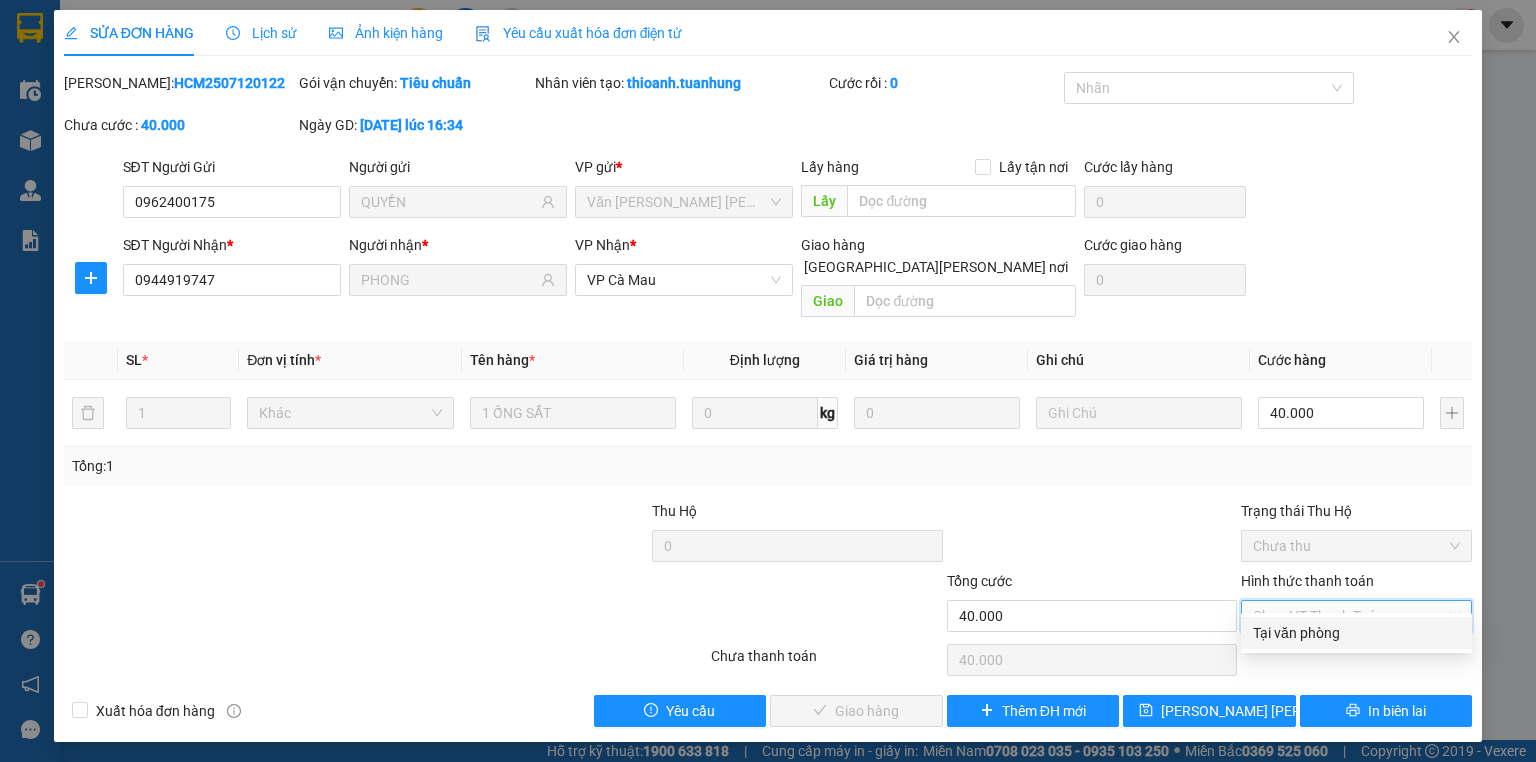 click on "Tại văn phòng" at bounding box center (1356, 633) 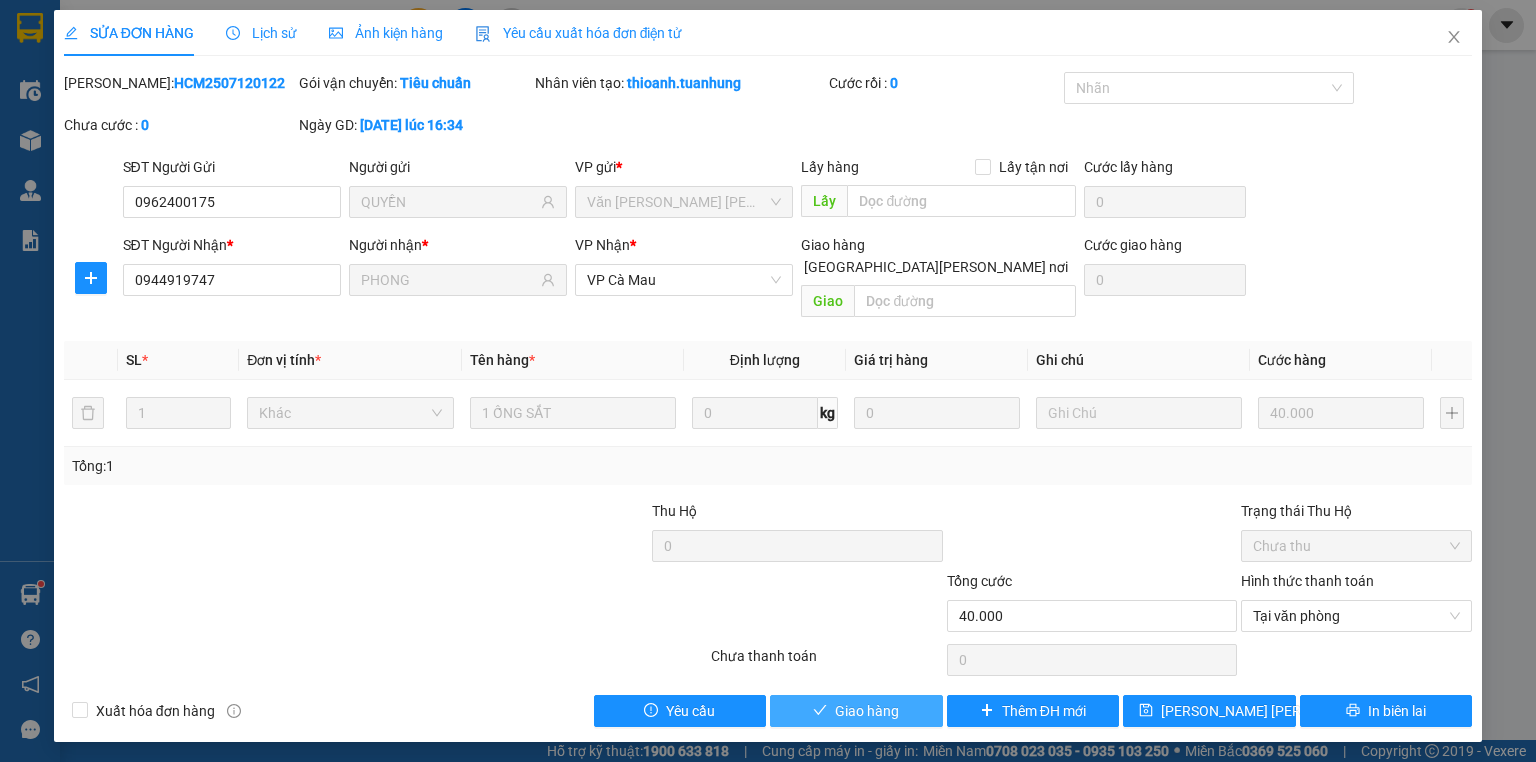 click on "Giao hàng" at bounding box center (856, 711) 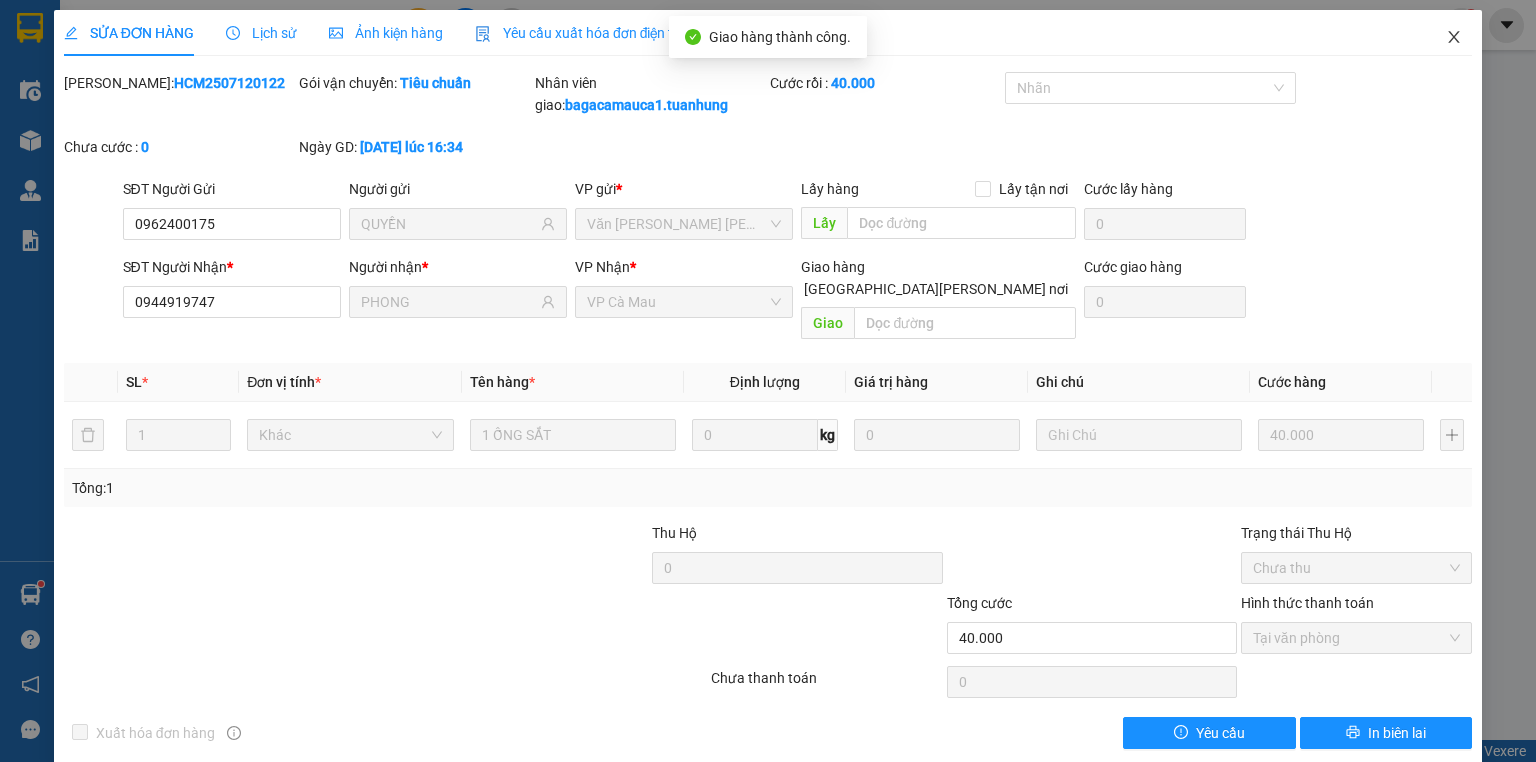 click at bounding box center (1454, 38) 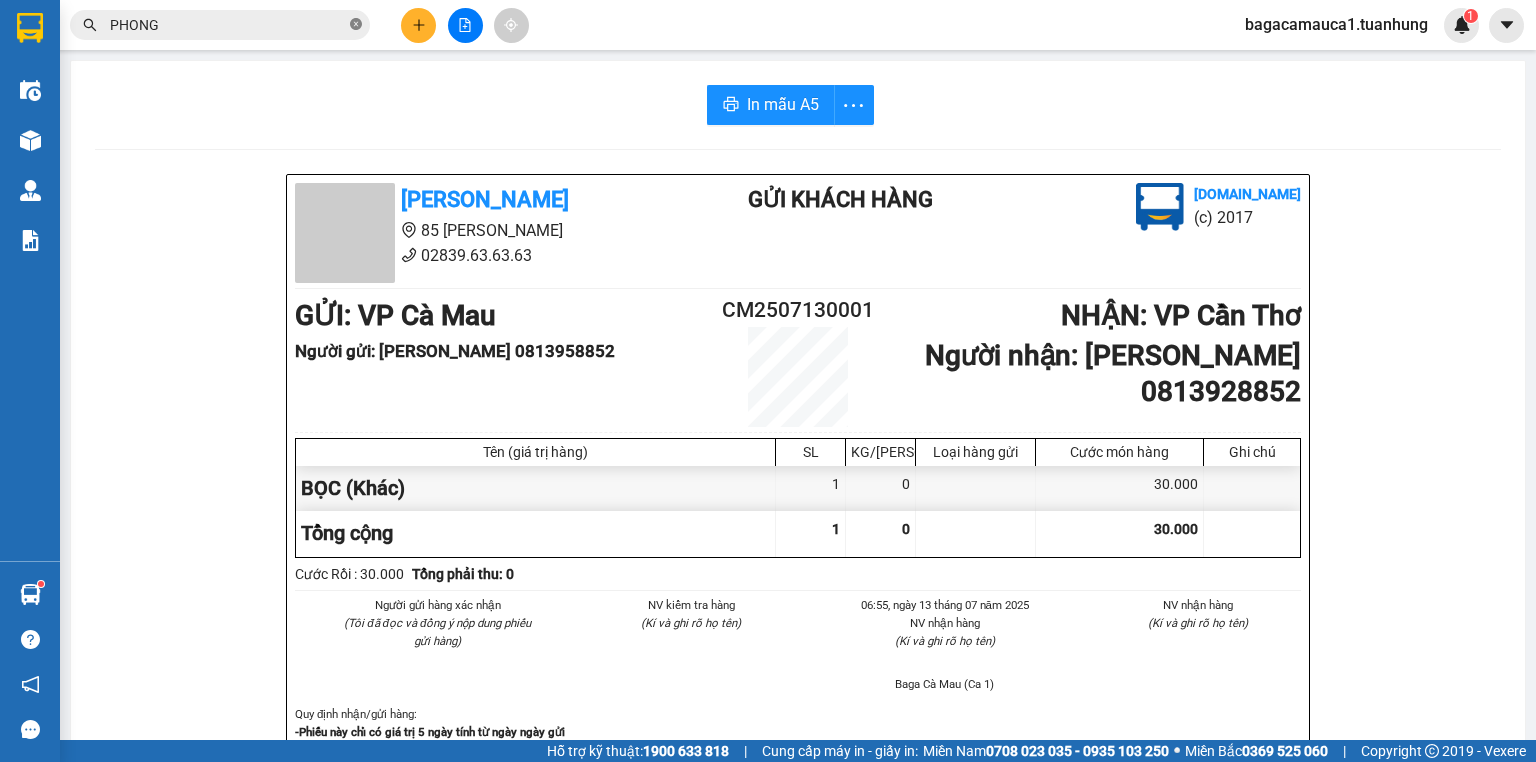 click 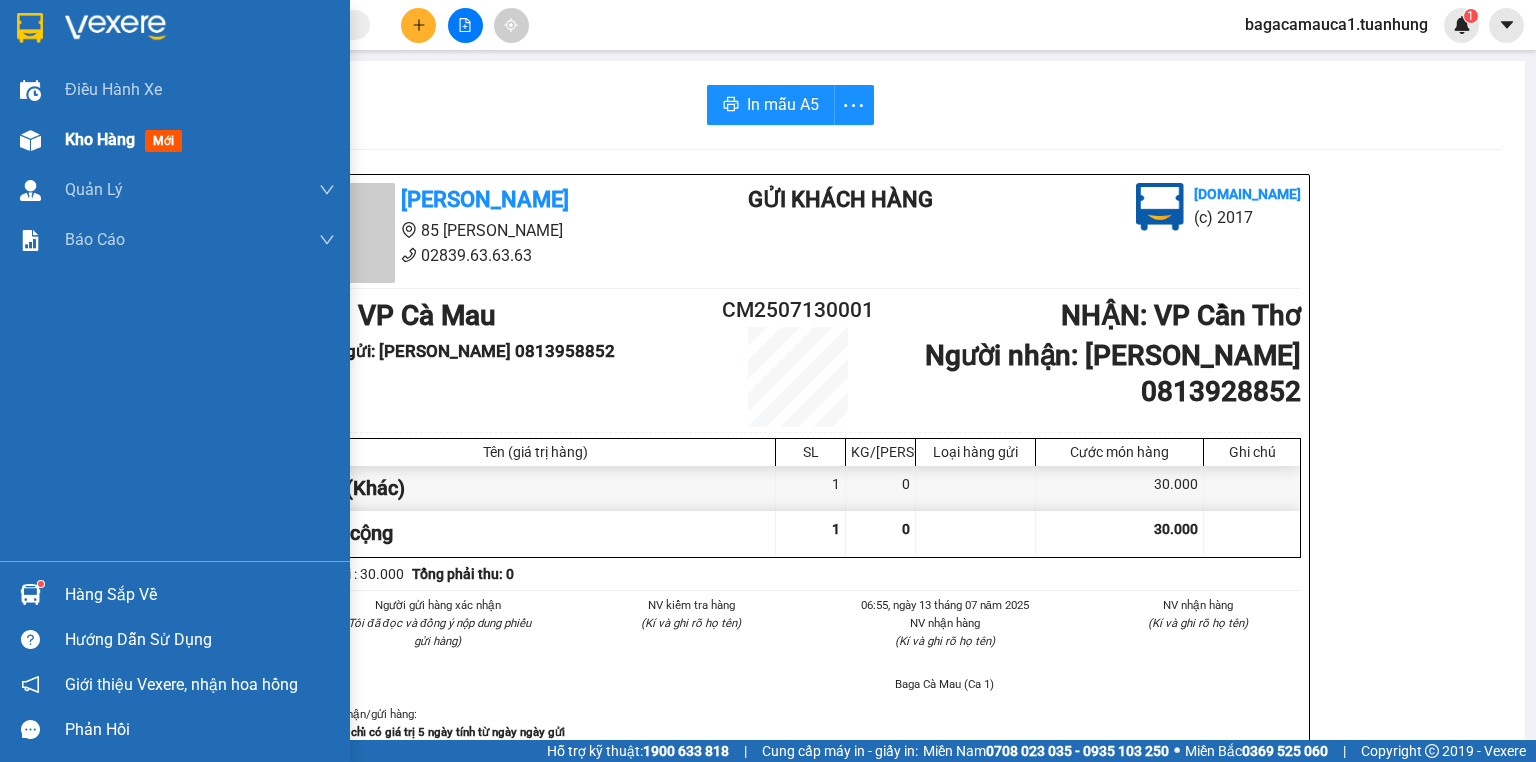click on "Kho hàng" at bounding box center [100, 139] 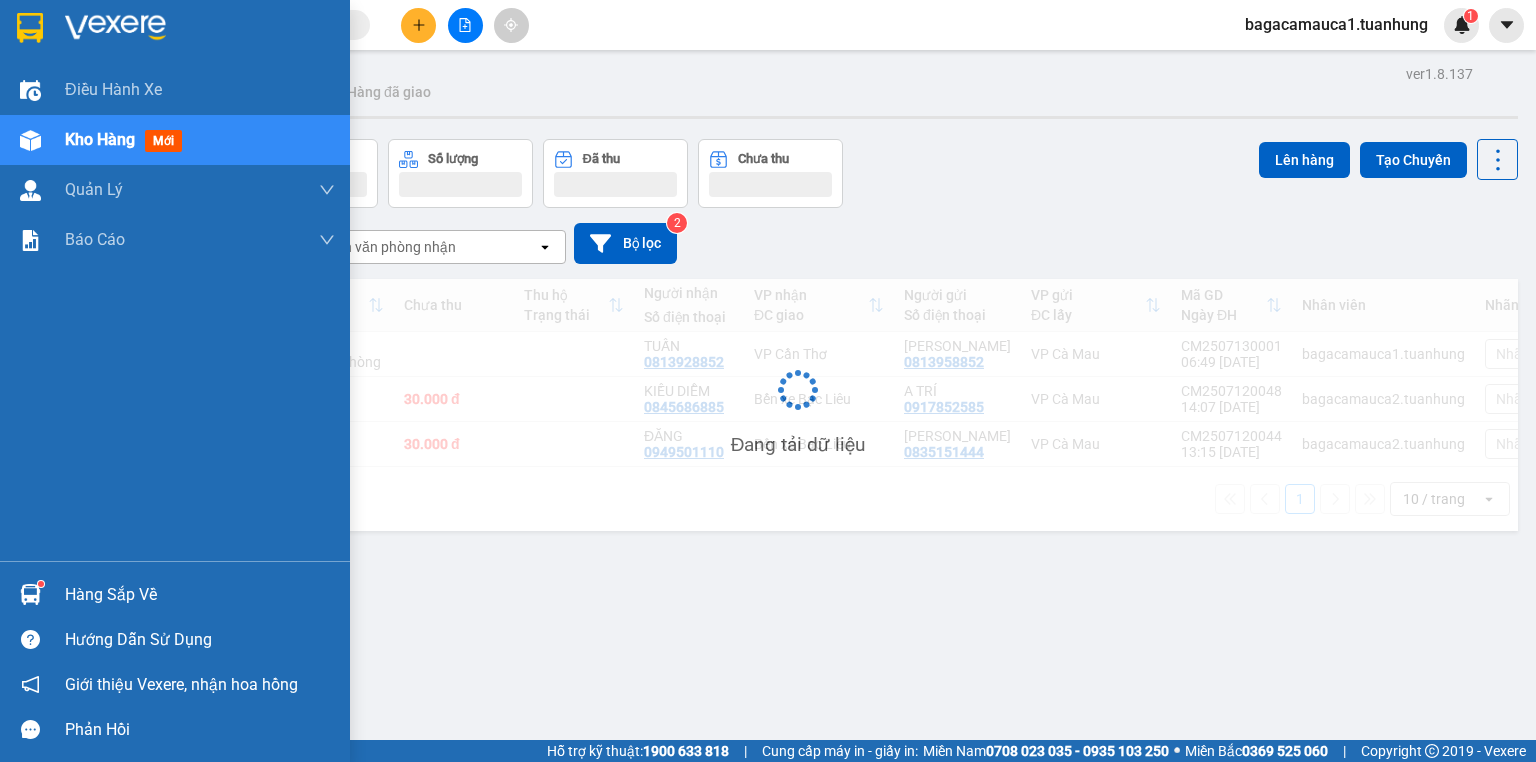 click on "Kho hàng" at bounding box center [100, 139] 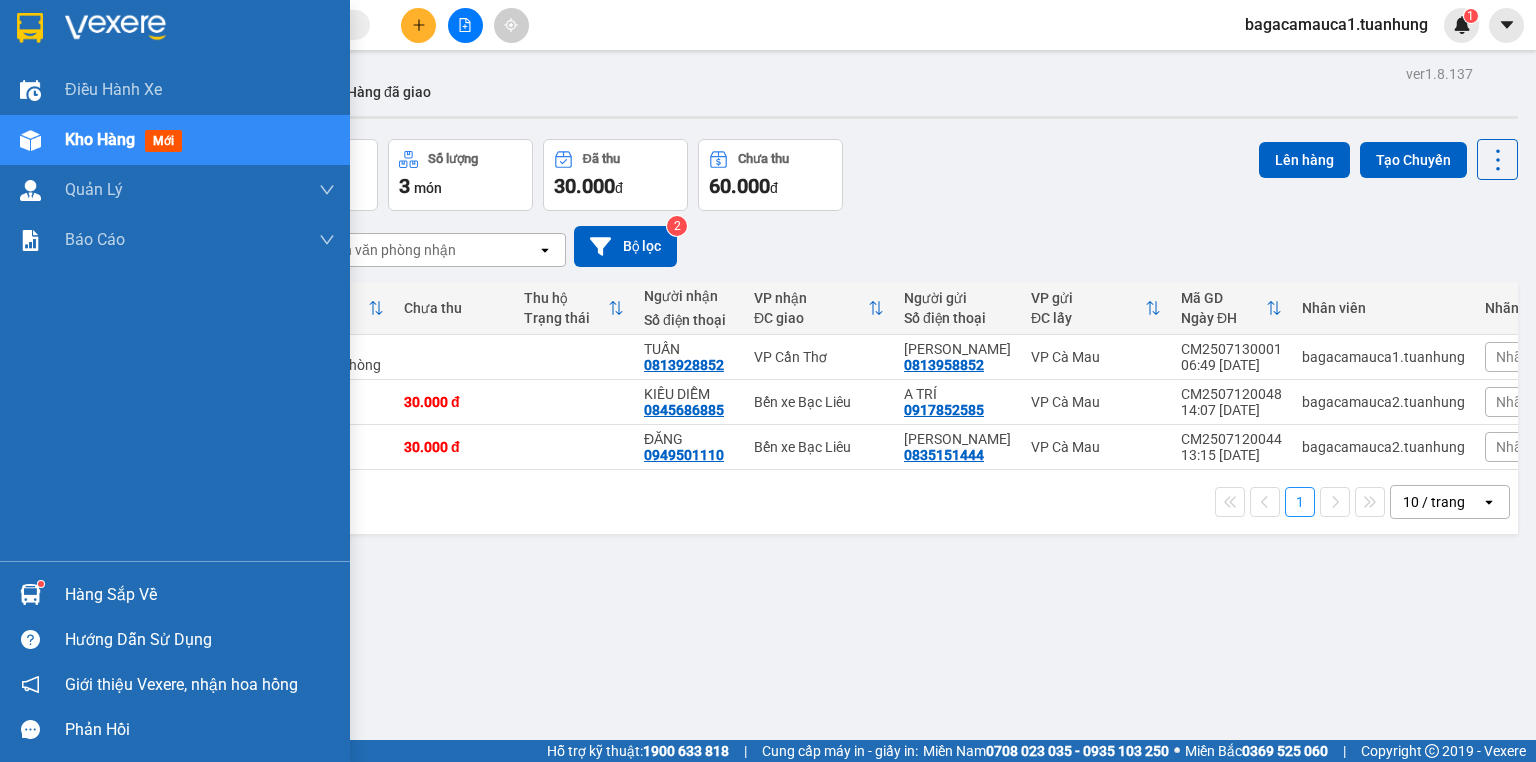 click on "Kho hàng" at bounding box center (100, 139) 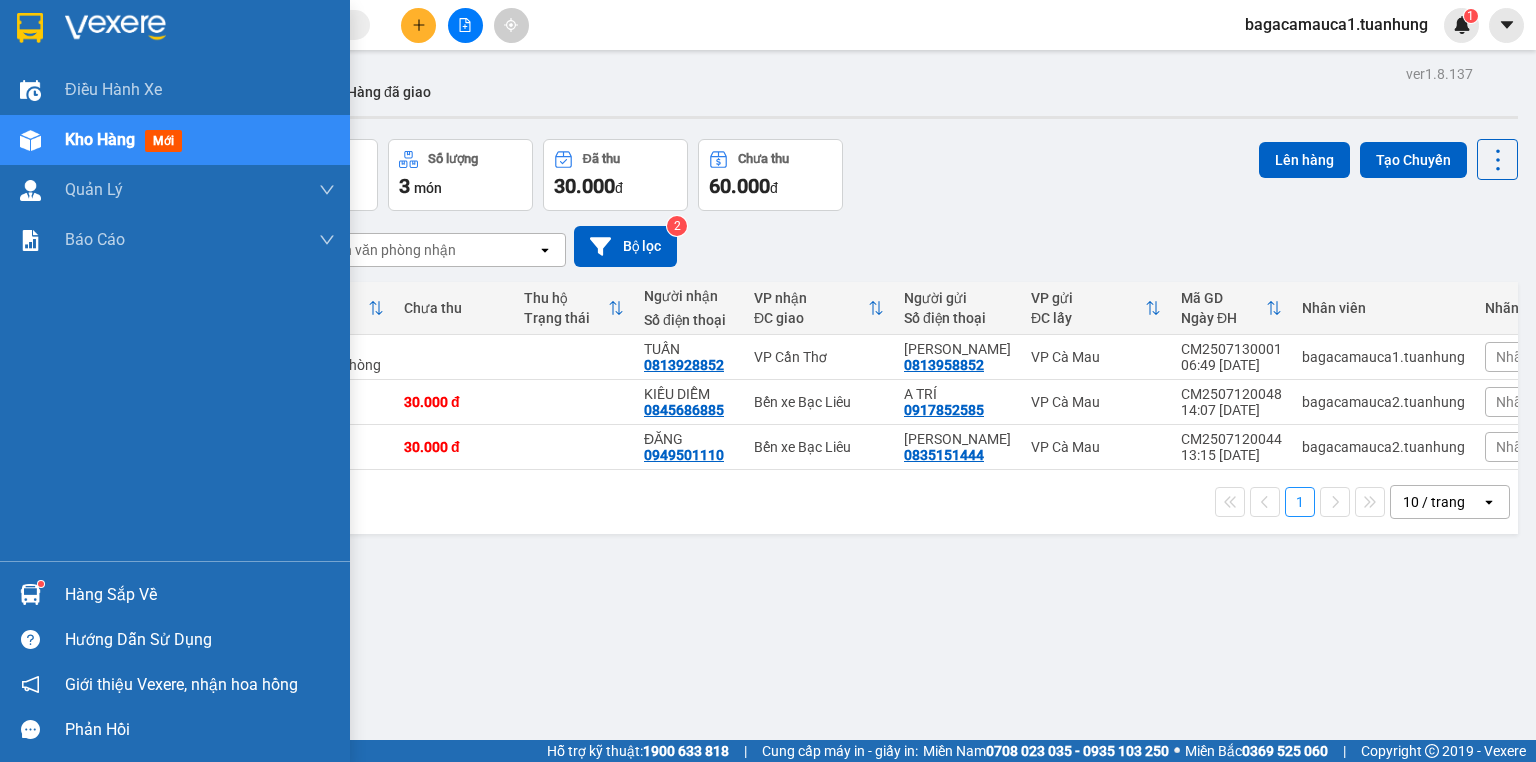 click on "Kho hàng" at bounding box center [100, 139] 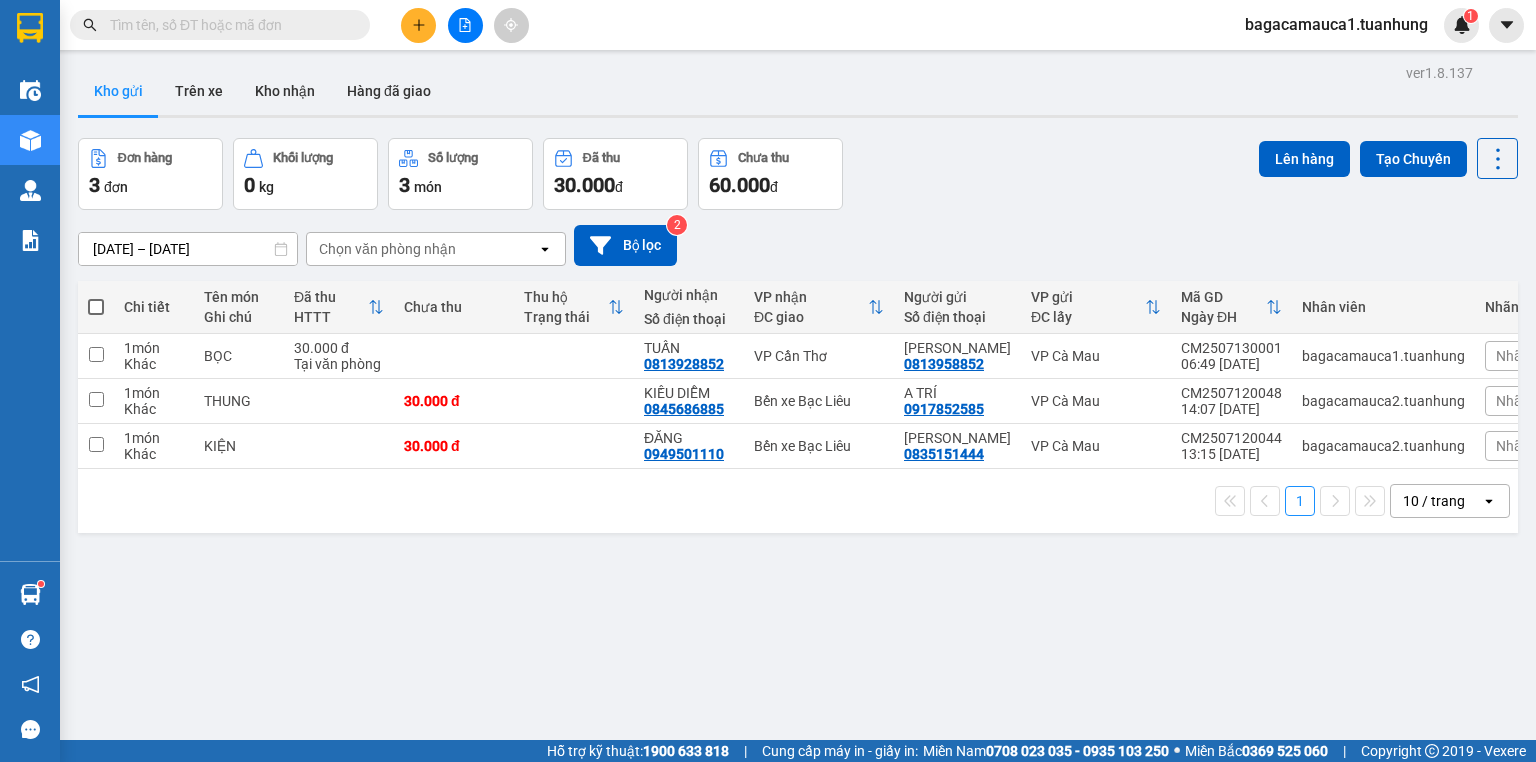 scroll, scrollTop: 0, scrollLeft: 0, axis: both 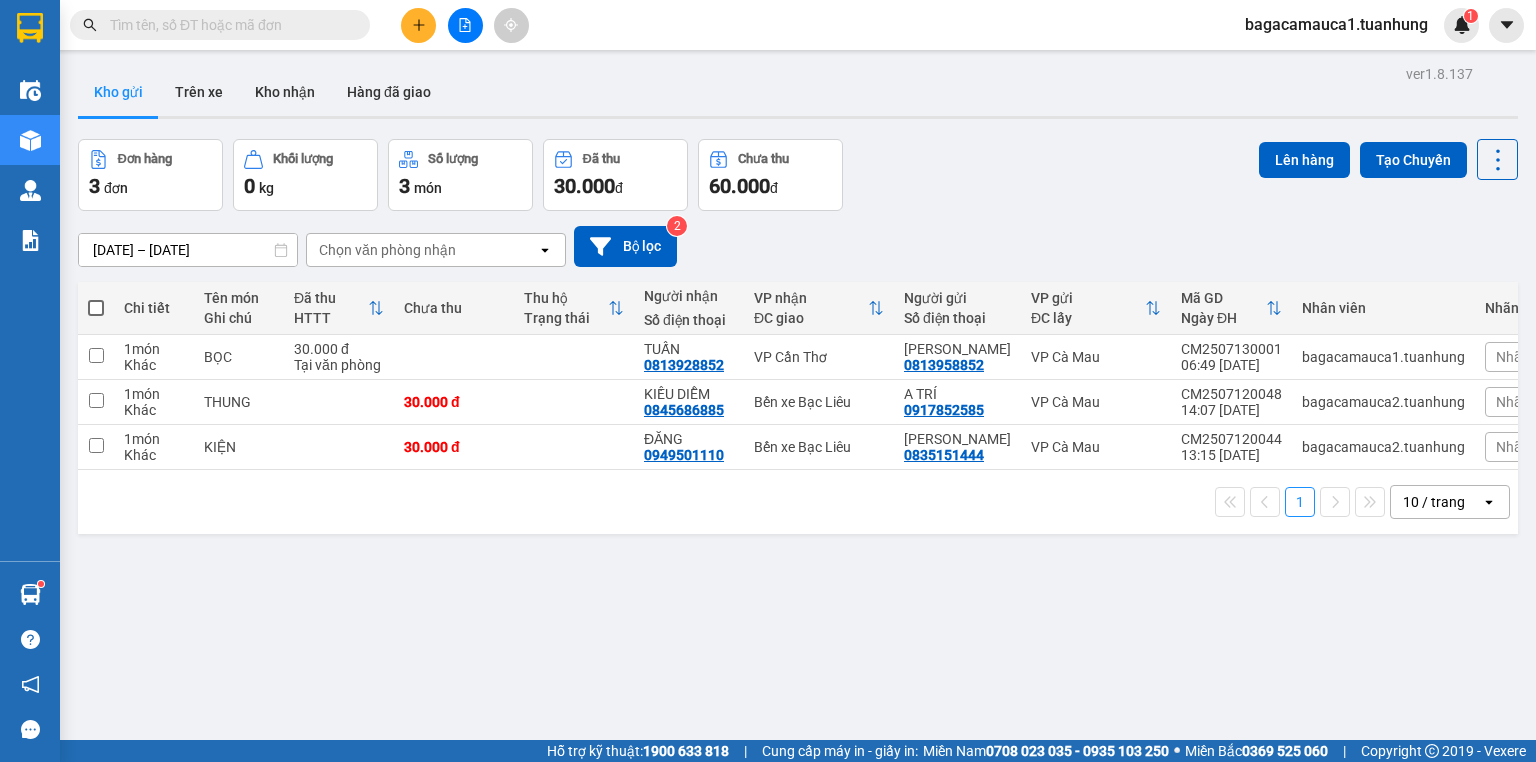 click on "Kho gửi" at bounding box center (118, 92) 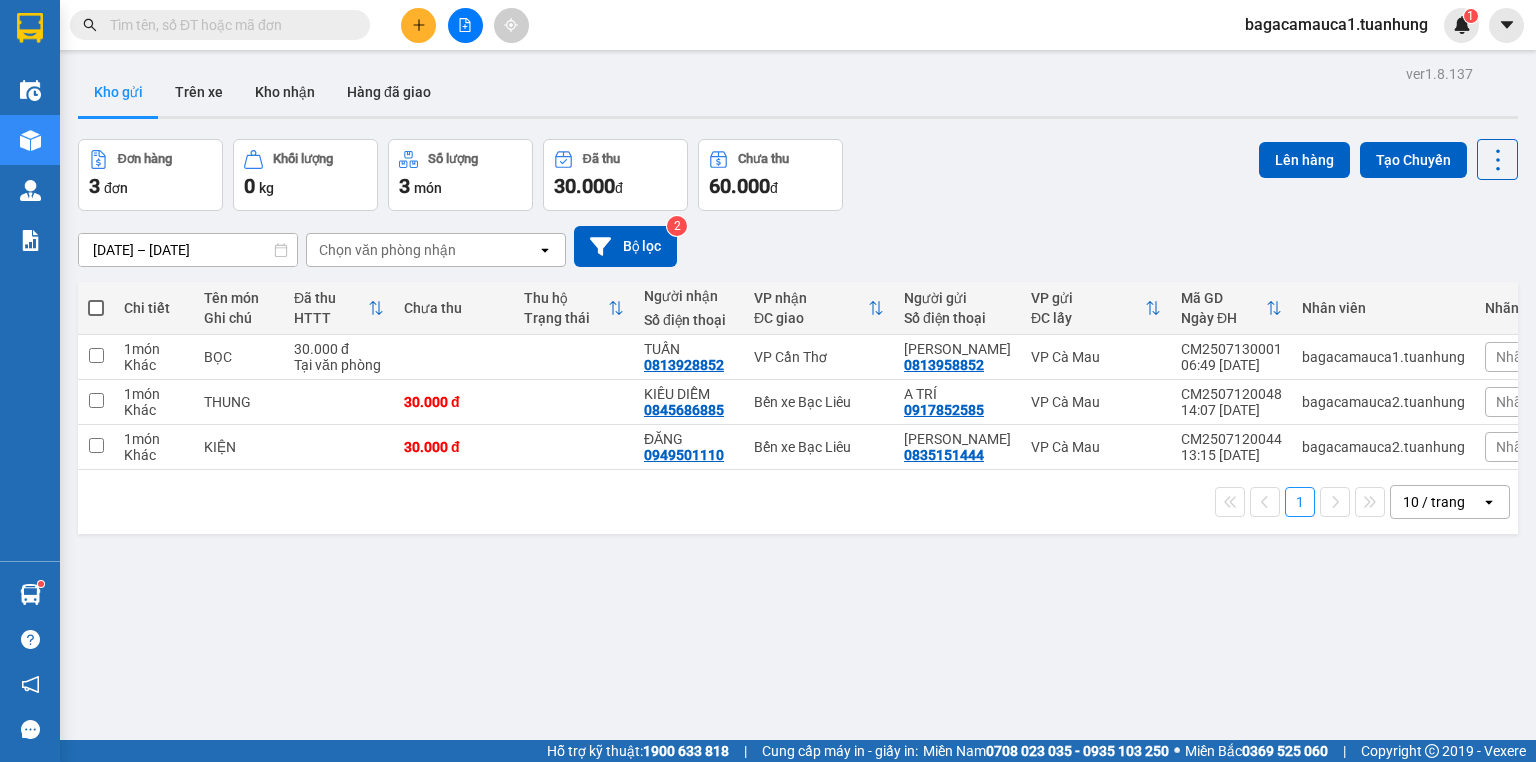 click at bounding box center (228, 25) 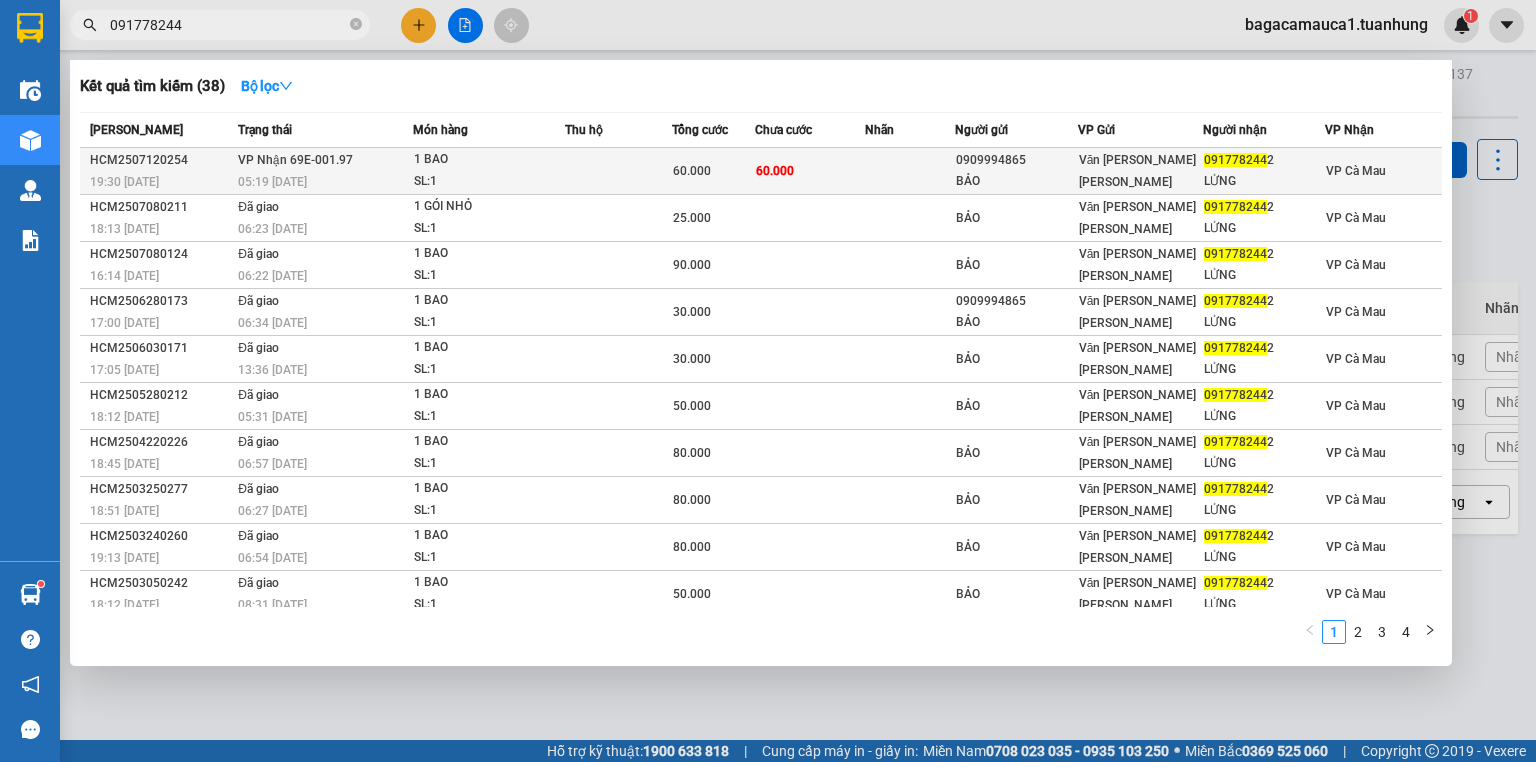 type on "091778244" 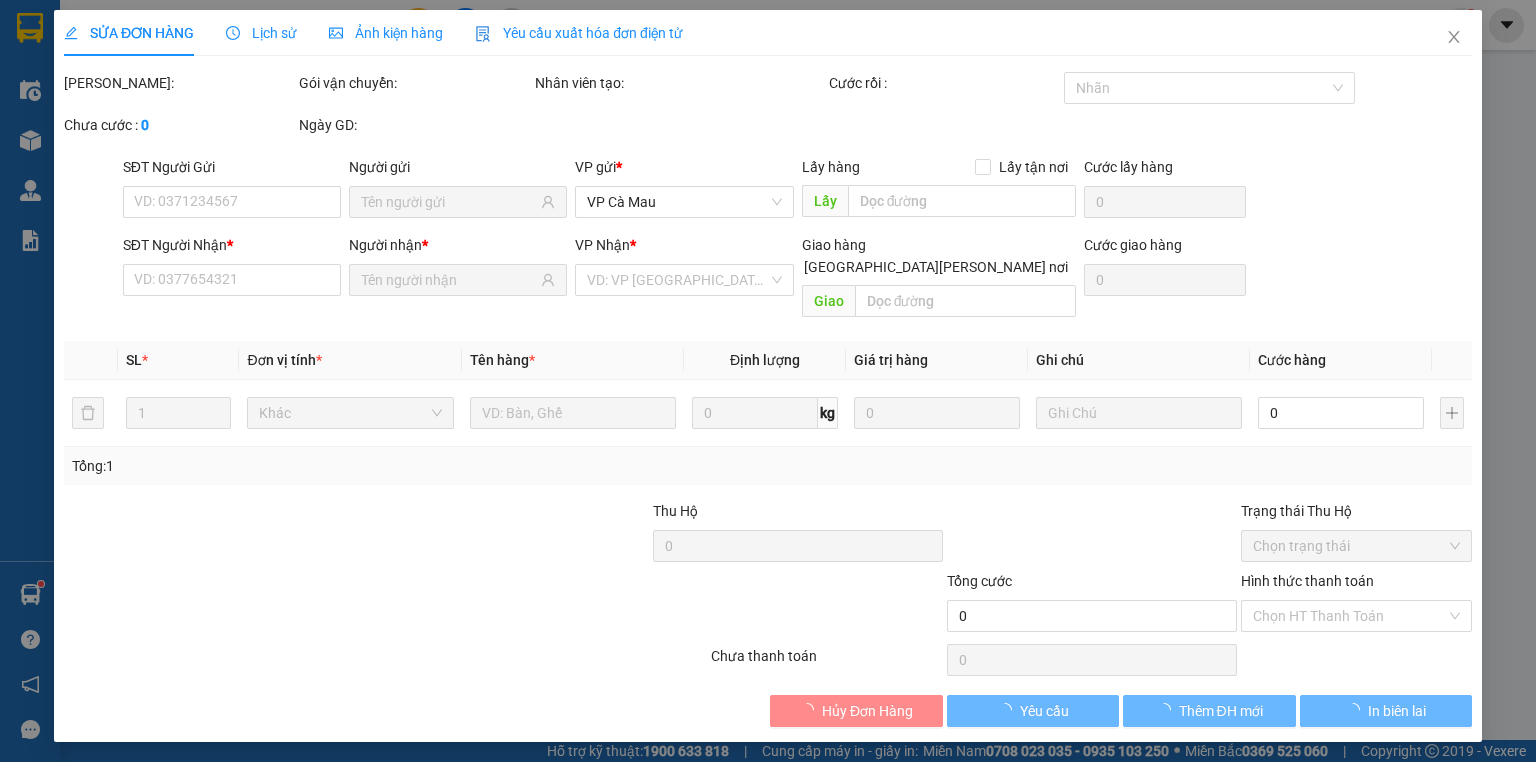 type on "0909994865" 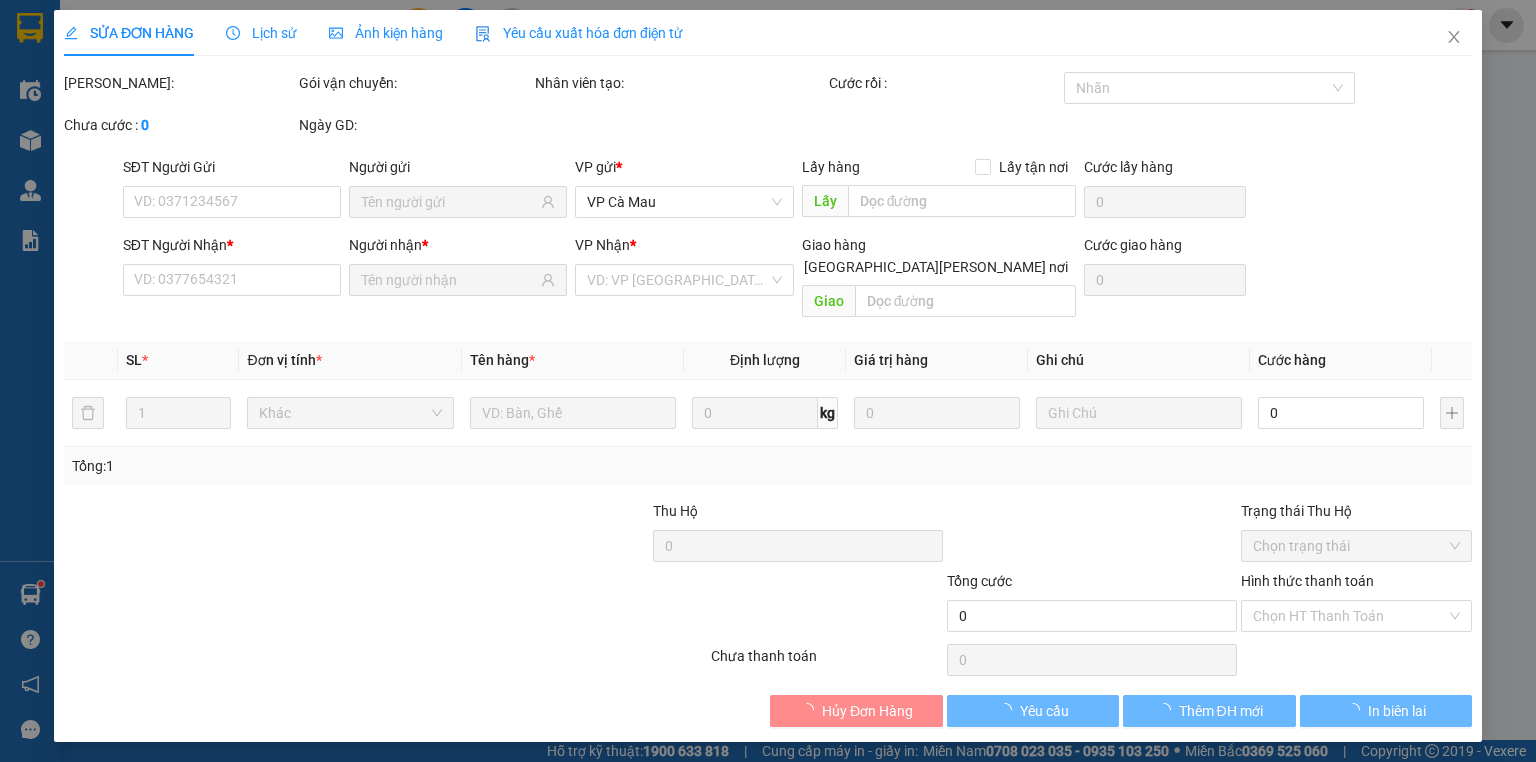 type on "BẢO" 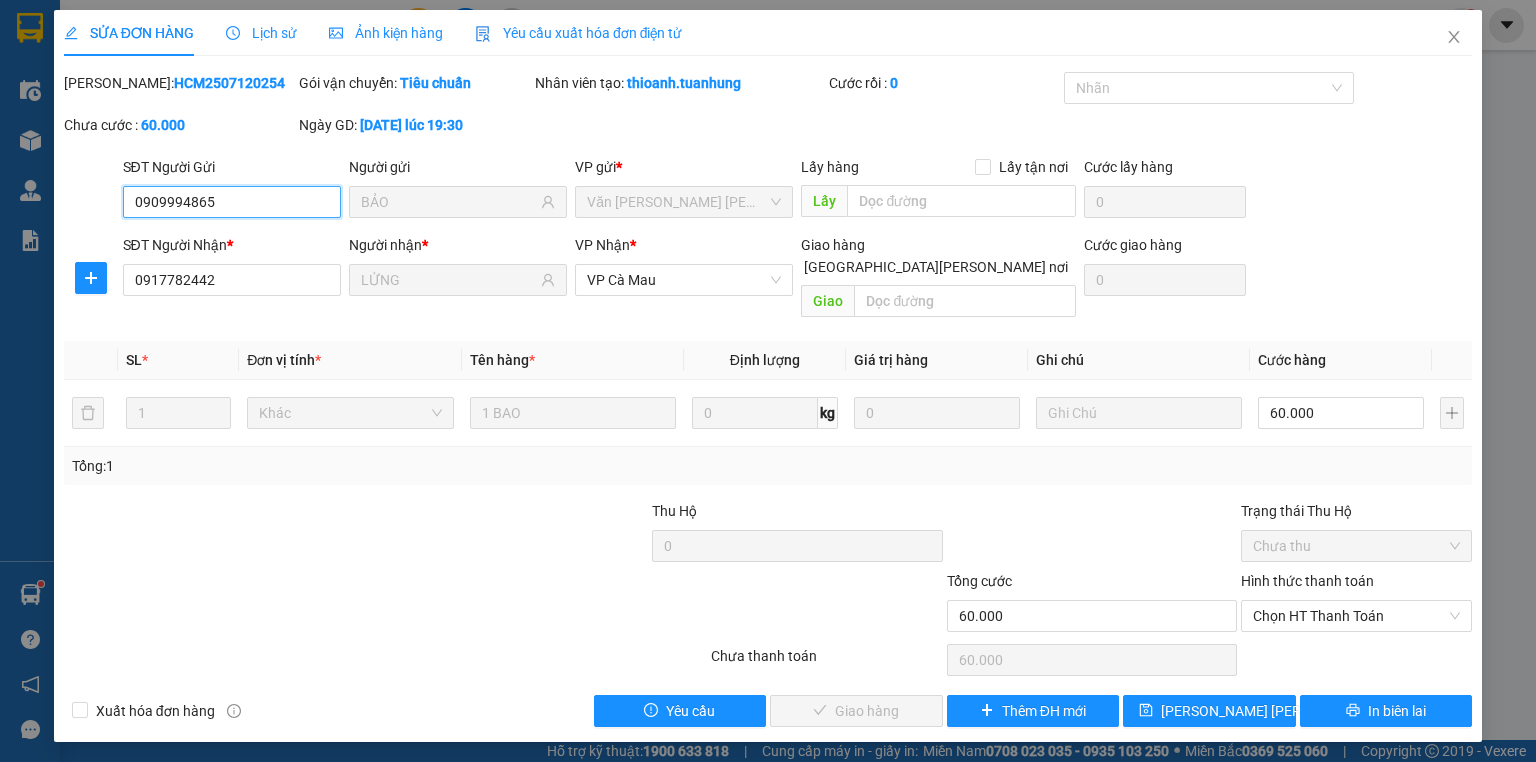 drag, startPoint x: 1307, startPoint y: 597, endPoint x: 1312, endPoint y: 610, distance: 13.928389 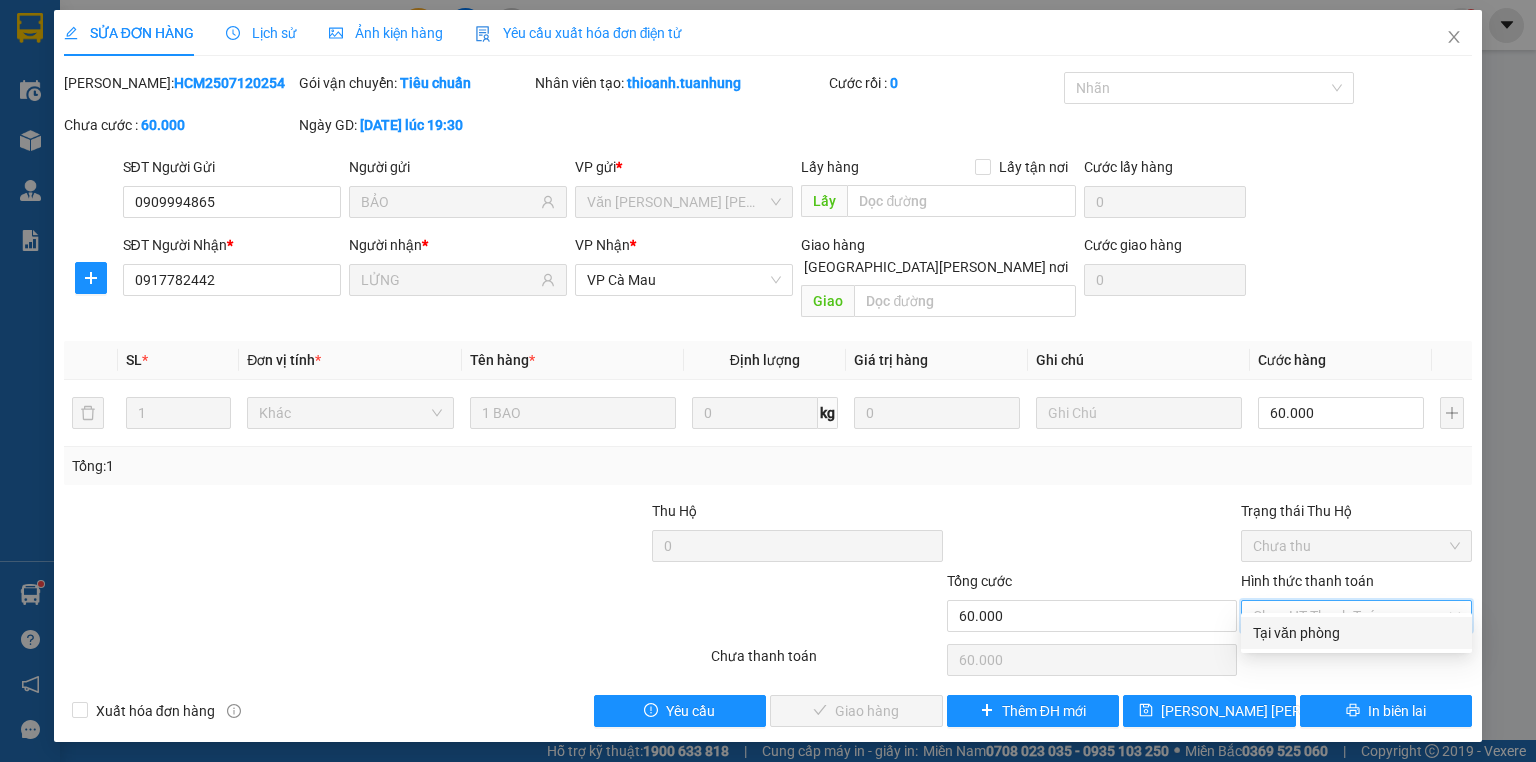 click on "Tại văn phòng" at bounding box center (1356, 633) 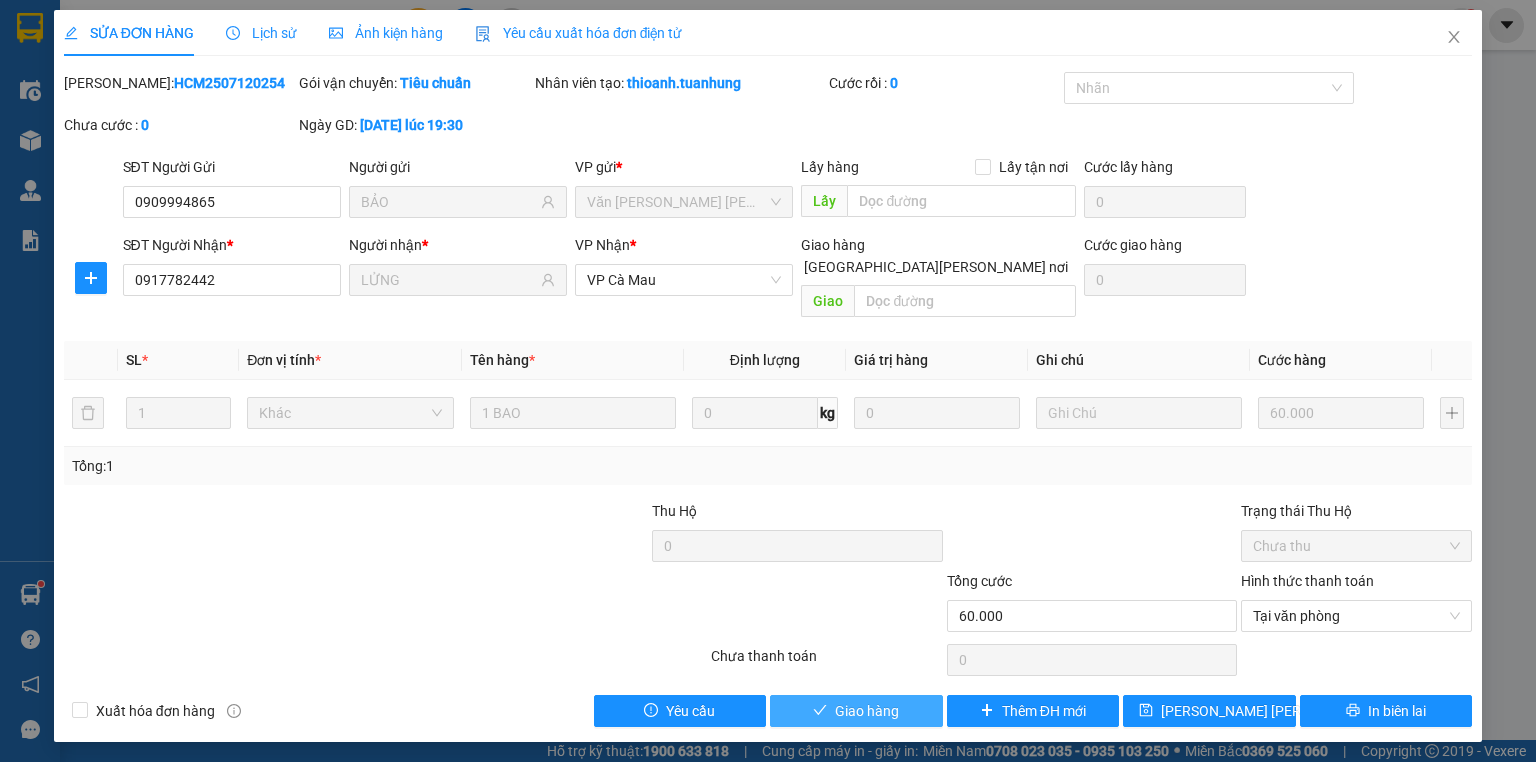 click on "Thêm ĐH mới" at bounding box center (1033, 711) 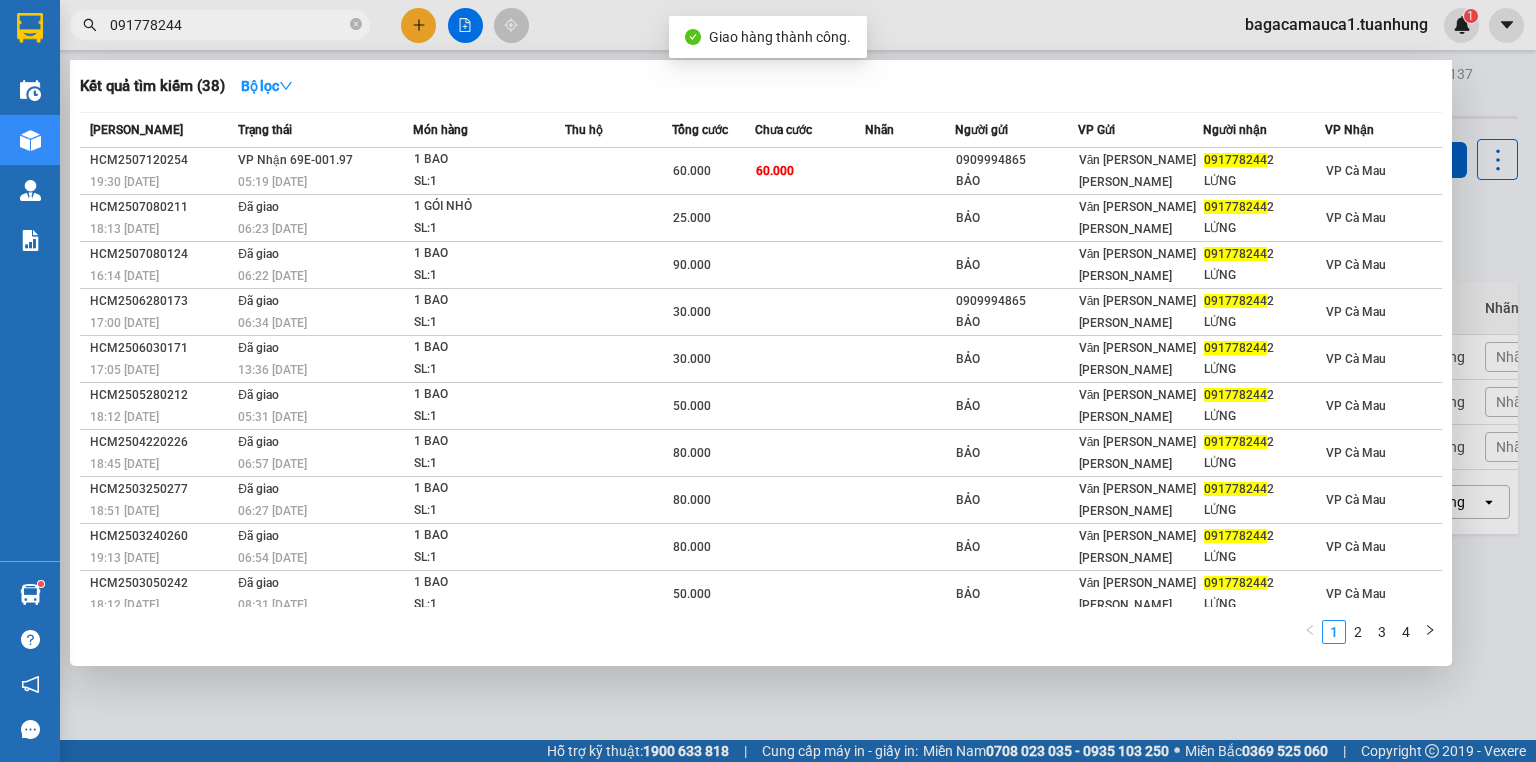 click on "091778244" at bounding box center [220, 25] 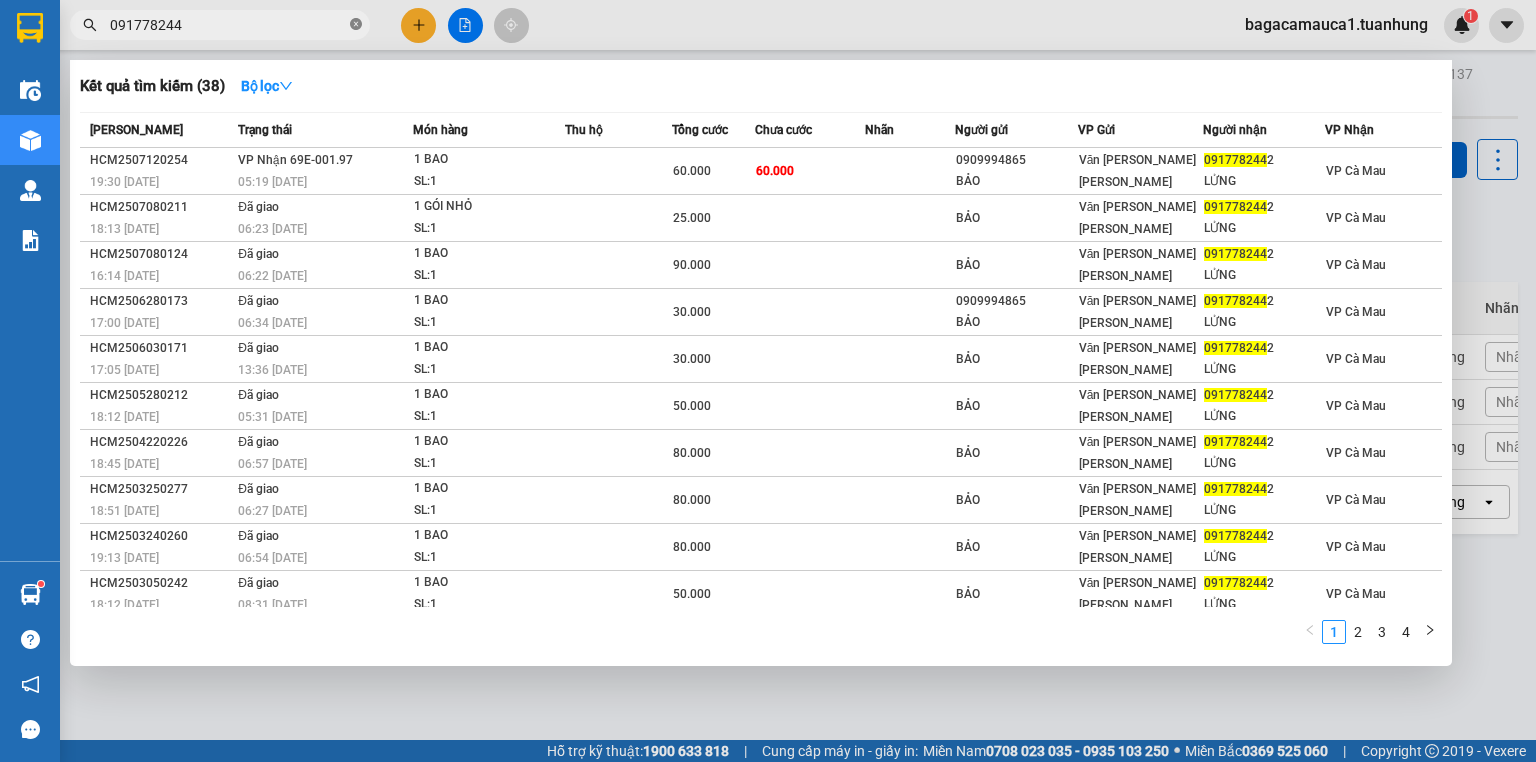 click 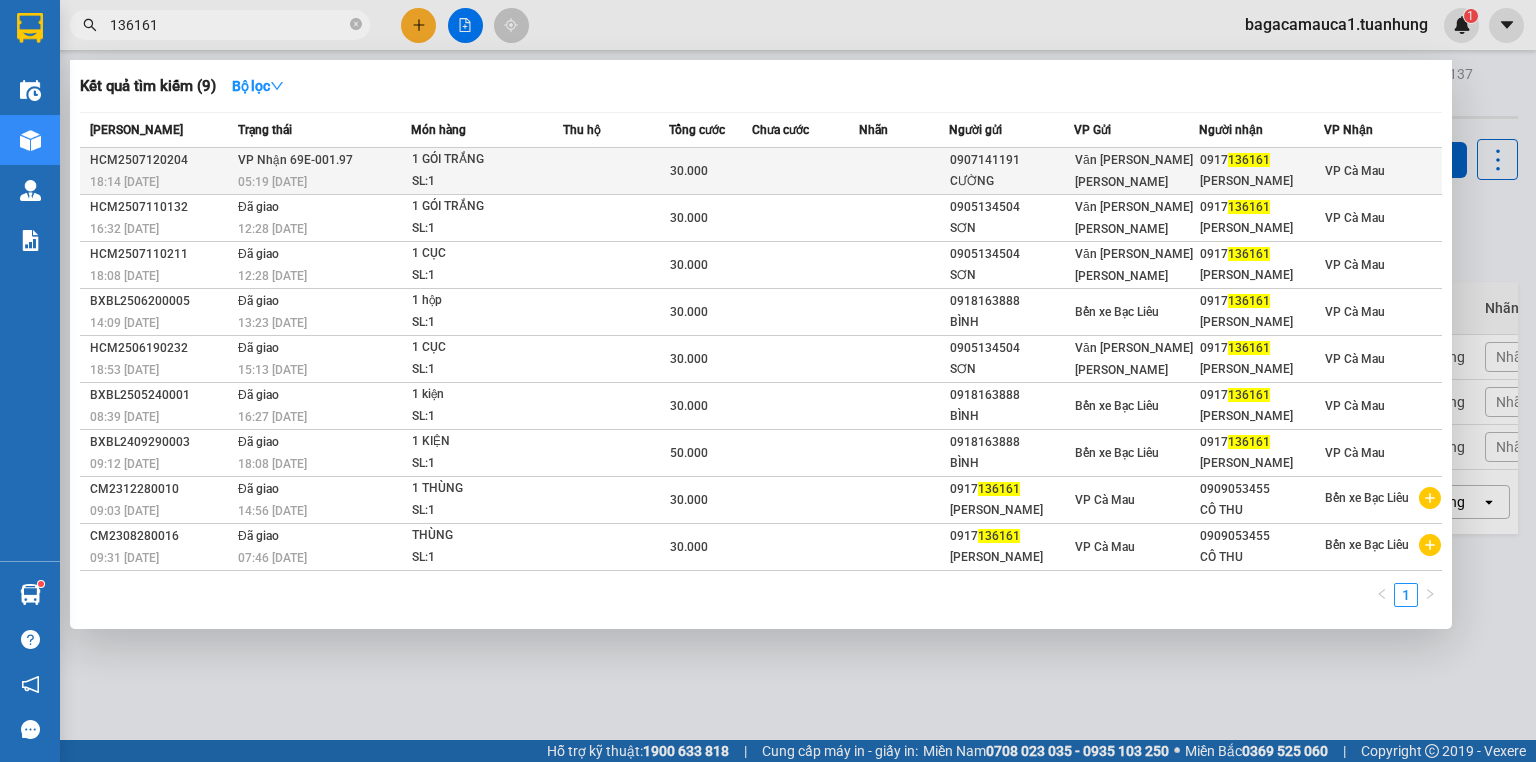 type on "136161" 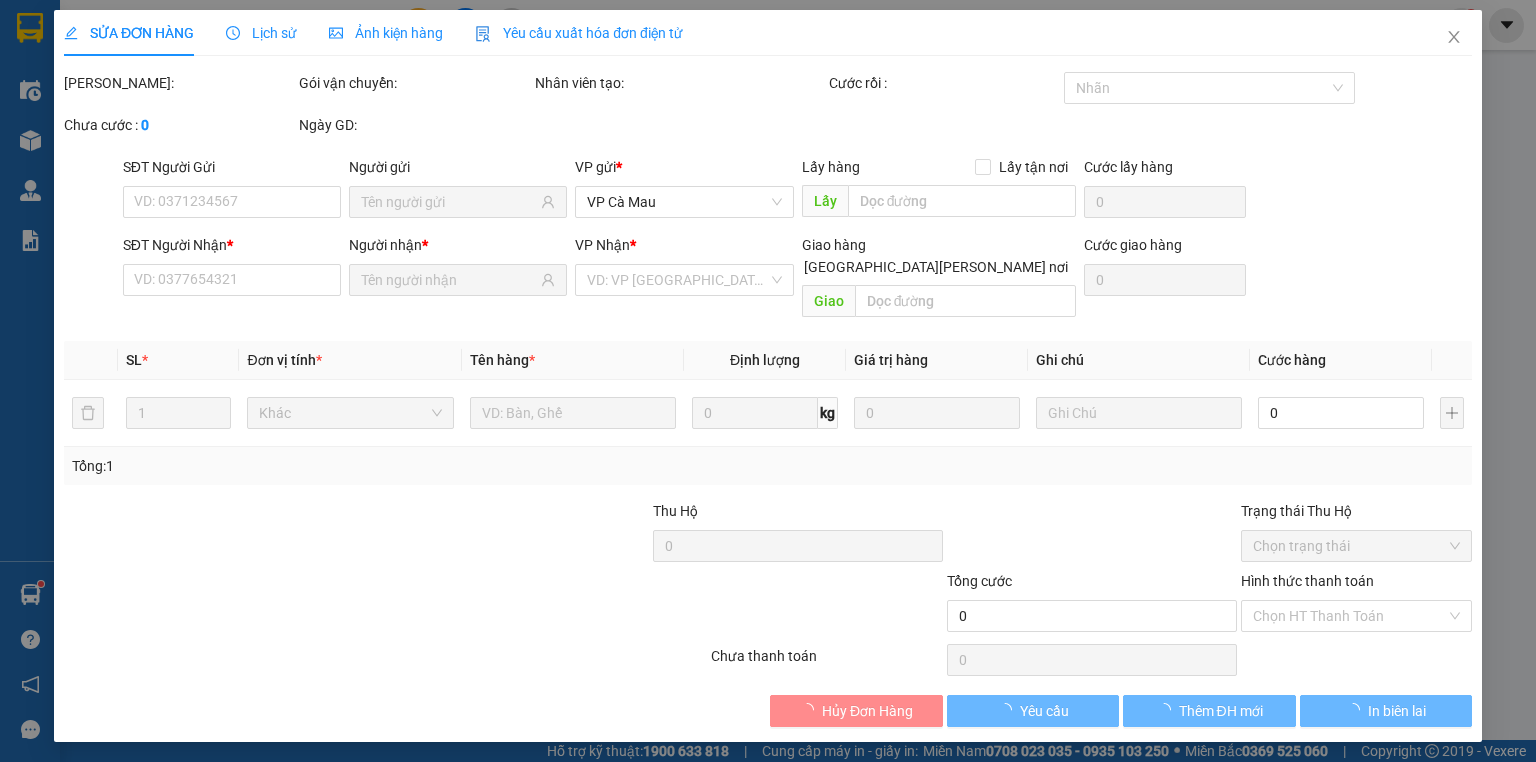 type on "0907141191" 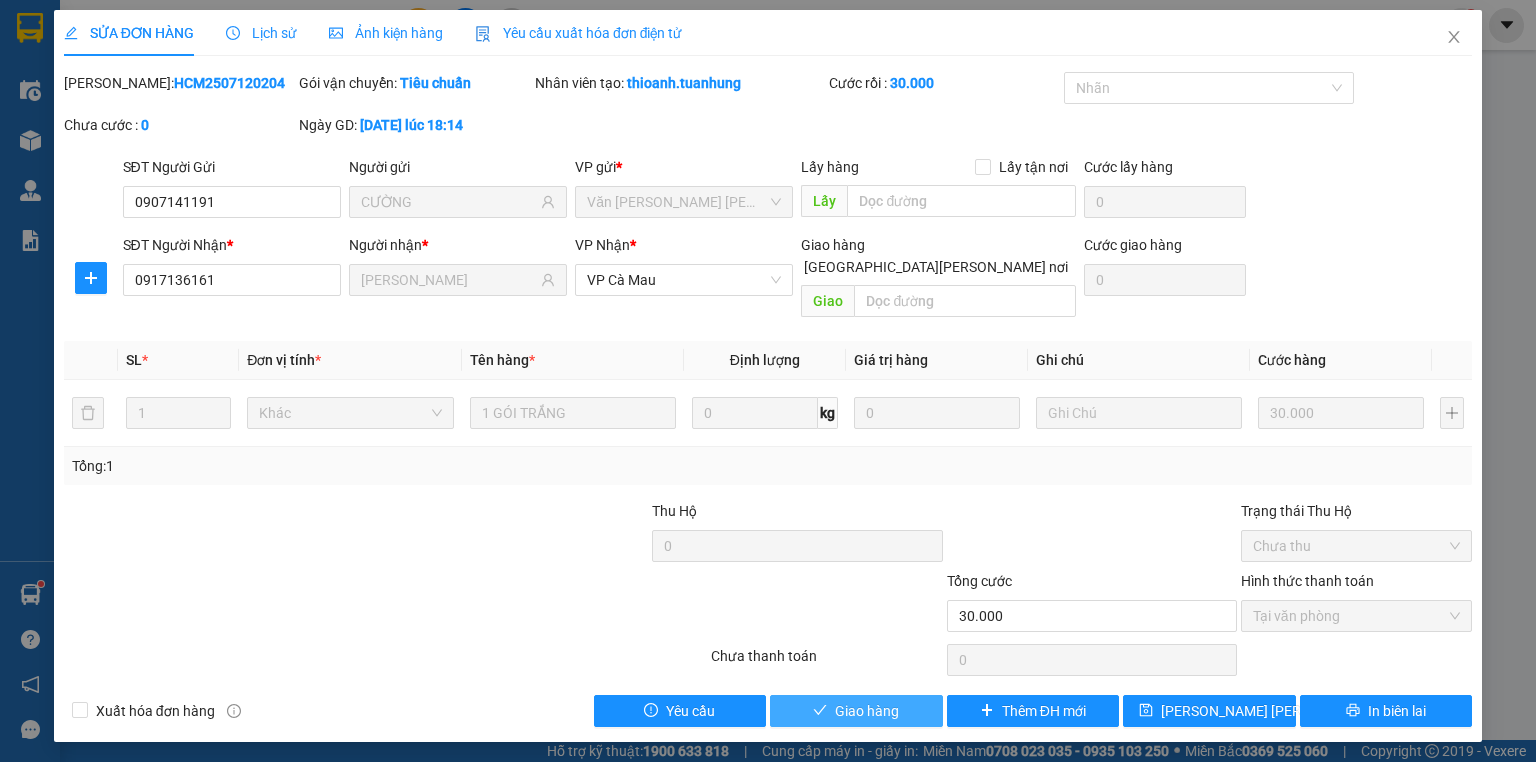 click on "Giao hàng" at bounding box center [856, 711] 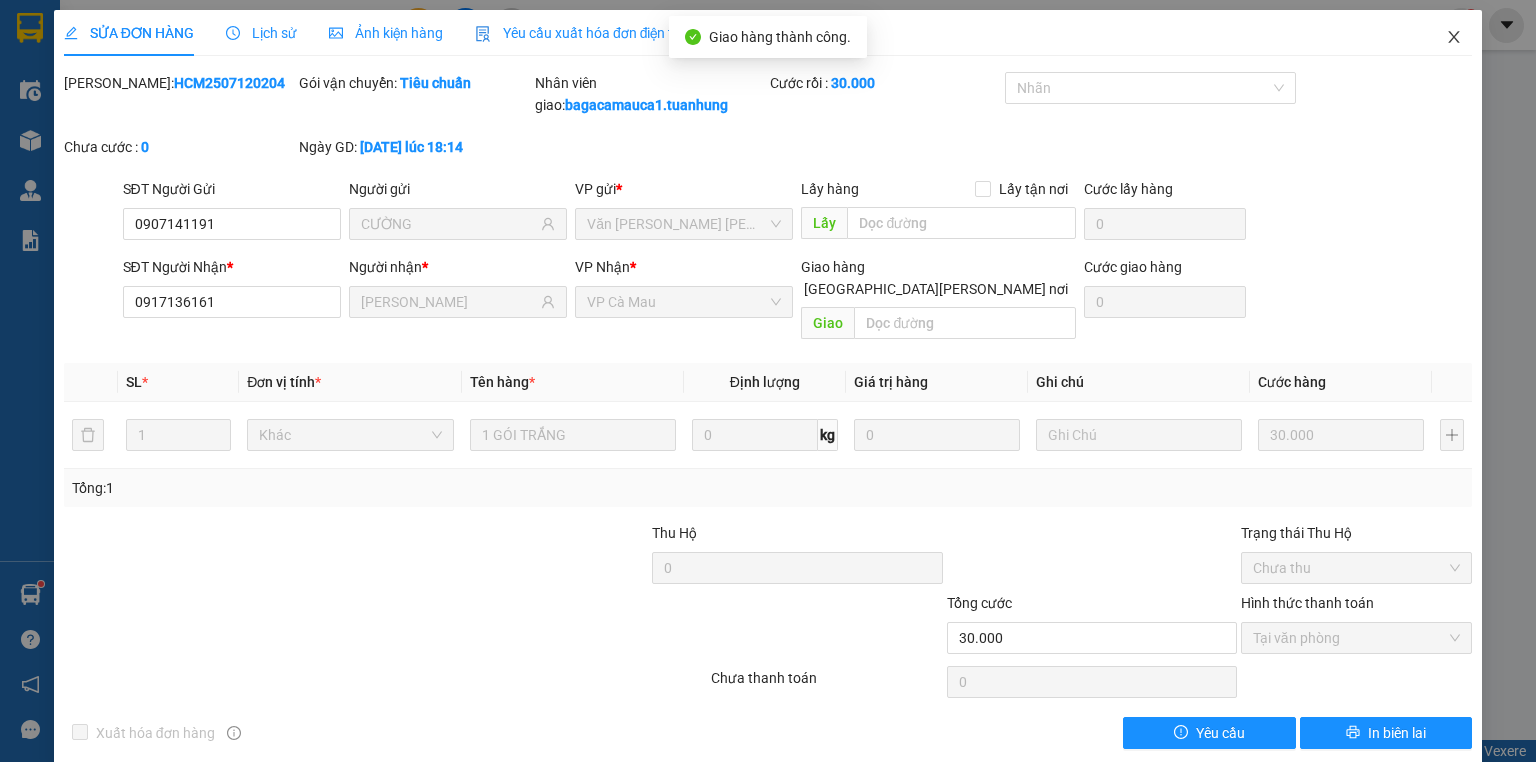 click at bounding box center [1454, 38] 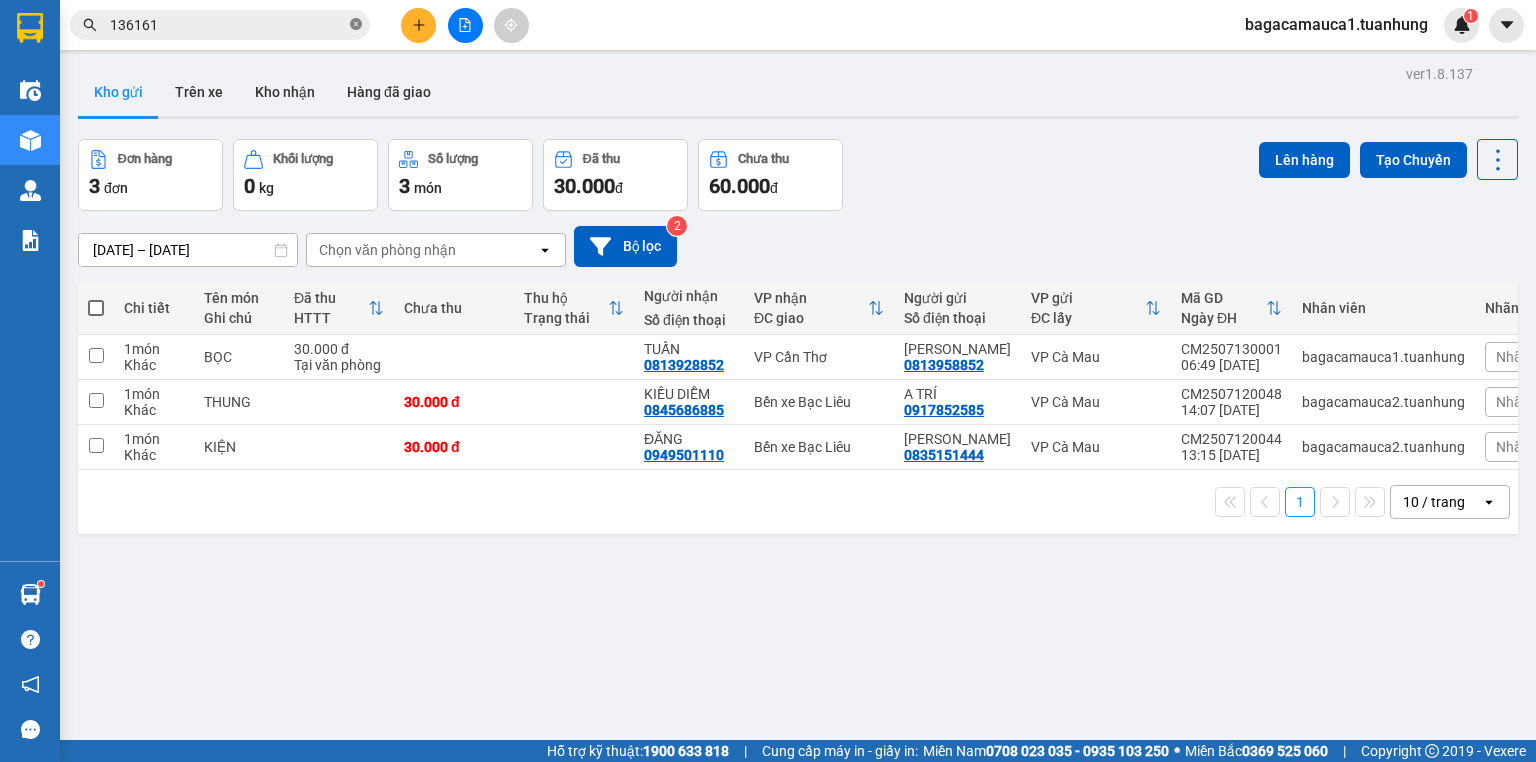 click 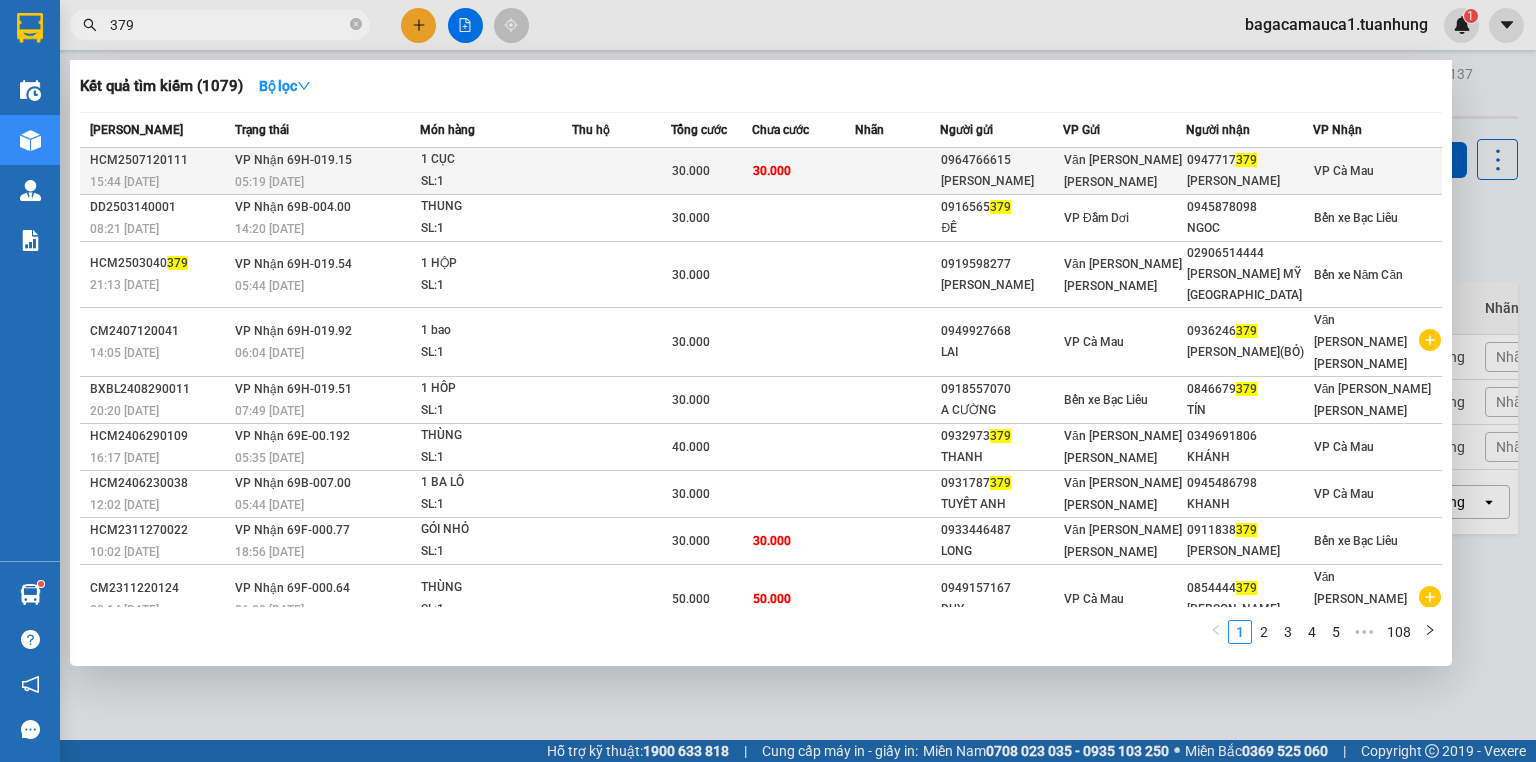 type on "379" 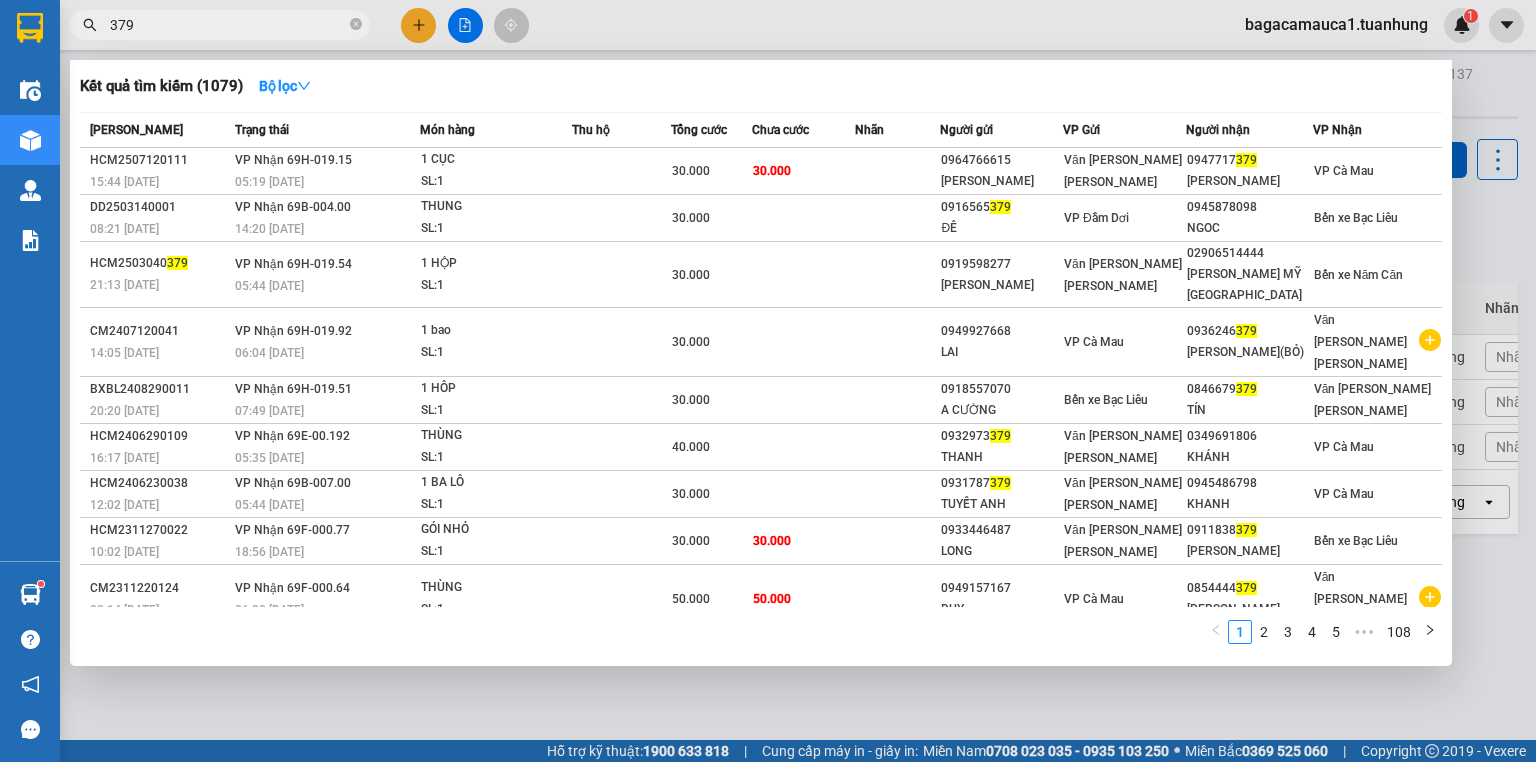 click on "30.000" at bounding box center [803, 171] 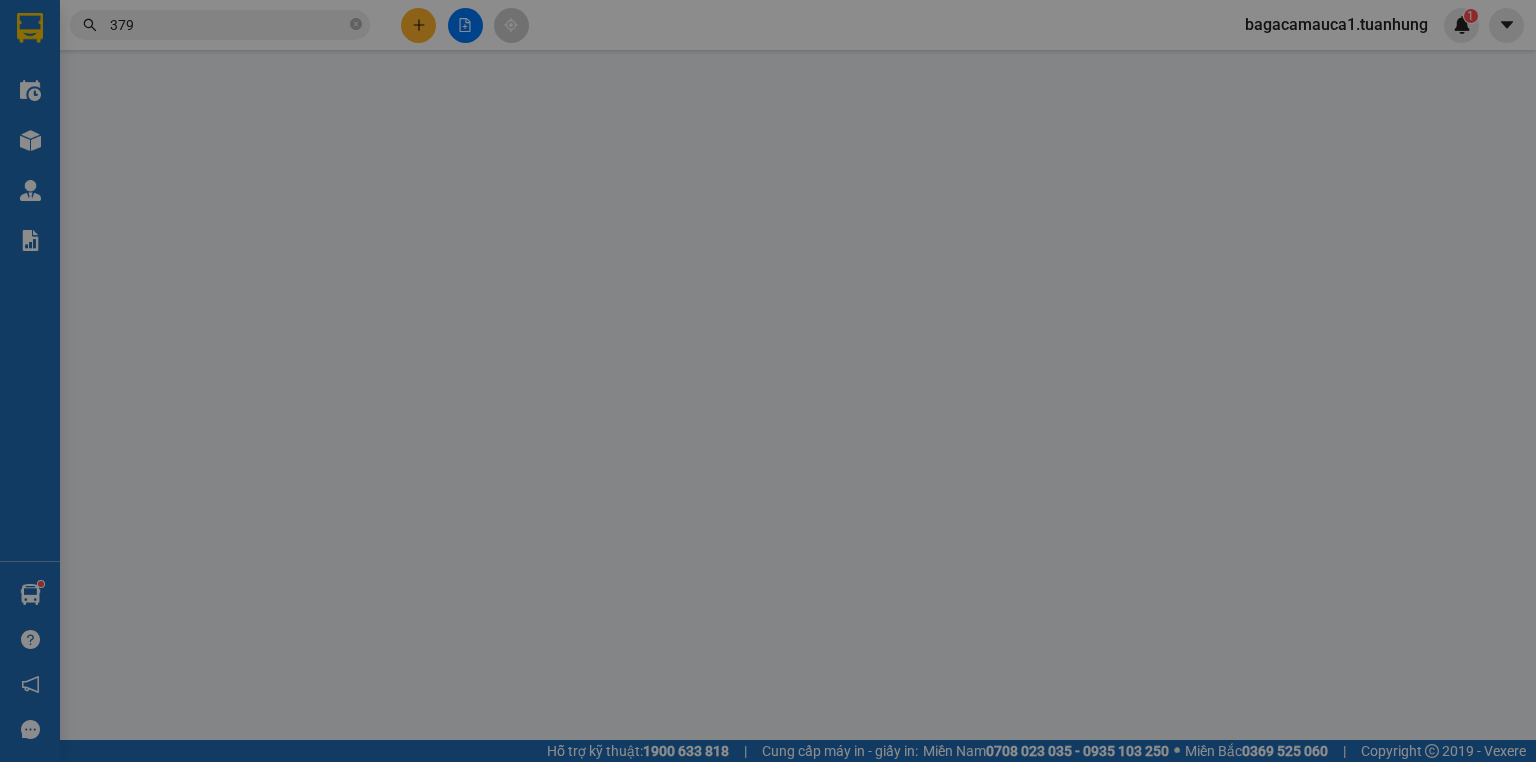 type on "0964766615" 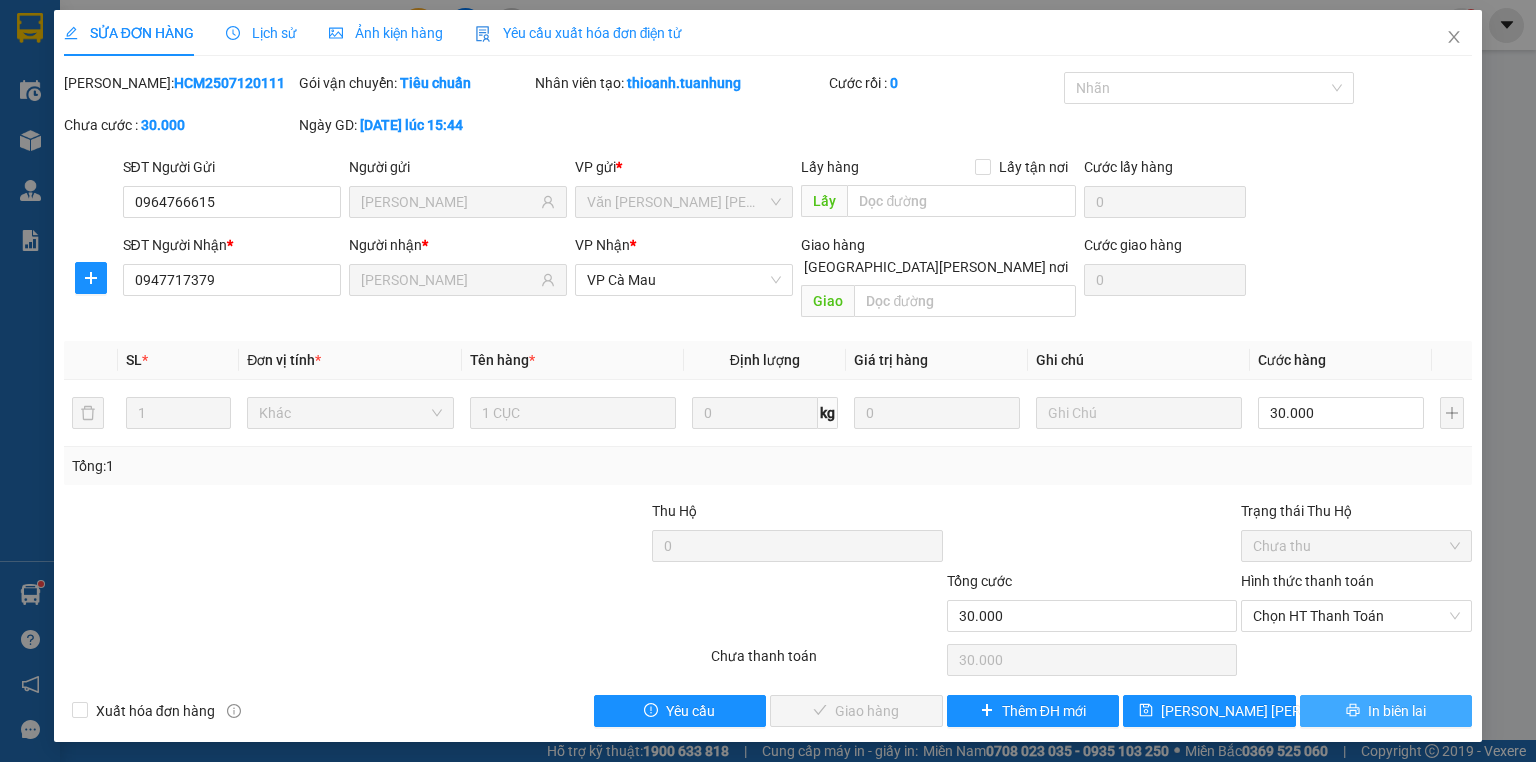 click on "In biên lai" at bounding box center (1397, 711) 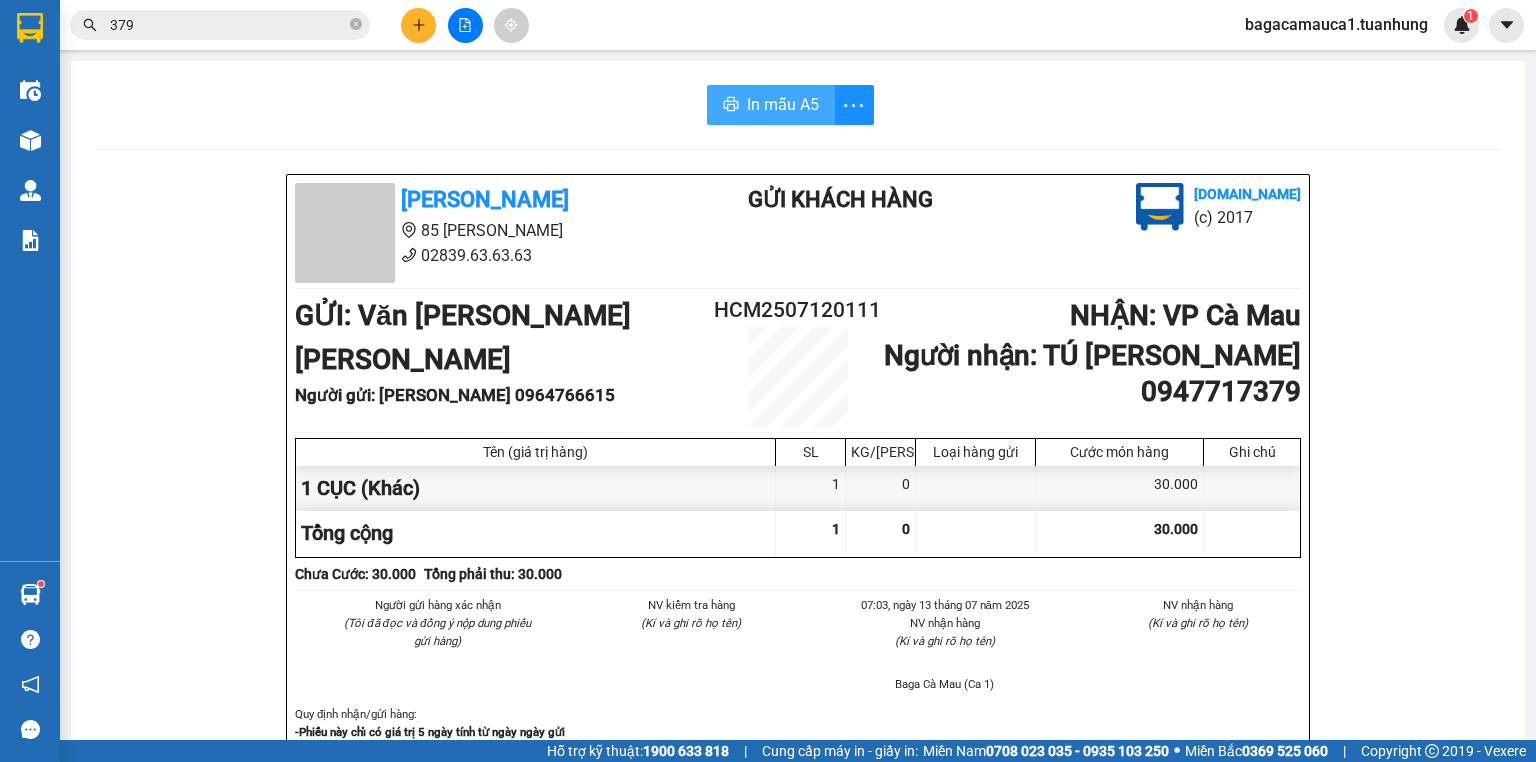 click on "In mẫu A5" at bounding box center (771, 105) 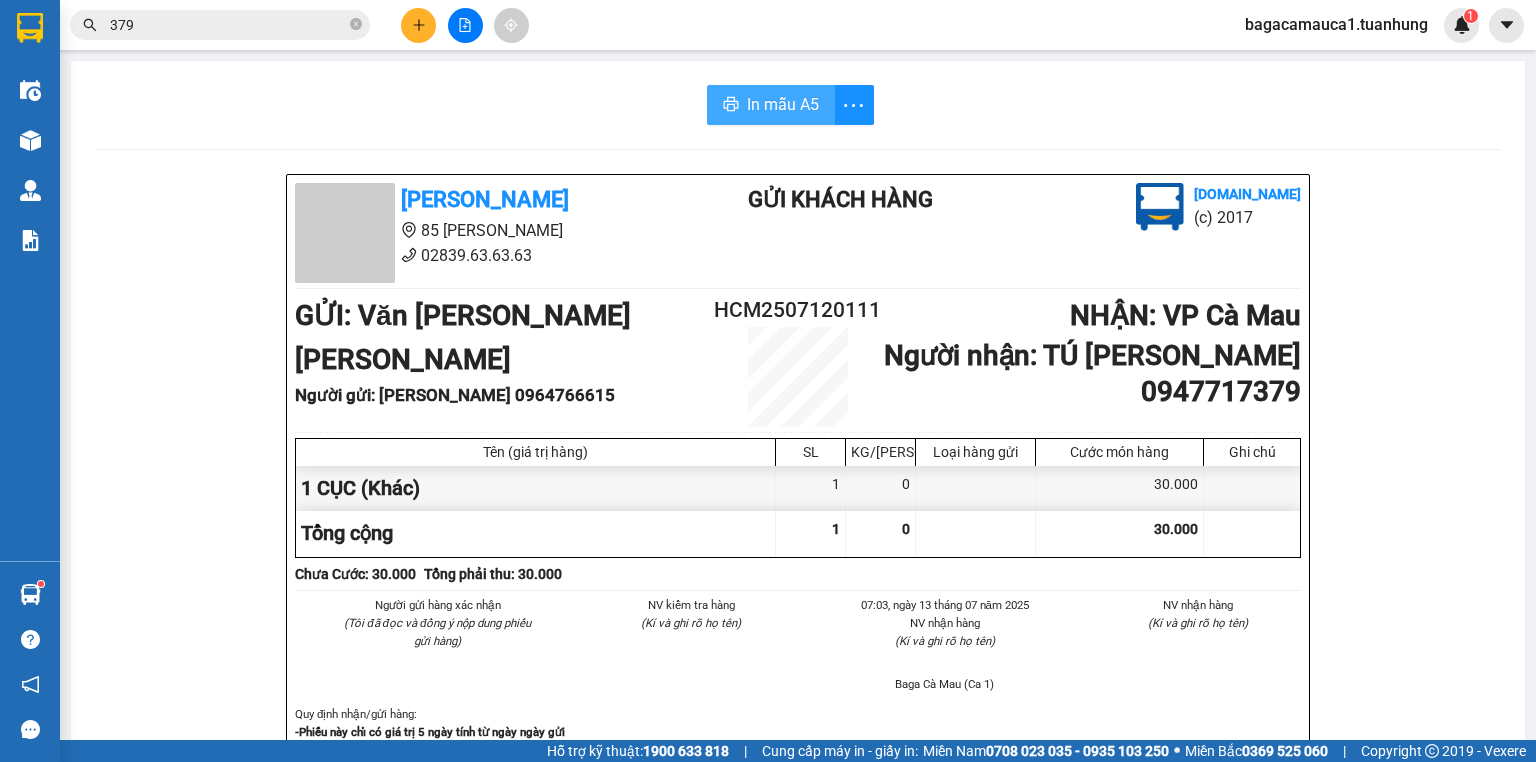 scroll, scrollTop: 0, scrollLeft: 0, axis: both 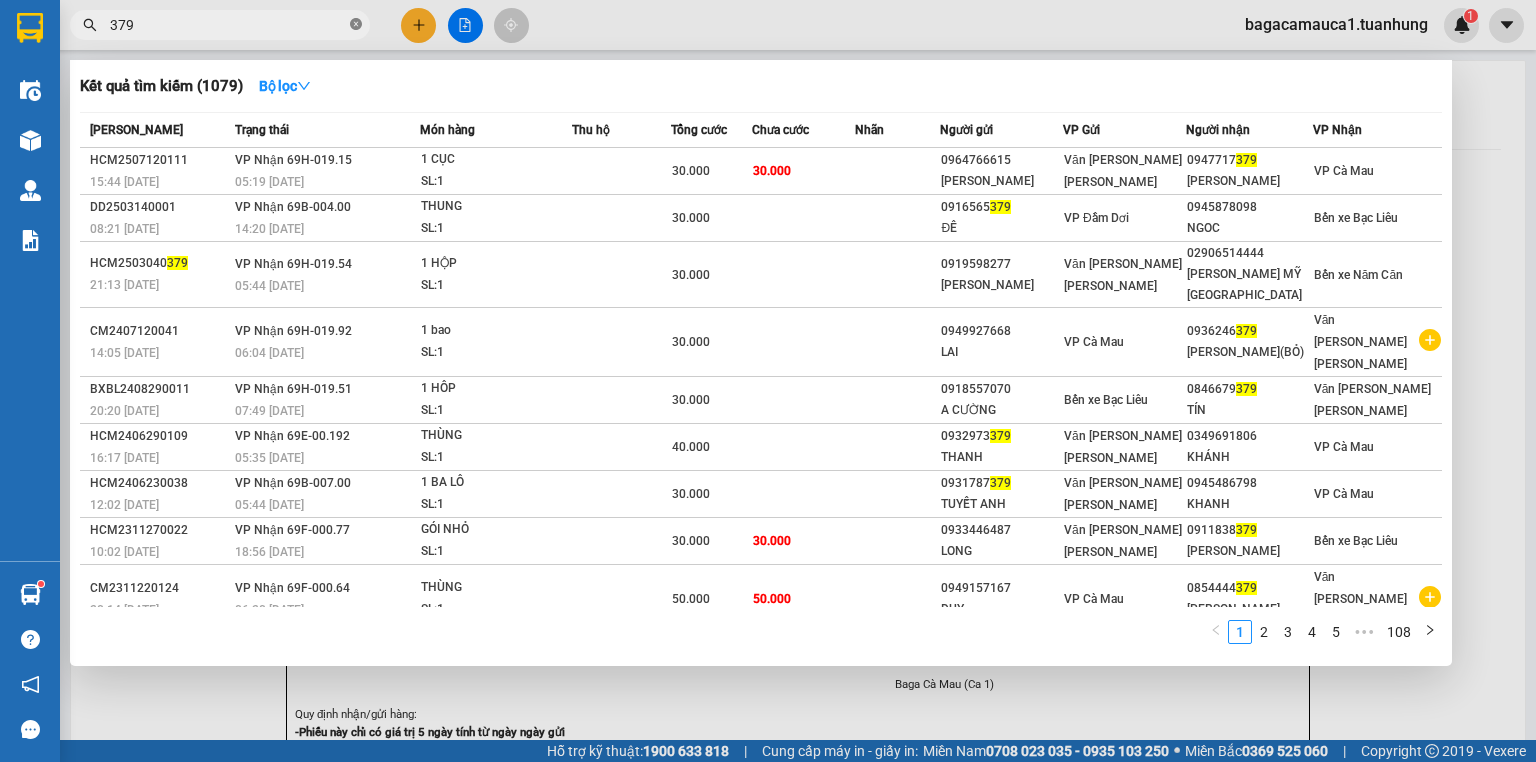 click 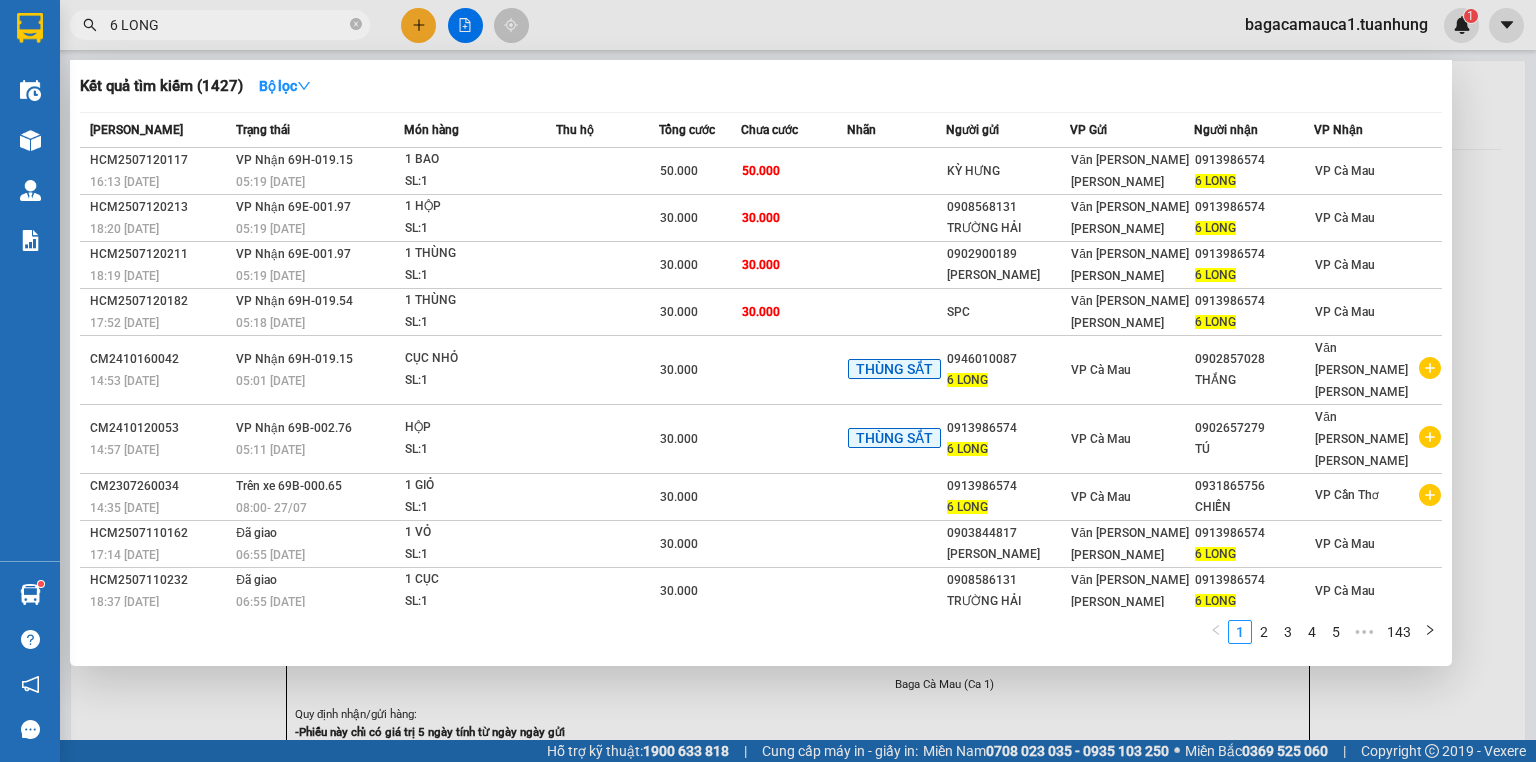 type on "6 LONG" 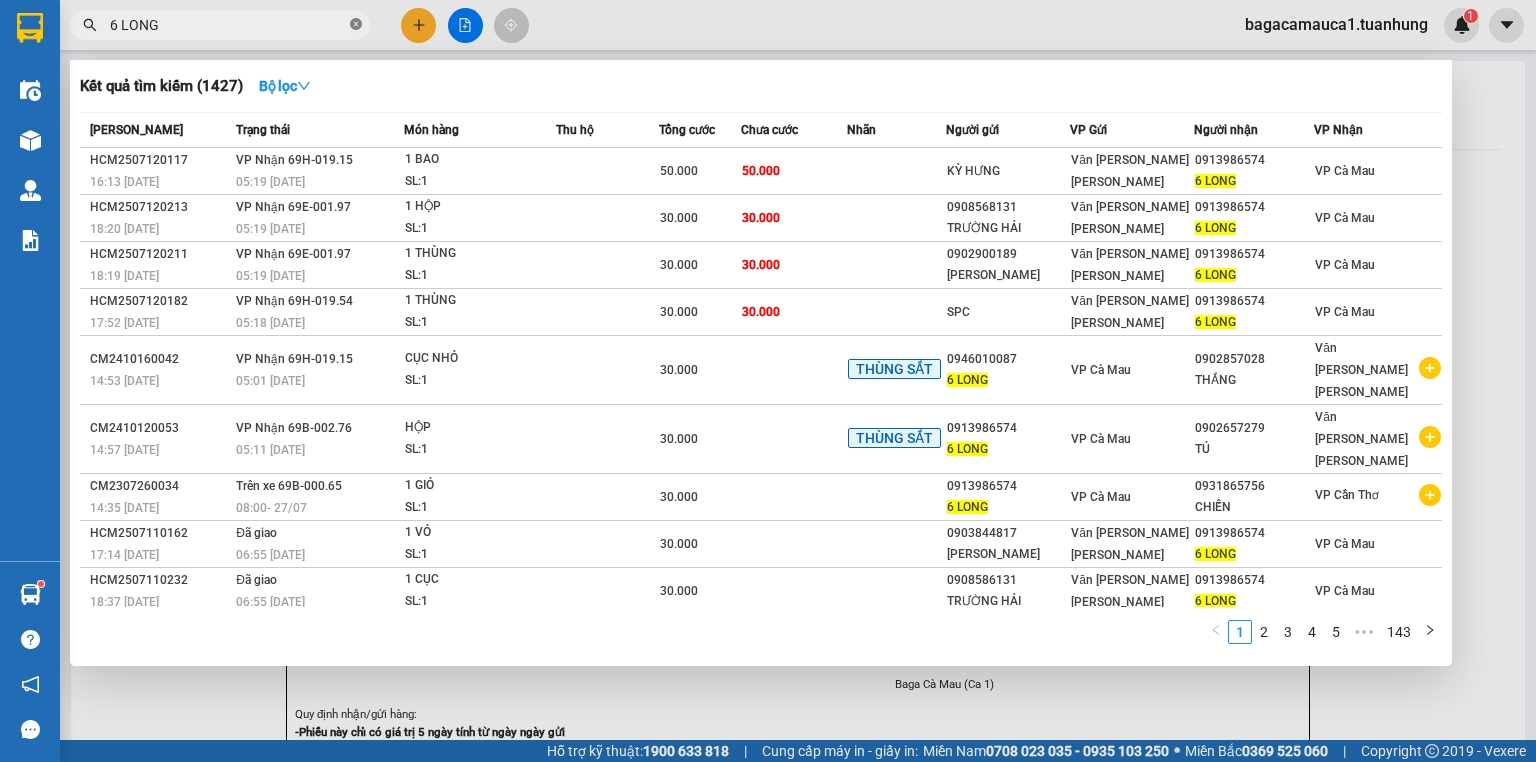 click 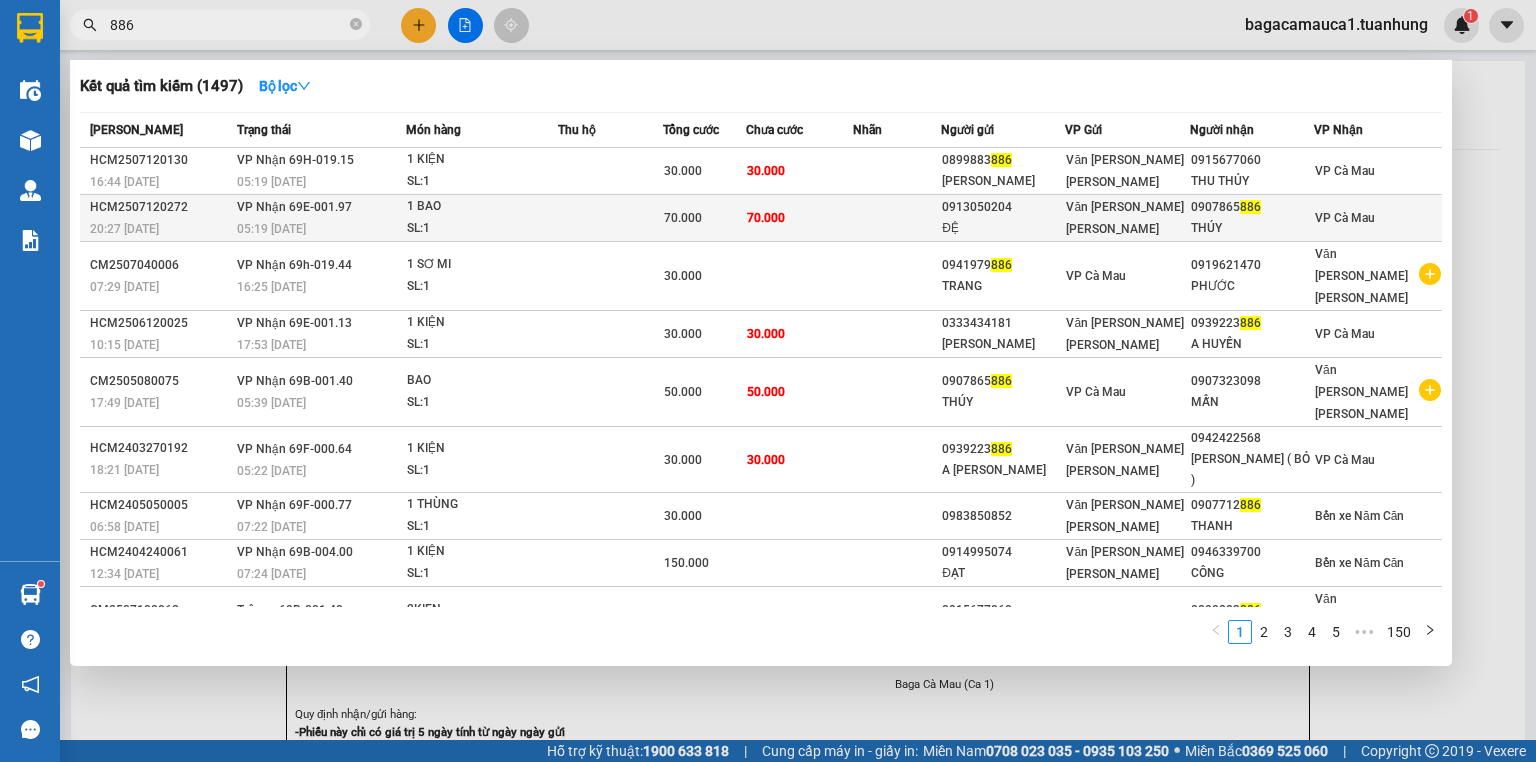 type on "886" 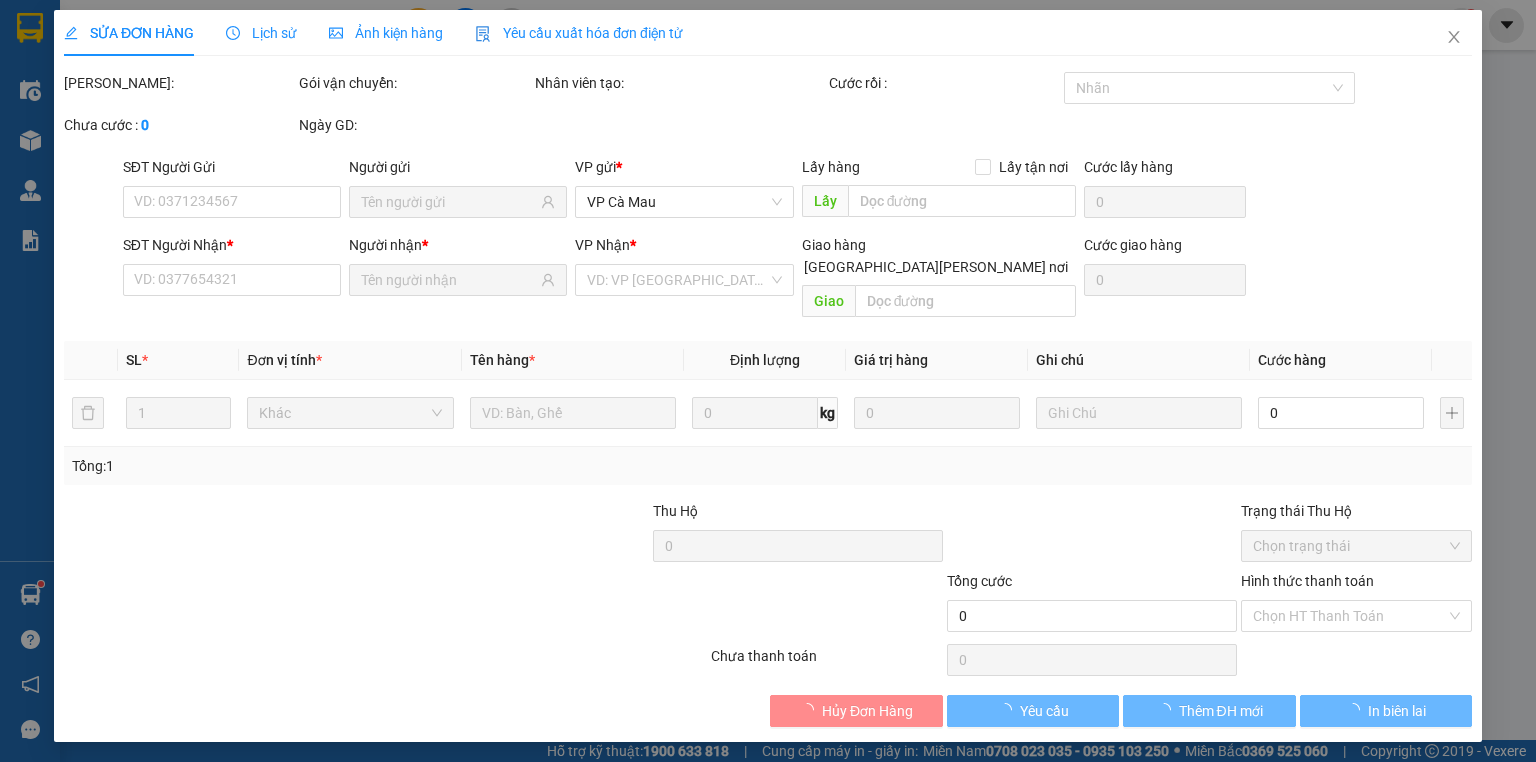 type on "0913050204" 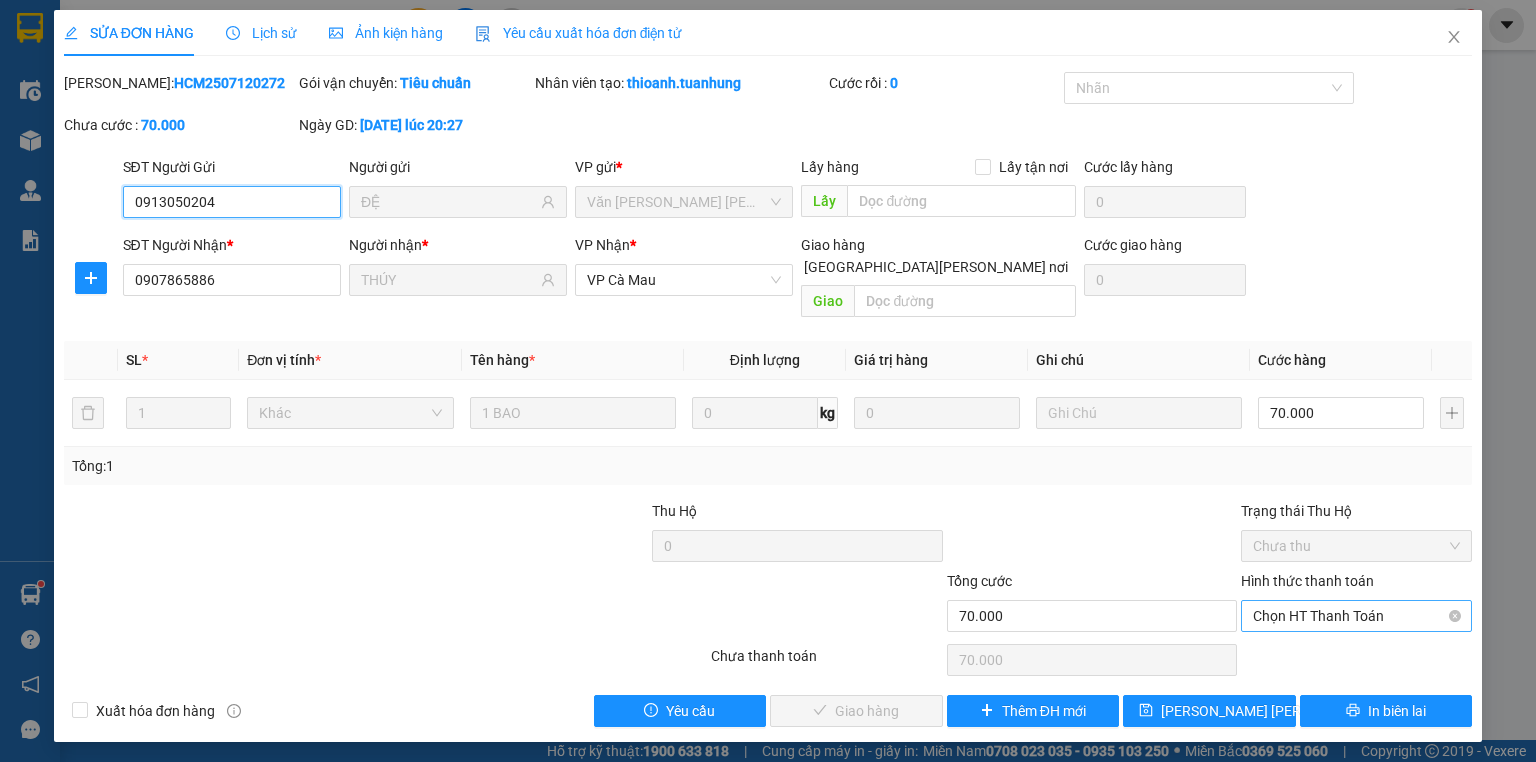 click on "Chọn HT Thanh Toán" at bounding box center [1356, 616] 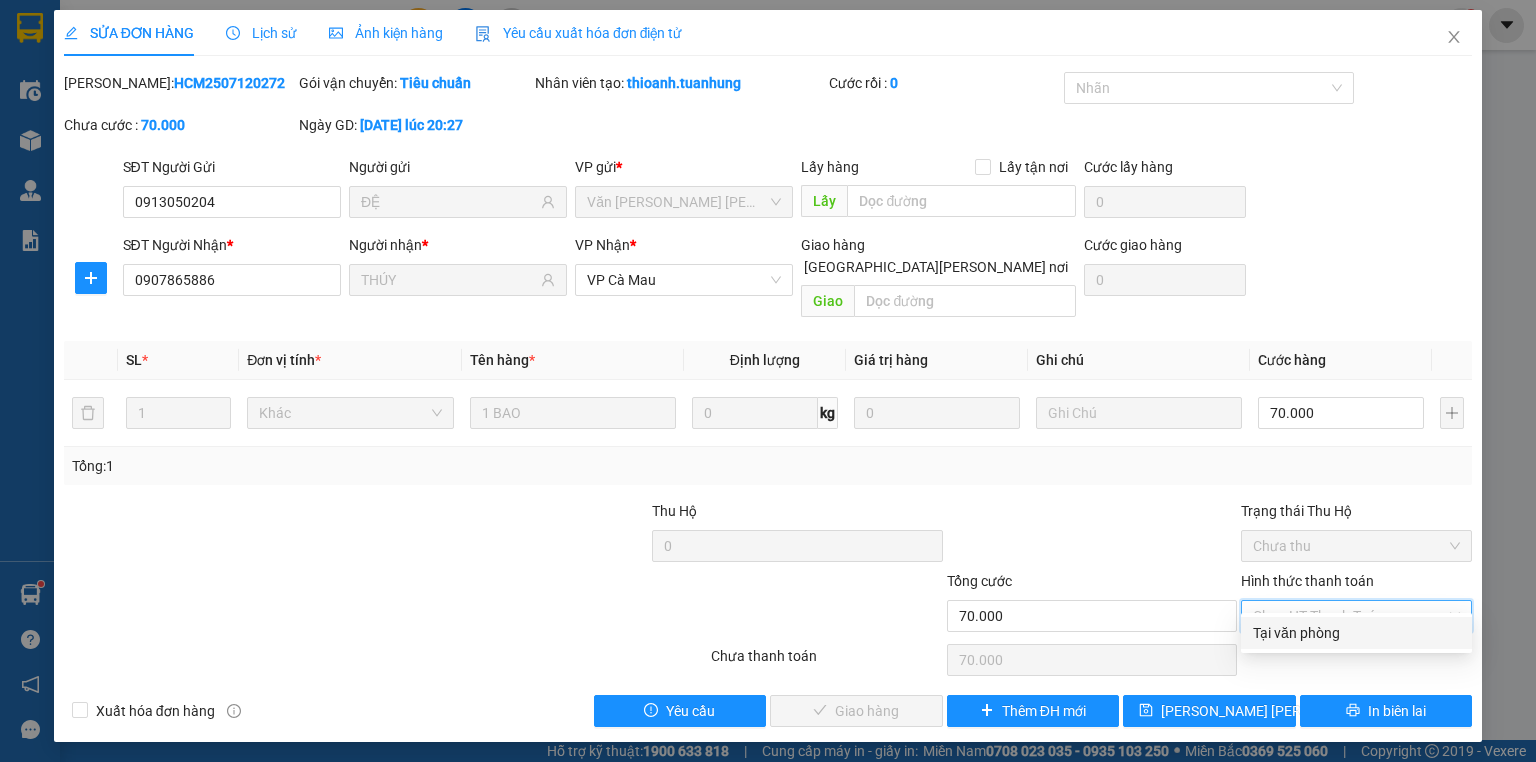 click on "Tại văn phòng" at bounding box center (1356, 633) 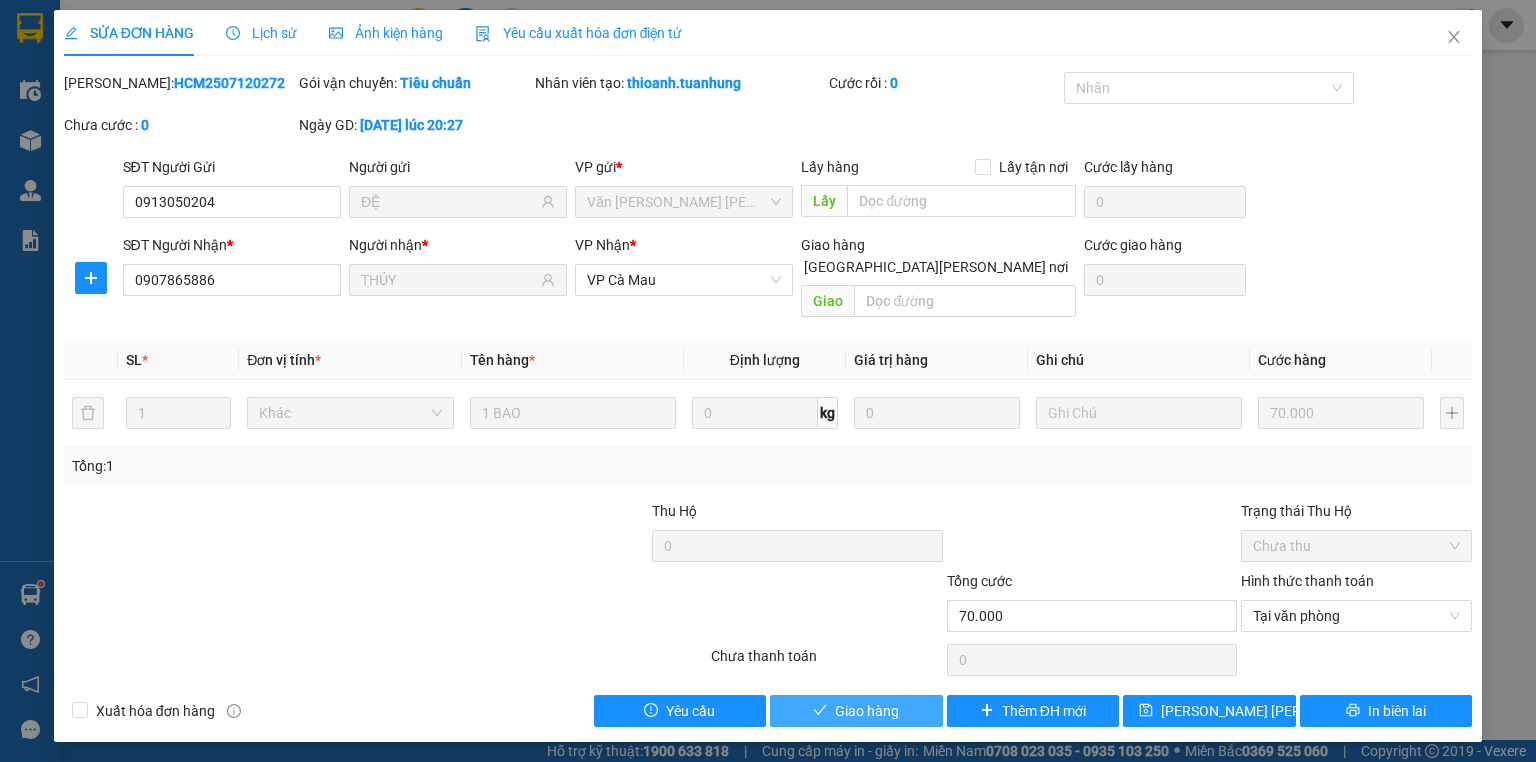 click on "Giao hàng" at bounding box center [856, 711] 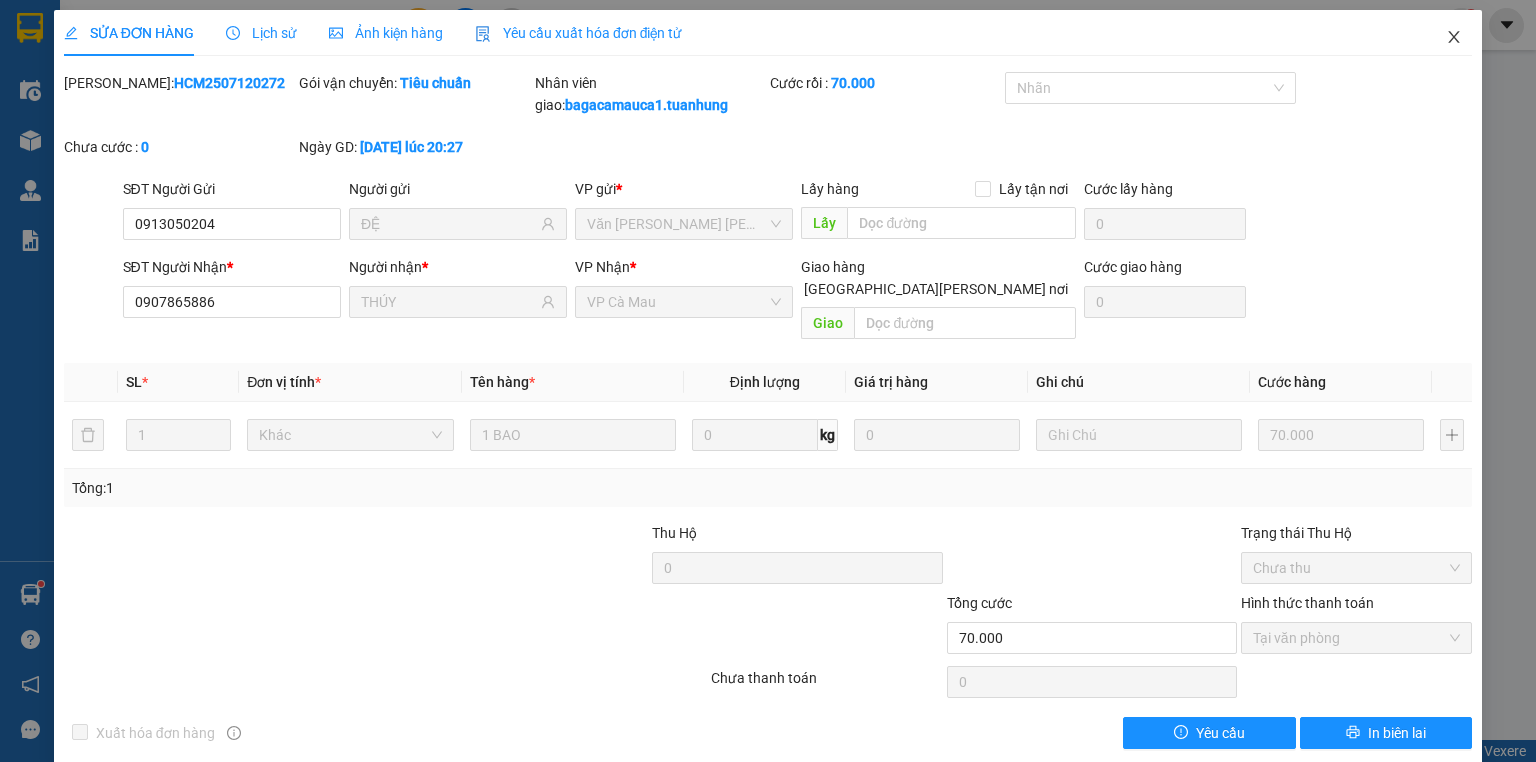 click 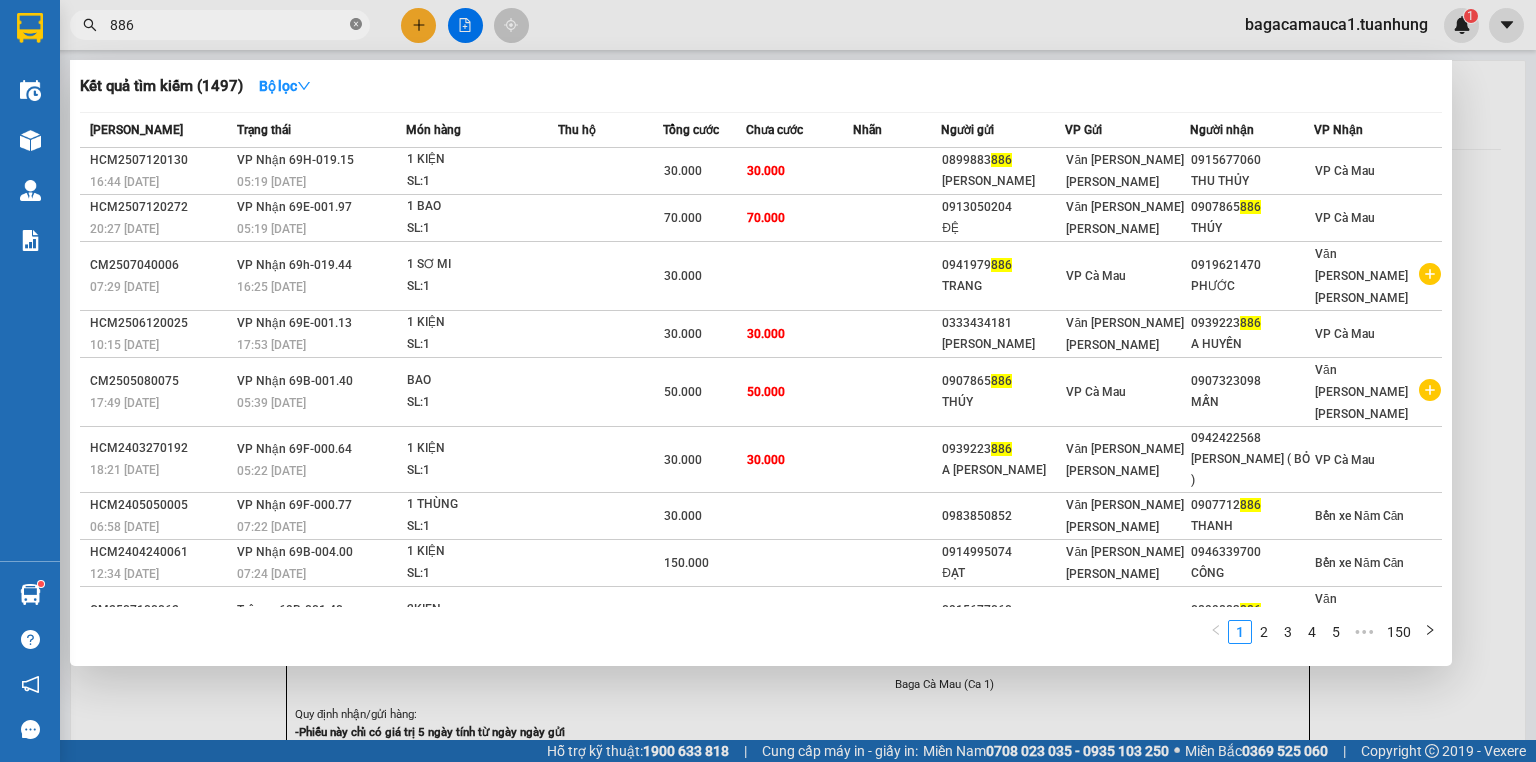click 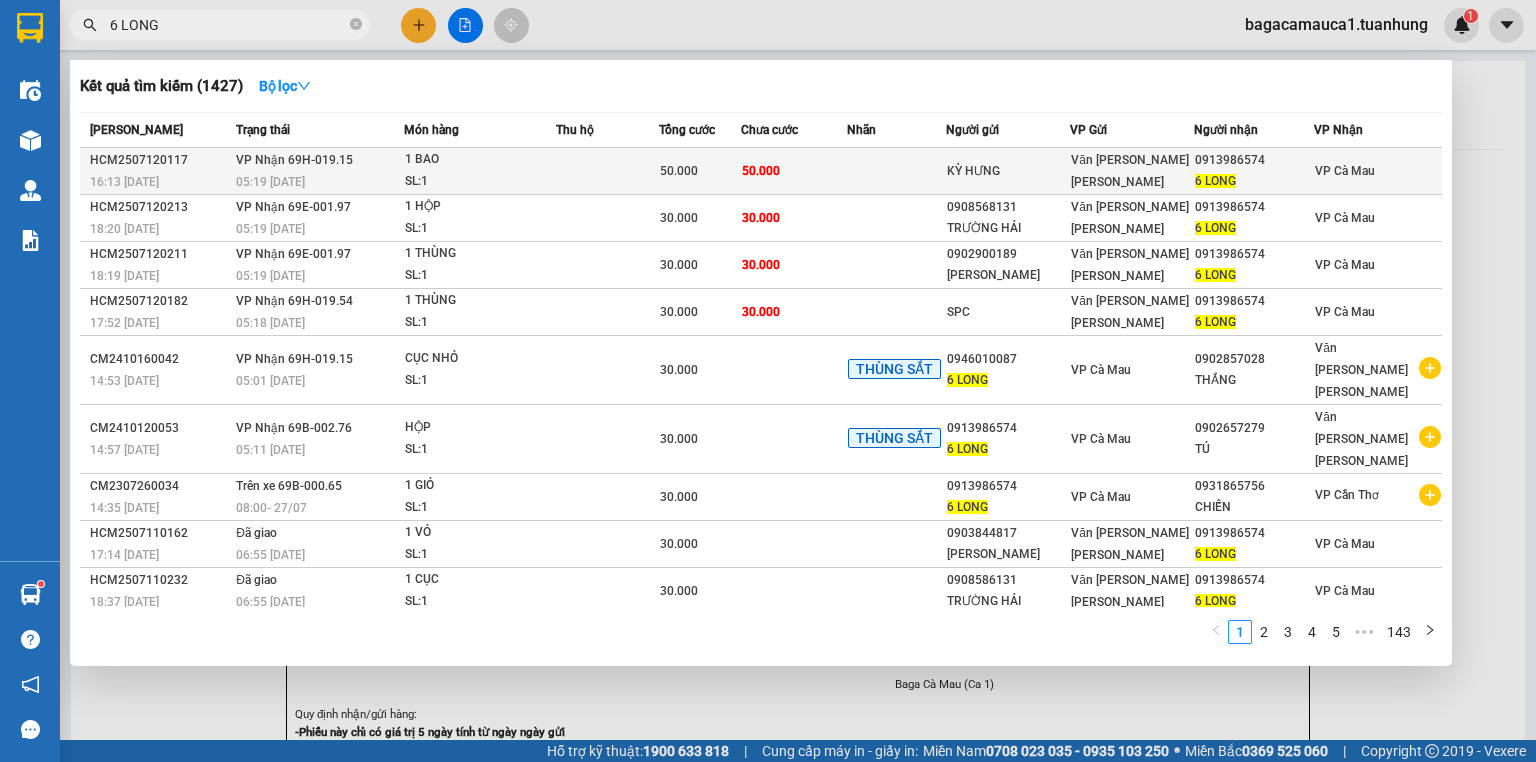 type on "6 LONG" 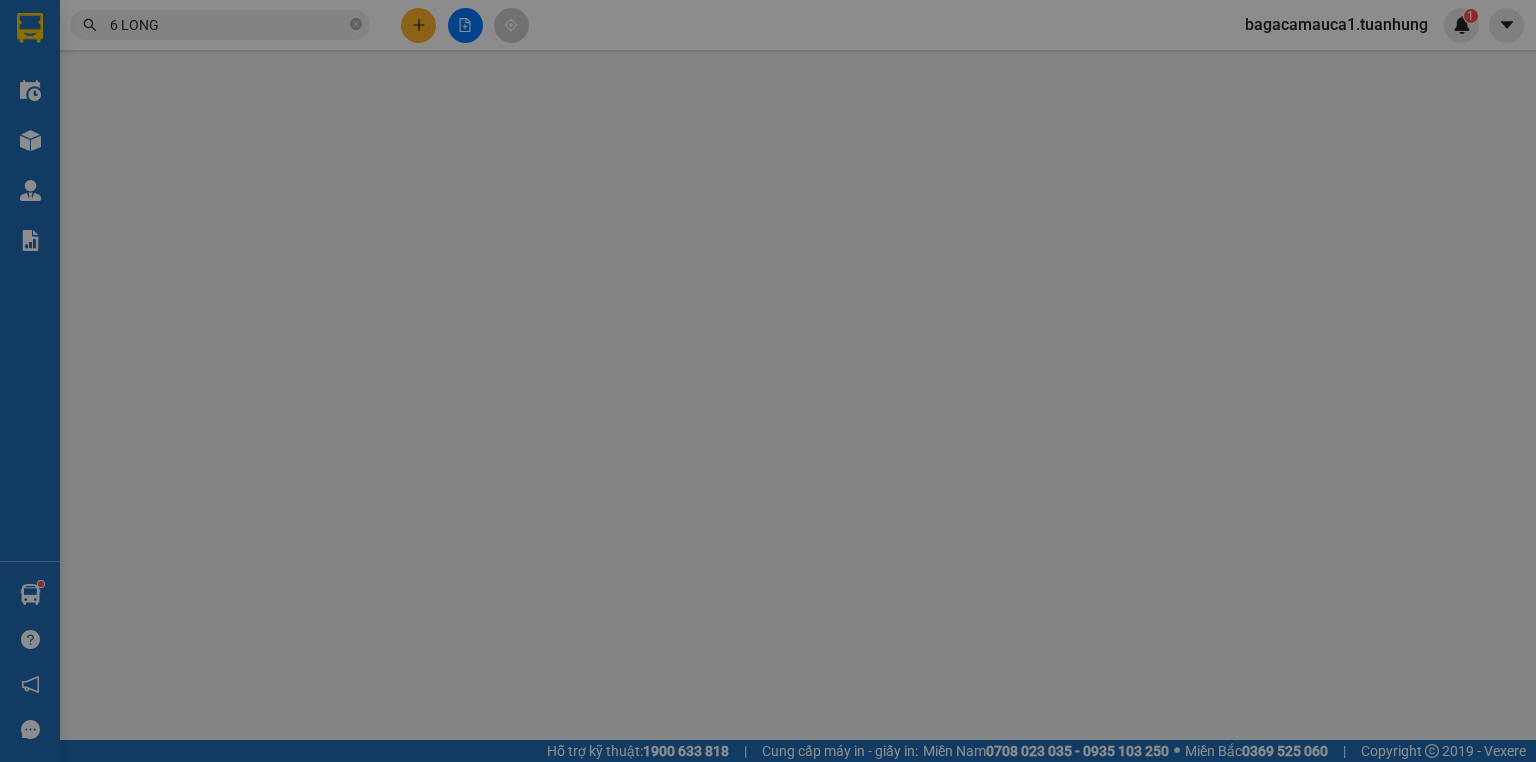 type on "KỲ HƯNG" 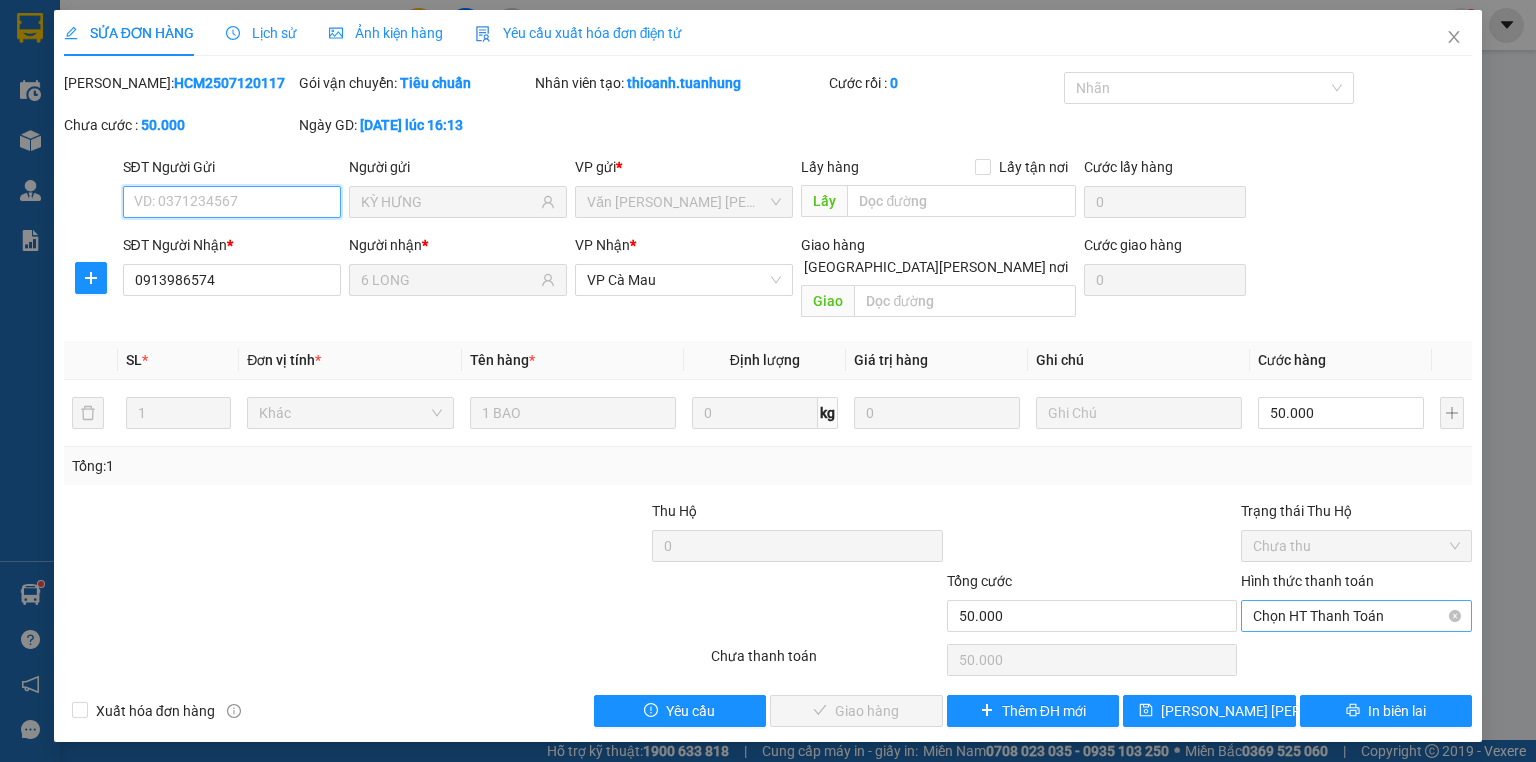 click on "Chọn HT Thanh Toán" at bounding box center [1356, 616] 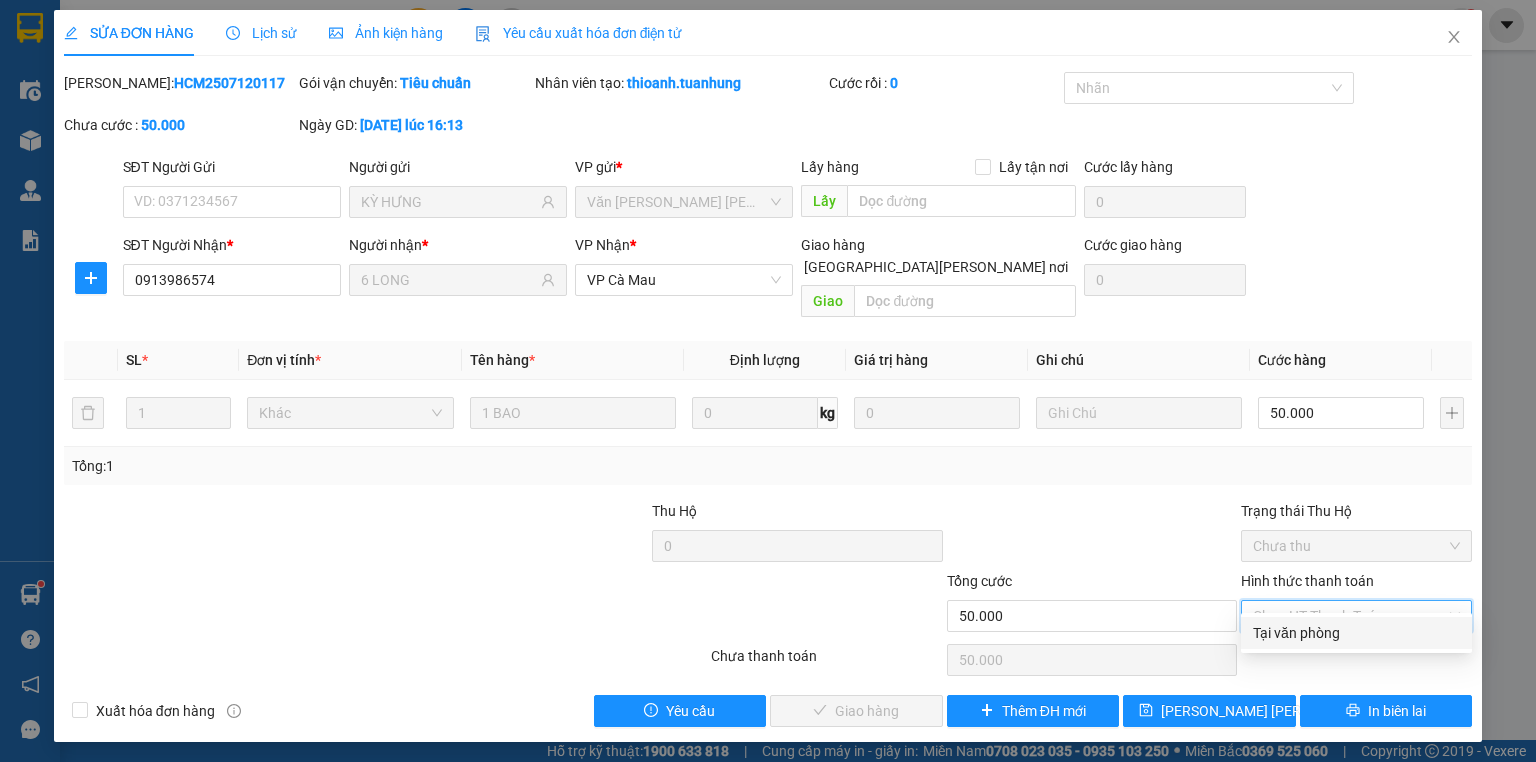 click on "Tại văn phòng" at bounding box center [1356, 633] 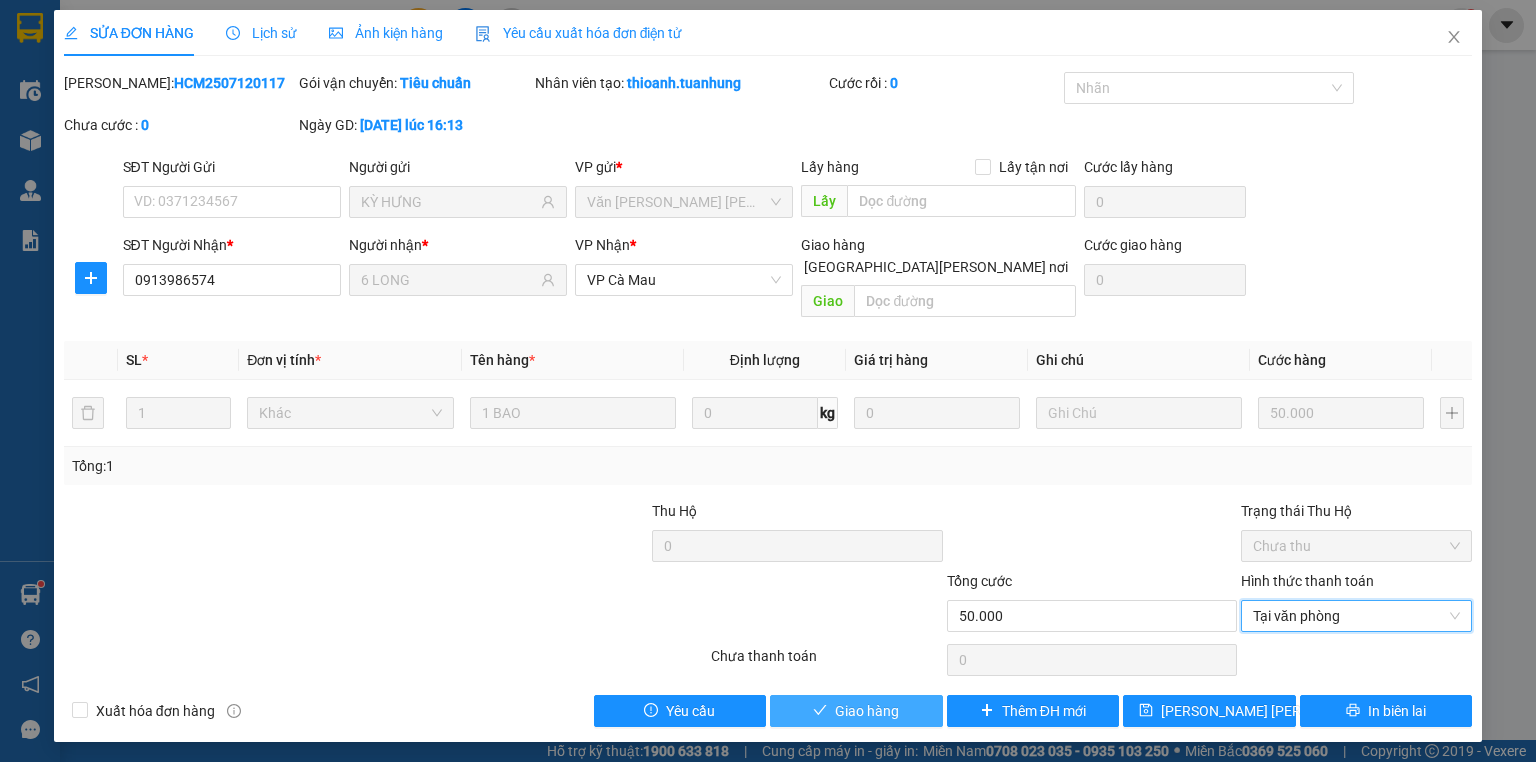 click on "Giao hàng" at bounding box center (856, 711) 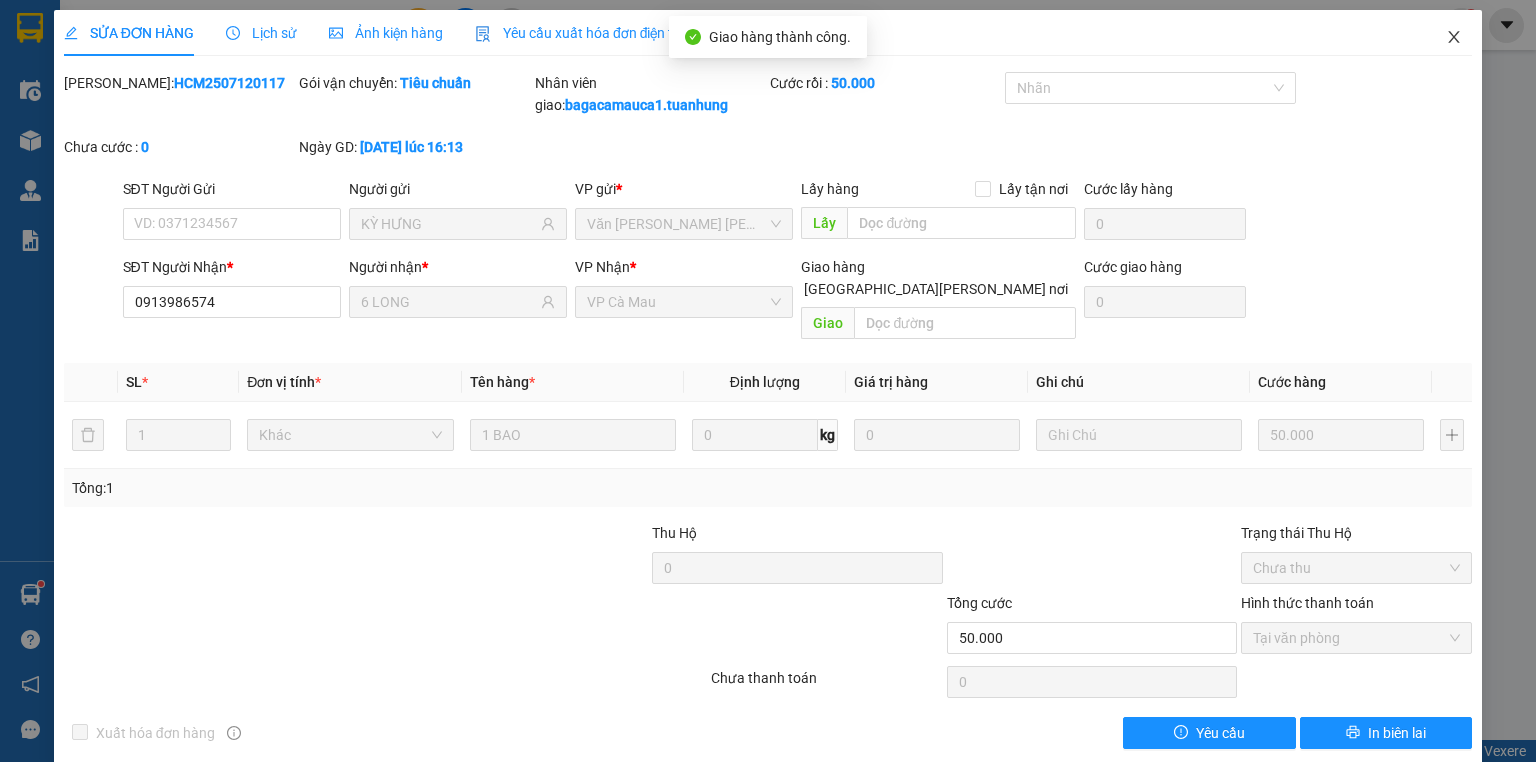 click 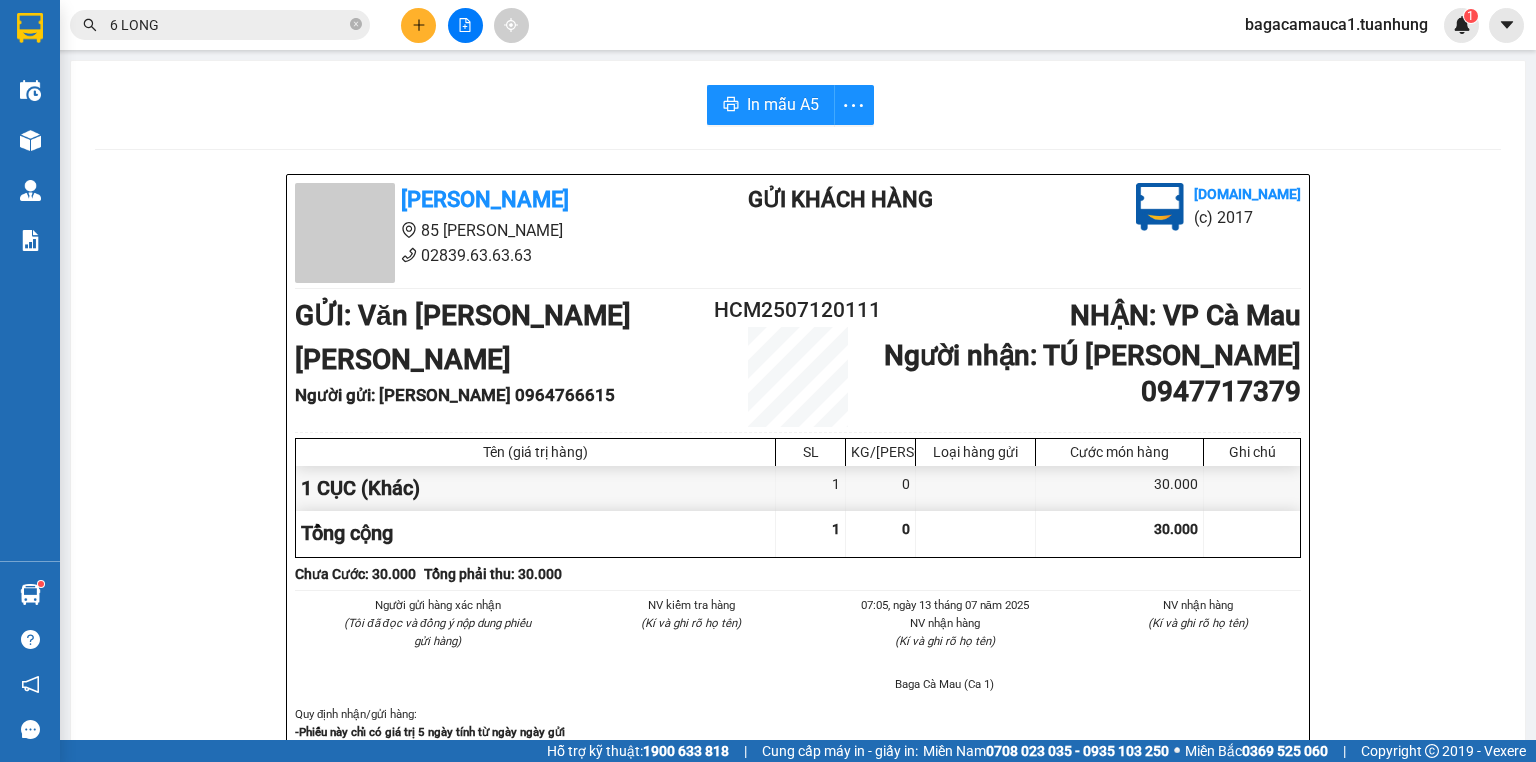 click on "6 LONG" at bounding box center [228, 25] 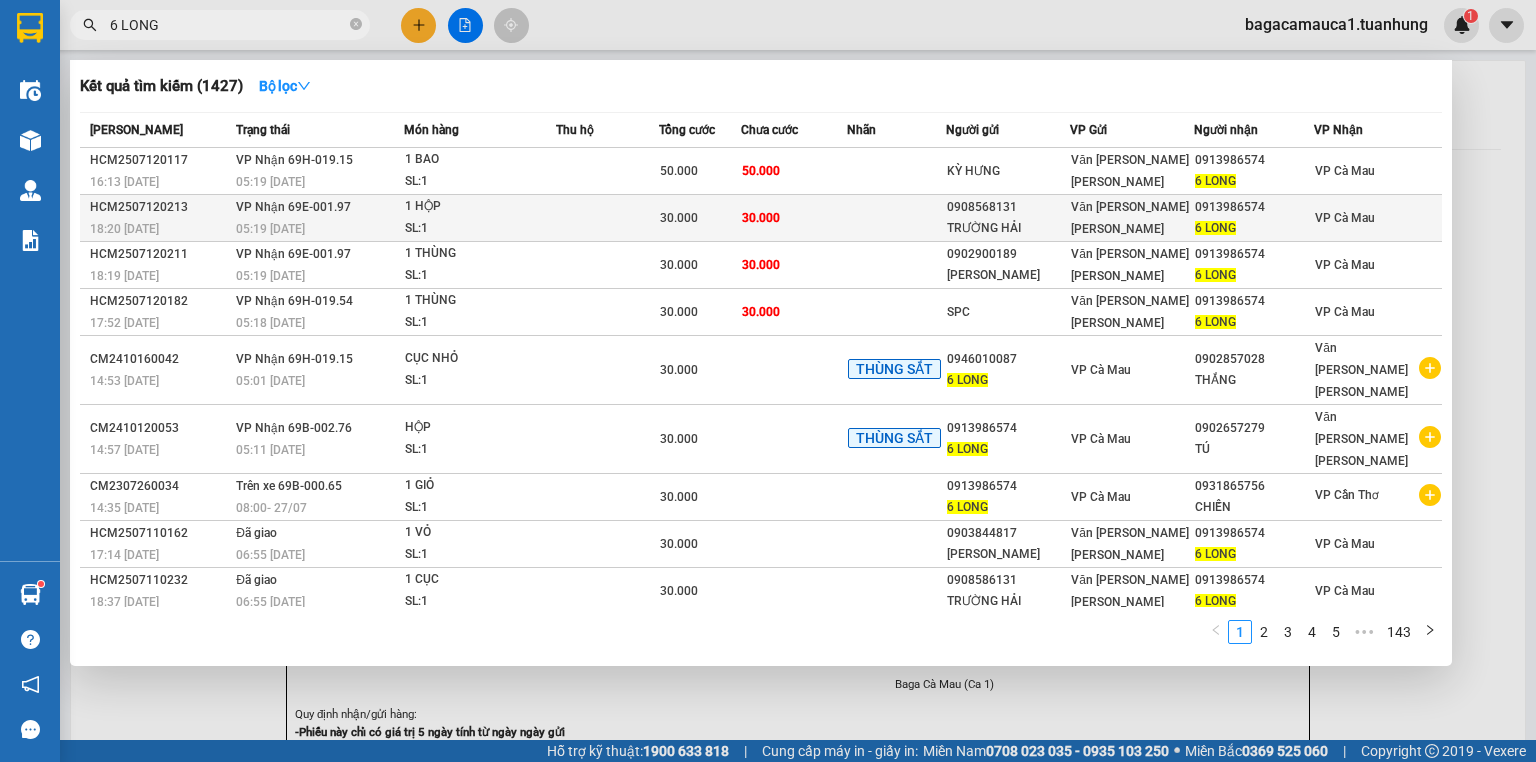 click on "1 HỘP" at bounding box center (480, 207) 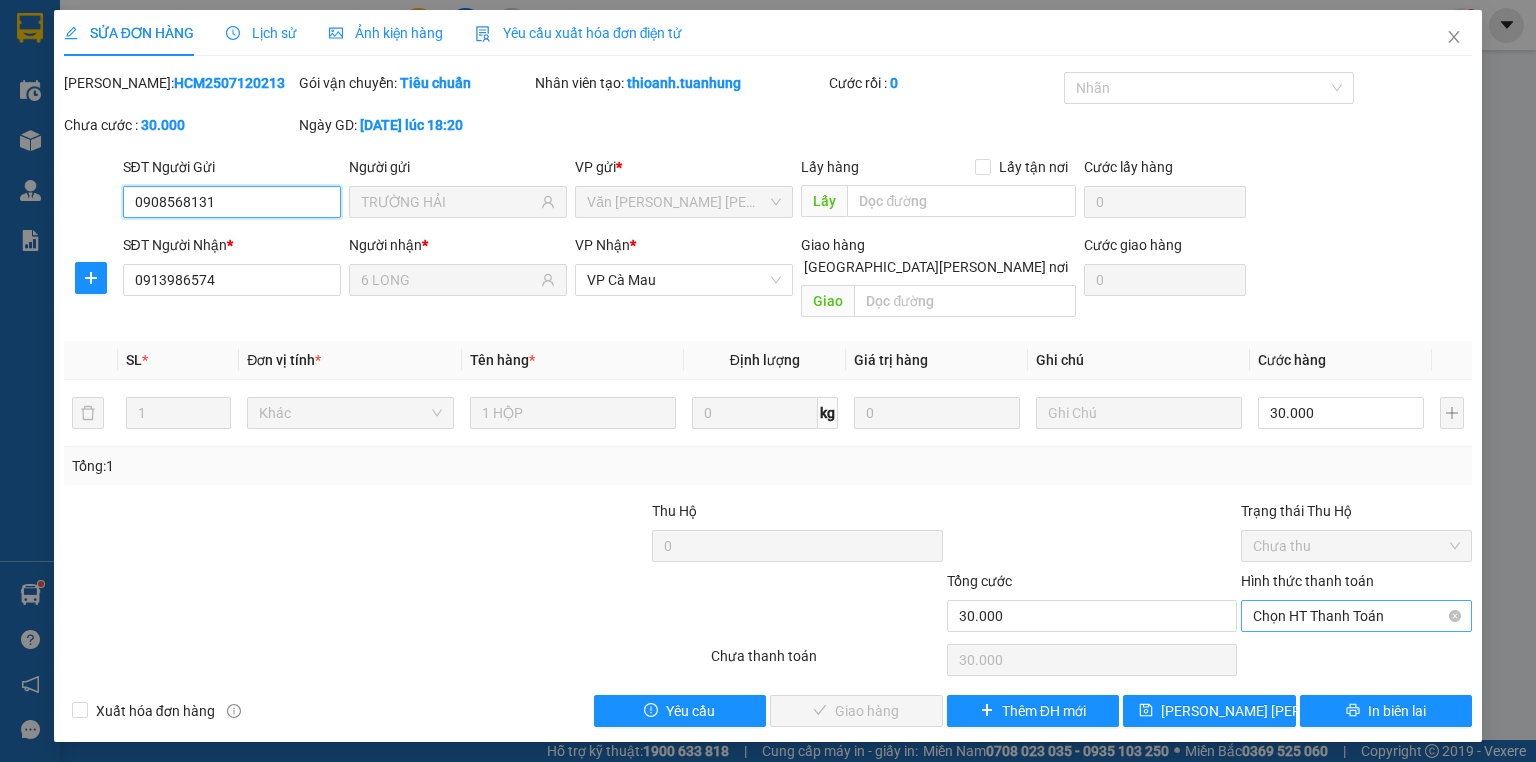 click on "Chọn HT Thanh Toán" at bounding box center (1356, 616) 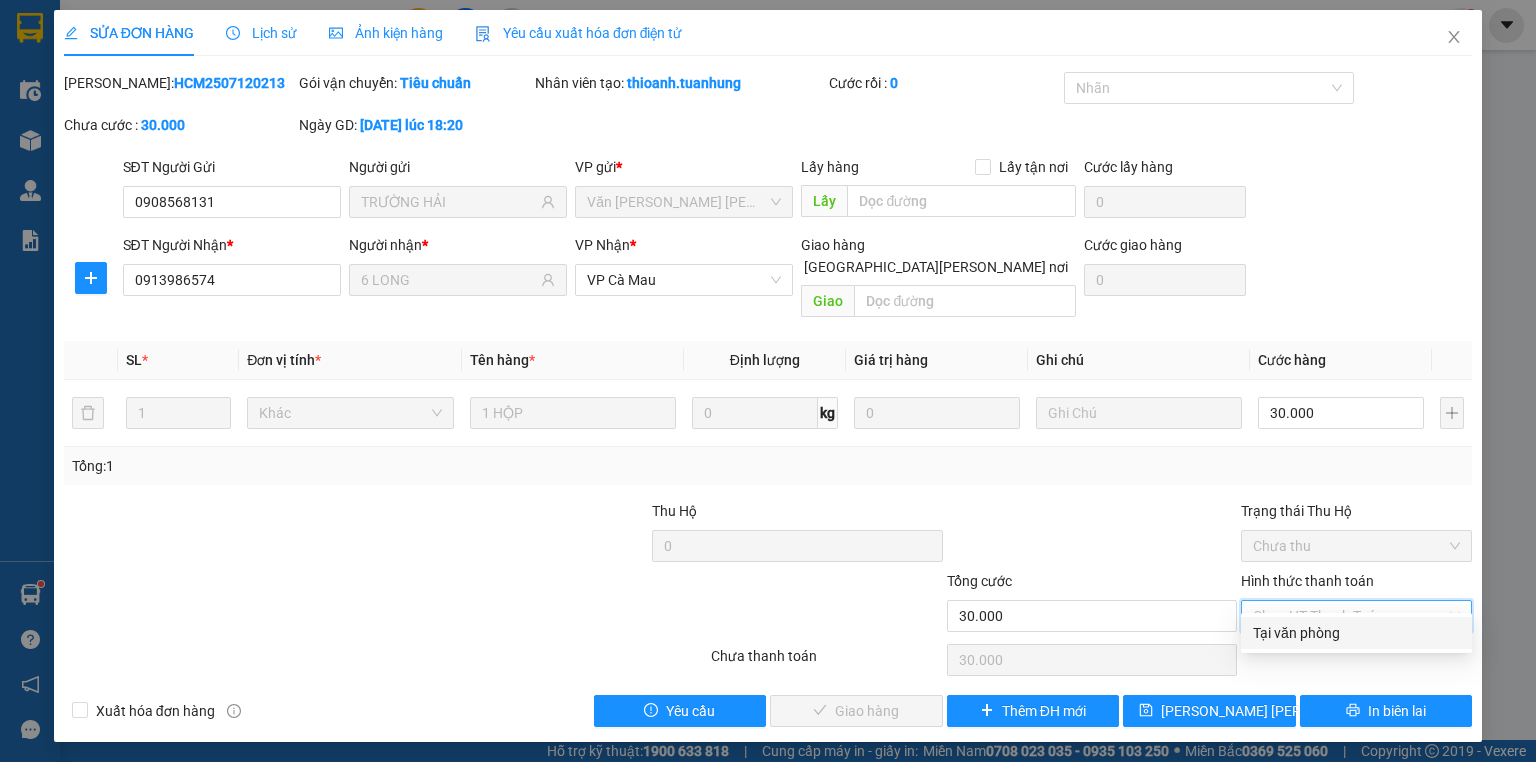 click on "Tại văn phòng" at bounding box center [1356, 633] 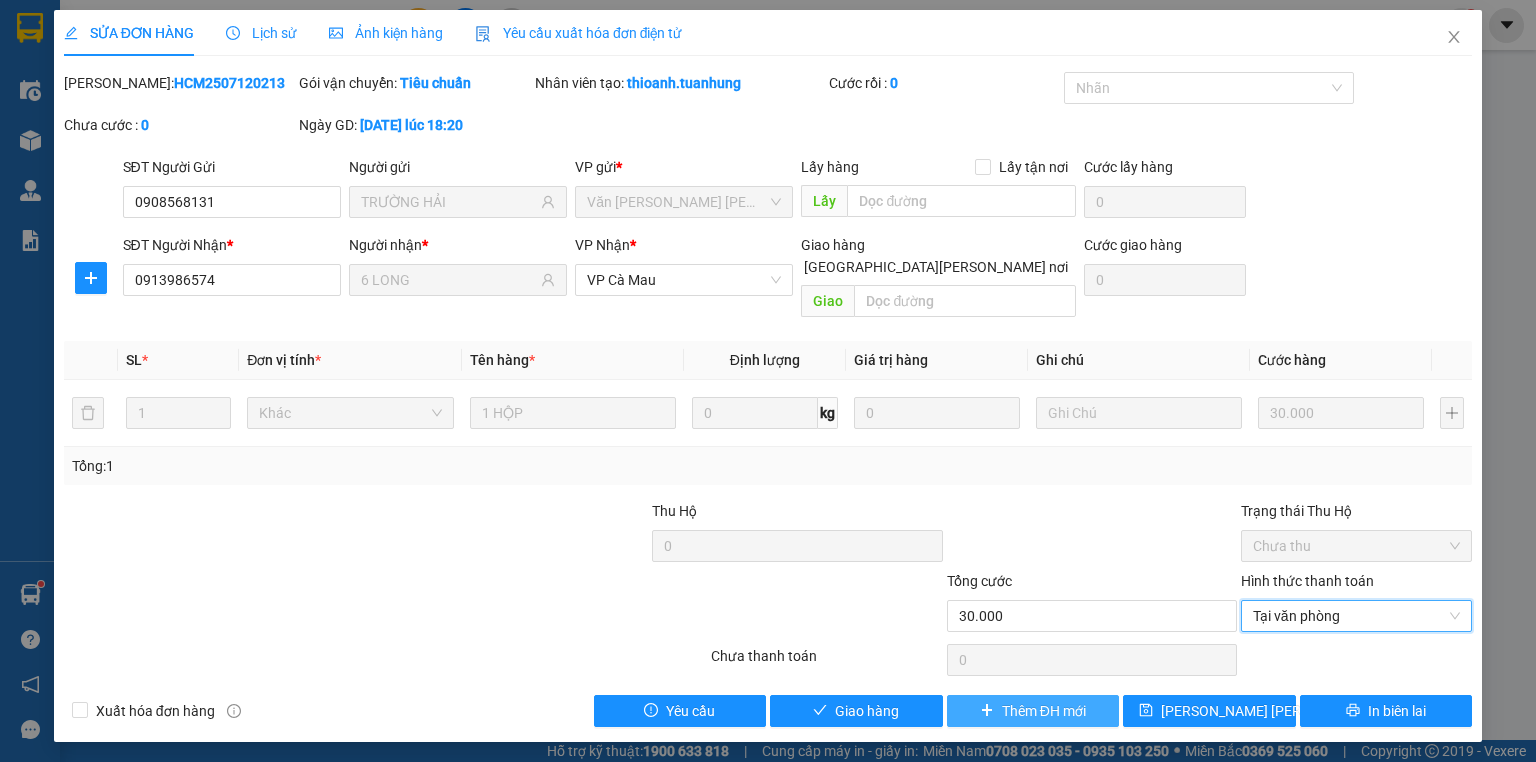 click on "Thêm ĐH mới" at bounding box center (1033, 711) 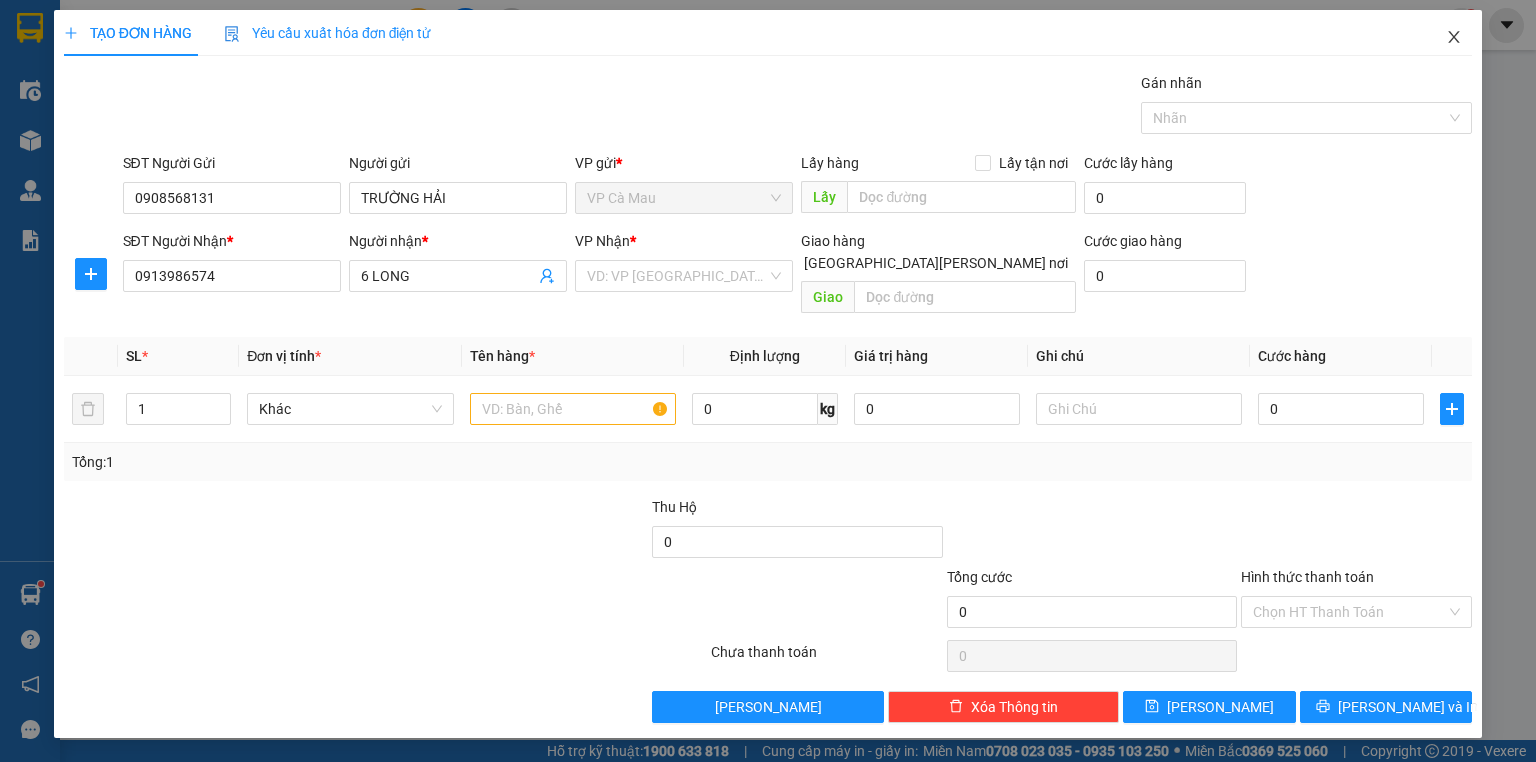 click 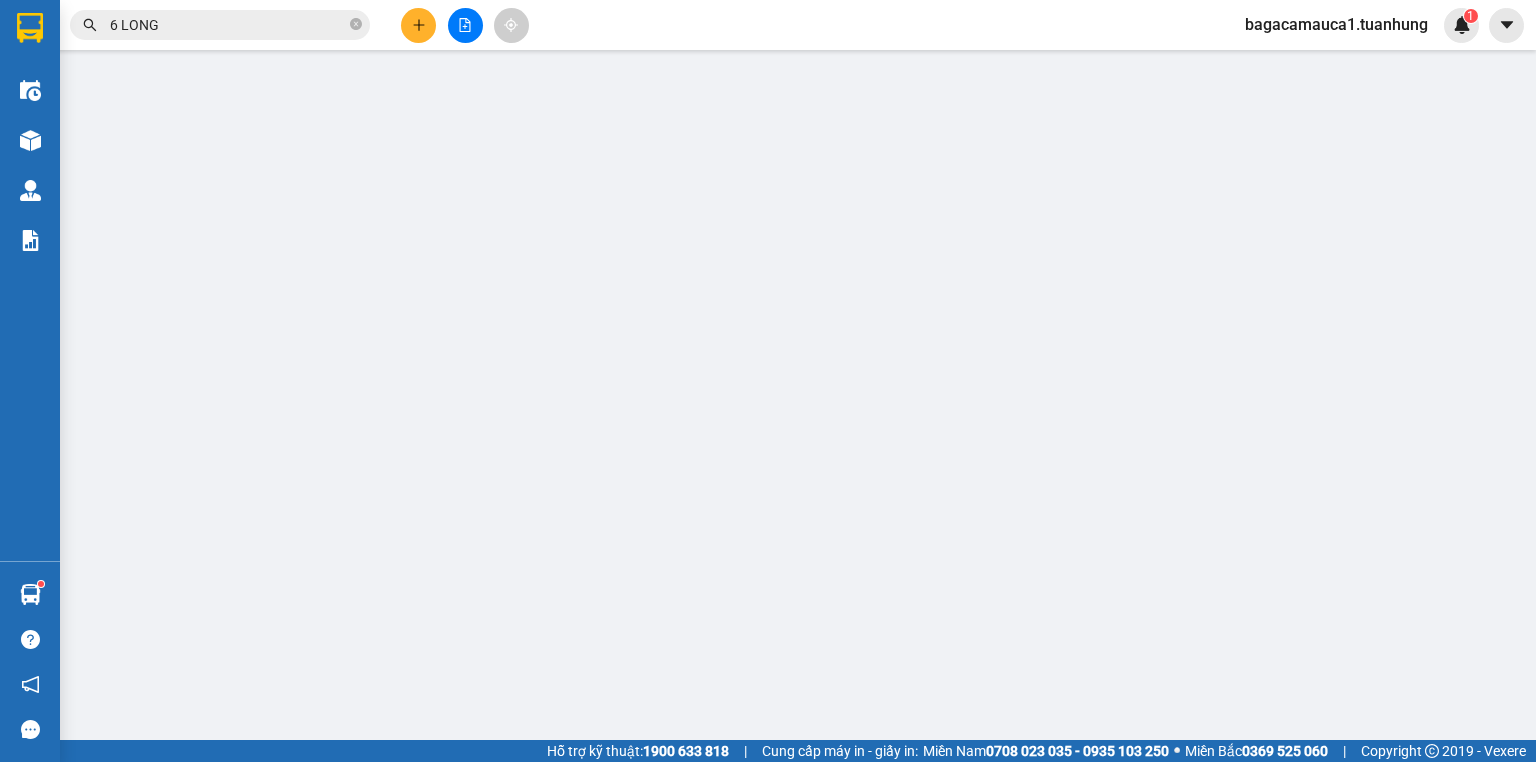 type on "0908568131" 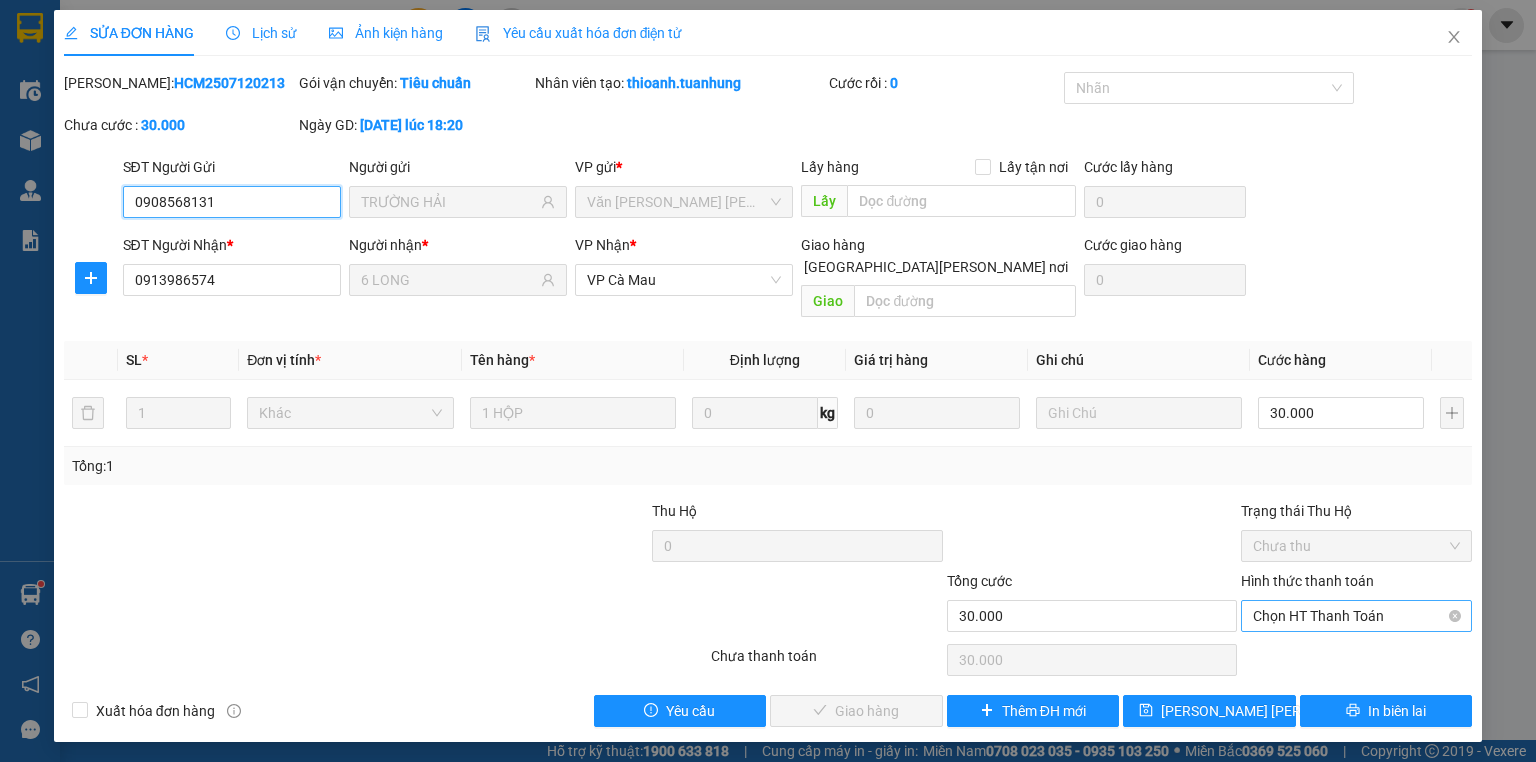 click on "Chọn HT Thanh Toán" at bounding box center [1356, 616] 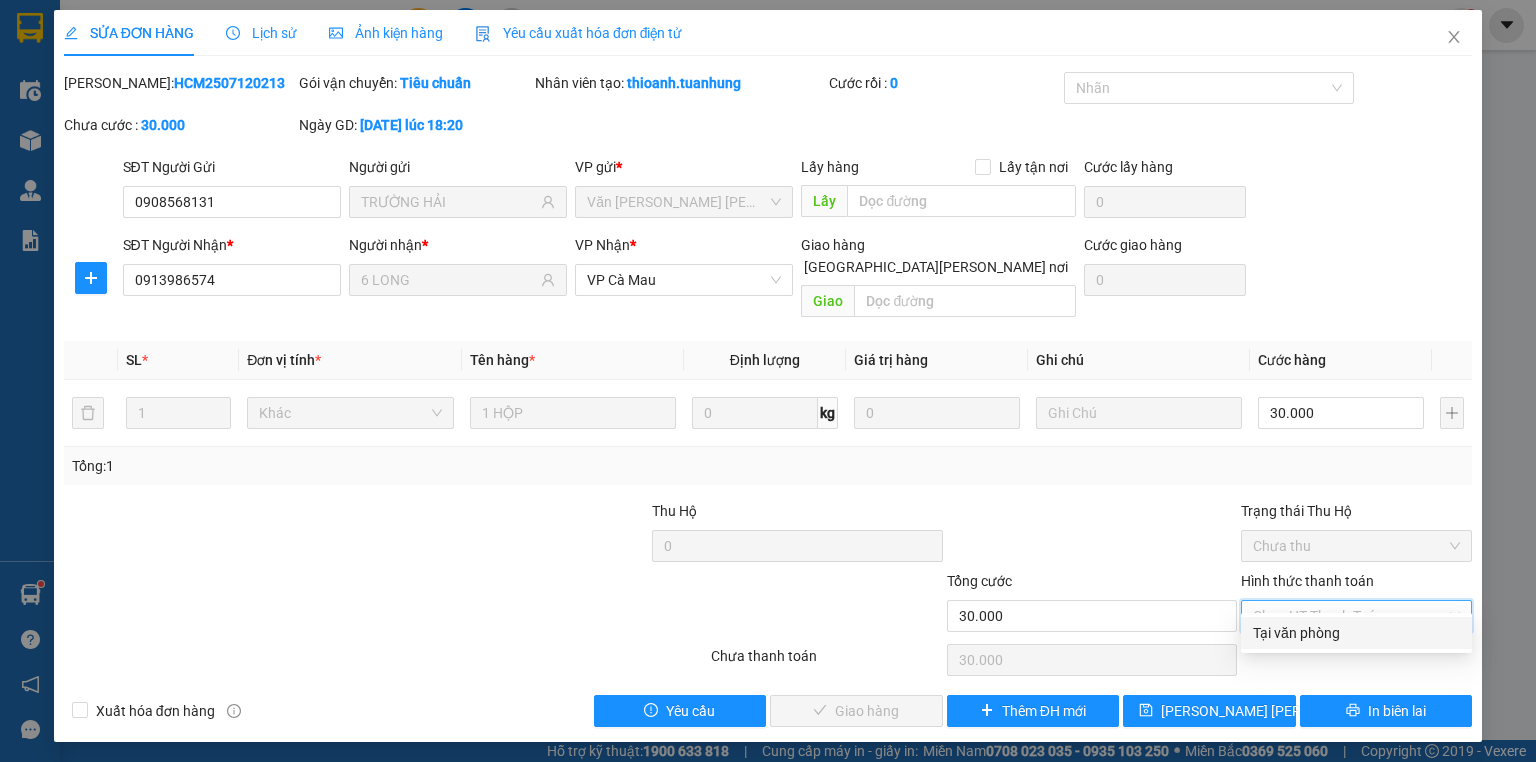 click on "Tại văn phòng" at bounding box center [1356, 633] 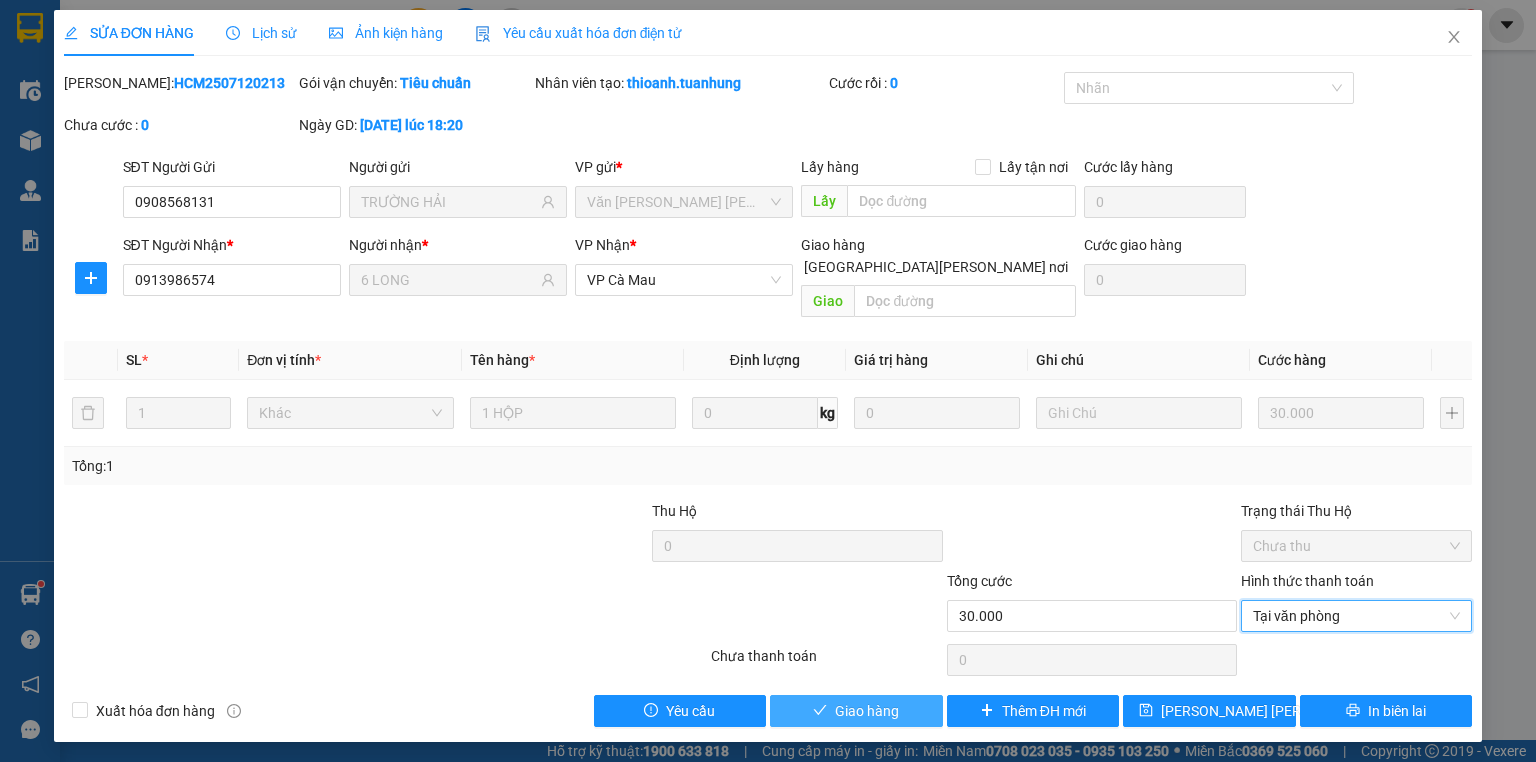 click on "Giao hàng" at bounding box center [856, 711] 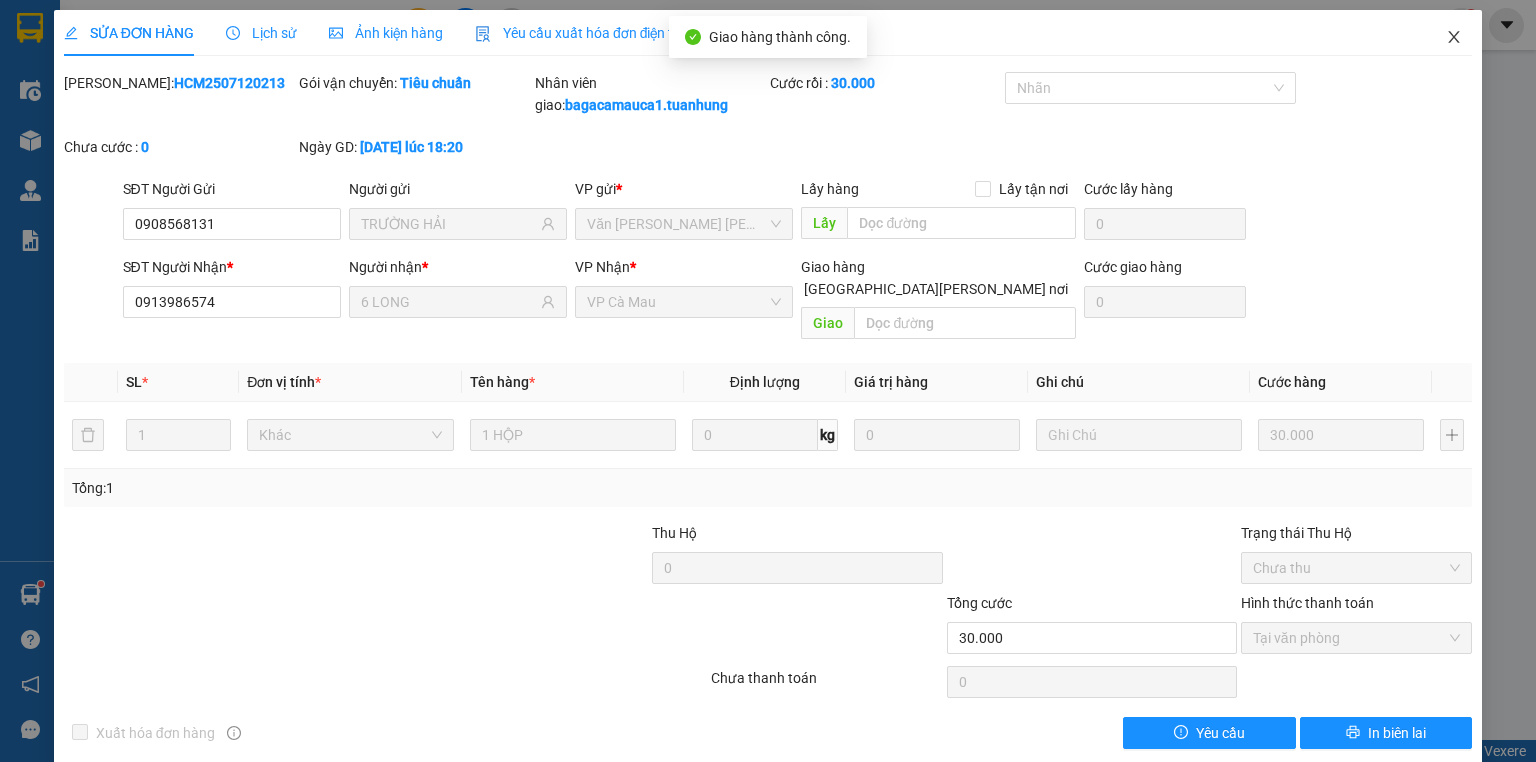 click at bounding box center [1454, 38] 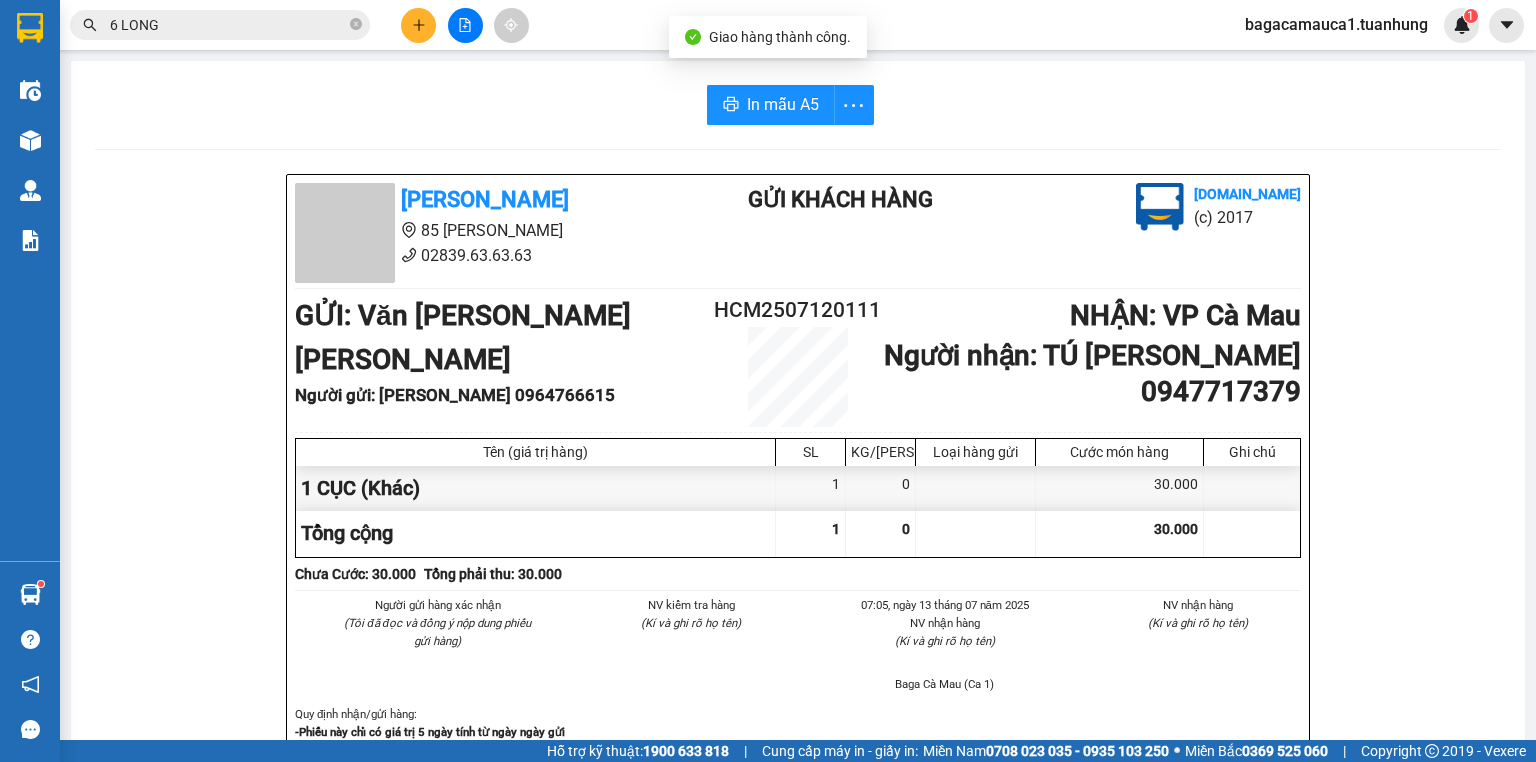 click on "6 LONG" at bounding box center [228, 25] 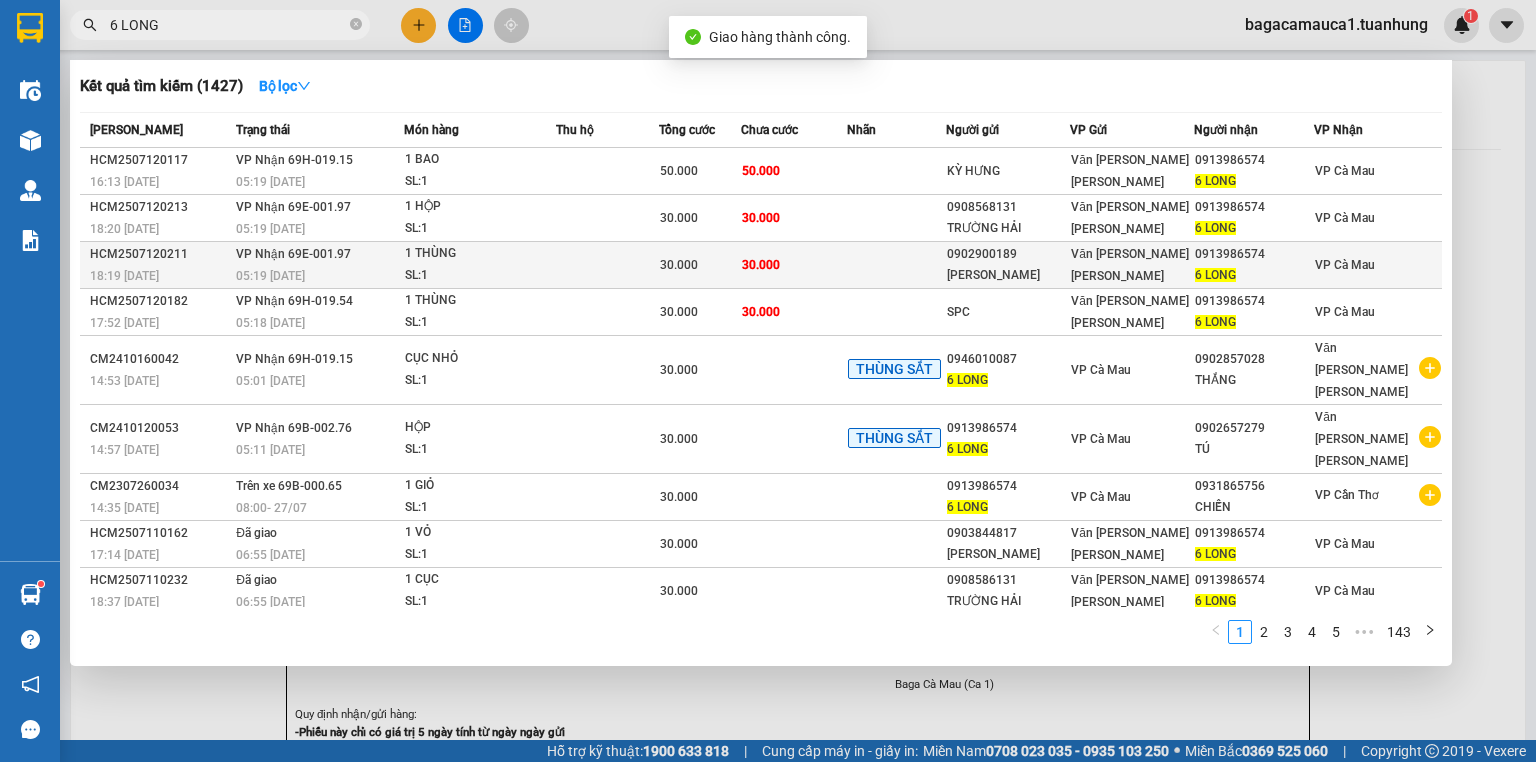 click on "30.000" at bounding box center (794, 265) 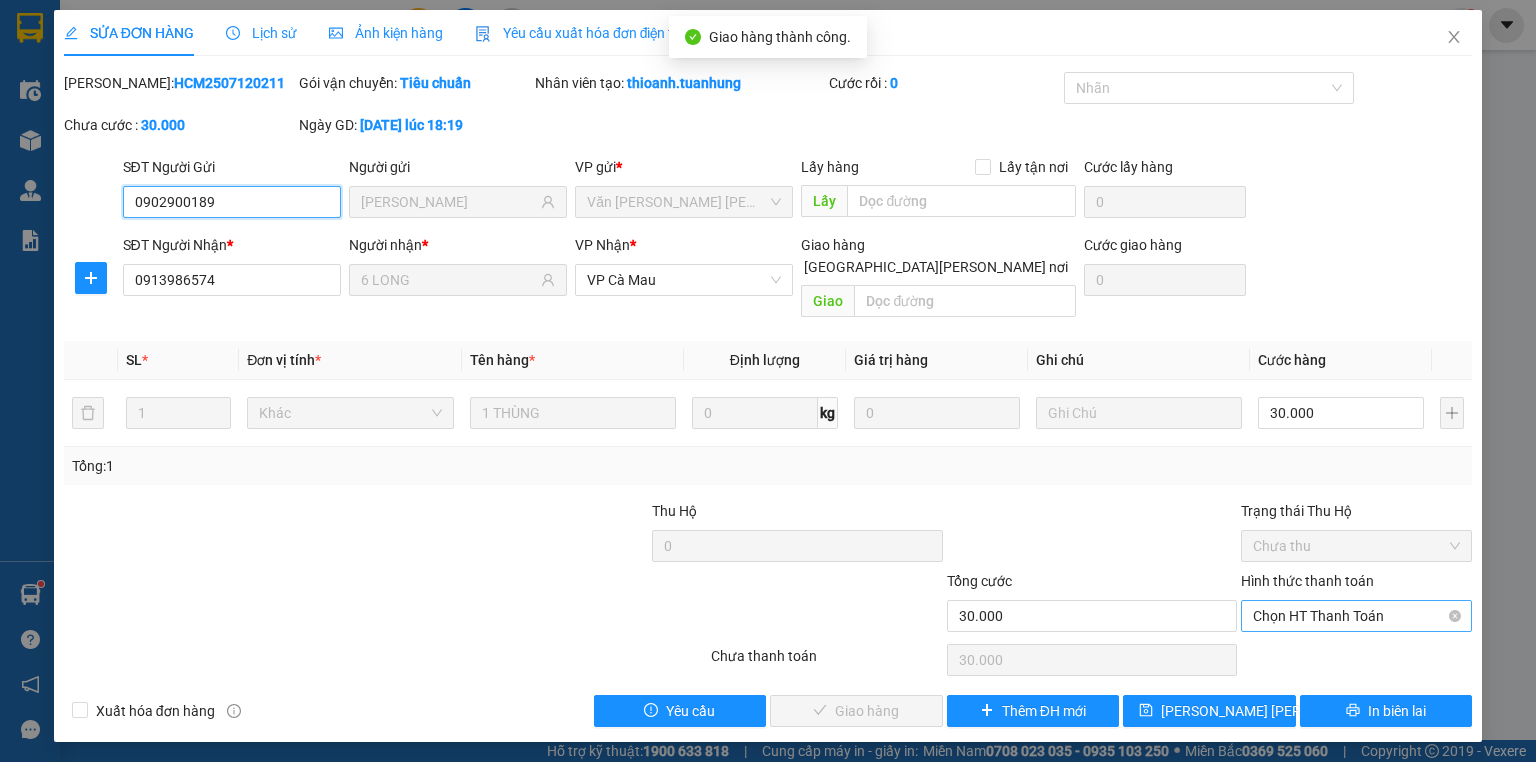 click on "Chọn HT Thanh Toán" at bounding box center [1356, 616] 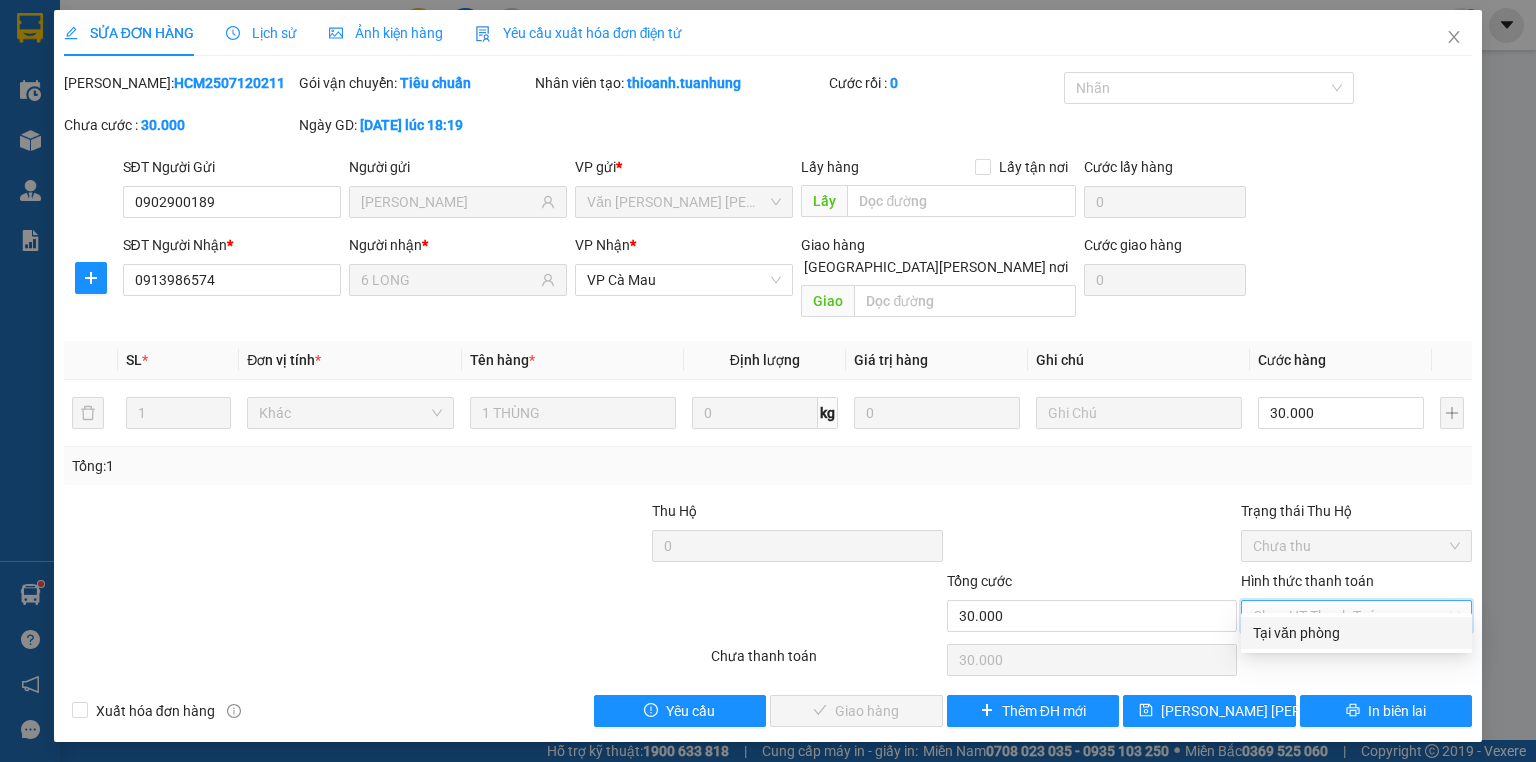 click on "Tại văn phòng" at bounding box center [1356, 633] 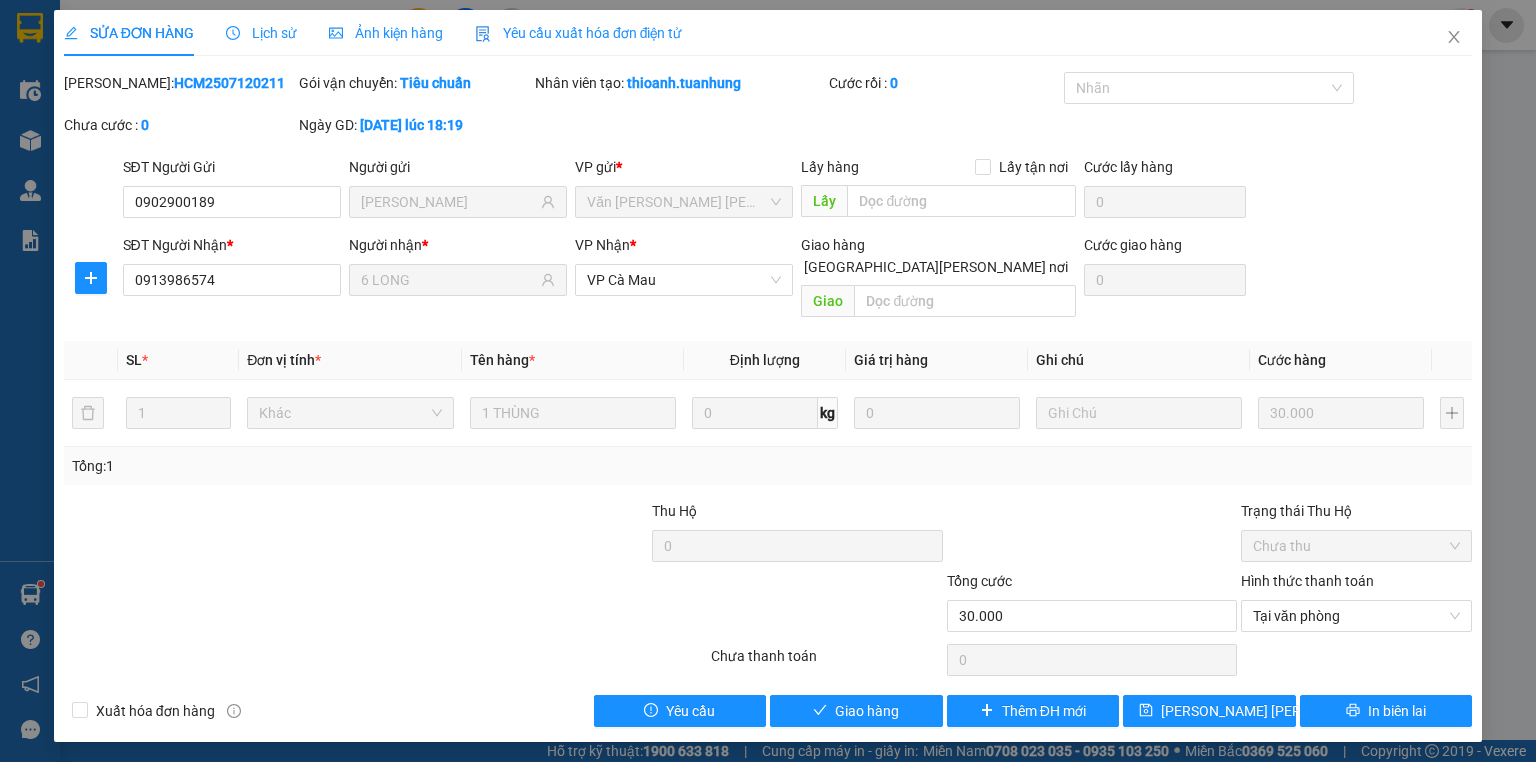 click on "SỬA ĐƠN HÀNG Lịch sử Ảnh kiện hàng Yêu cầu xuất hóa đơn điện tử Total Paid Fee 0 Total UnPaid Fee 30.000 Cash Collection Total Fee Mã ĐH:  HCM2507120211 Gói vận chuyển:   Tiêu chuẩn Nhân viên tạo:   thioanh.tuanhung Cước rồi :   0   Nhãn Chưa cước :   0 Ngày GD:   12-07-2025 lúc 18:19 SĐT Người Gửi 0902900189 Người gửi XUÂN PHƯƠNG VP gửi  * Văn phòng Hồ Chí Minh Lấy hàng Lấy tận nơi Lấy Cước lấy hàng 0 SĐT Người Nhận  * 0913986574 Người nhận  * 6 LONG VP Nhận  * VP Cà Mau Giao hàng Giao tận nơi Giao Cước giao hàng 0 SL  * Đơn vị tính  * Tên hàng  * Định lượng Giá trị hàng Ghi chú Cước hàng                   1 Khác 1 THÙNG 0 kg 0 30.000 Tổng:  1 Thu Hộ 0 Trạng thái Thu Hộ   Chưa thu Tổng cước 30.000 Hình thức thanh toán Tại văn phòng Số tiền thu trước 0 Tại văn phòng Chưa thanh toán 0 Xuất hóa đơn hàng Yêu cầu Giao hàng" at bounding box center [768, 376] 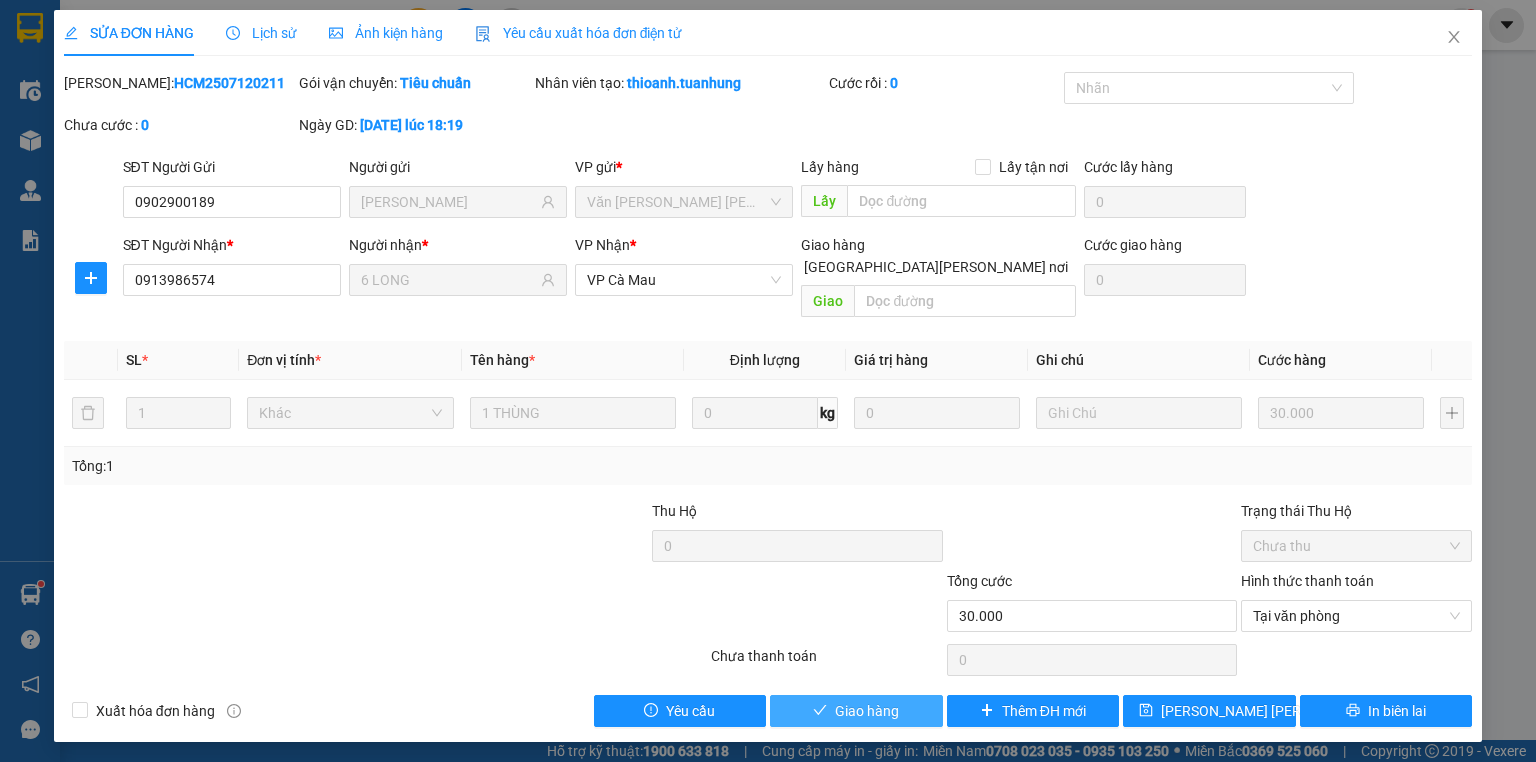 click on "Giao hàng" at bounding box center [867, 711] 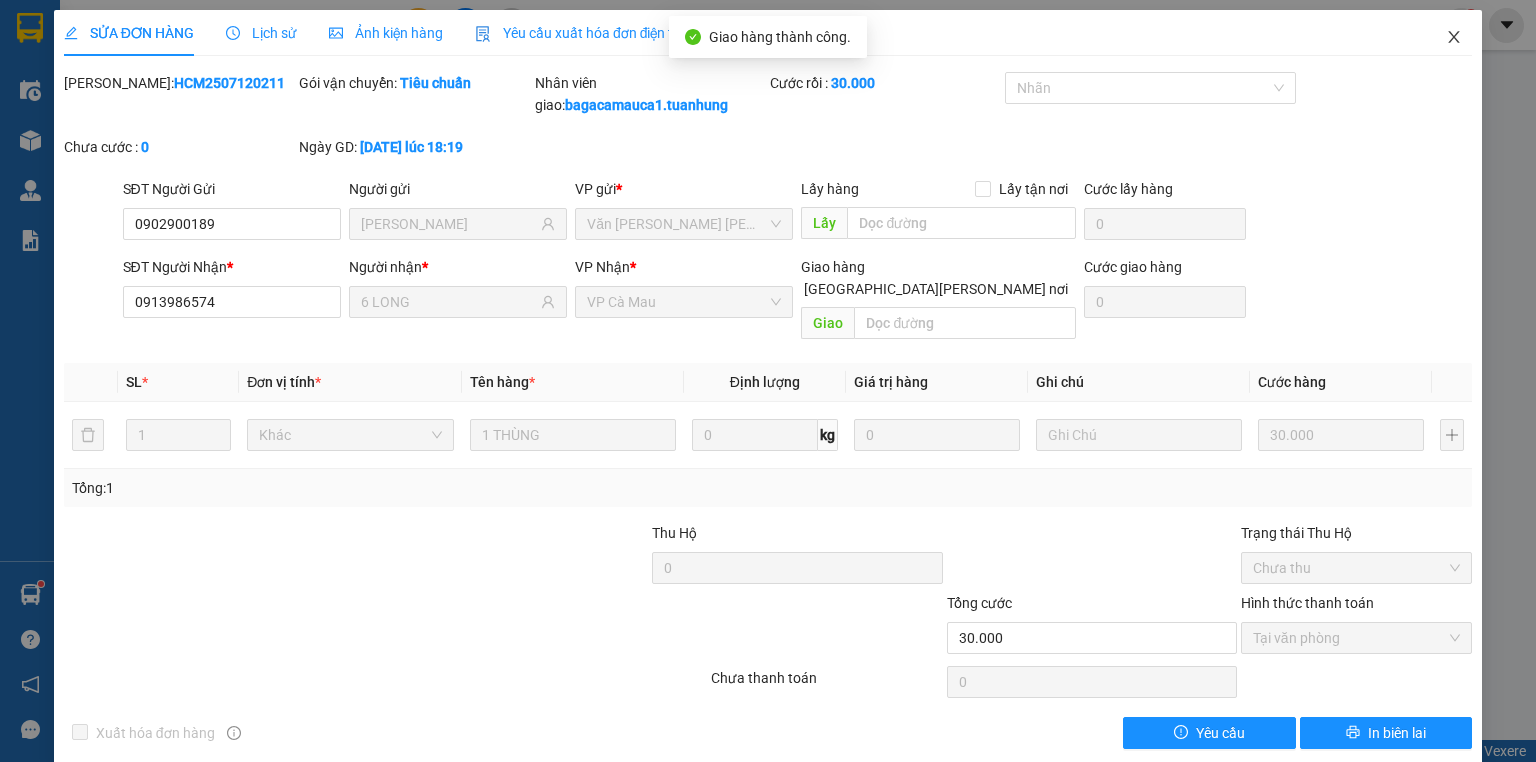 click at bounding box center [1454, 38] 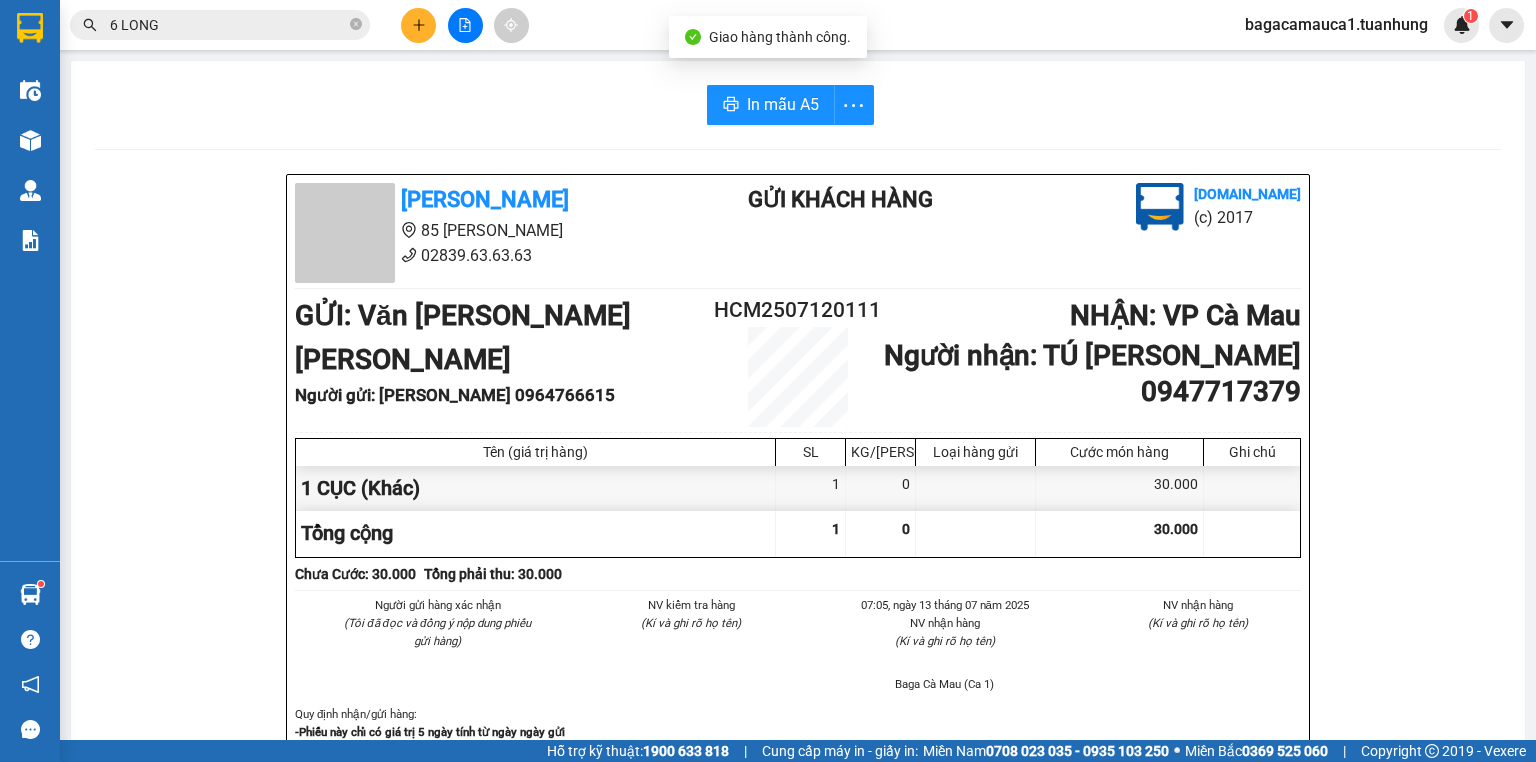 click on "6 LONG" at bounding box center (228, 25) 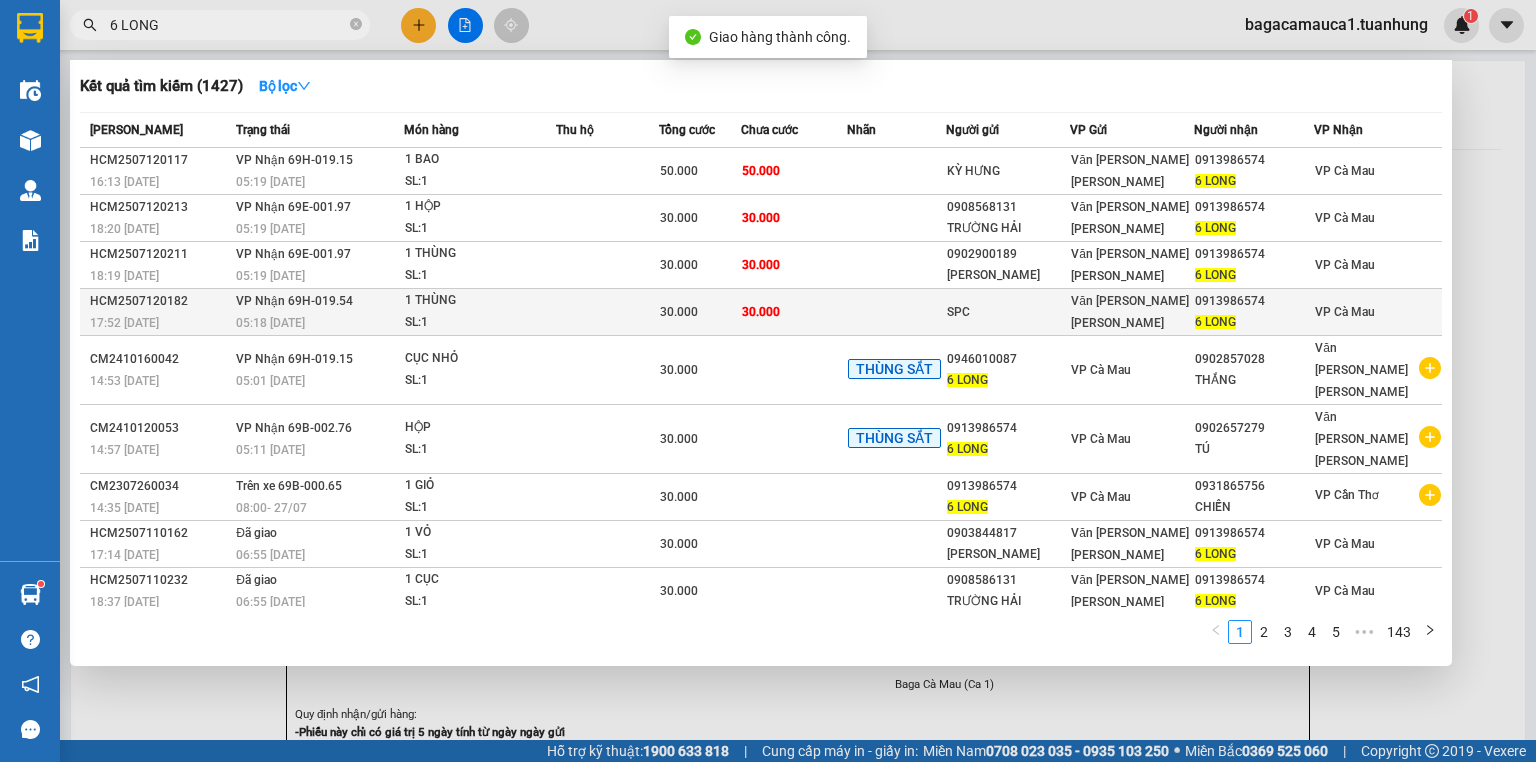 click on "1 THÙNG" at bounding box center (480, 301) 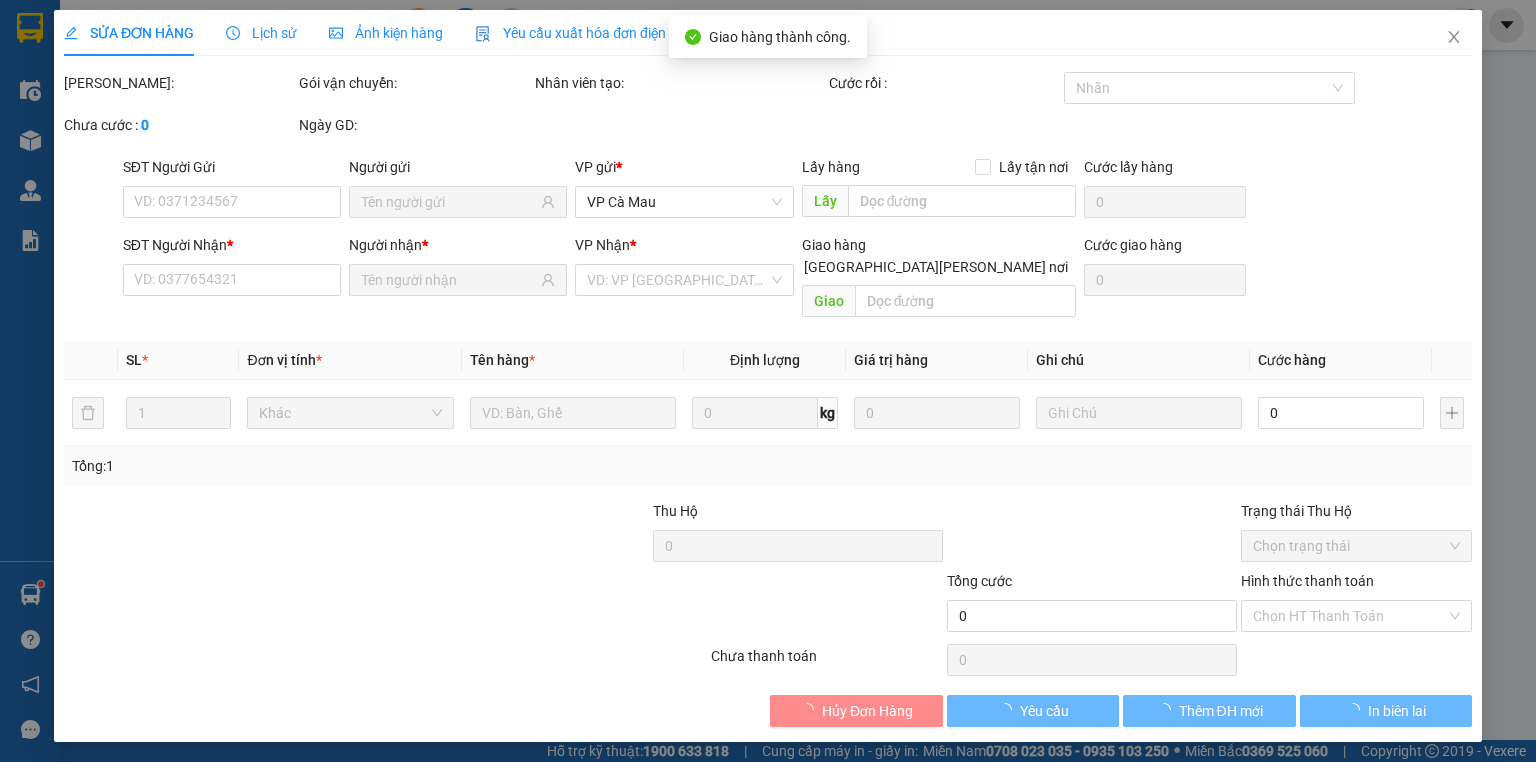 type on "SPC" 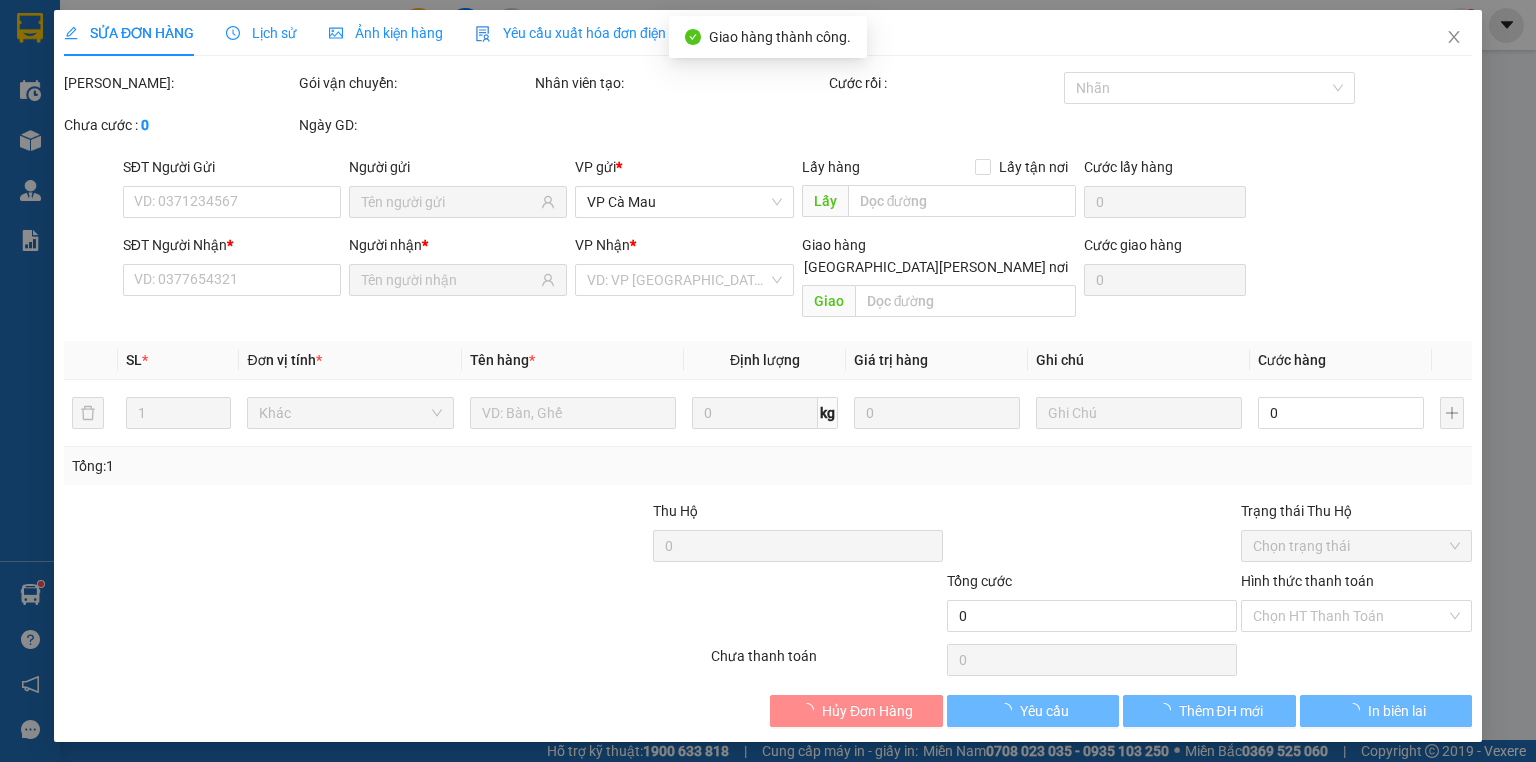 type on "0913986574" 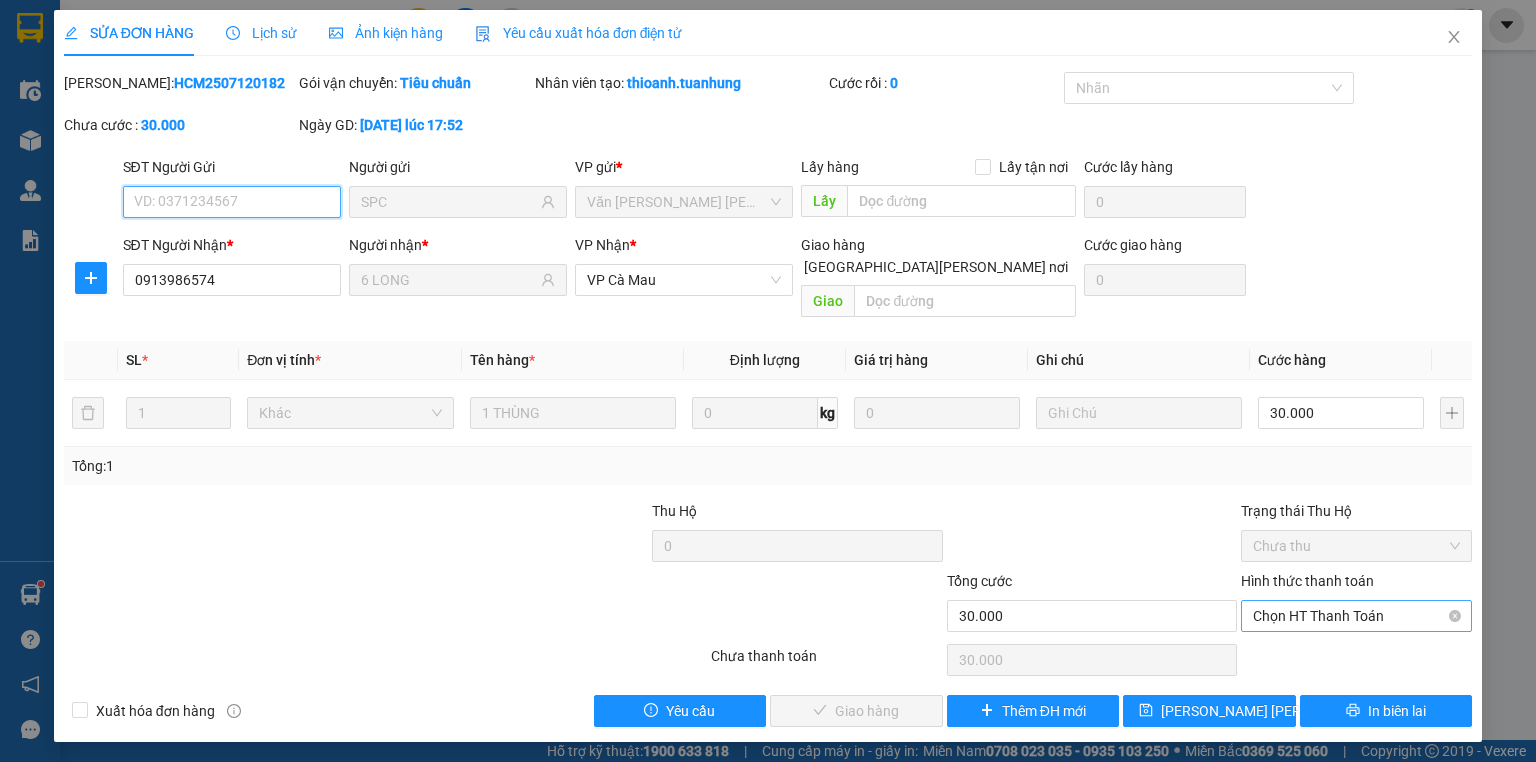 click on "Chọn HT Thanh Toán" at bounding box center (1356, 616) 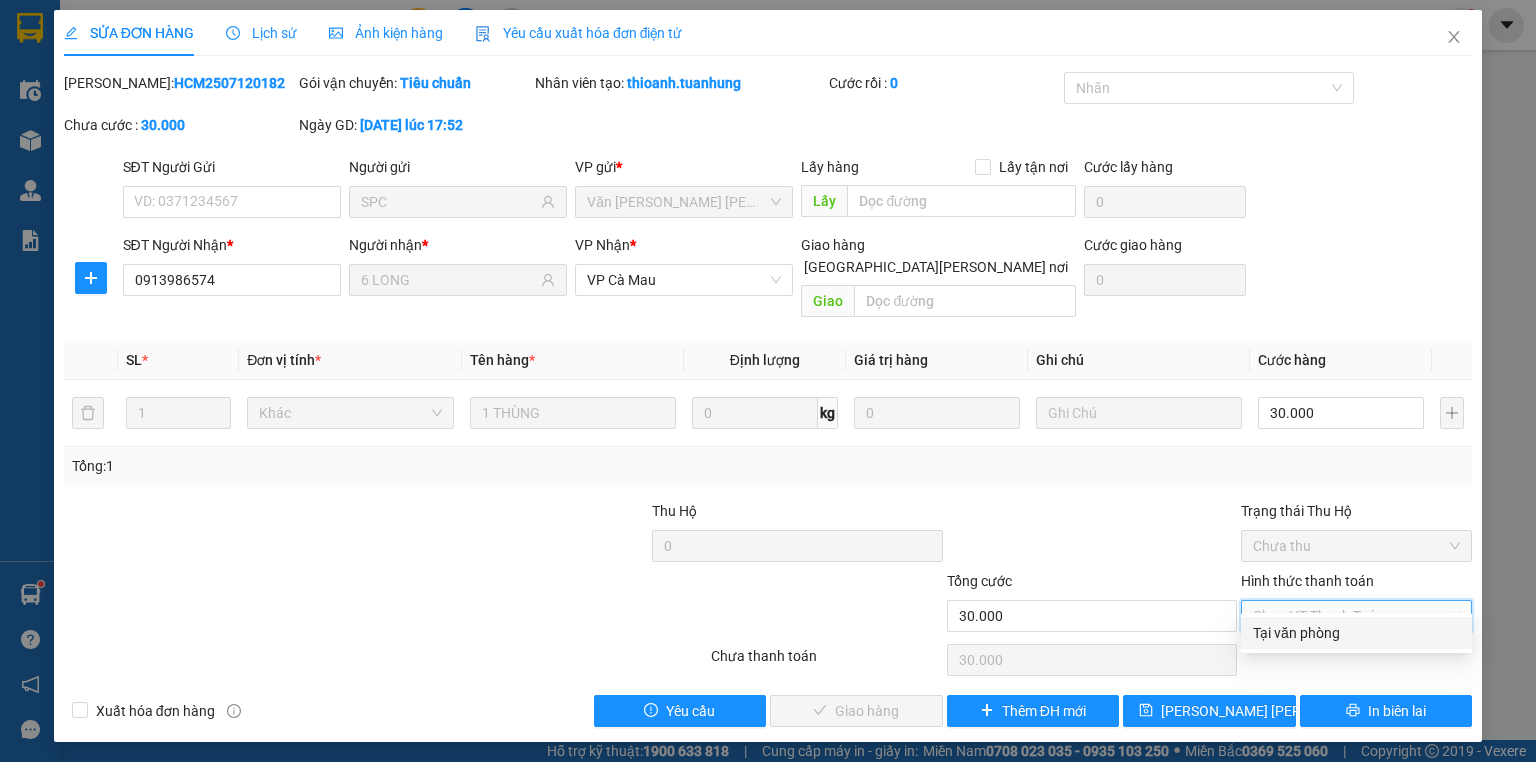 click on "Tại văn phòng" at bounding box center (1356, 633) 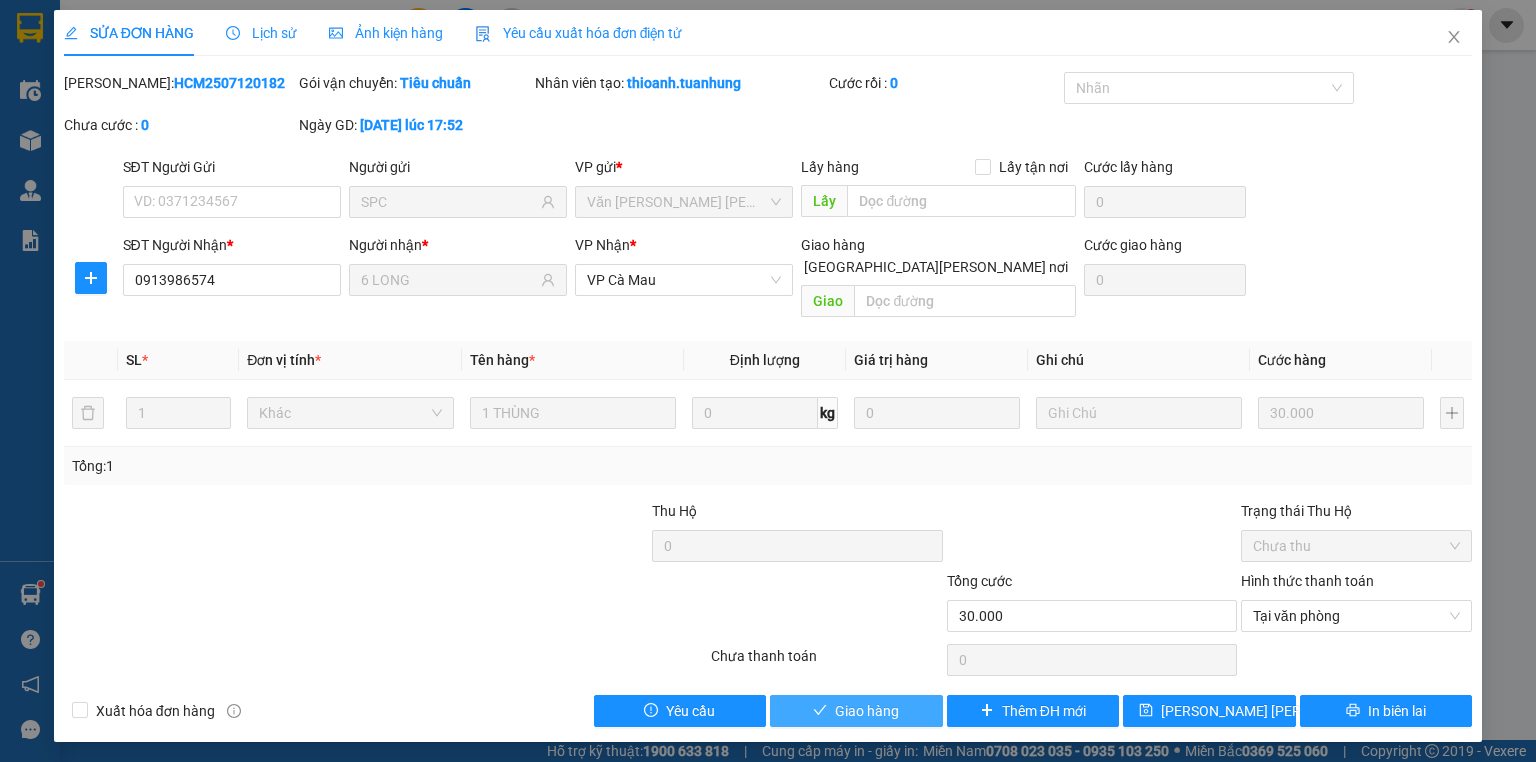 click on "Giao hàng" at bounding box center (856, 711) 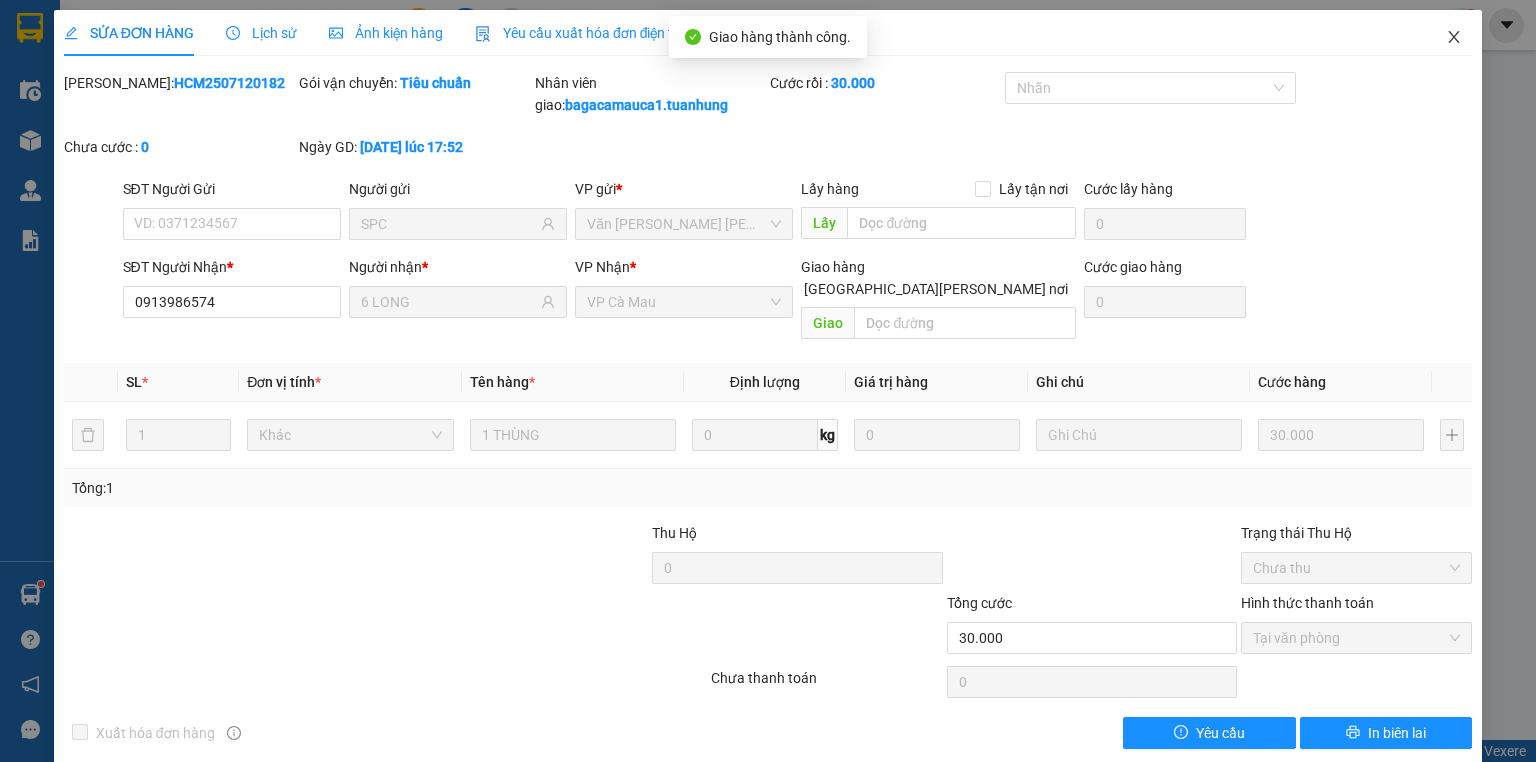 click at bounding box center [1454, 38] 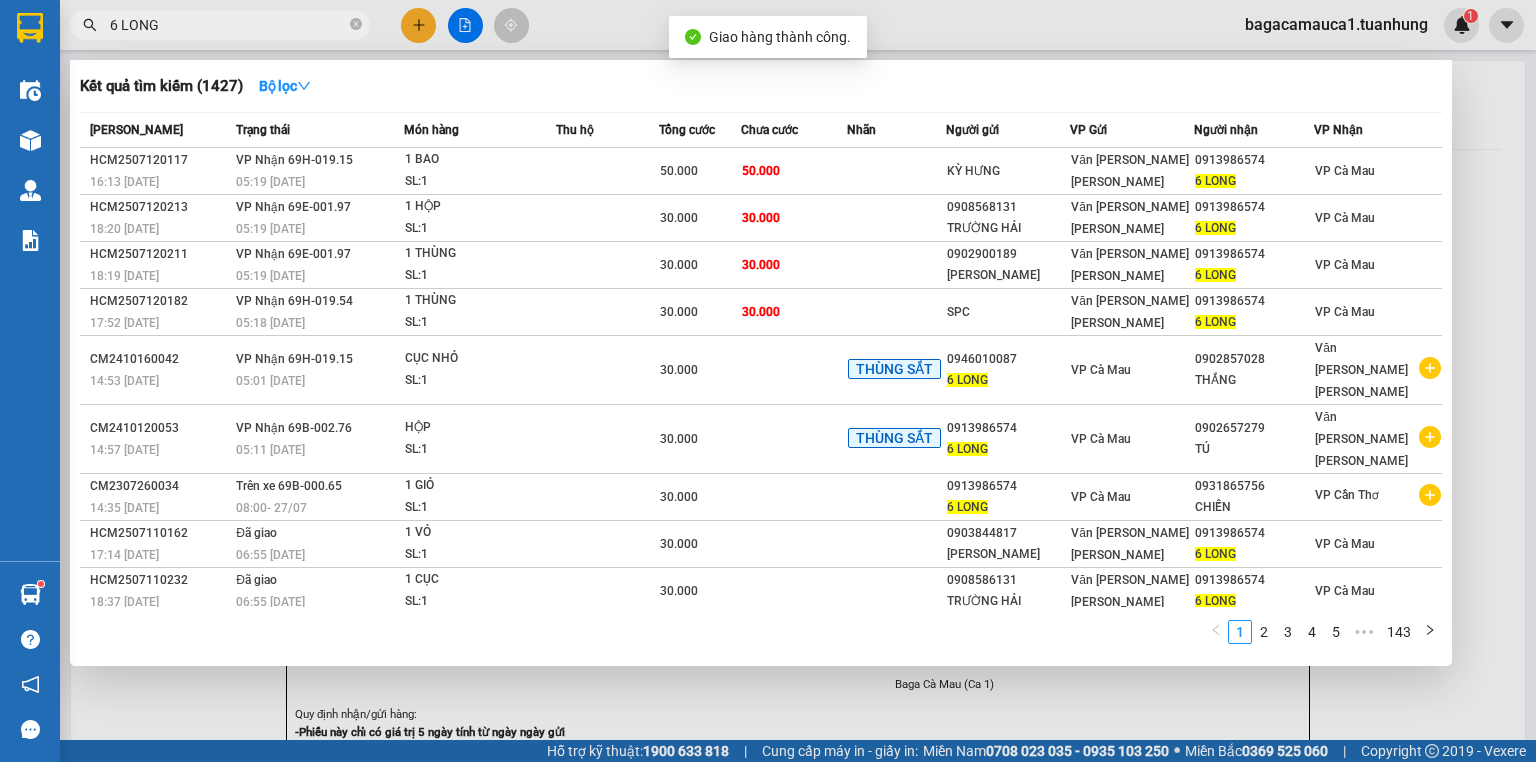 click on "6 LONG" at bounding box center [228, 25] 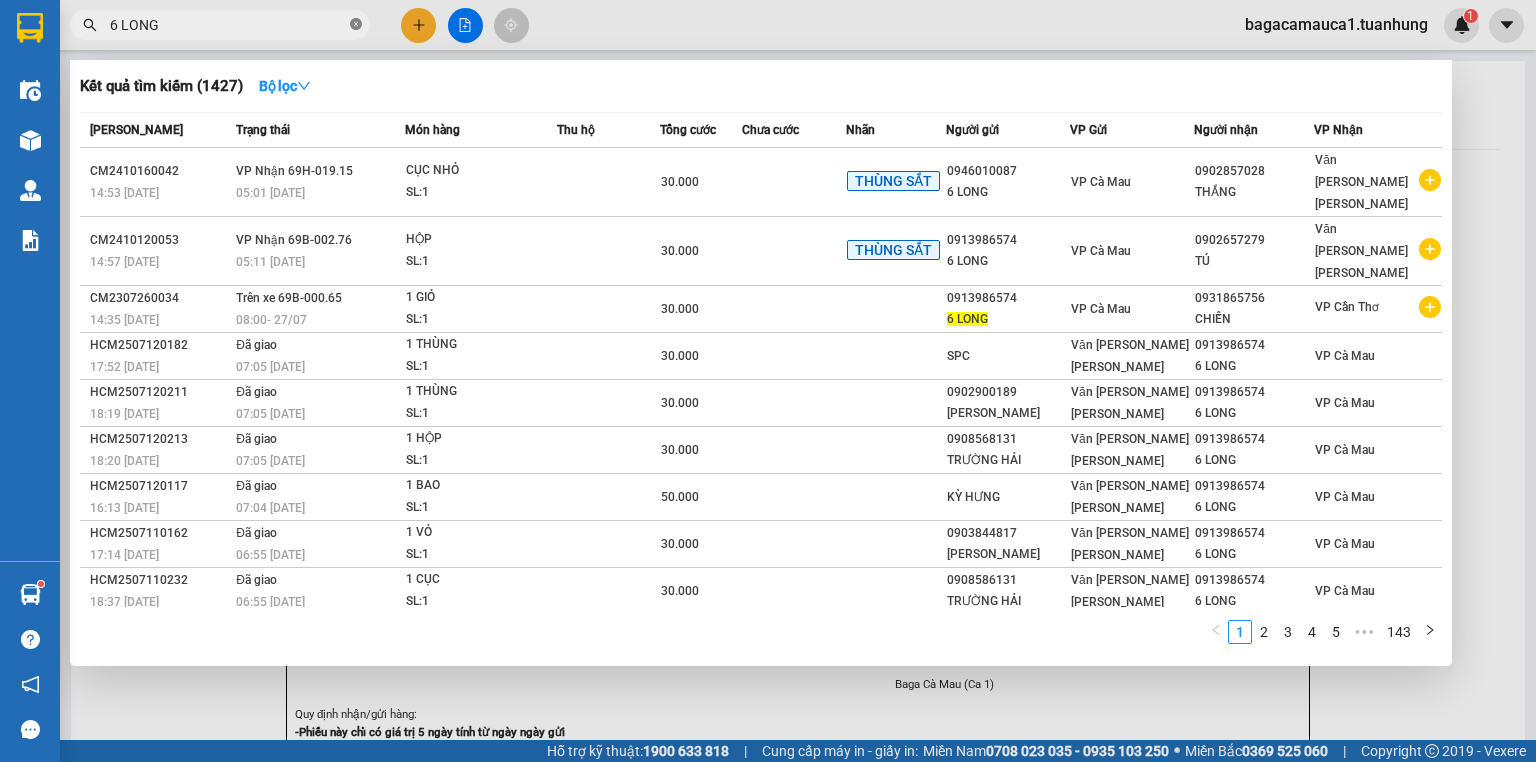 click 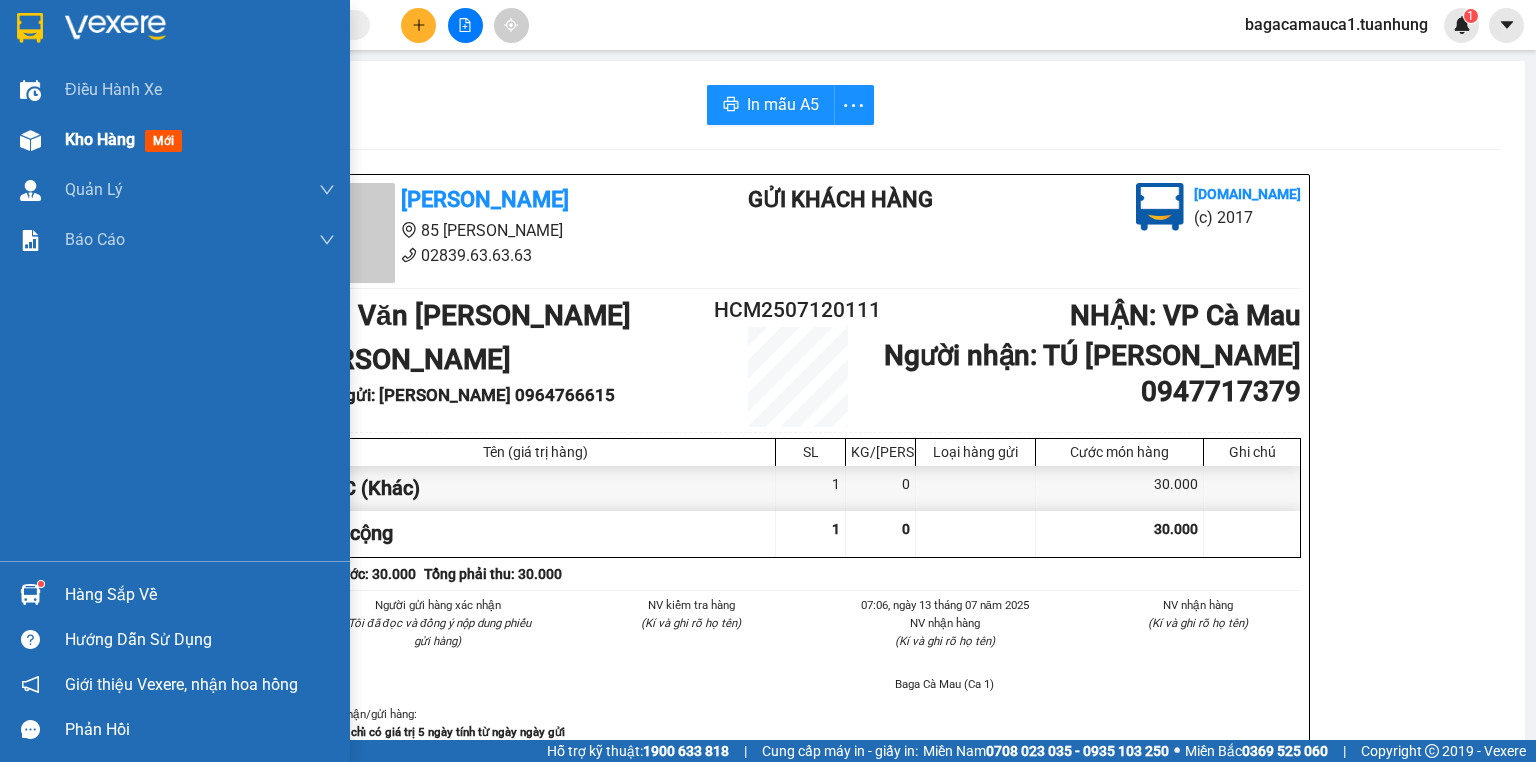 type 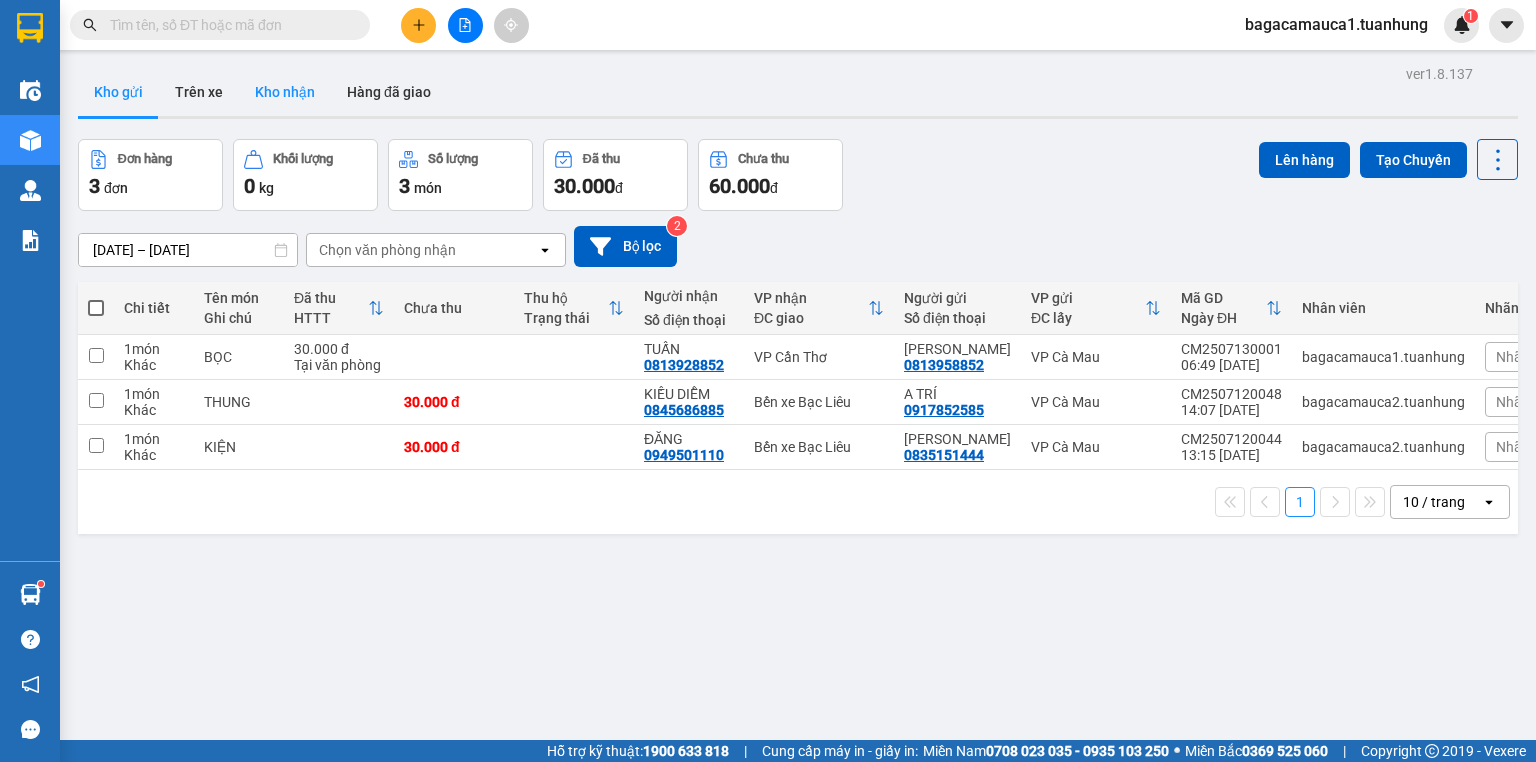 click on "Kho nhận" at bounding box center [285, 92] 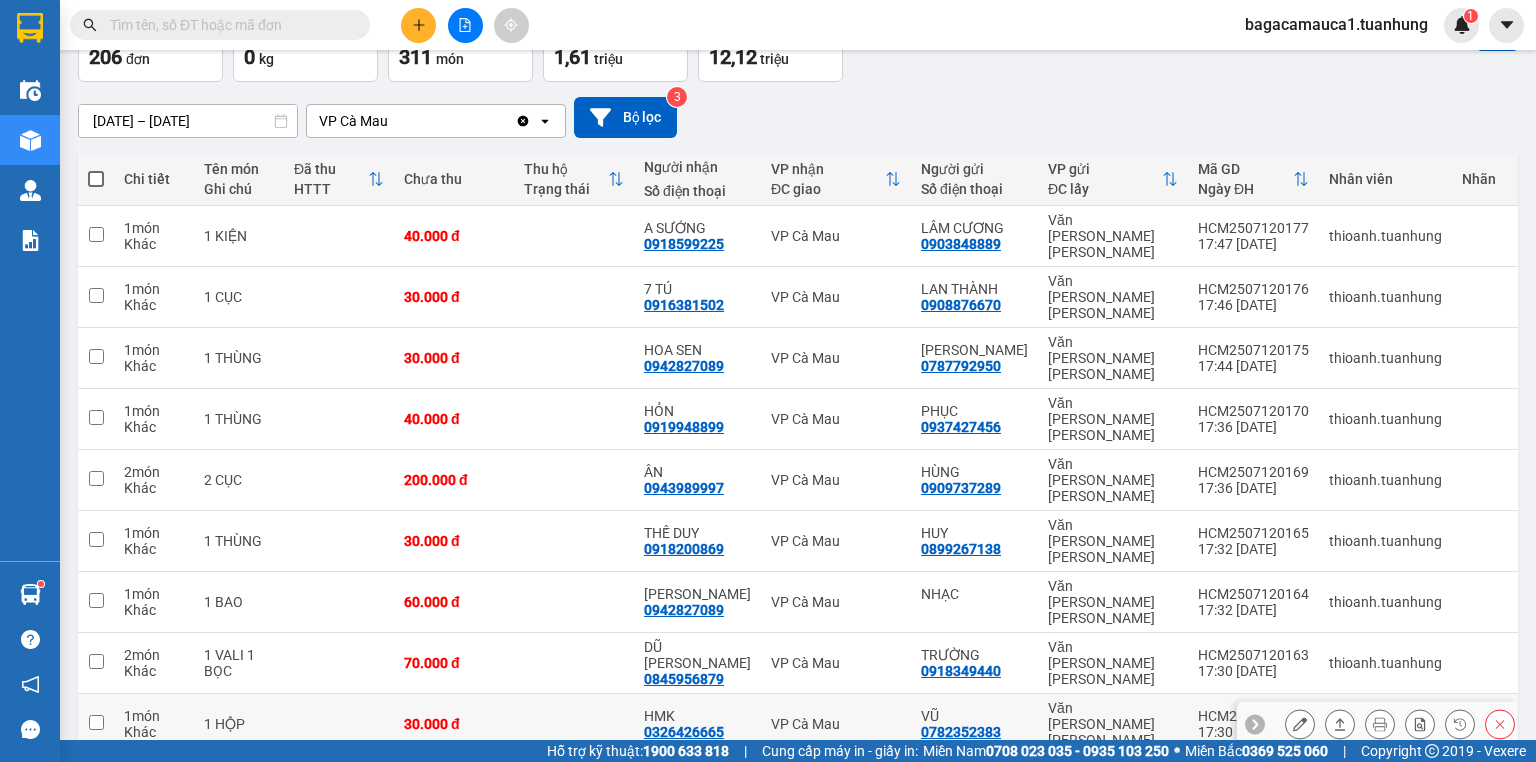 scroll, scrollTop: 131, scrollLeft: 0, axis: vertical 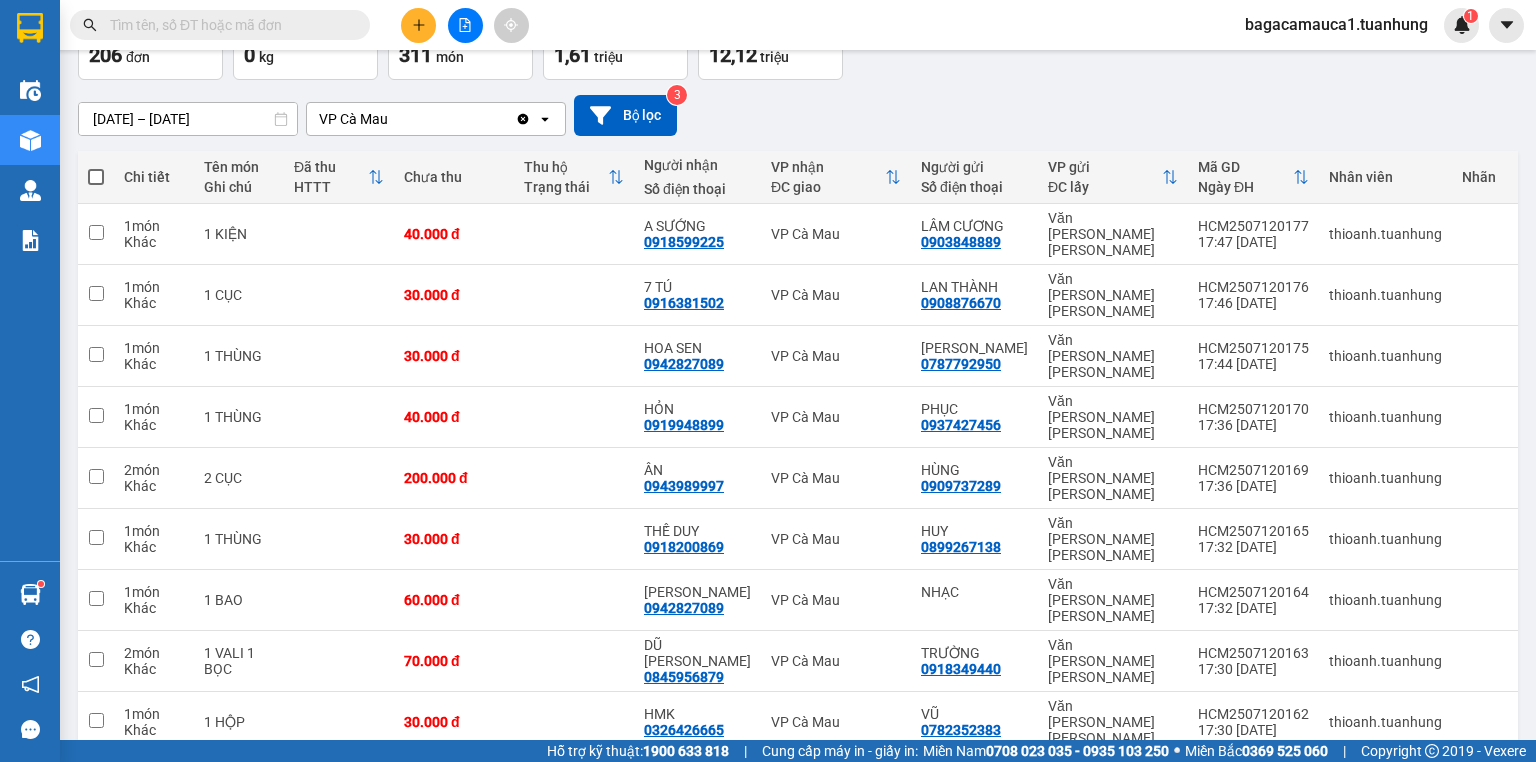 click on "2" at bounding box center [1125, 846] 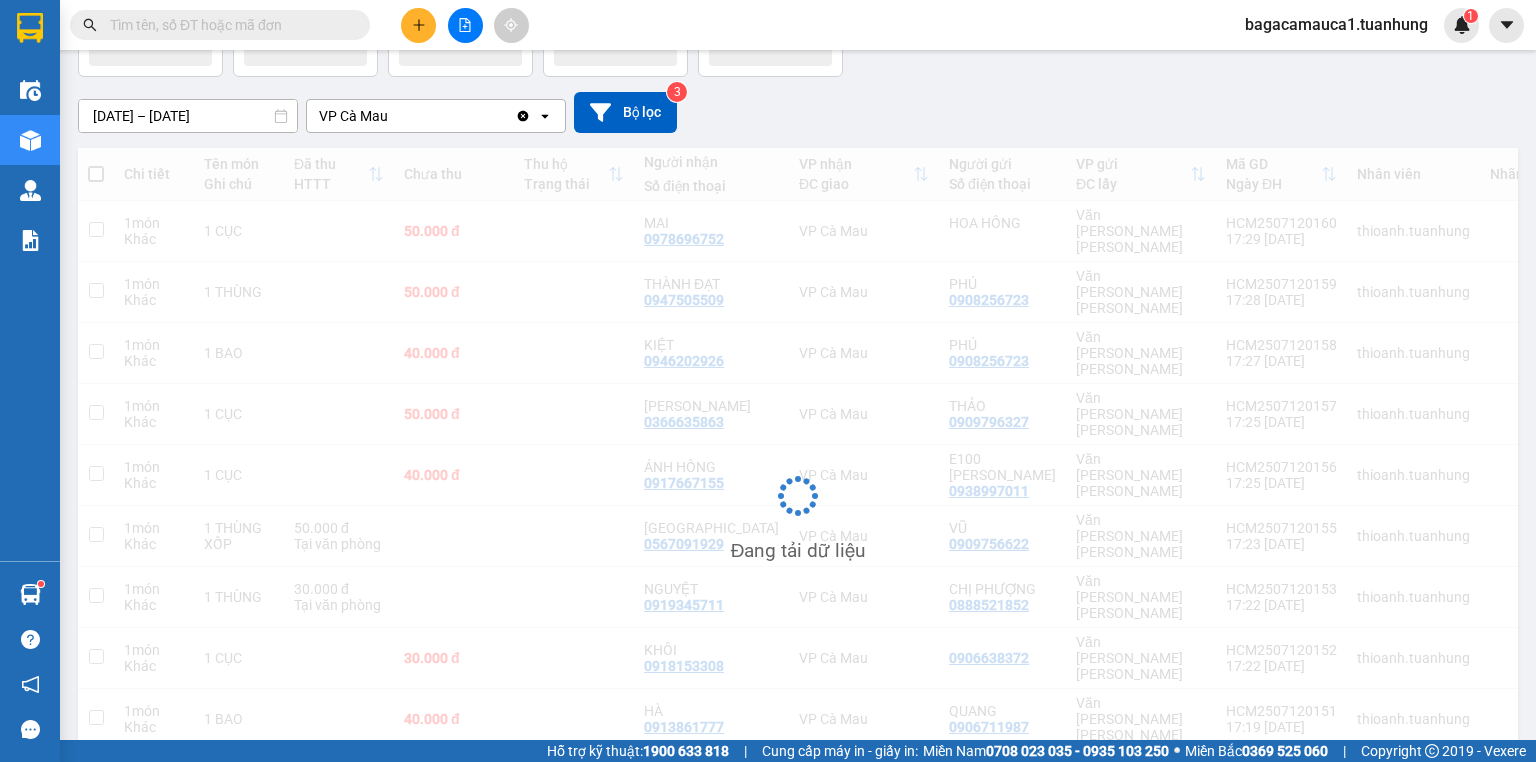 scroll, scrollTop: 131, scrollLeft: 0, axis: vertical 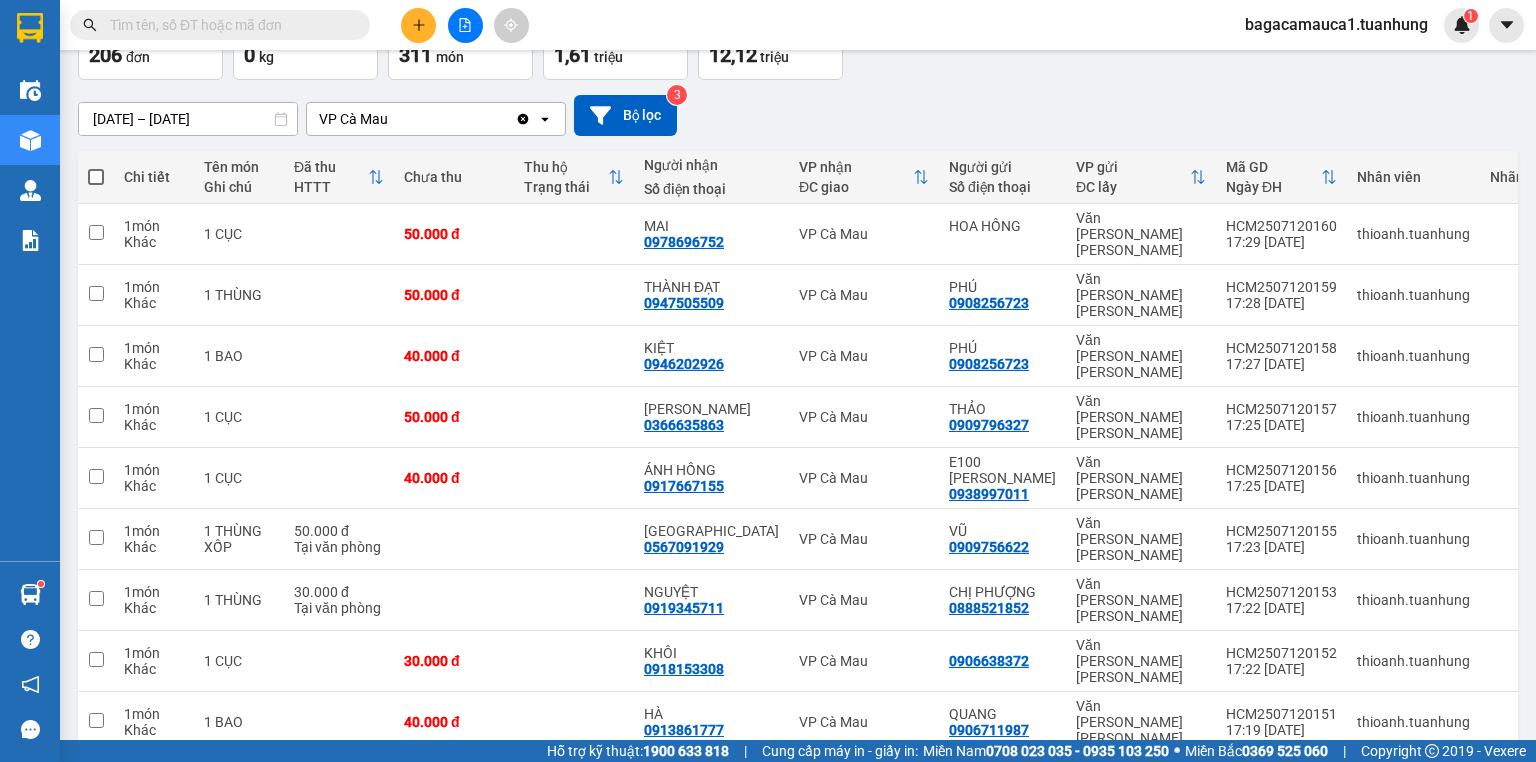 click on "3" at bounding box center [1160, 846] 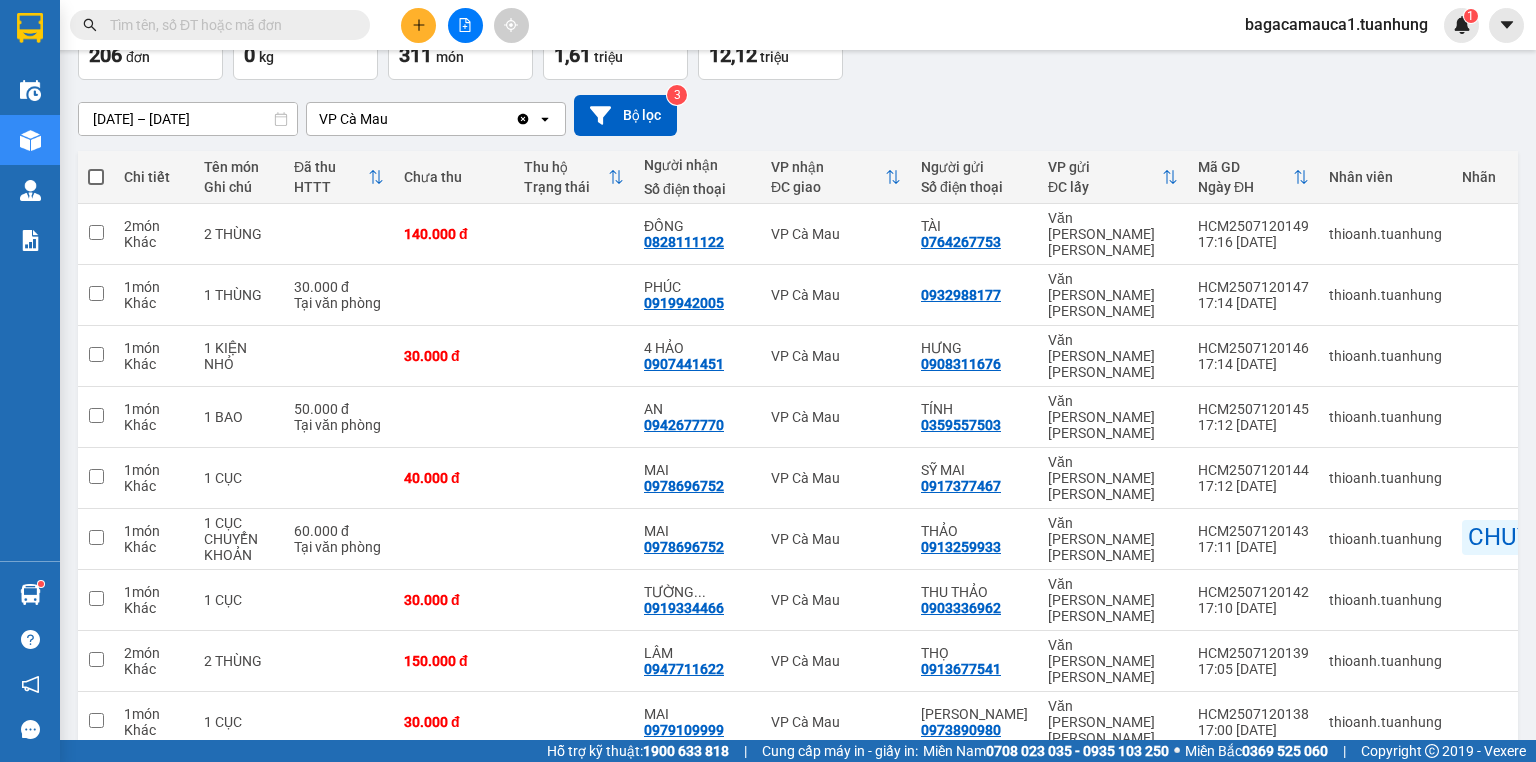 click on "4" at bounding box center [1195, 846] 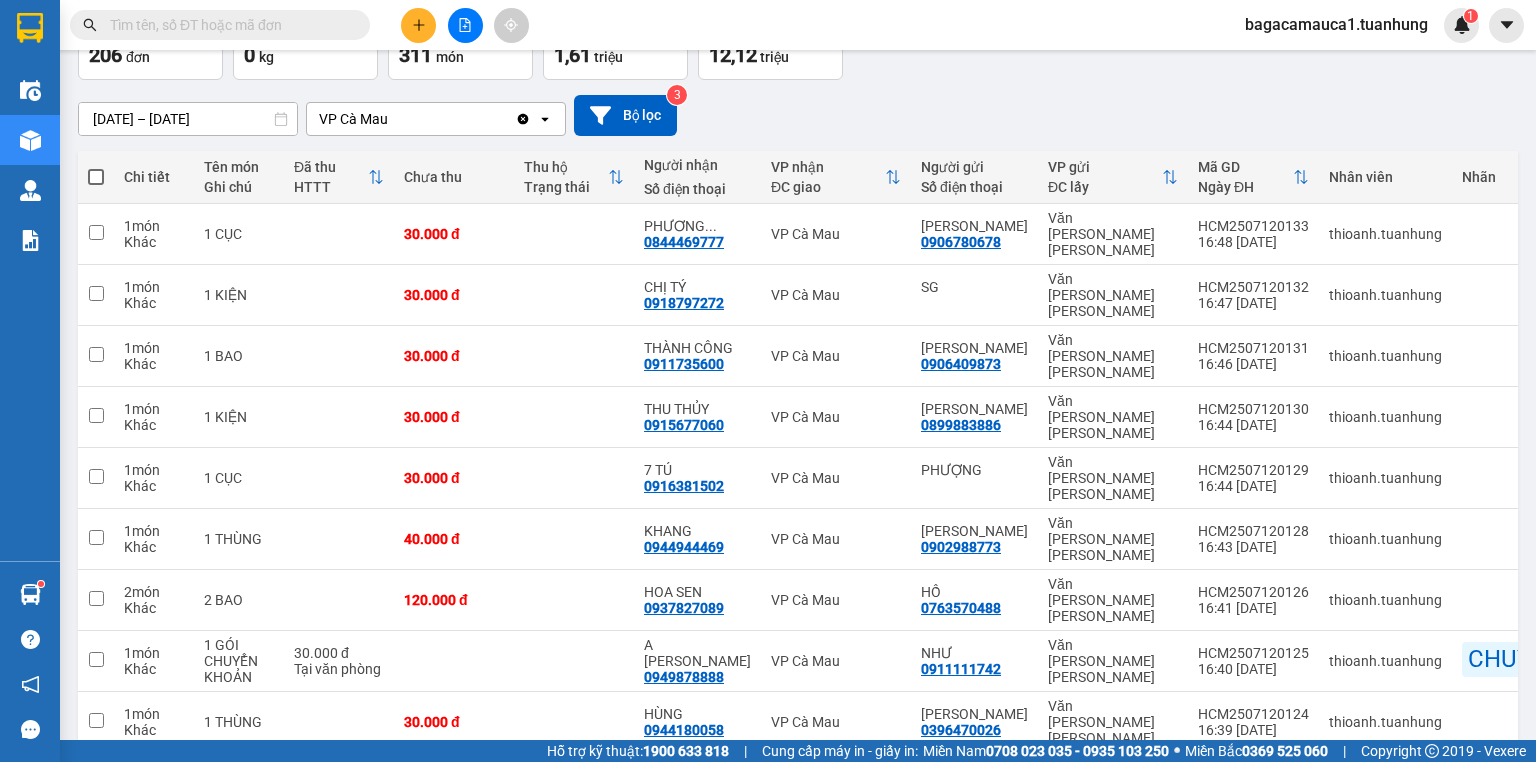 scroll, scrollTop: 163, scrollLeft: 0, axis: vertical 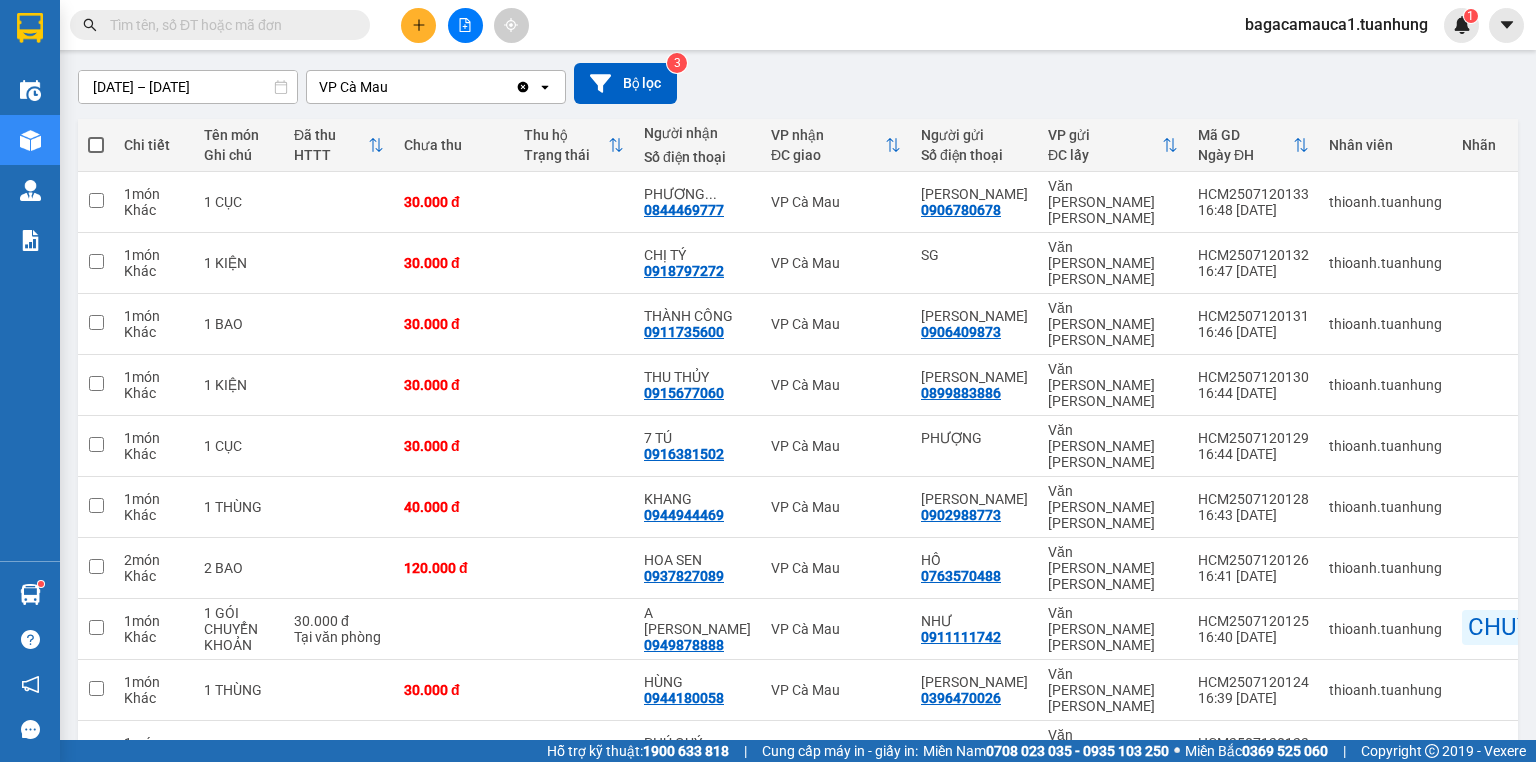click on "5" at bounding box center [1230, 814] 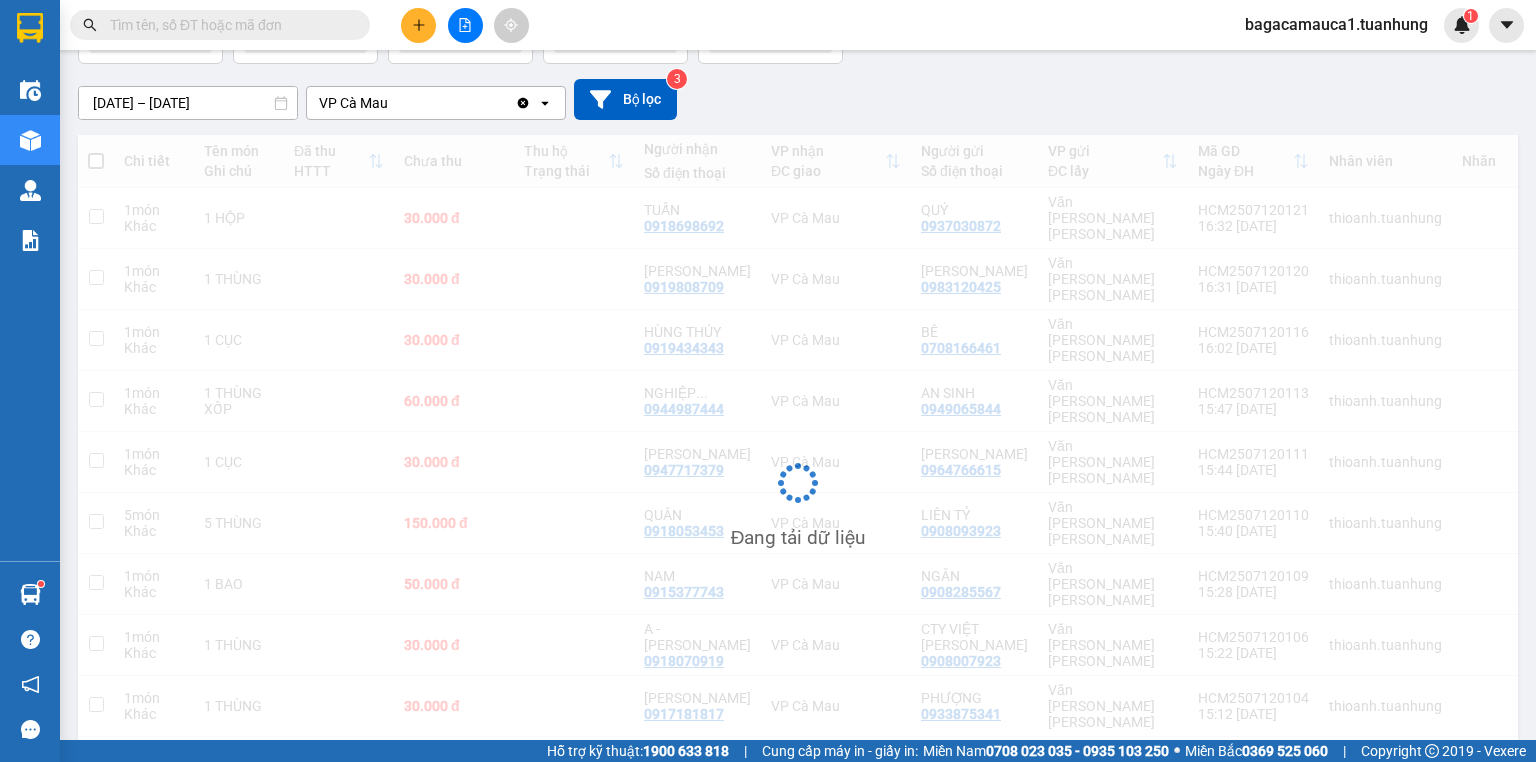 scroll, scrollTop: 147, scrollLeft: 0, axis: vertical 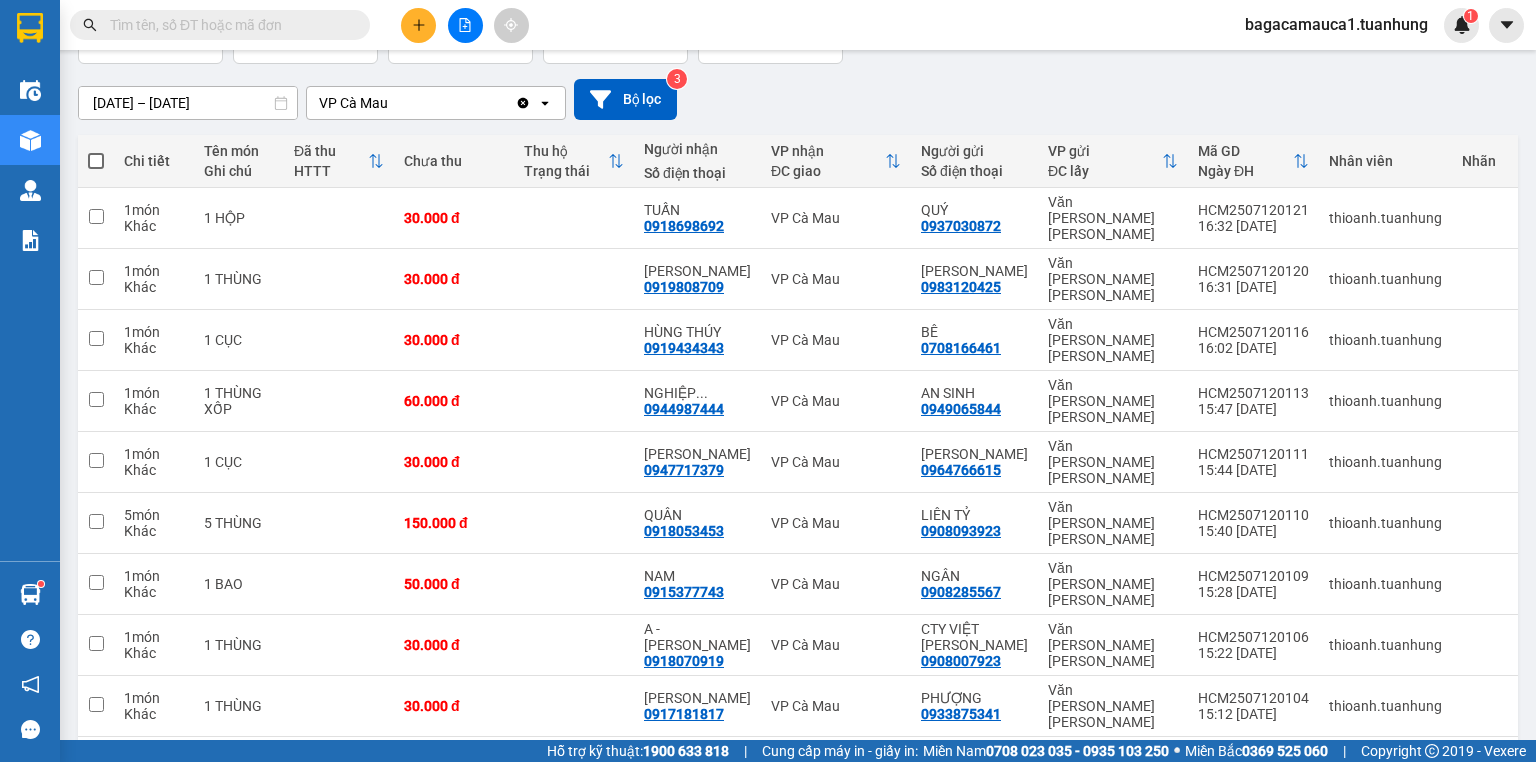 click at bounding box center (1335, 830) 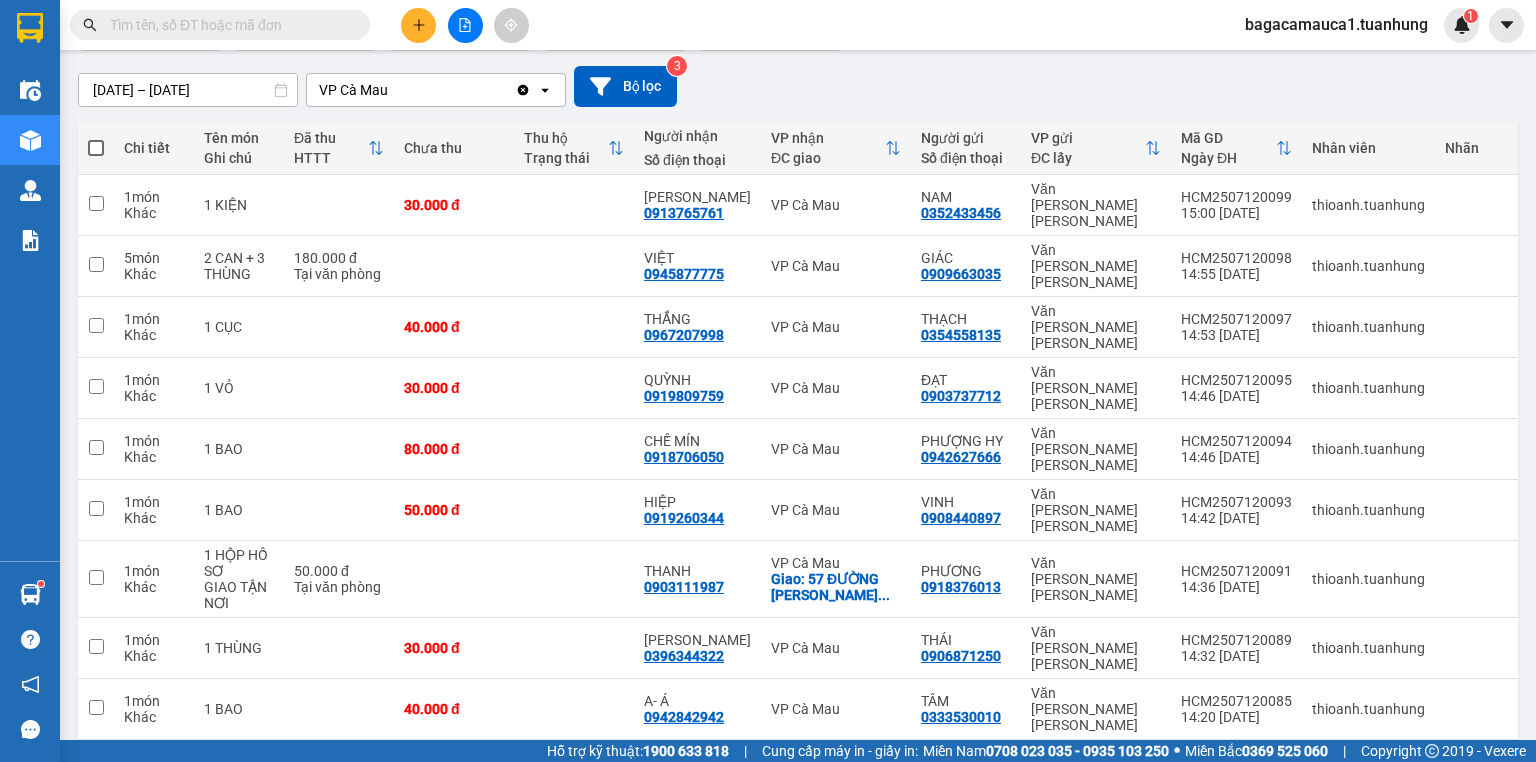 scroll, scrollTop: 163, scrollLeft: 0, axis: vertical 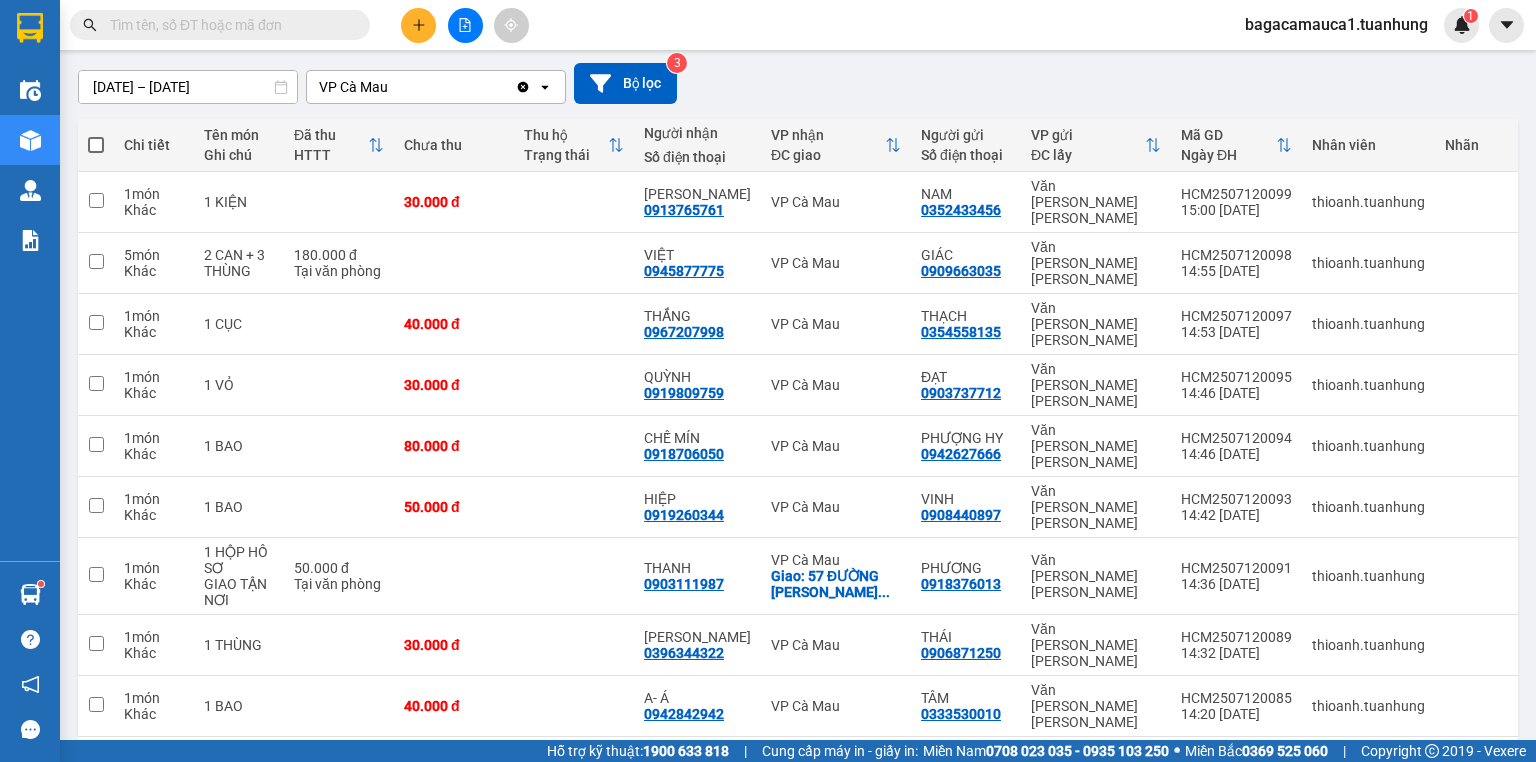 click at bounding box center [1335, 830] 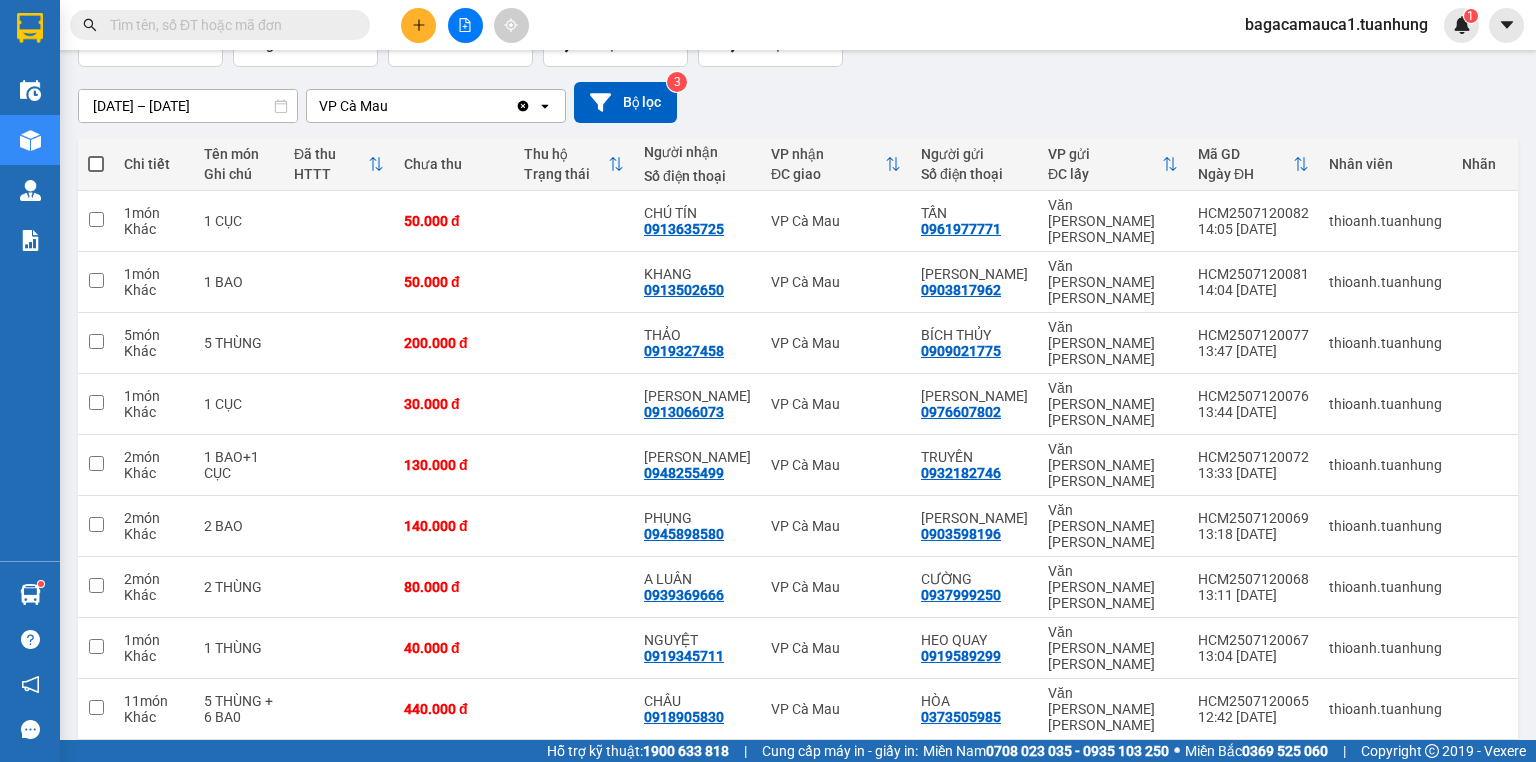 scroll, scrollTop: 147, scrollLeft: 0, axis: vertical 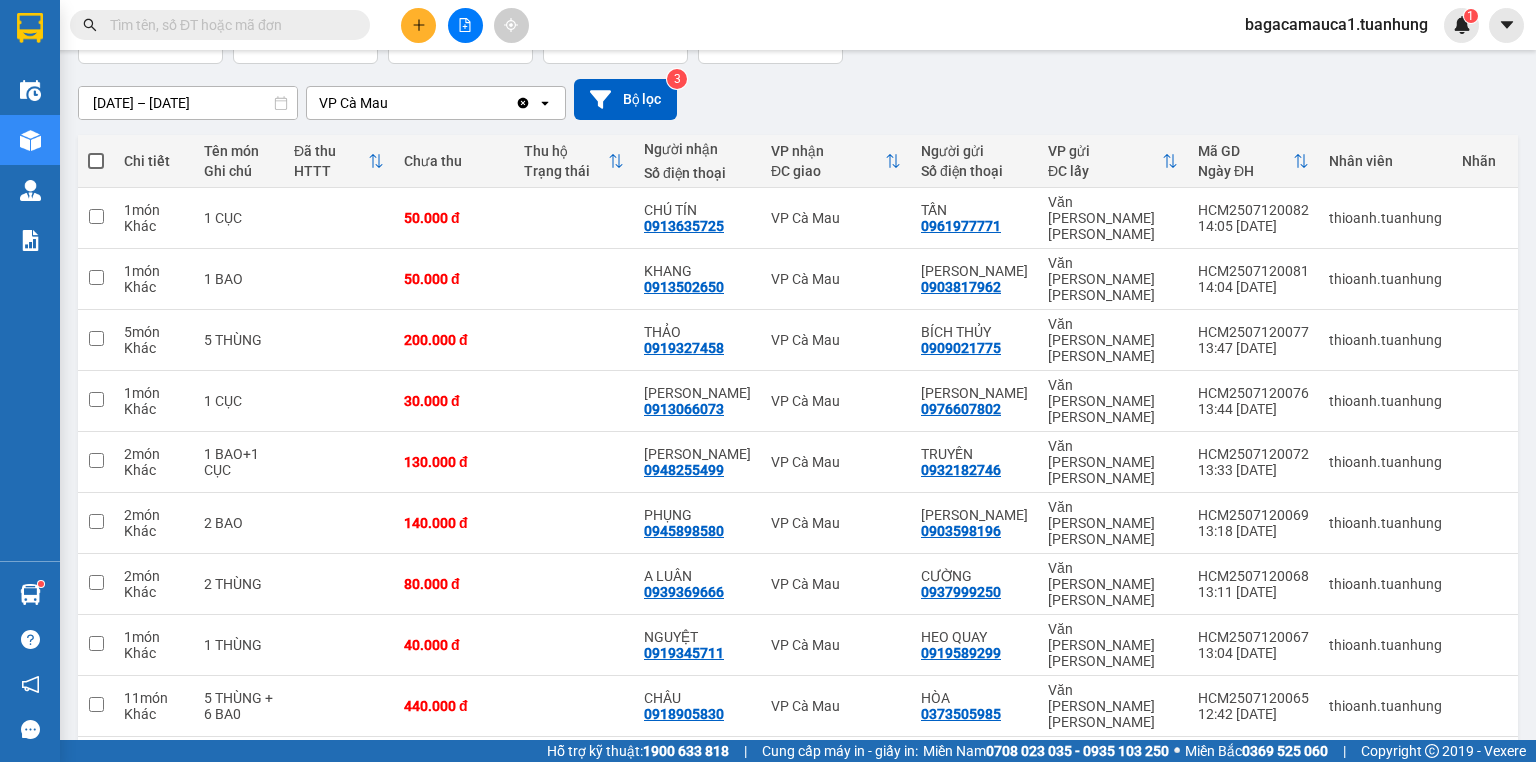 click at bounding box center (1335, 830) 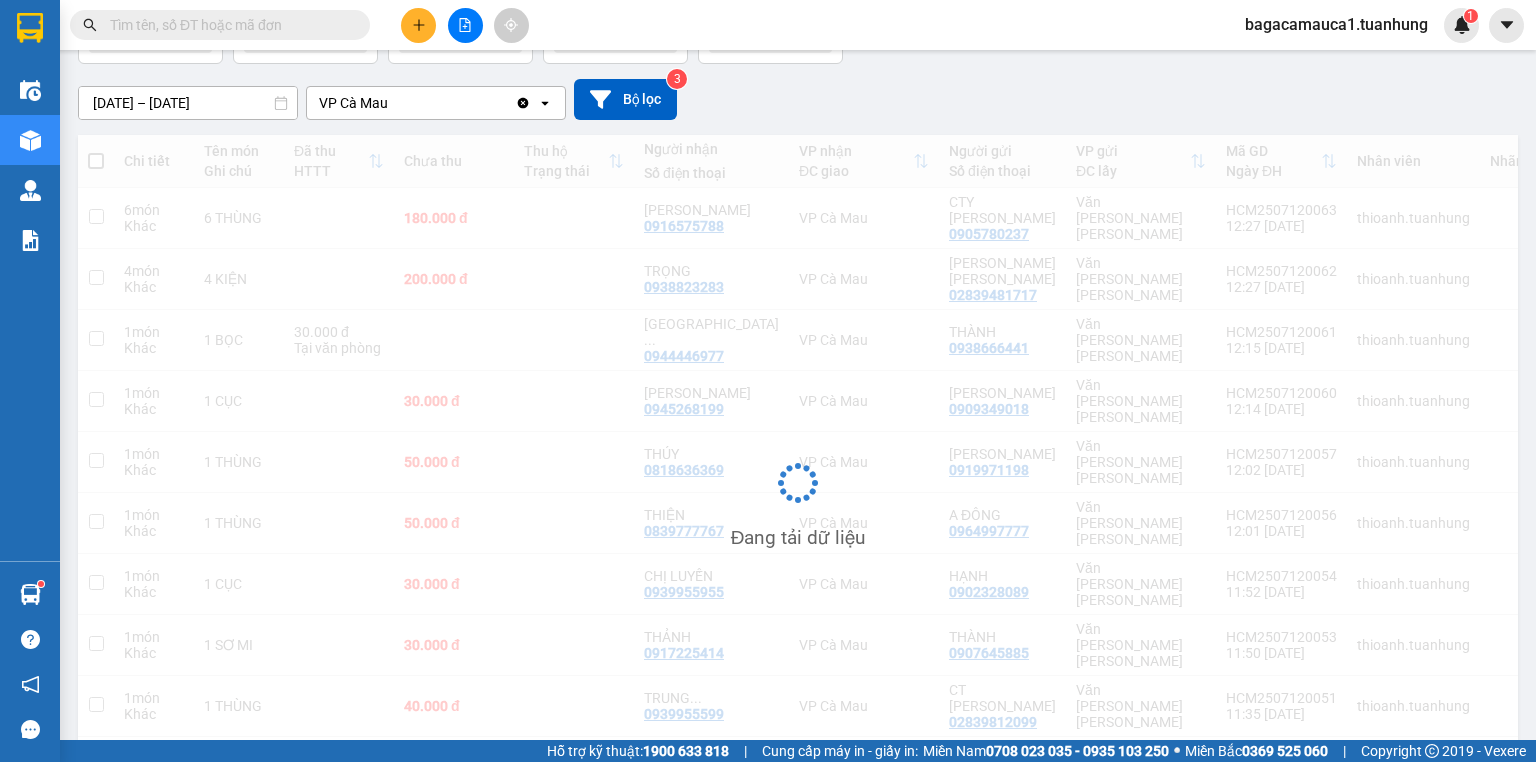 scroll, scrollTop: 163, scrollLeft: 0, axis: vertical 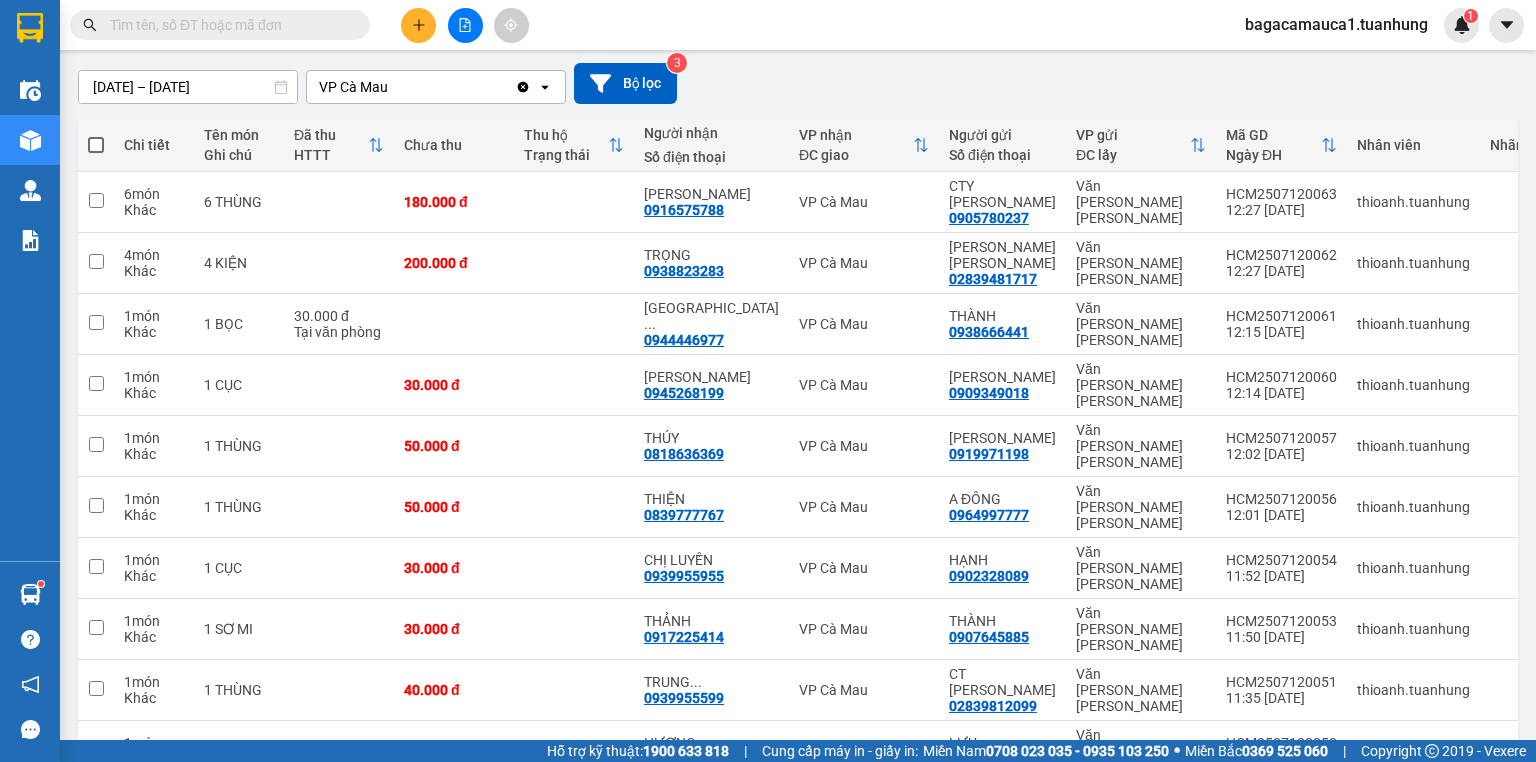 click 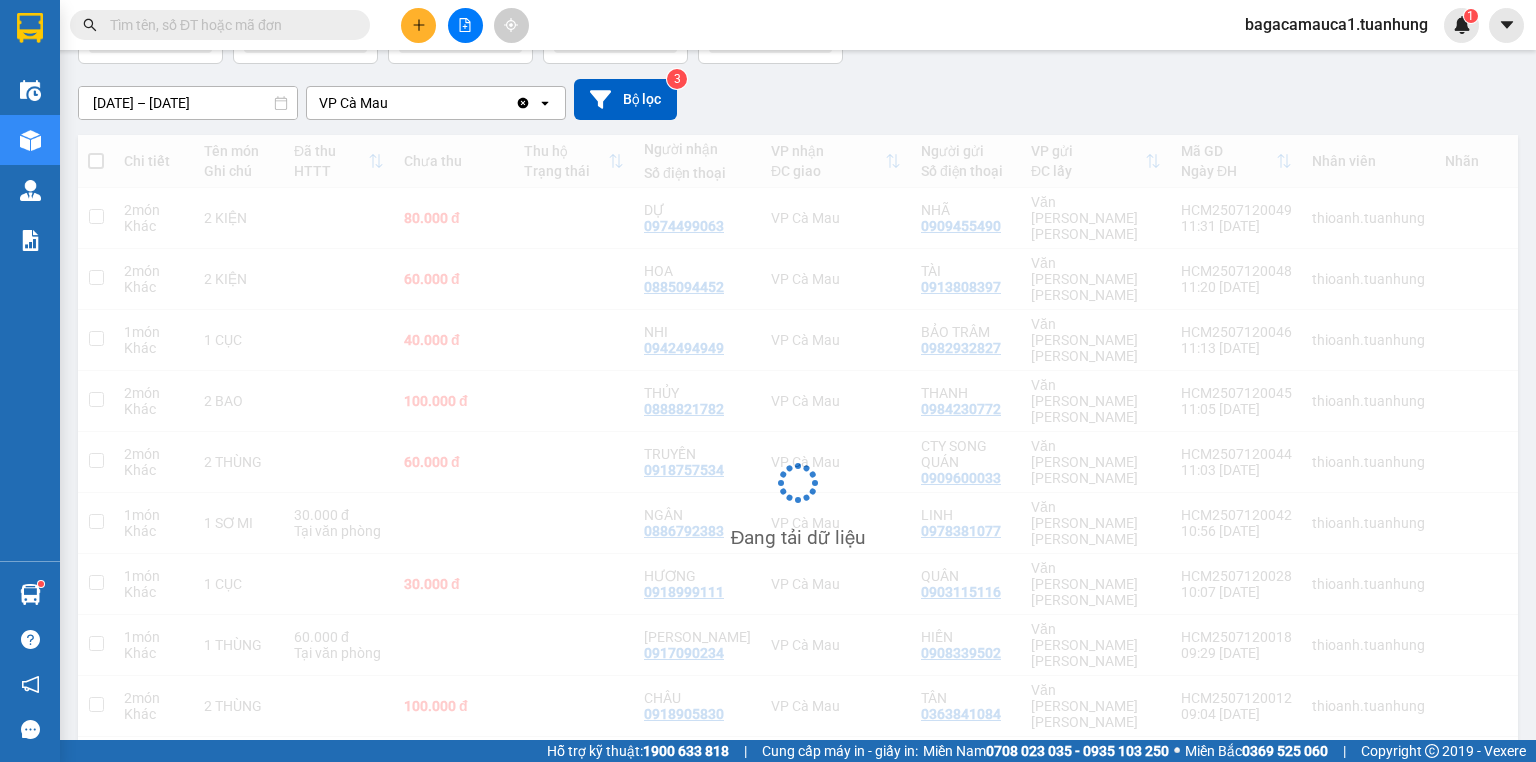 scroll, scrollTop: 147, scrollLeft: 0, axis: vertical 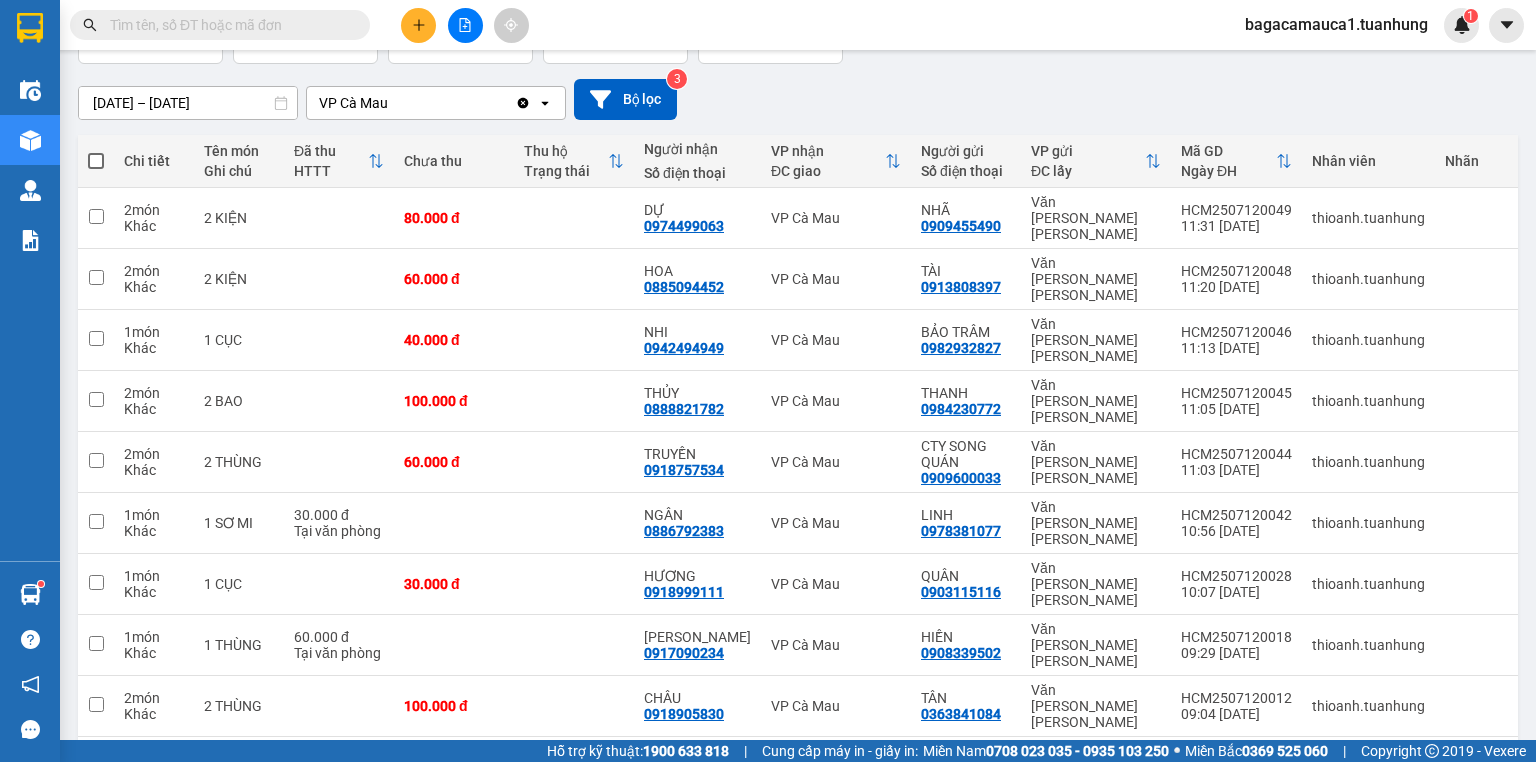 click at bounding box center (1335, 830) 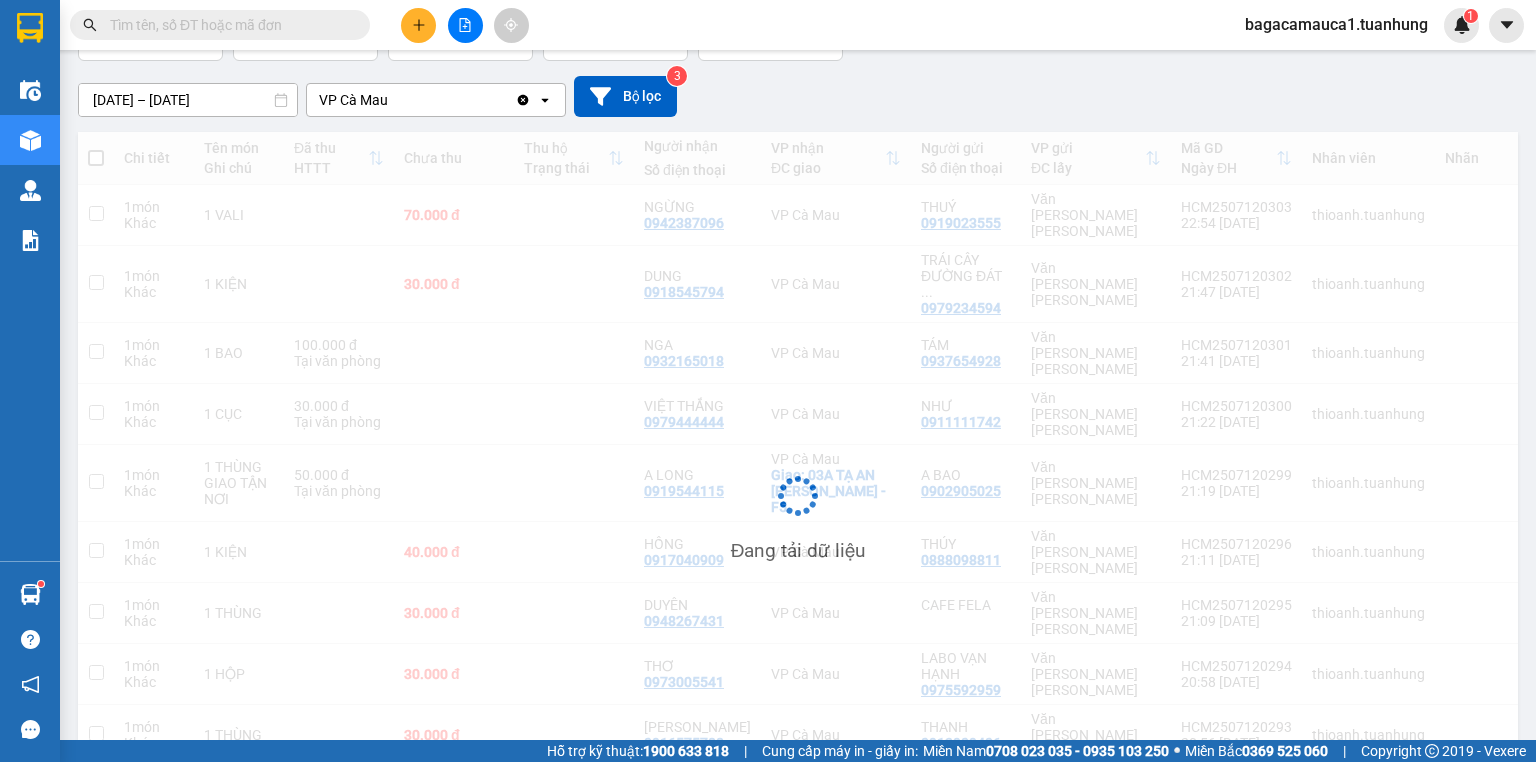 scroll, scrollTop: 163, scrollLeft: 0, axis: vertical 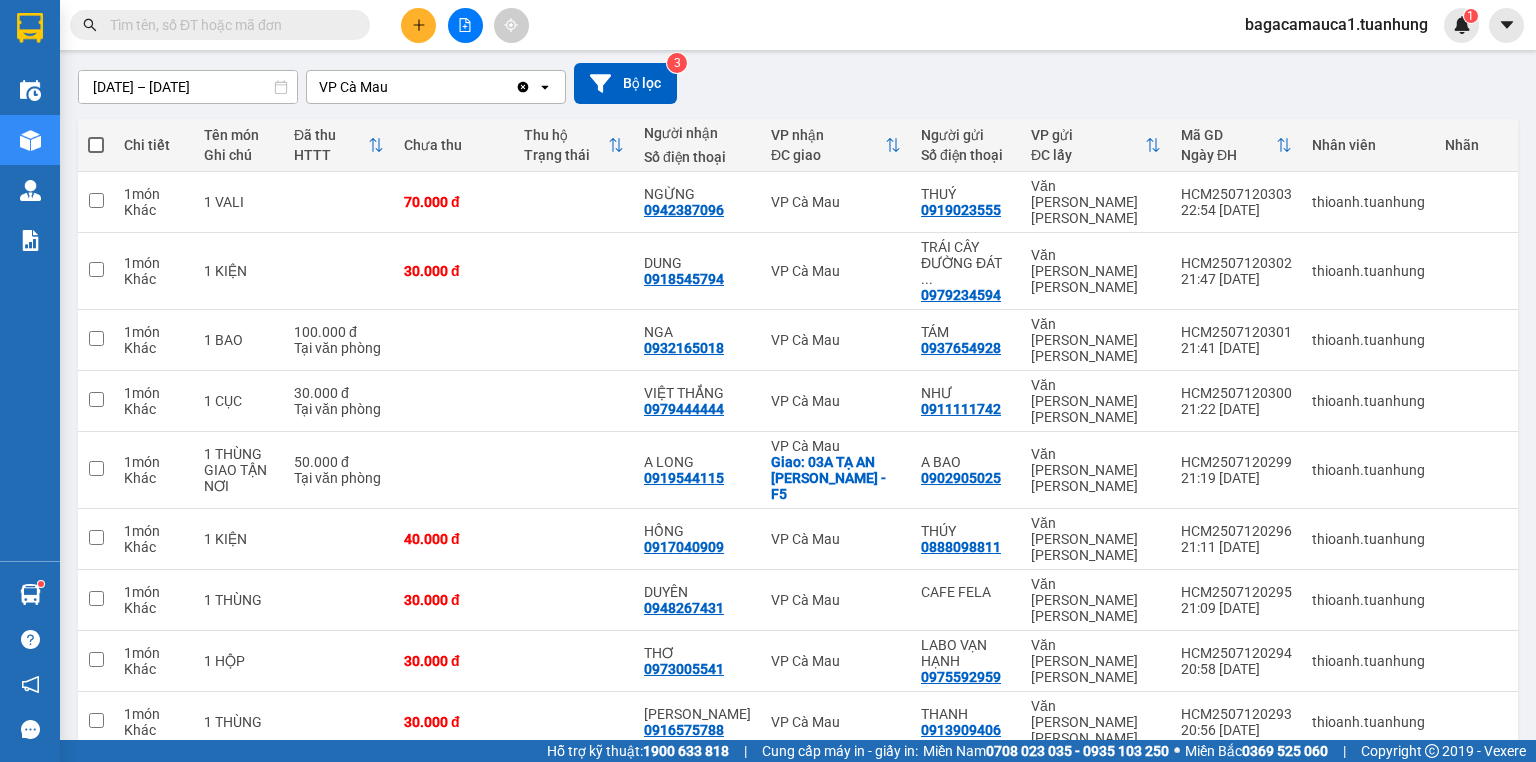 click 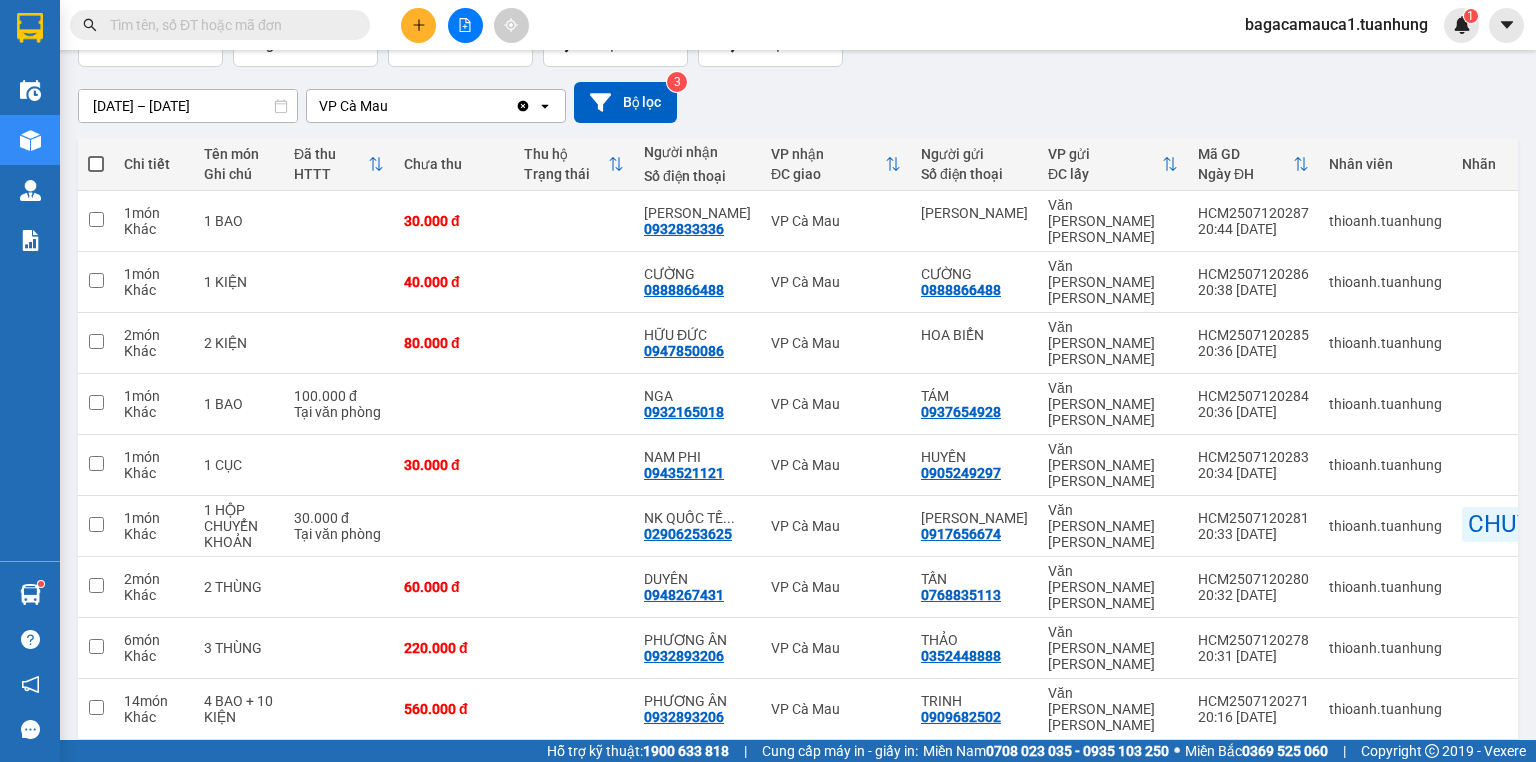 scroll, scrollTop: 147, scrollLeft: 0, axis: vertical 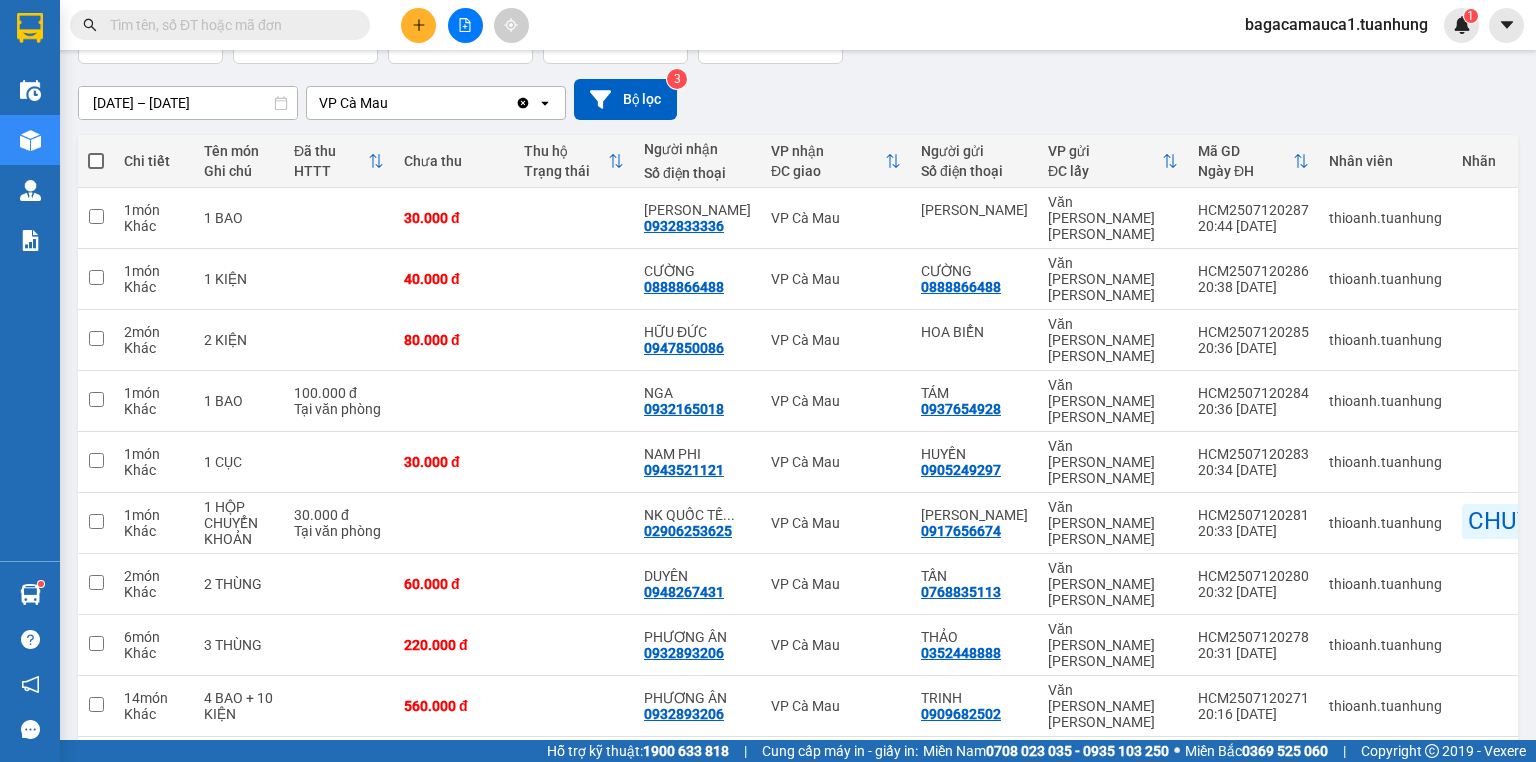 click 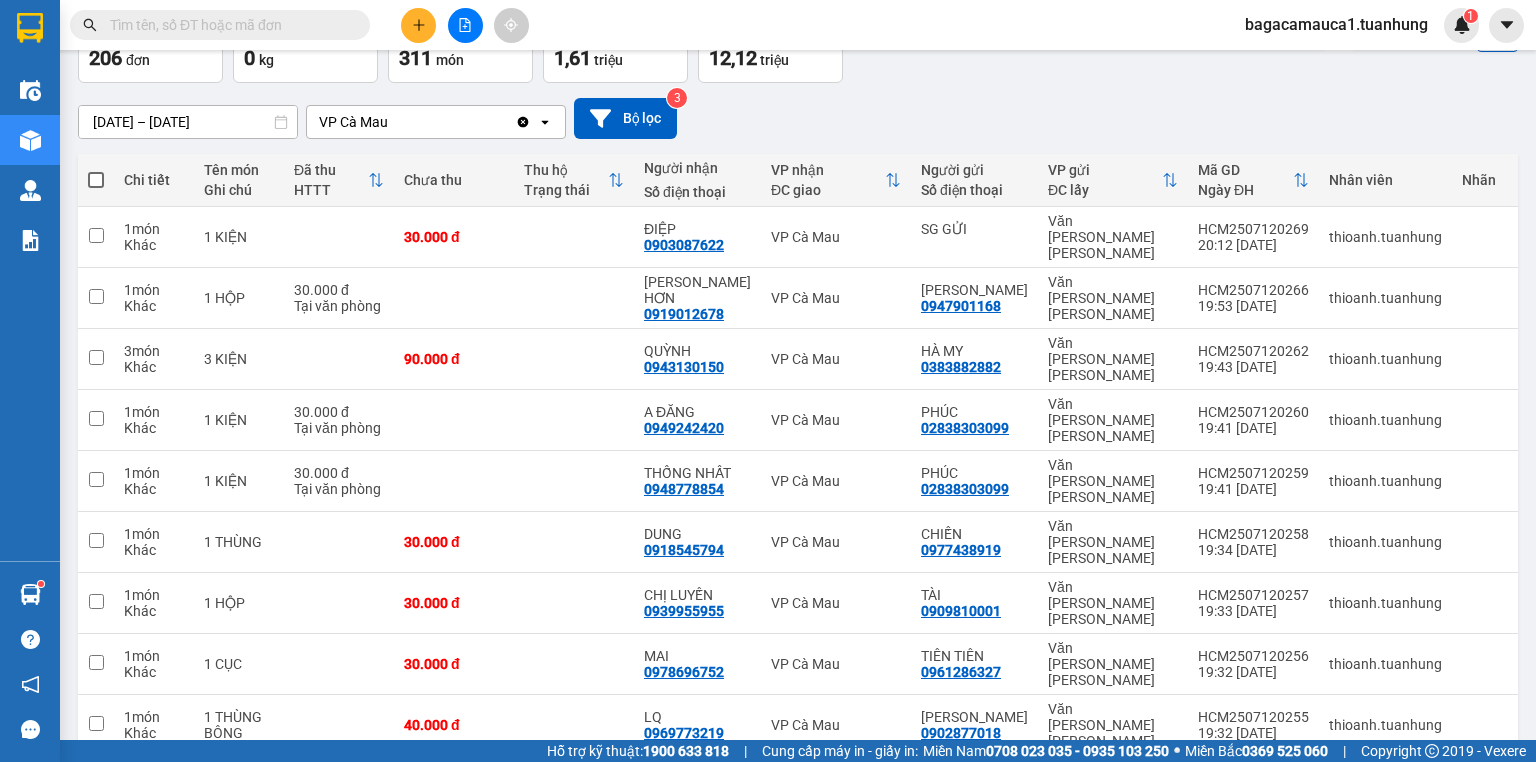 scroll, scrollTop: 131, scrollLeft: 0, axis: vertical 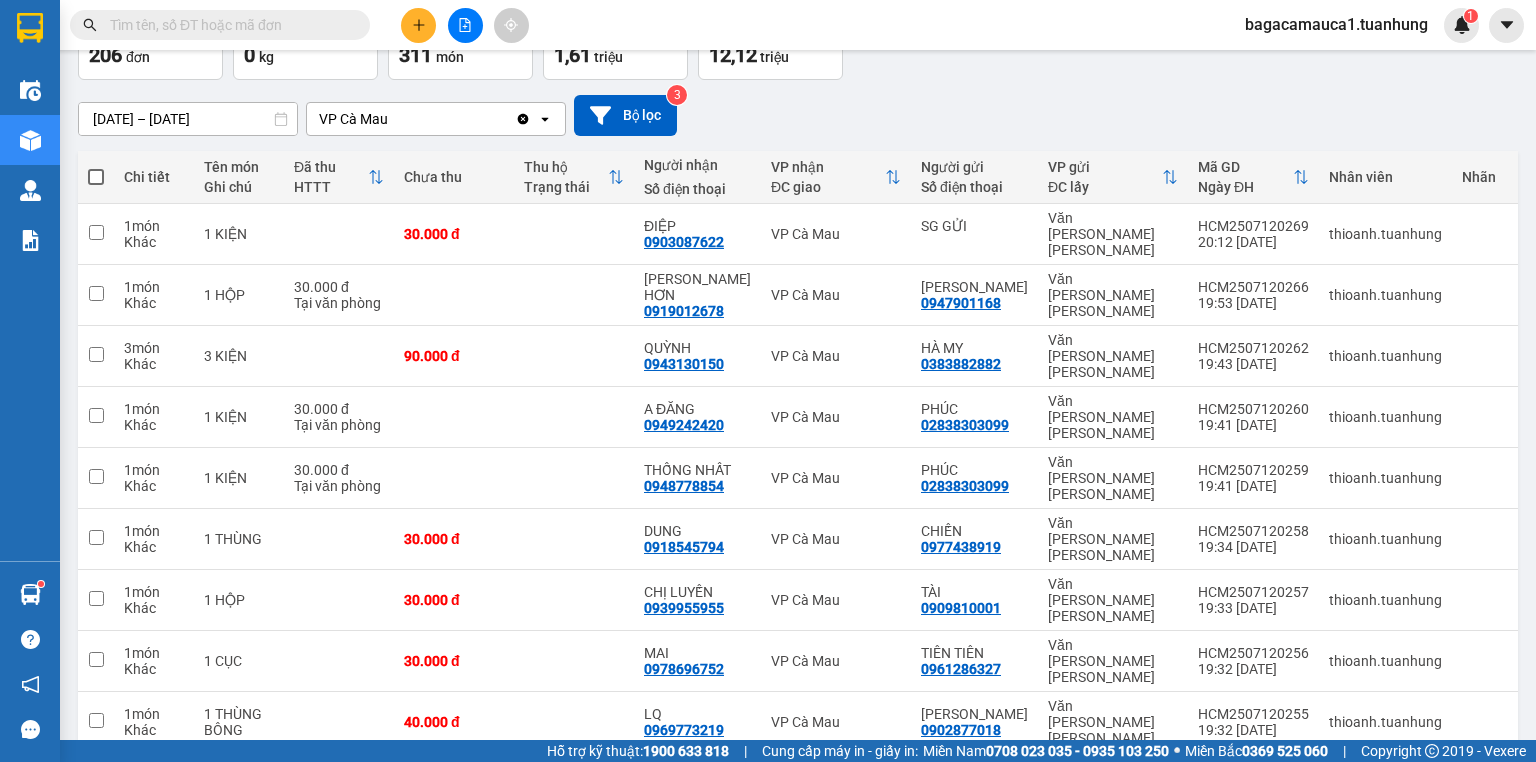 type 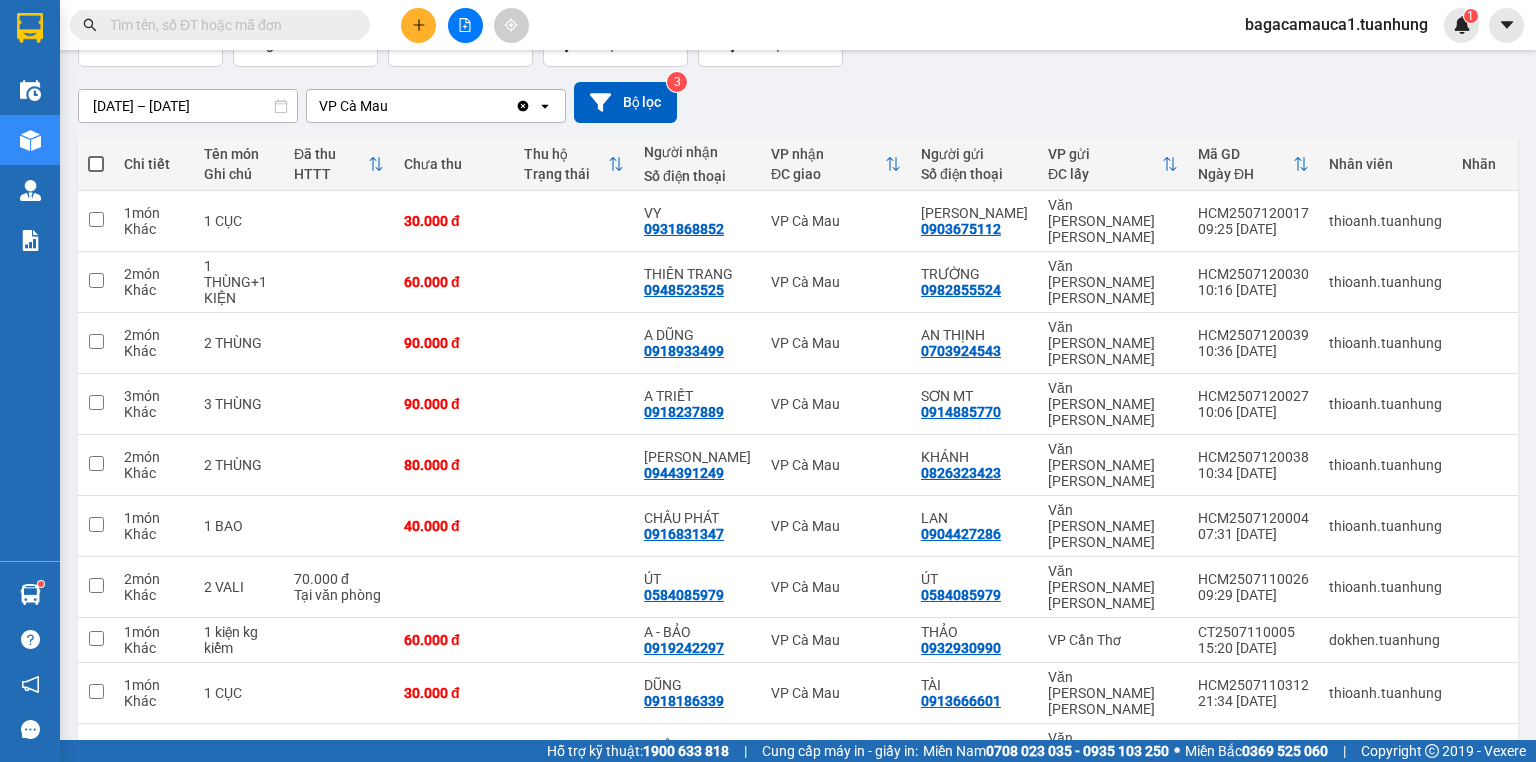 scroll, scrollTop: 147, scrollLeft: 0, axis: vertical 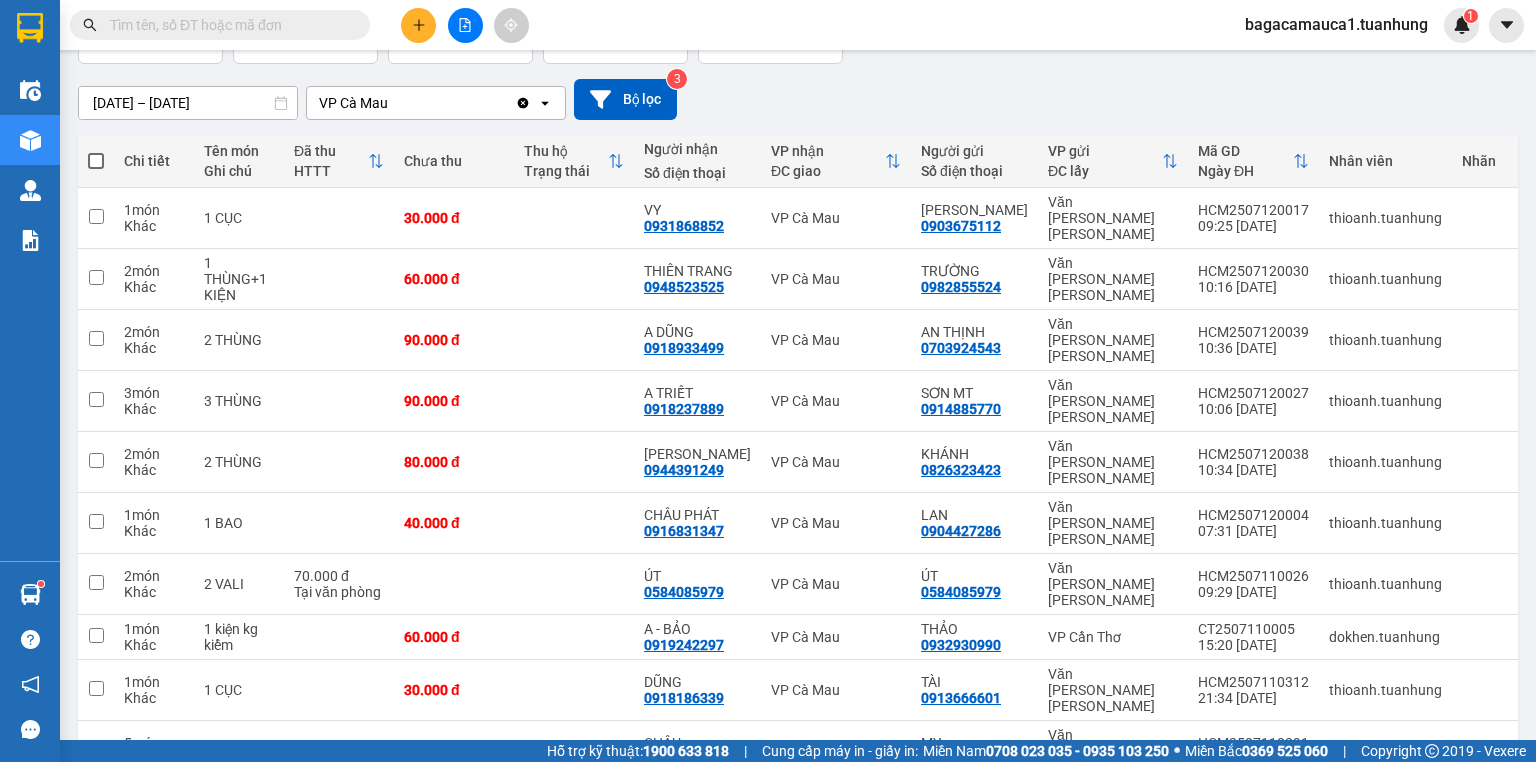 click at bounding box center (228, 25) 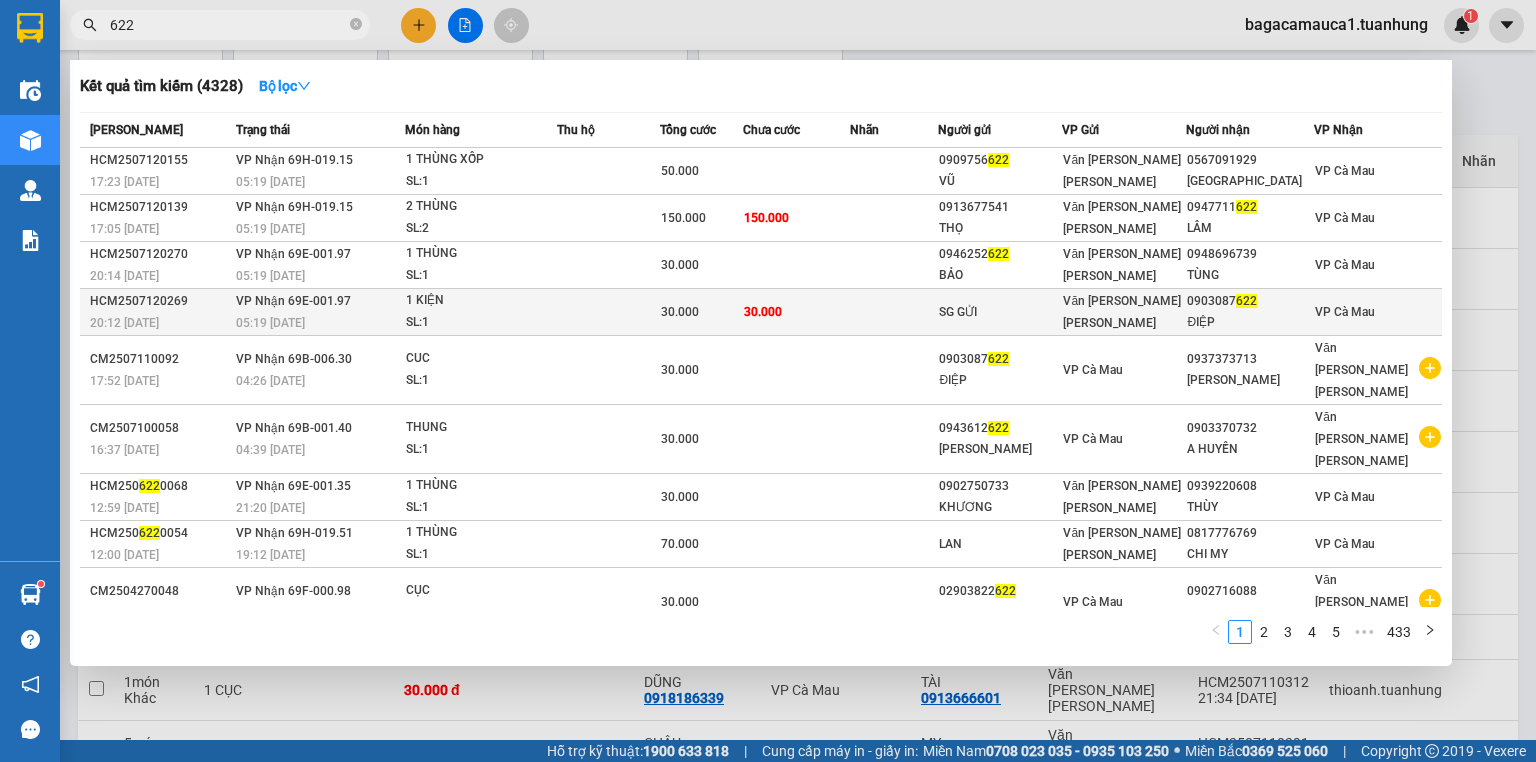 type on "622" 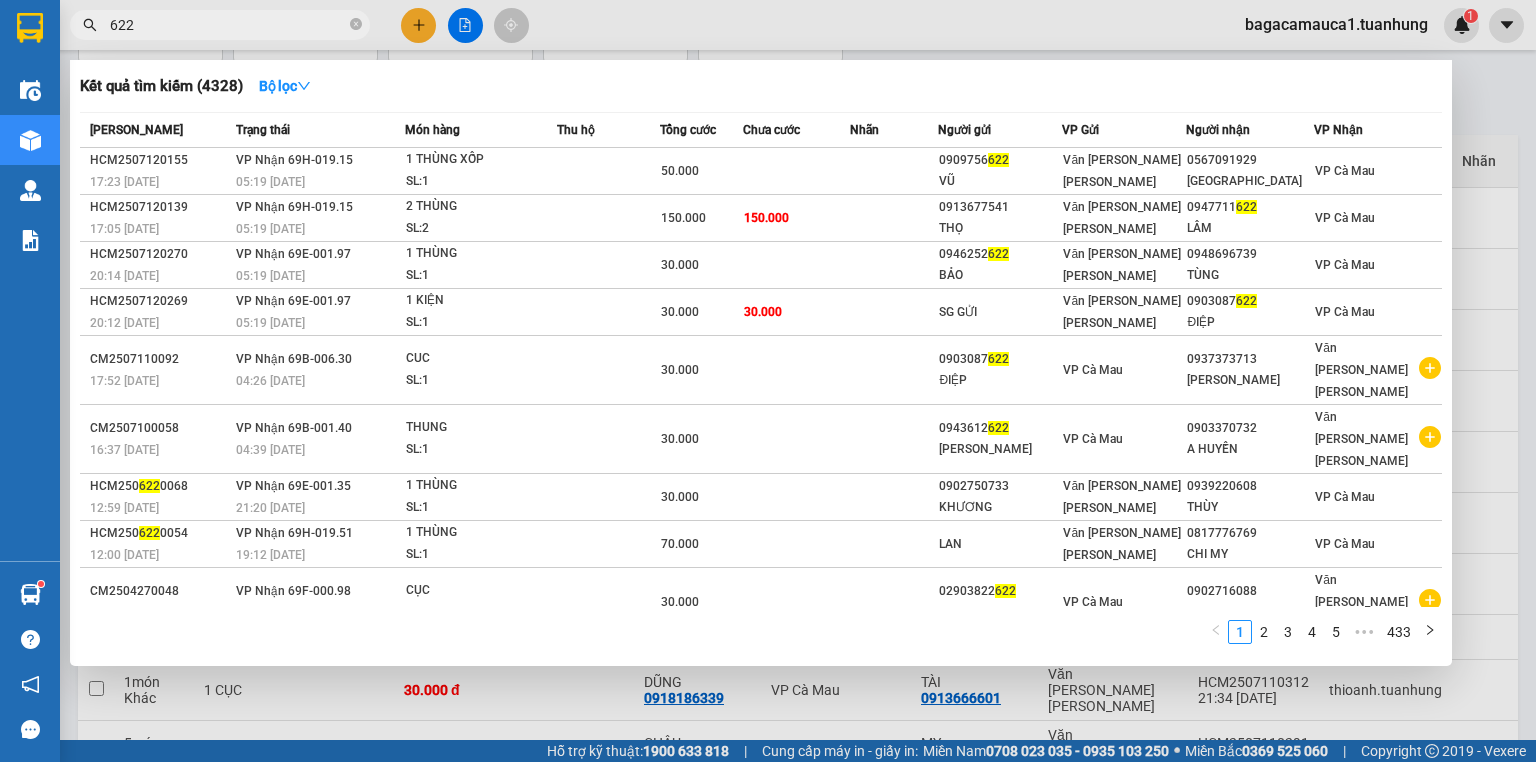 click on "30.000" at bounding box center [797, 312] 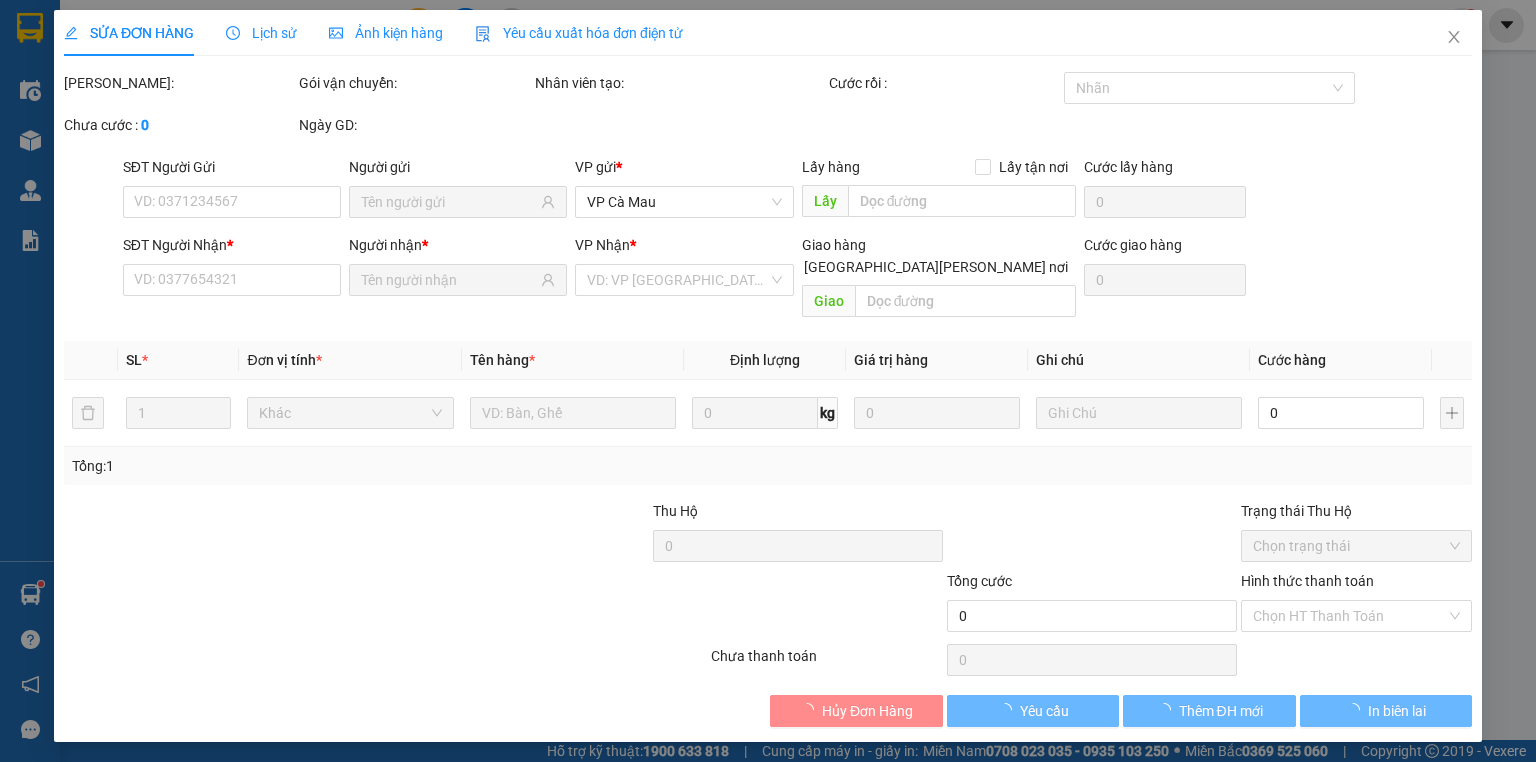 type on "SG GỬI" 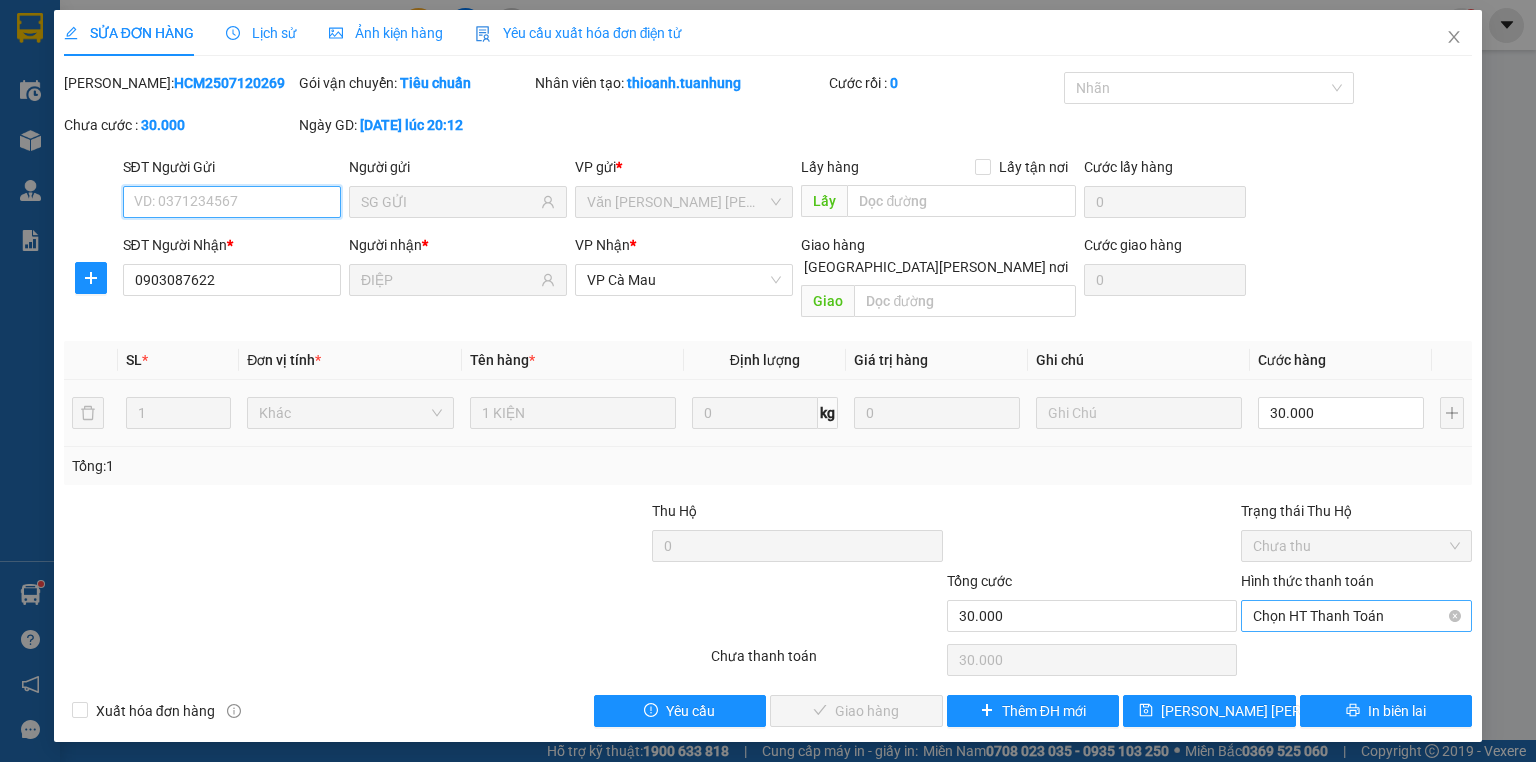 click on "Chọn HT Thanh Toán" at bounding box center (1356, 616) 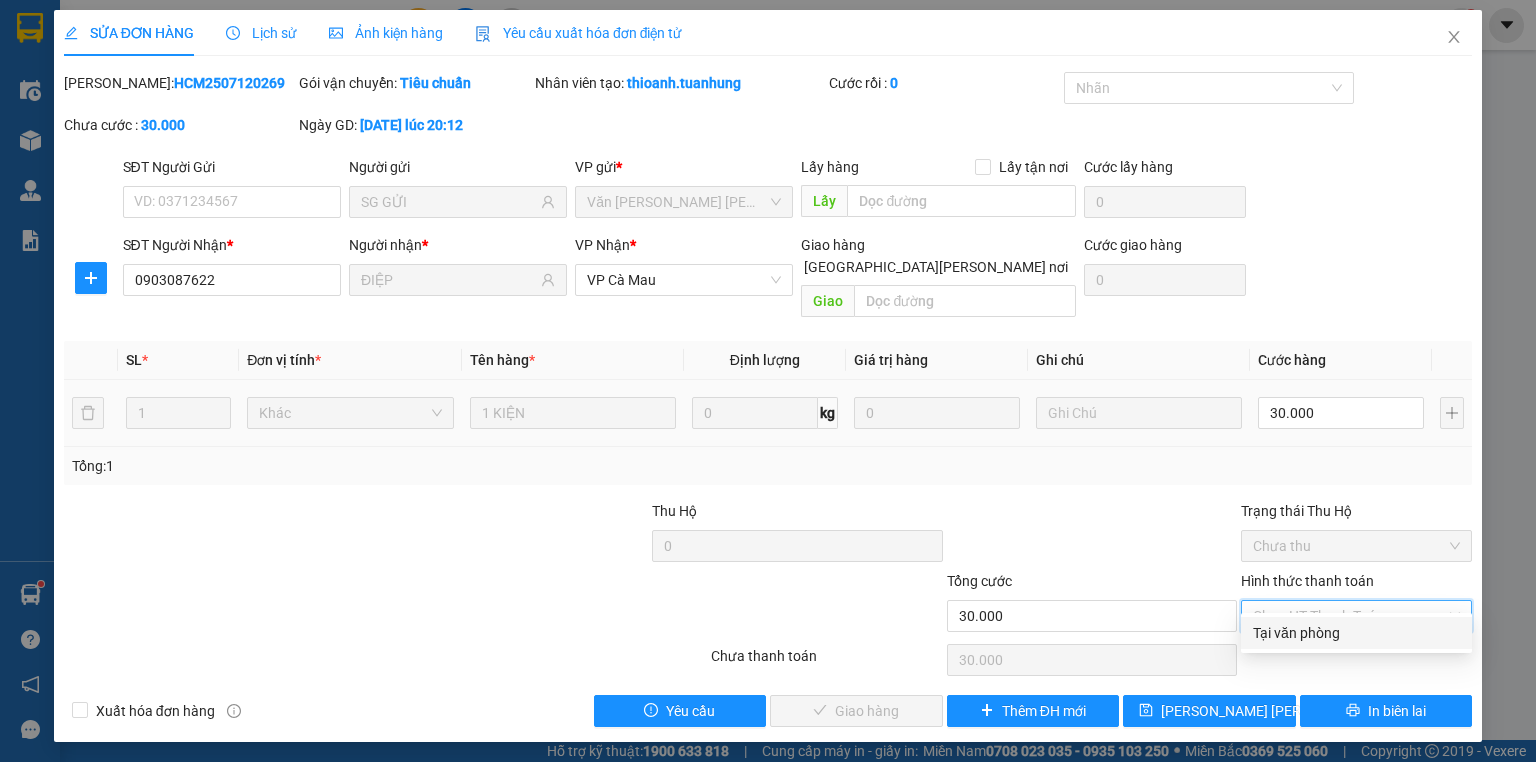 click on "Tại văn phòng" at bounding box center [1356, 633] 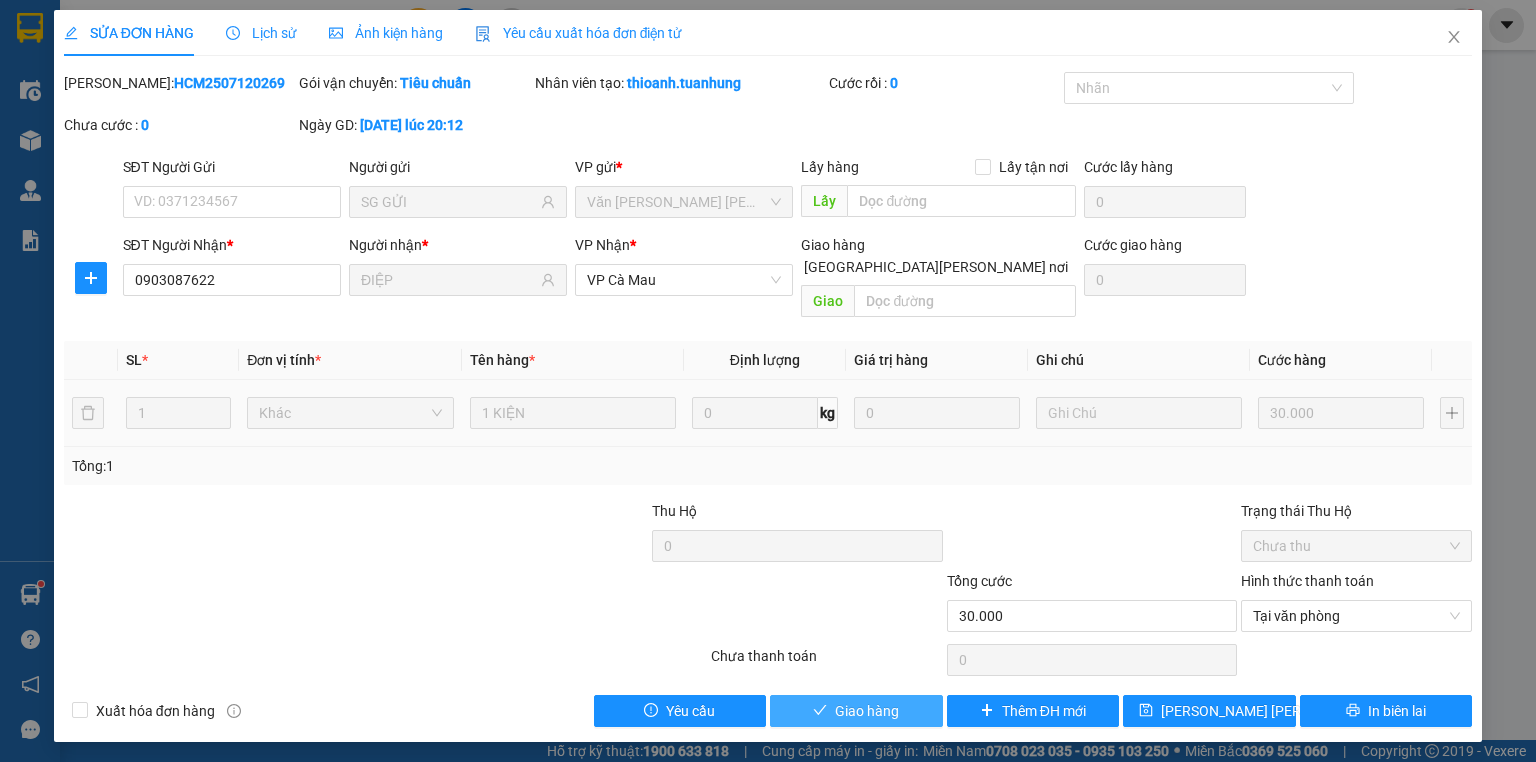 click on "Giao hàng" at bounding box center [867, 711] 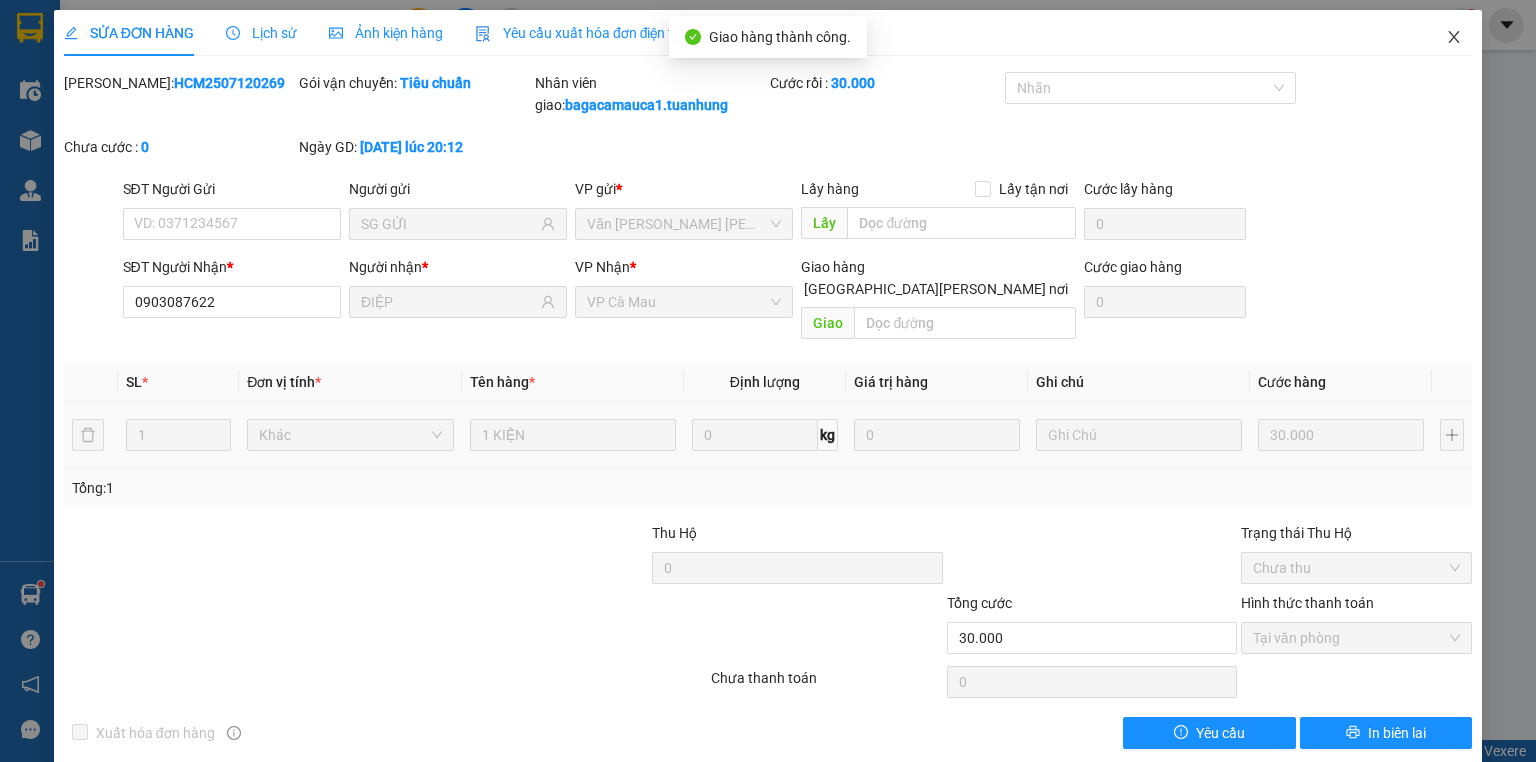 click 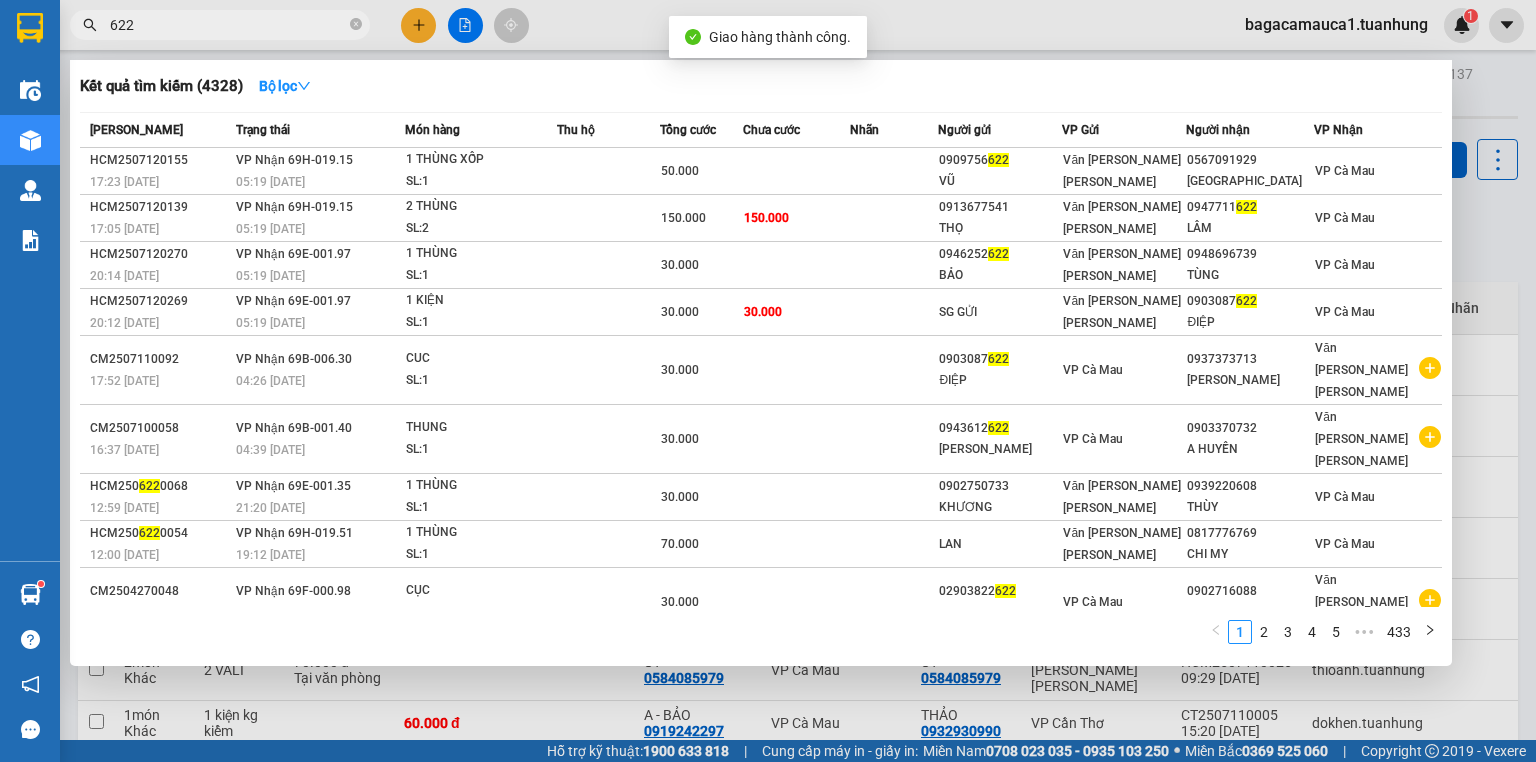 click on "622" at bounding box center (228, 25) 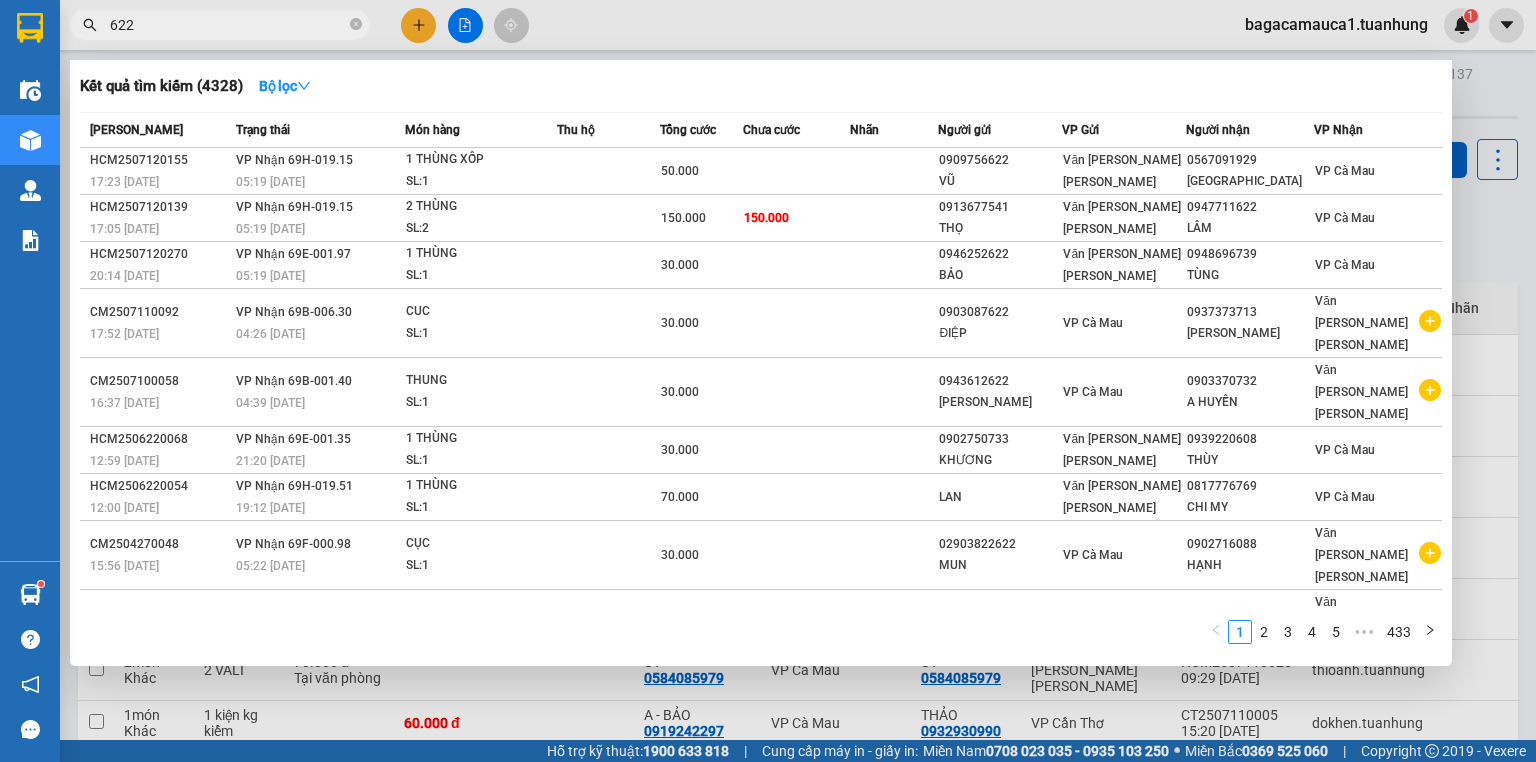 click on "622" at bounding box center (228, 25) 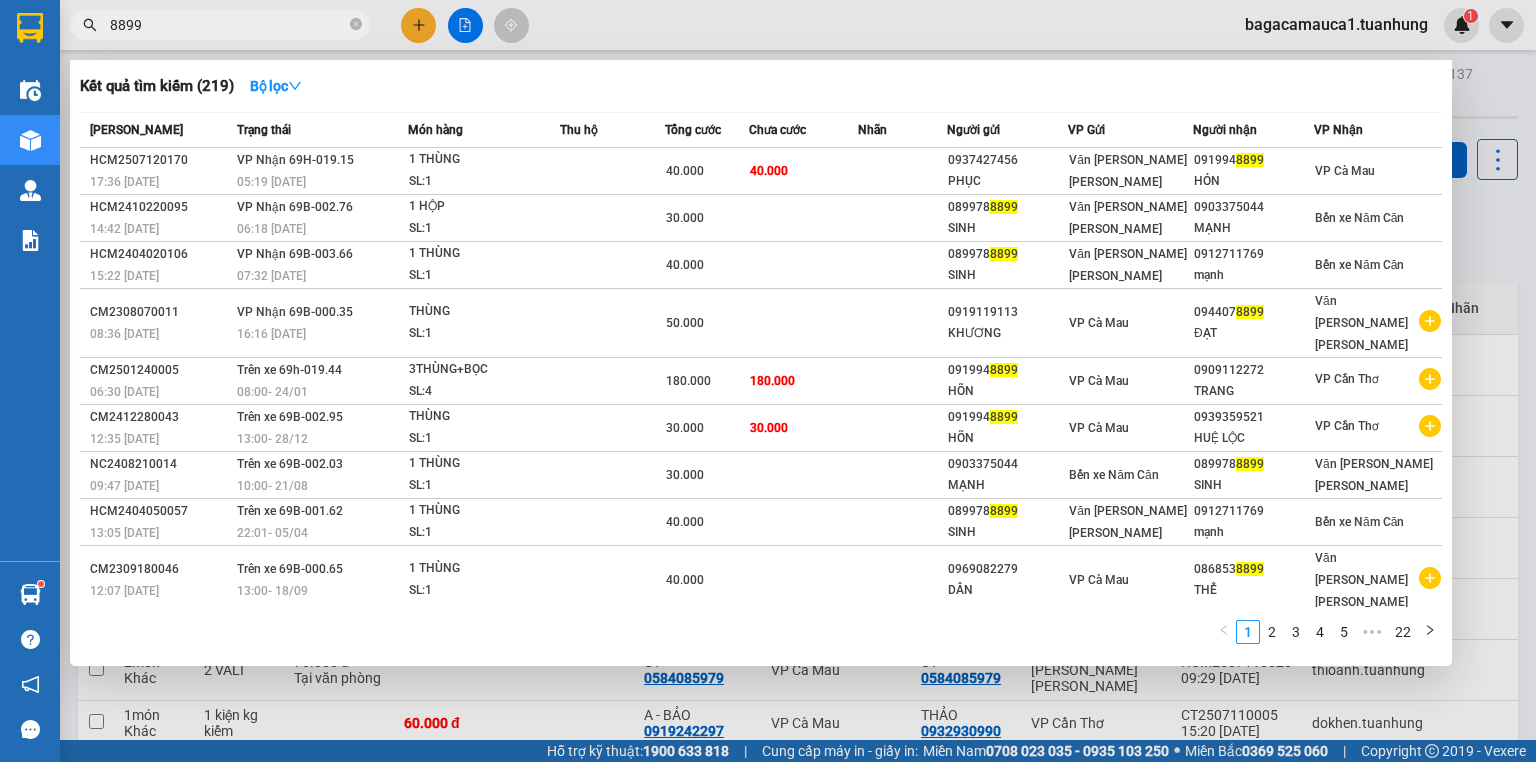 click on "8899" at bounding box center [228, 25] 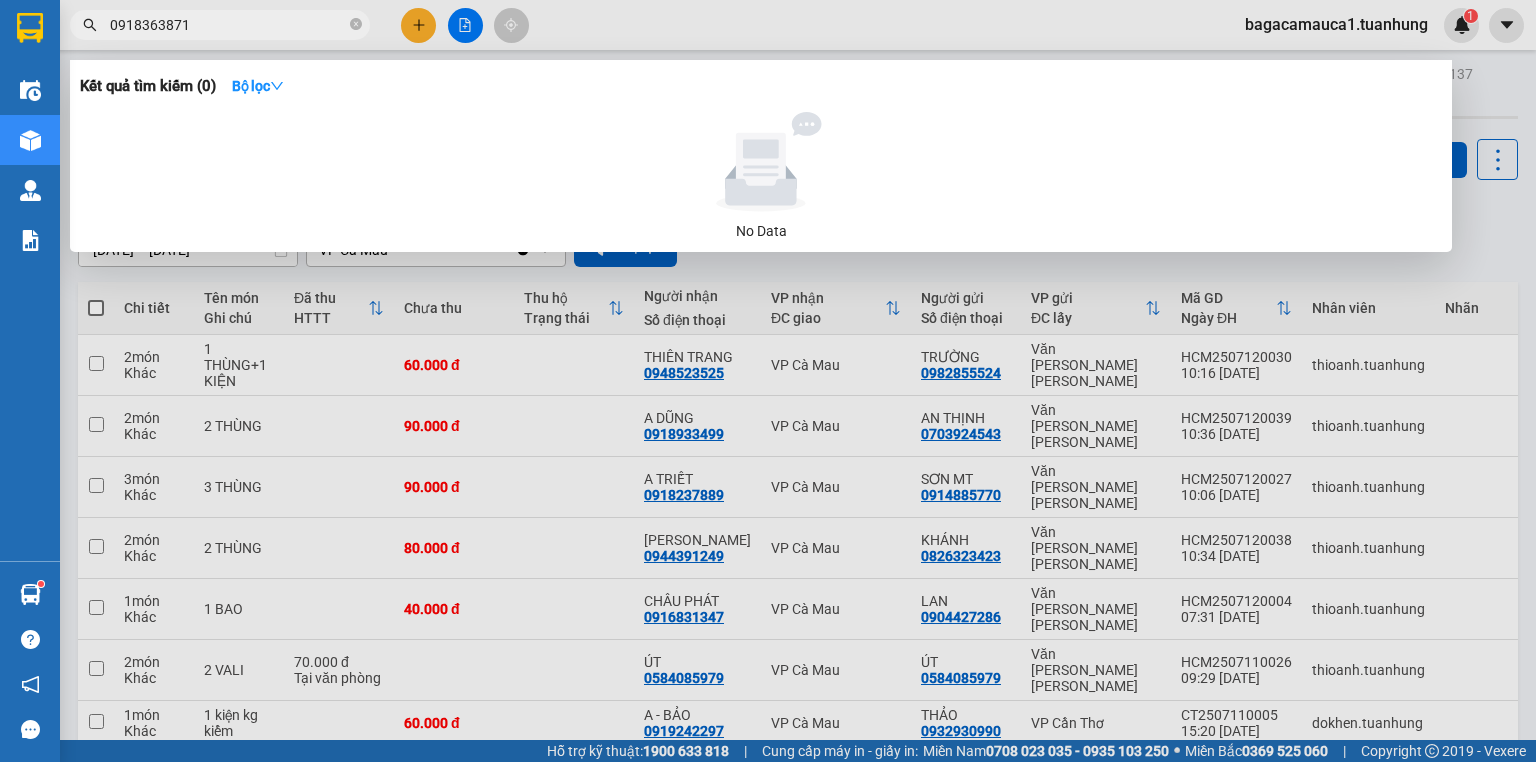 click on "0918363871" at bounding box center (228, 25) 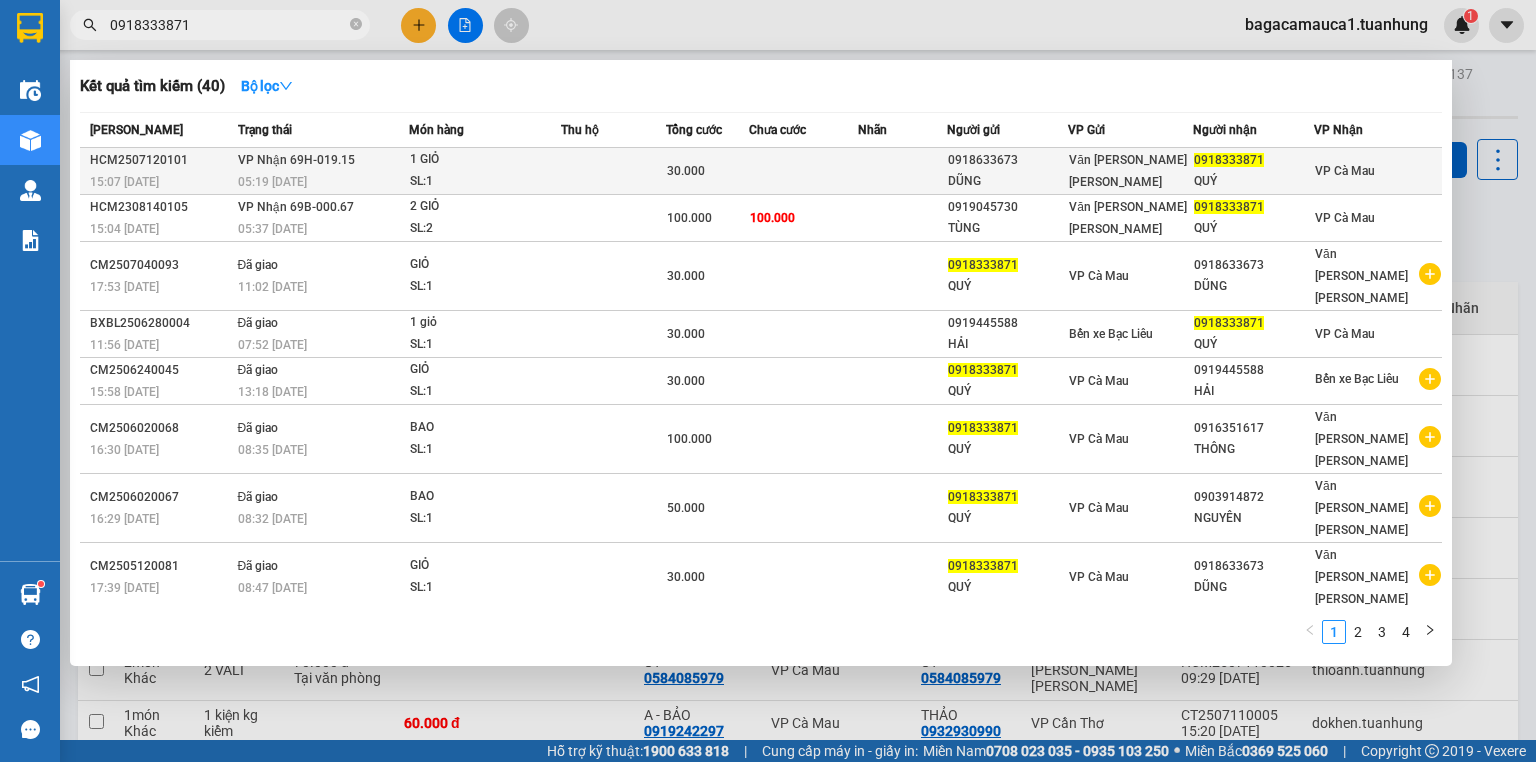 type on "0918333871" 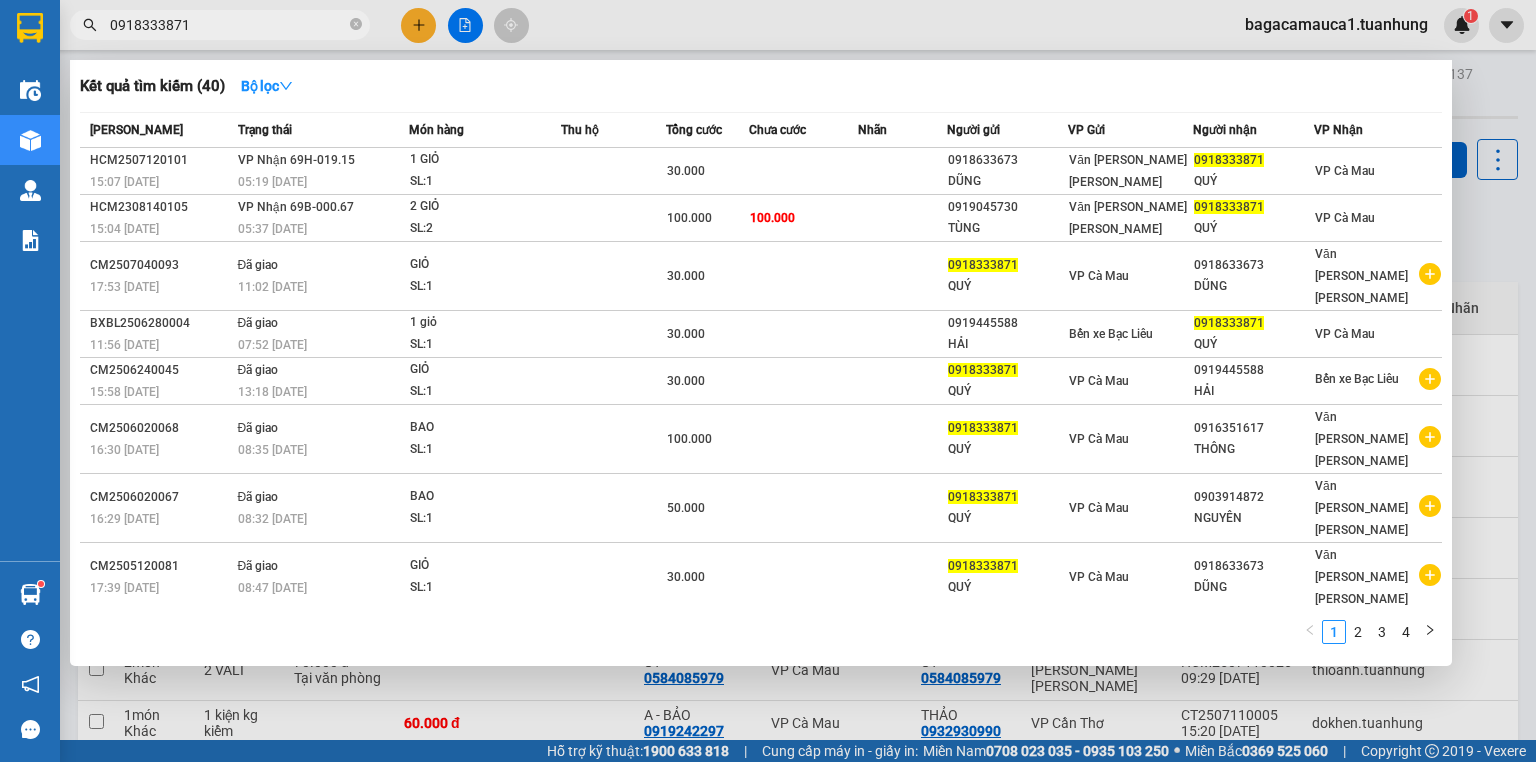 click on "30.000" at bounding box center (707, 171) 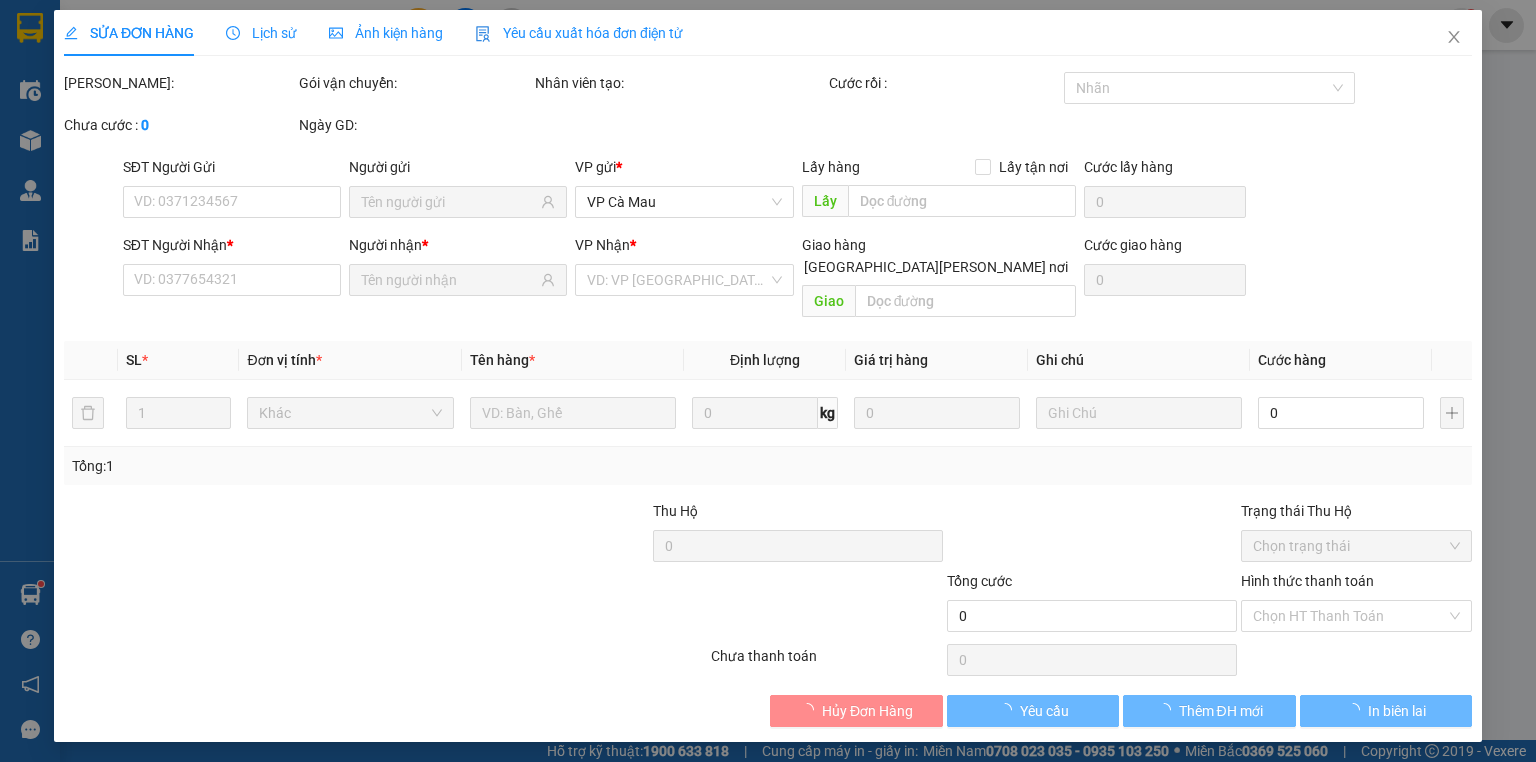 type on "0918633673" 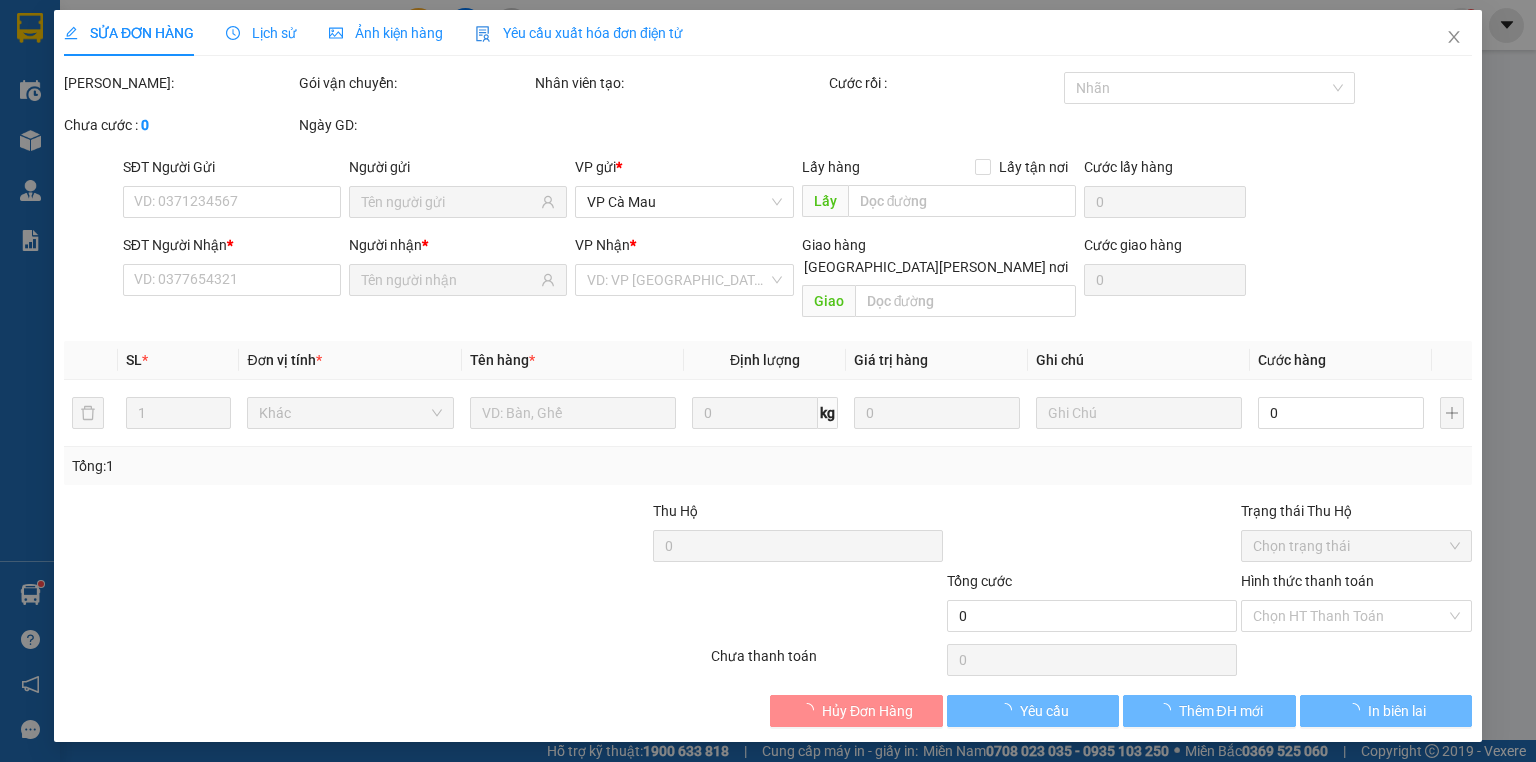 type on "DŨNG" 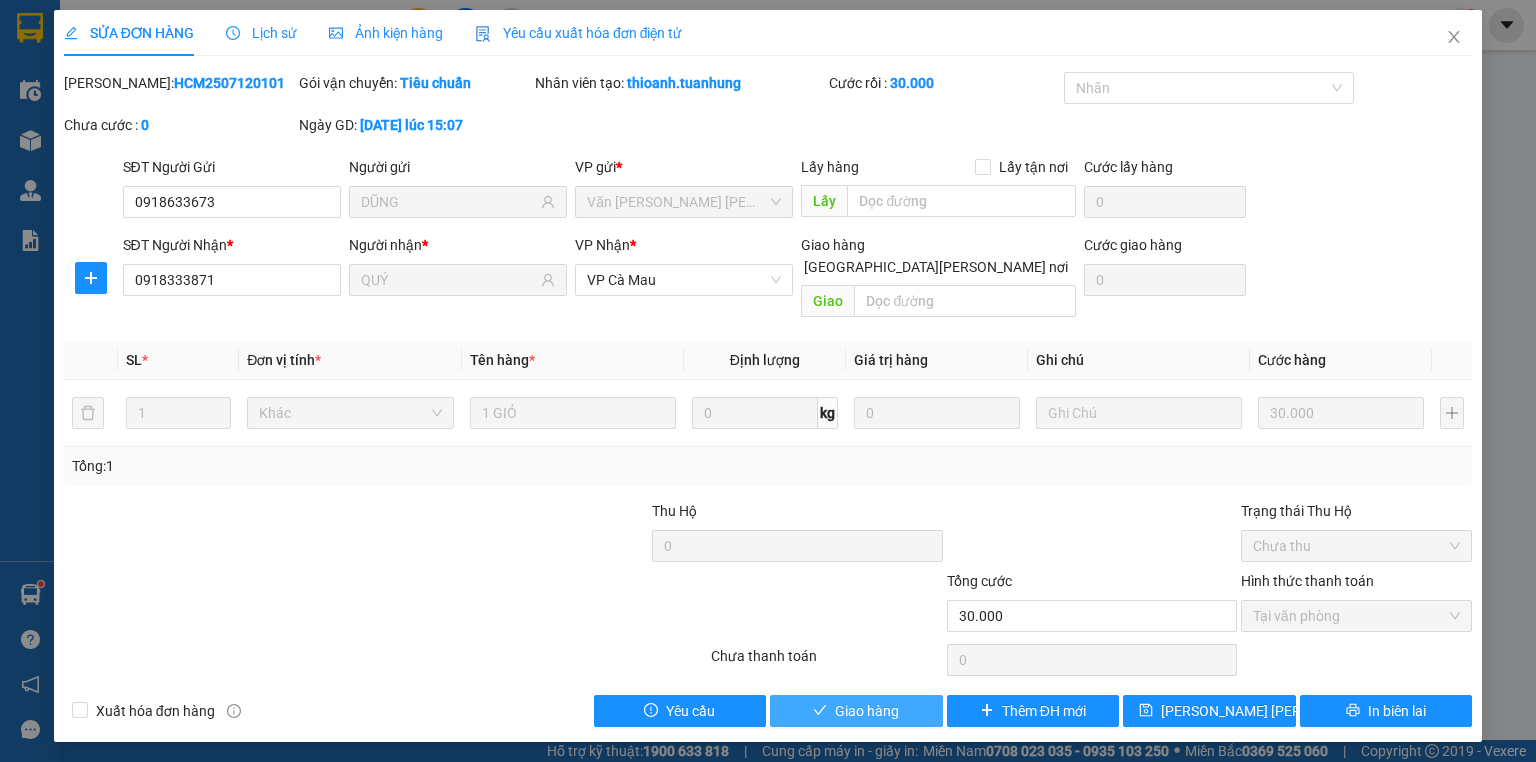 click on "Giao hàng" at bounding box center [867, 711] 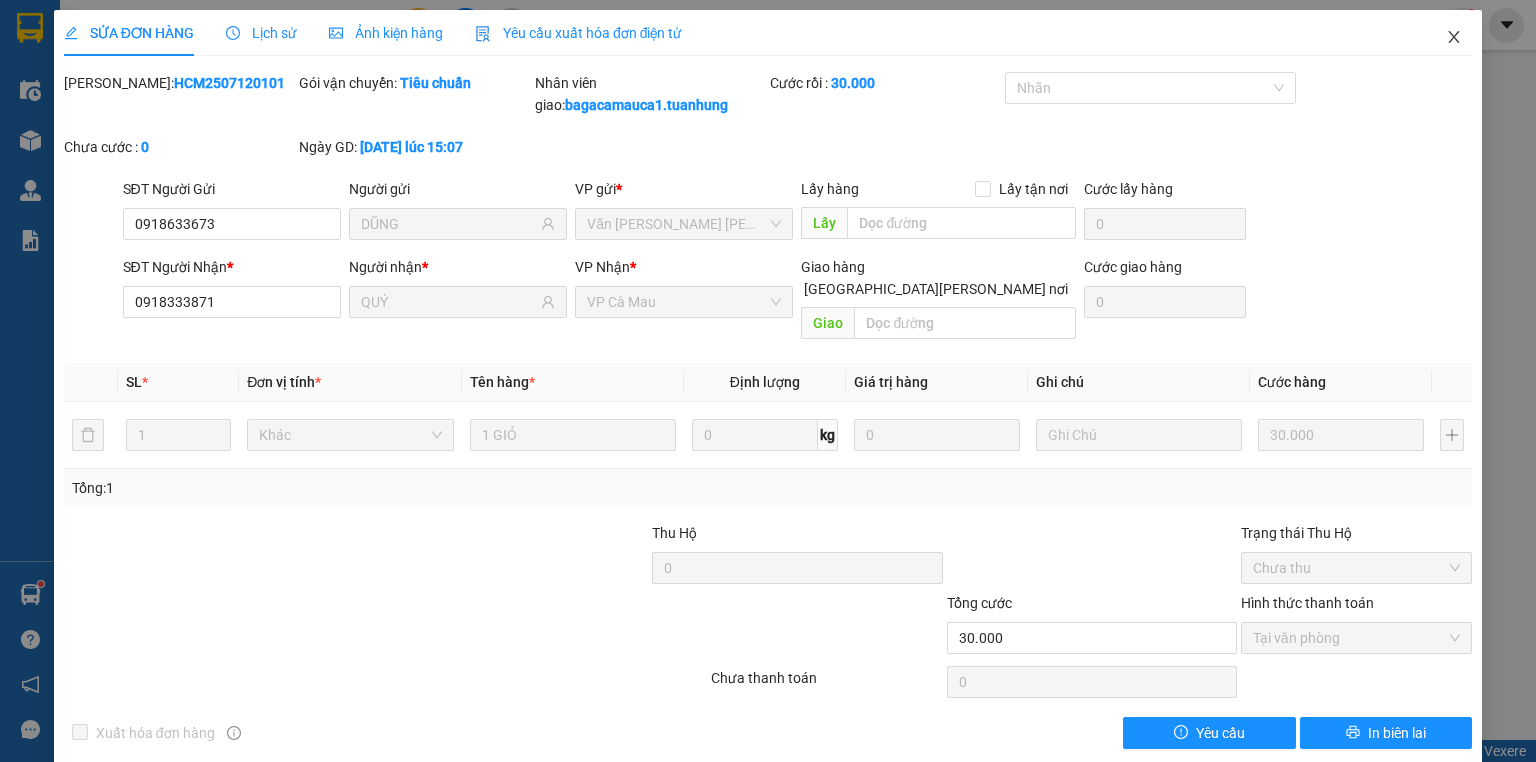 click 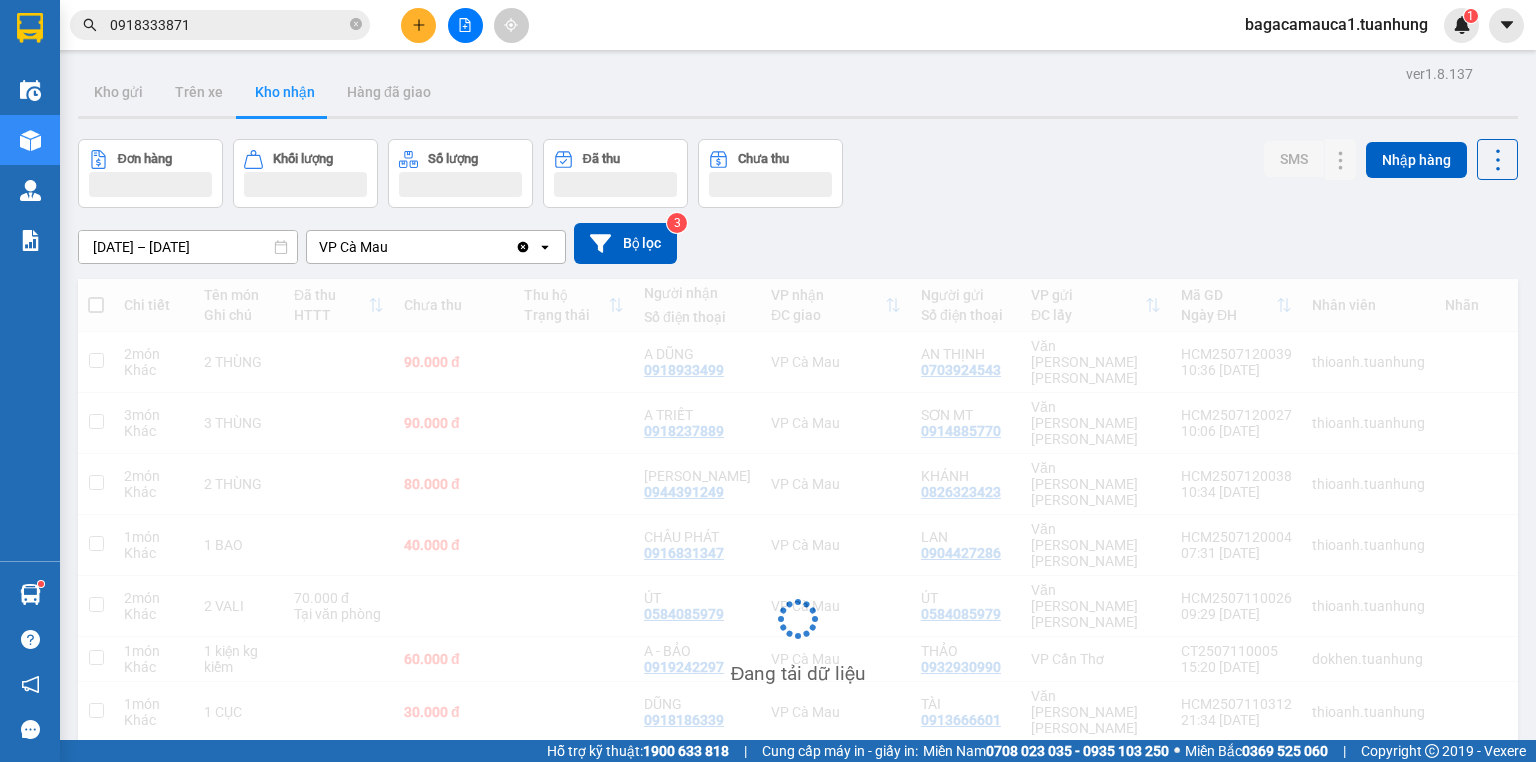 click on "0918333871" at bounding box center (228, 25) 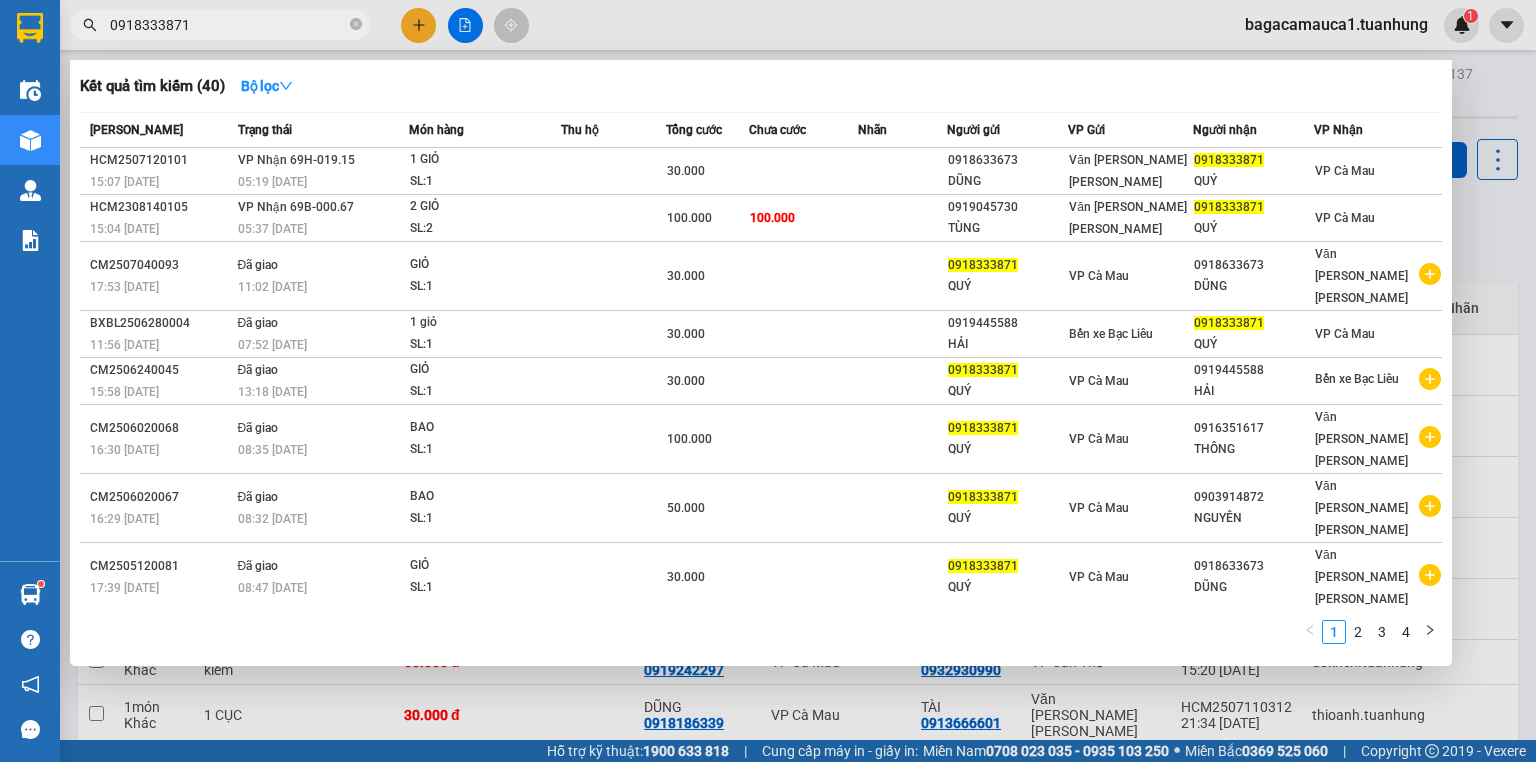 click on "0918333871" at bounding box center [228, 25] 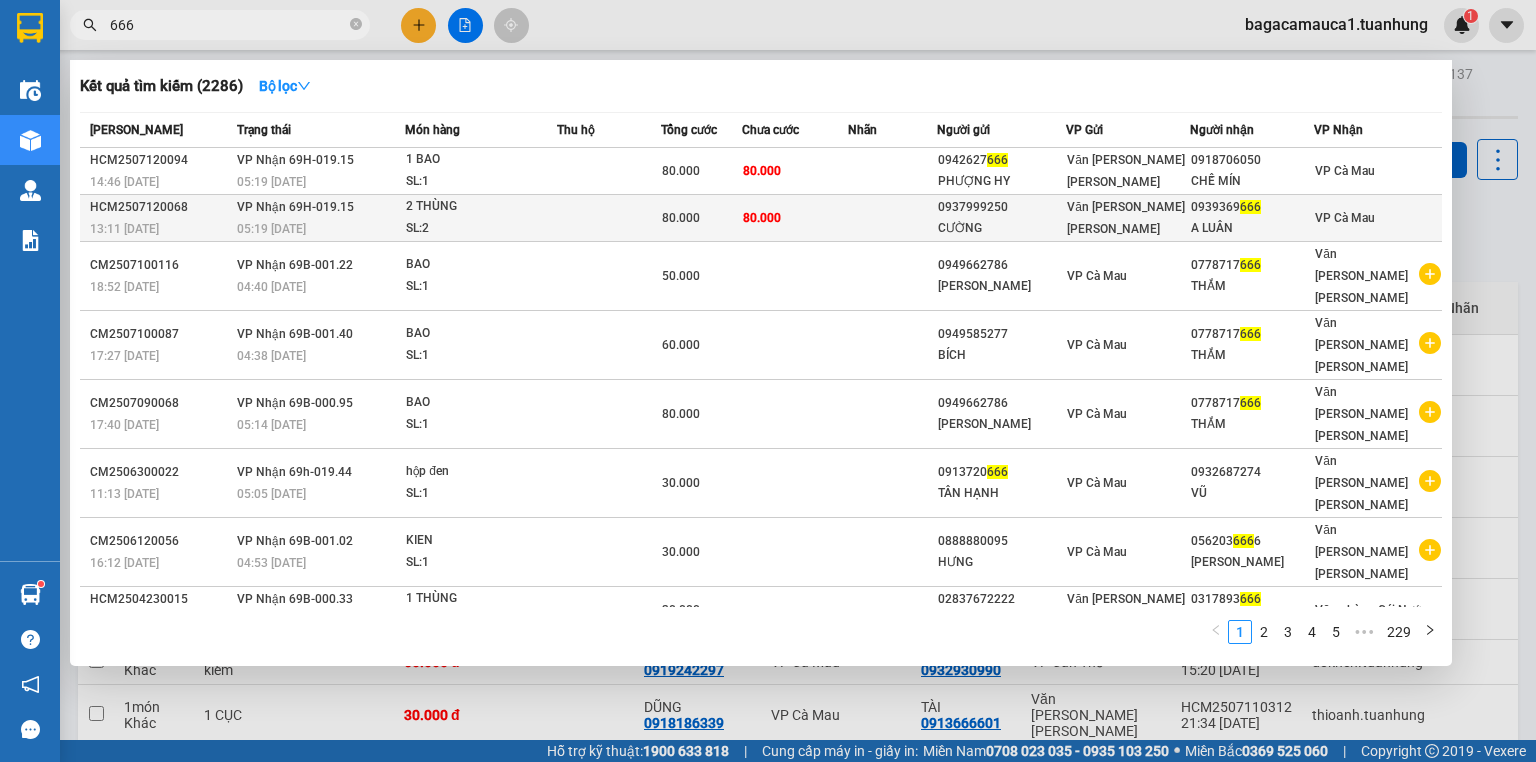 type on "666" 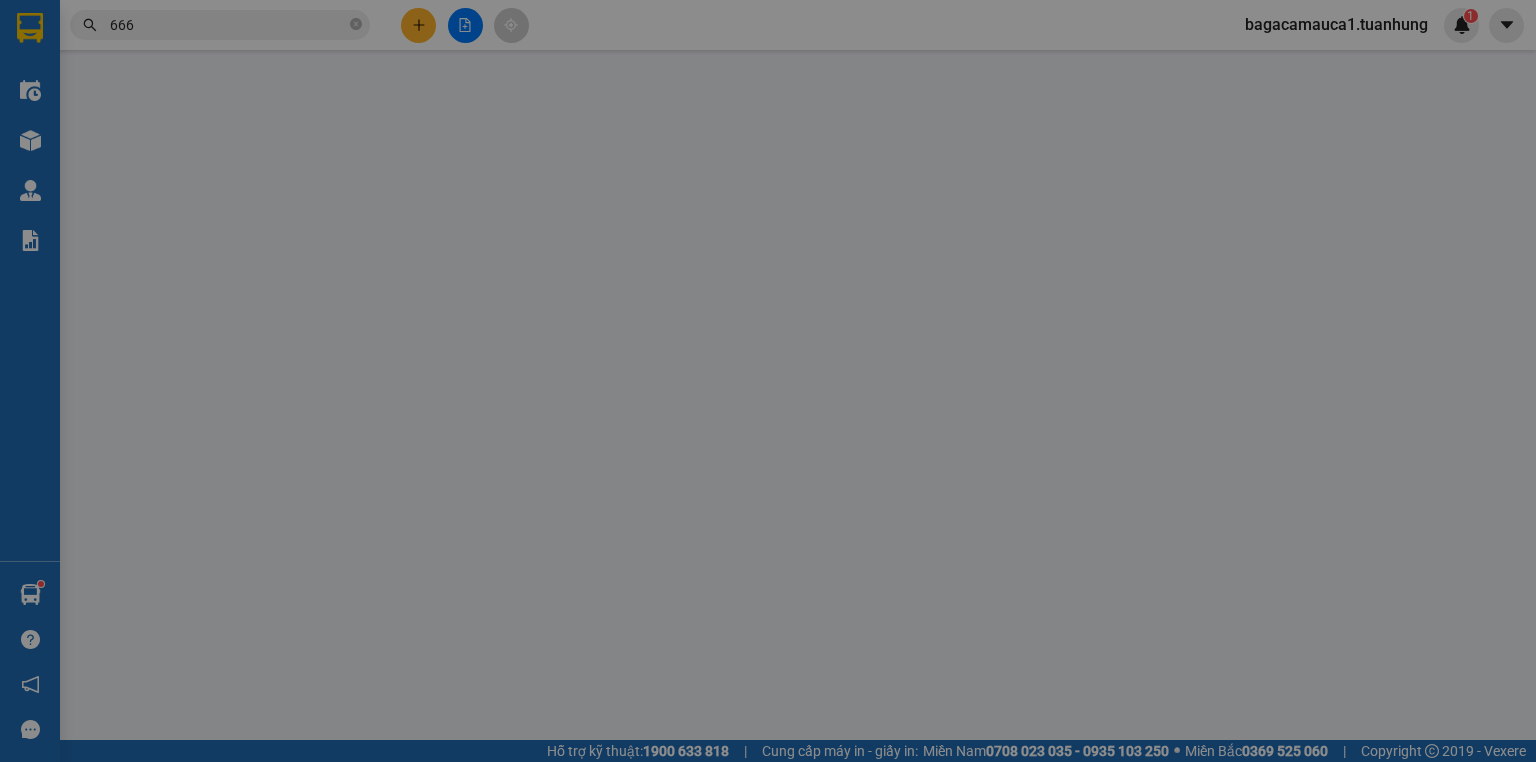 type on "0937999250" 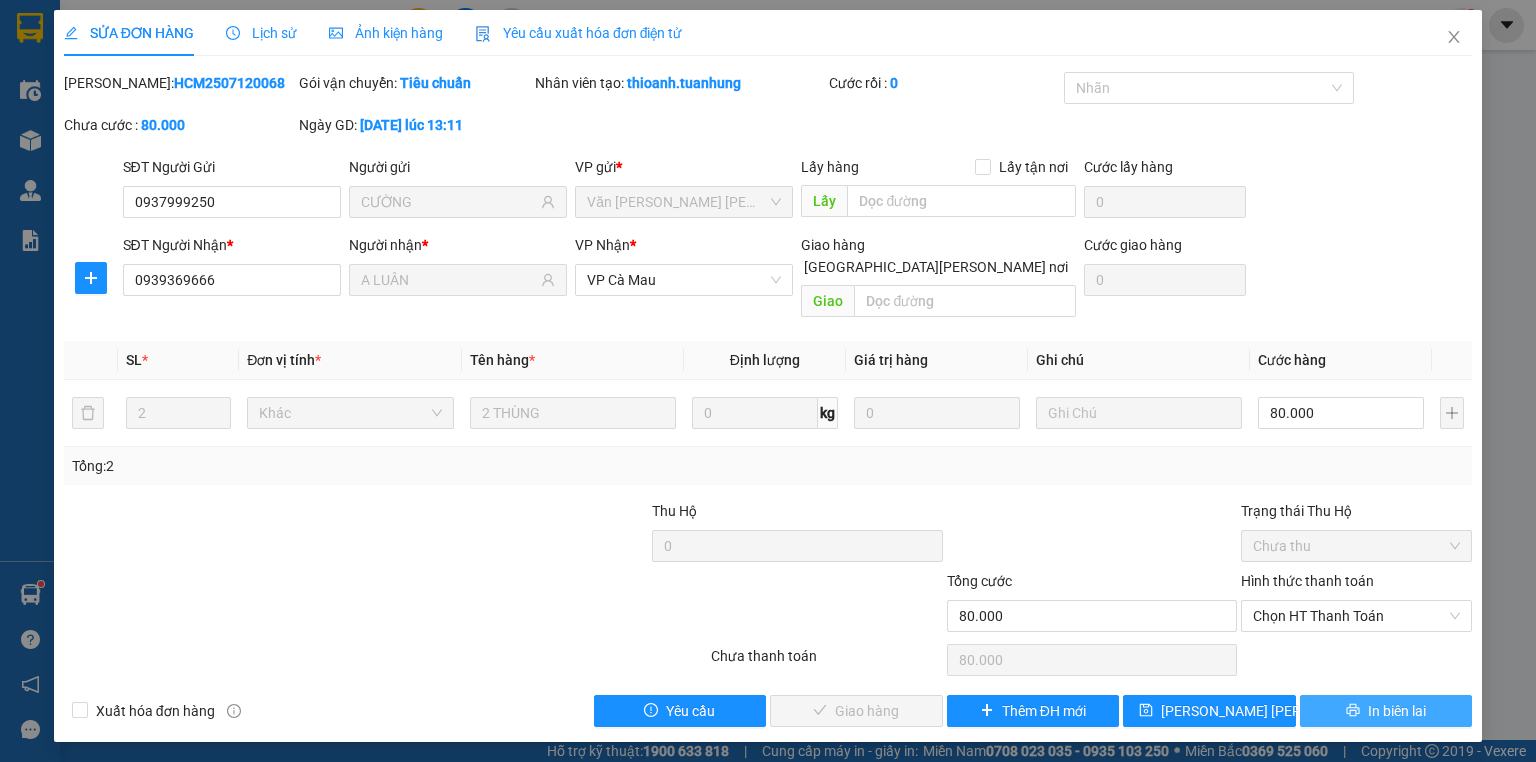 click on "In biên lai" at bounding box center (1386, 711) 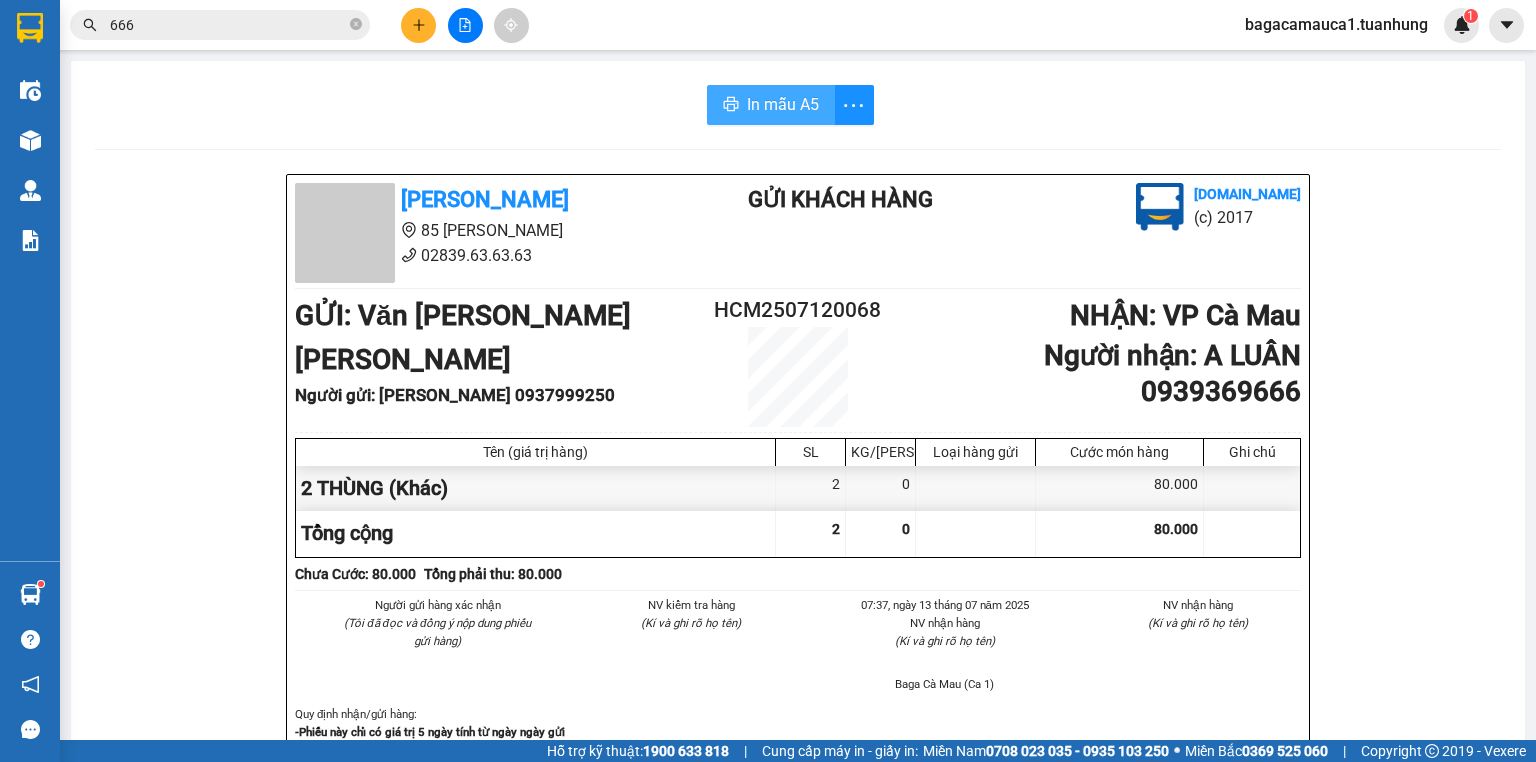 click on "In mẫu A5" at bounding box center [783, 104] 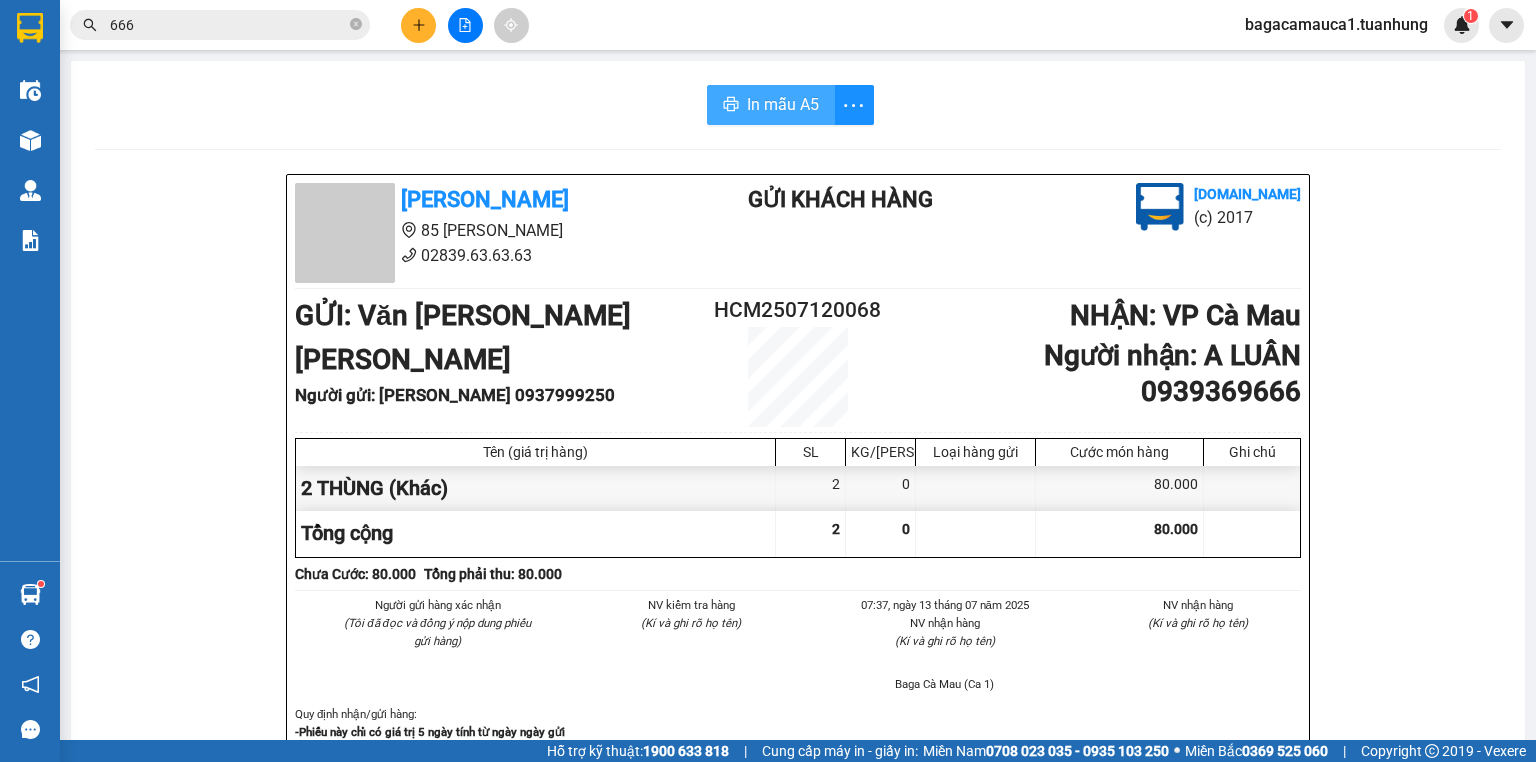 scroll, scrollTop: 0, scrollLeft: 0, axis: both 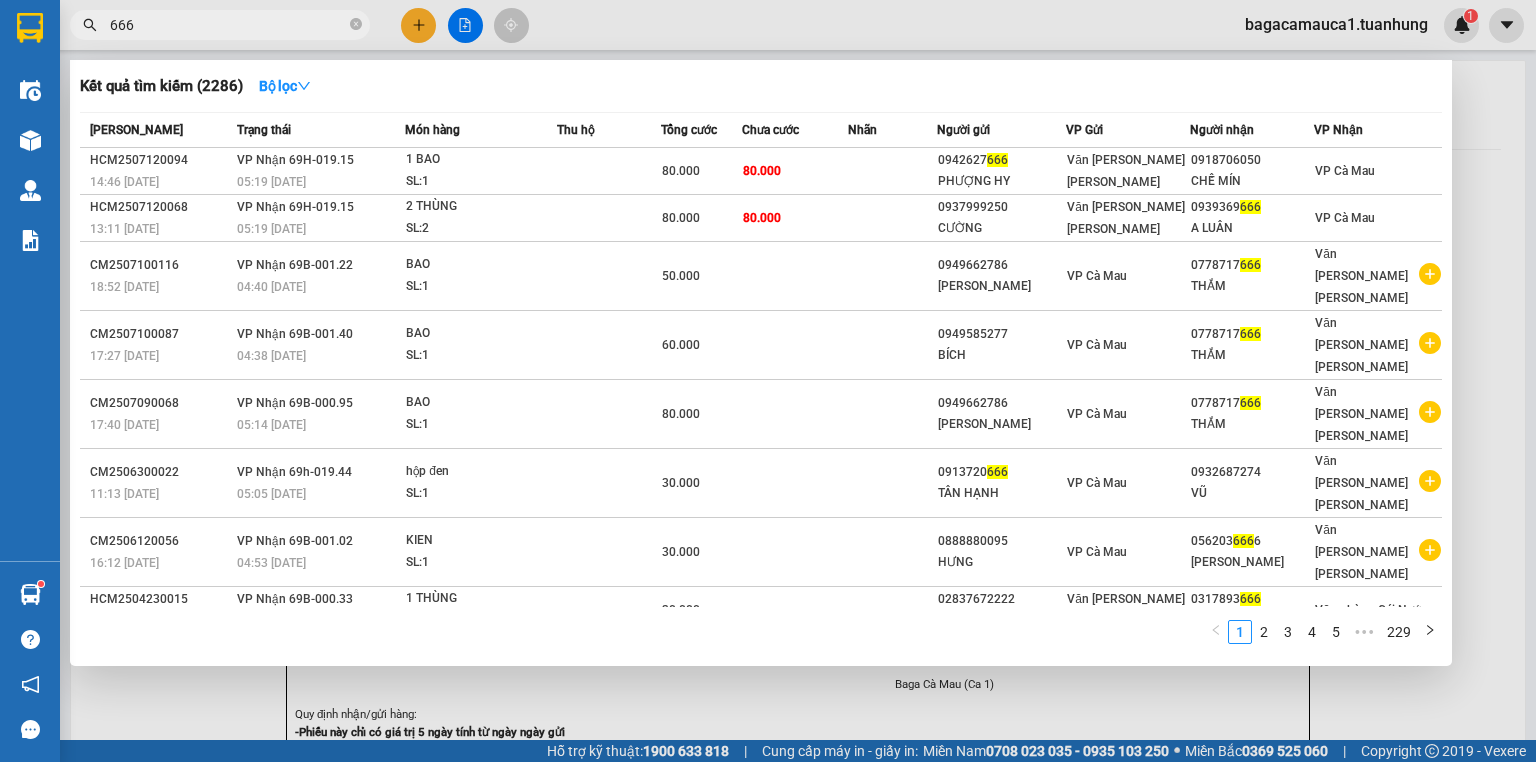 click on "666" at bounding box center (228, 25) 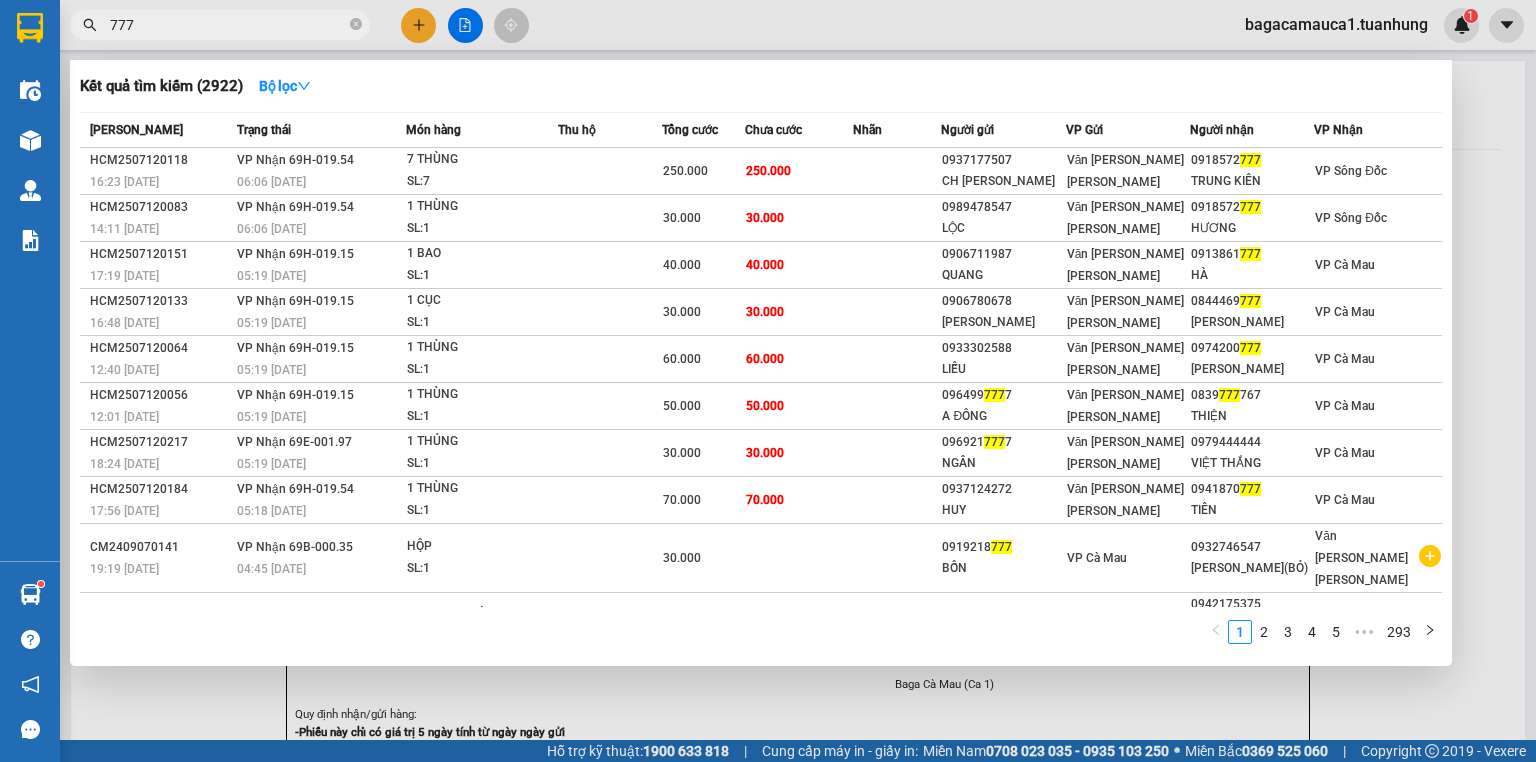 type on "777" 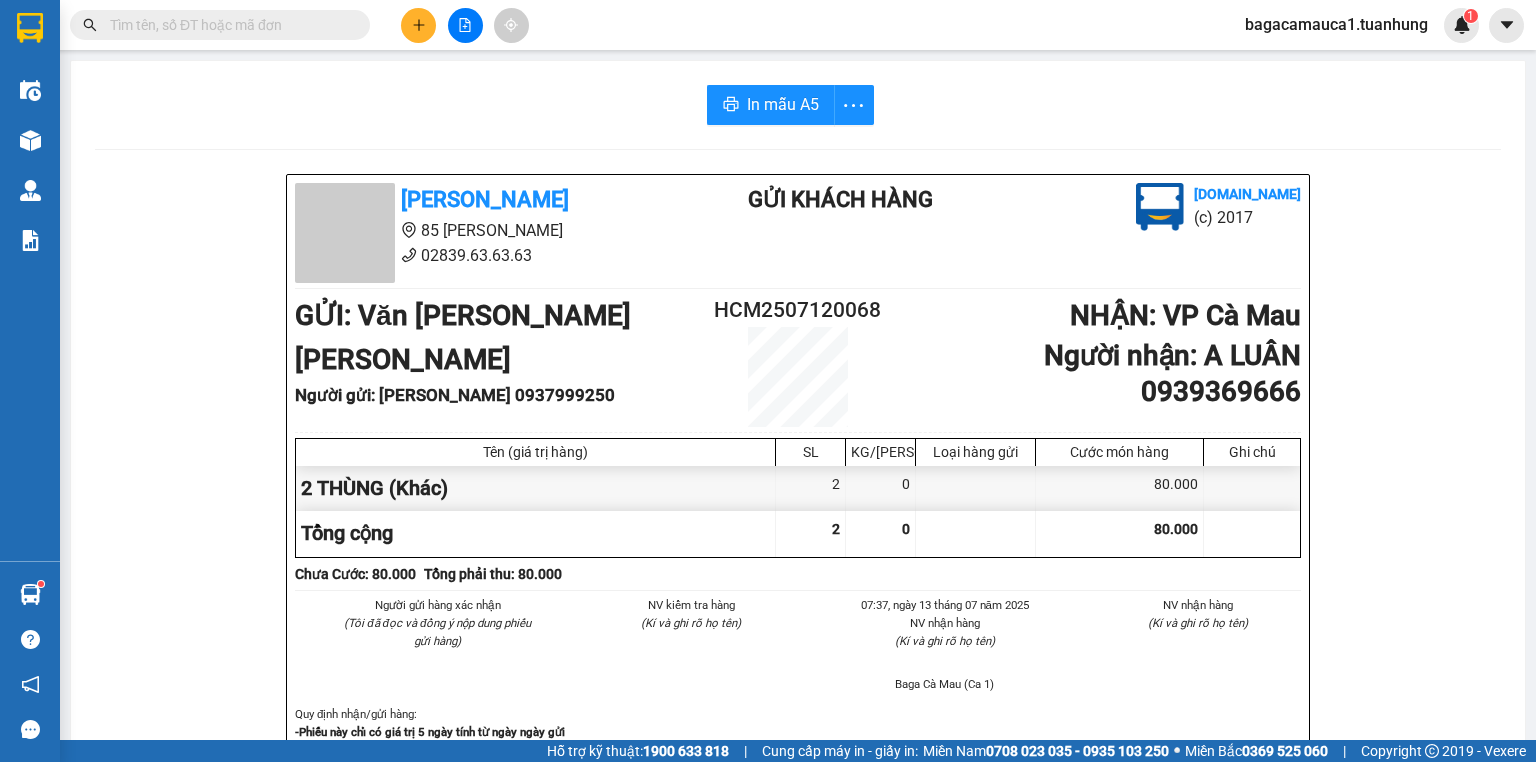 click at bounding box center (228, 25) 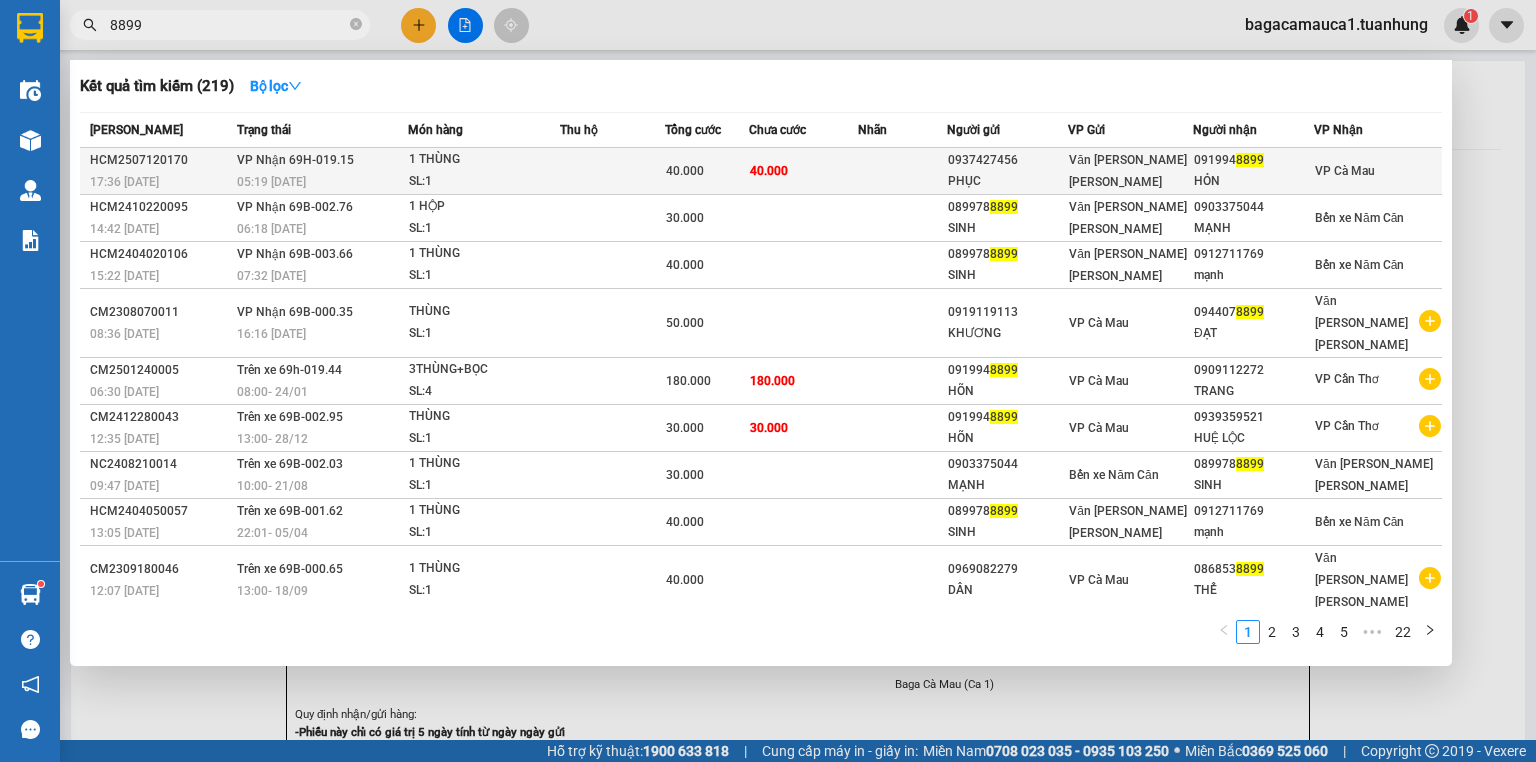 type on "8899" 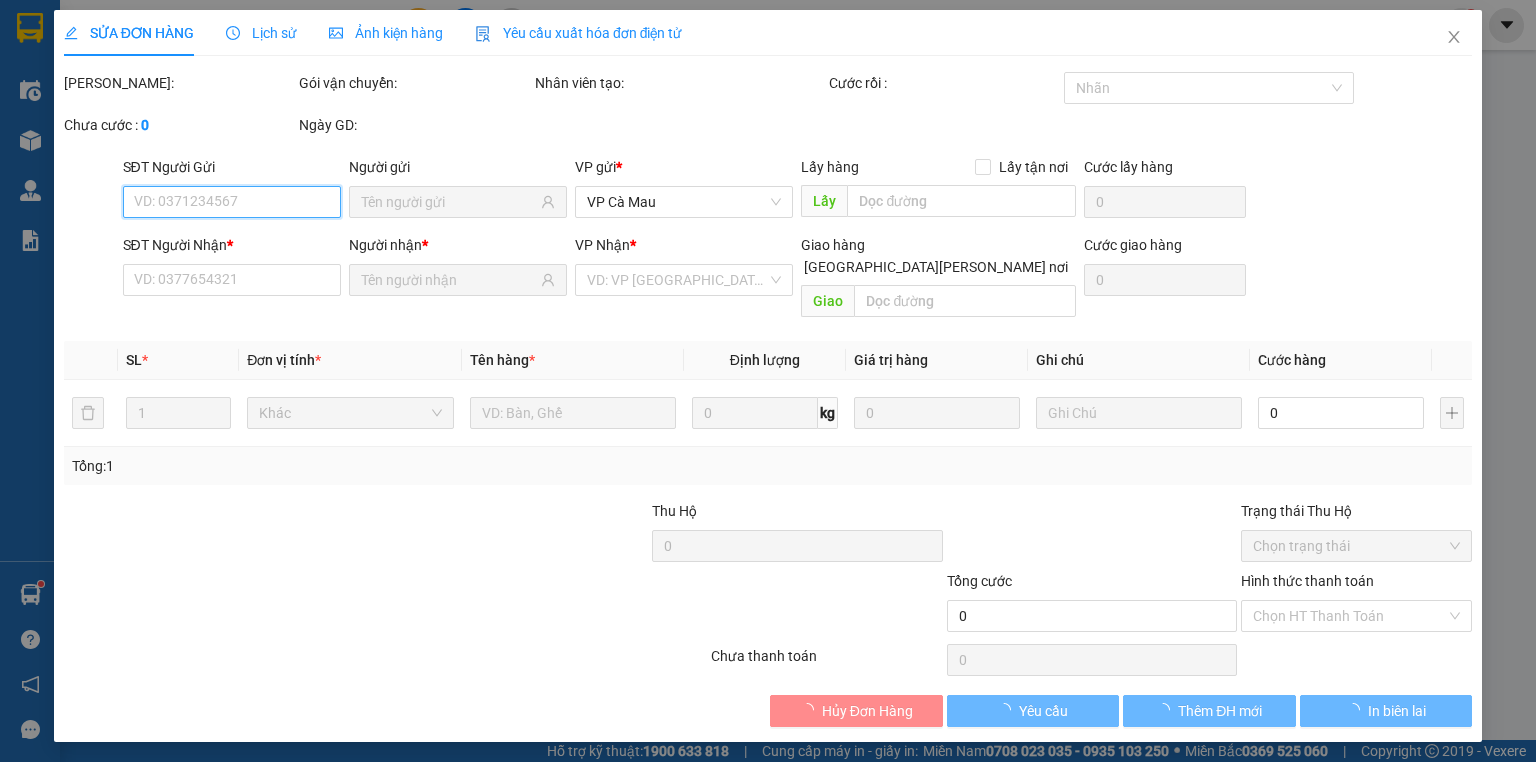 type on "0937427456" 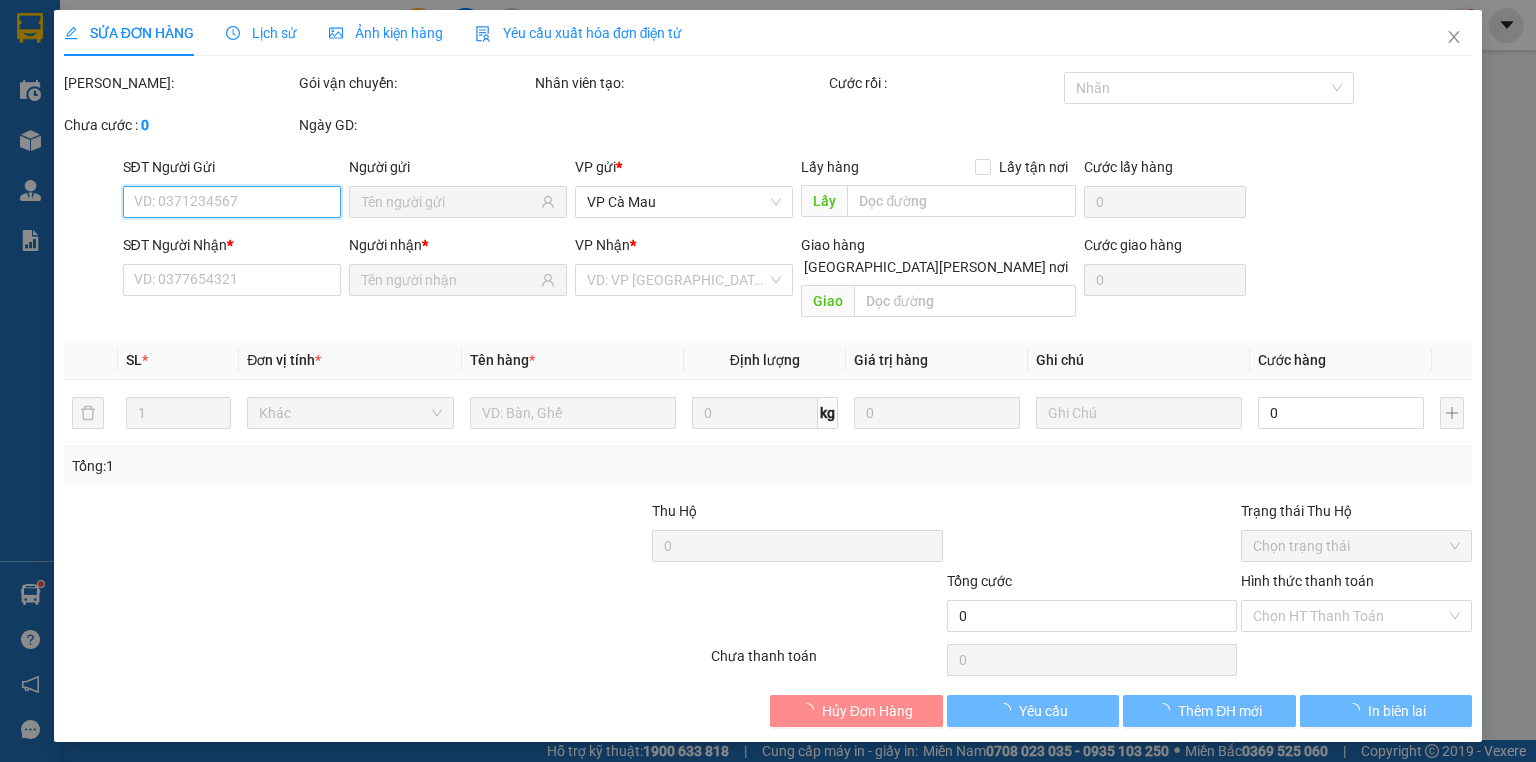 type on "PHỤC" 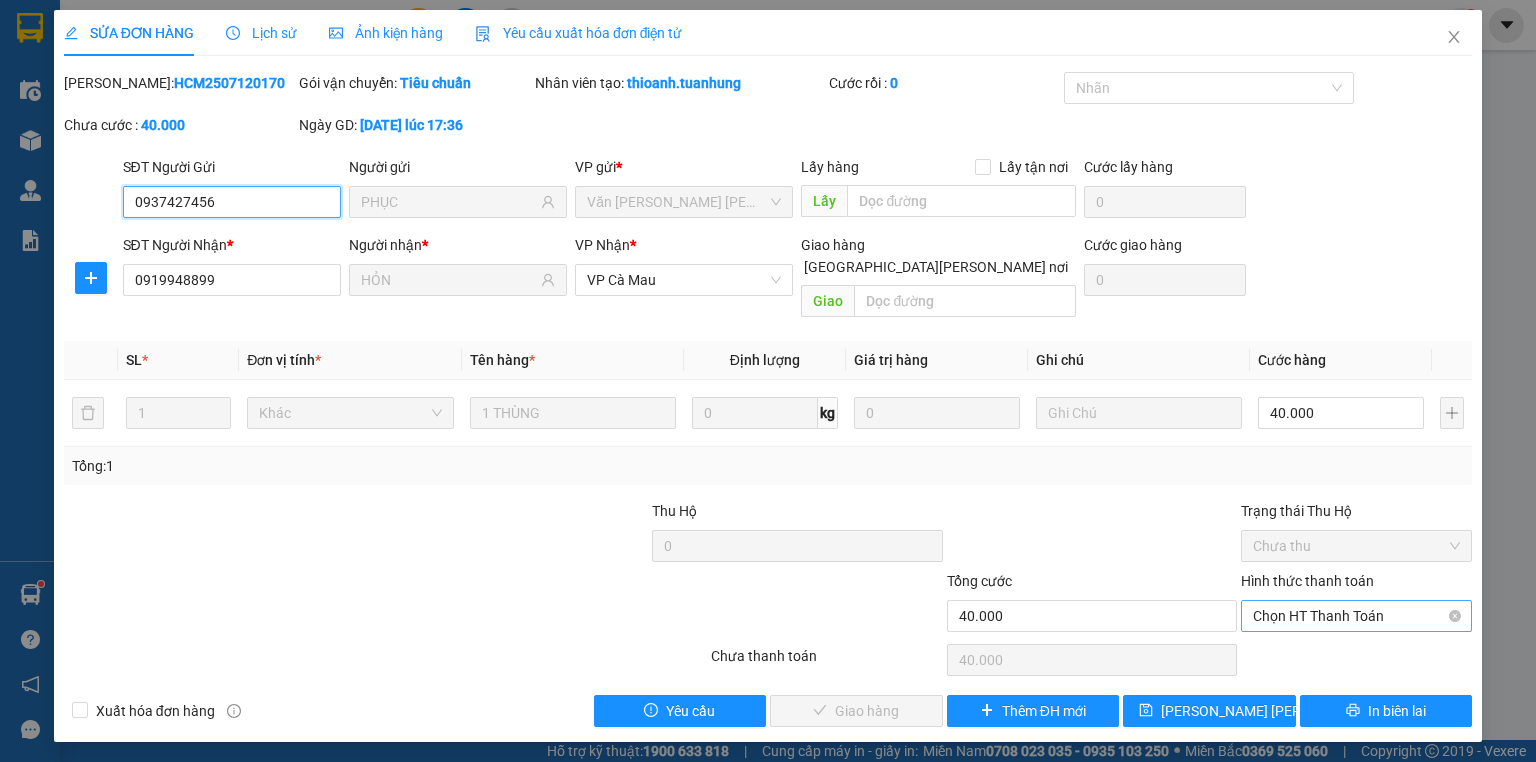 click on "Chọn HT Thanh Toán" at bounding box center [1356, 616] 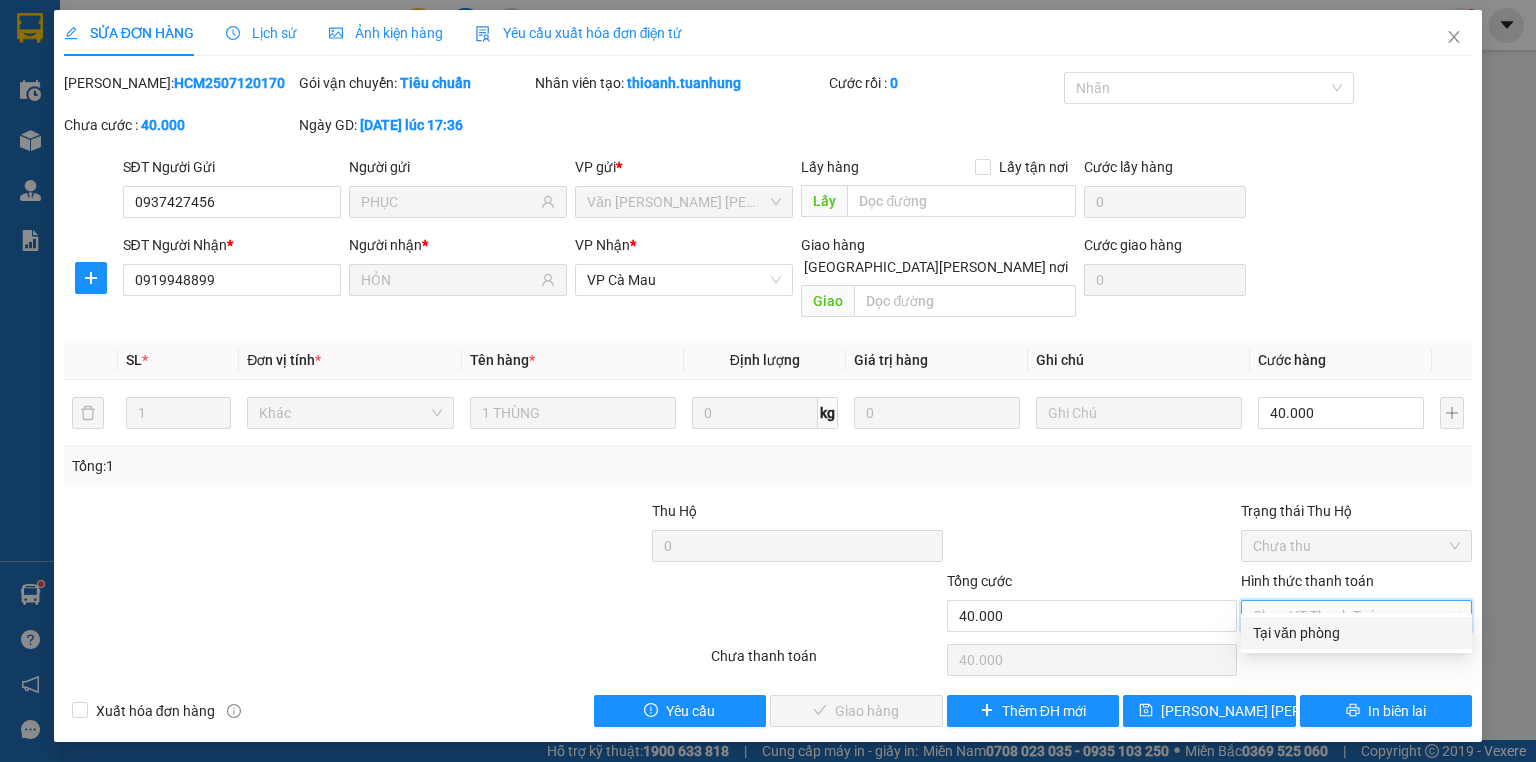 click on "Tại văn phòng" at bounding box center (1356, 633) 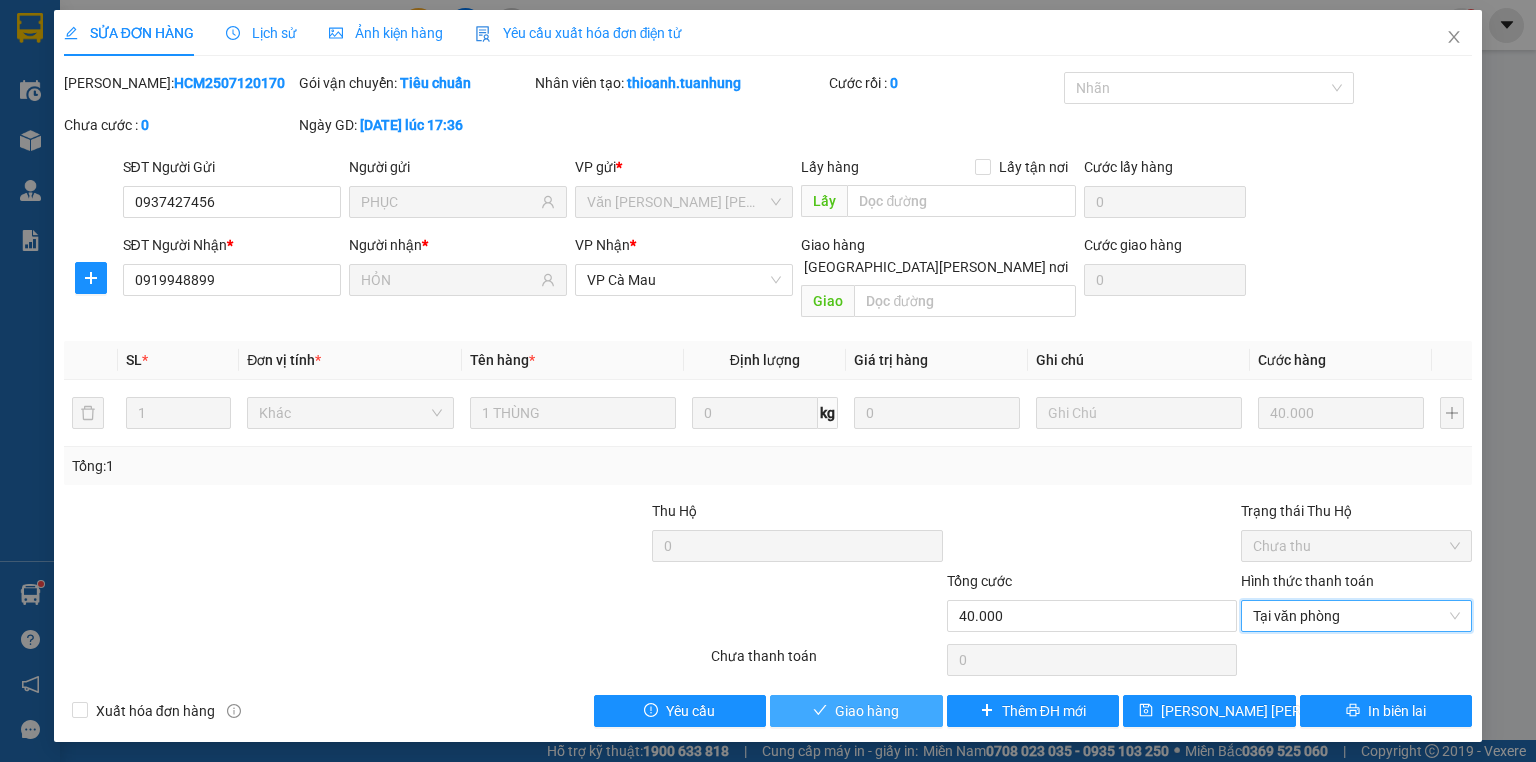 click on "Giao hàng" at bounding box center [856, 711] 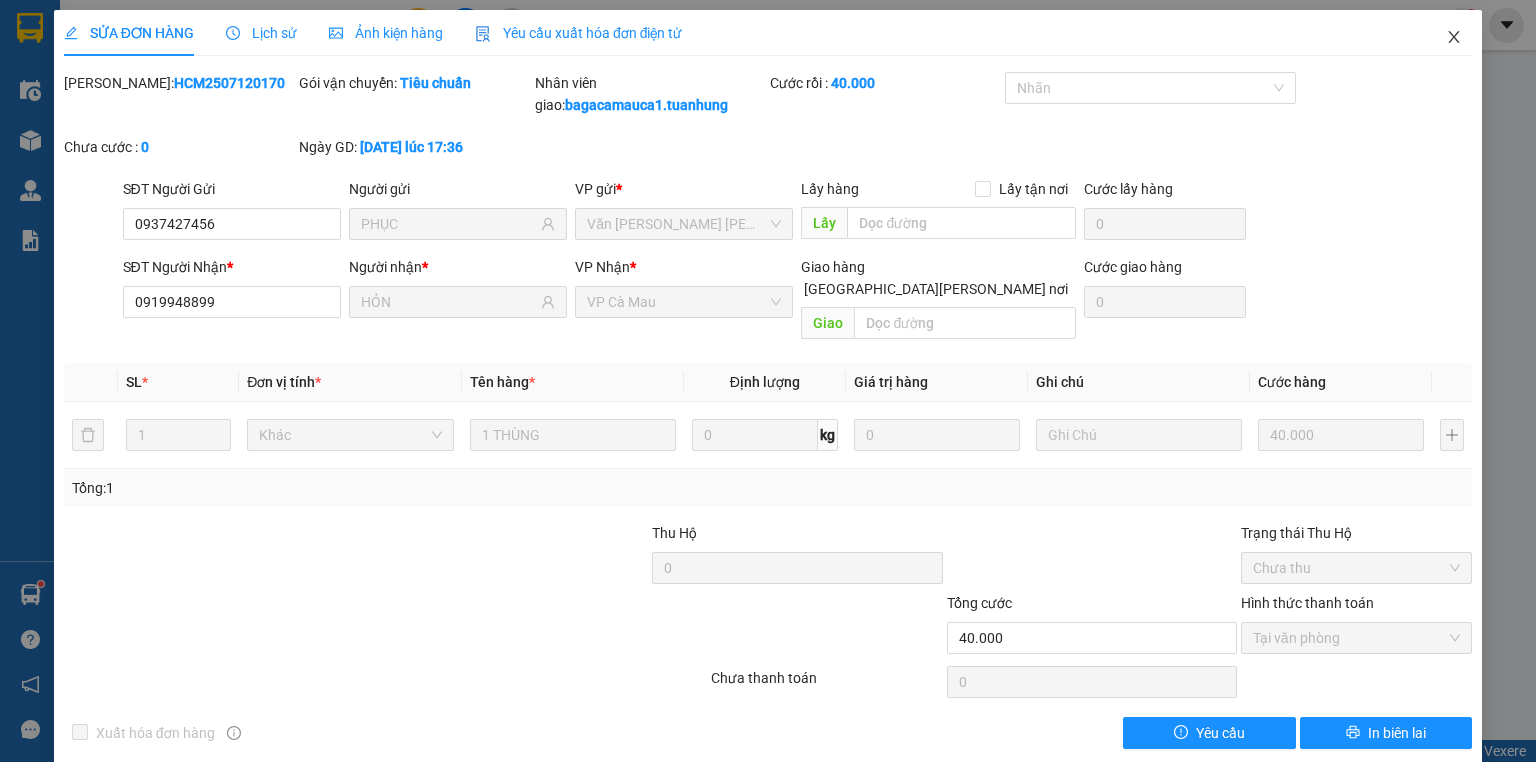 click 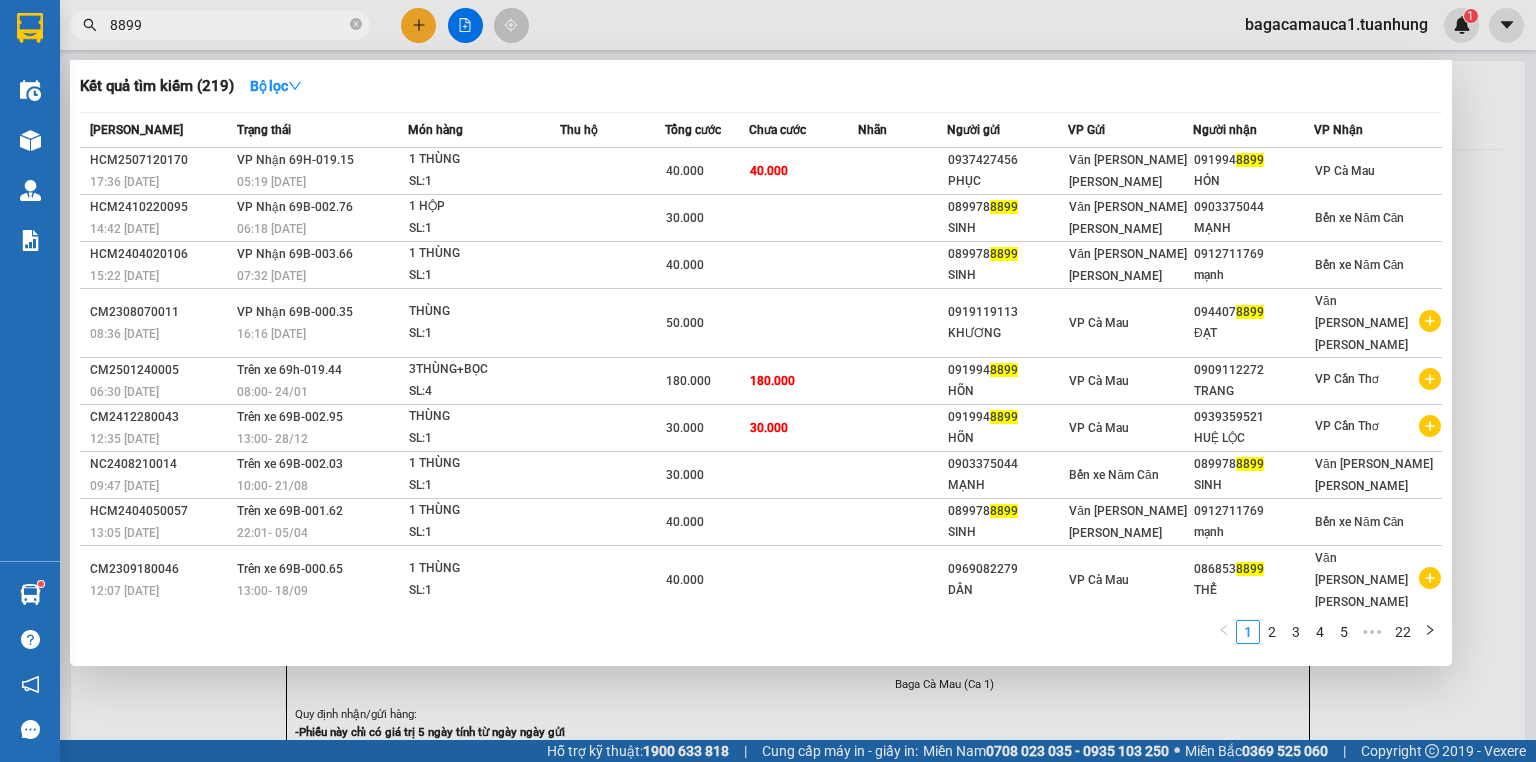 click on "8899" at bounding box center [228, 25] 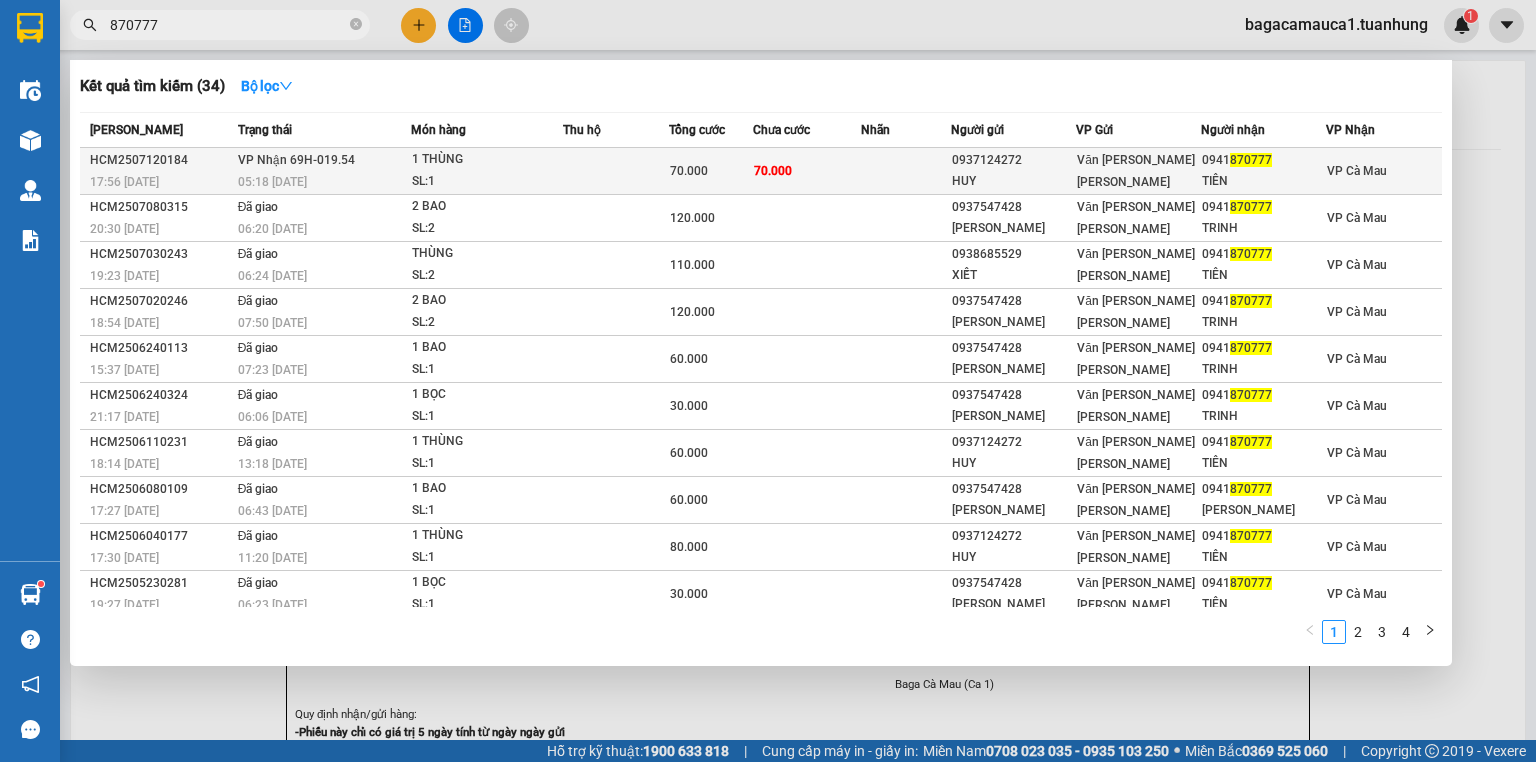 type on "870777" 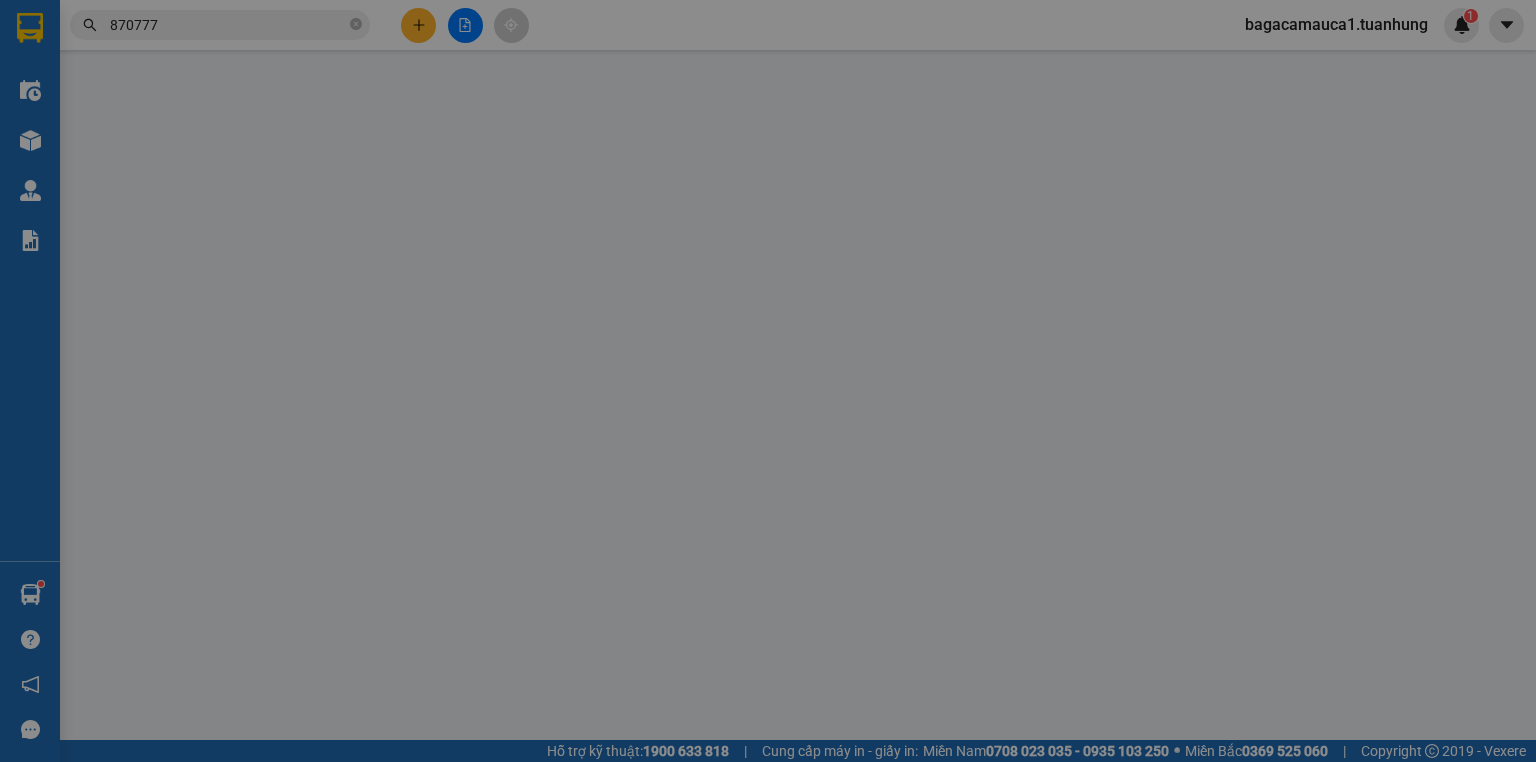 type on "0937124272" 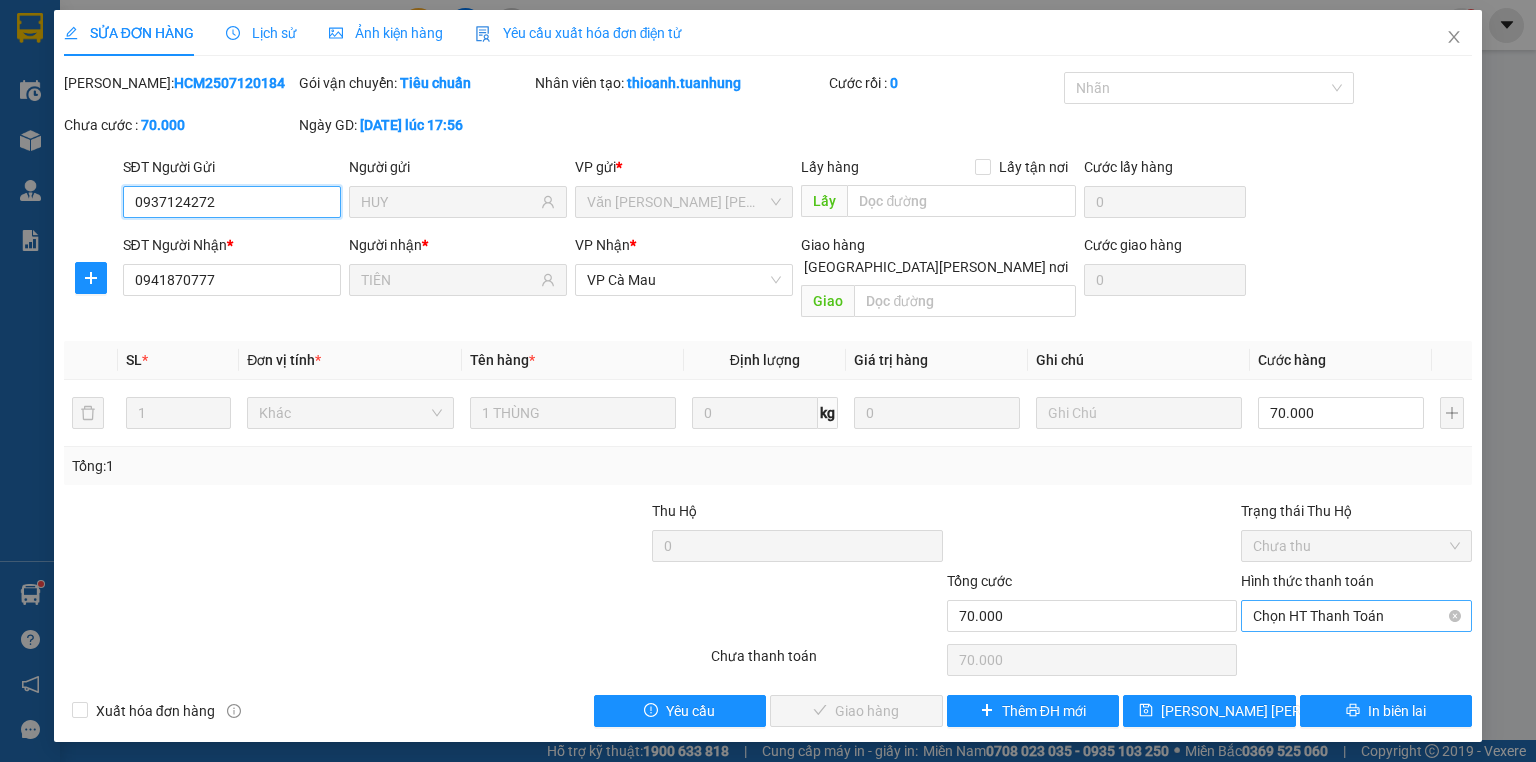 click on "Chọn HT Thanh Toán" at bounding box center (1356, 616) 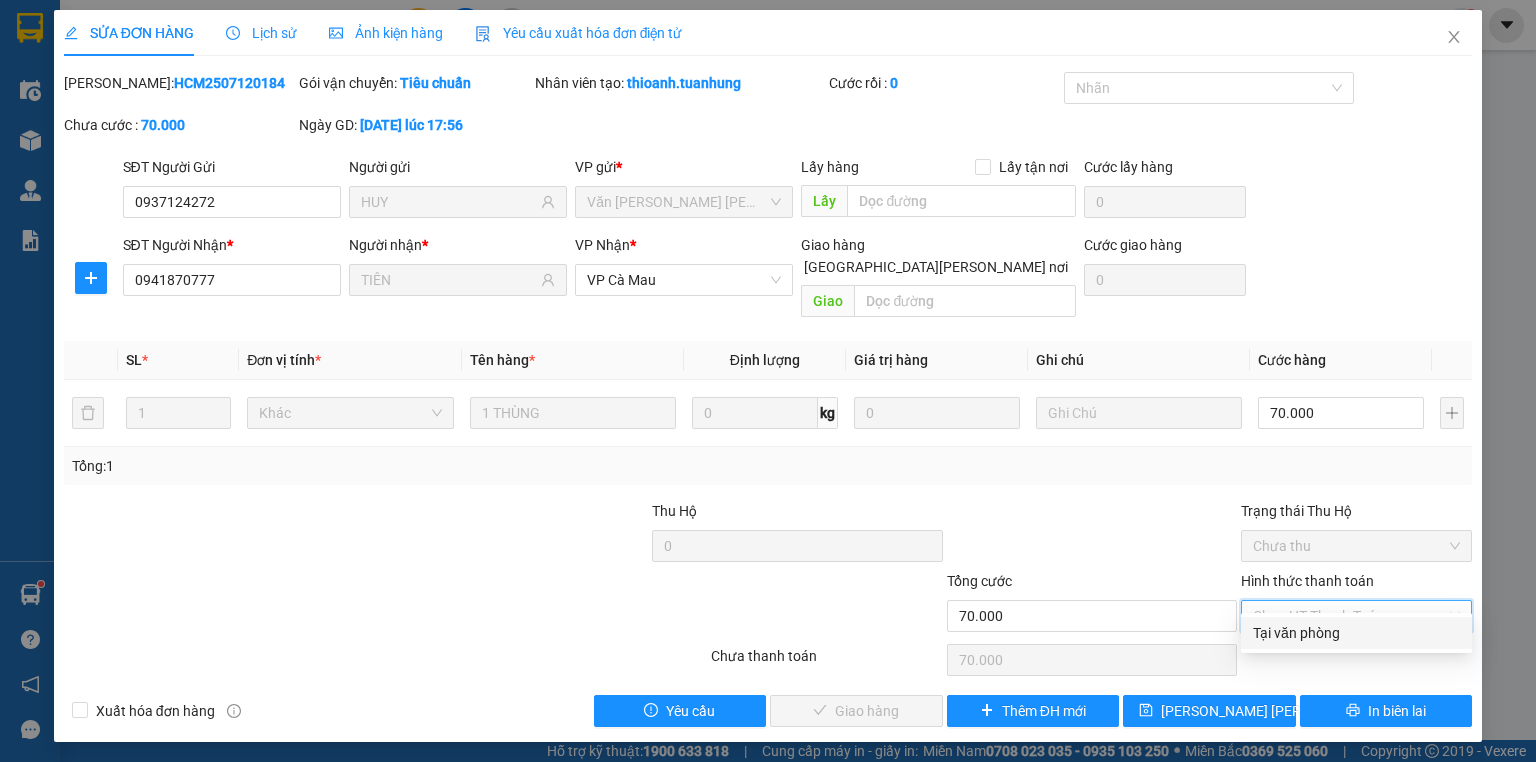 click on "Tại văn phòng" at bounding box center [1356, 633] 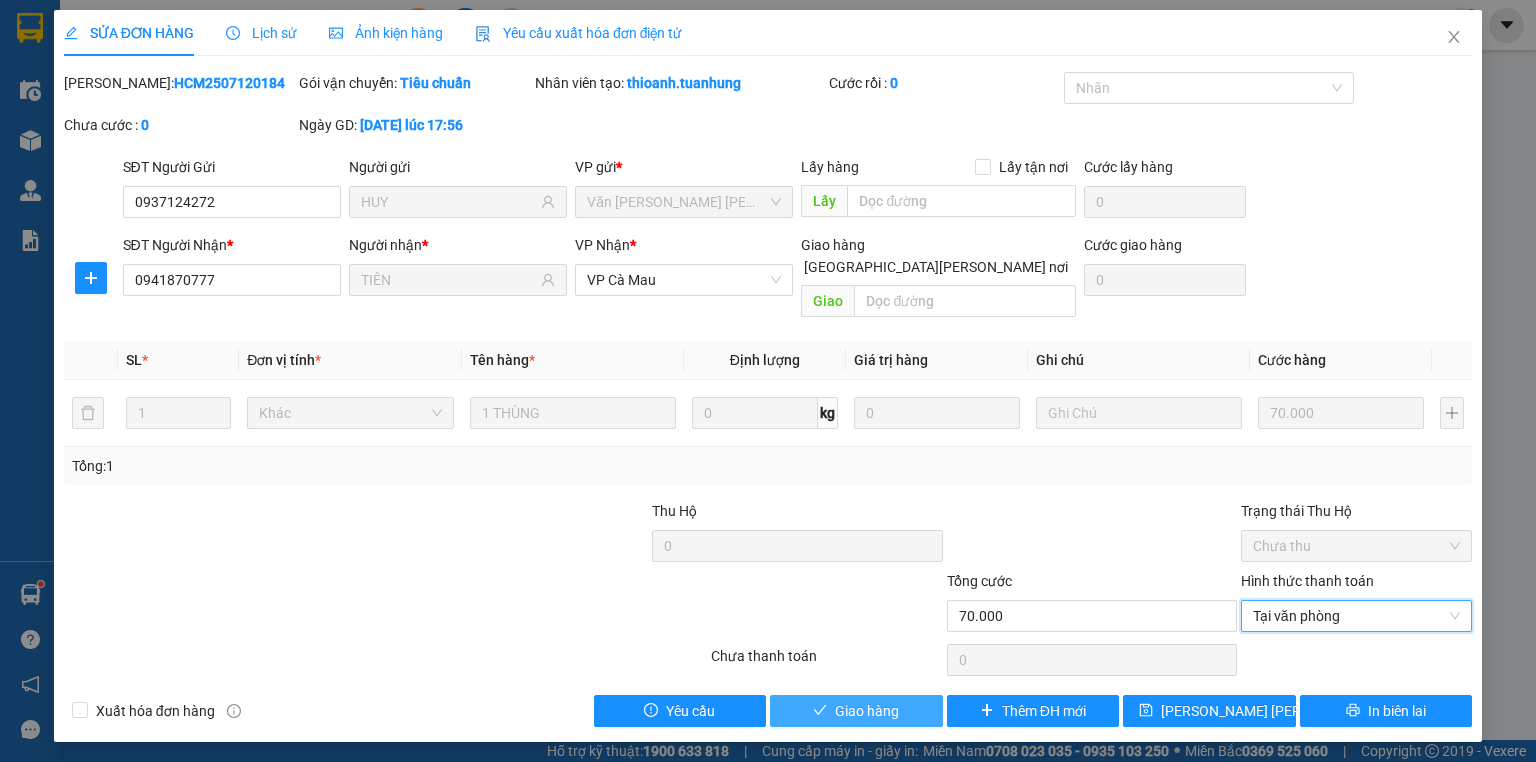 click on "Giao hàng" at bounding box center [856, 711] 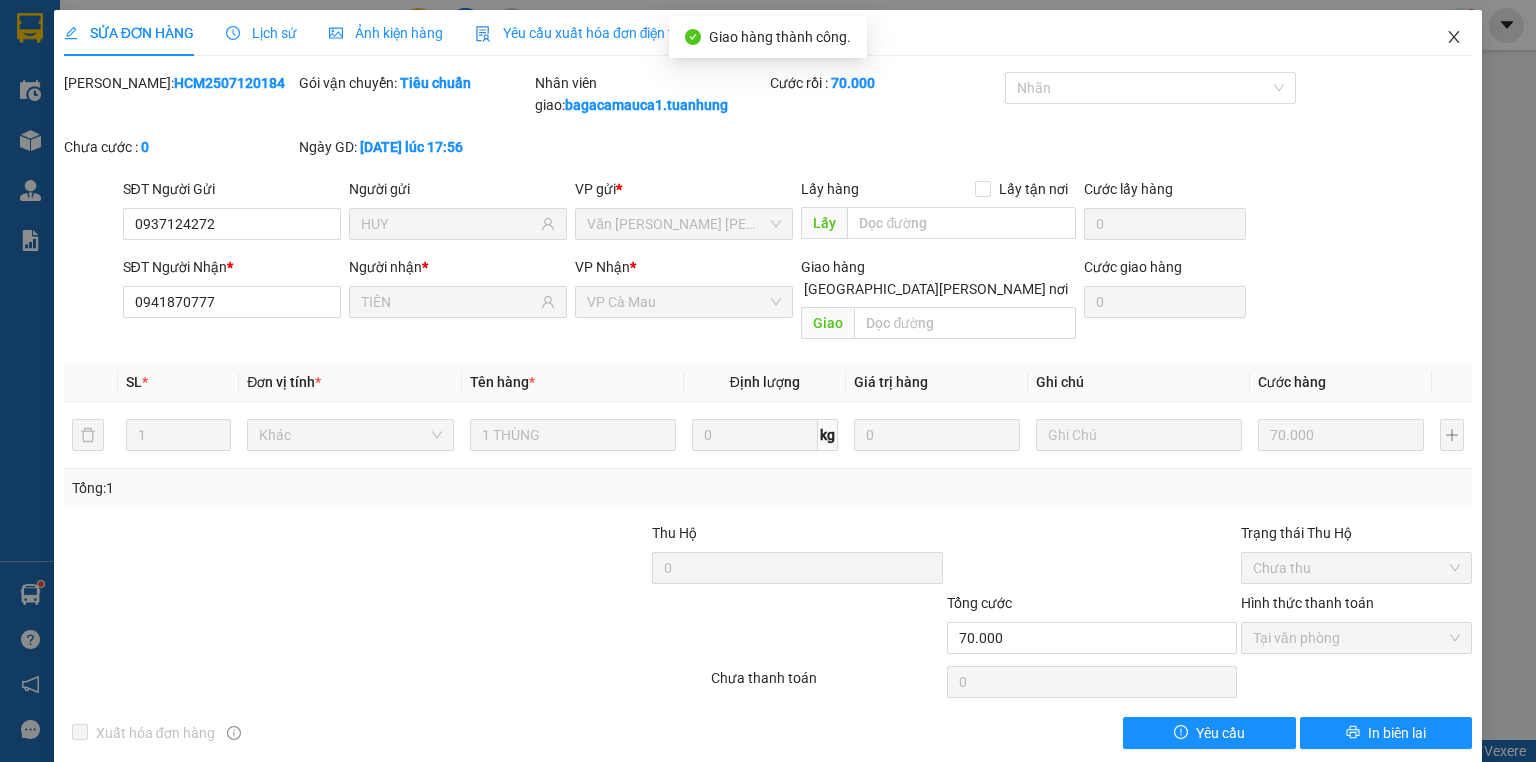 click 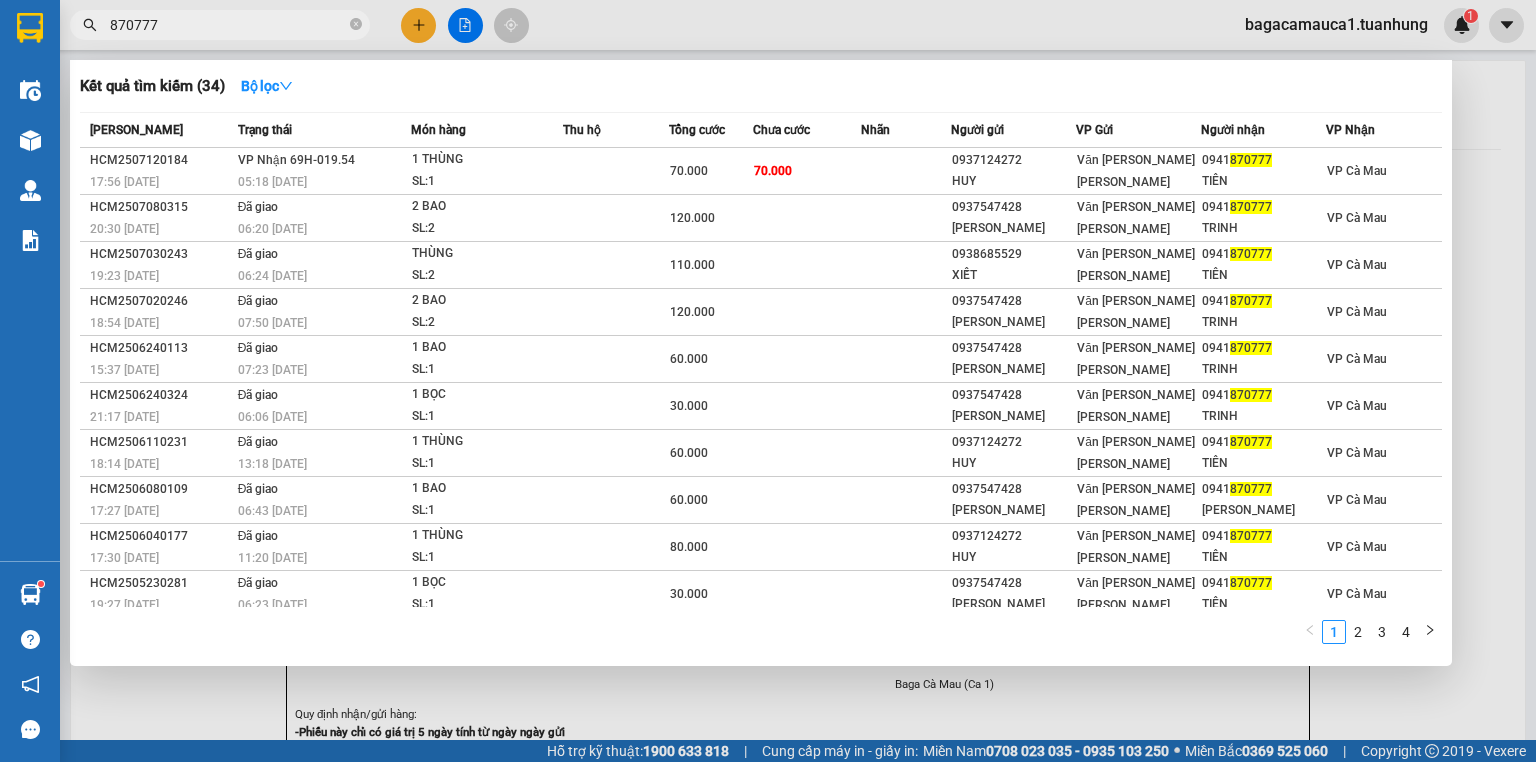 drag, startPoint x: 356, startPoint y: 23, endPoint x: 271, endPoint y: 40, distance: 86.683334 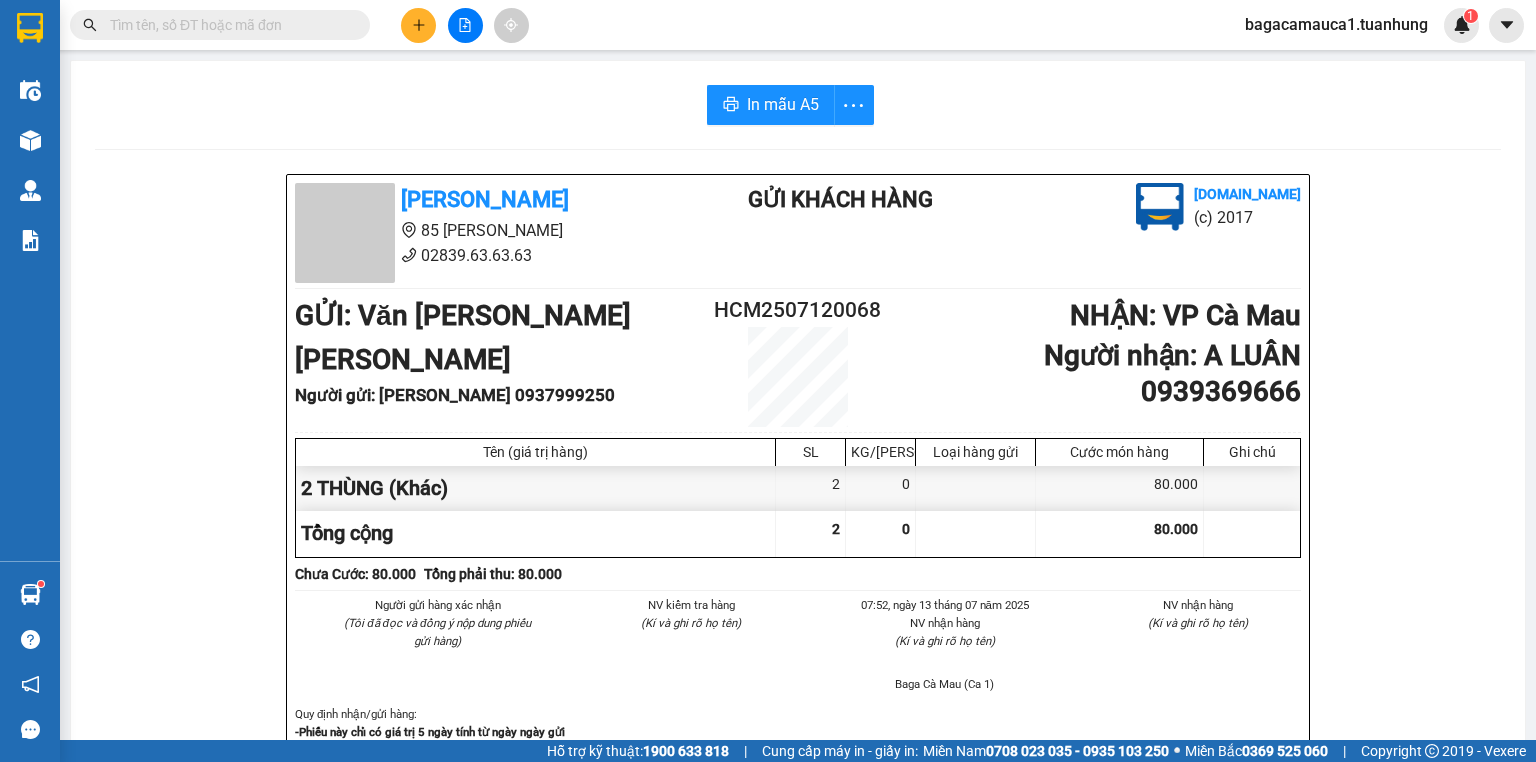 drag, startPoint x: 241, startPoint y: 28, endPoint x: 216, endPoint y: 35, distance: 25.96151 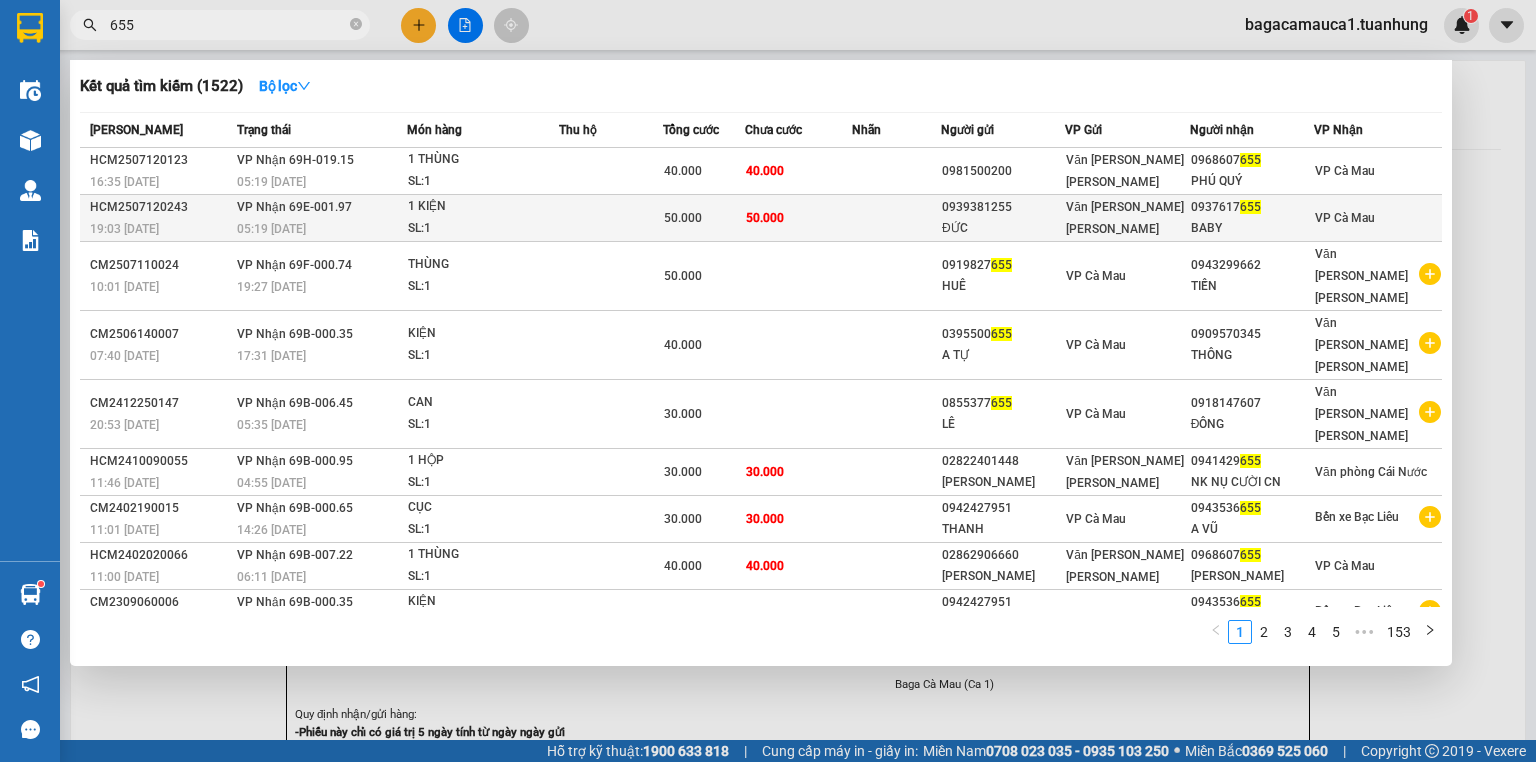type on "655" 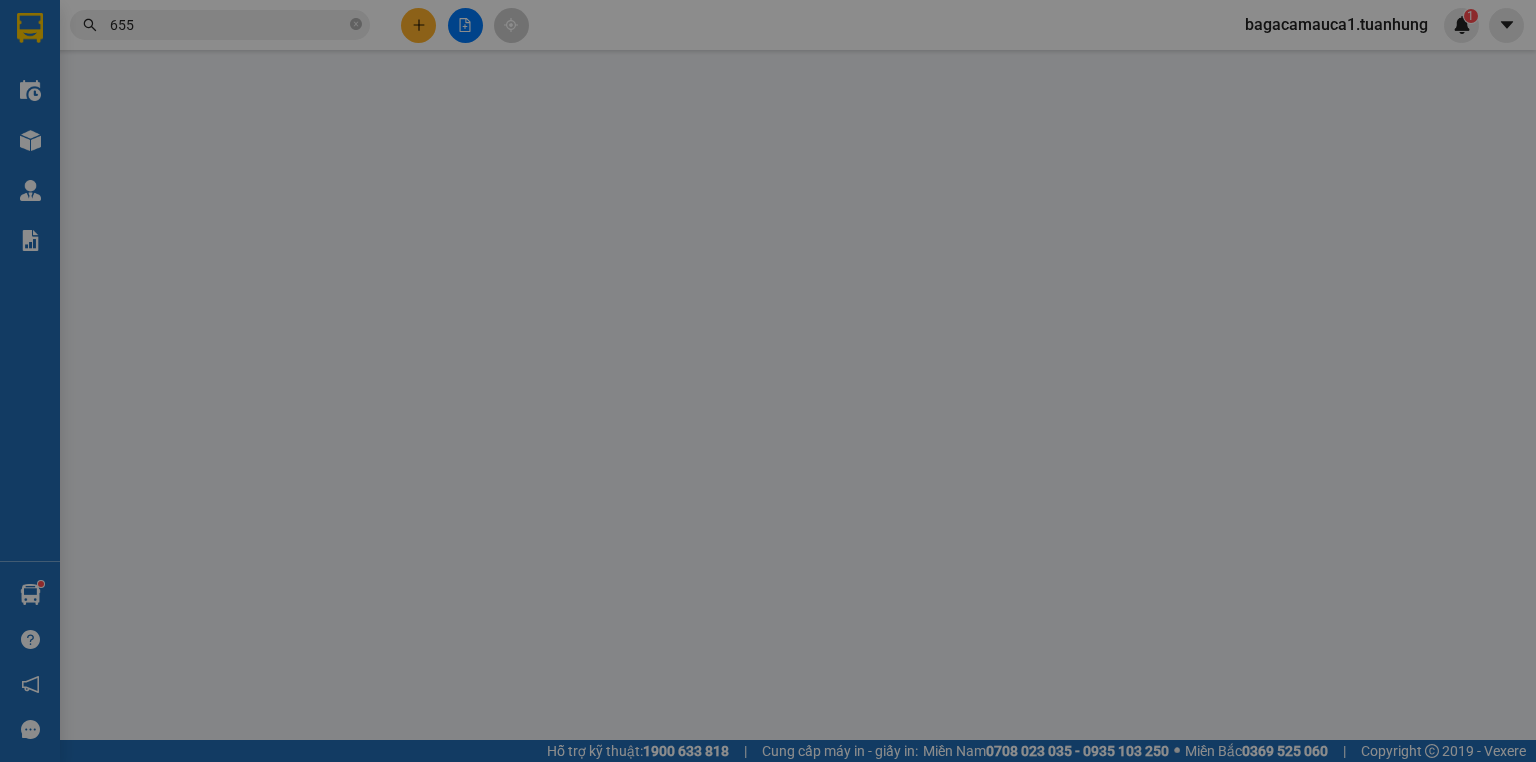 type on "0939381255" 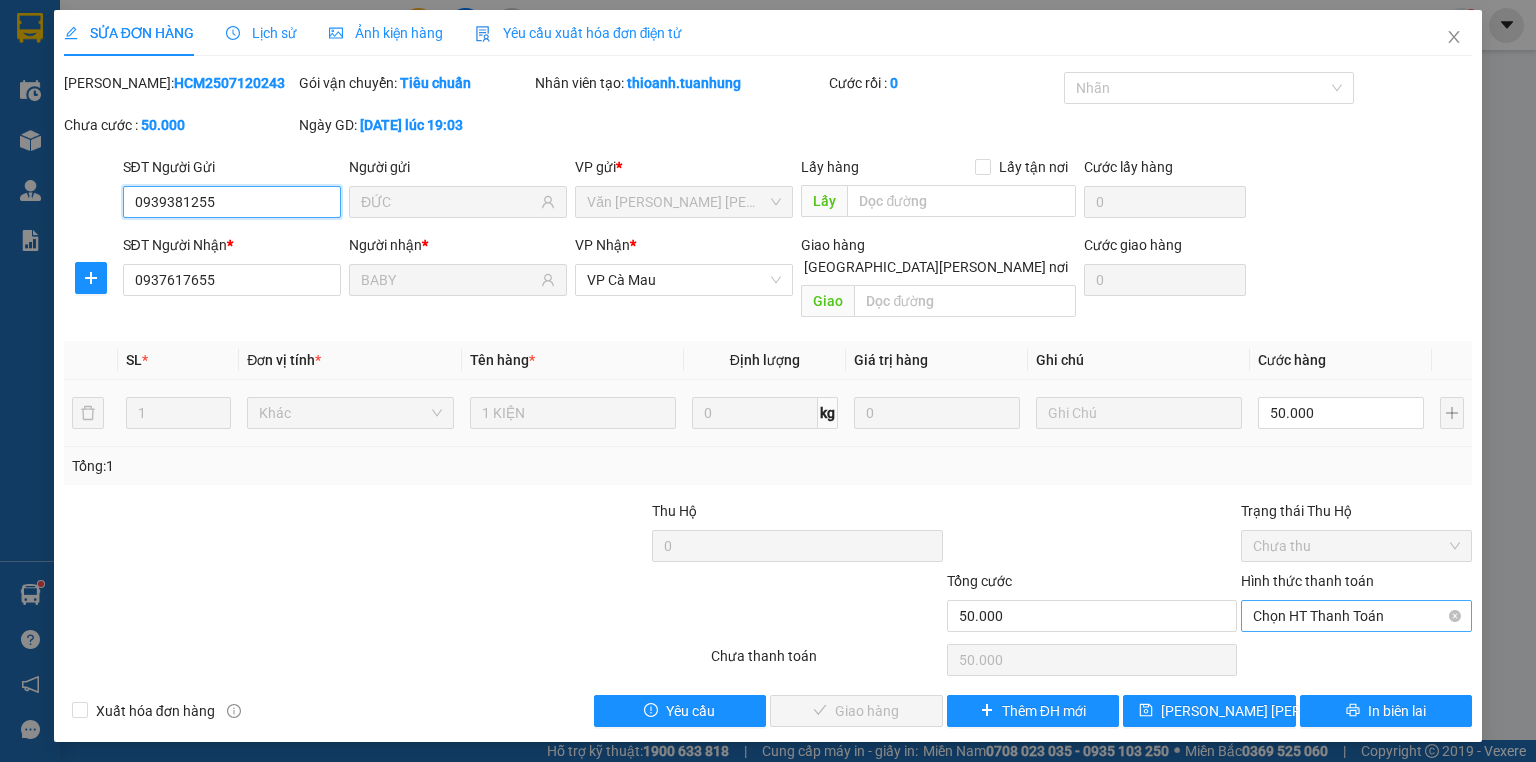 click on "Chọn HT Thanh Toán" at bounding box center (1356, 616) 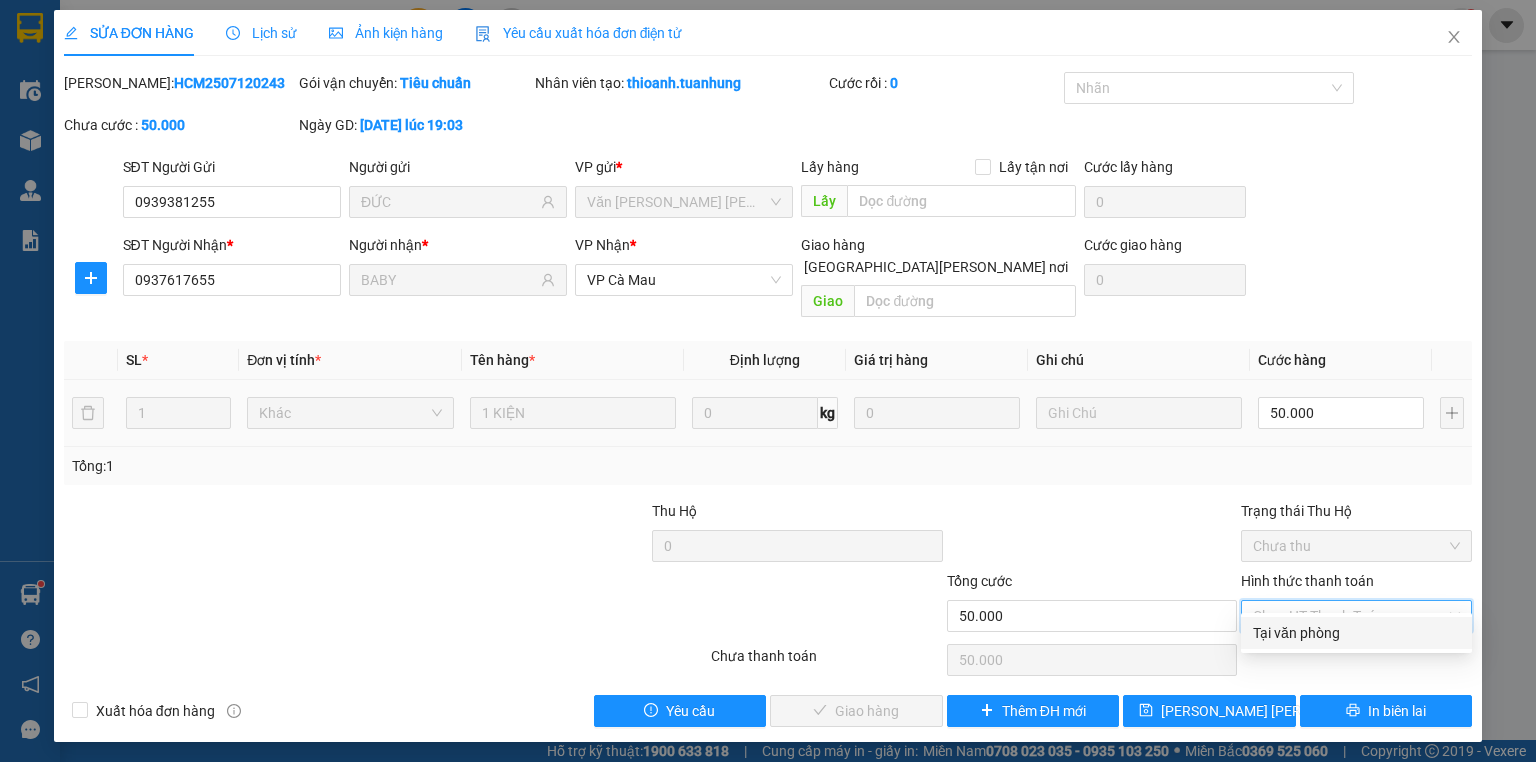 click on "Tại văn phòng" at bounding box center [1356, 633] 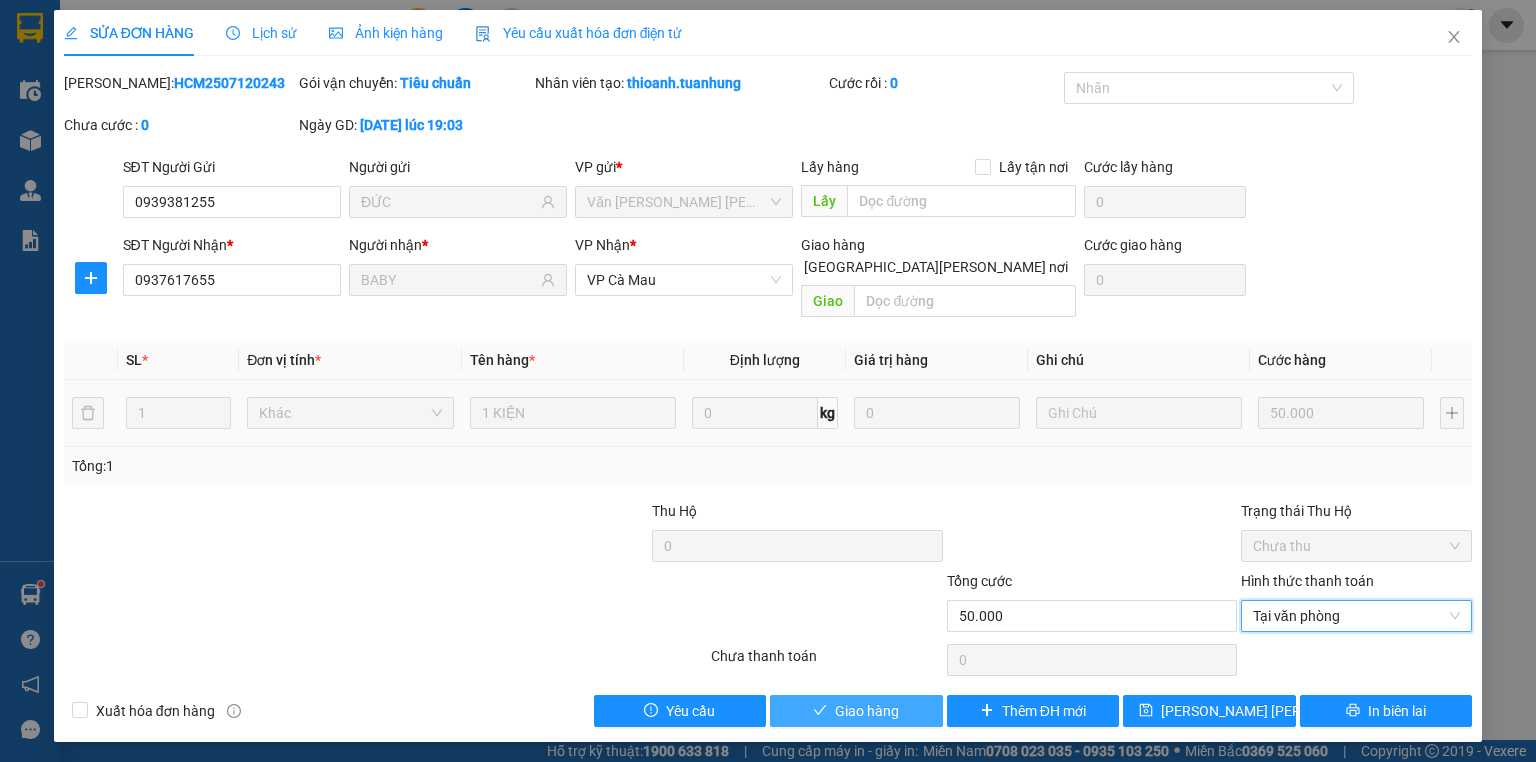 click on "Giao hàng" at bounding box center [867, 711] 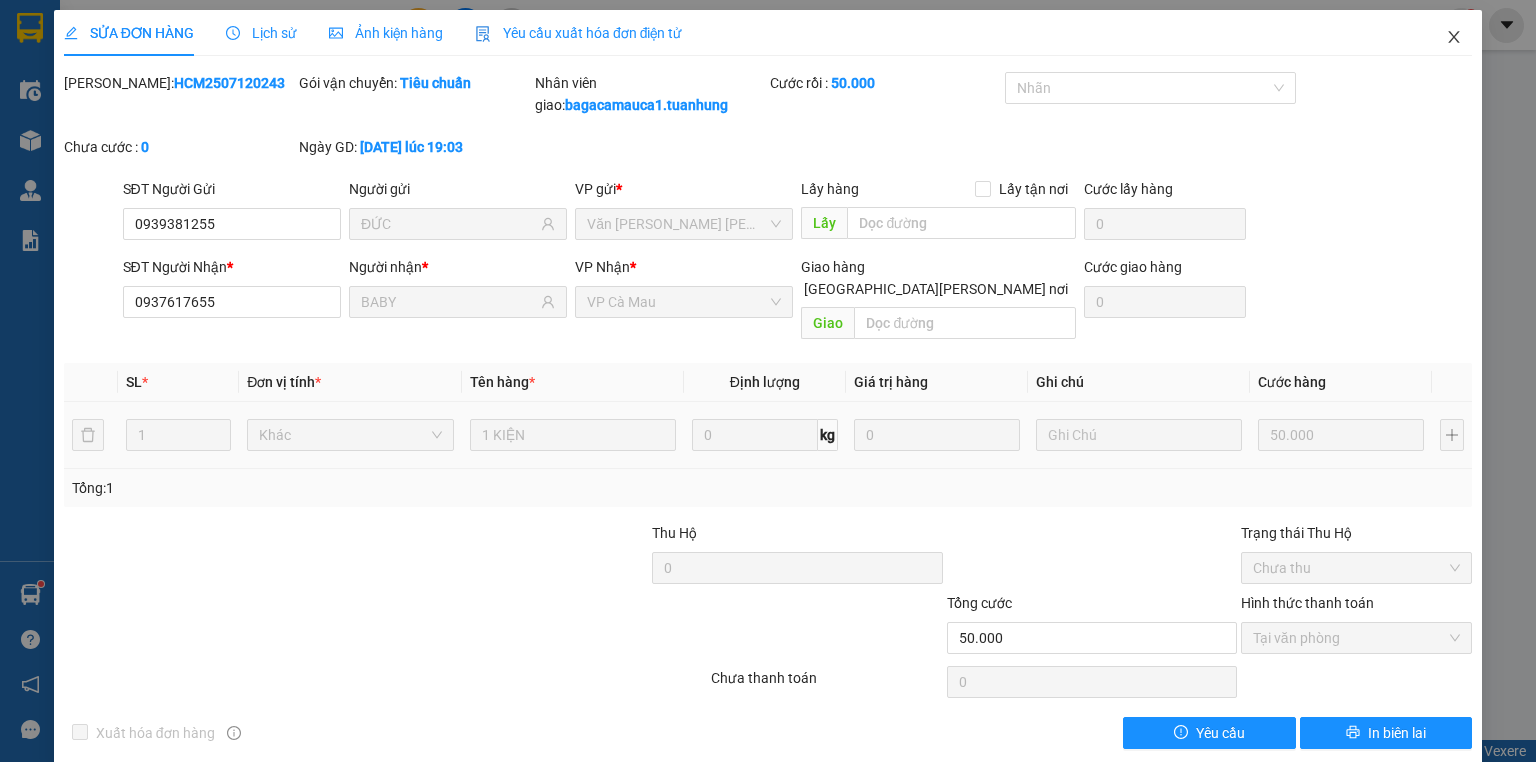 click 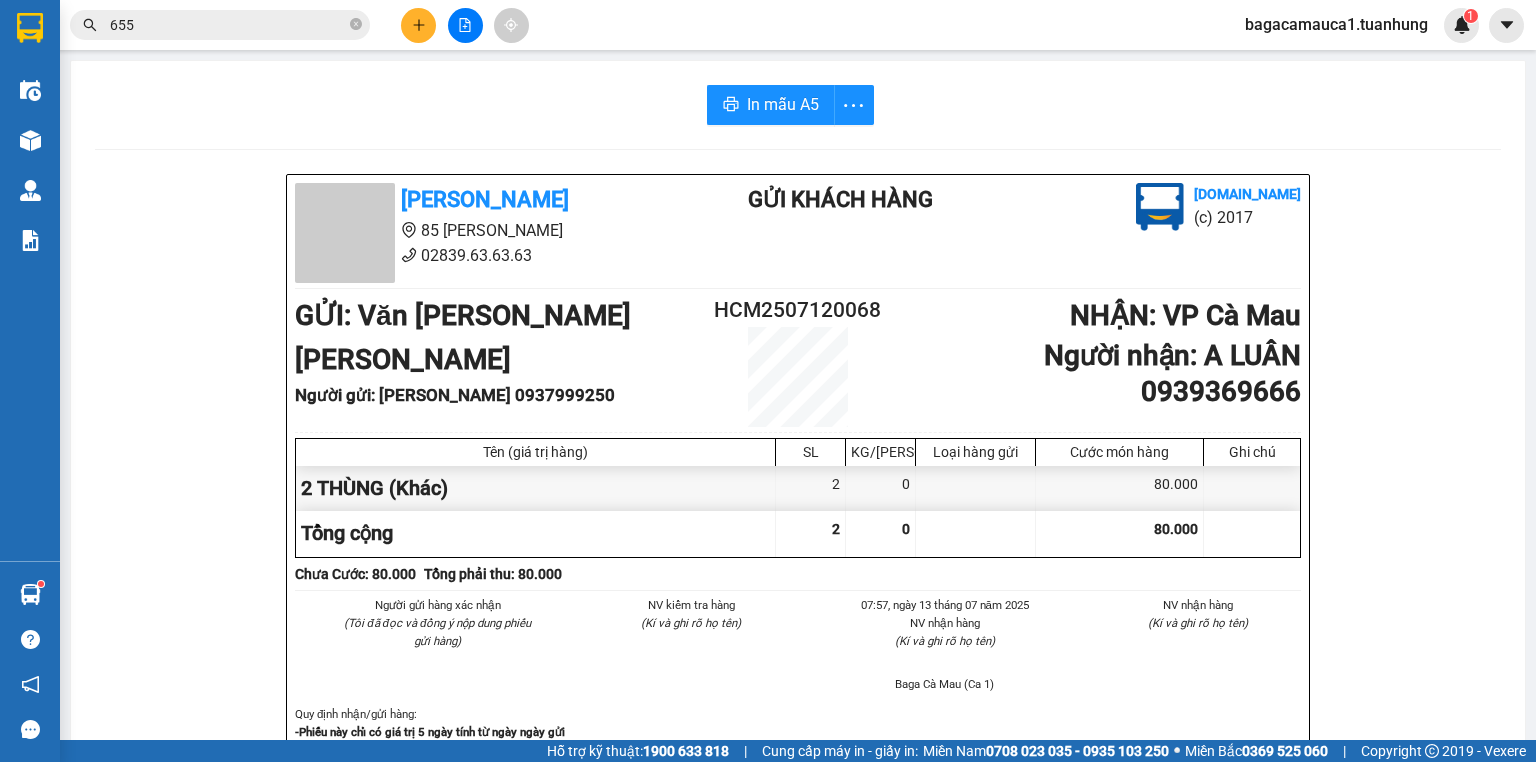 click on "655" at bounding box center (228, 25) 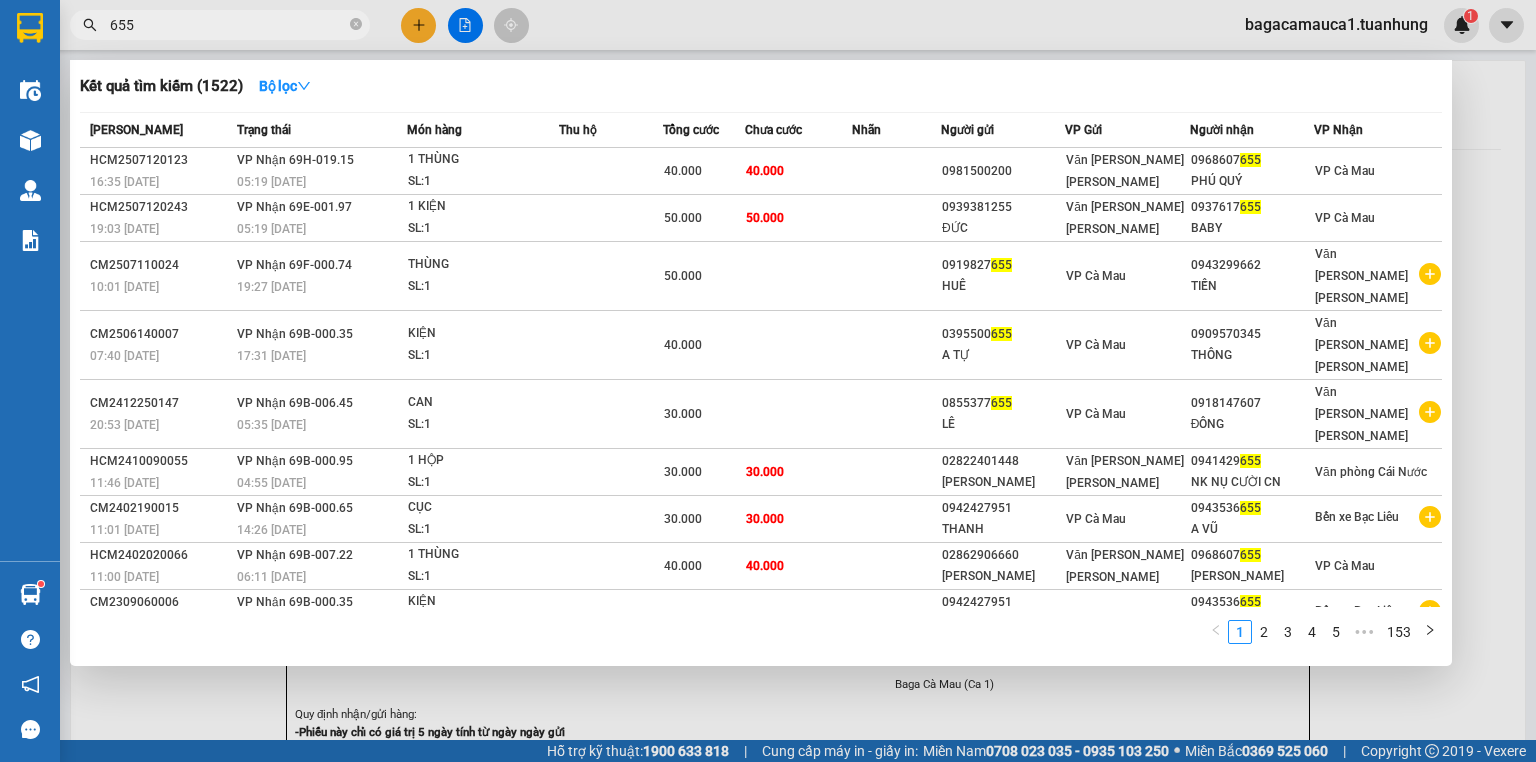 click on "655" at bounding box center [228, 25] 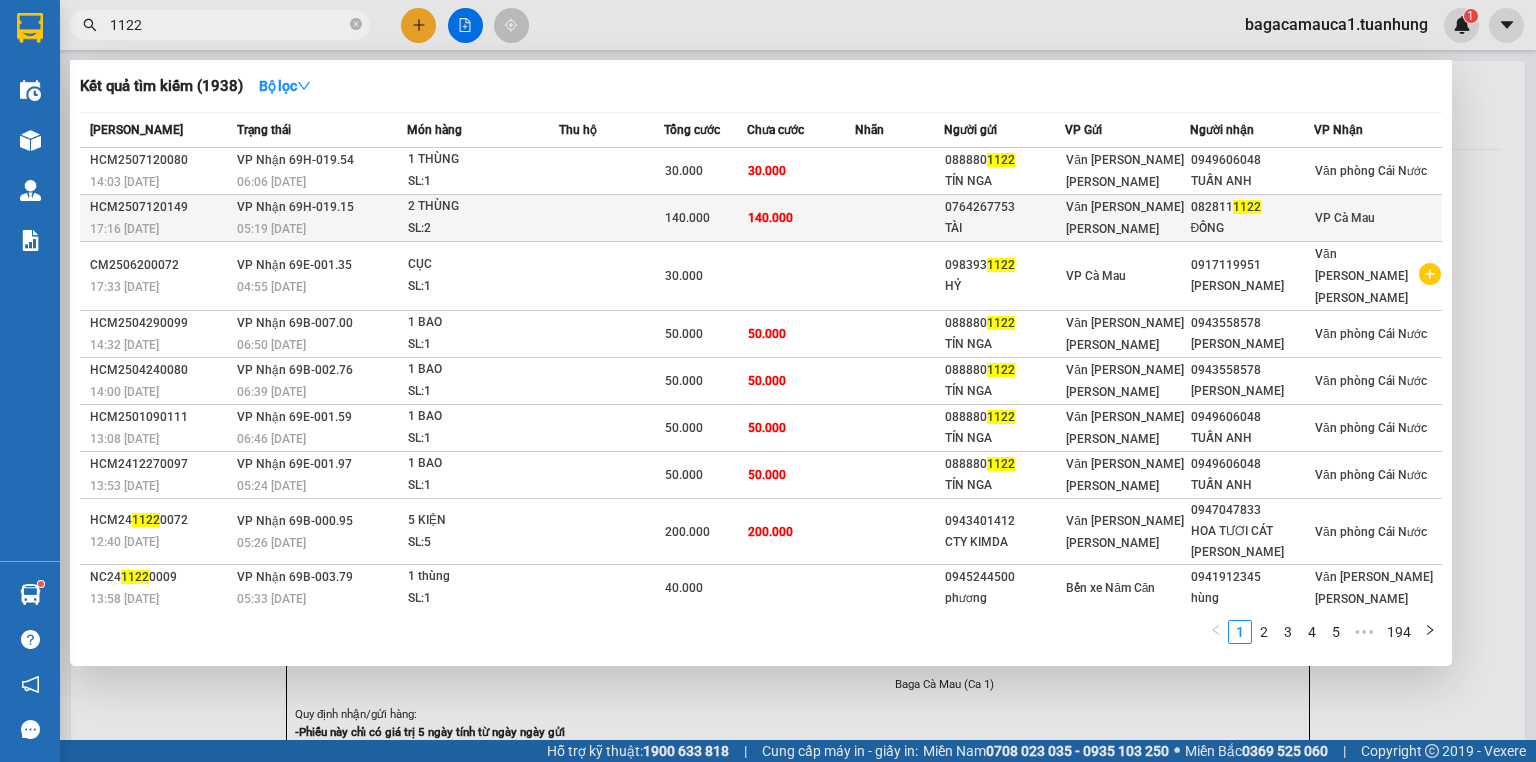 type on "1122" 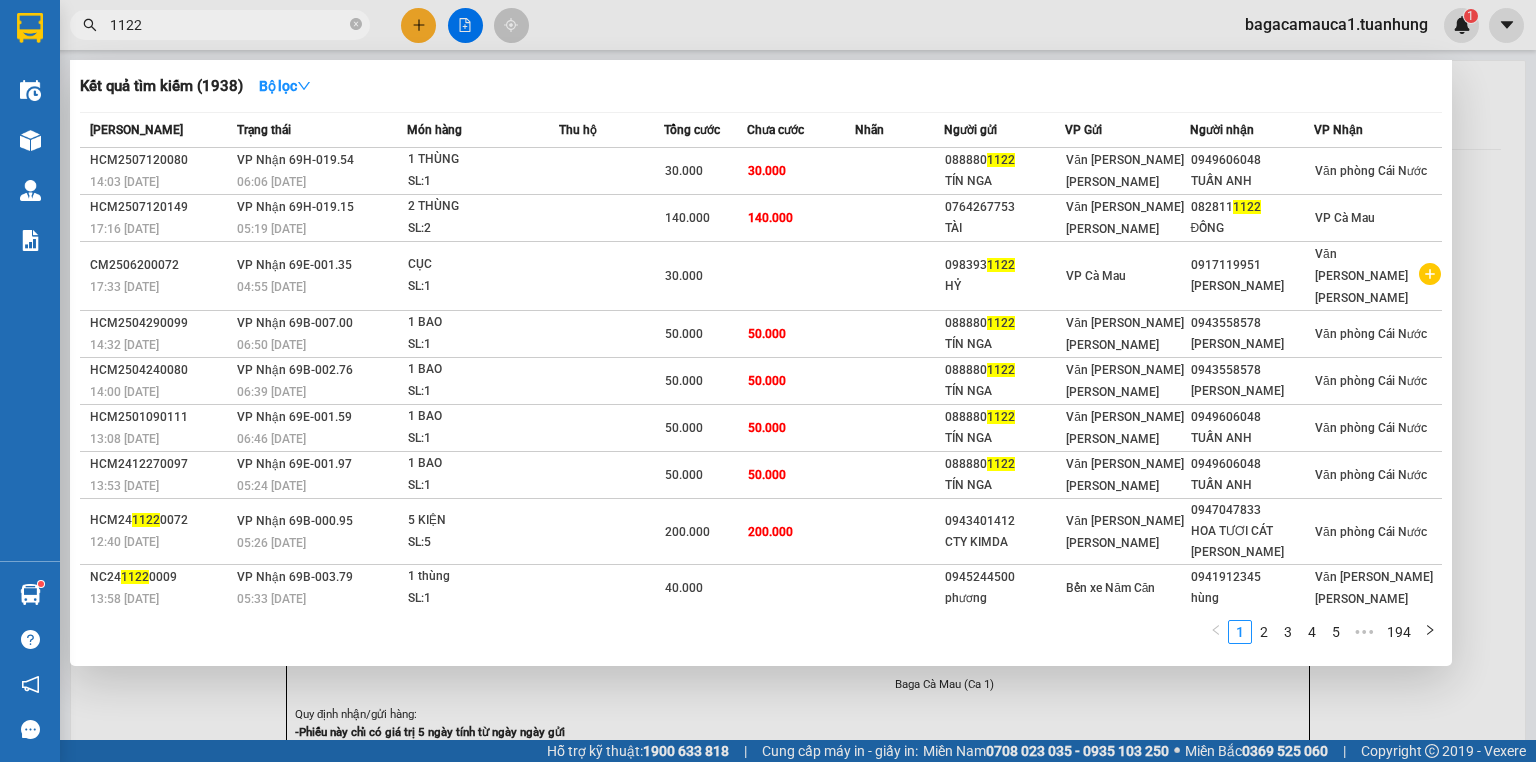click at bounding box center [611, 218] 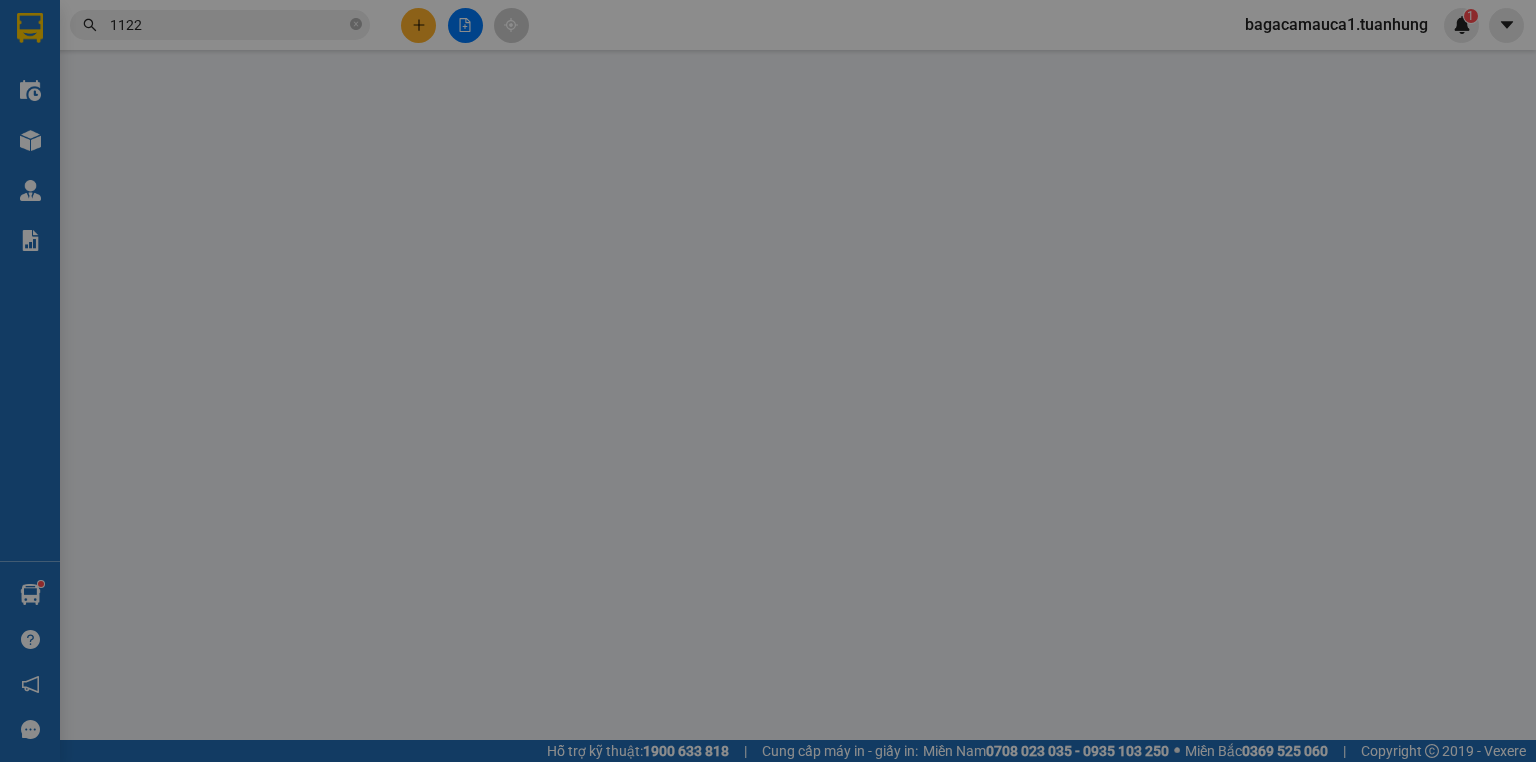 type on "0764267753" 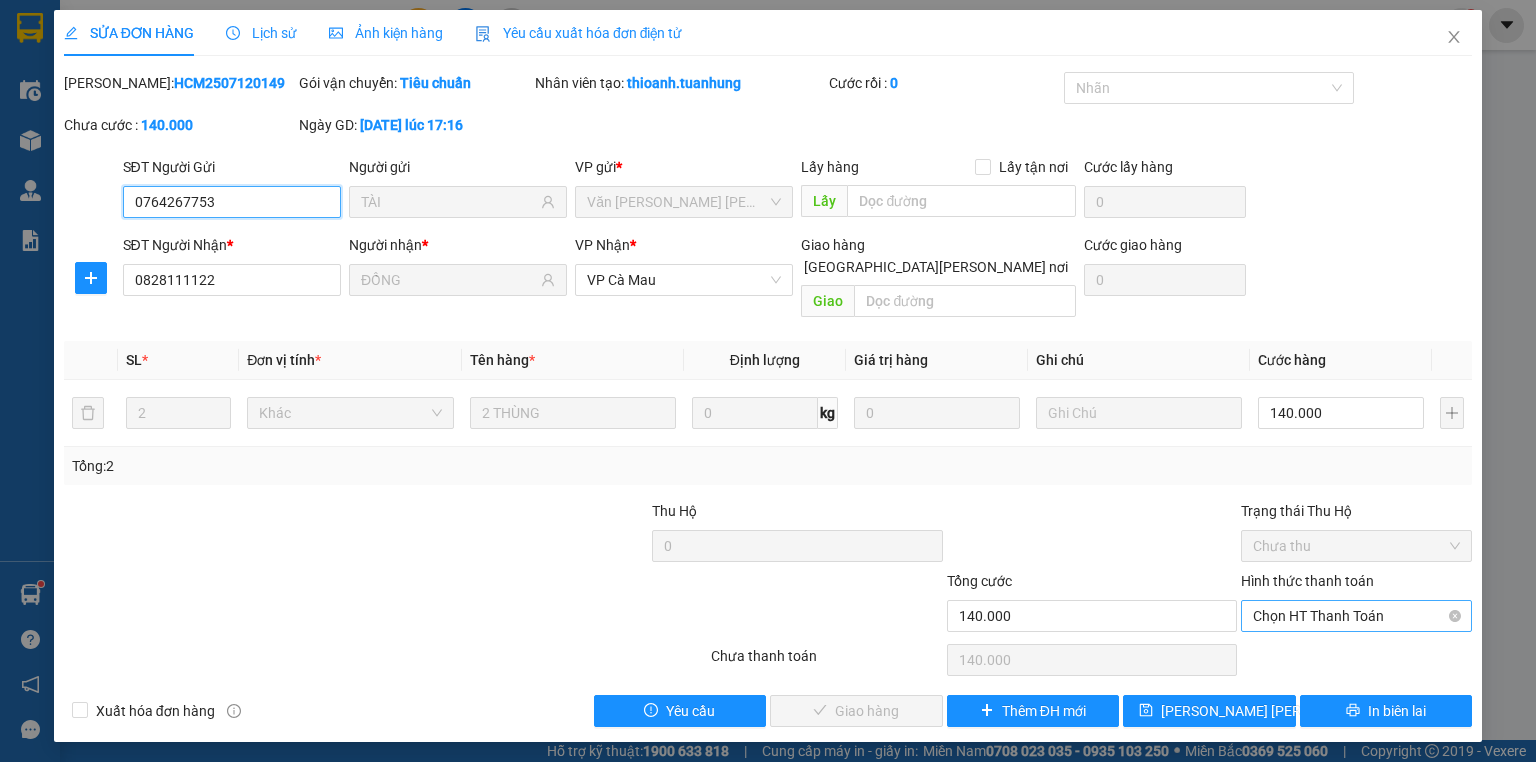 click on "Chọn HT Thanh Toán" at bounding box center (1356, 616) 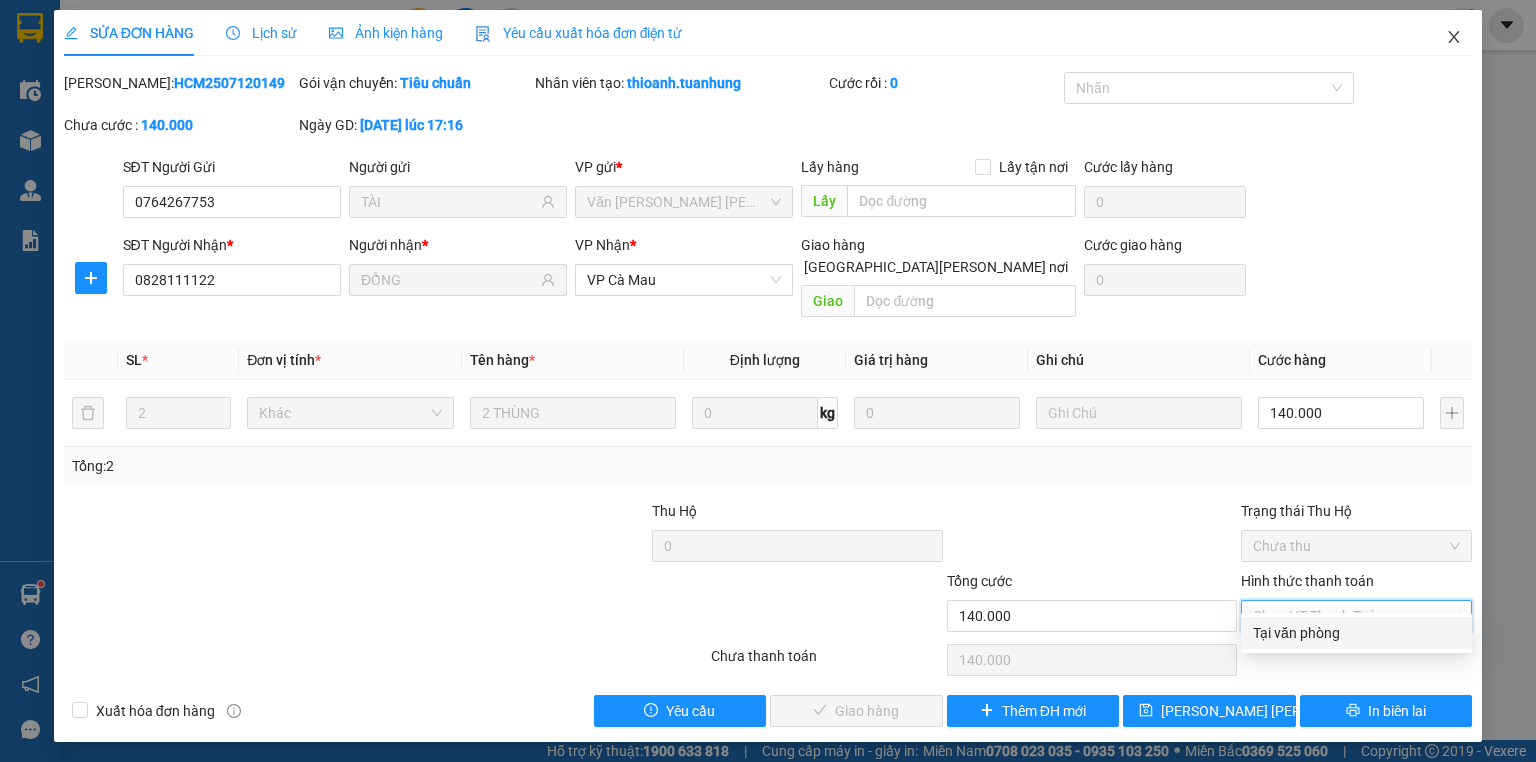 click 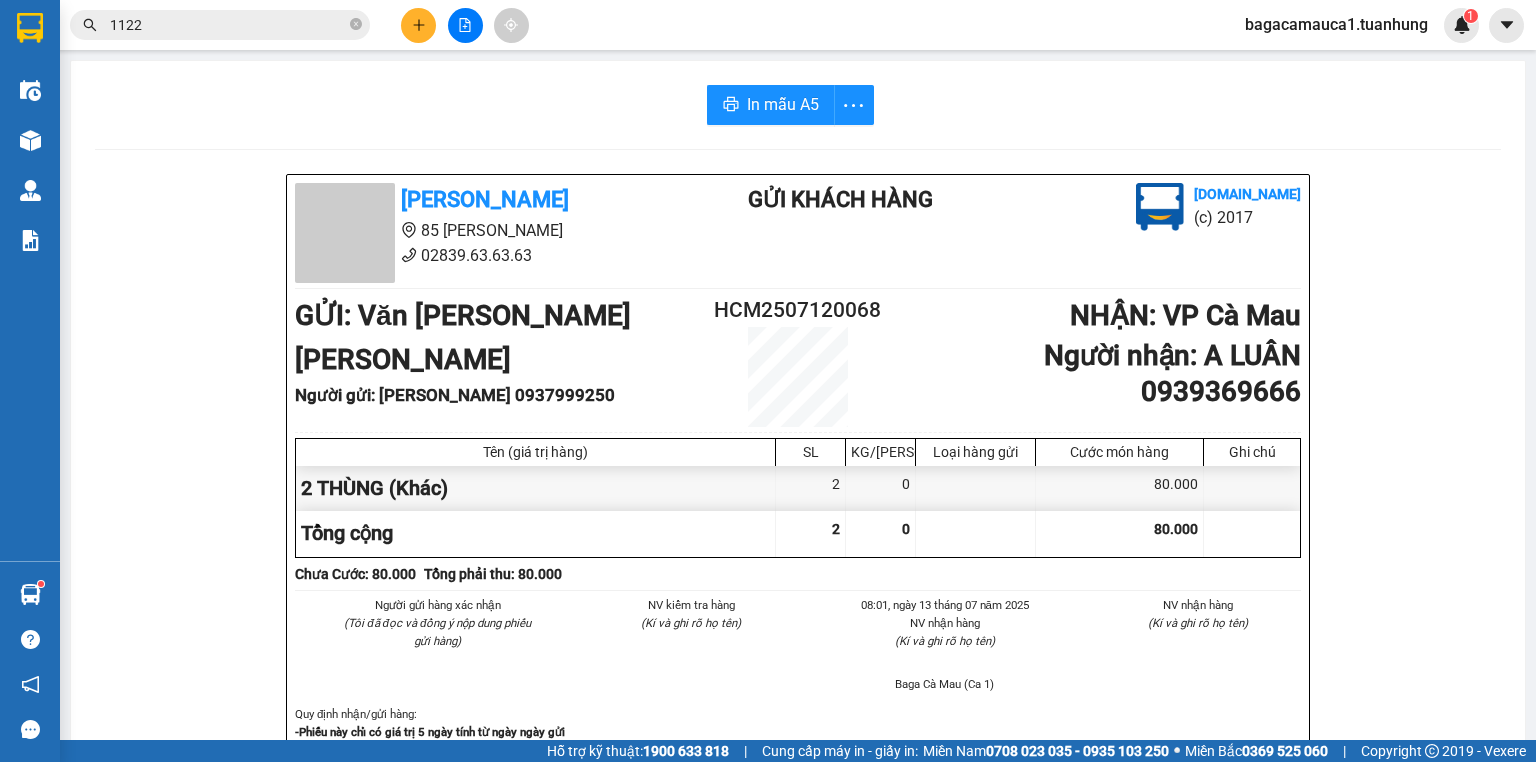 click on "1122" at bounding box center [228, 25] 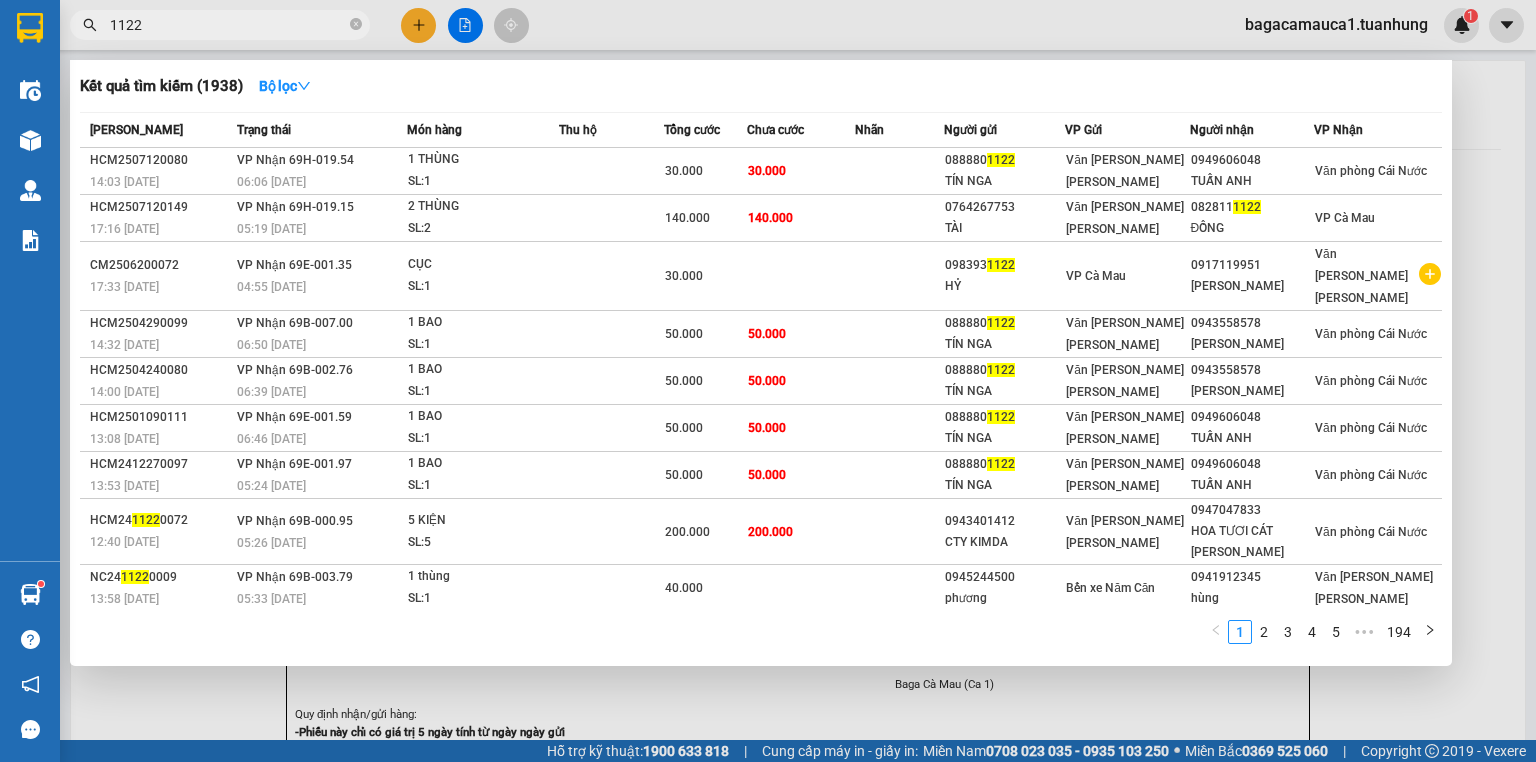 click on "1122" at bounding box center [228, 25] 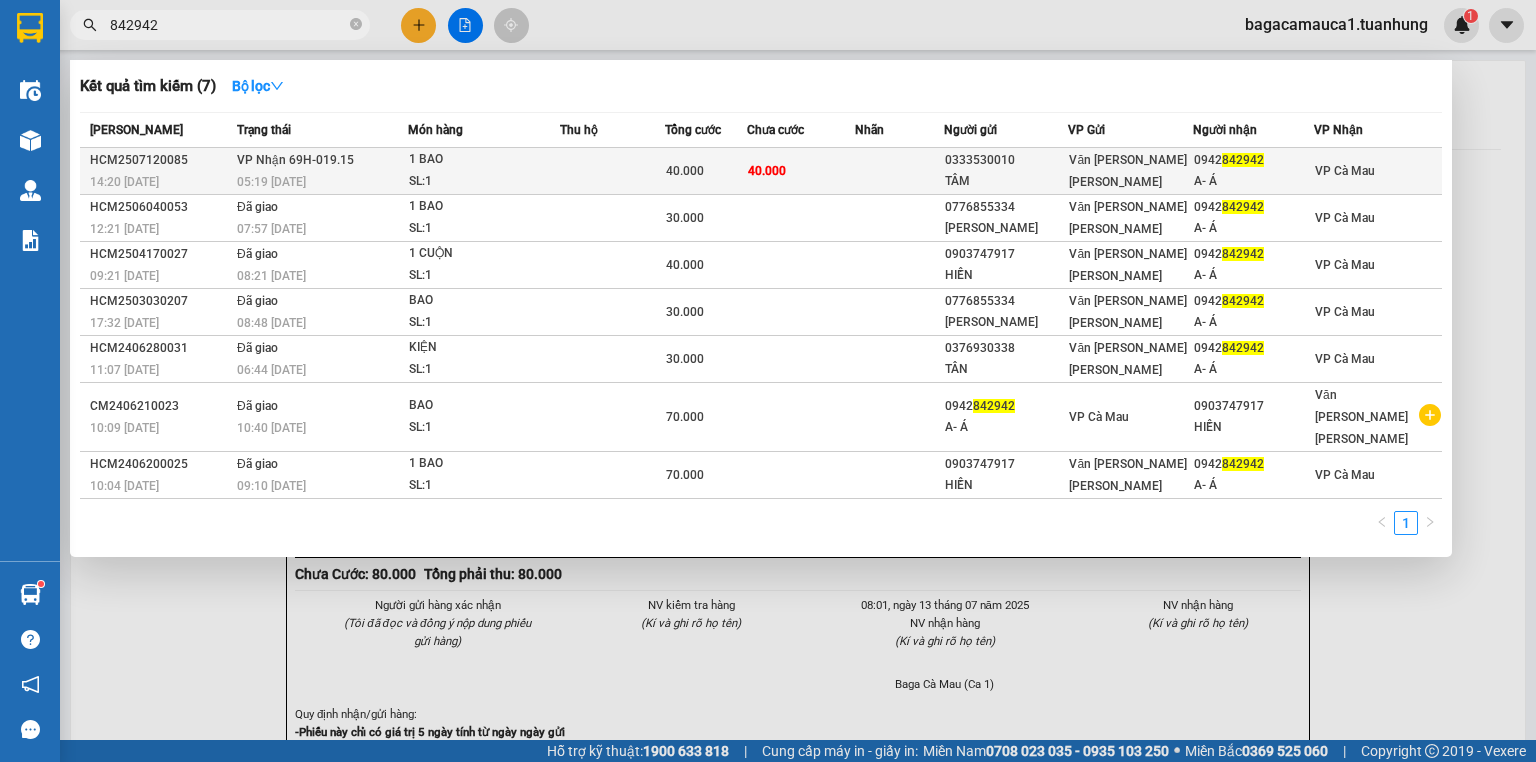 type on "842942" 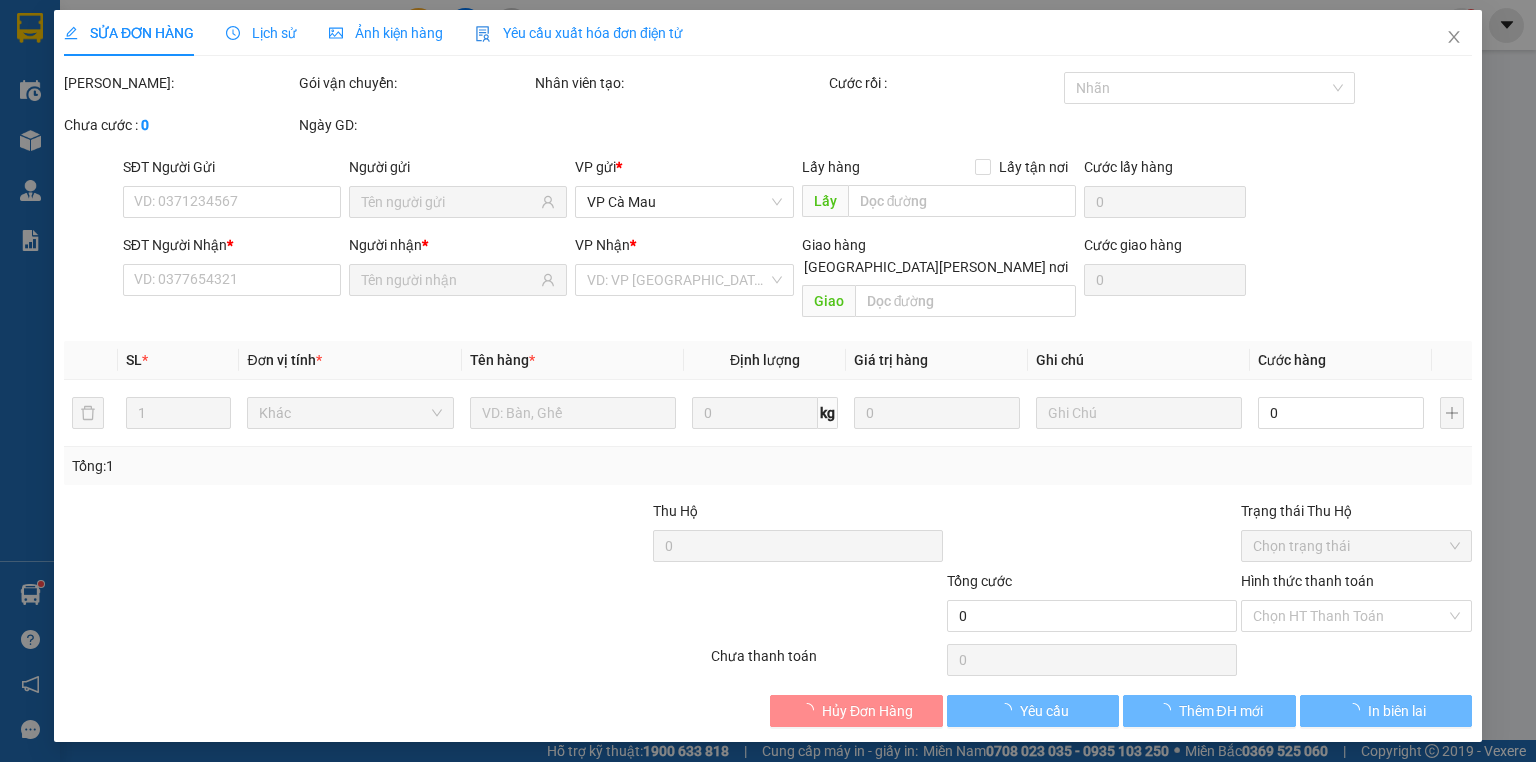 type on "0333530010" 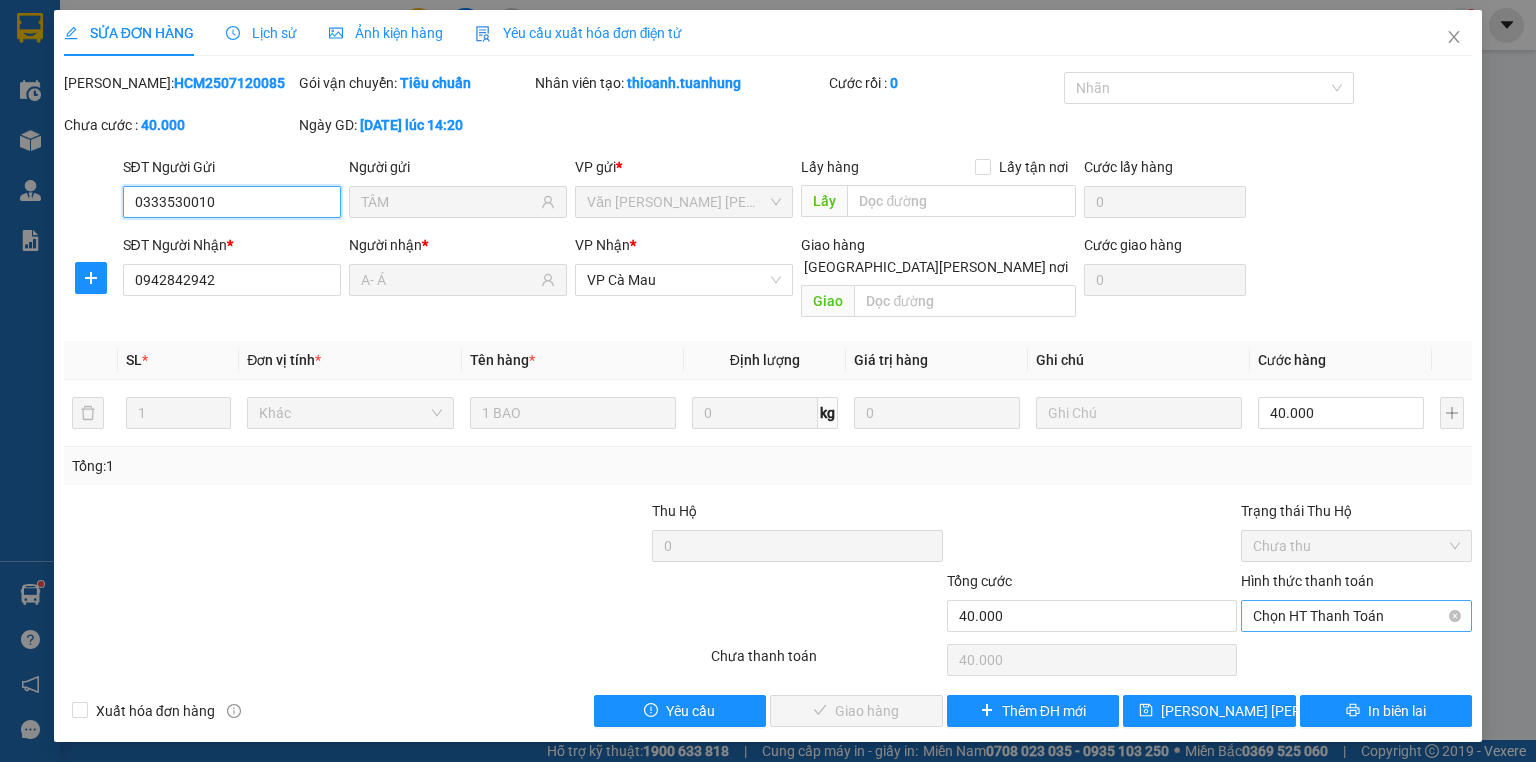 click on "Chọn HT Thanh Toán" at bounding box center [1356, 616] 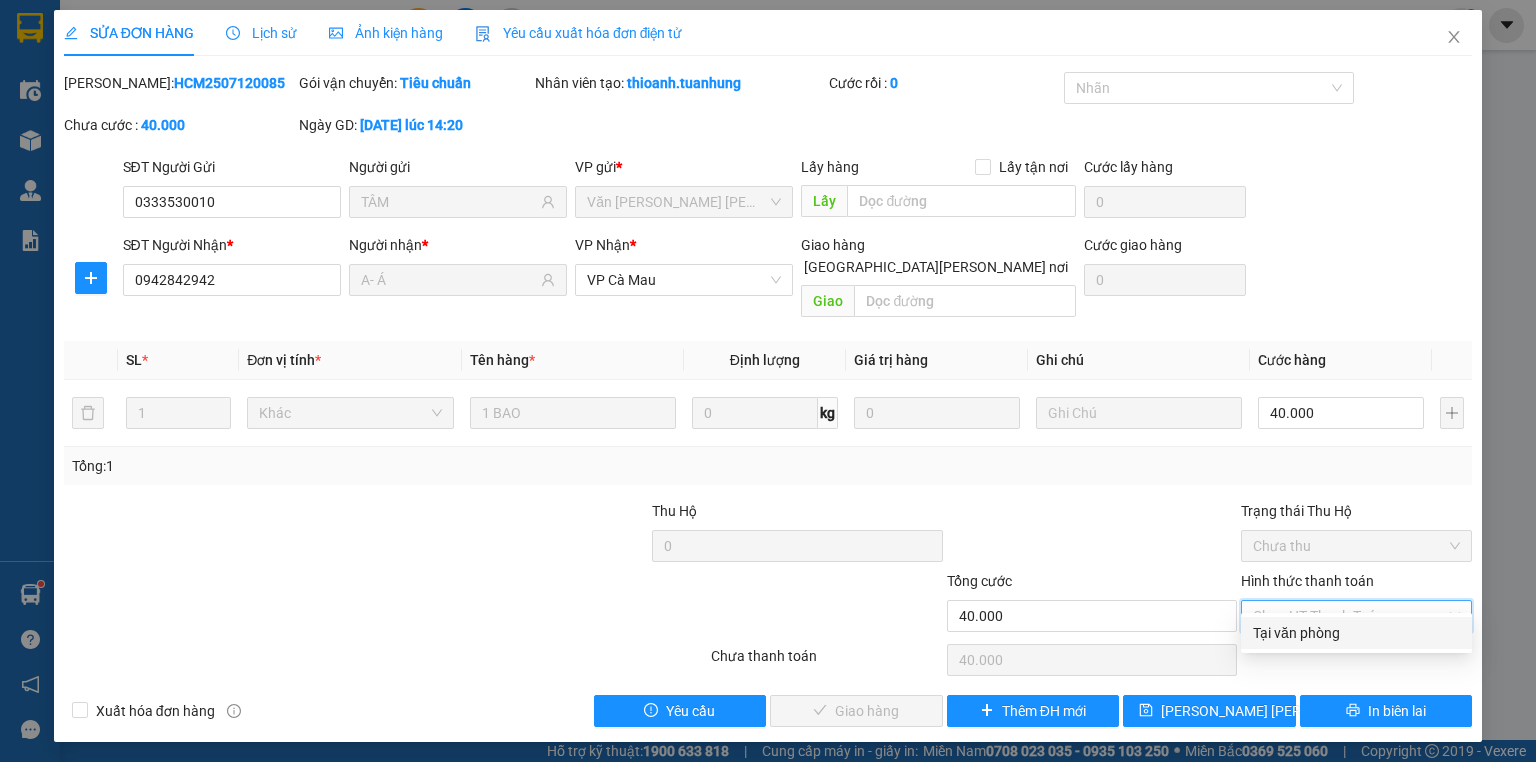 click on "Tại văn phòng" at bounding box center [1356, 633] 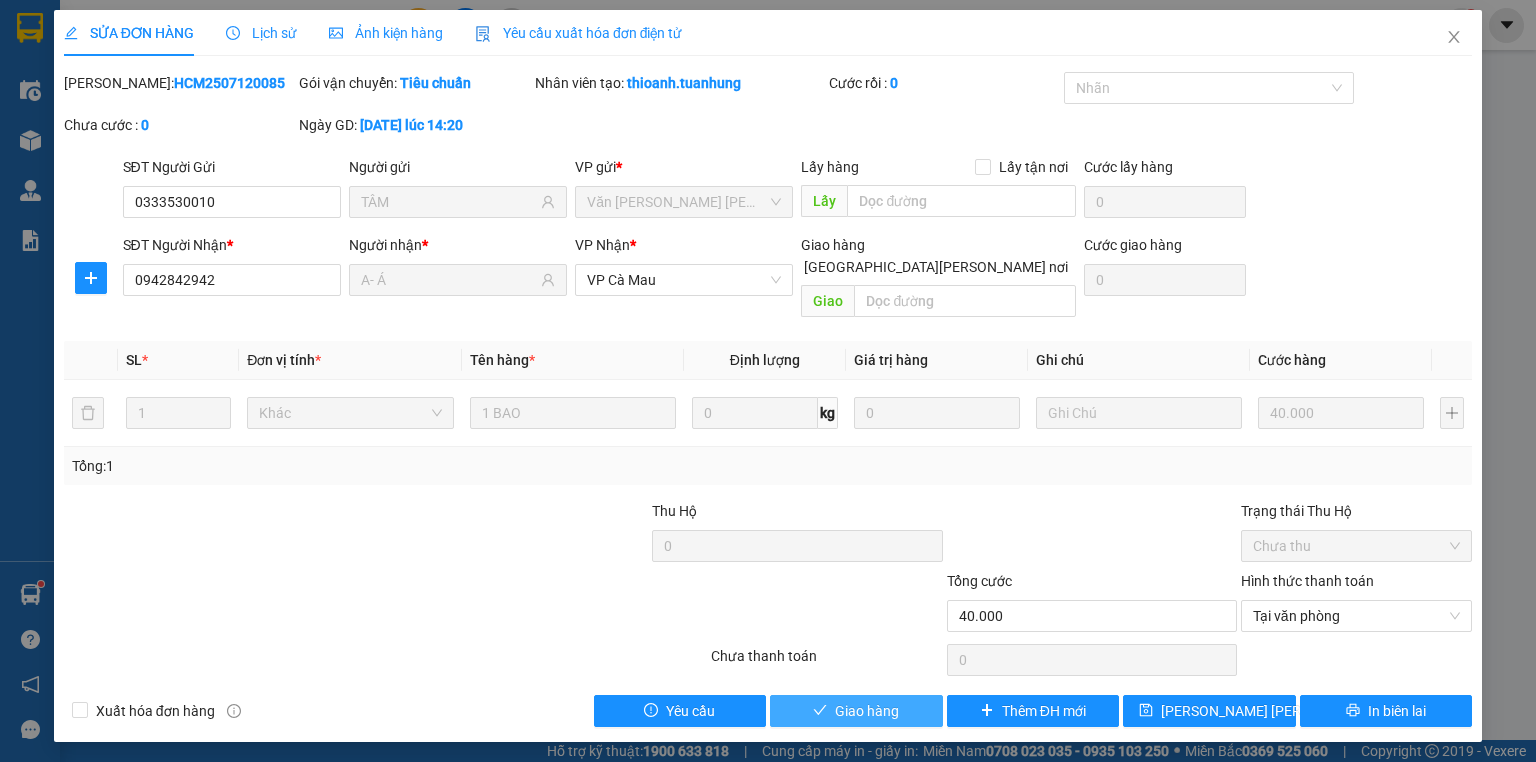 click on "Giao hàng" at bounding box center (867, 711) 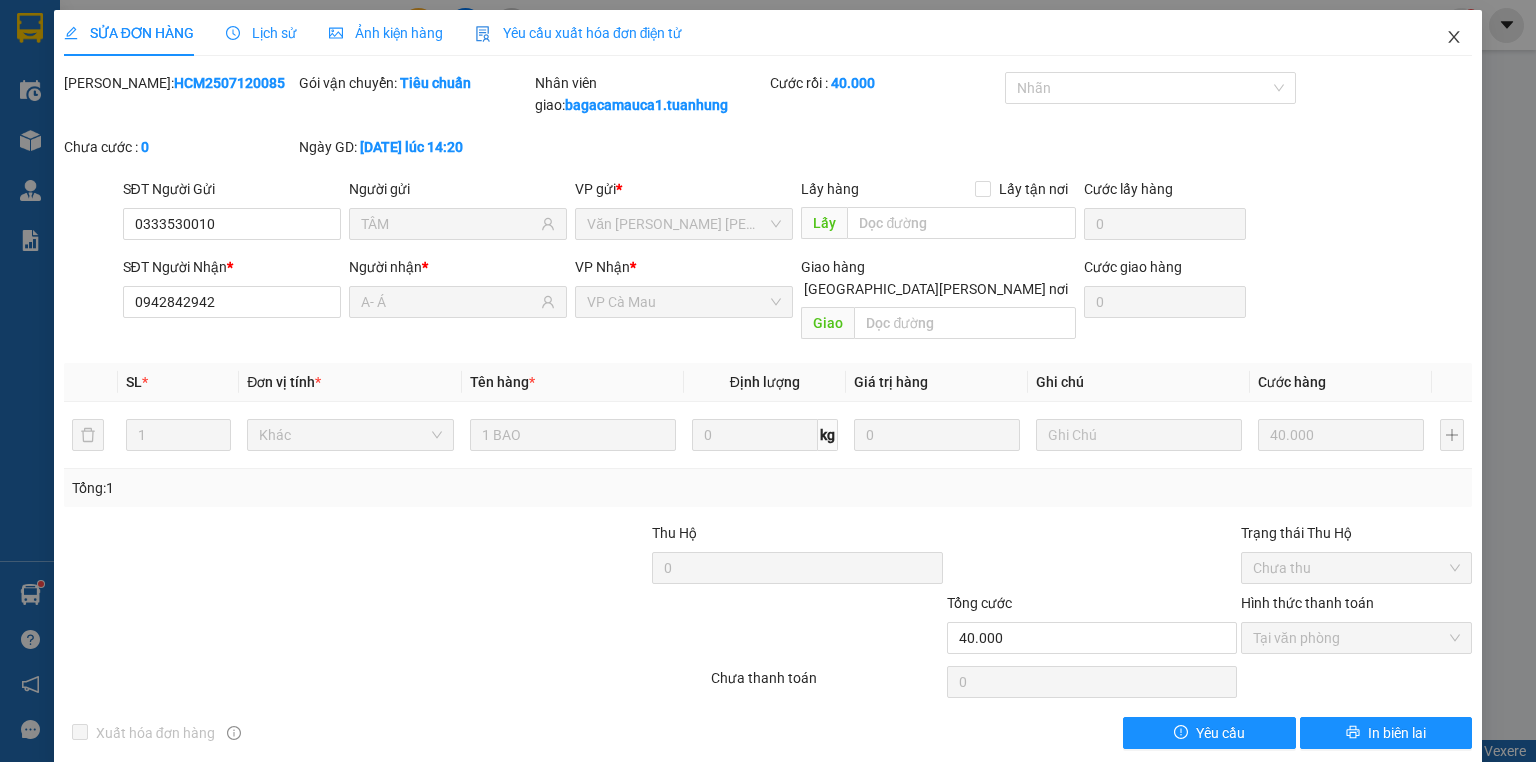 click 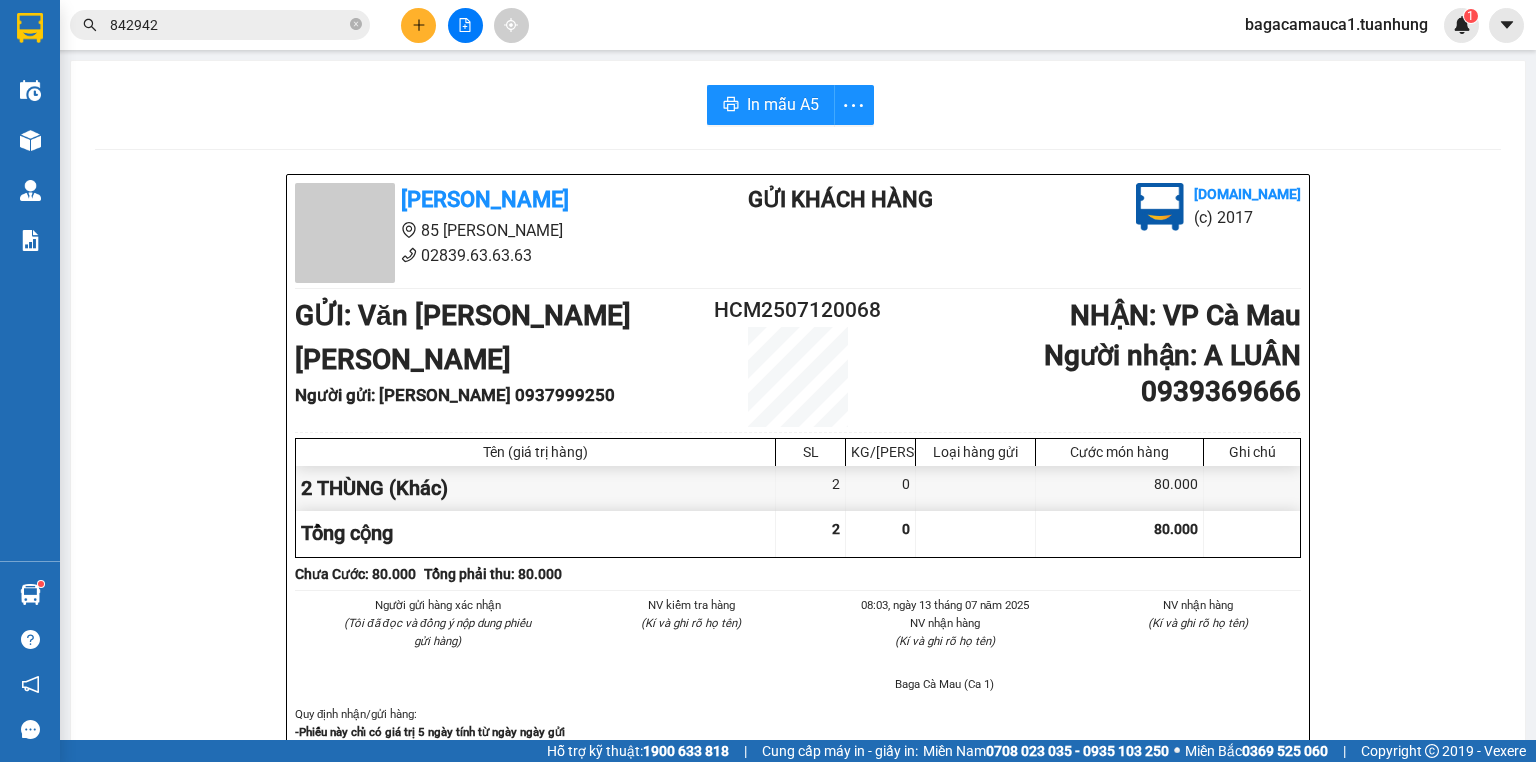 click on "842942" at bounding box center [228, 25] 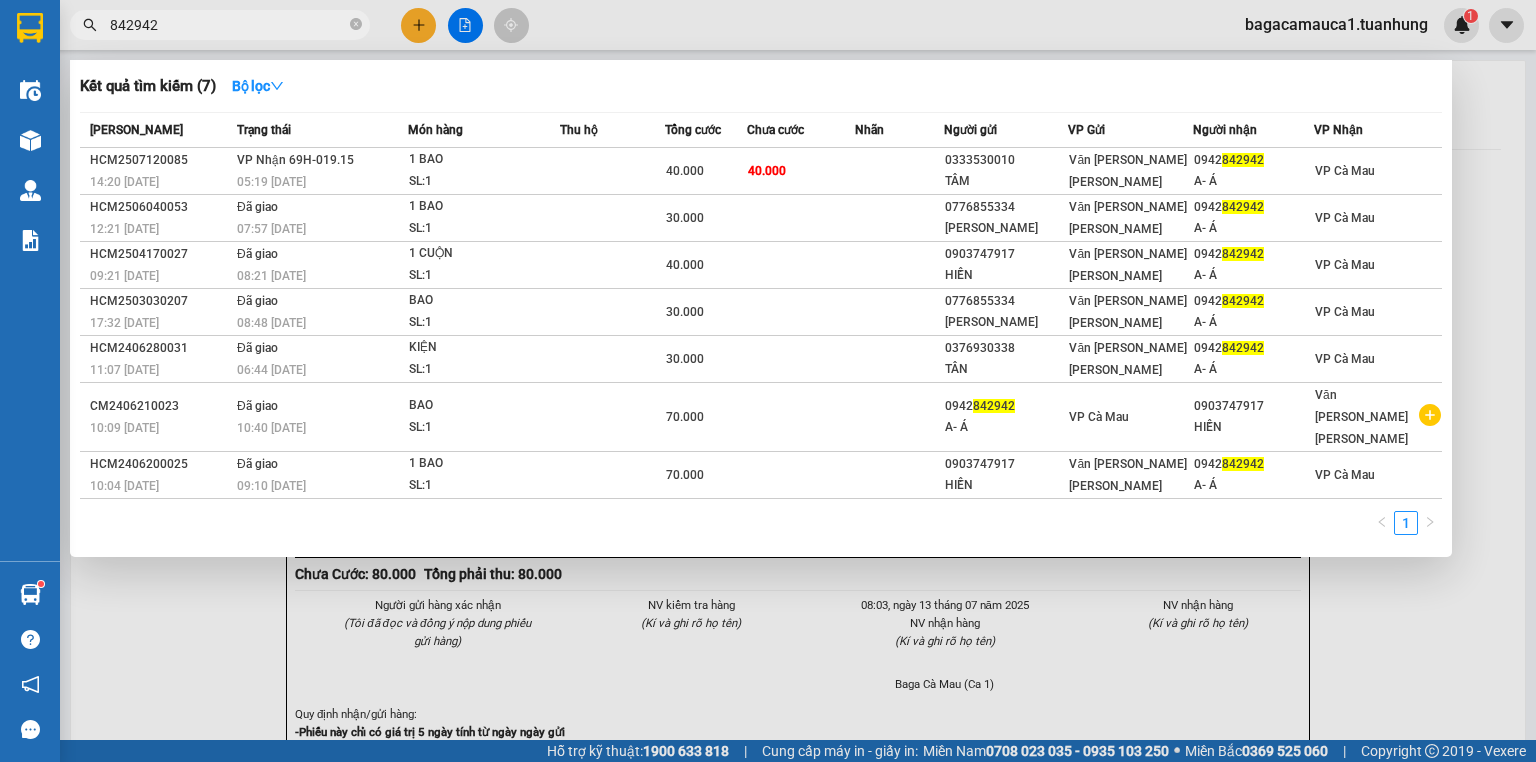 click on "842942" at bounding box center (228, 25) 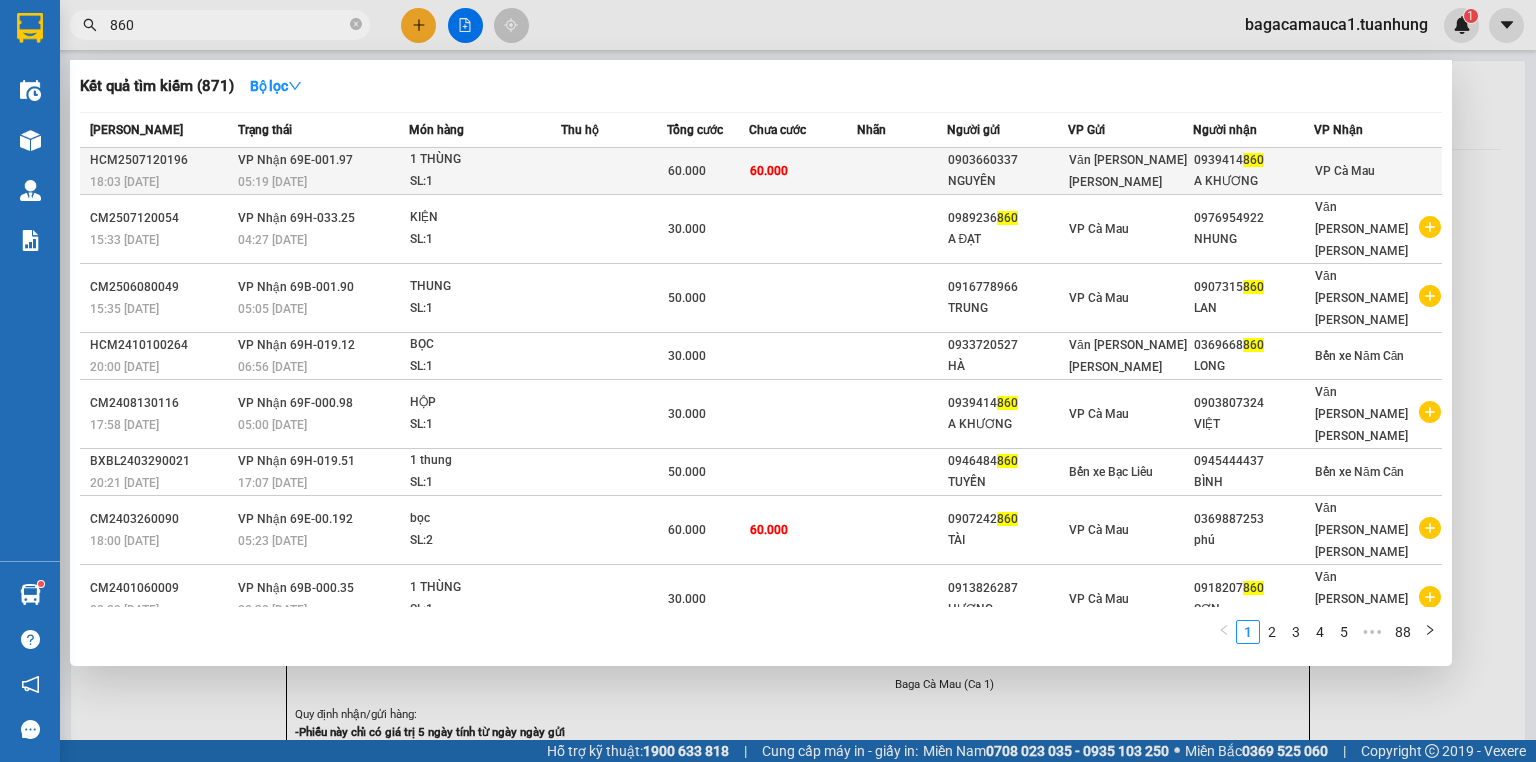 type on "860" 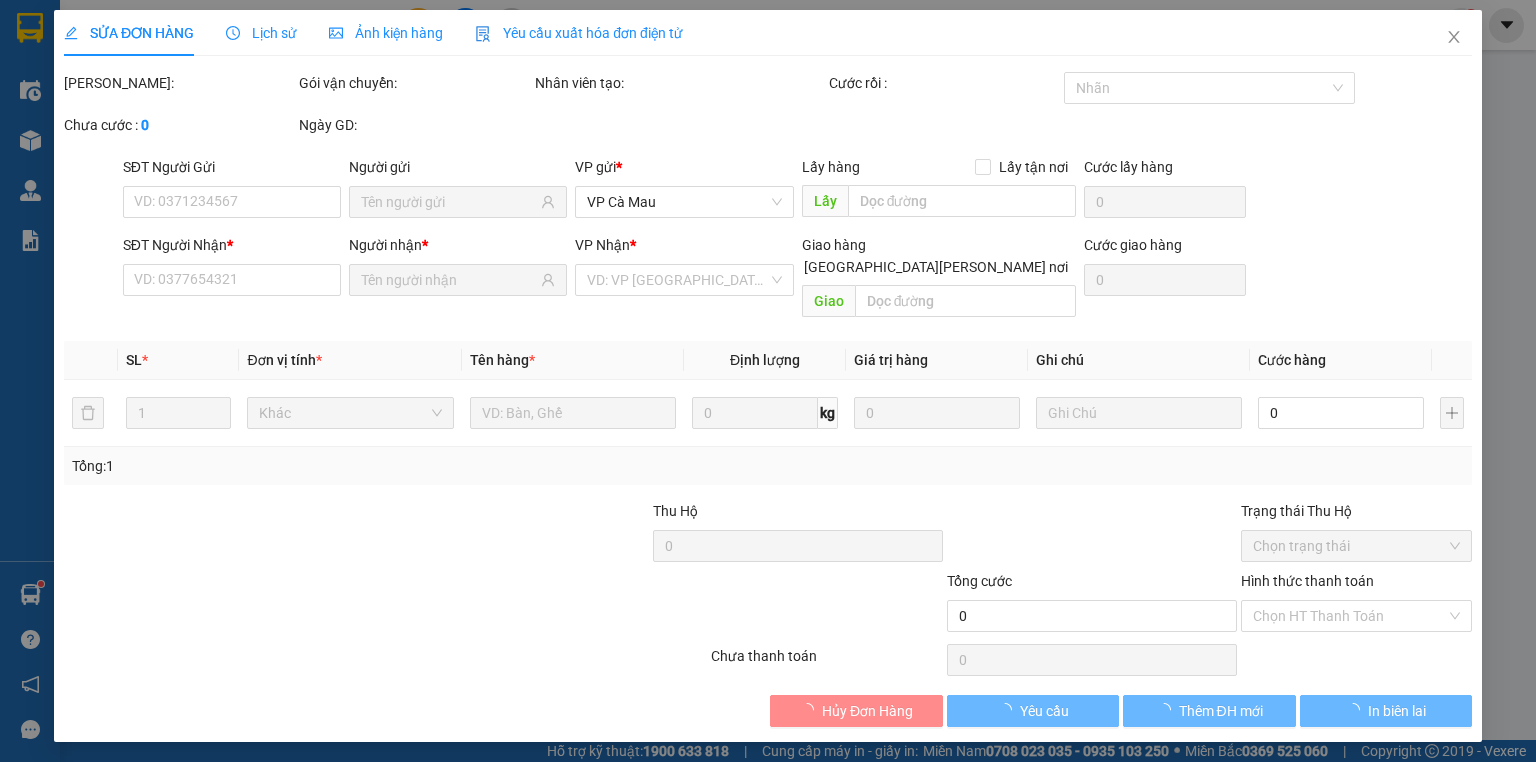 type on "0903660337" 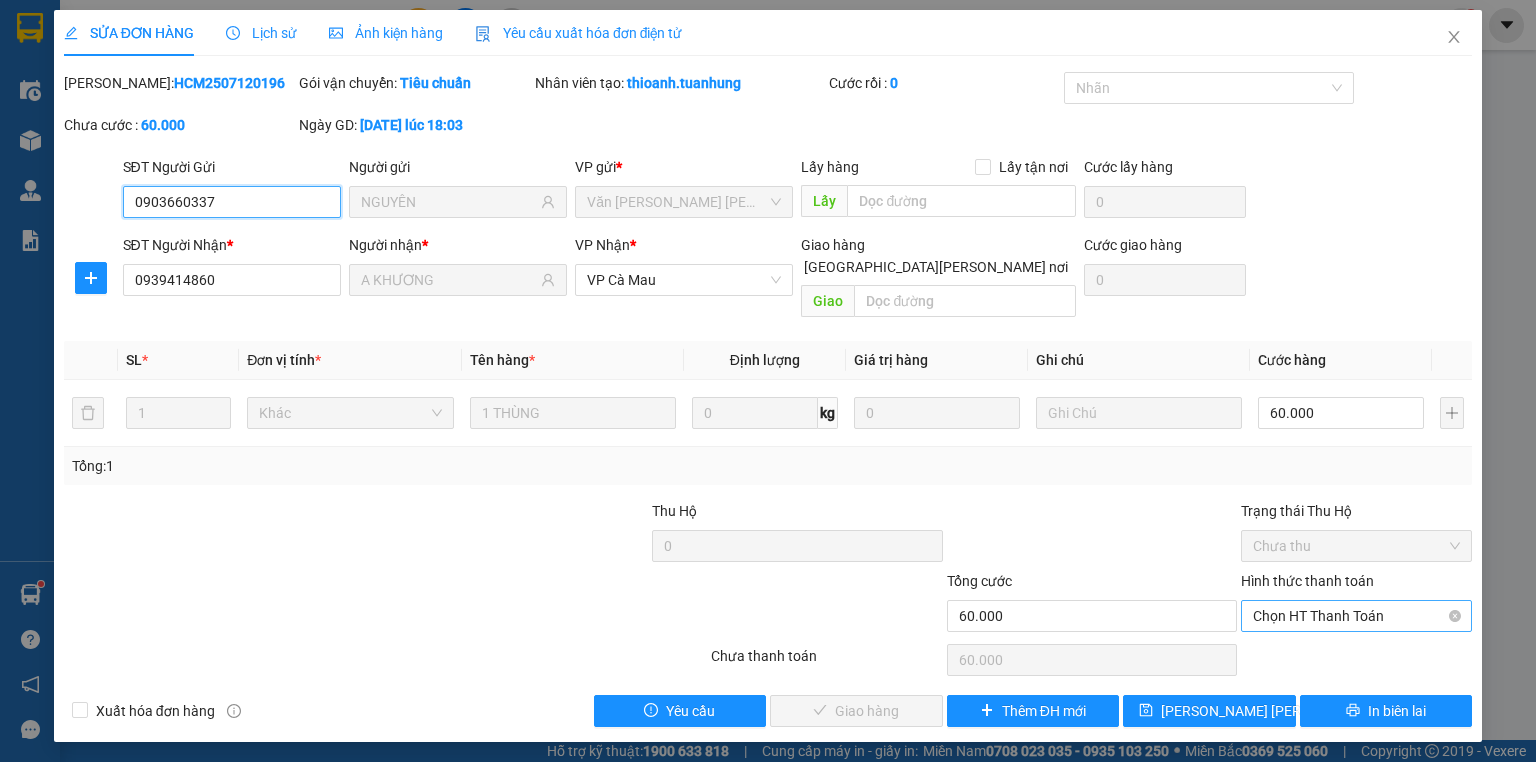click on "Chọn HT Thanh Toán" at bounding box center (1356, 616) 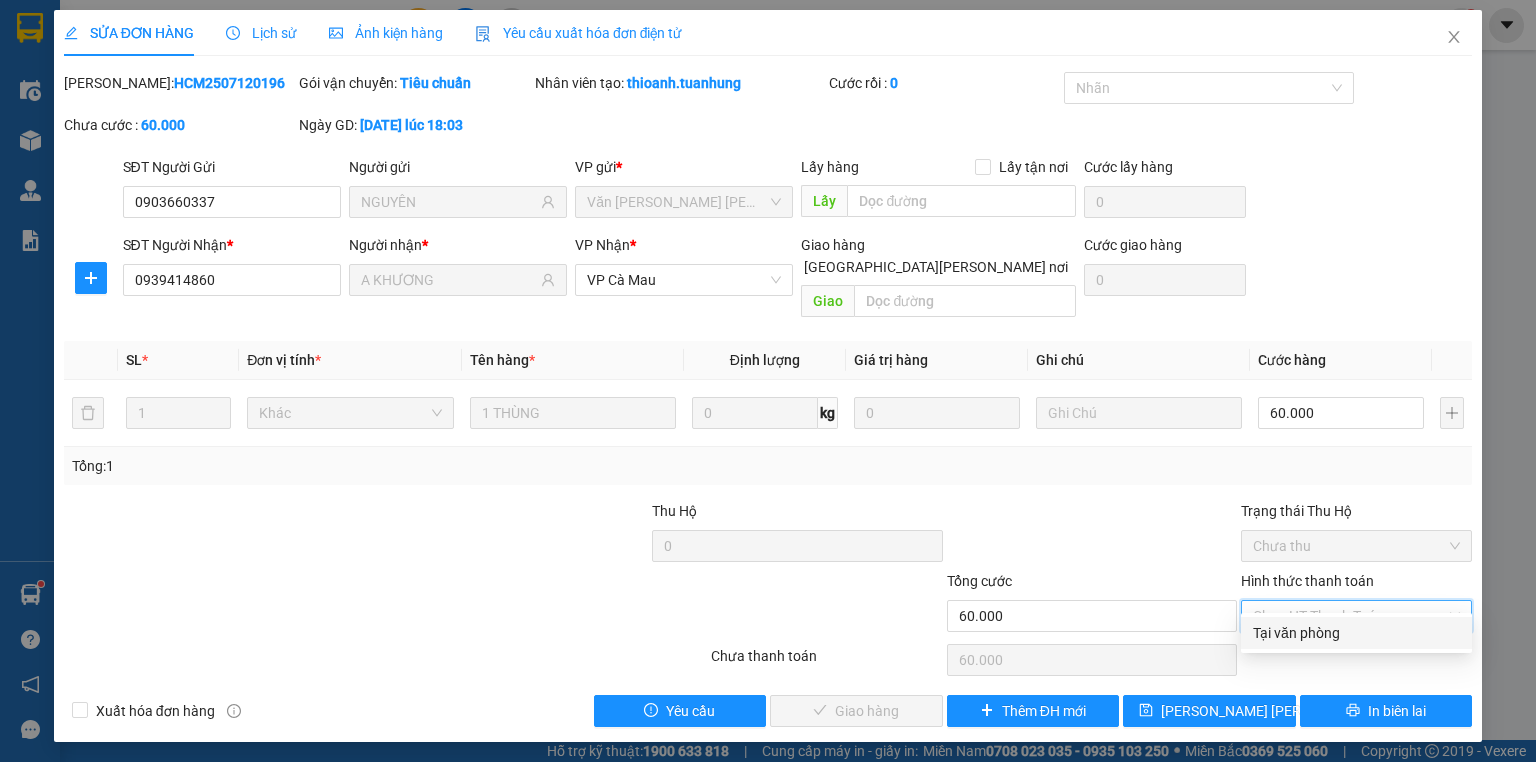 click on "Tại văn phòng" at bounding box center [1356, 633] 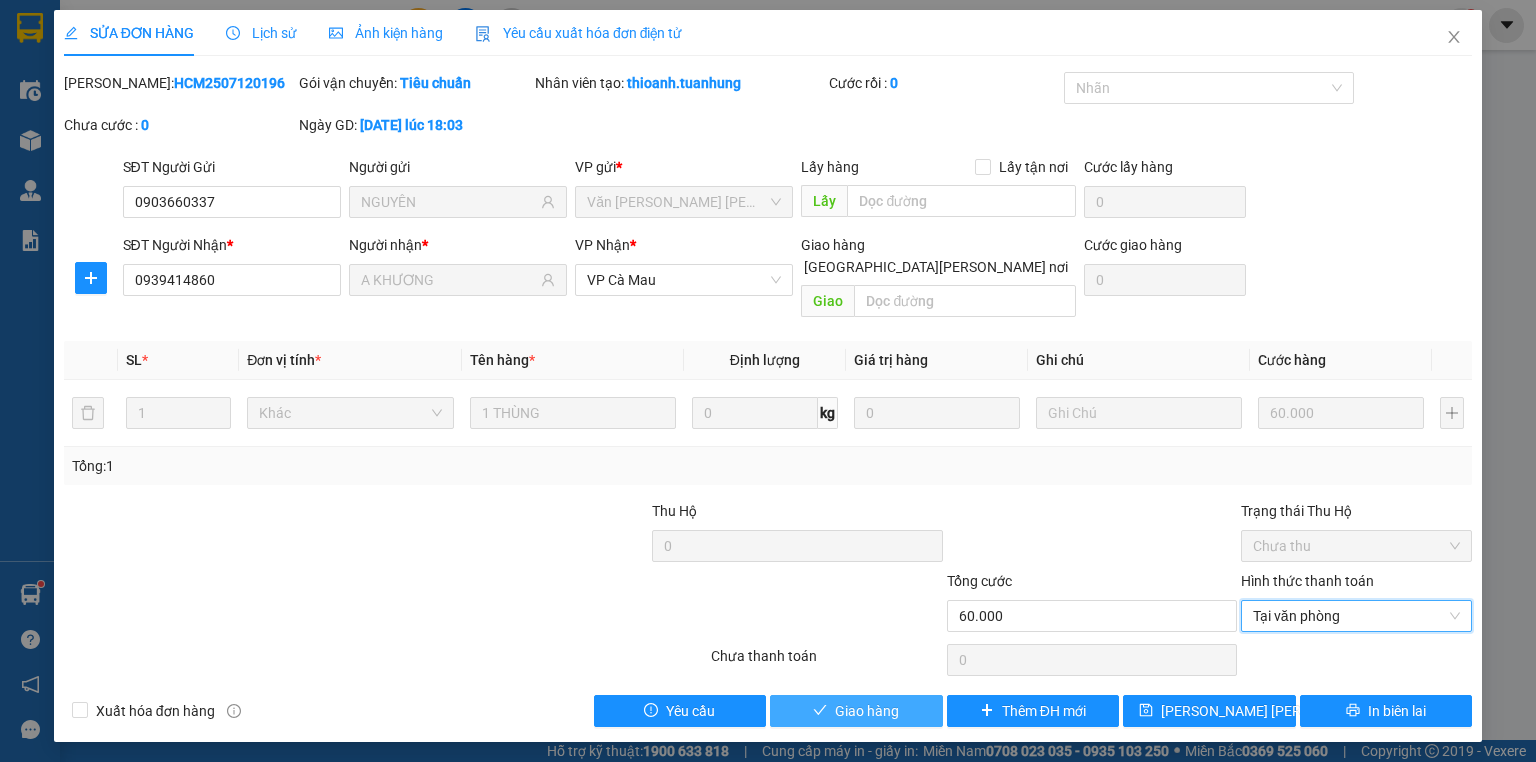 click on "Giao hàng" at bounding box center [856, 711] 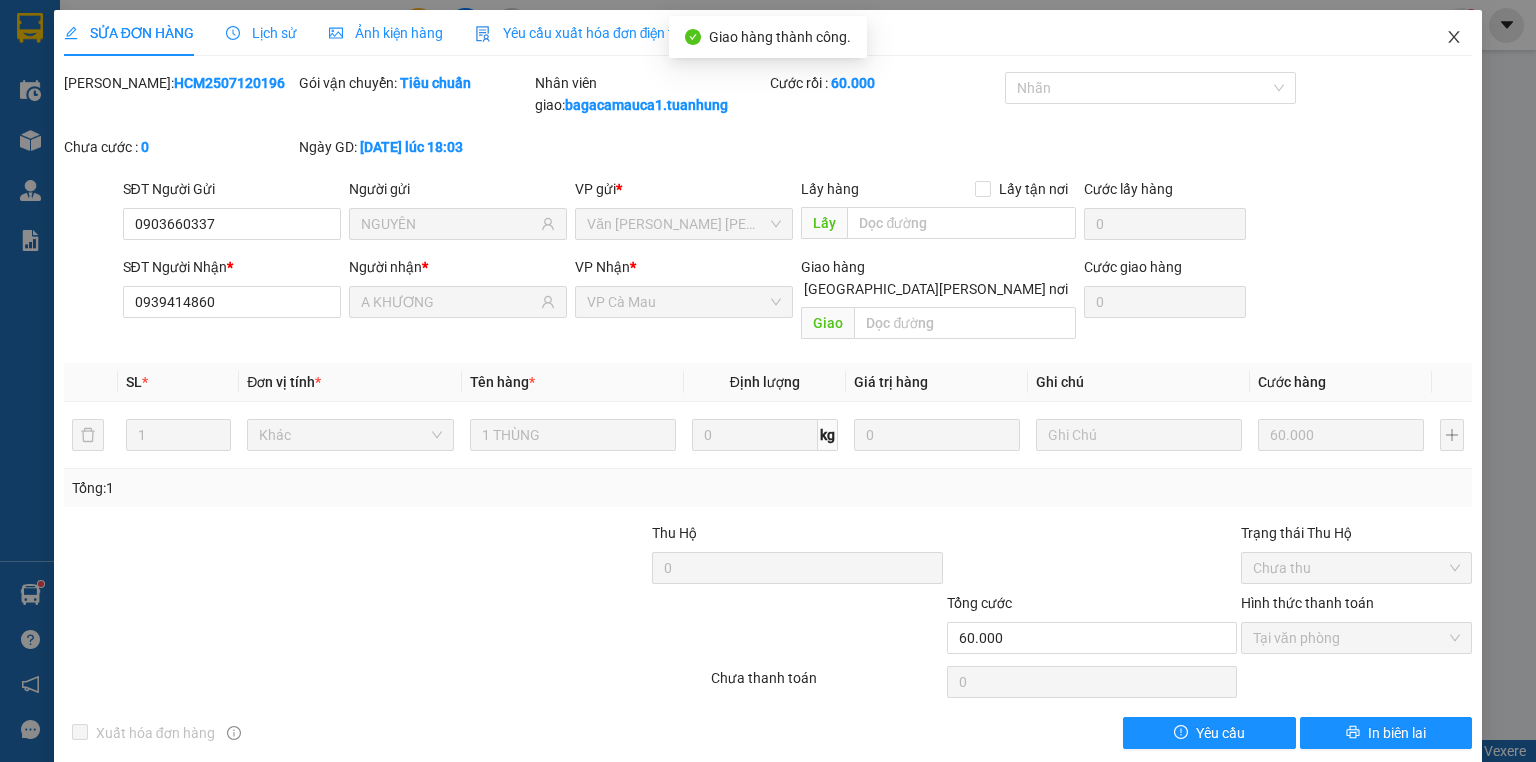 click 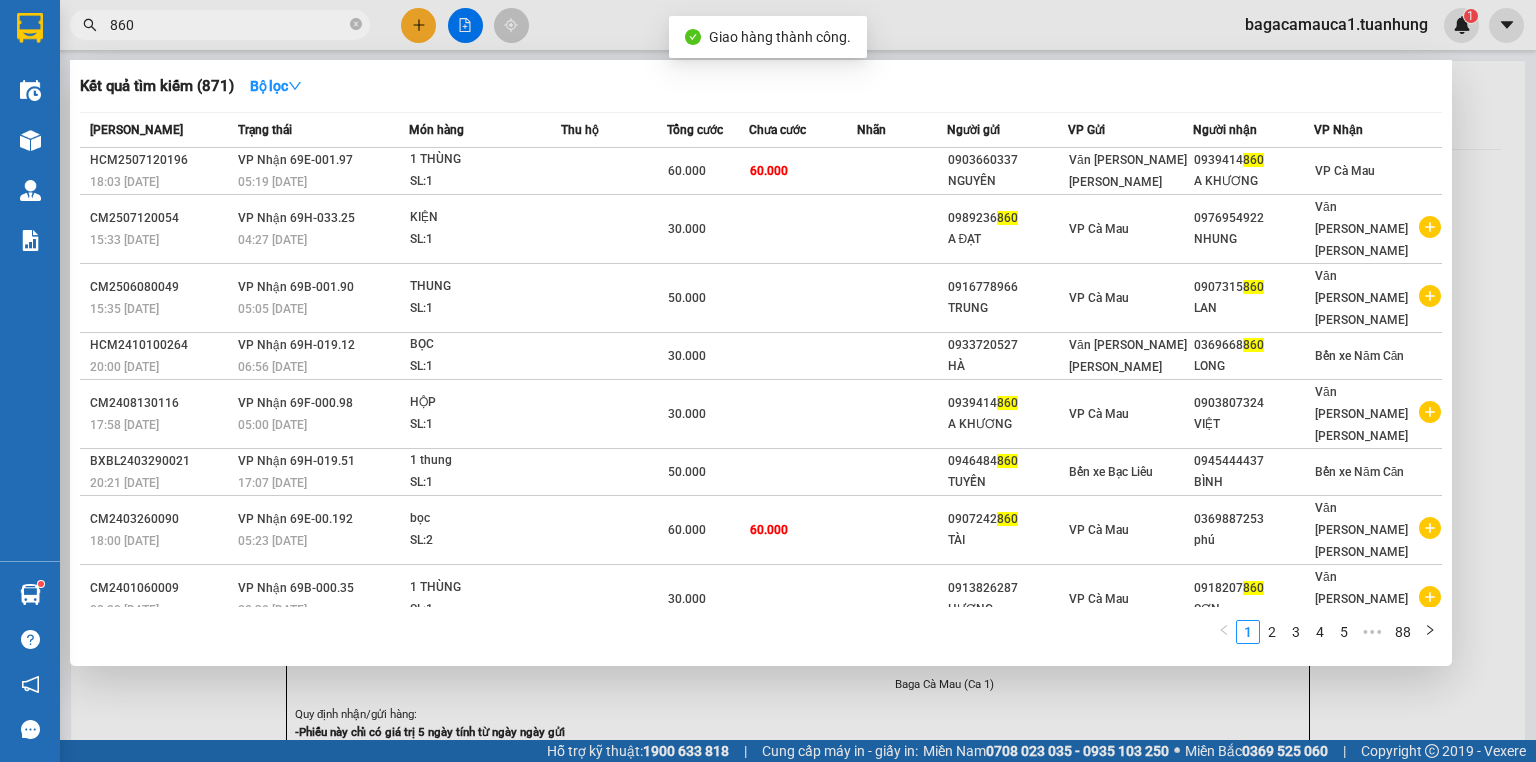 click on "860" at bounding box center [228, 25] 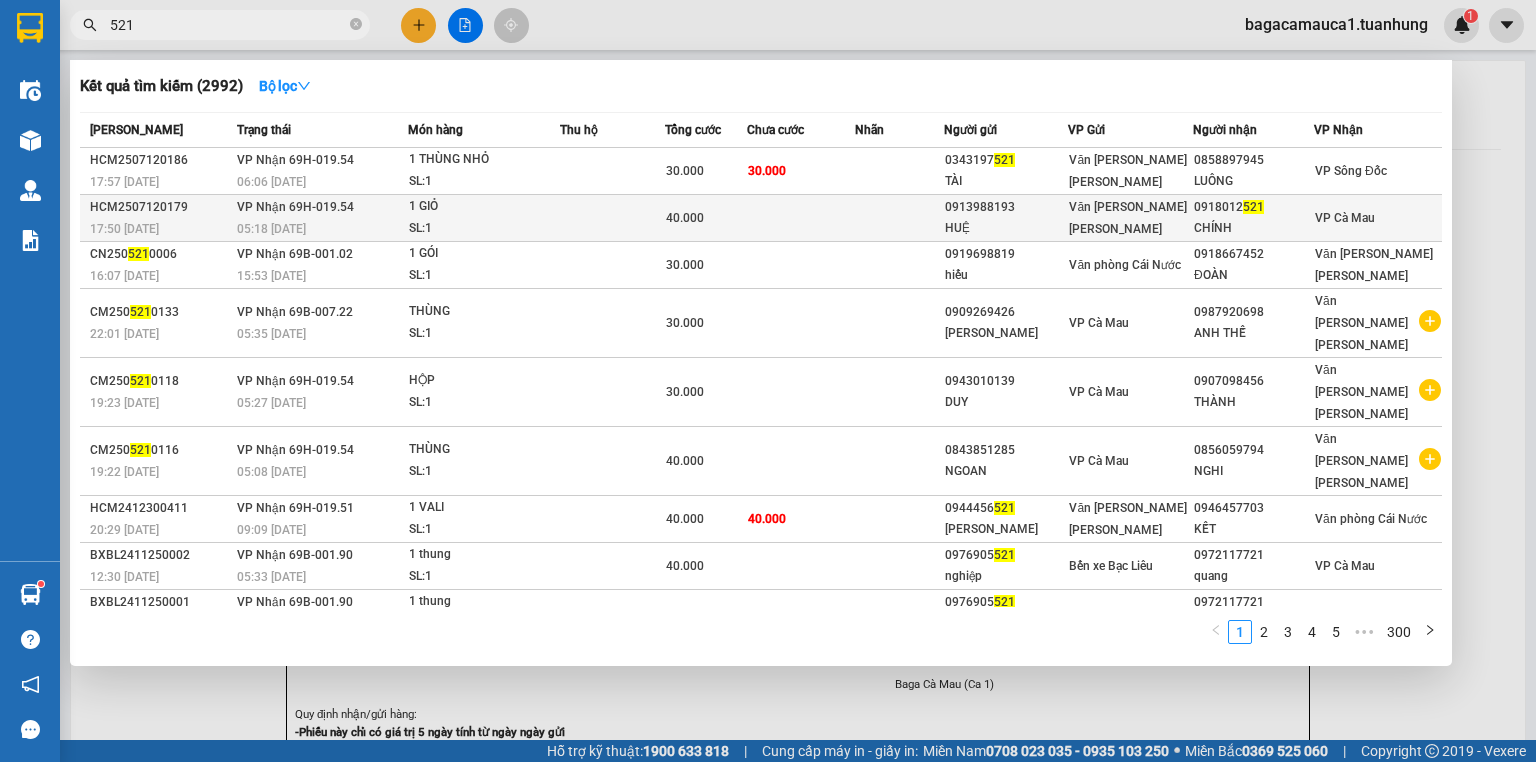 type on "521" 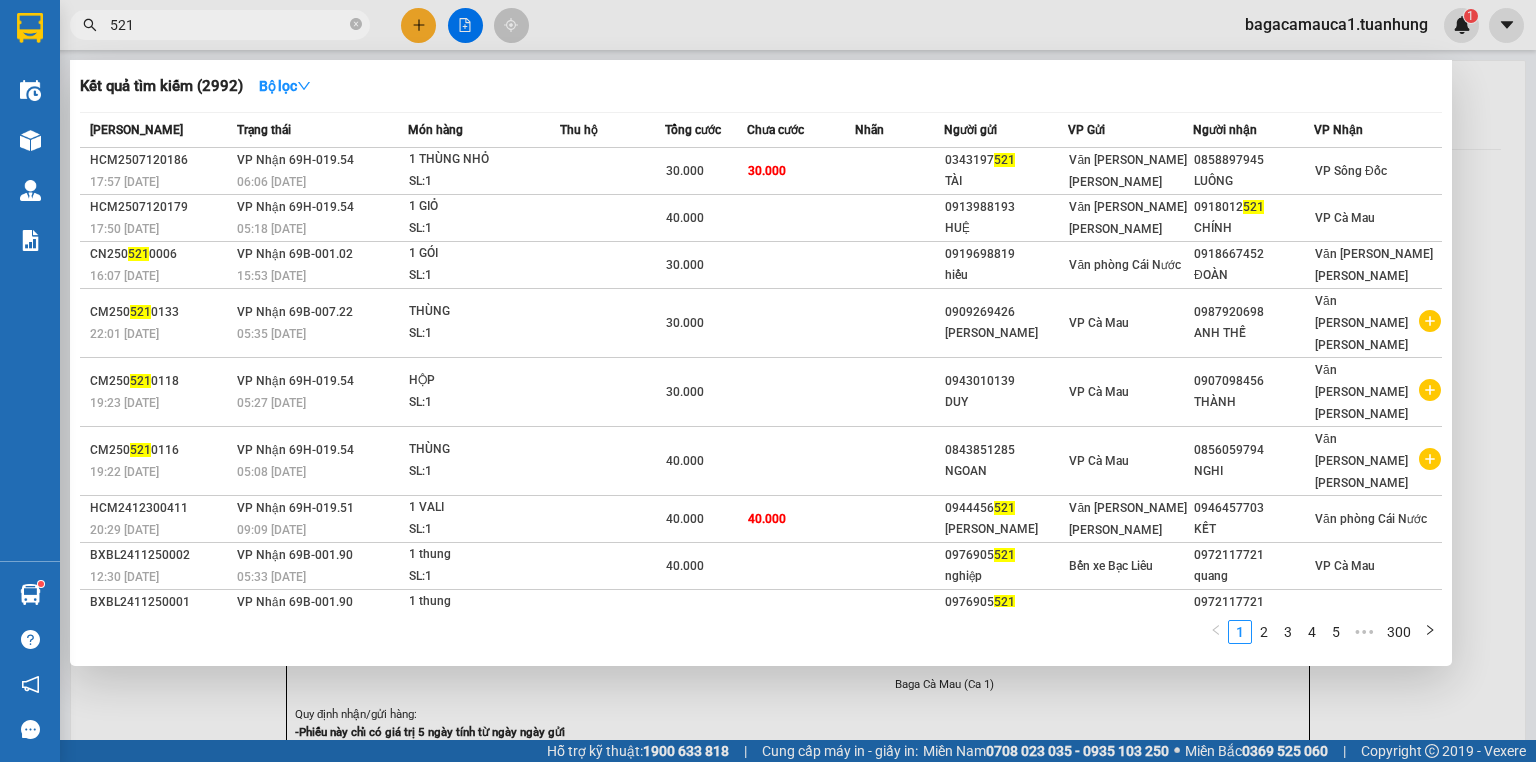 click at bounding box center [612, 218] 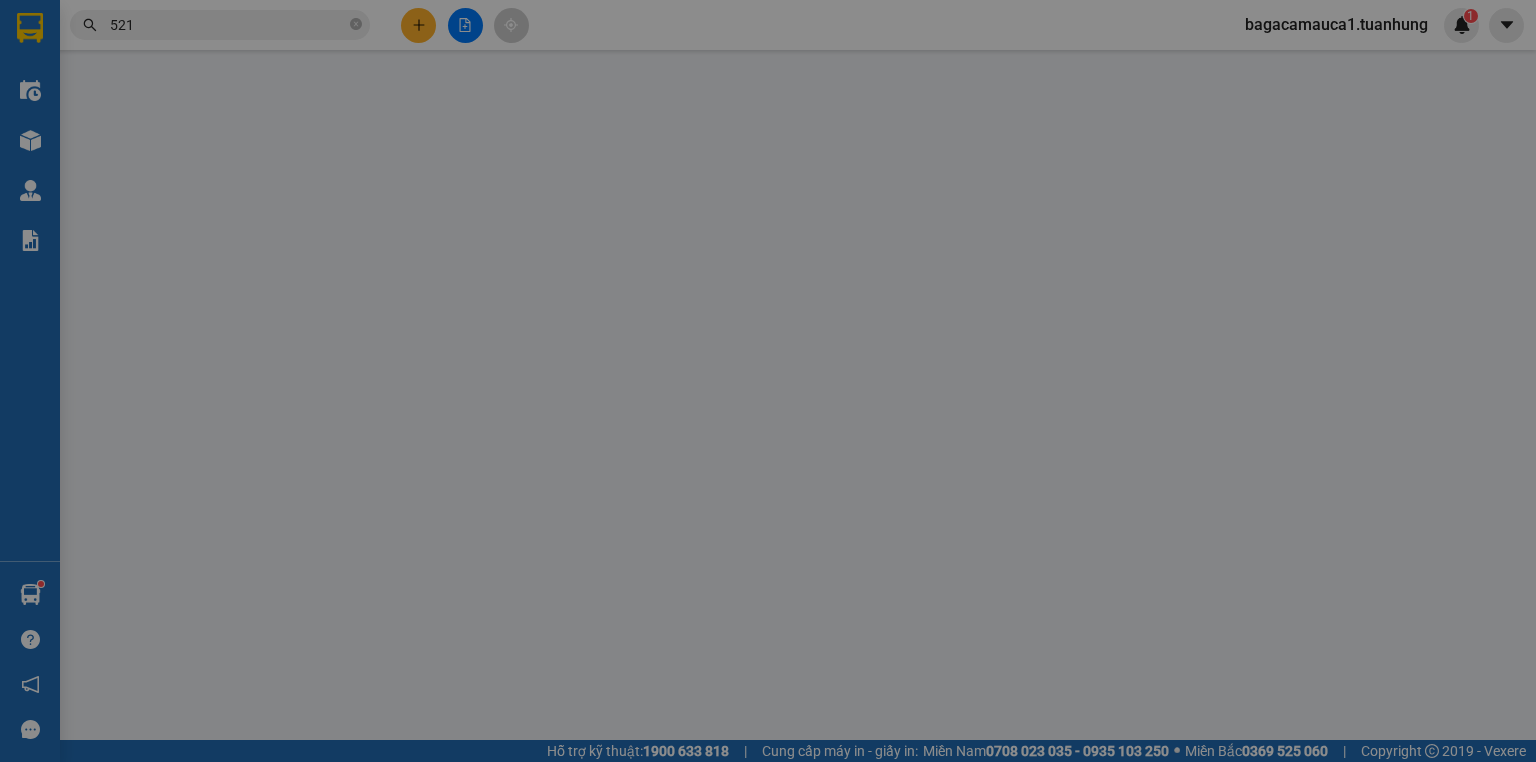 type on "0913988193" 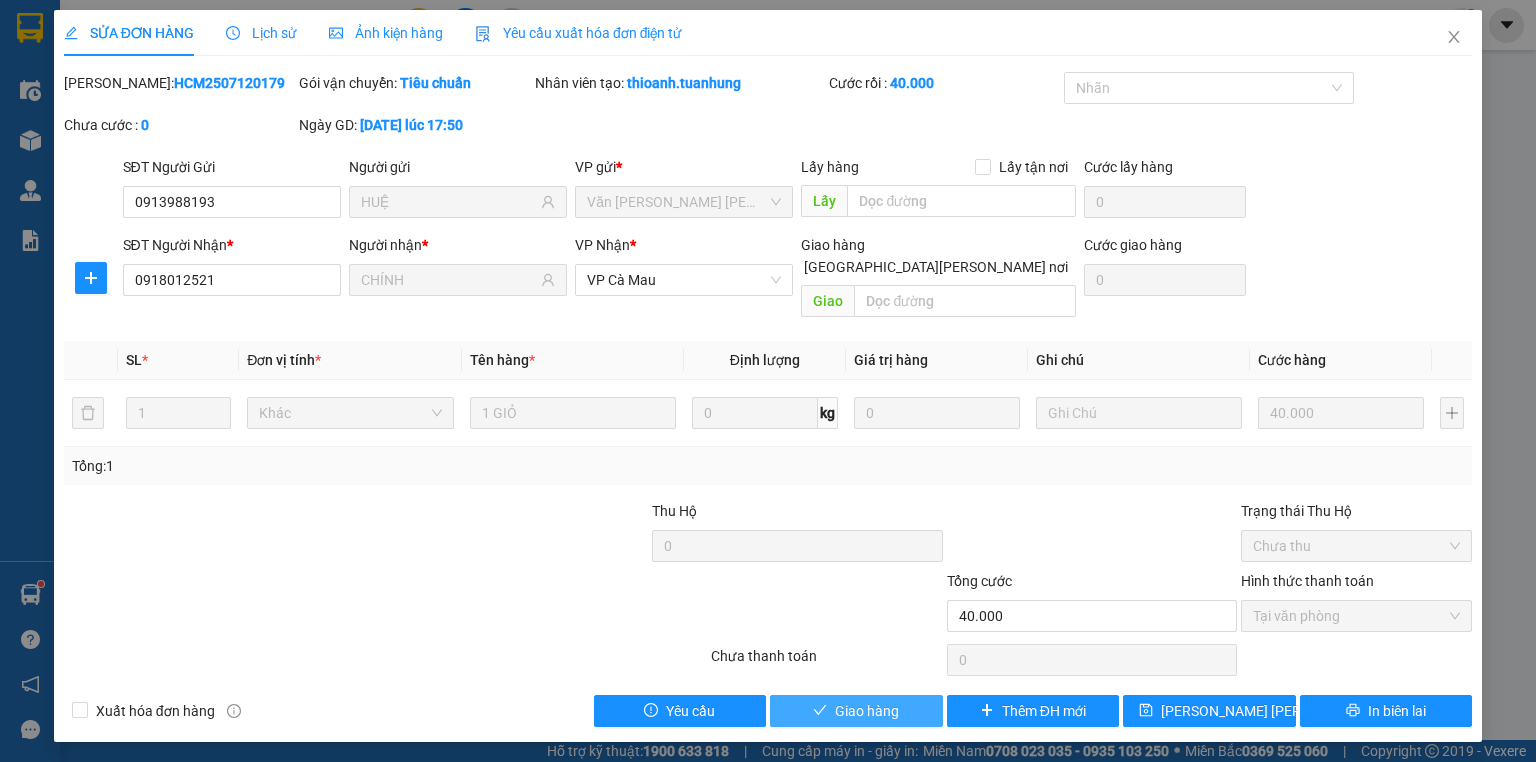 click on "Giao hàng" at bounding box center [867, 711] 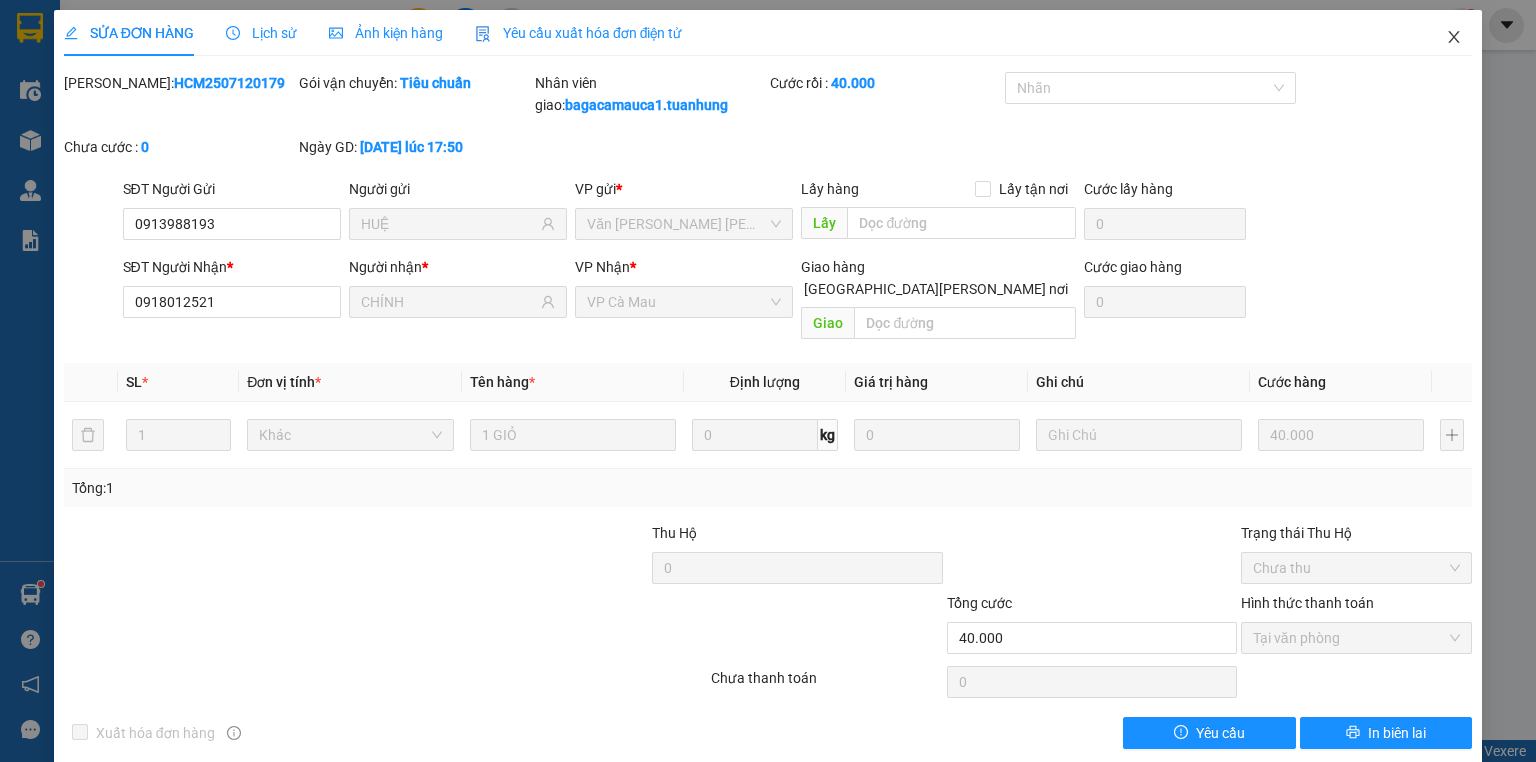 click 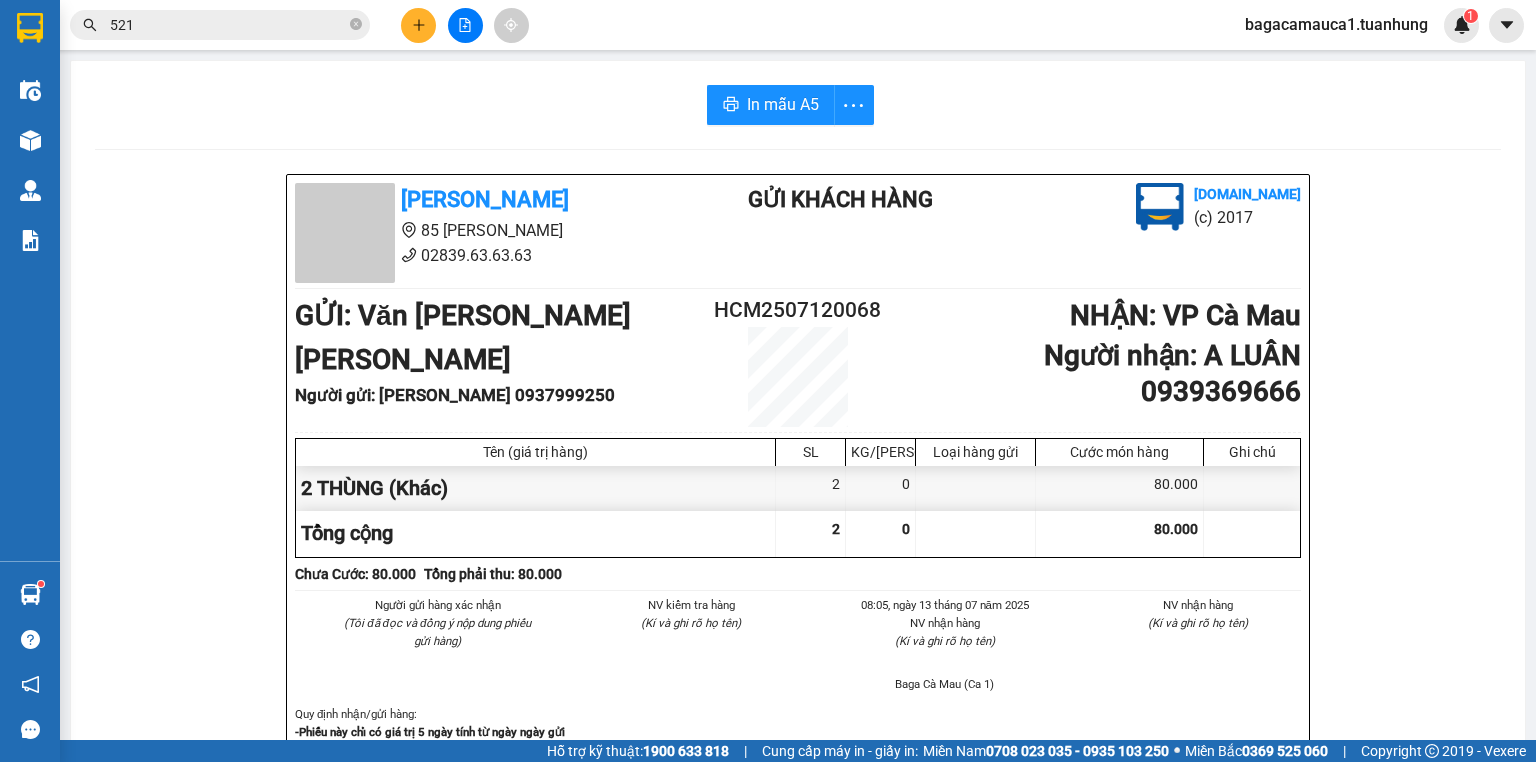 click on "521" at bounding box center [228, 25] 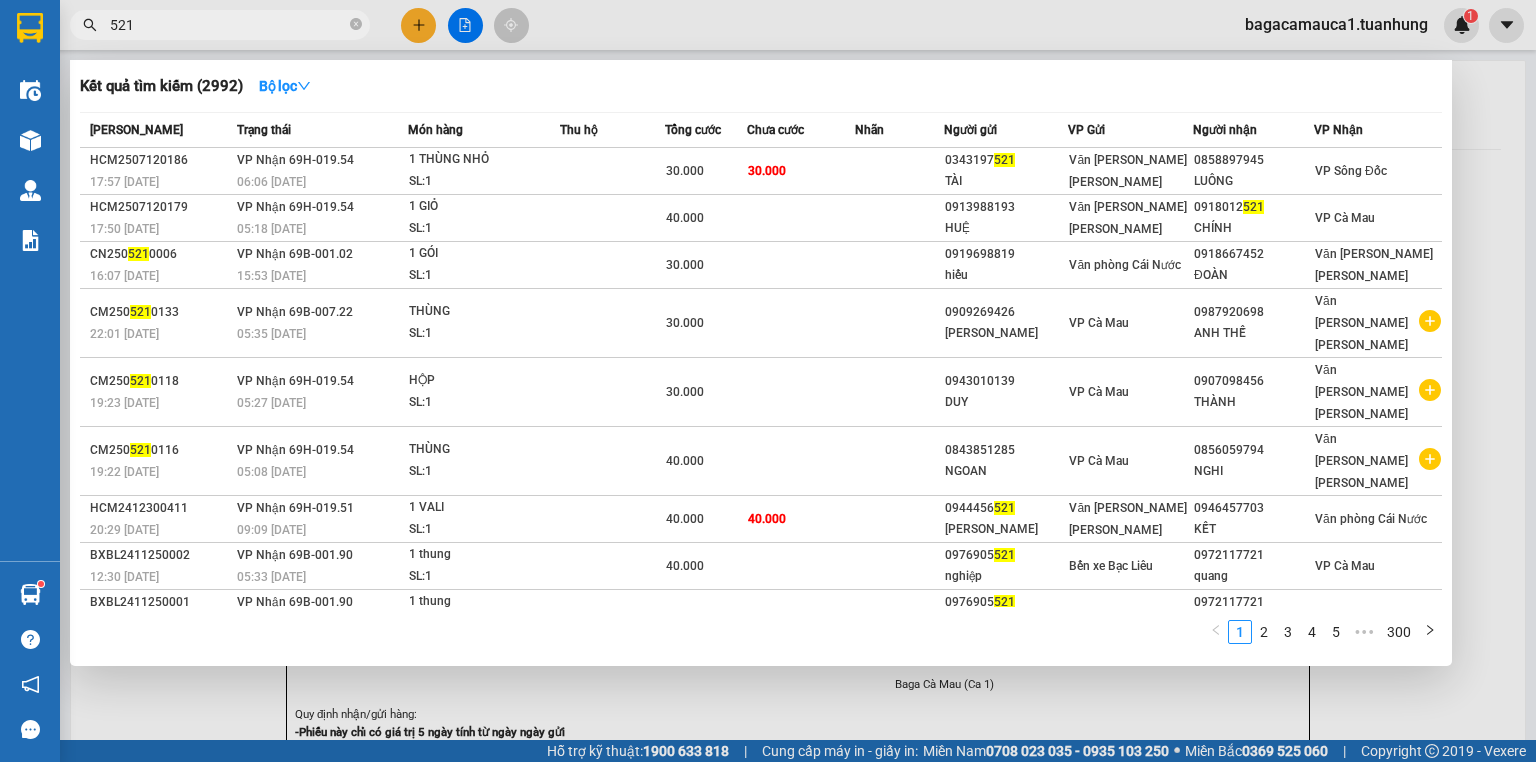 click on "521" at bounding box center [228, 25] 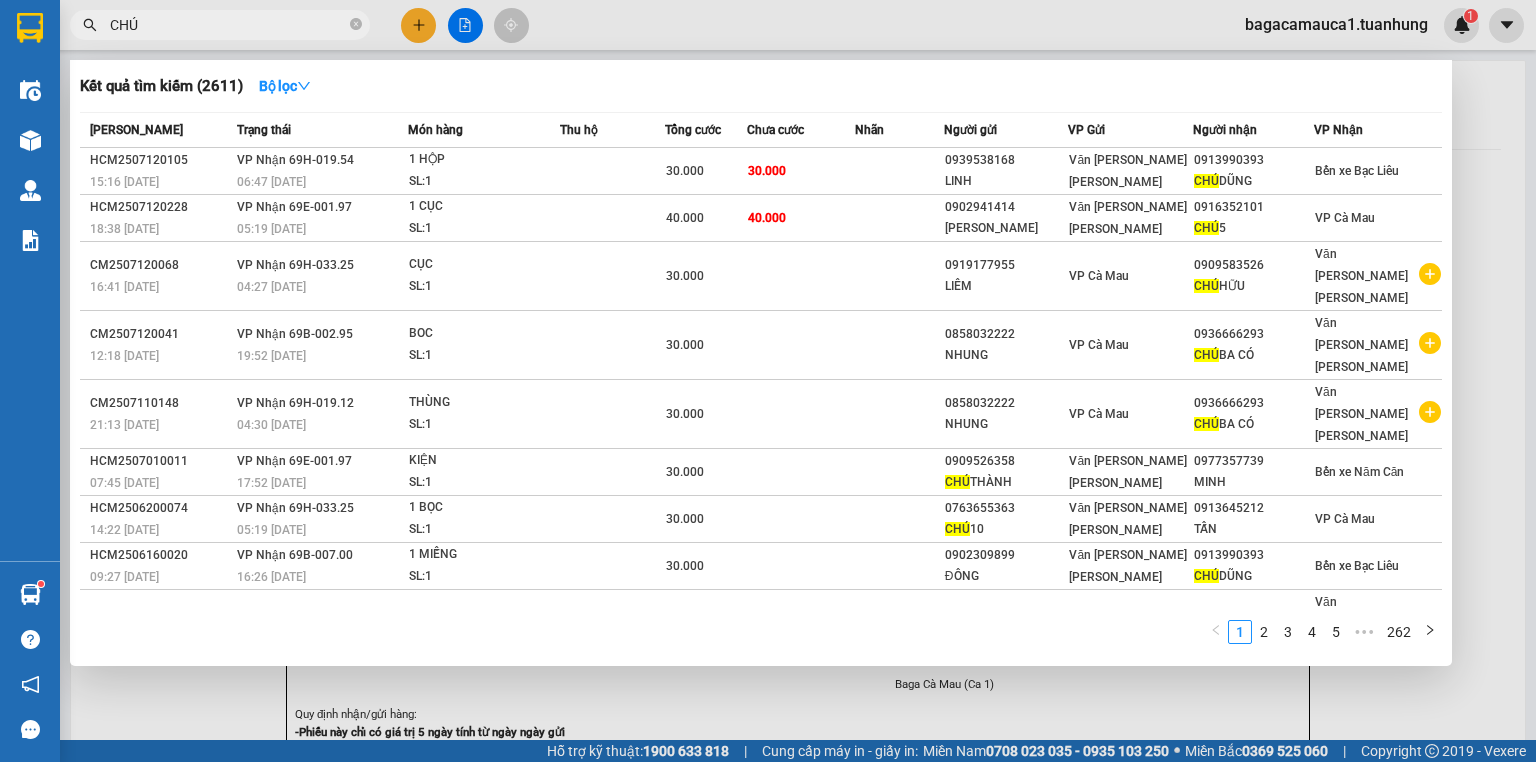 type on "CHÚ" 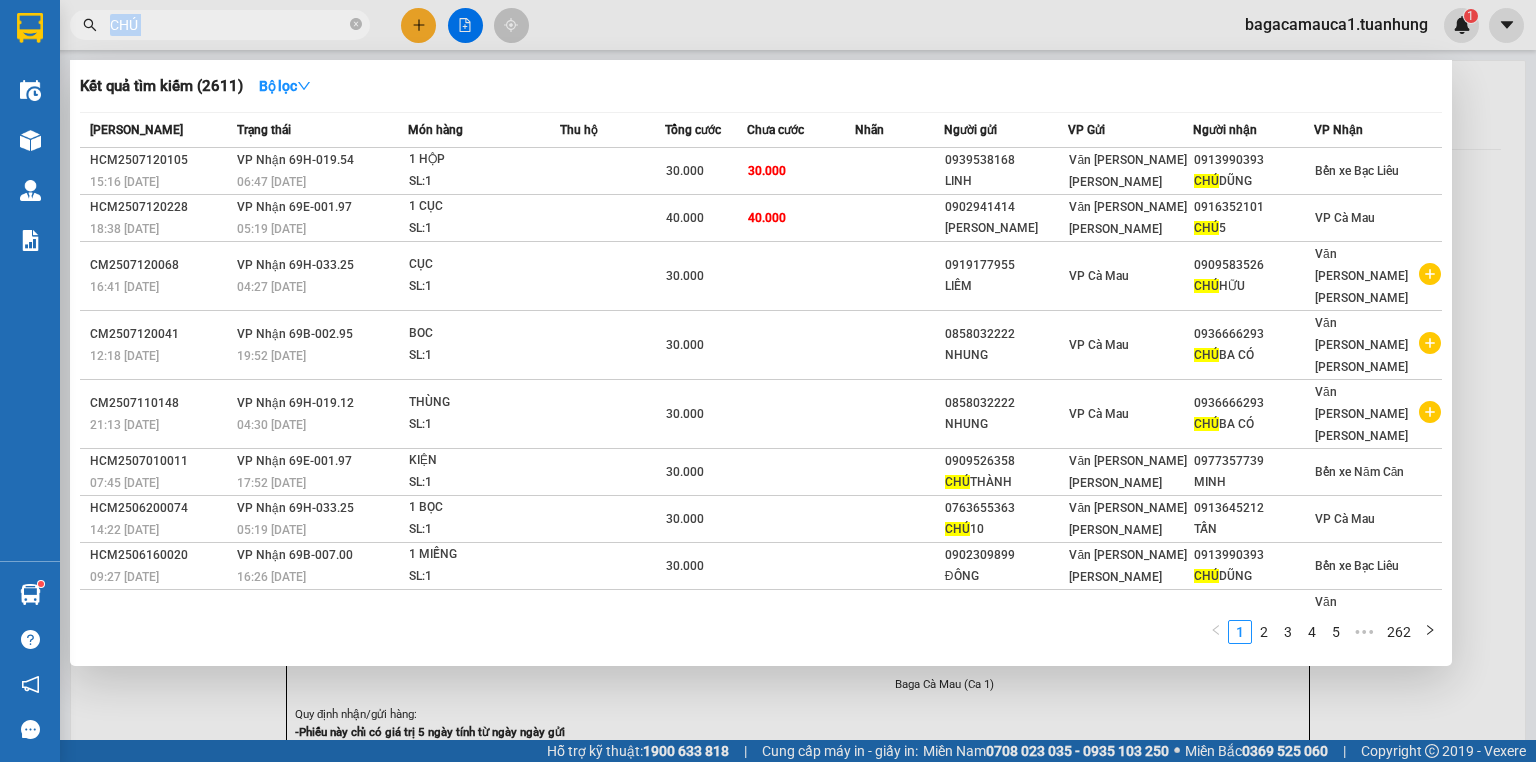 click on "CHÚ" at bounding box center [220, 25] 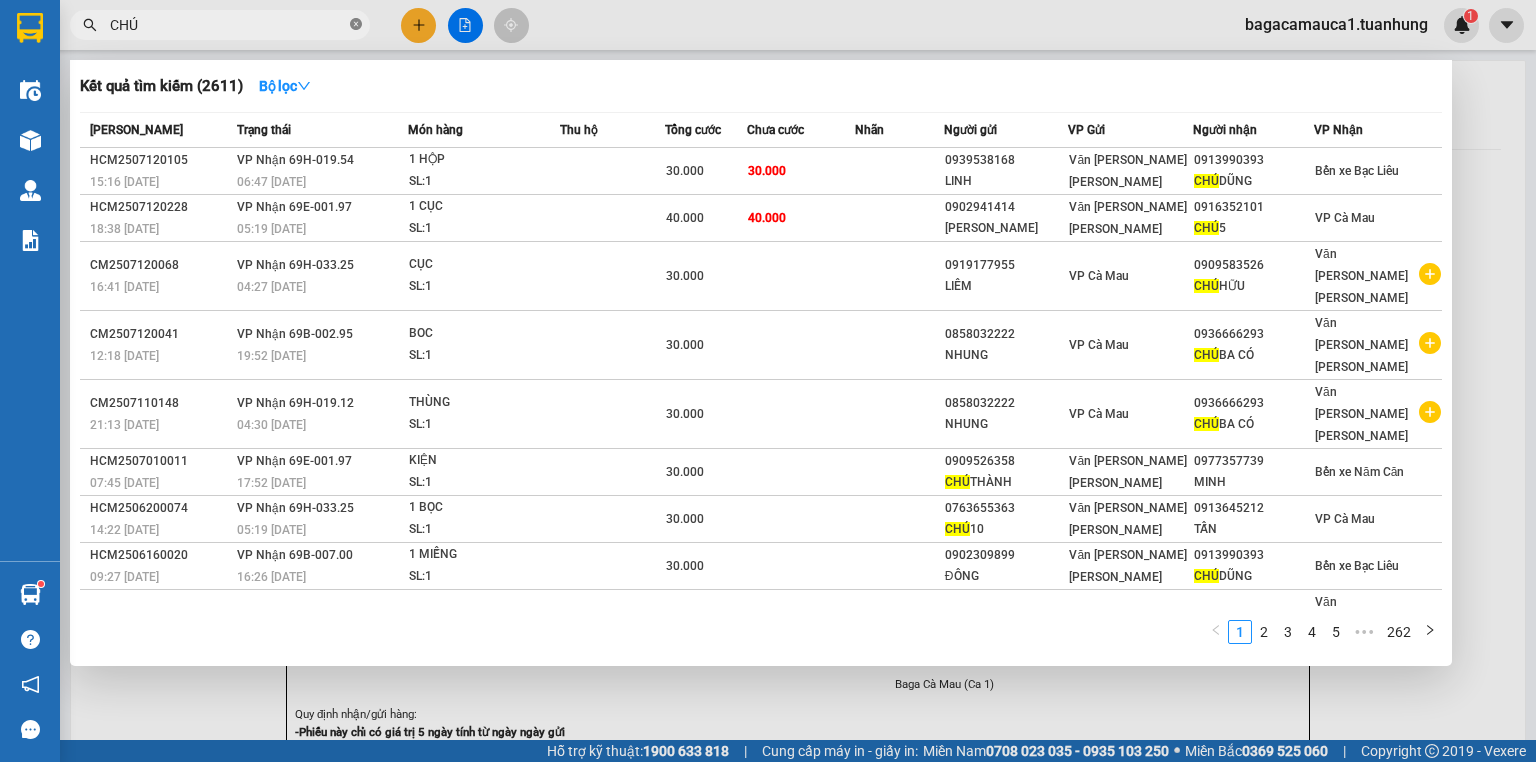 click 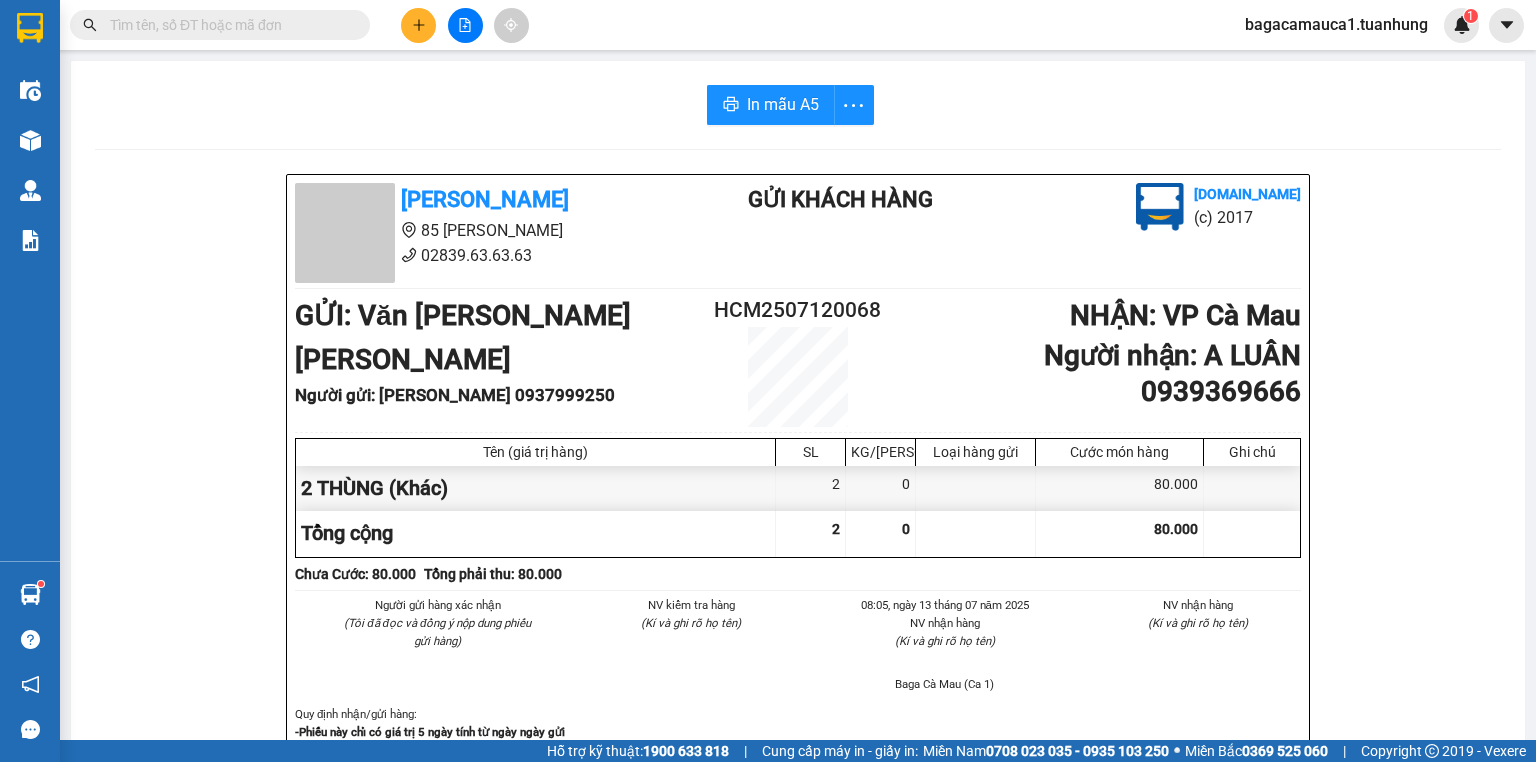 click at bounding box center [228, 25] 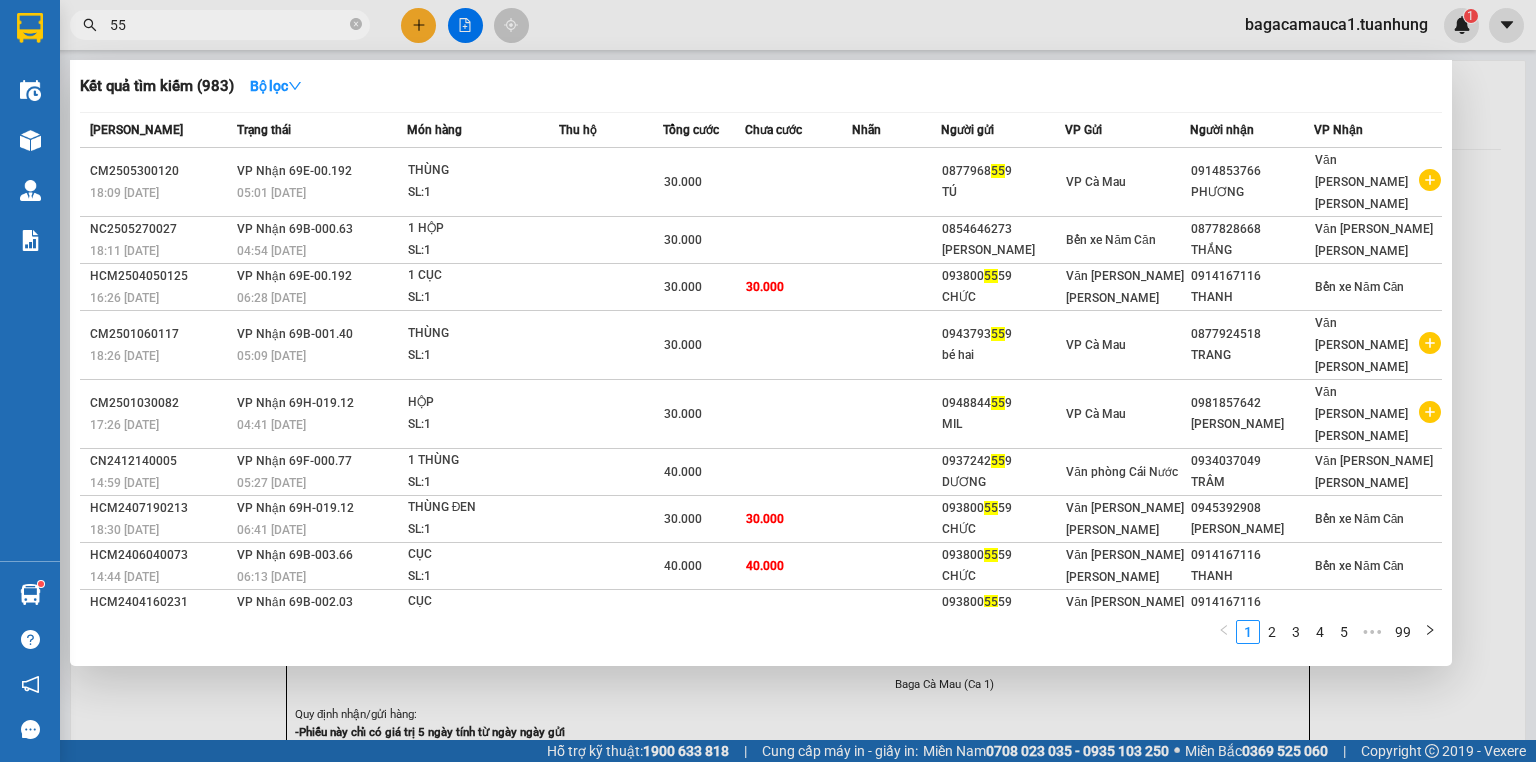 type on "553" 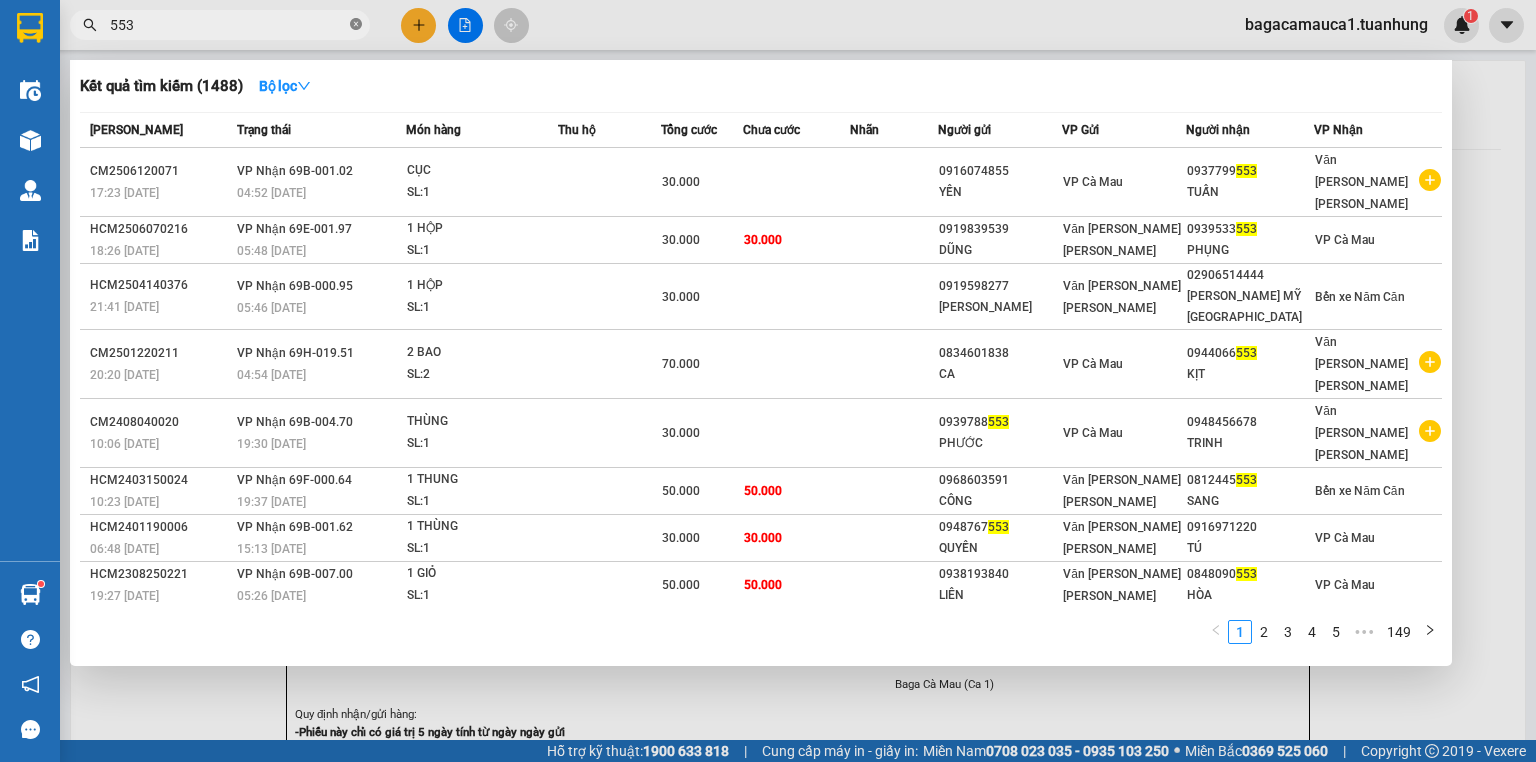 click 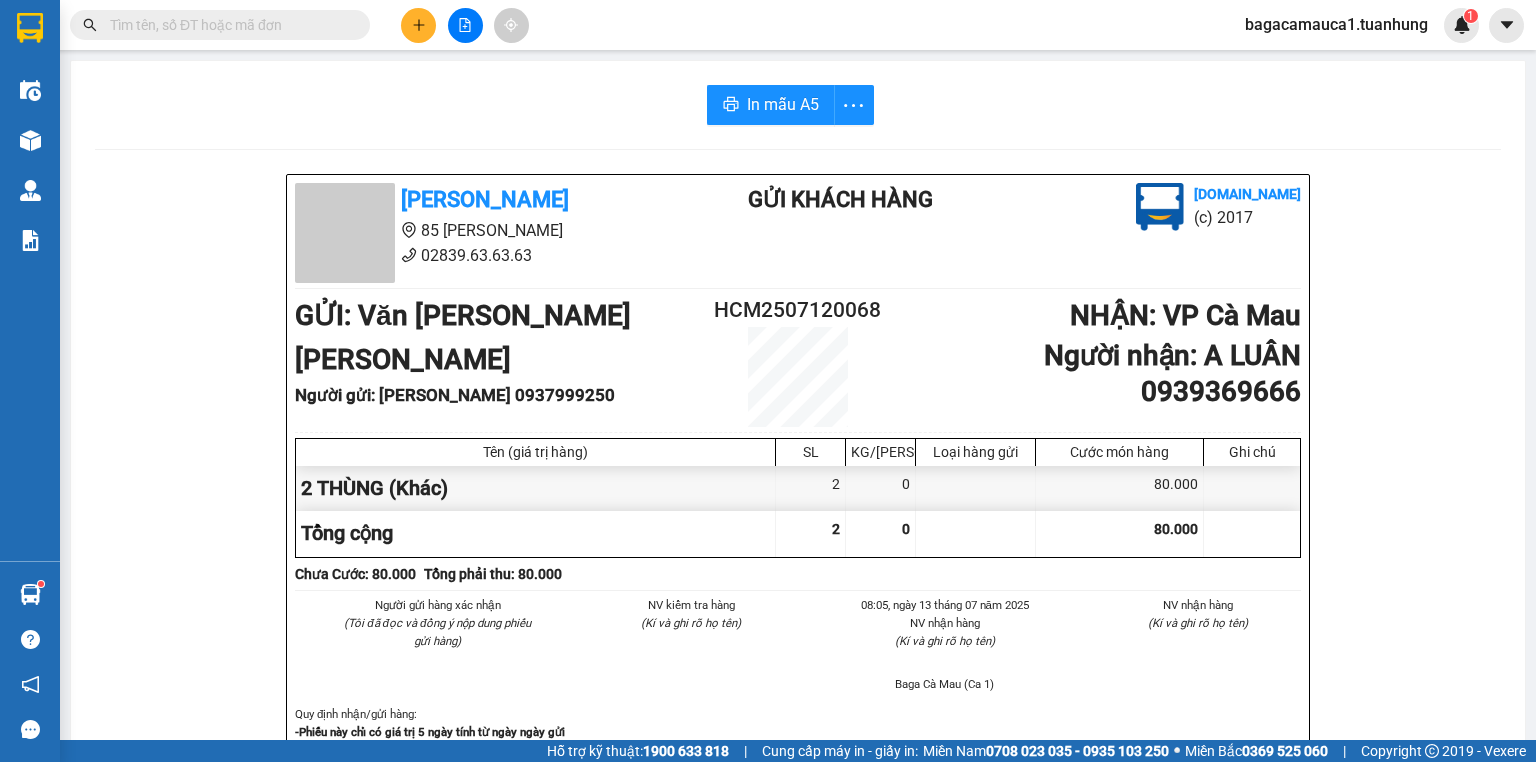 click at bounding box center (228, 25) 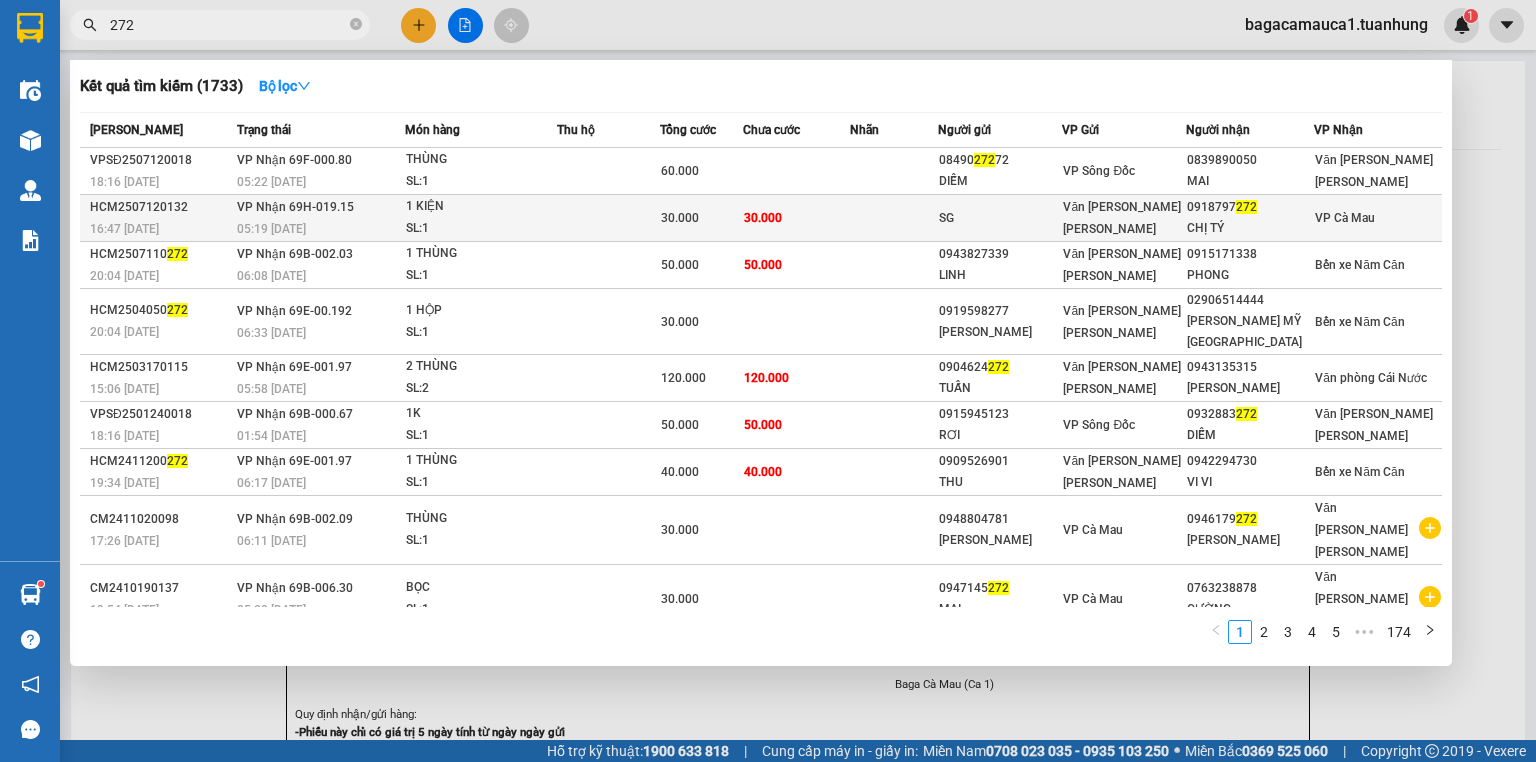 type on "272" 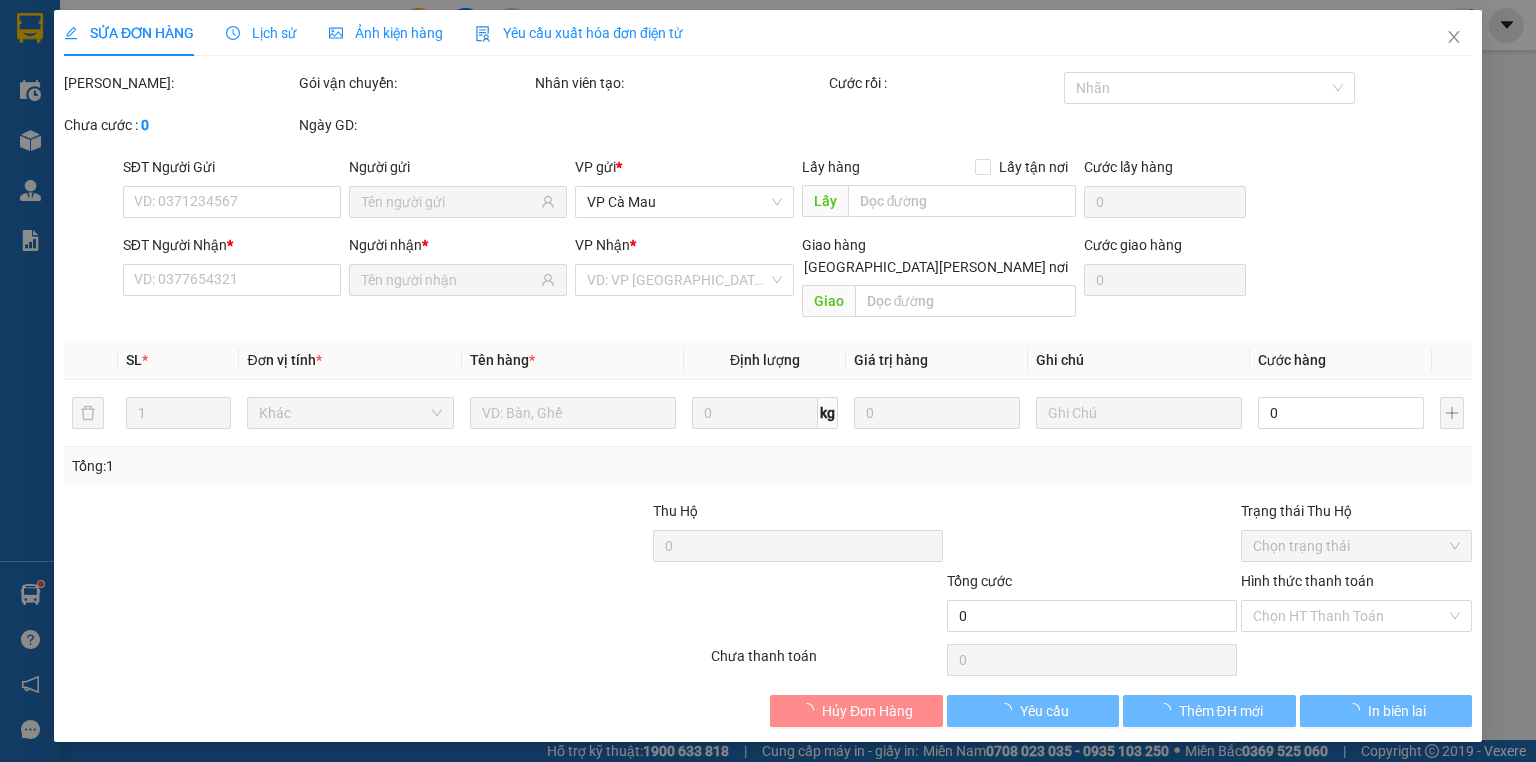 type on "SG" 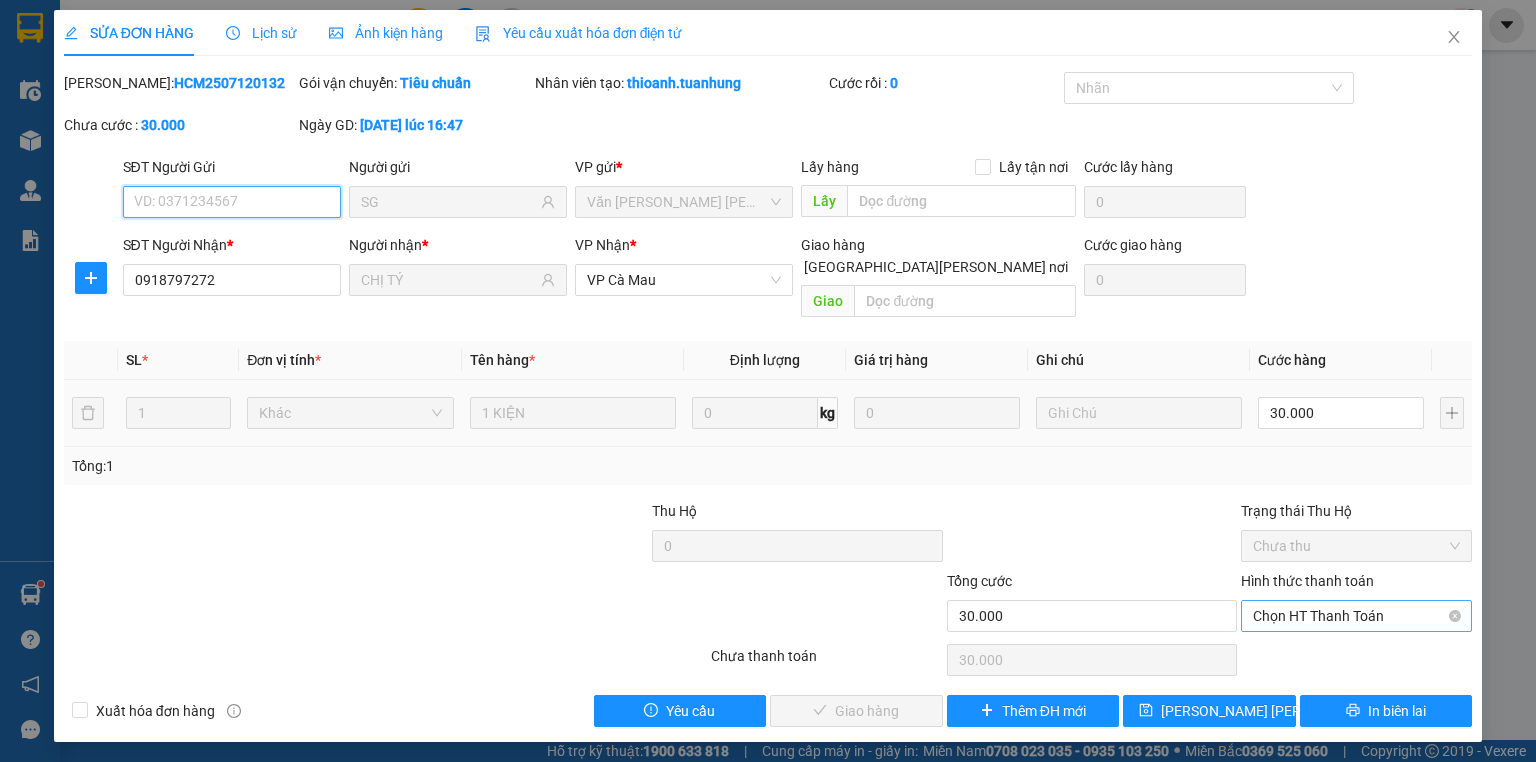 drag, startPoint x: 1265, startPoint y: 592, endPoint x: 1268, endPoint y: 607, distance: 15.297058 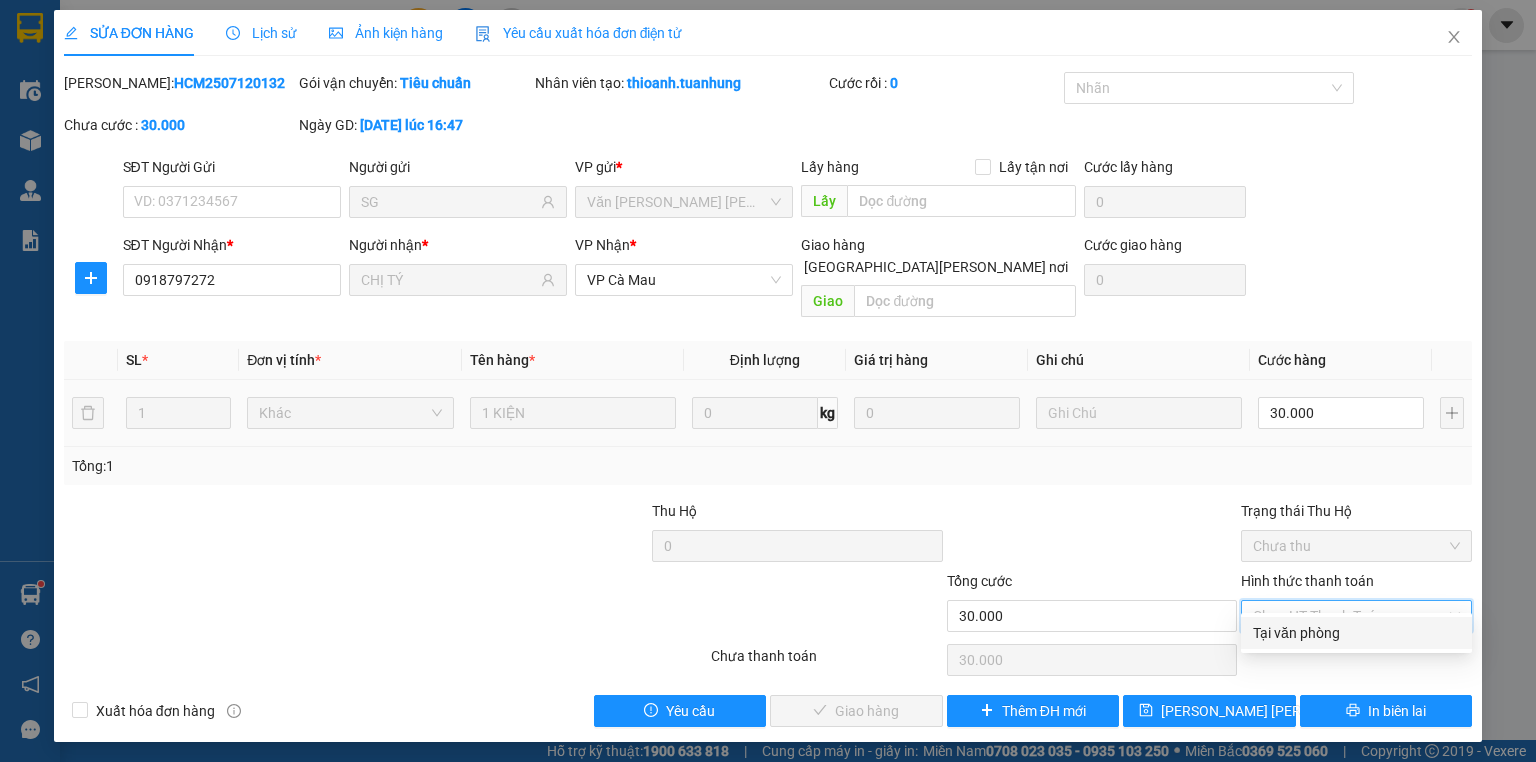 click on "Tại văn phòng" at bounding box center [1356, 633] 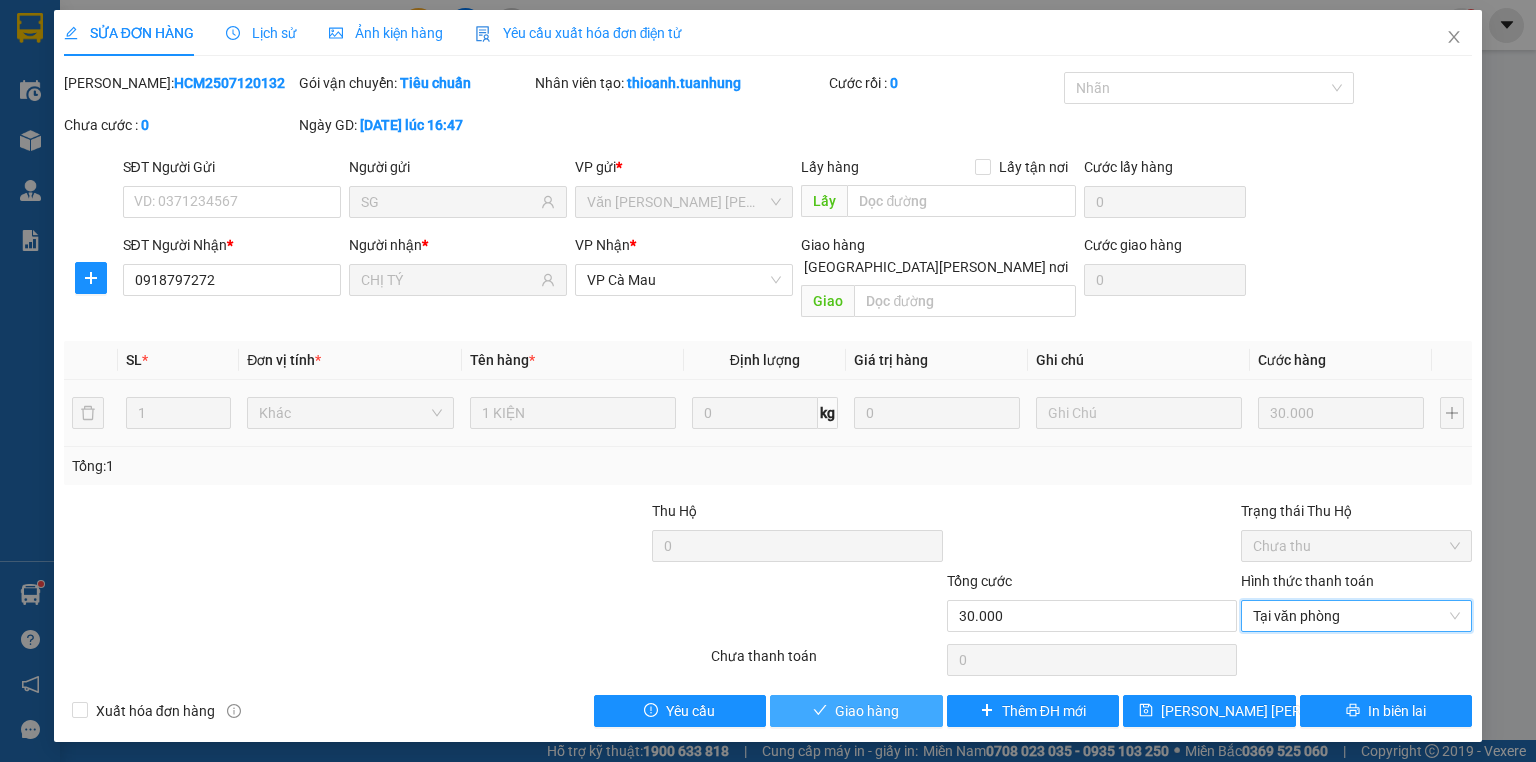 click on "Giao hàng" at bounding box center [856, 711] 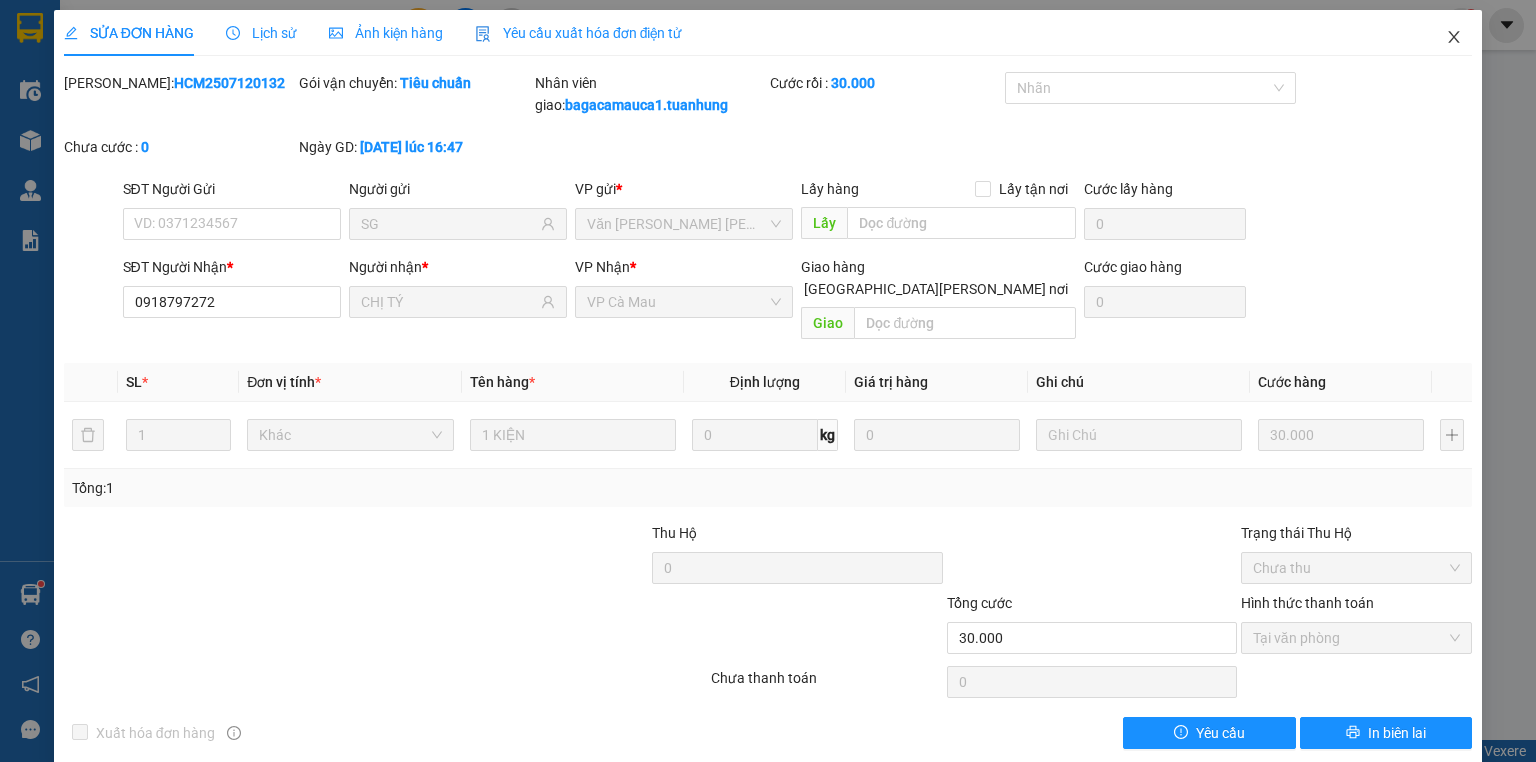 click 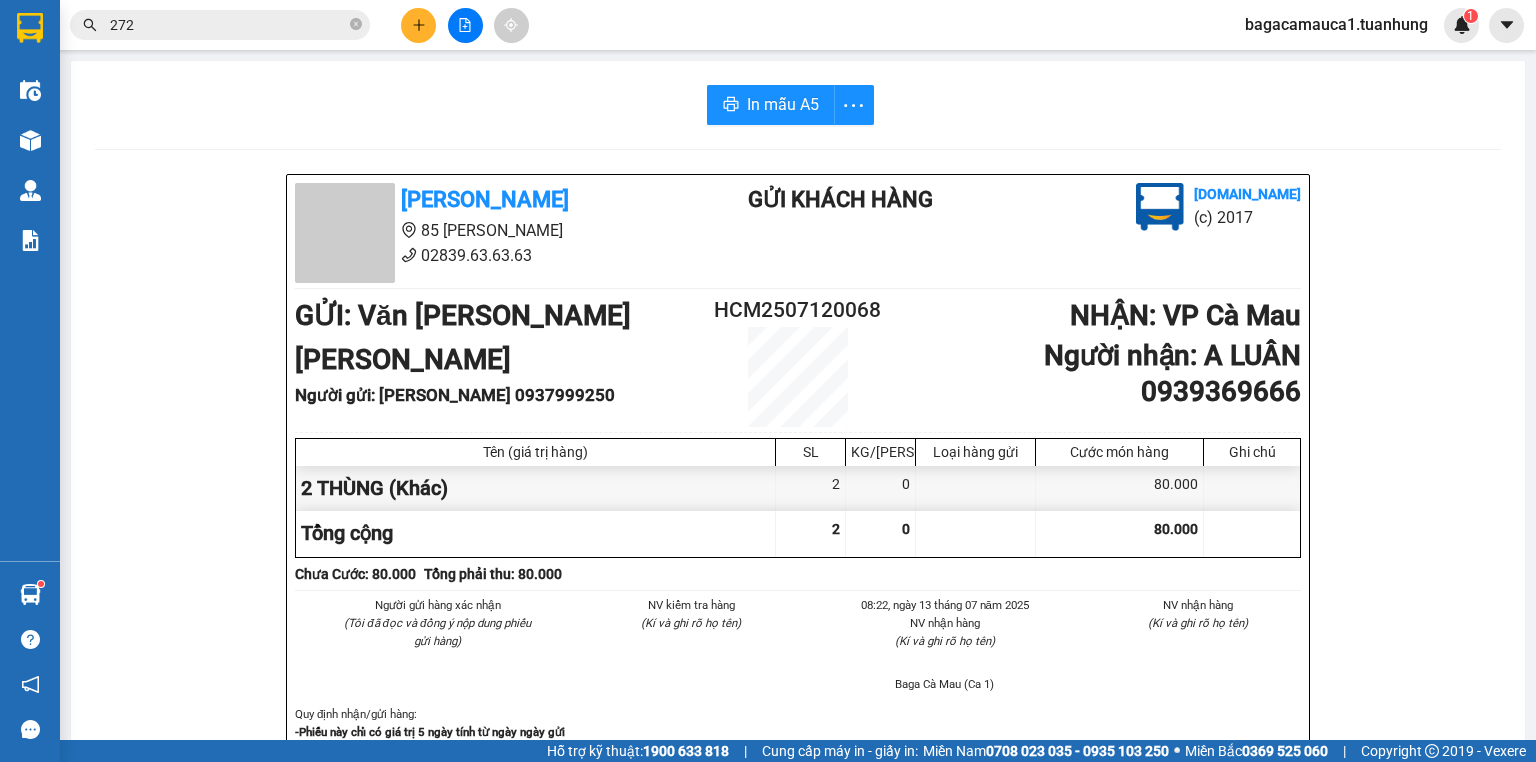 click on "272" at bounding box center [228, 25] 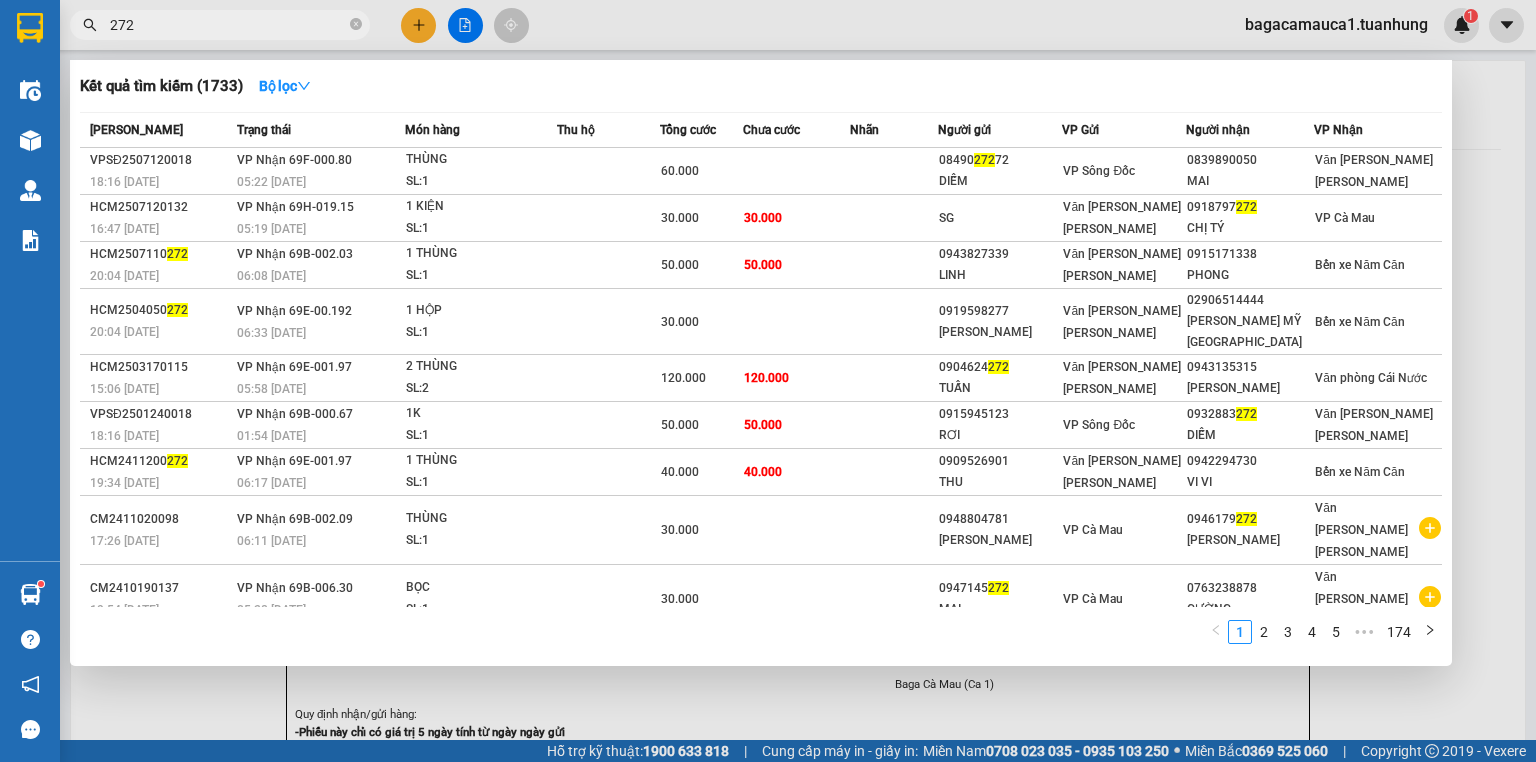 click on "272" at bounding box center [228, 25] 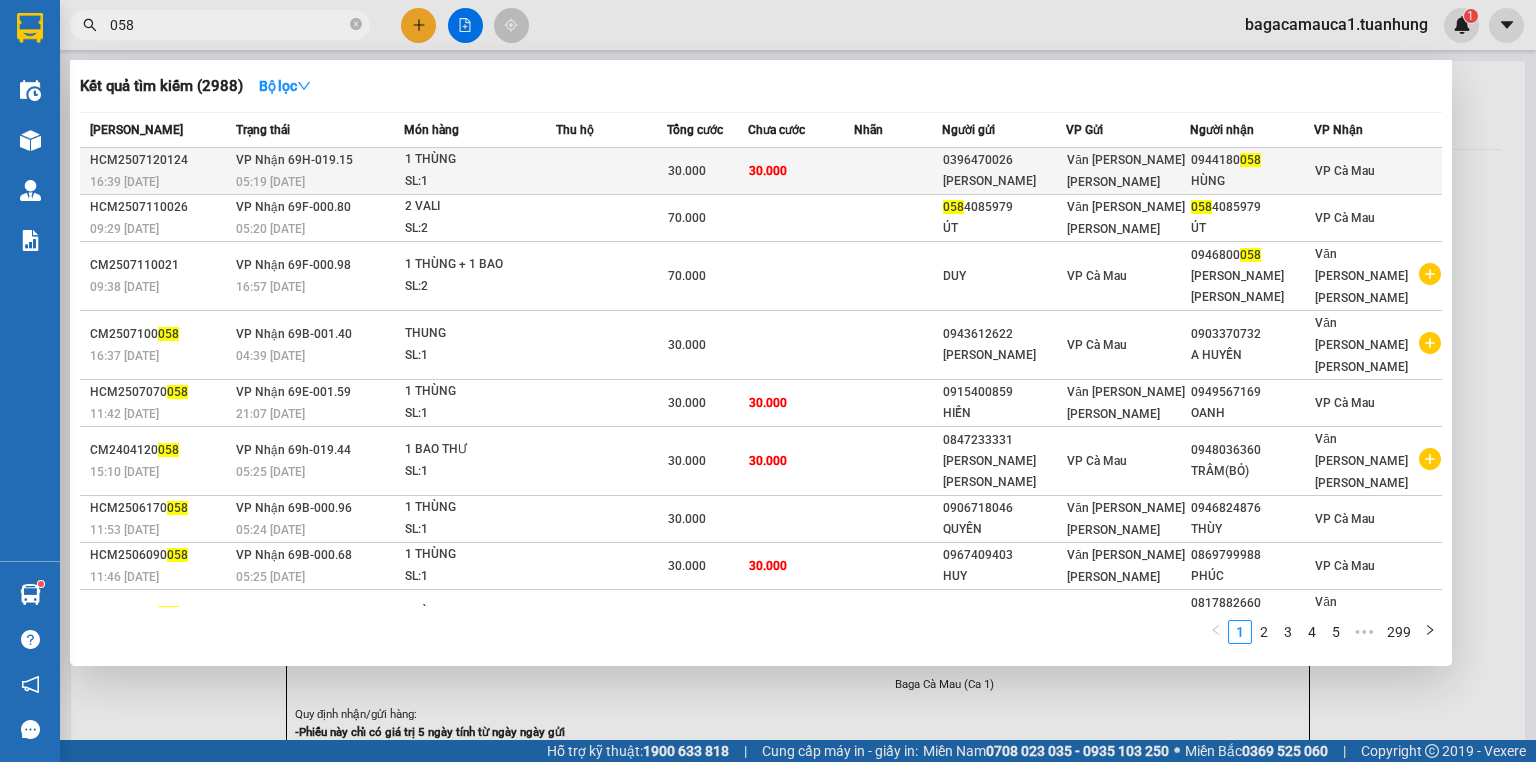 type on "058" 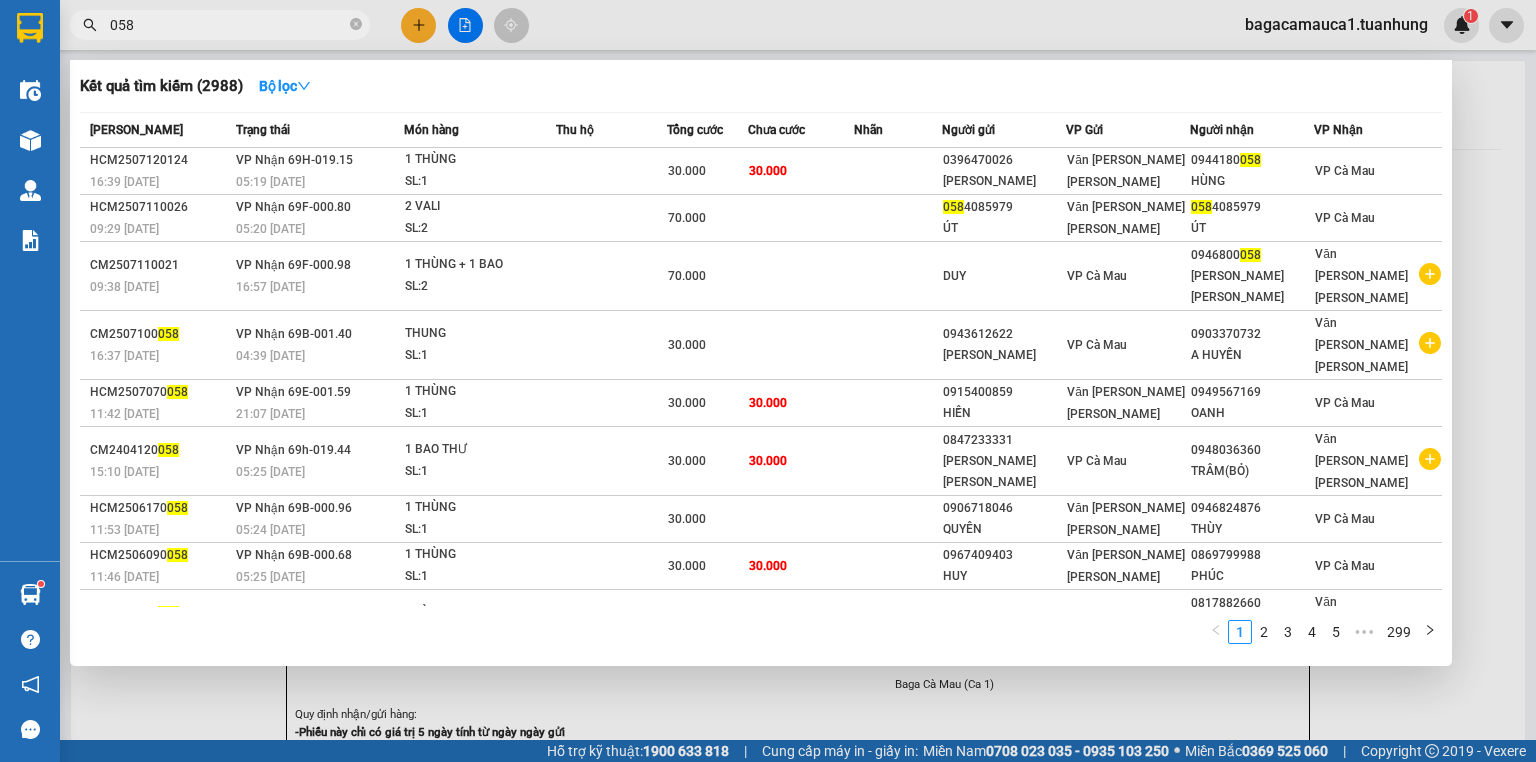 click on "30.000" at bounding box center (801, 171) 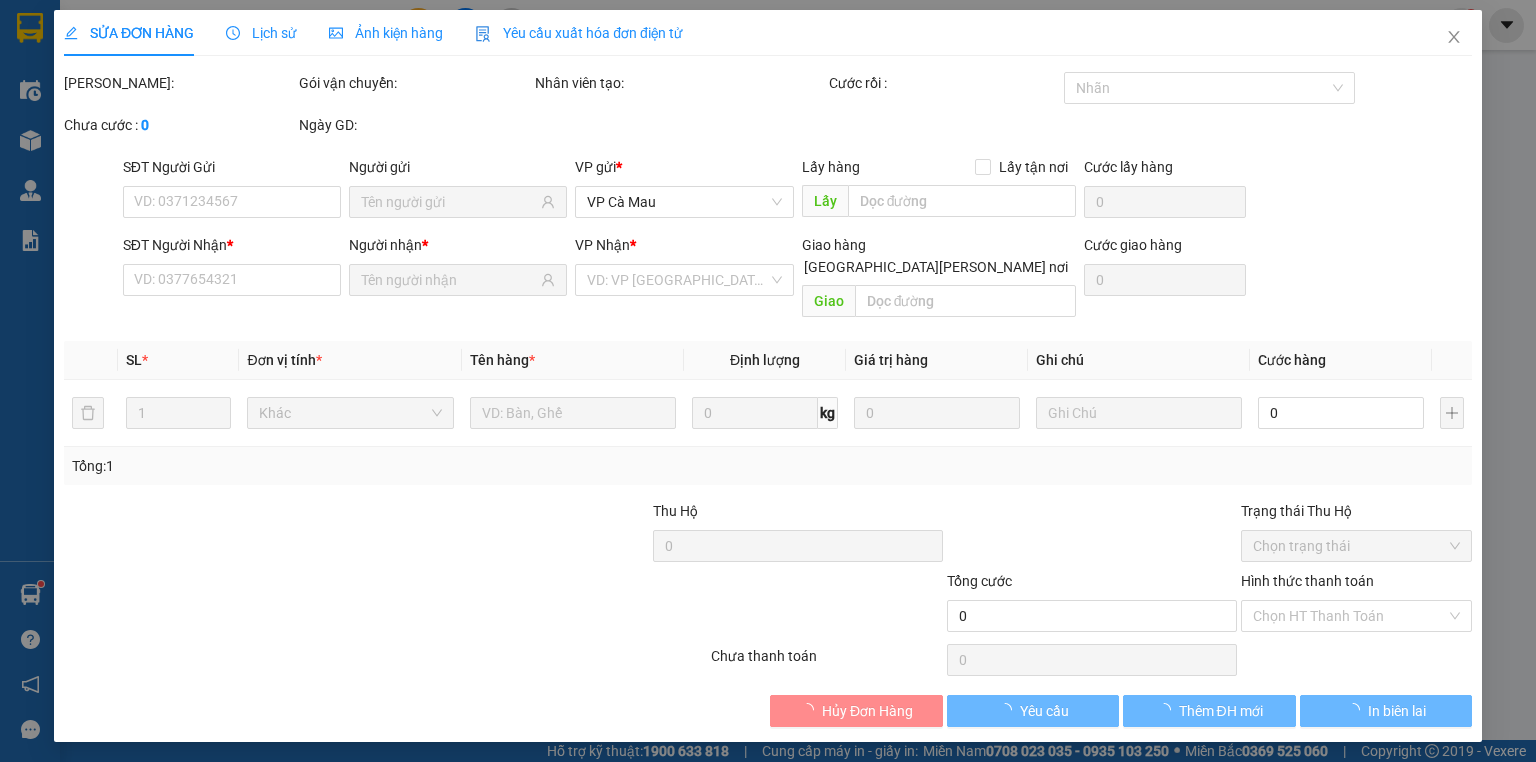 type on "0396470026" 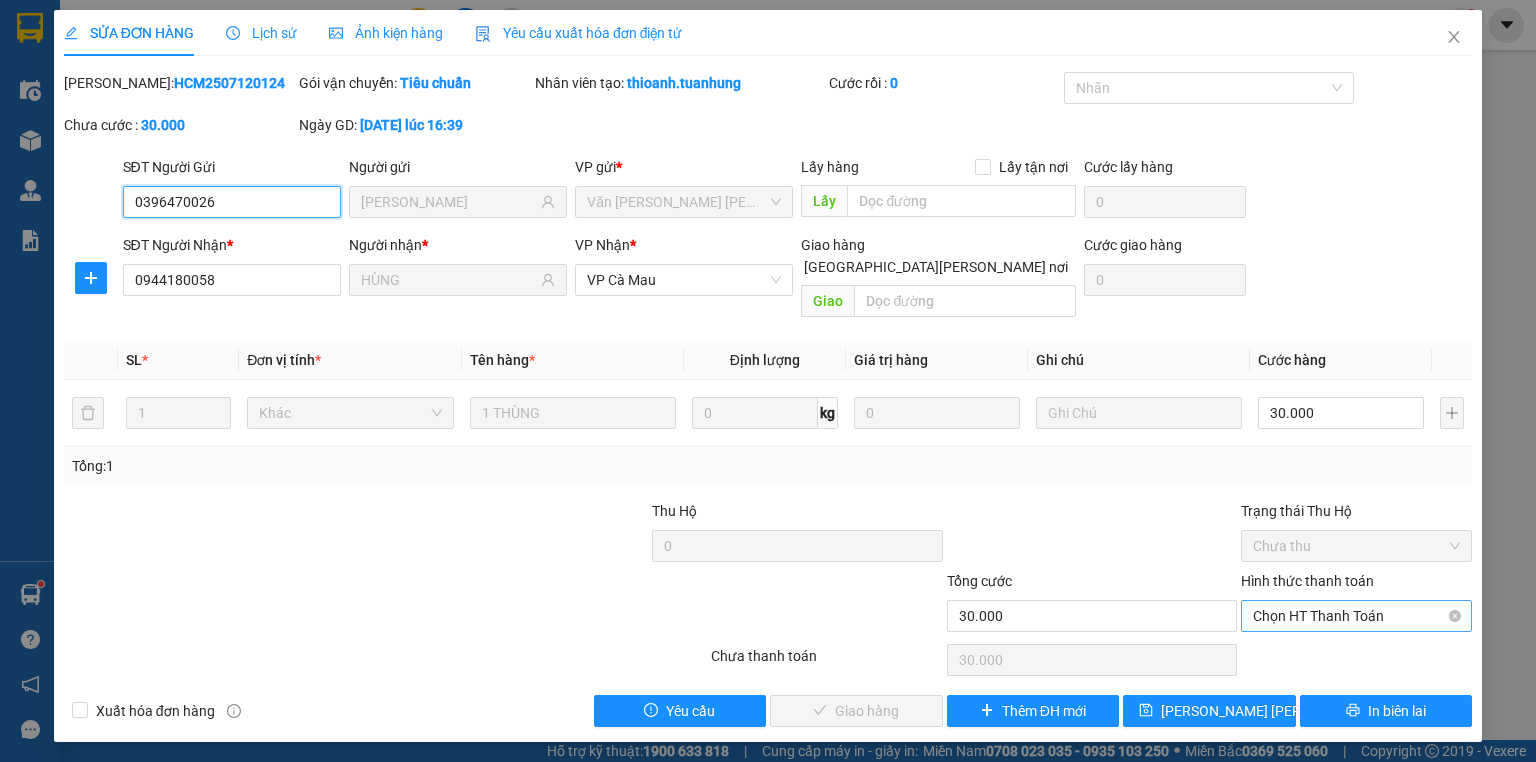 click on "Chọn HT Thanh Toán" at bounding box center (1356, 616) 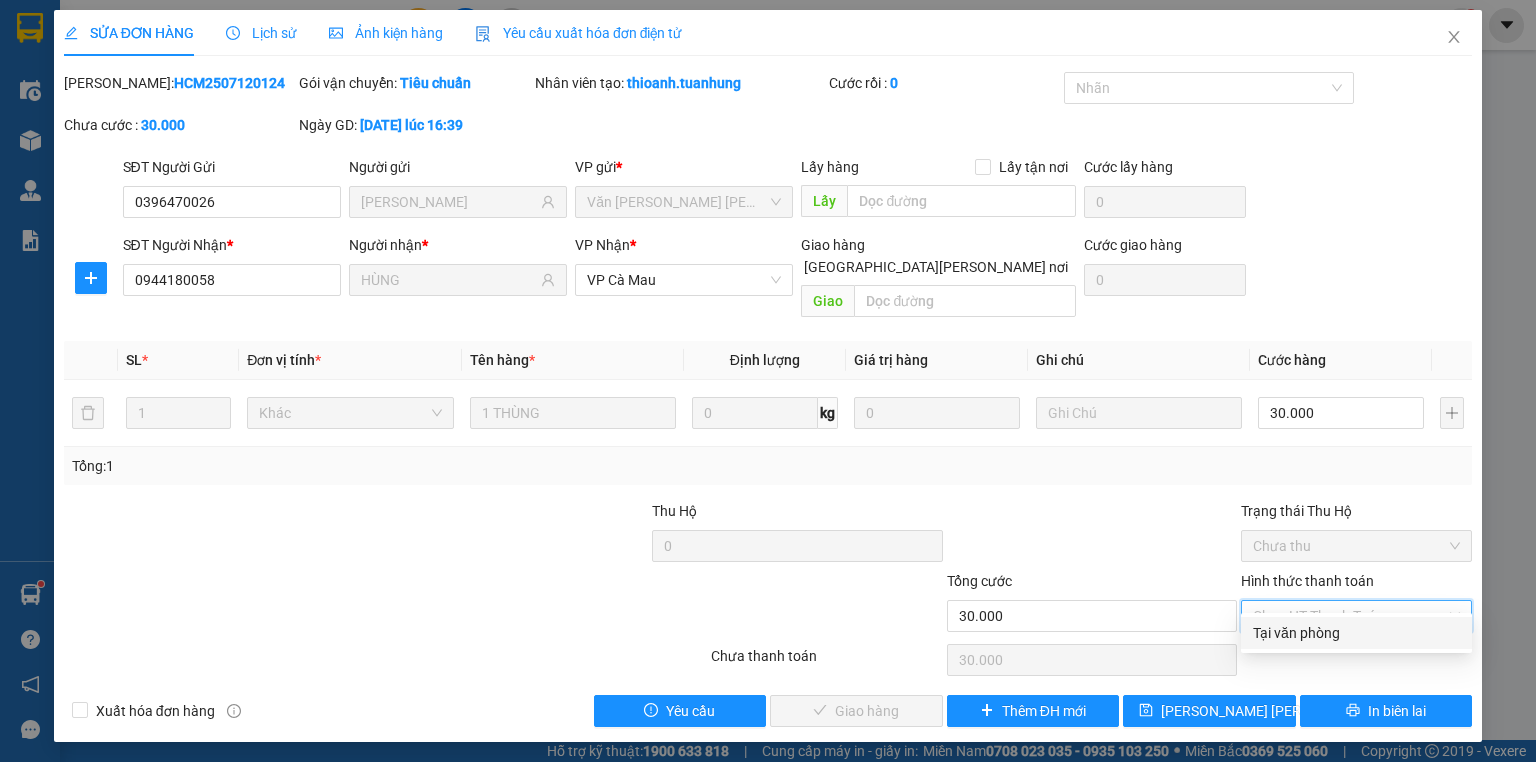 click on "Tại văn phòng" at bounding box center (1356, 633) 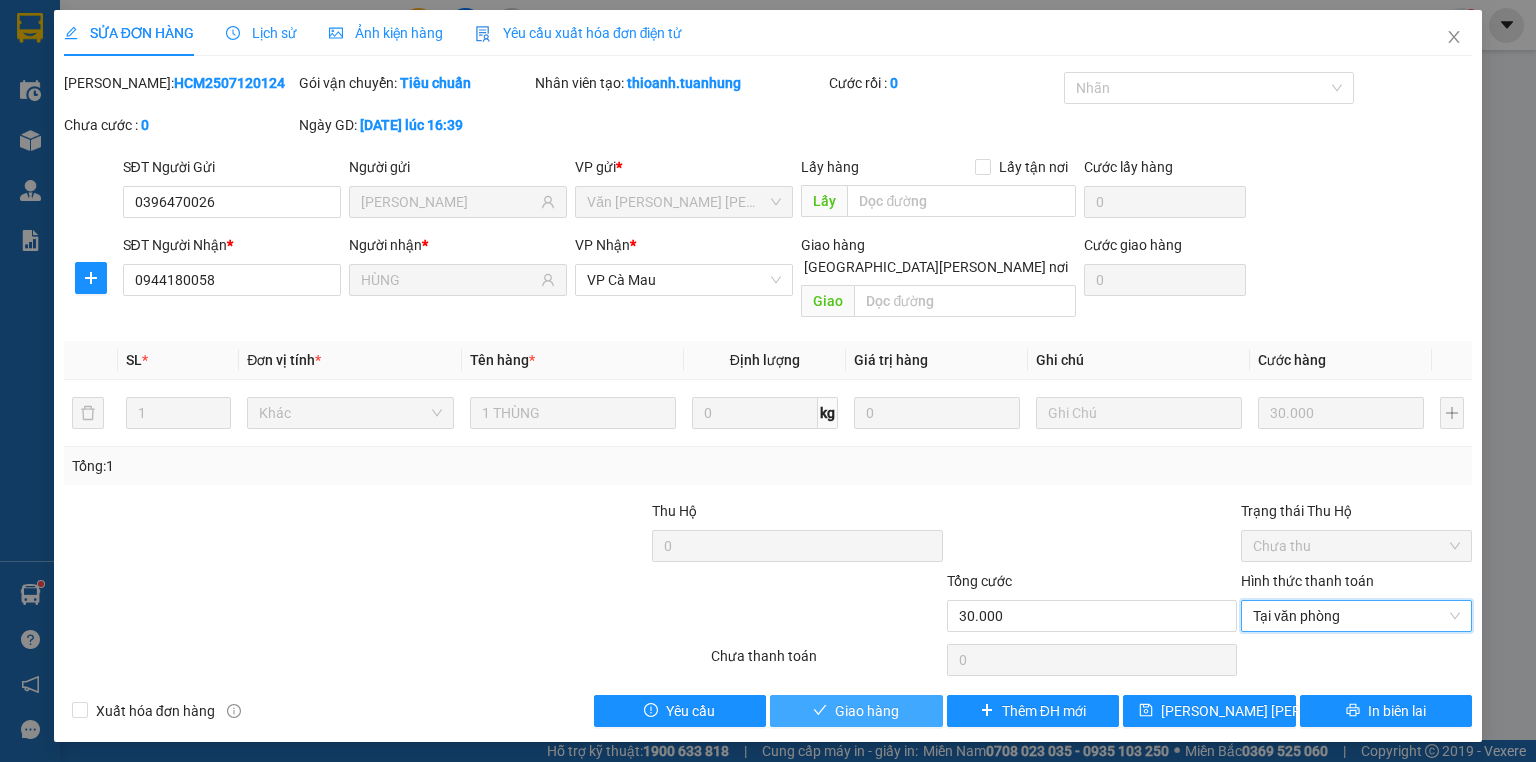 click on "Giao hàng" at bounding box center [867, 711] 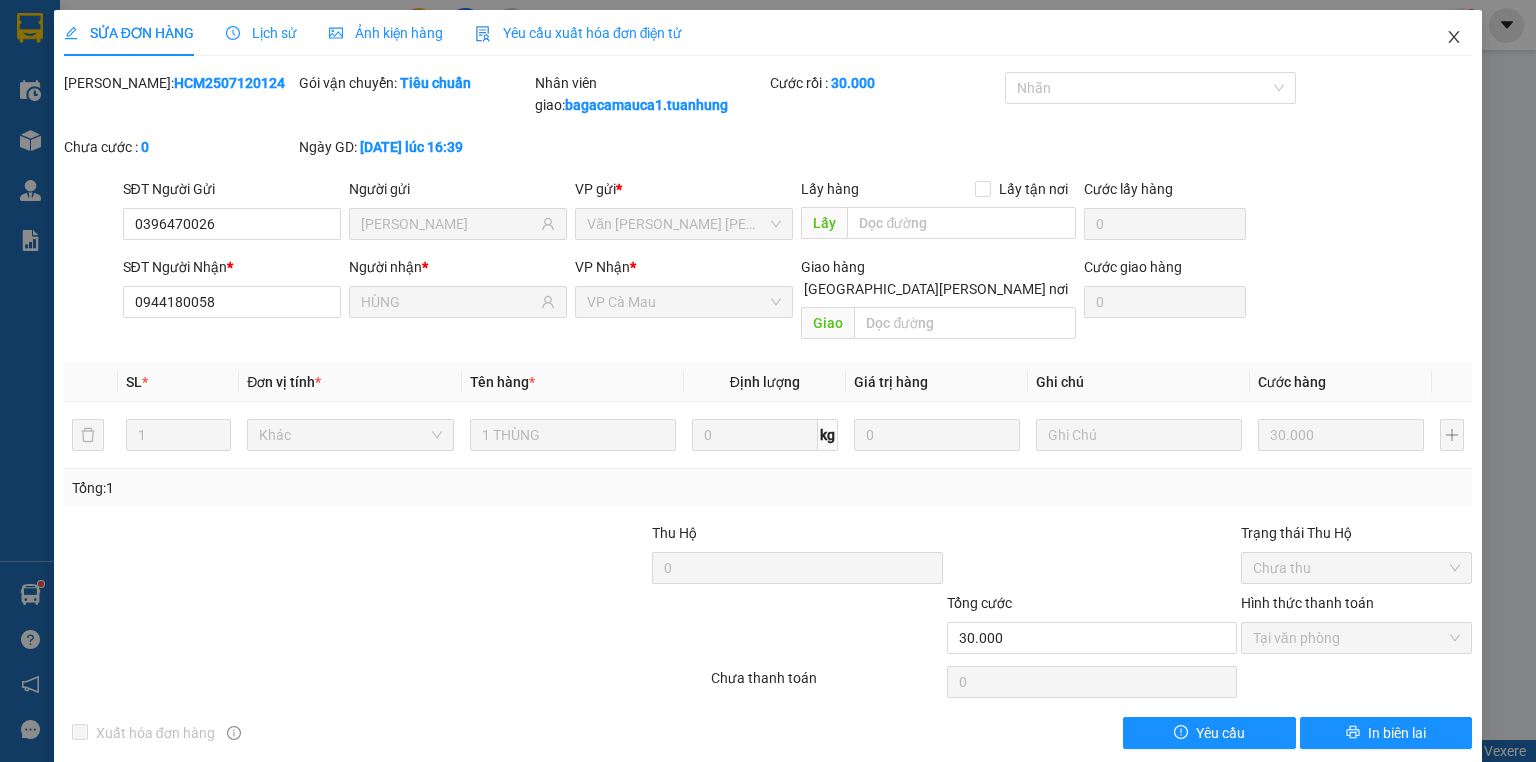 drag, startPoint x: 1455, startPoint y: 32, endPoint x: 1253, endPoint y: 1, distance: 204.36487 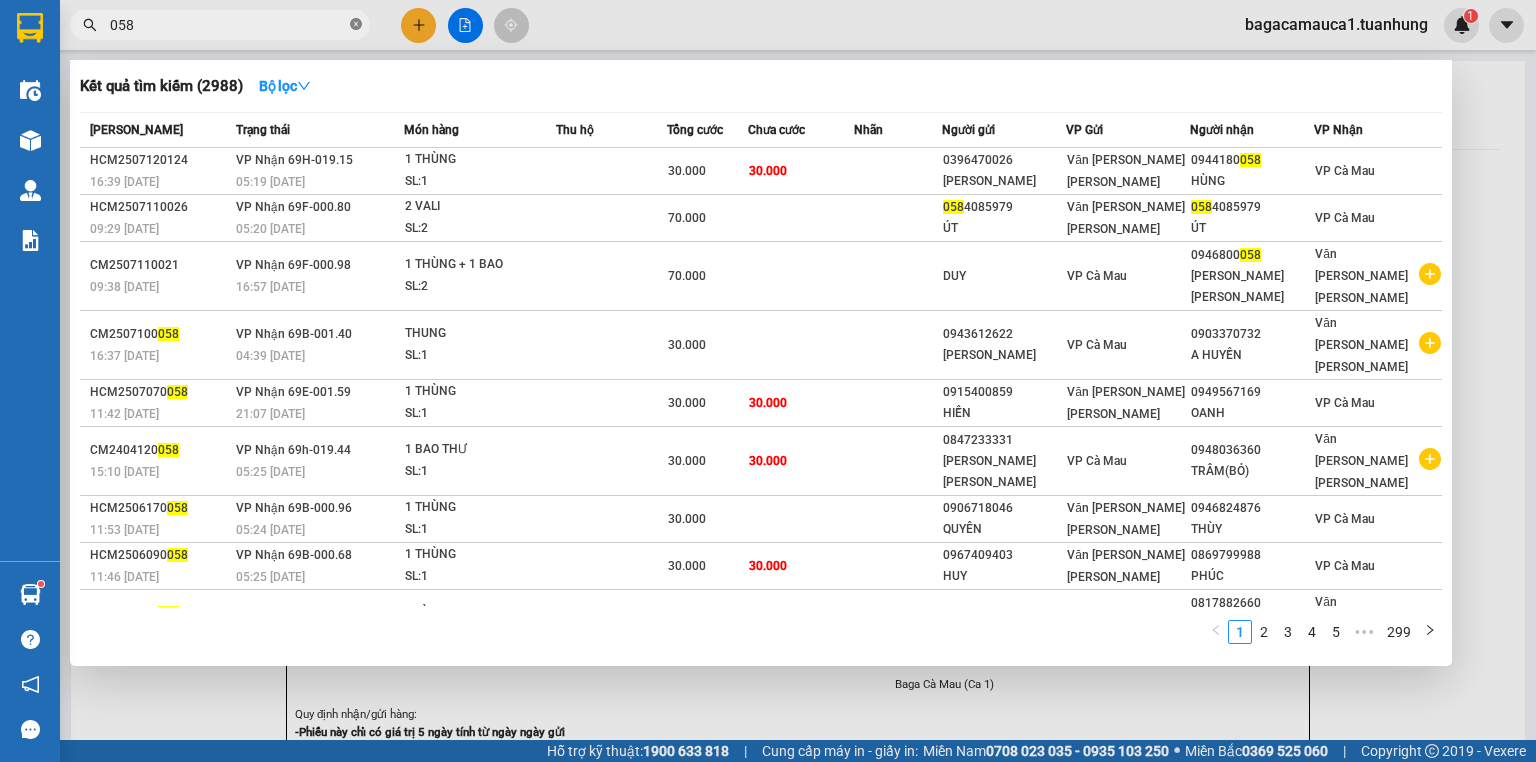 click 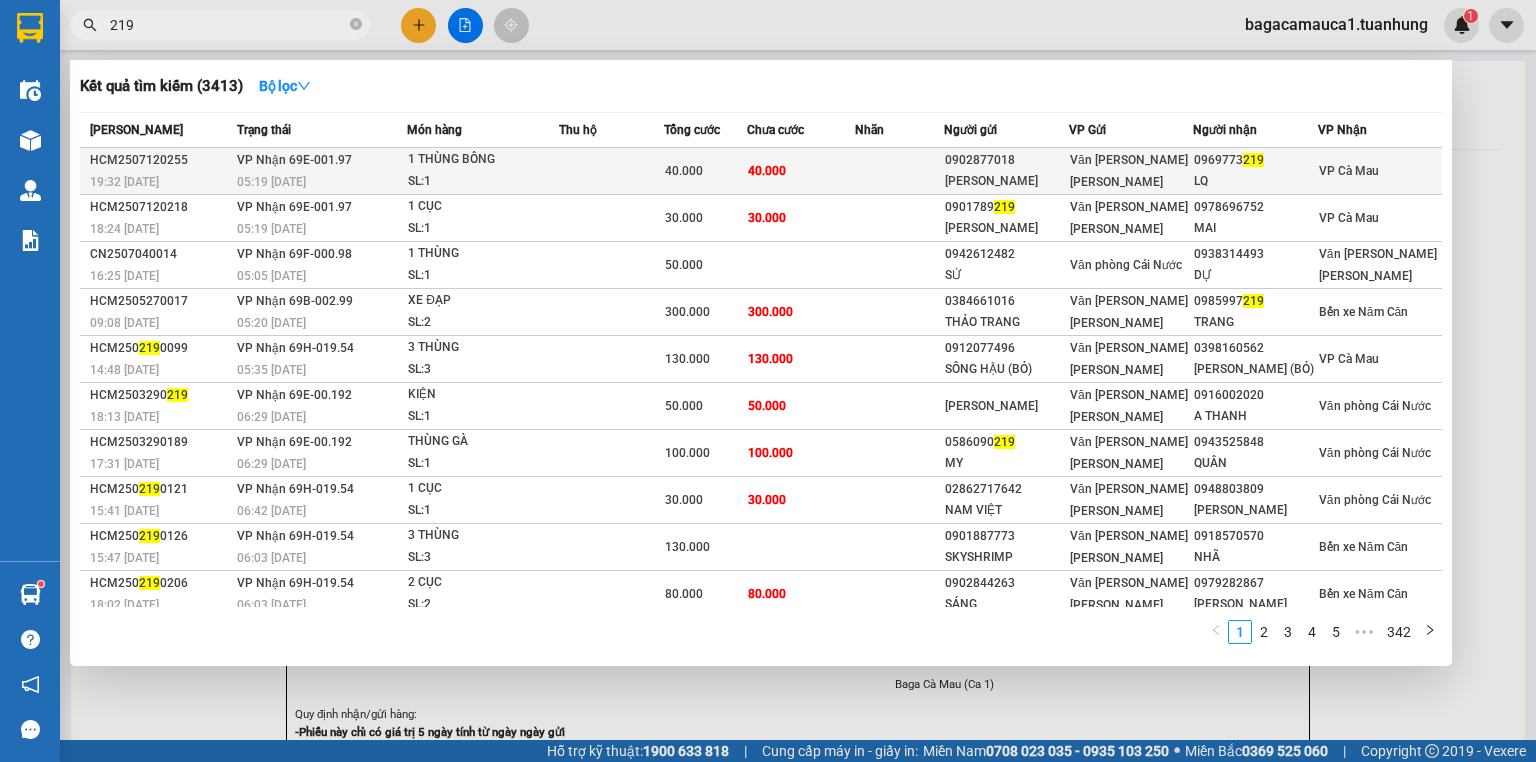 type on "219" 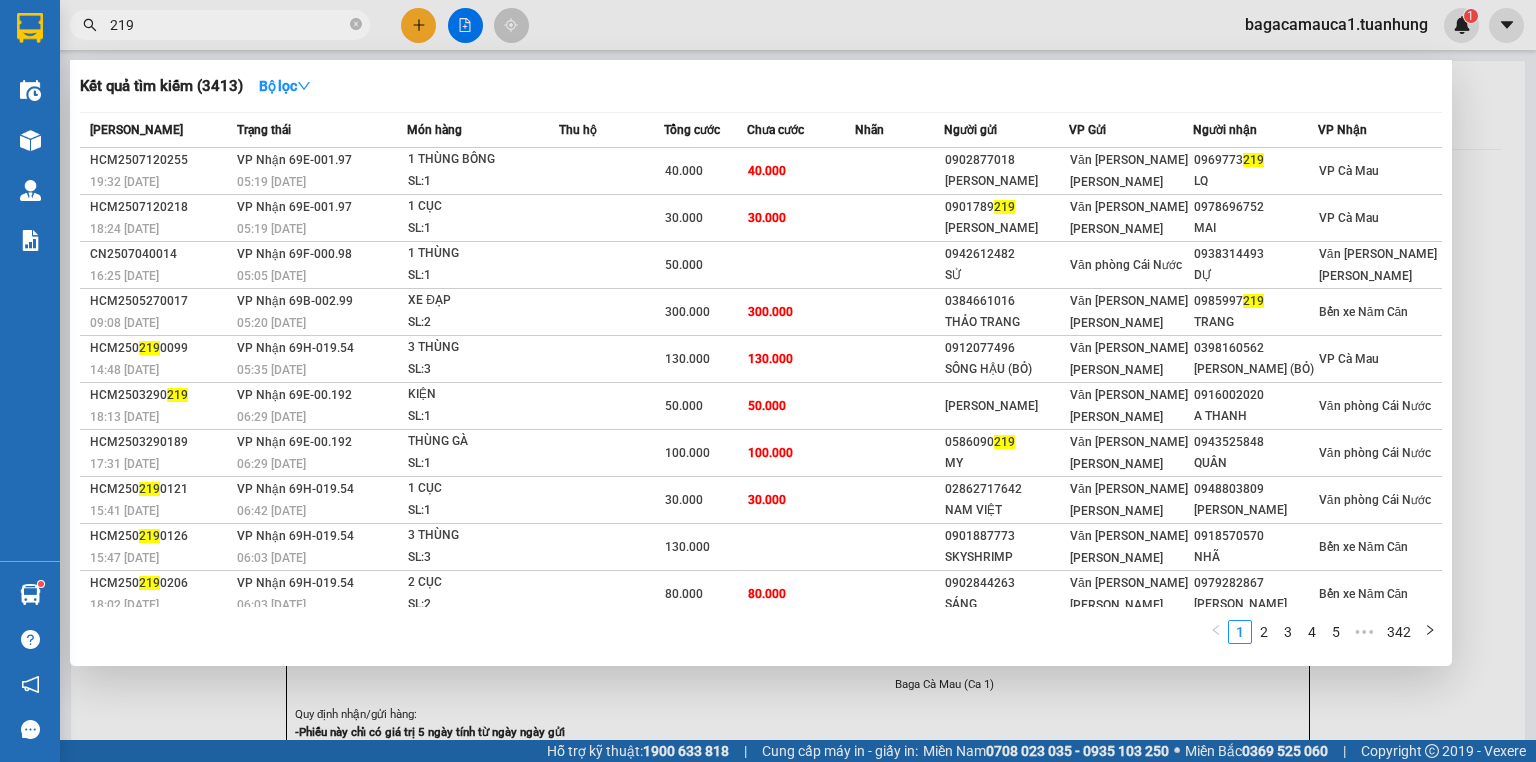 click at bounding box center [611, 171] 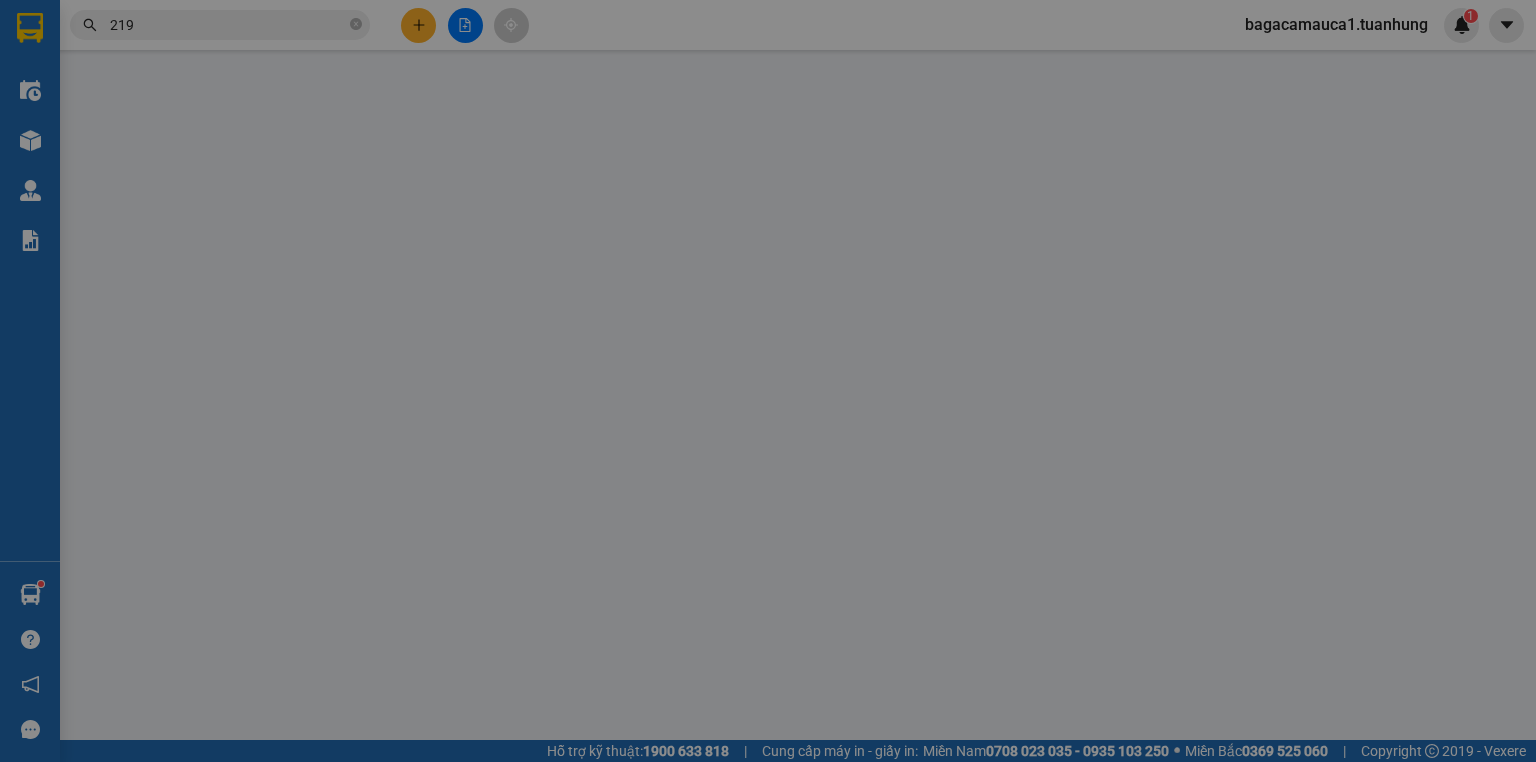 type on "0902877018" 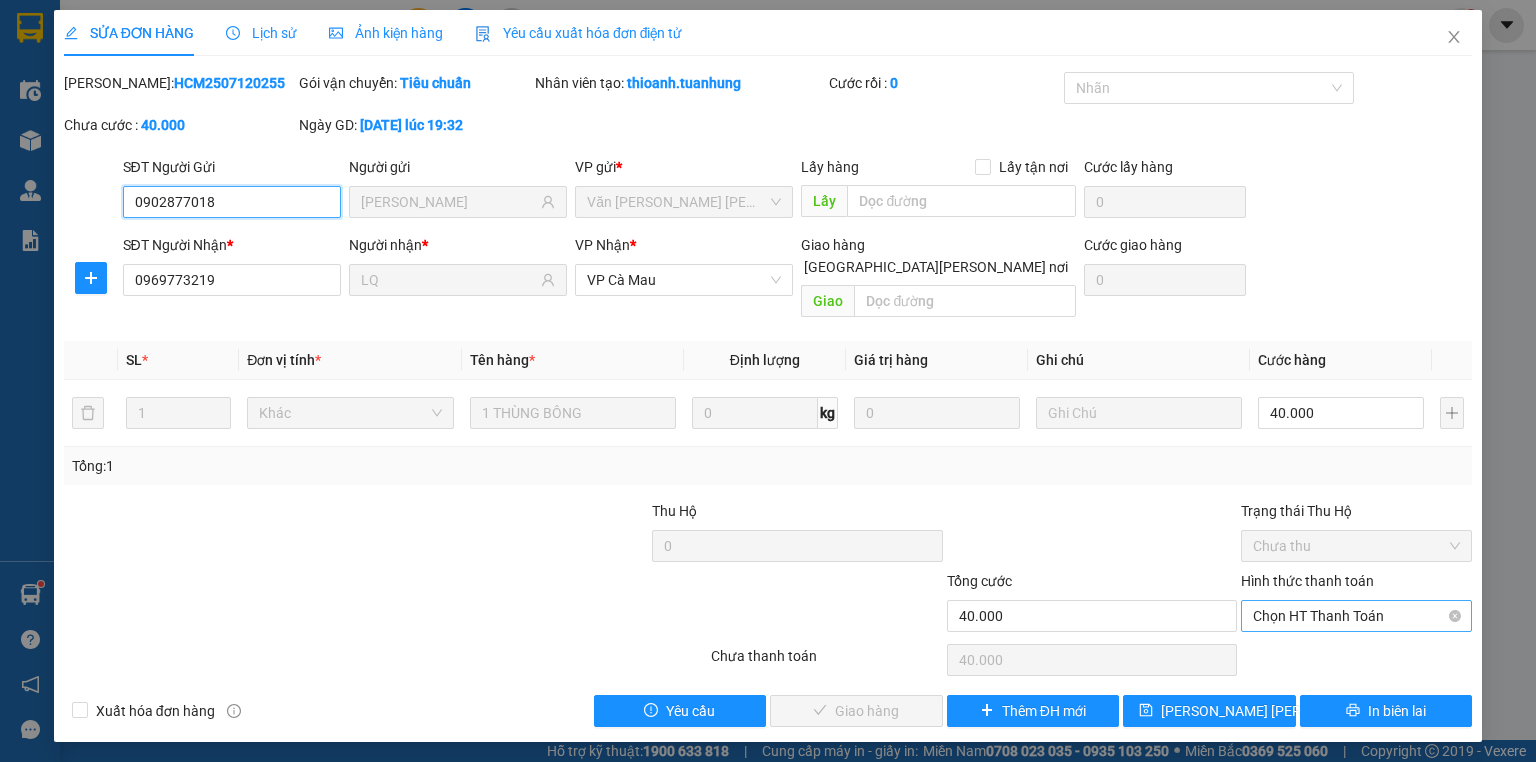click on "Chọn HT Thanh Toán" at bounding box center [1356, 616] 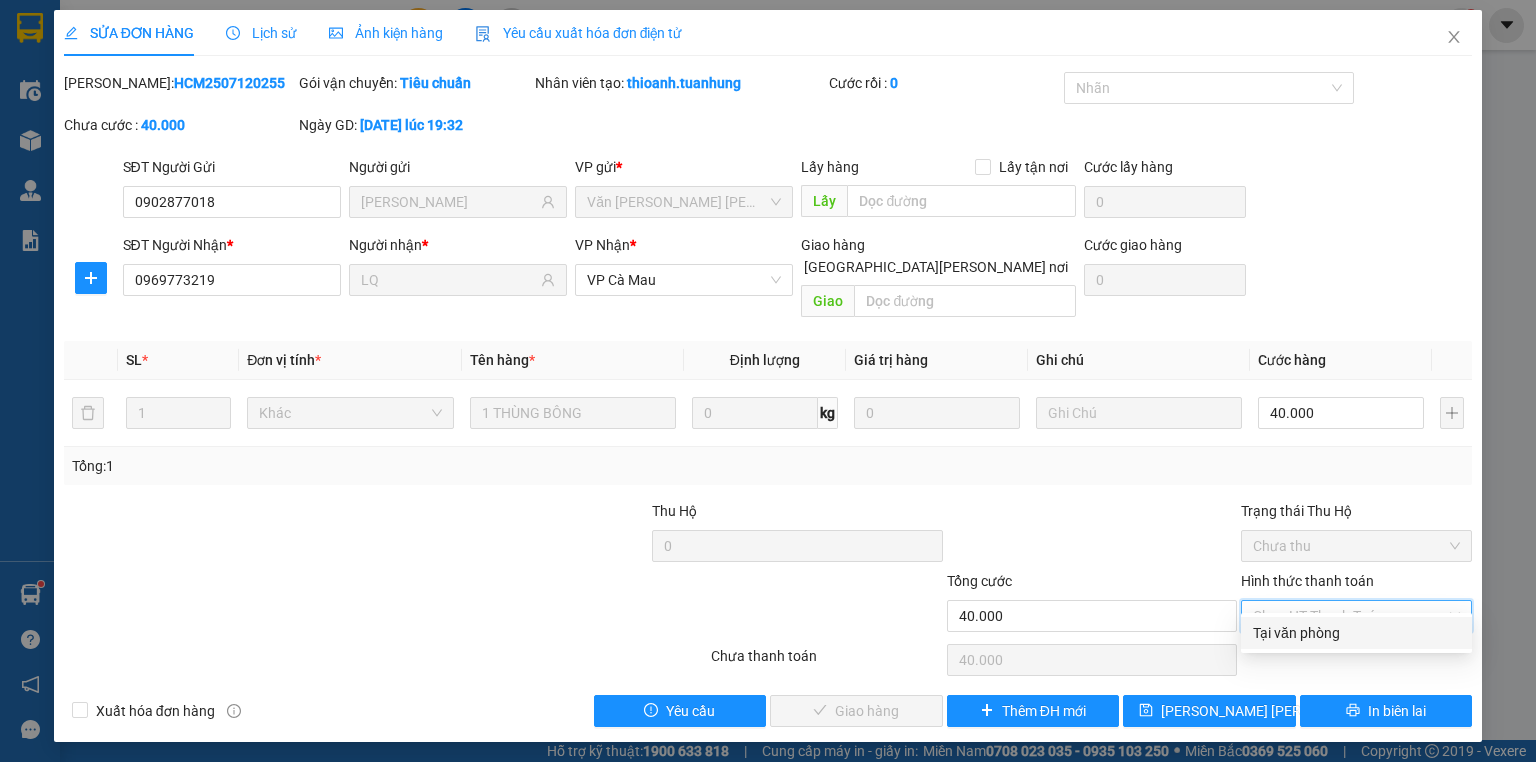 click on "Tại văn phòng" at bounding box center (1356, 633) 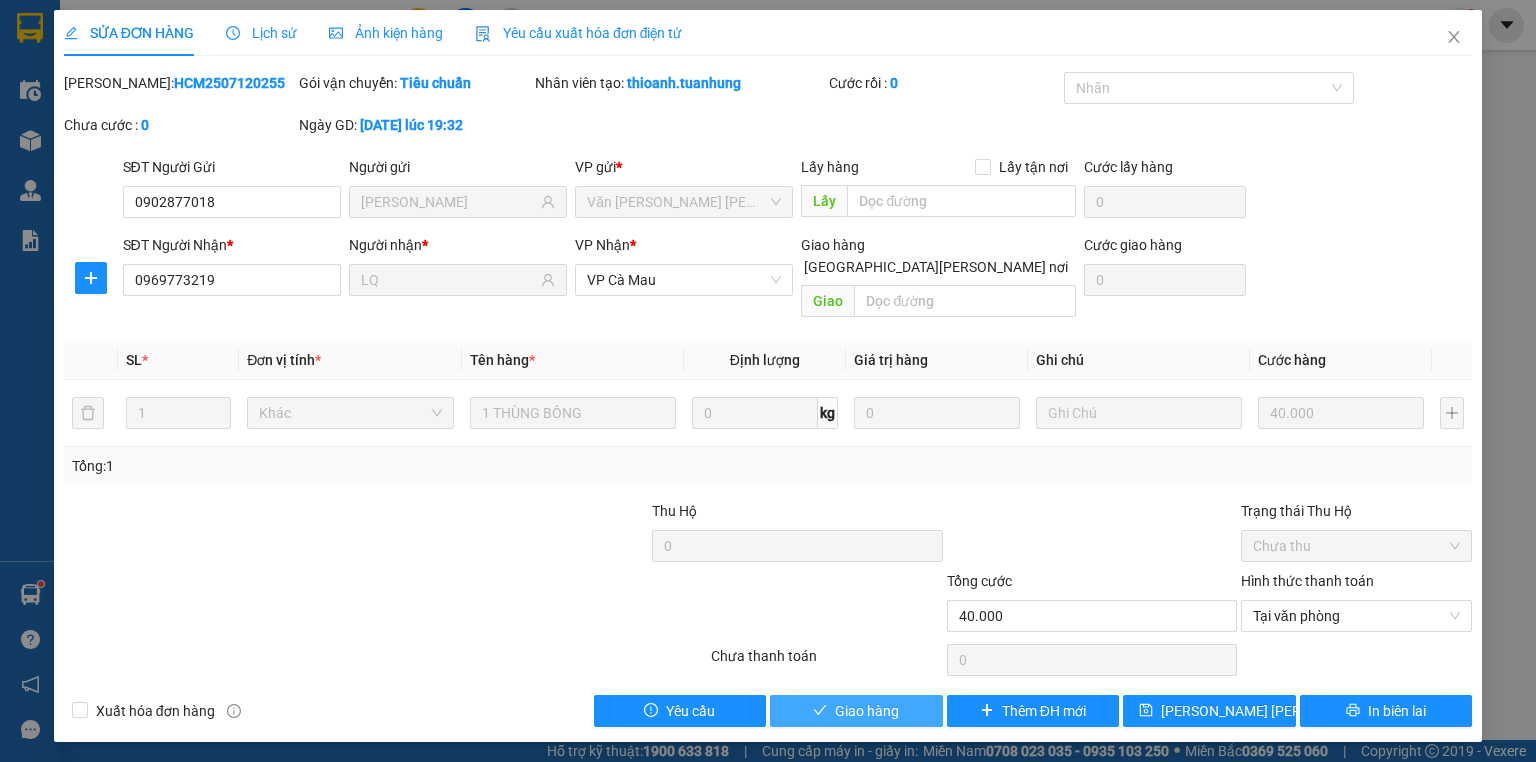 click 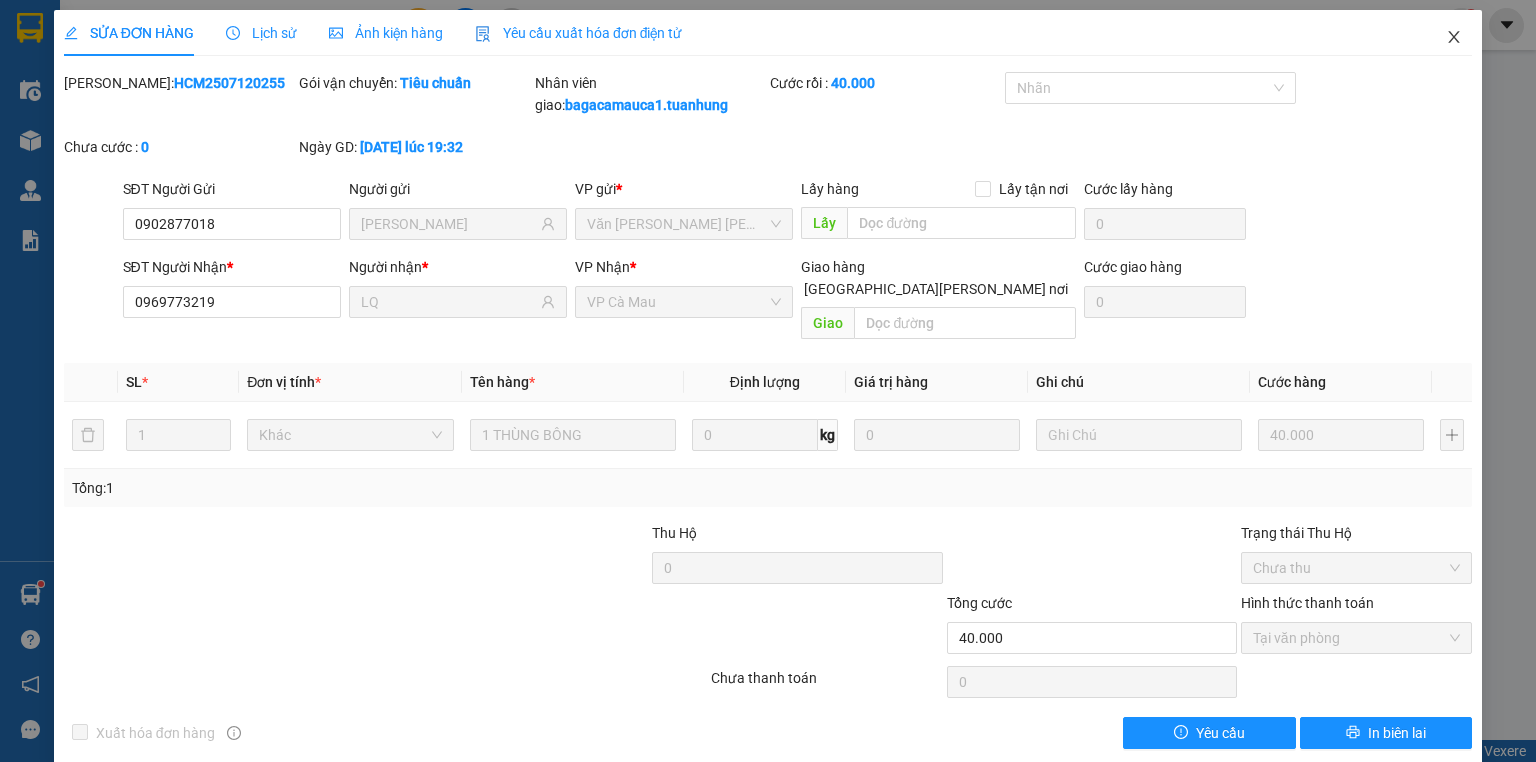 click at bounding box center [1454, 38] 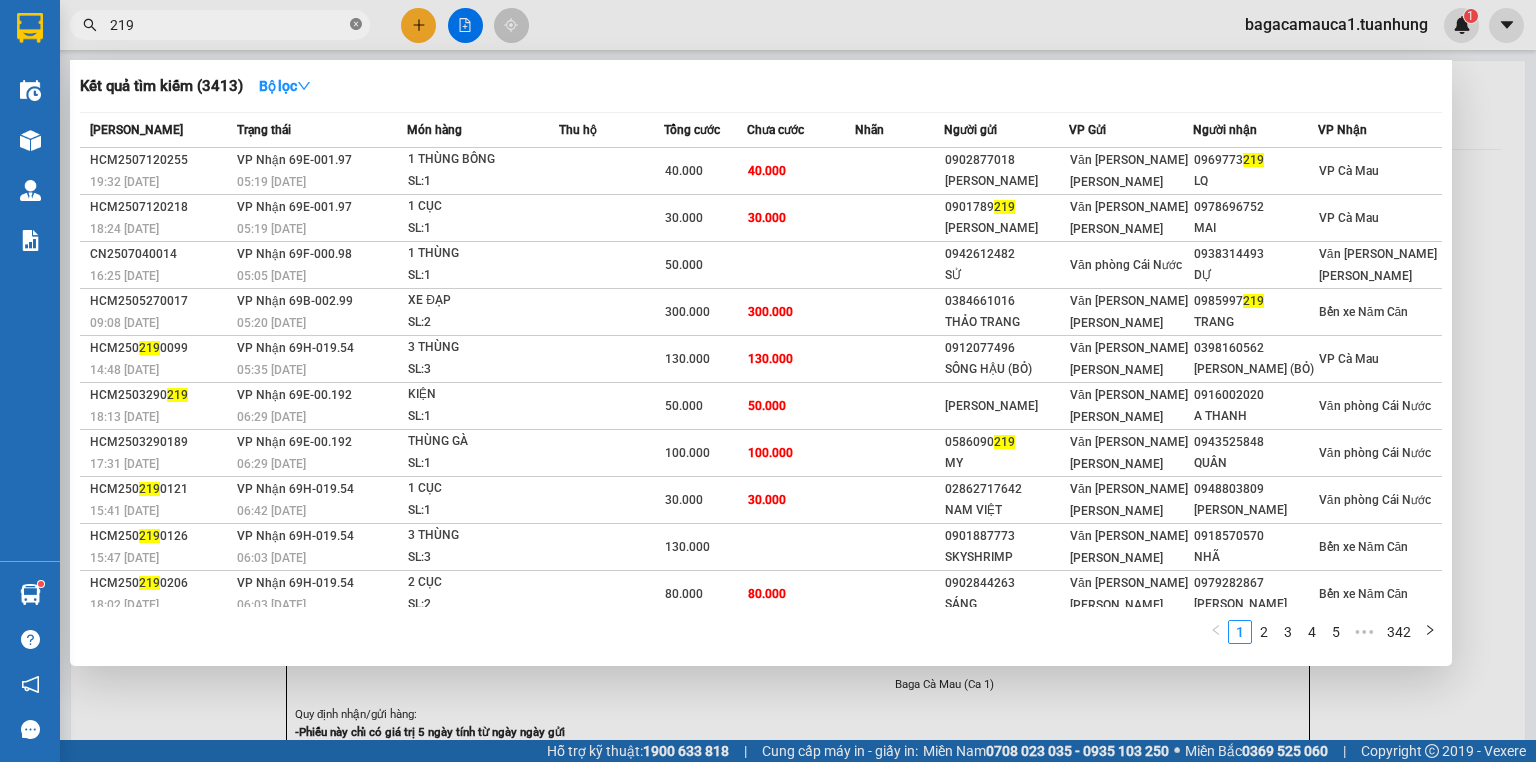 click 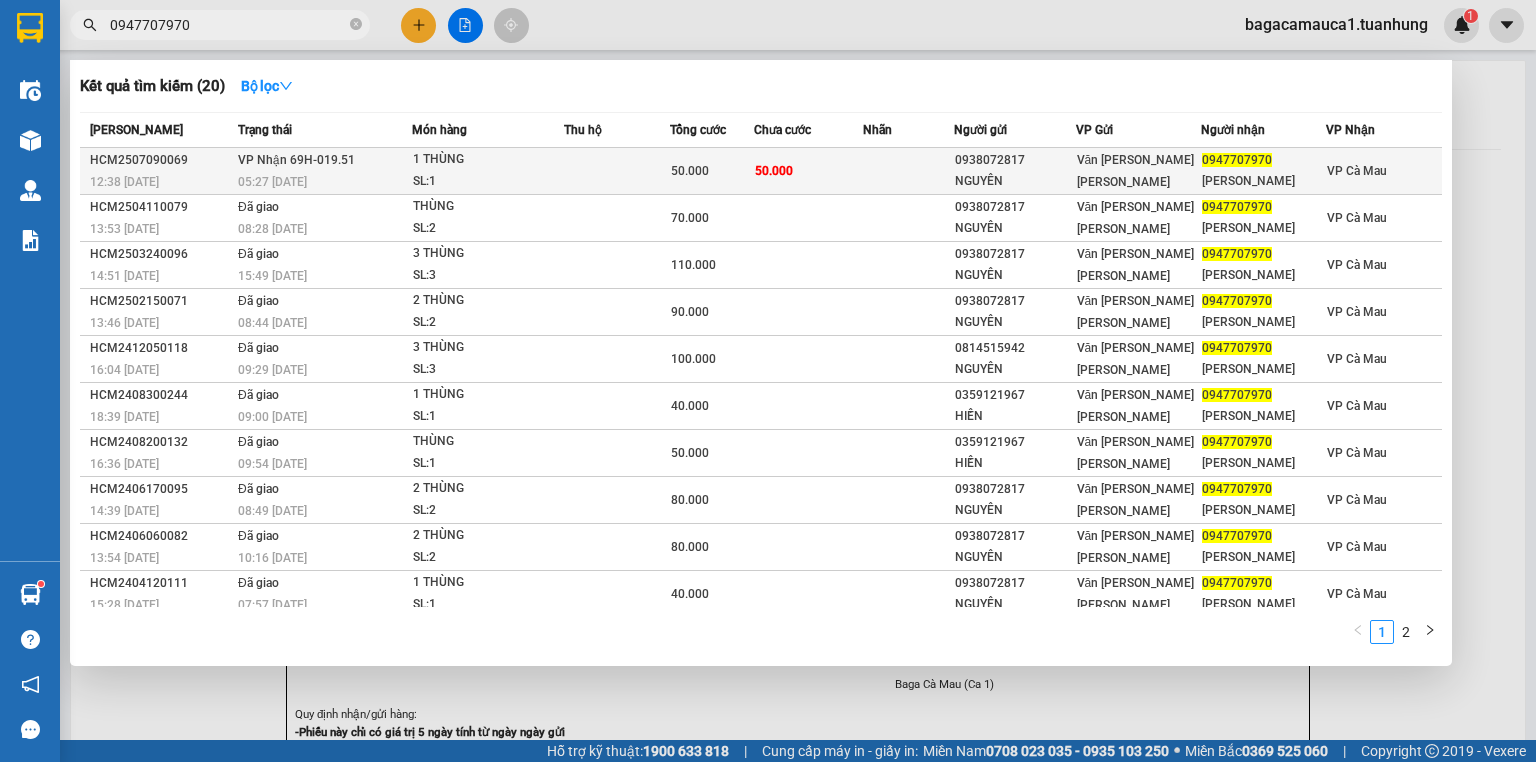 type on "0947707970" 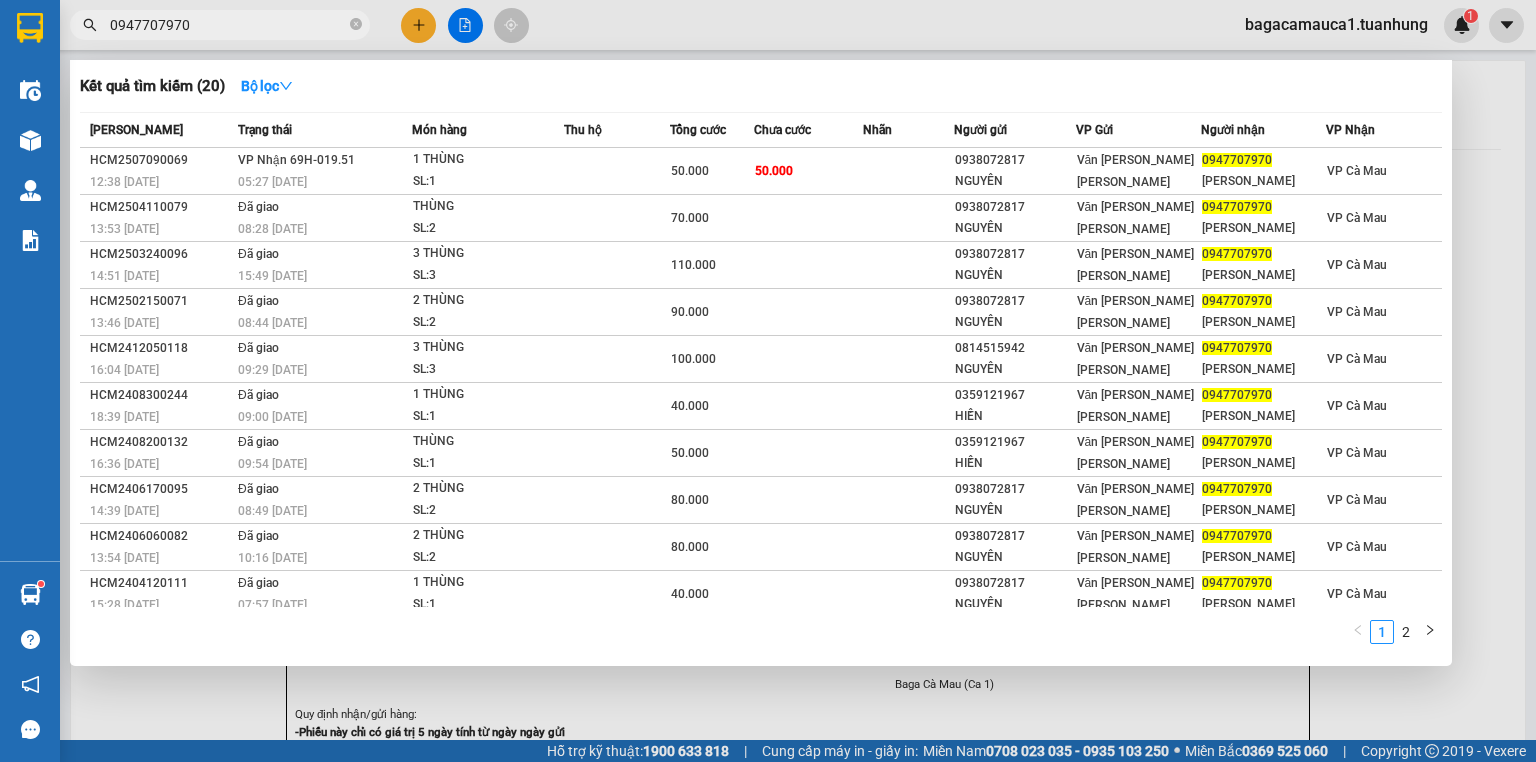 click at bounding box center (617, 171) 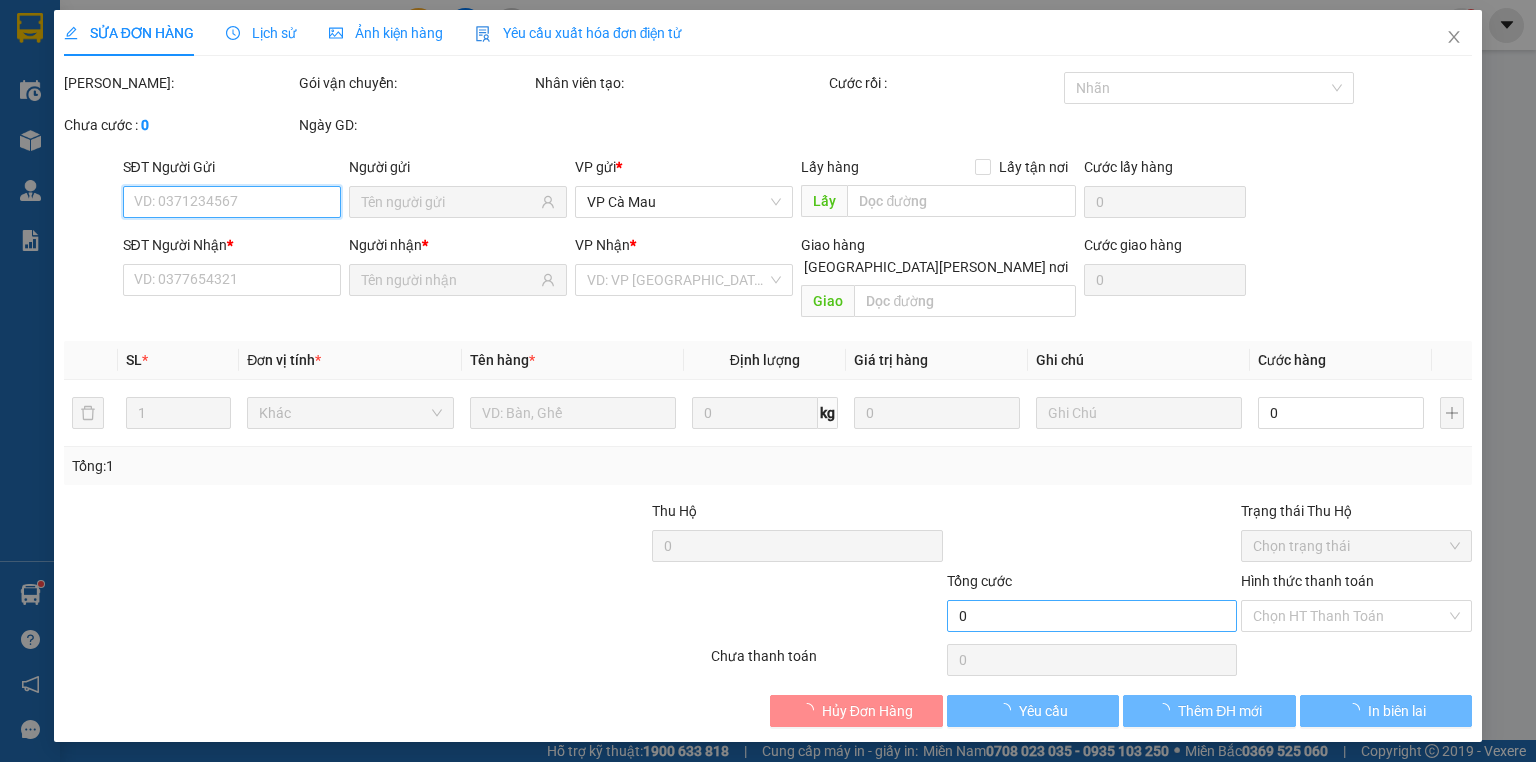 type on "0938072817" 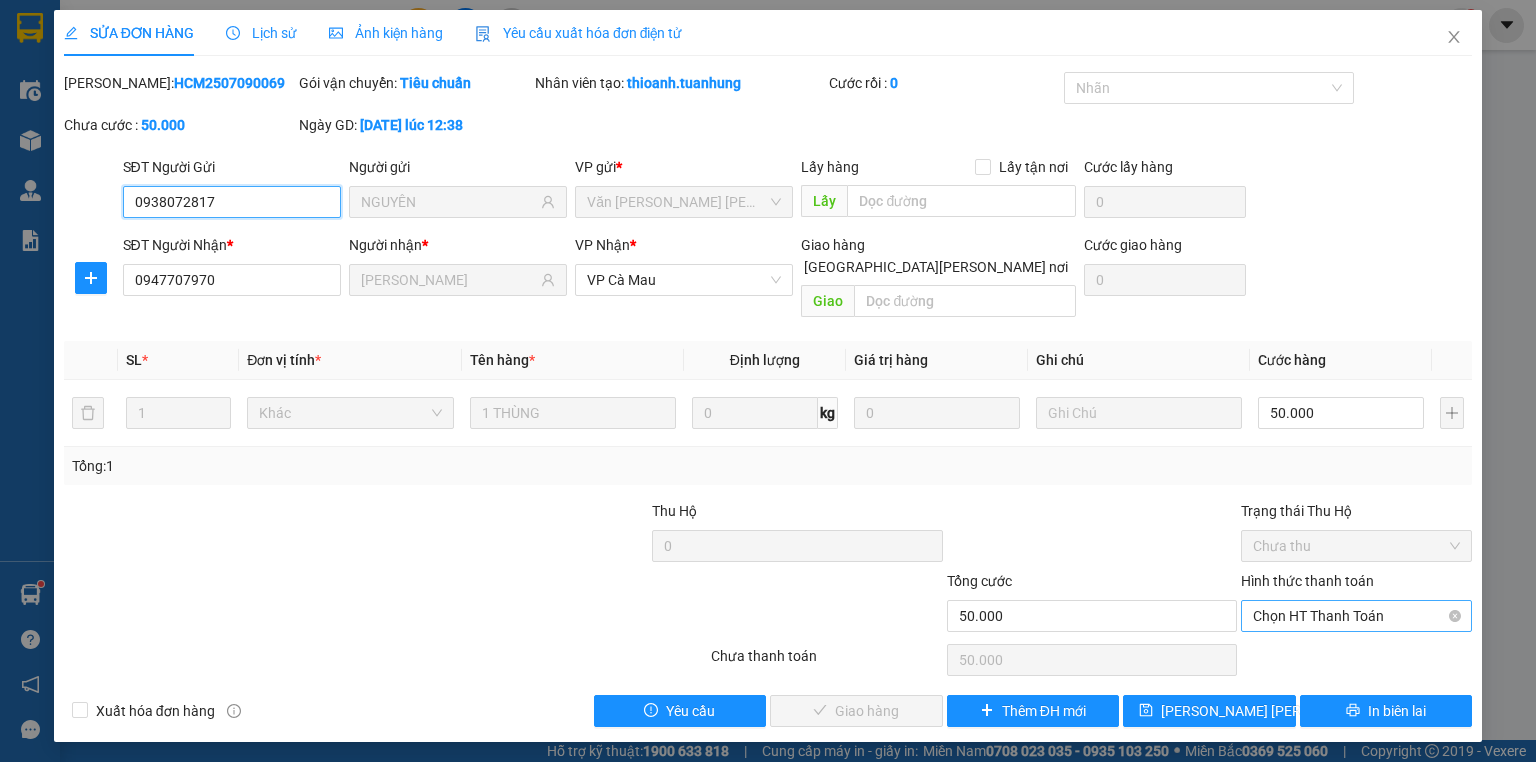 click on "Chọn HT Thanh Toán" at bounding box center [1356, 616] 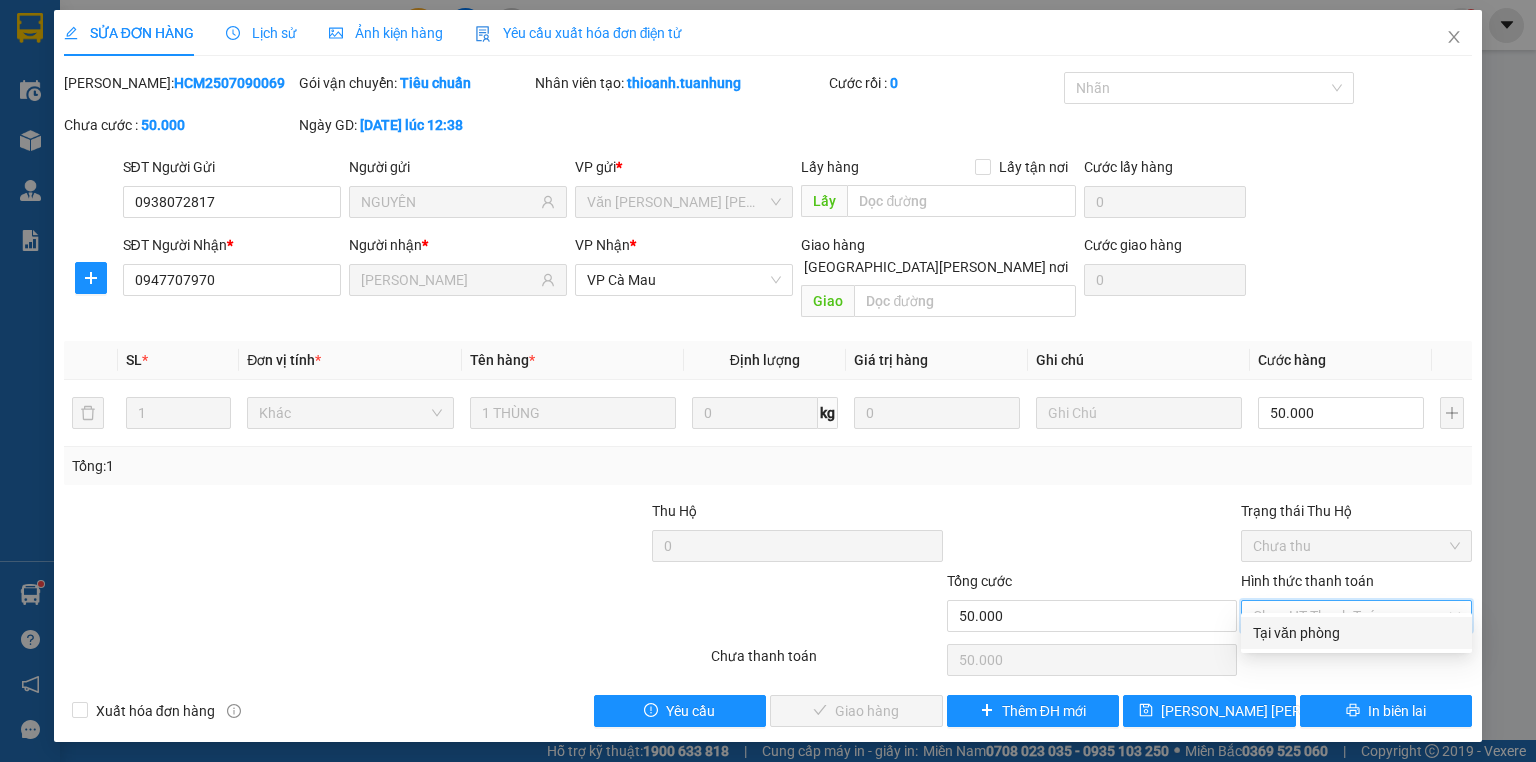 click on "Tại văn phòng" at bounding box center [1356, 633] 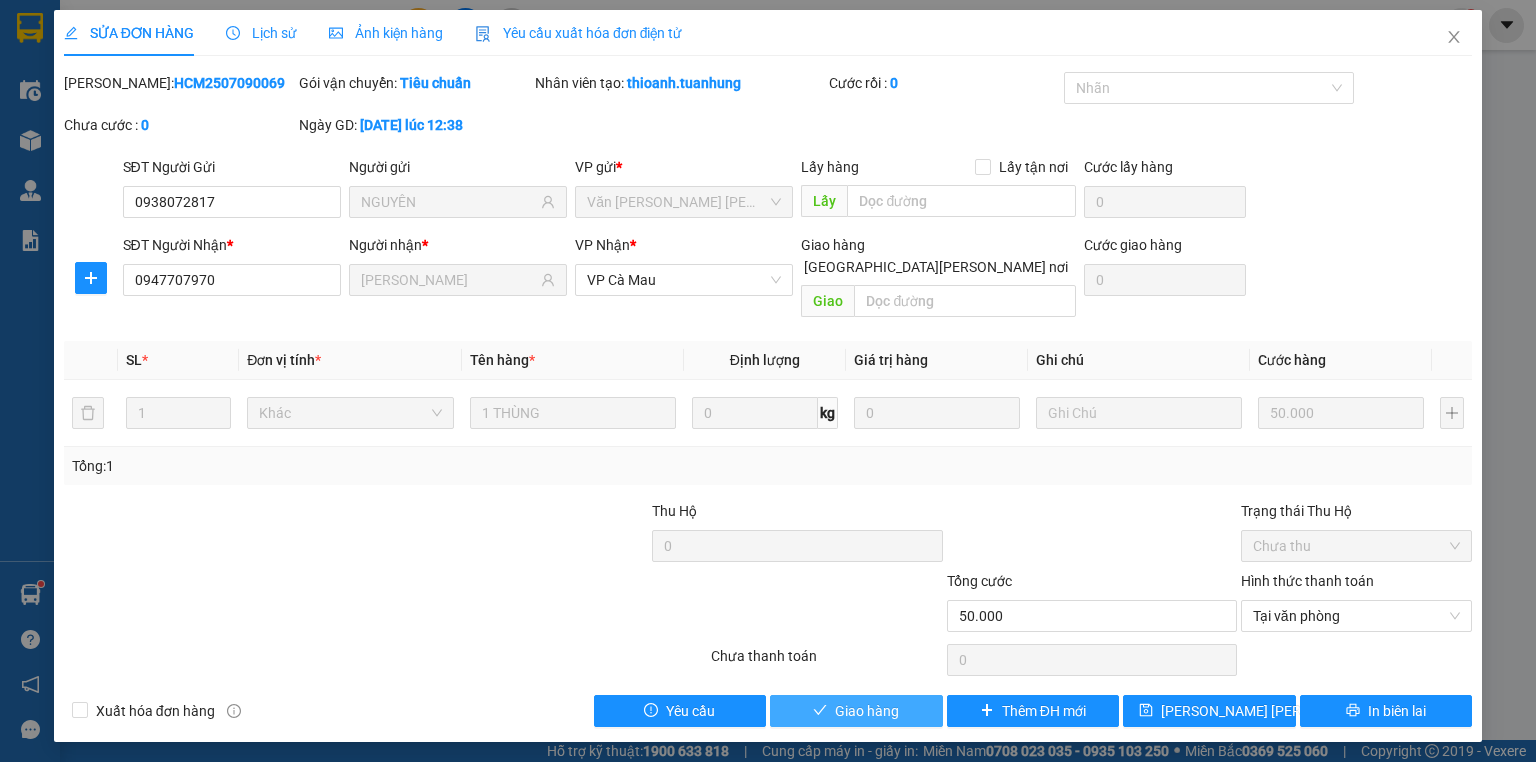 click on "Giao hàng" at bounding box center (856, 711) 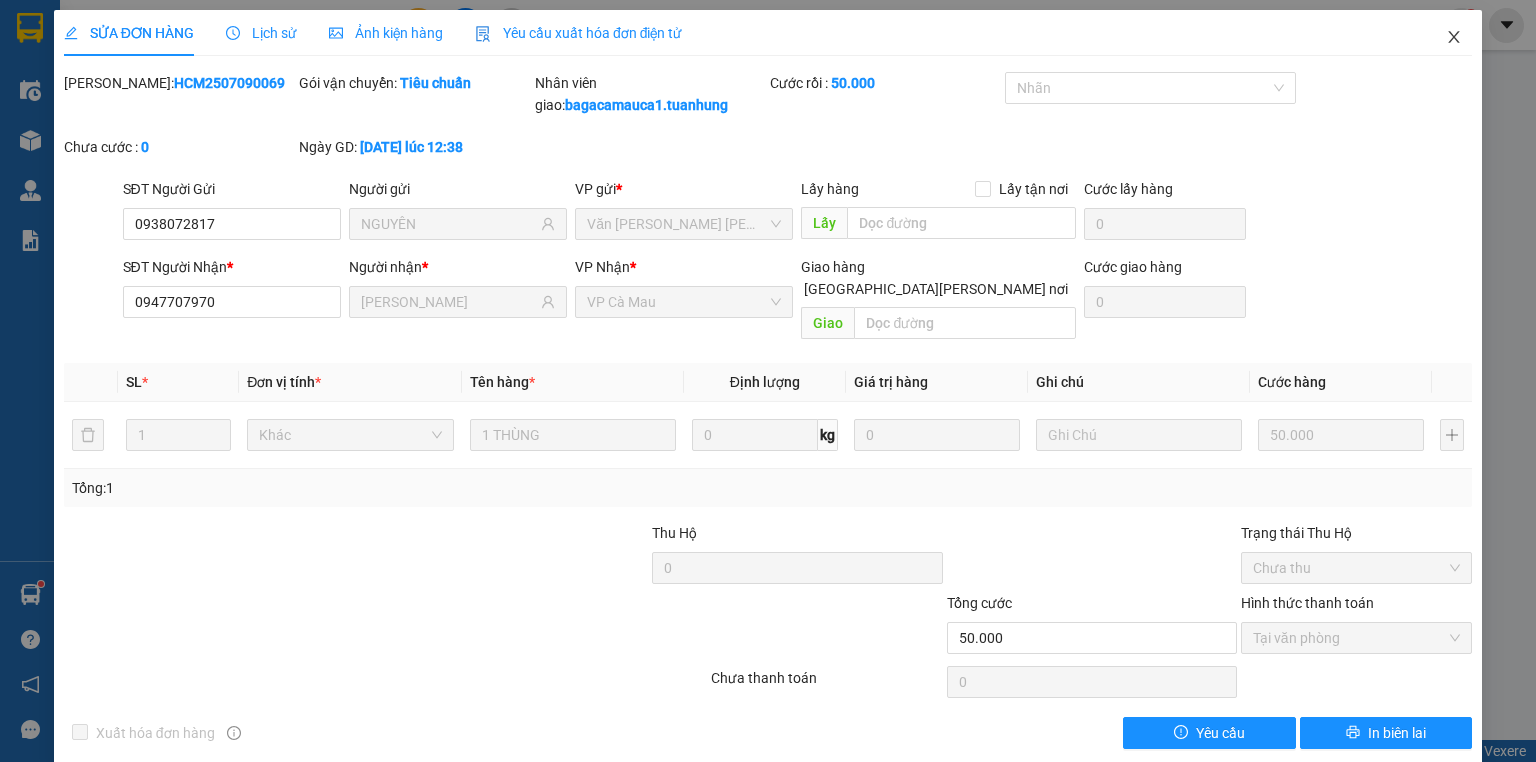 click at bounding box center [1454, 38] 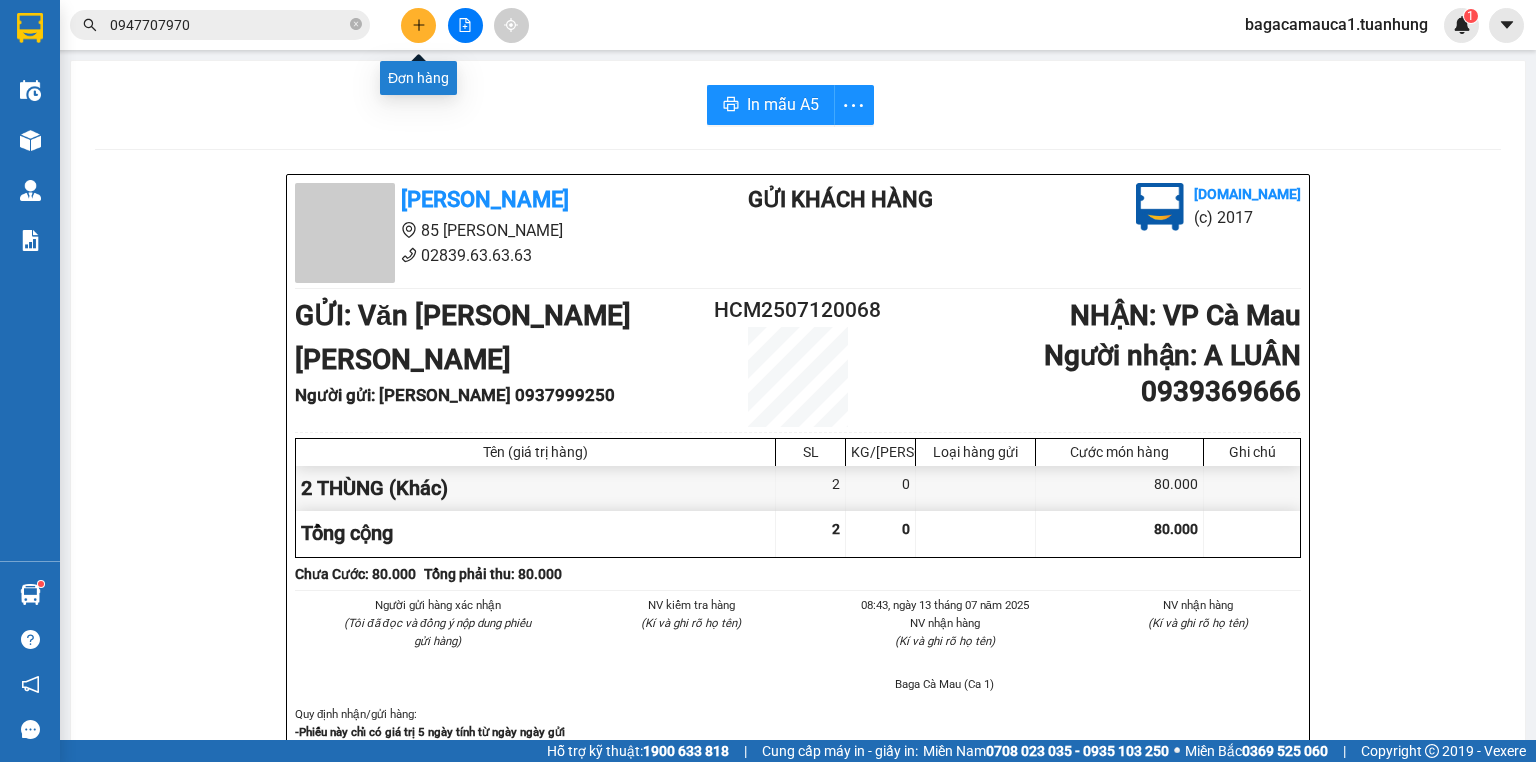 click at bounding box center [418, 25] 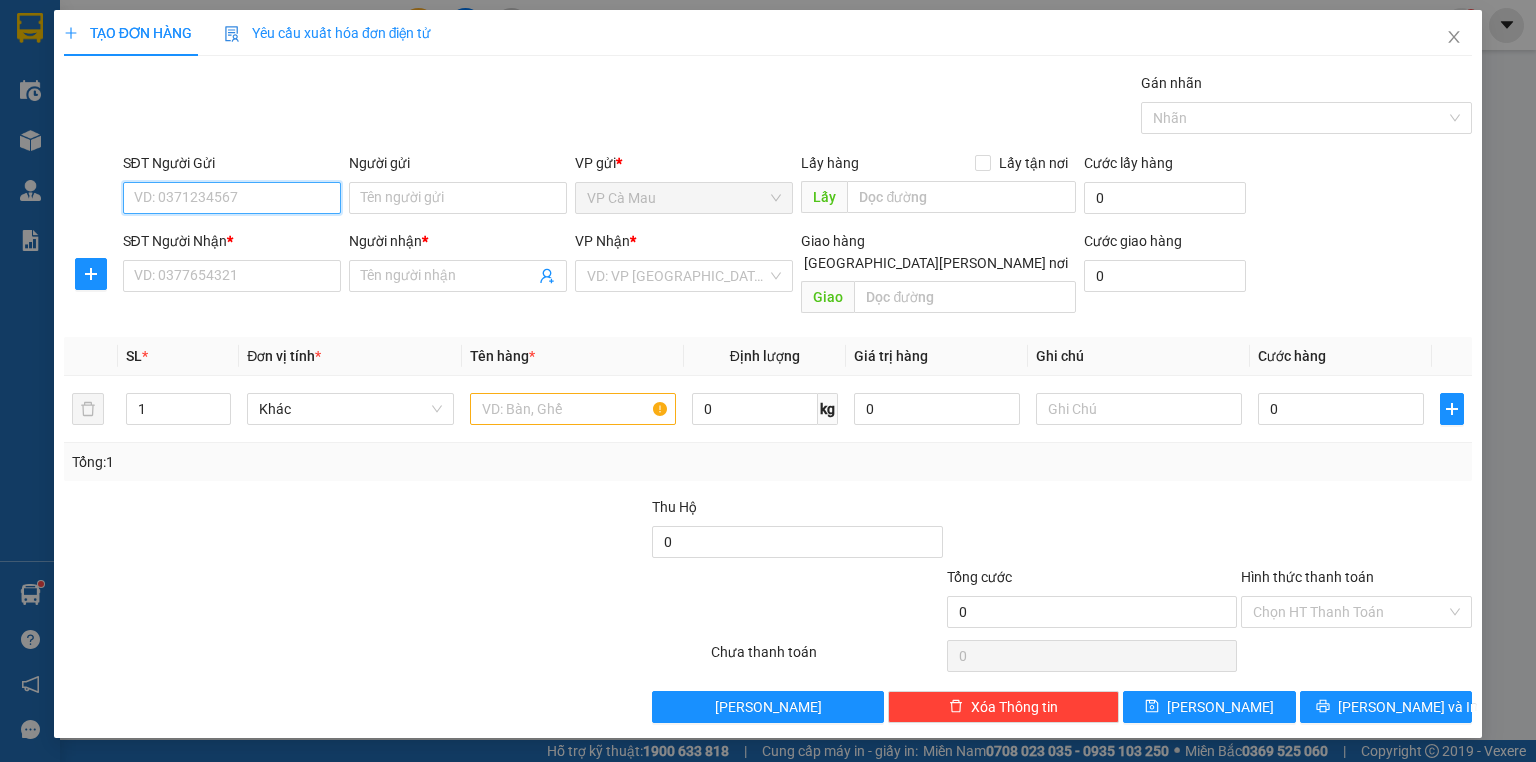 click on "SĐT Người Gửi" at bounding box center [232, 198] 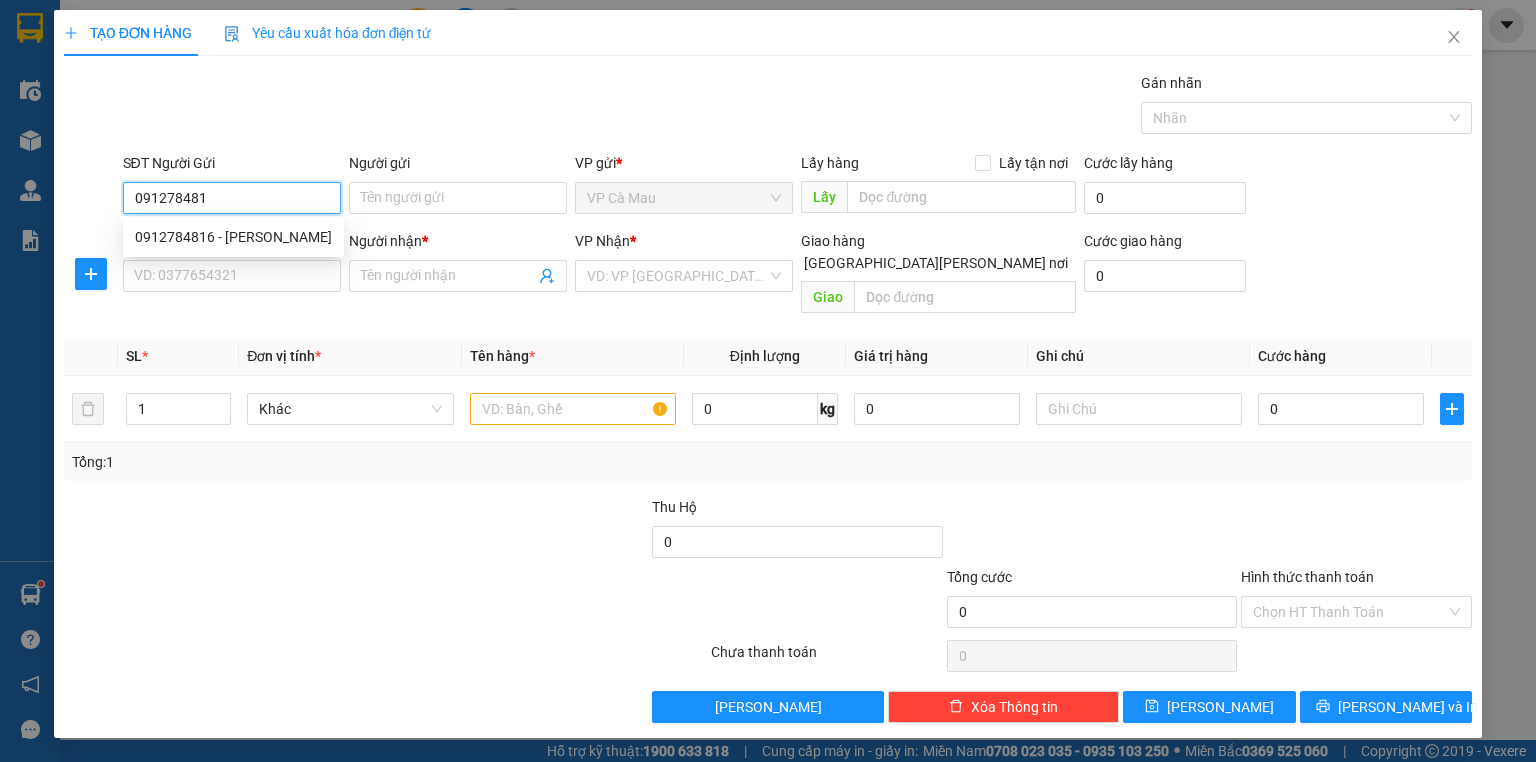 type on "0912784816" 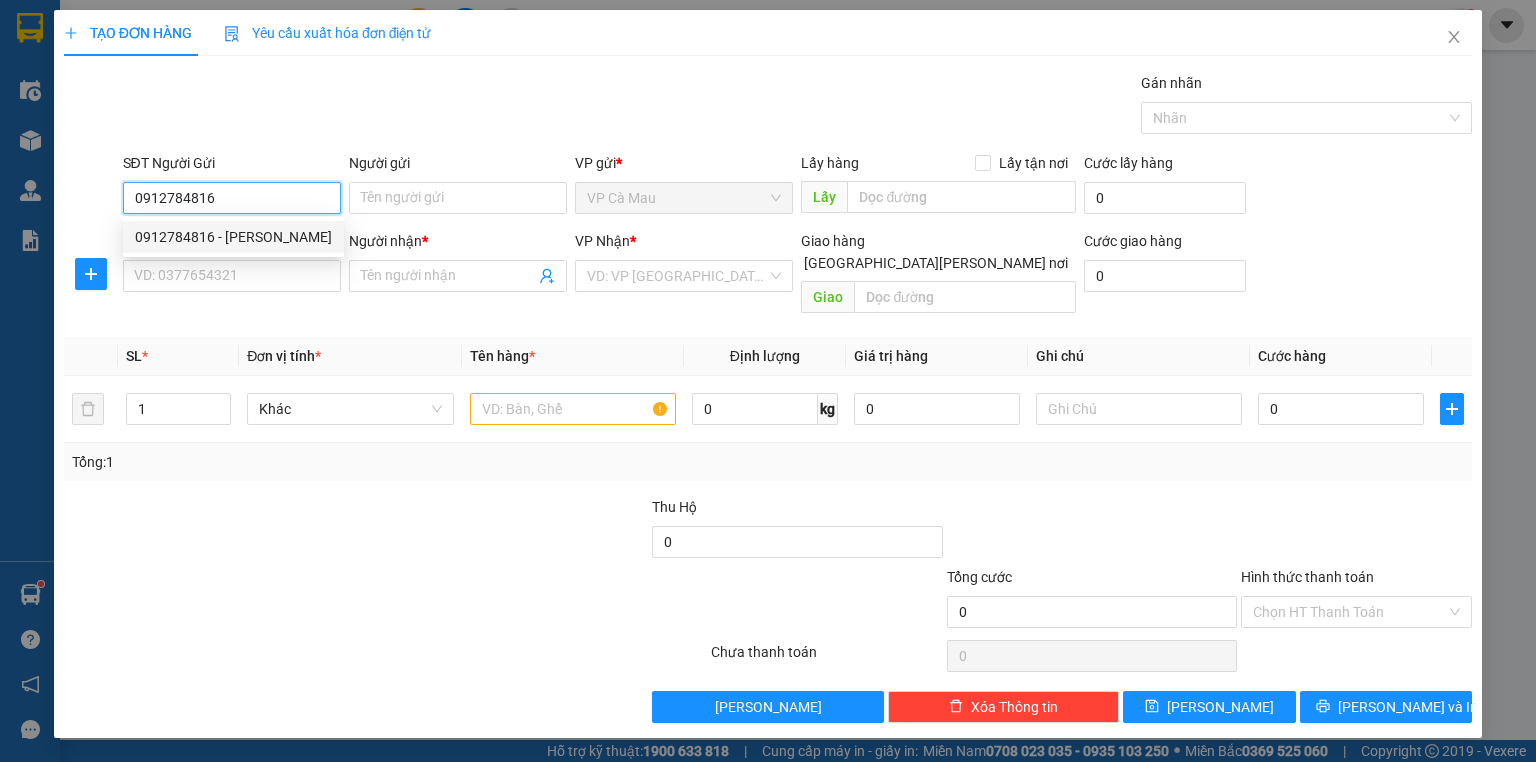 click on "0912784816 - HUỆ" at bounding box center (233, 237) 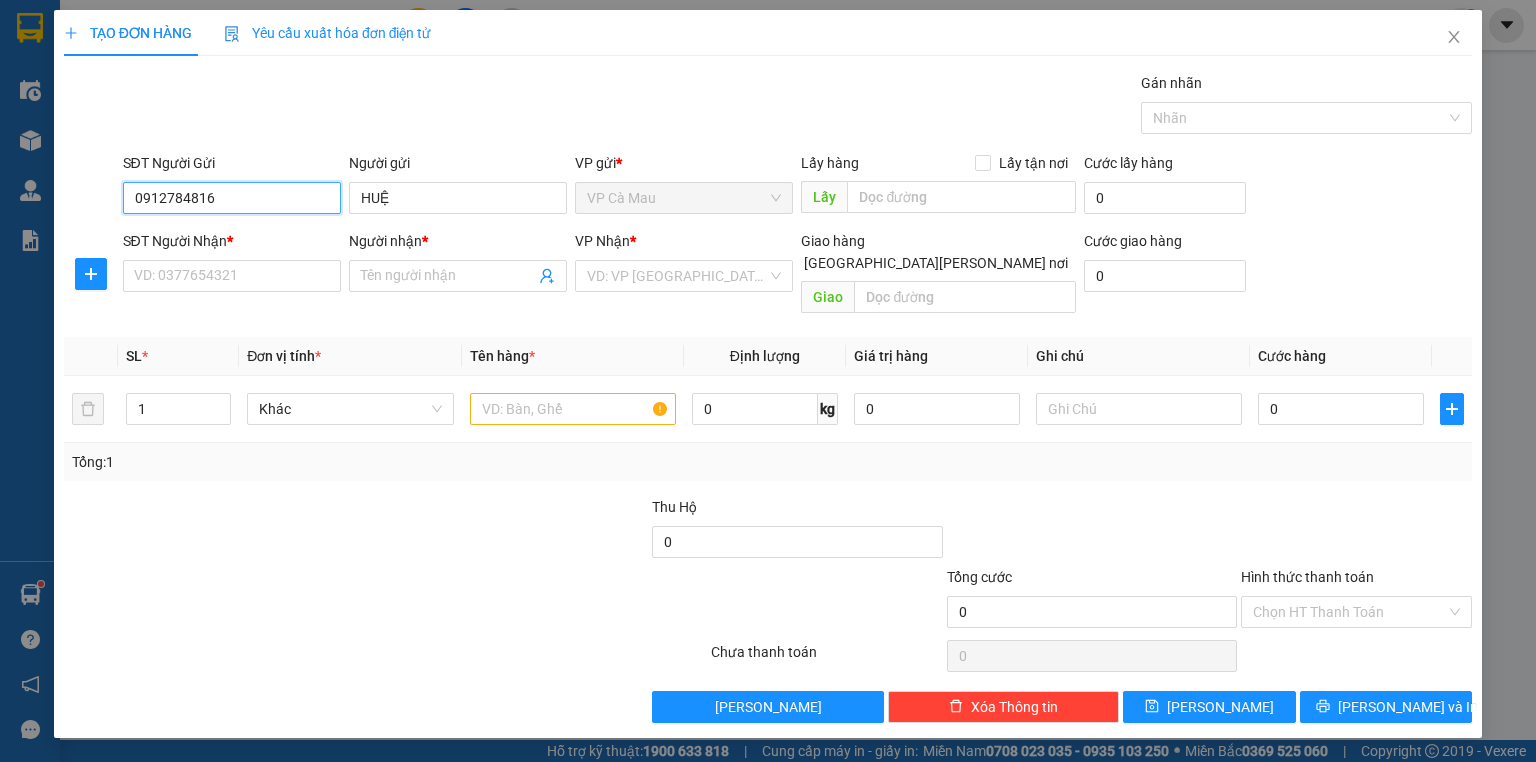 type on "0912784816" 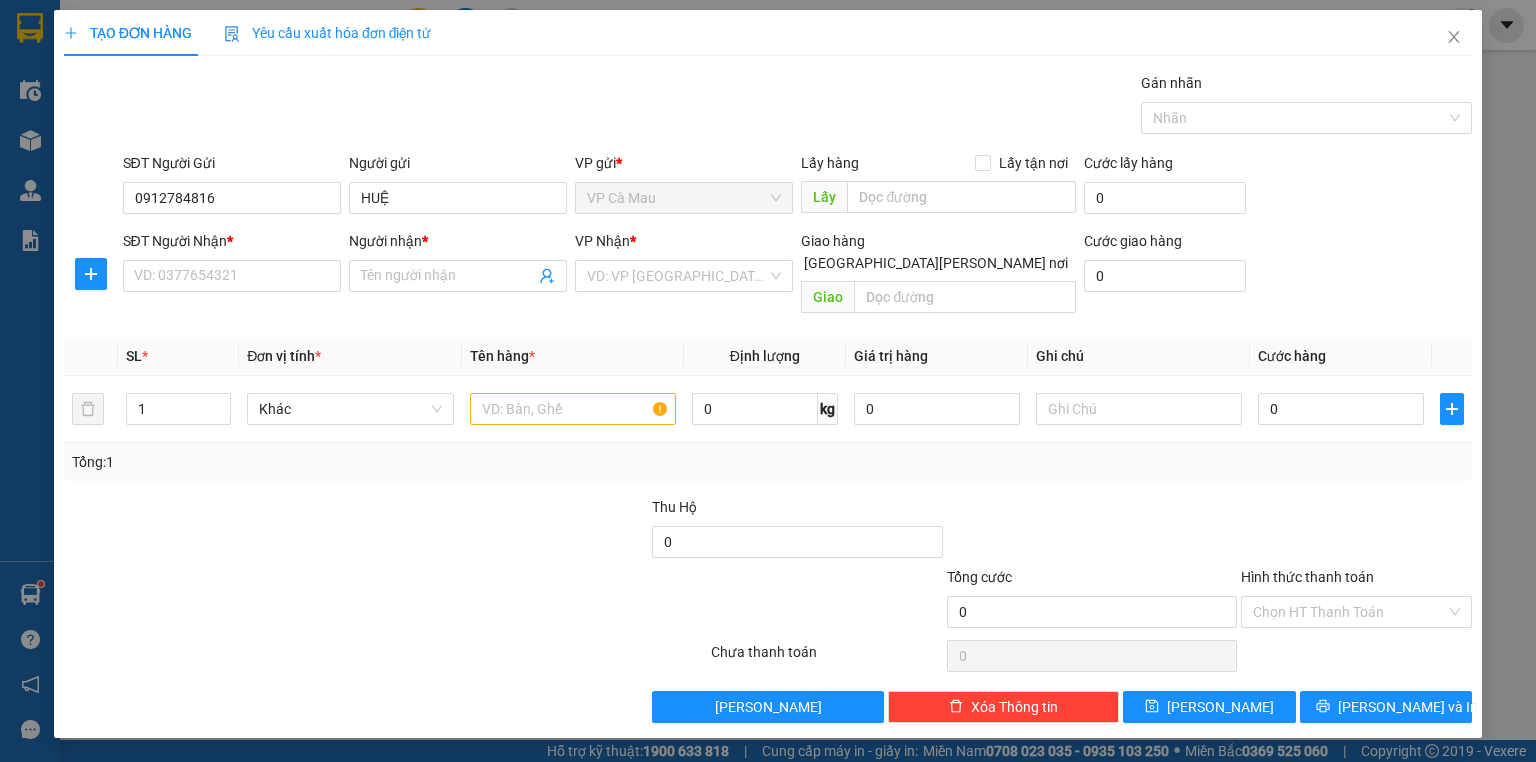 click on "SĐT Người Nhận  * VD: 0377654321" at bounding box center (232, 265) 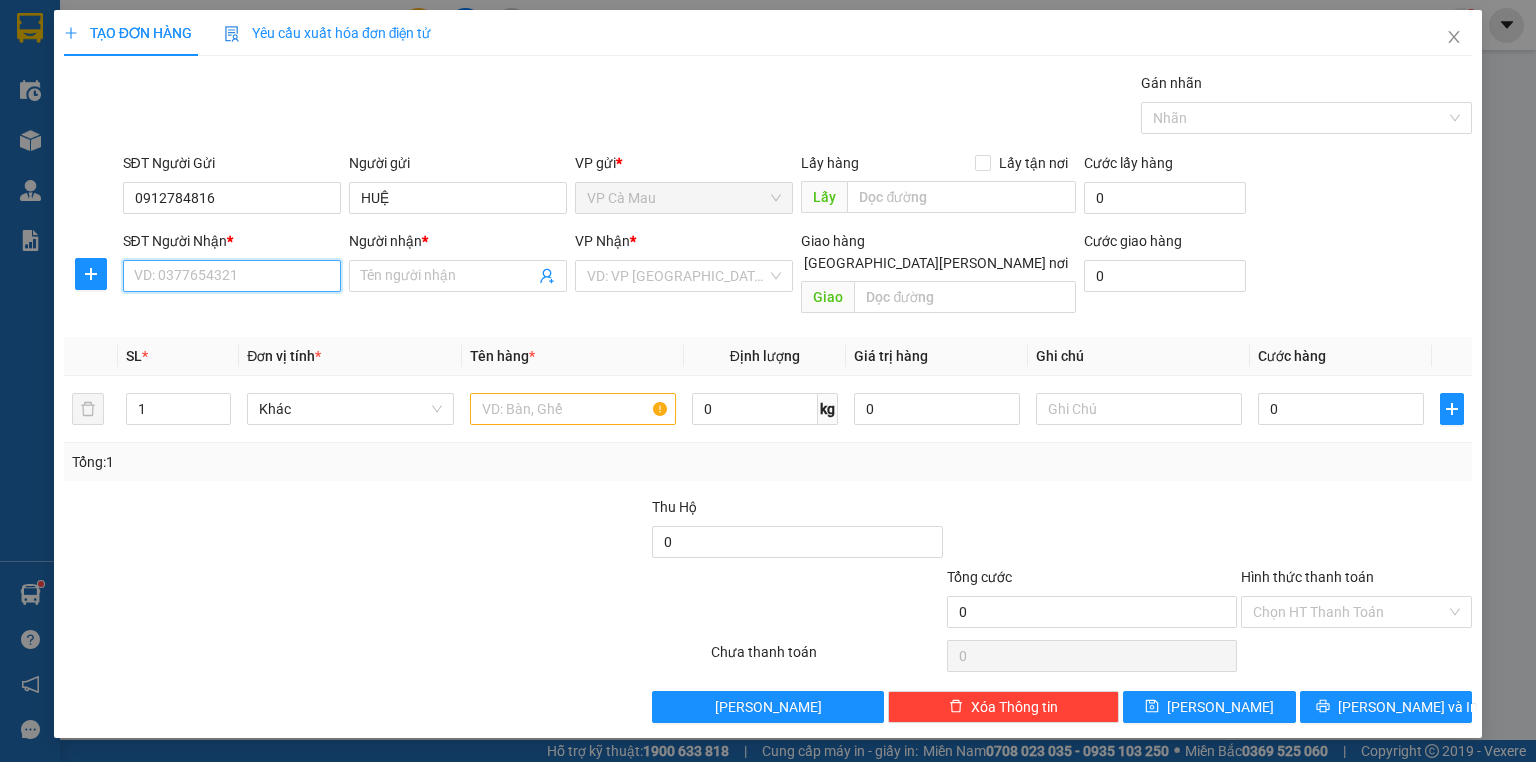 click on "SĐT Người Nhận  *" at bounding box center [232, 276] 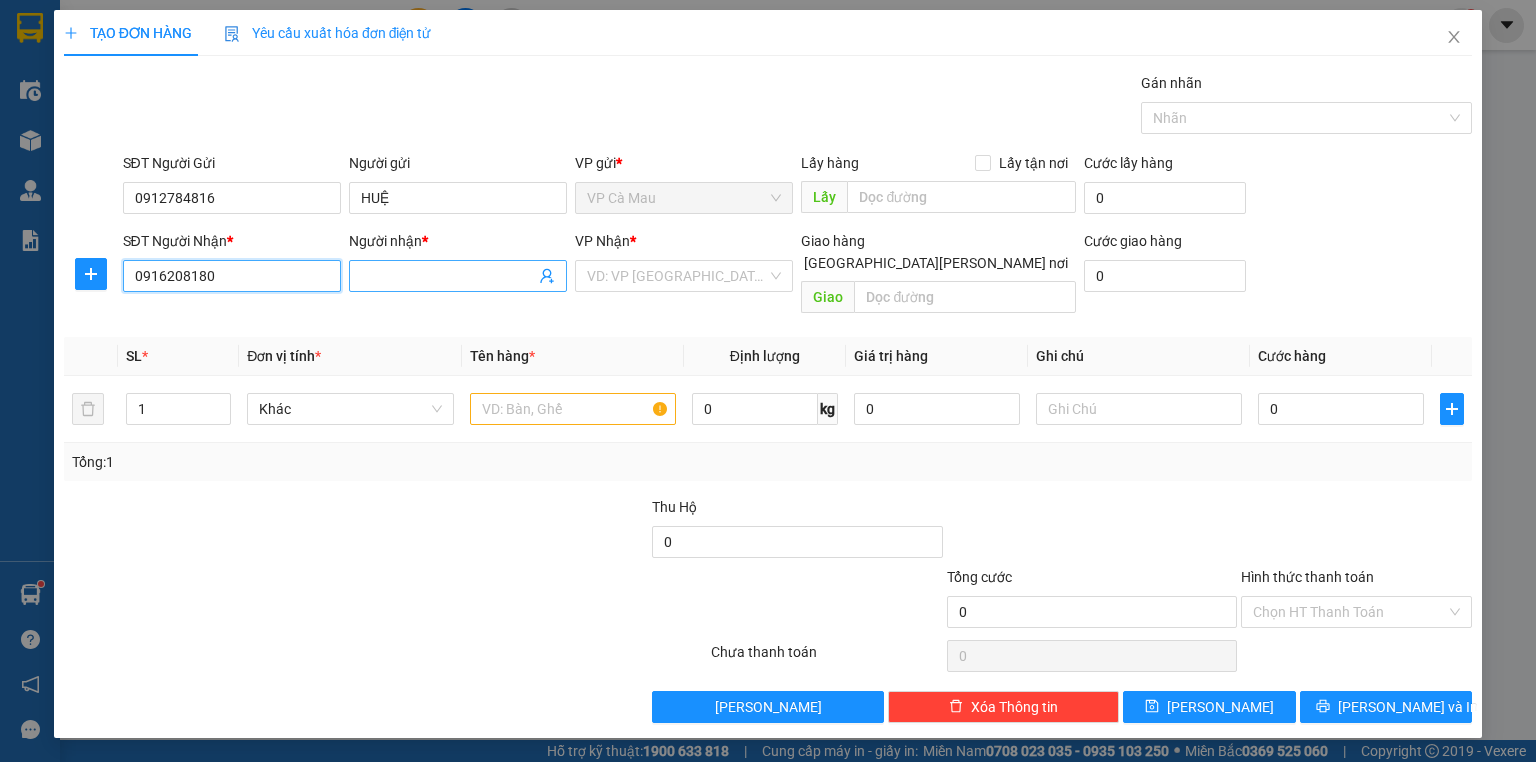 type on "0916208180" 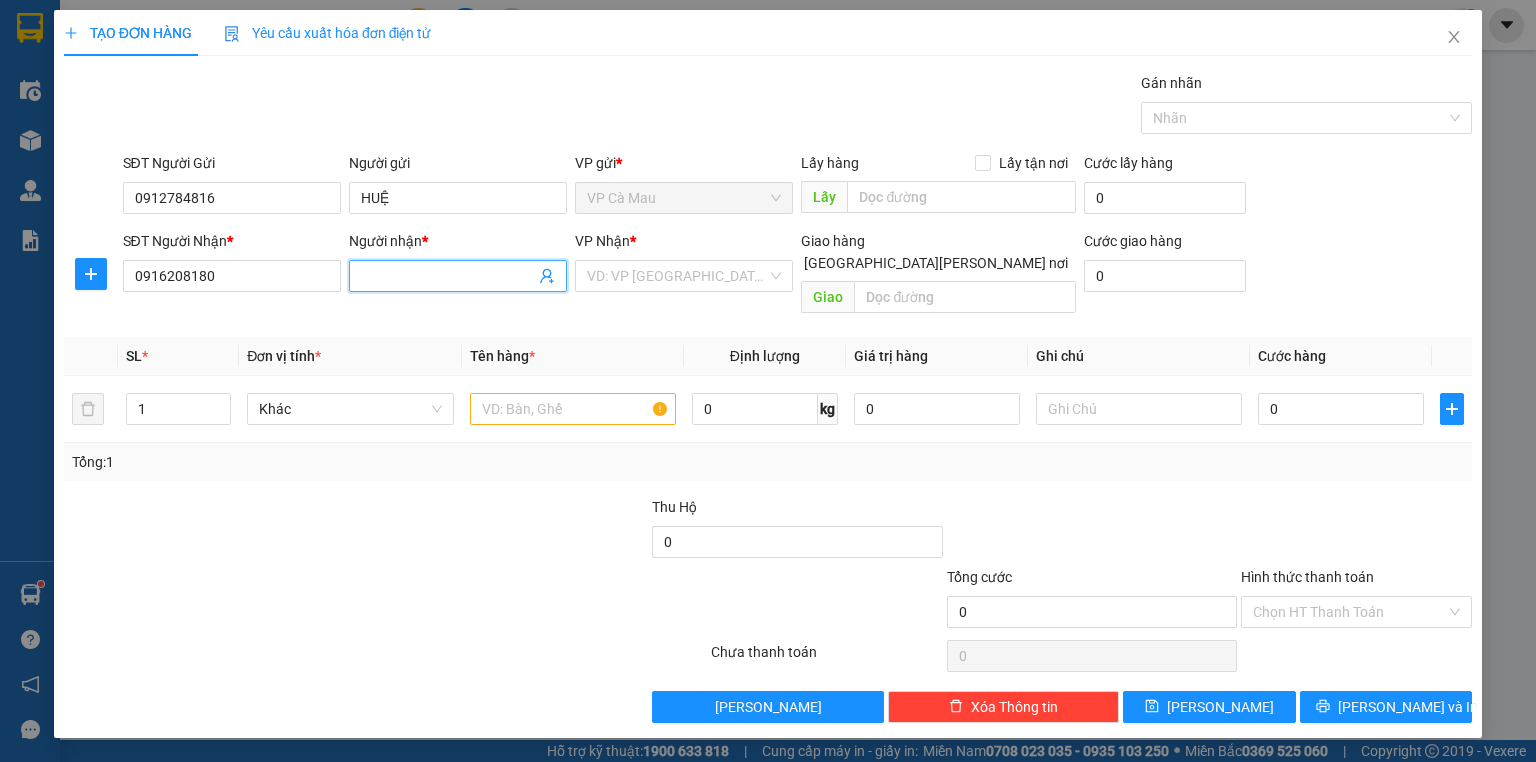 click at bounding box center (458, 276) 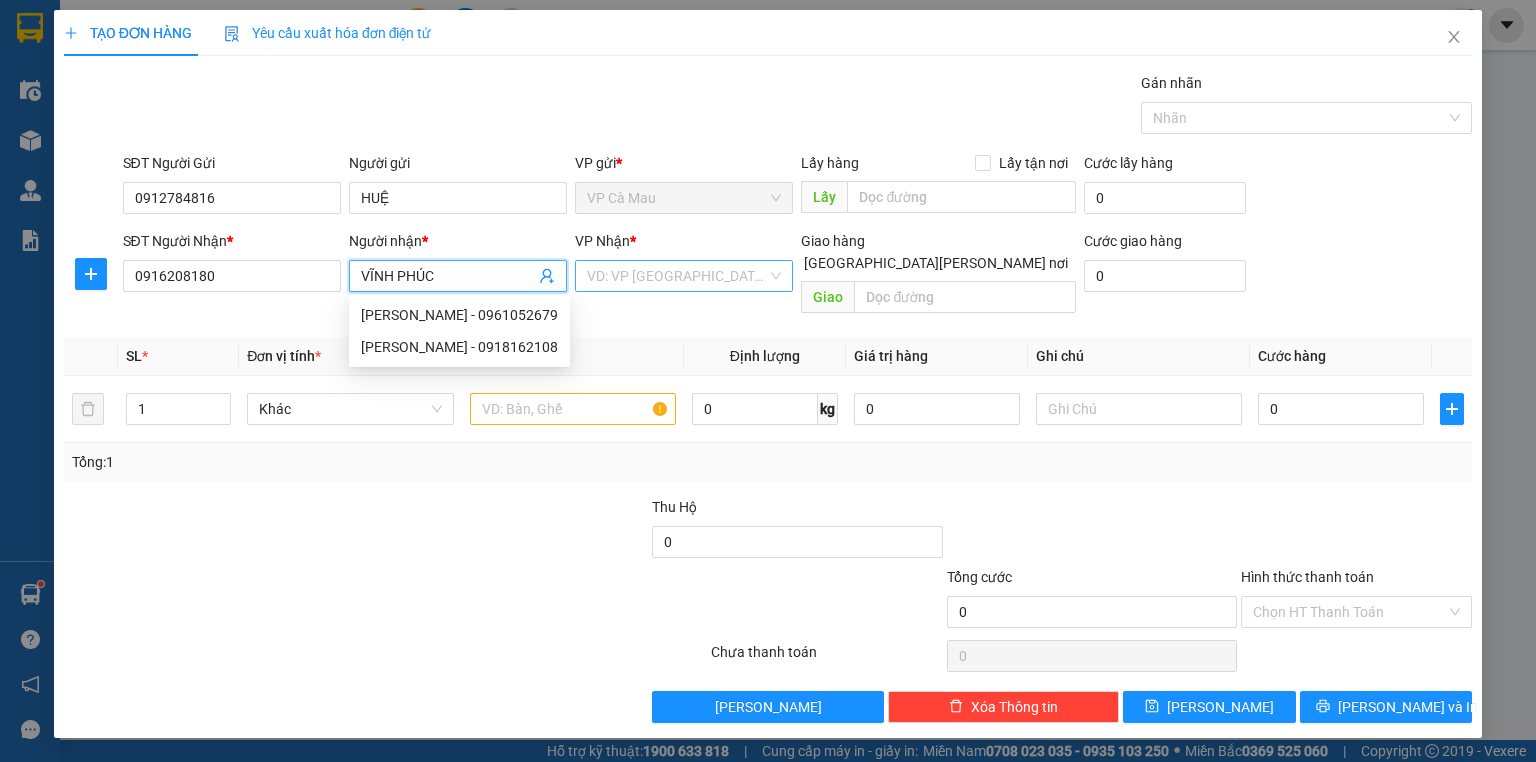 type on "VĨNH PHÚC" 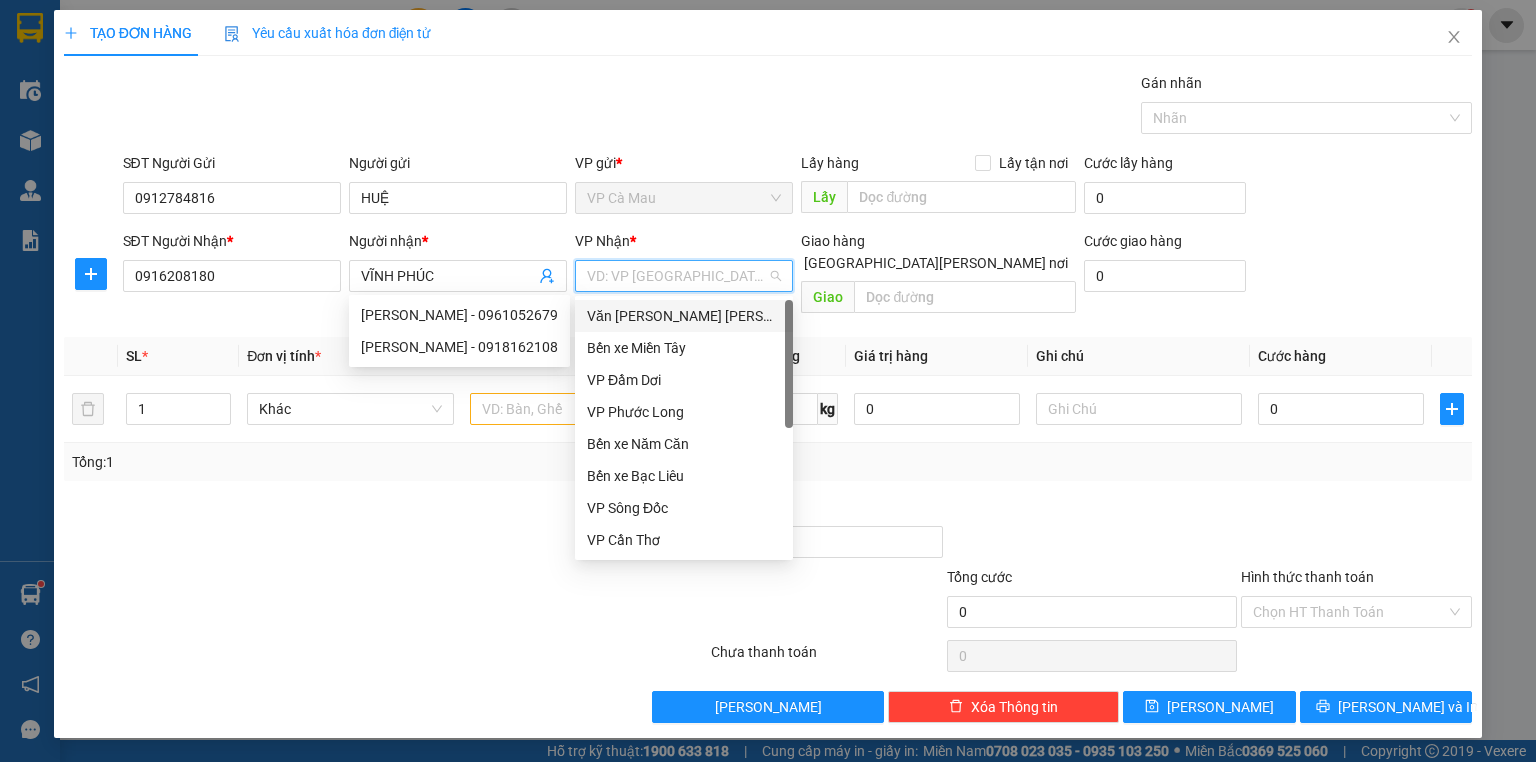 click at bounding box center (677, 276) 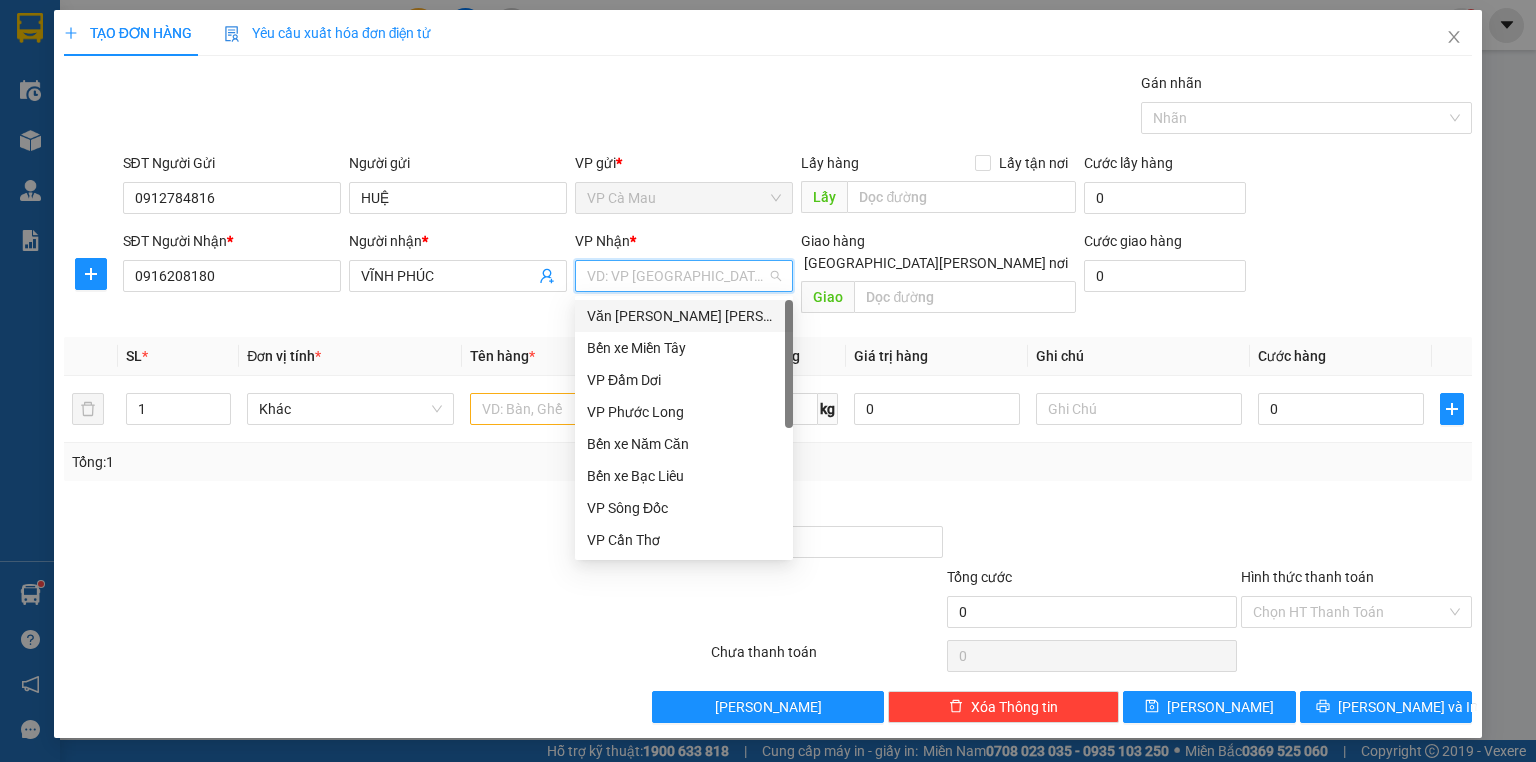click on "Văn [PERSON_NAME] [PERSON_NAME]" at bounding box center (684, 316) 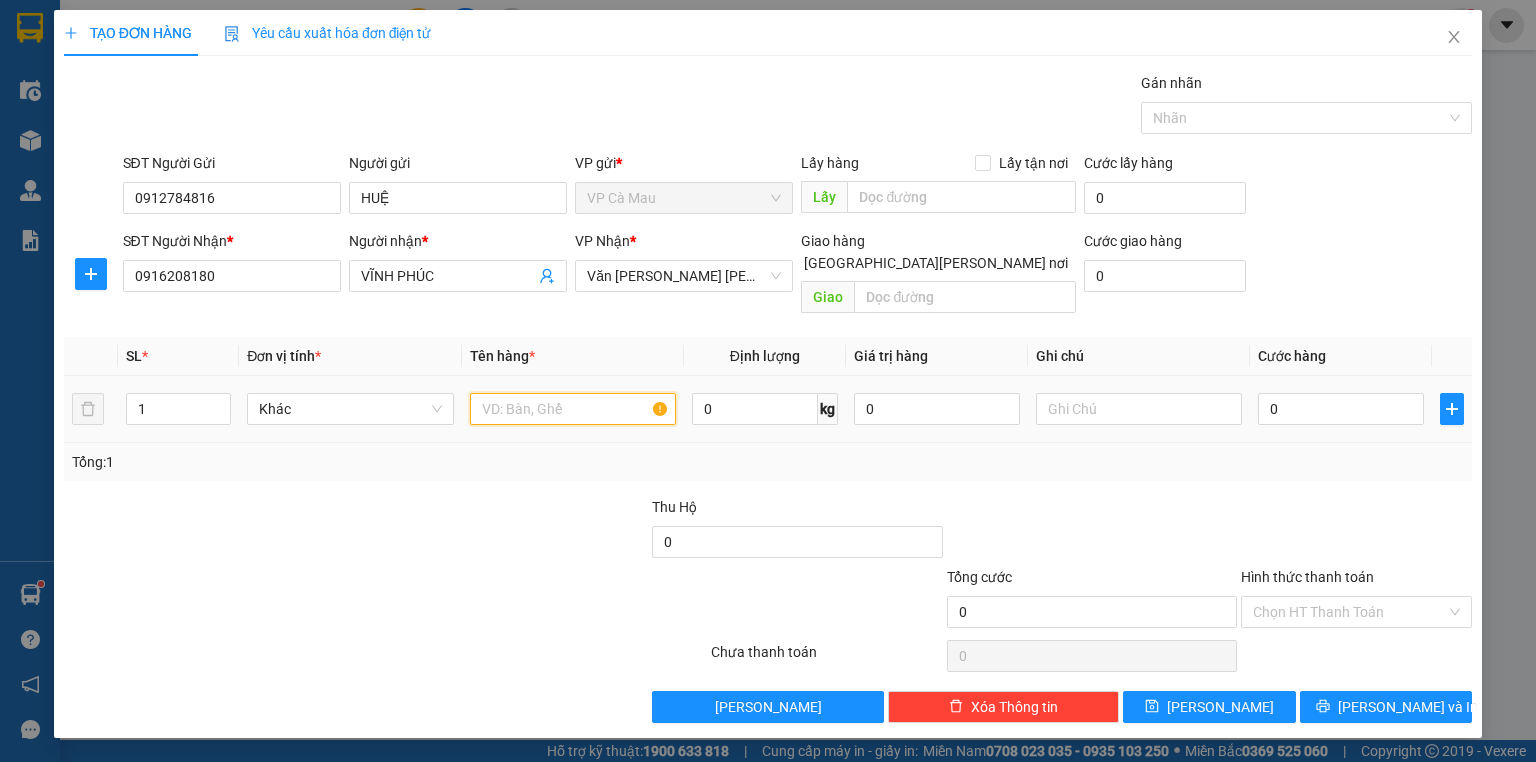 click at bounding box center [573, 409] 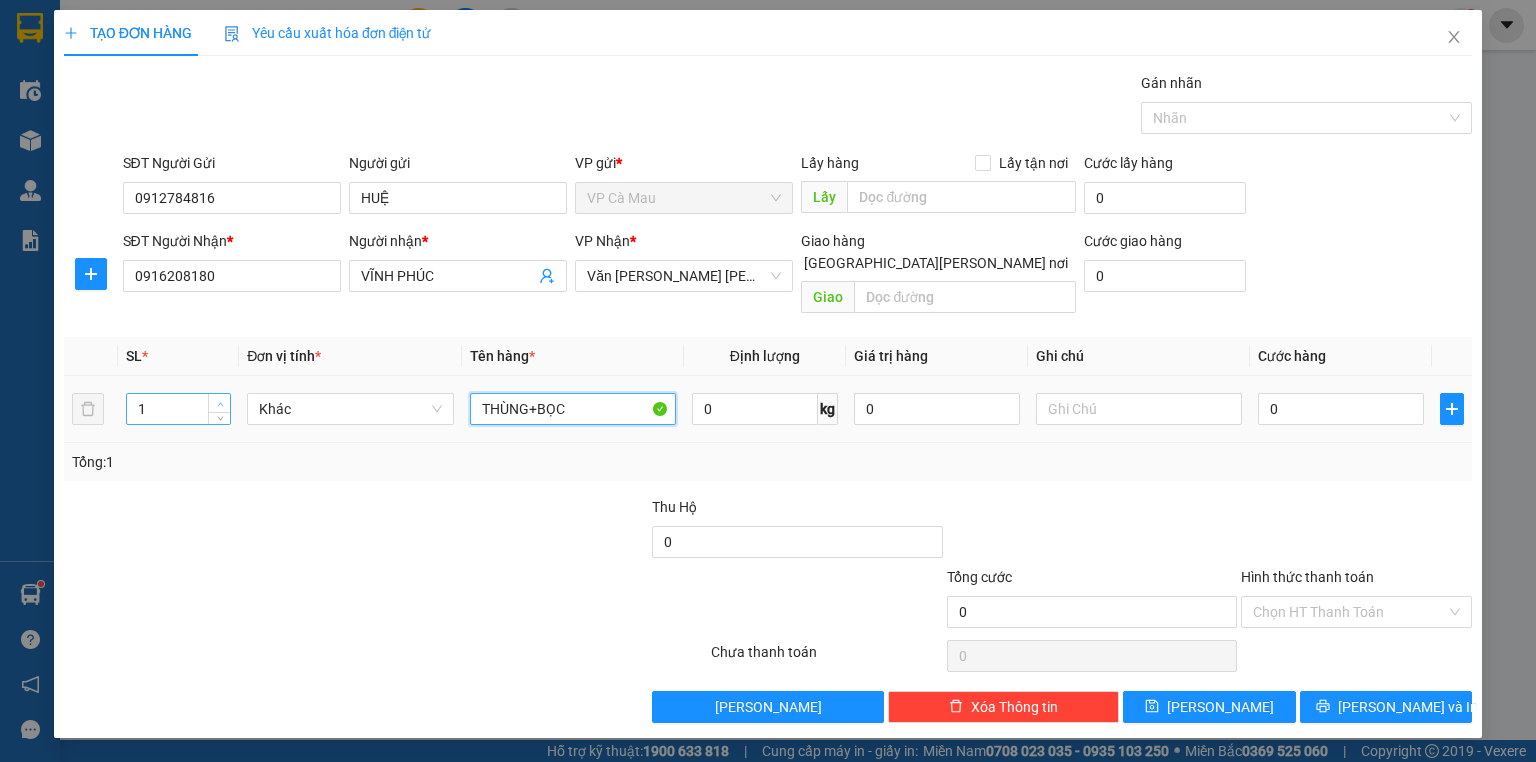 type on "THÙNG+BỌC" 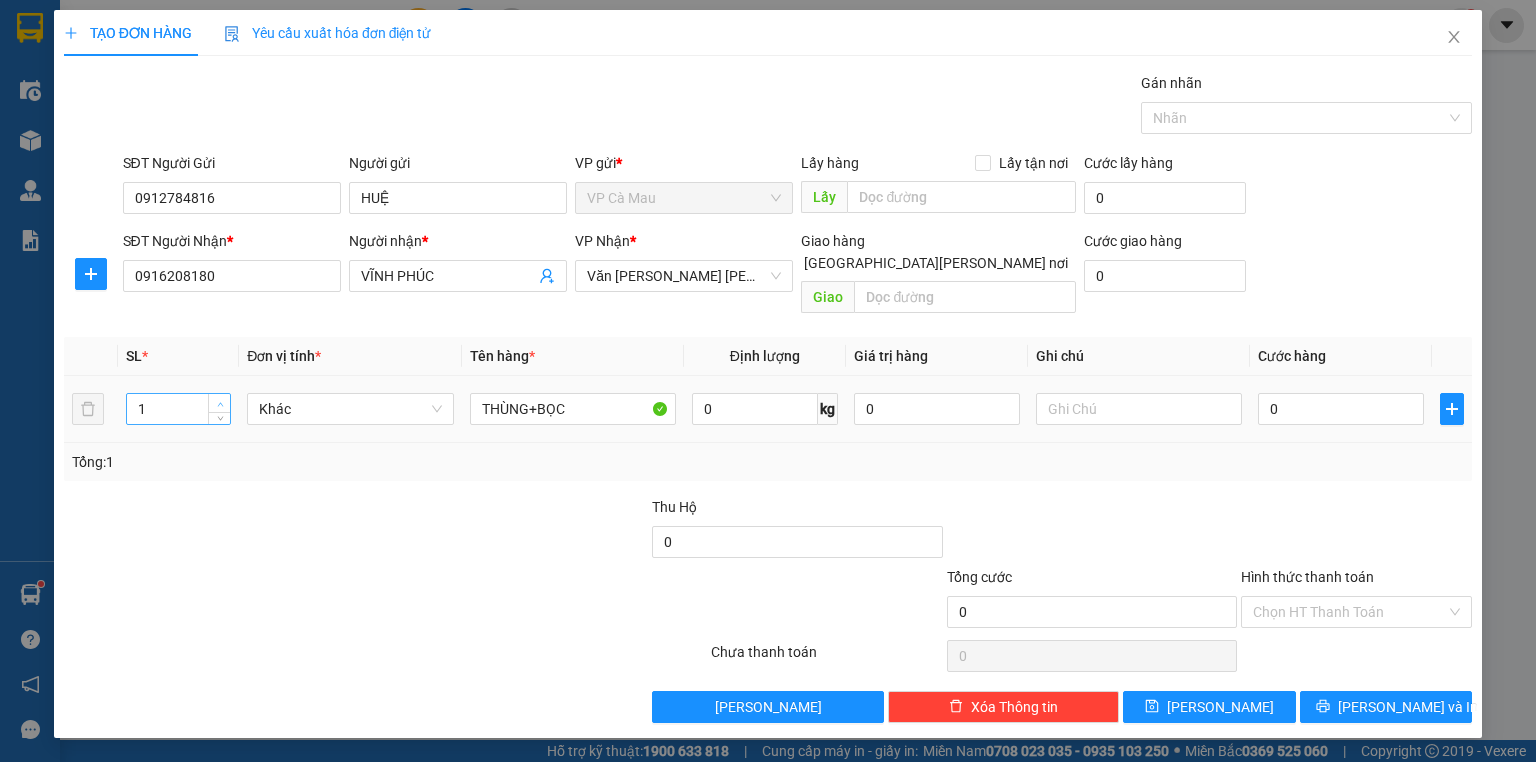 type on "2" 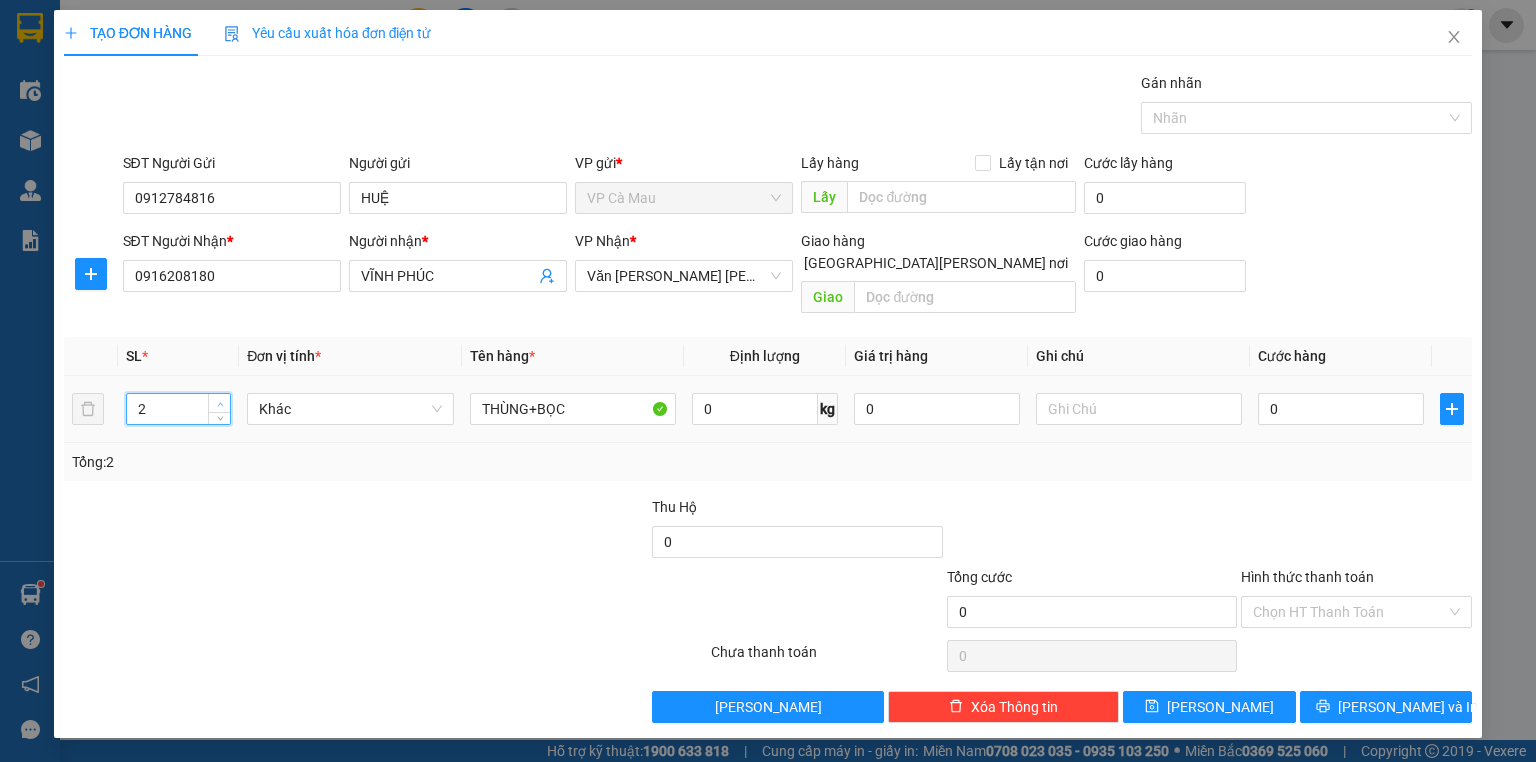 click at bounding box center (220, 404) 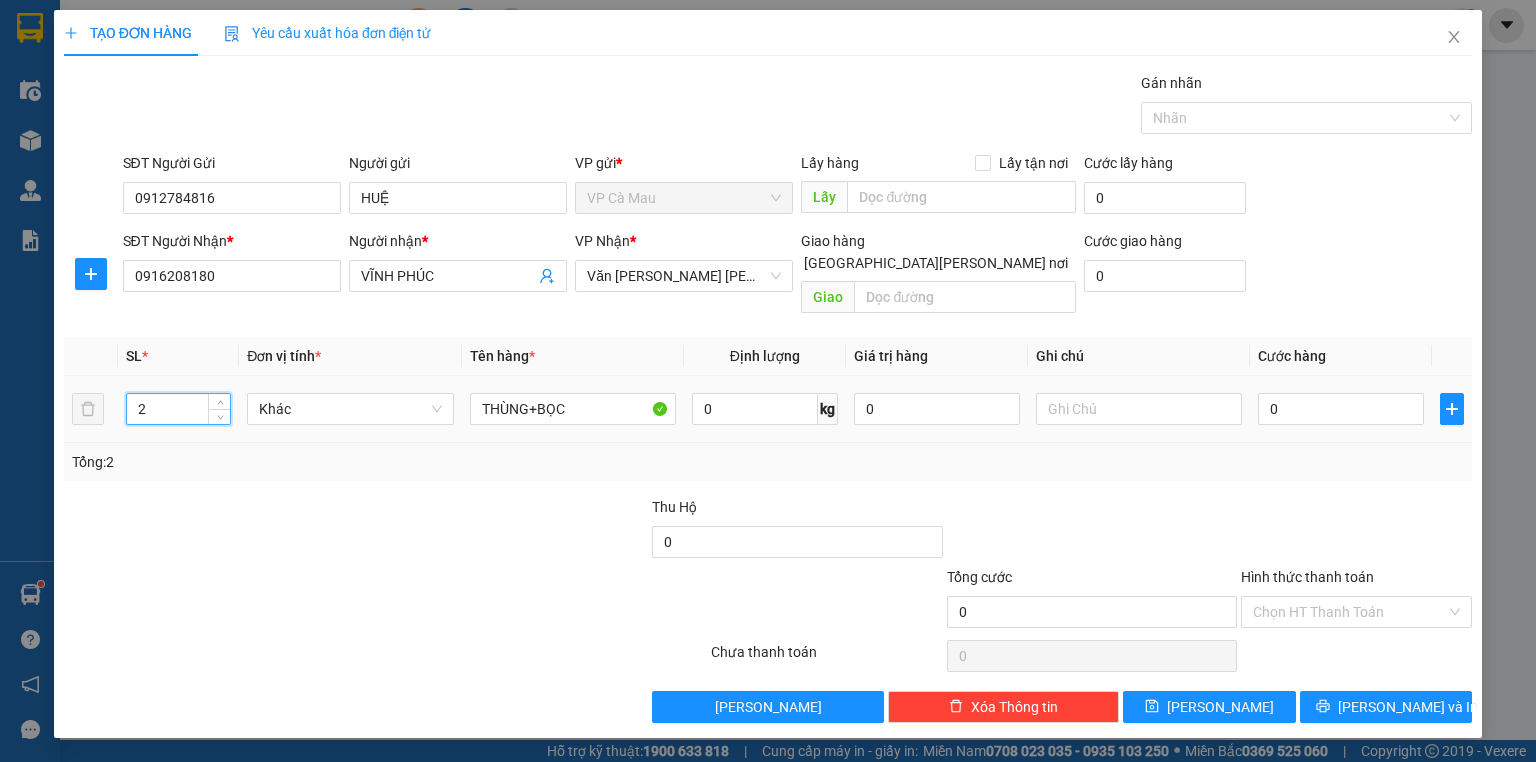 click on "0" at bounding box center (1341, 409) 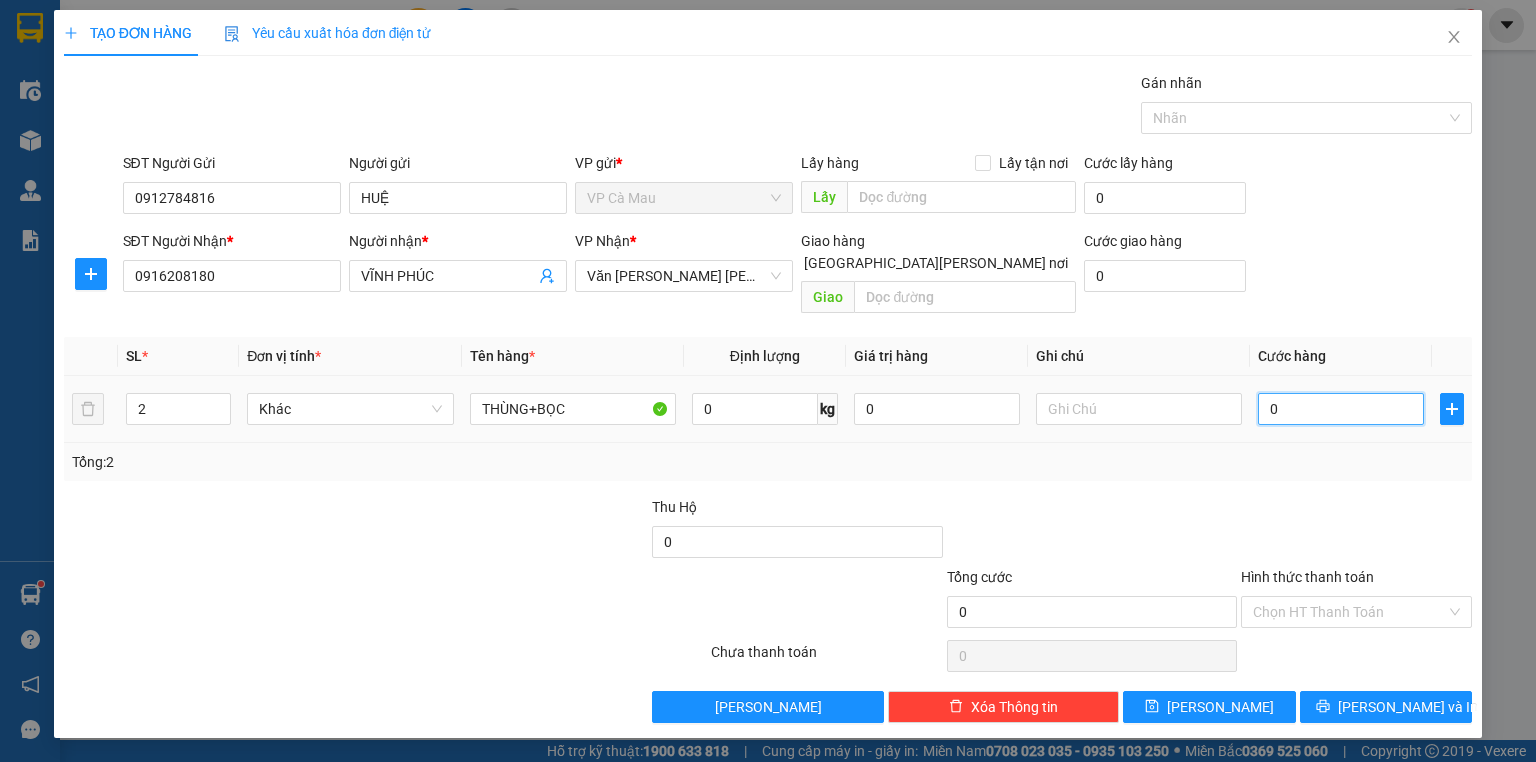 click on "0" at bounding box center [1341, 409] 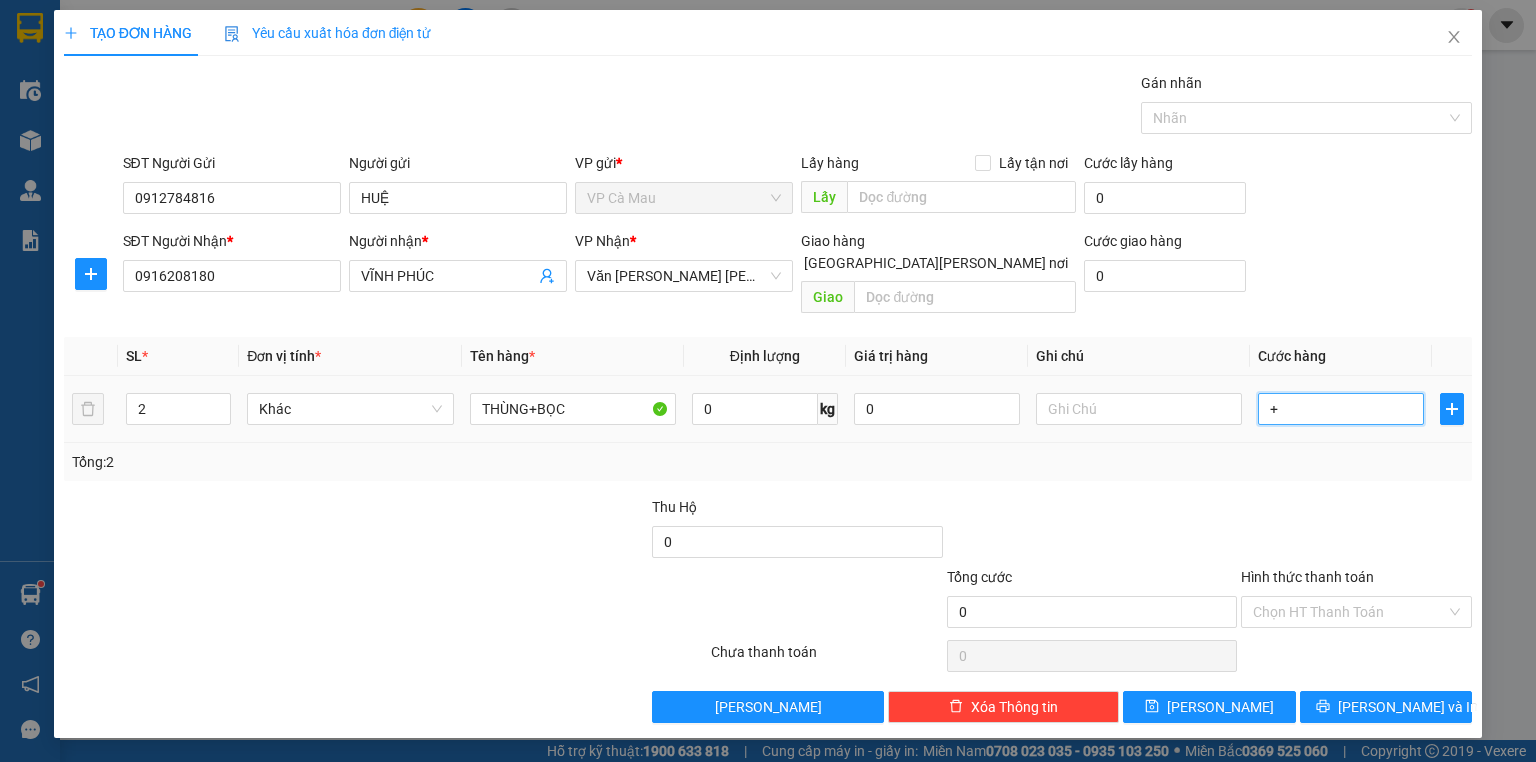 type on "+8" 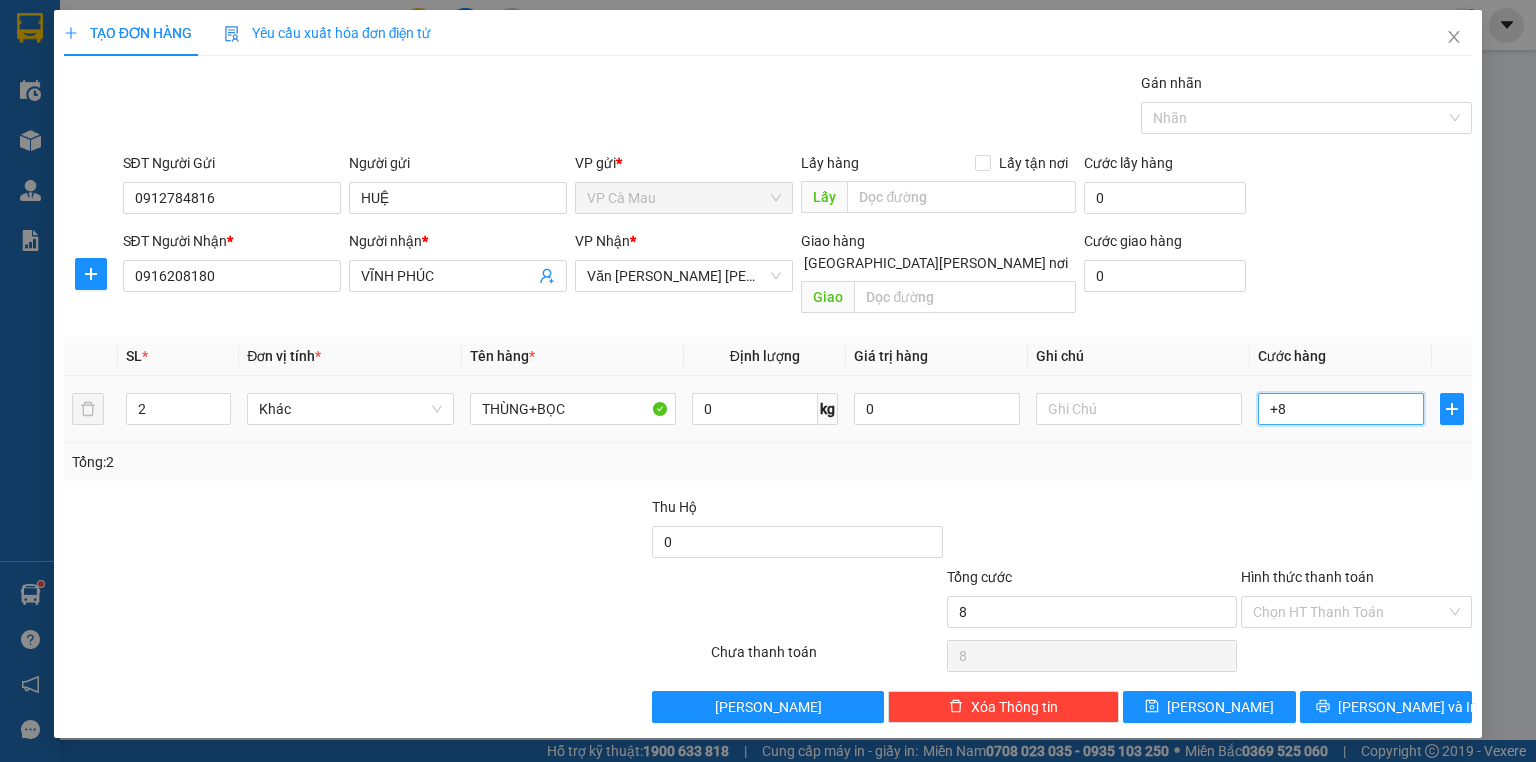 type on "+80" 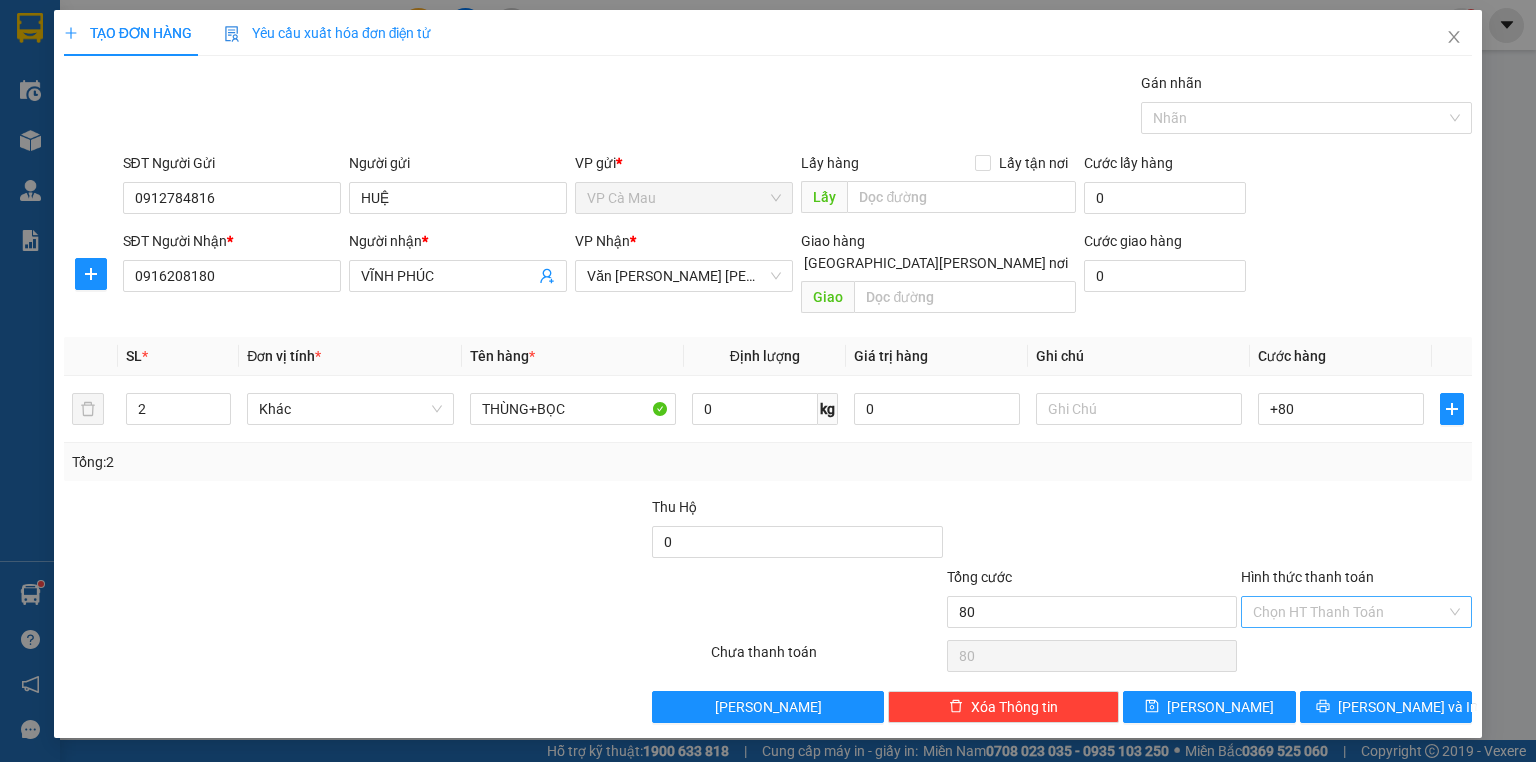 type on "80.000" 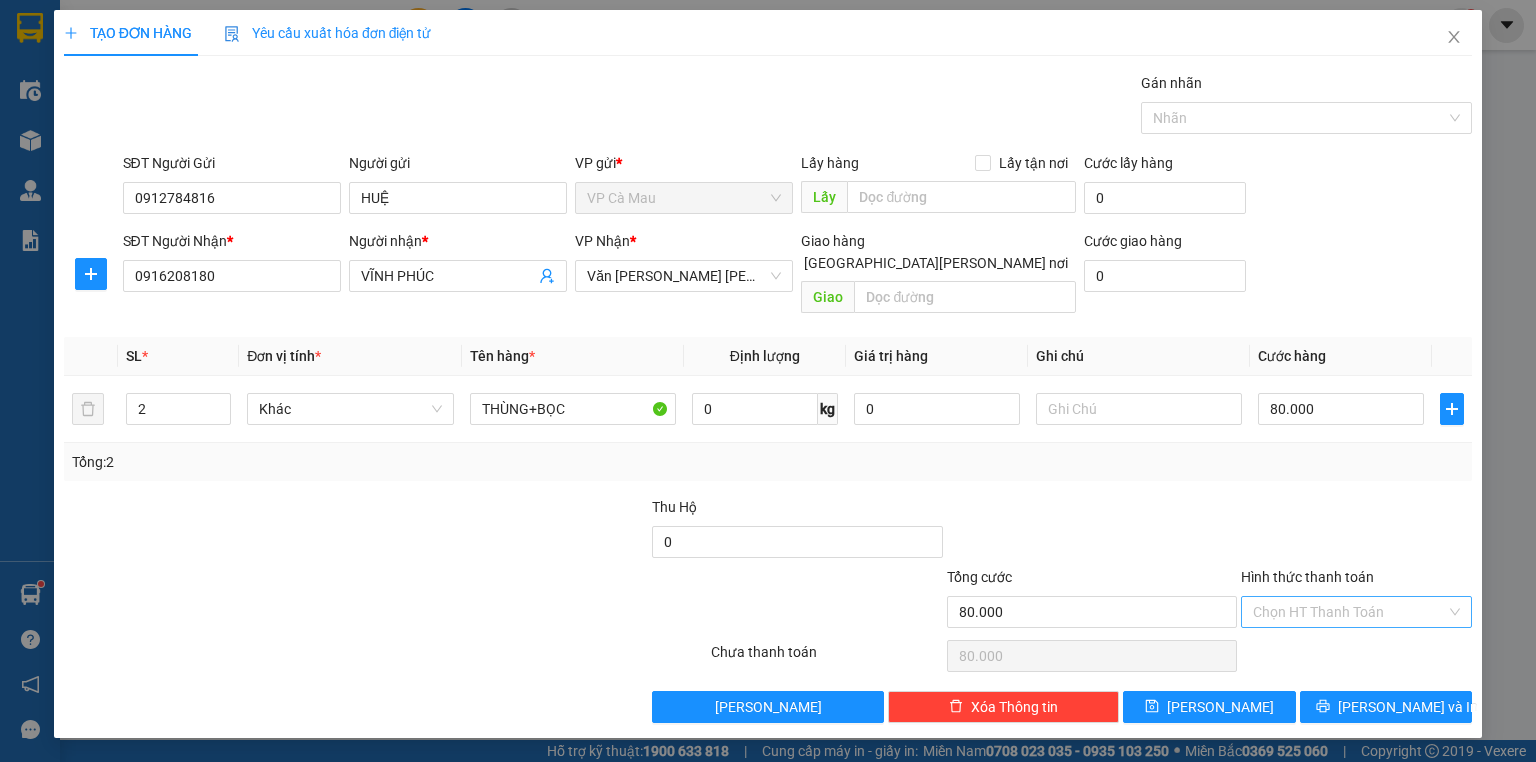 click on "Hình thức thanh toán" at bounding box center (1349, 612) 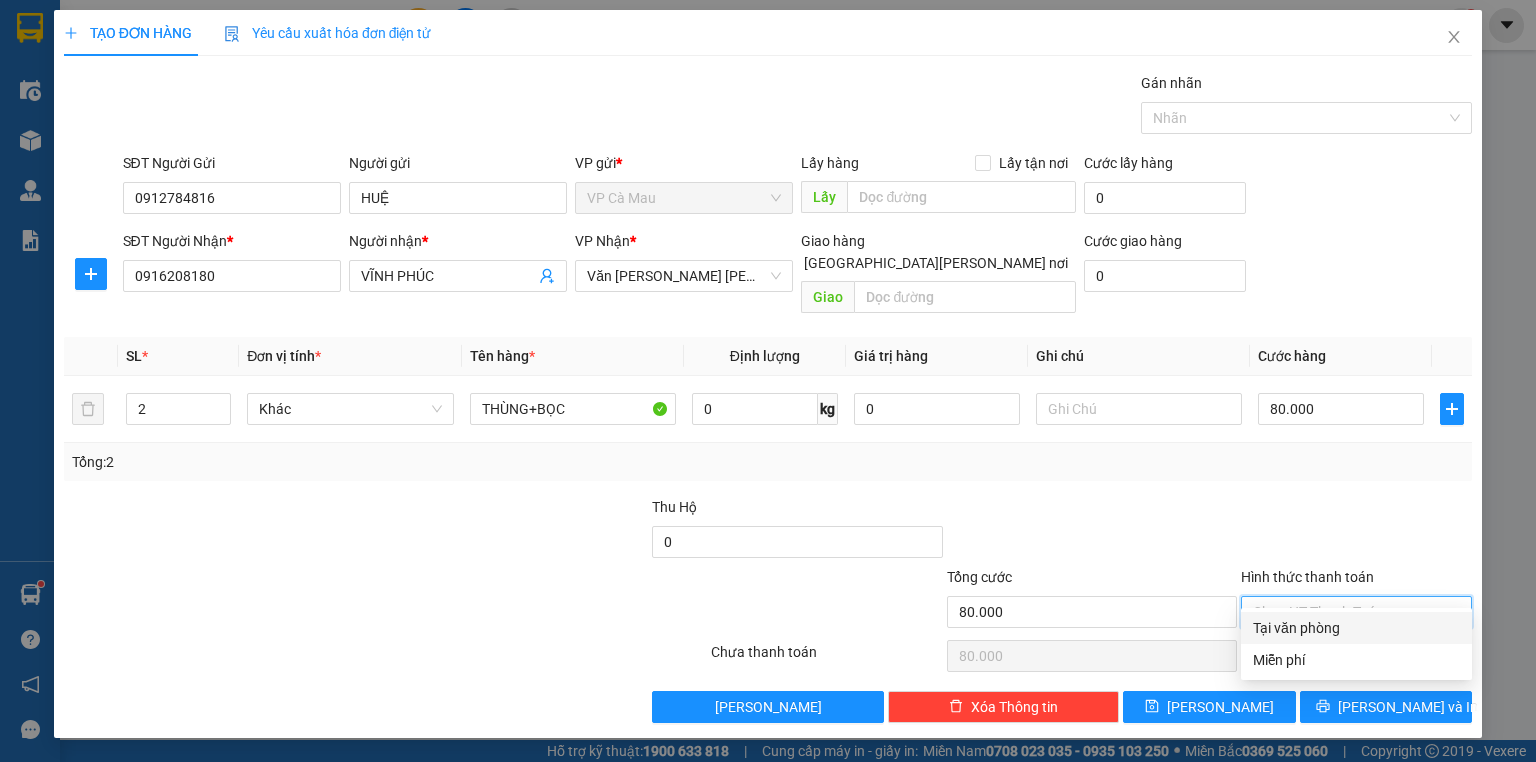 click on "Tại văn phòng" at bounding box center (1356, 628) 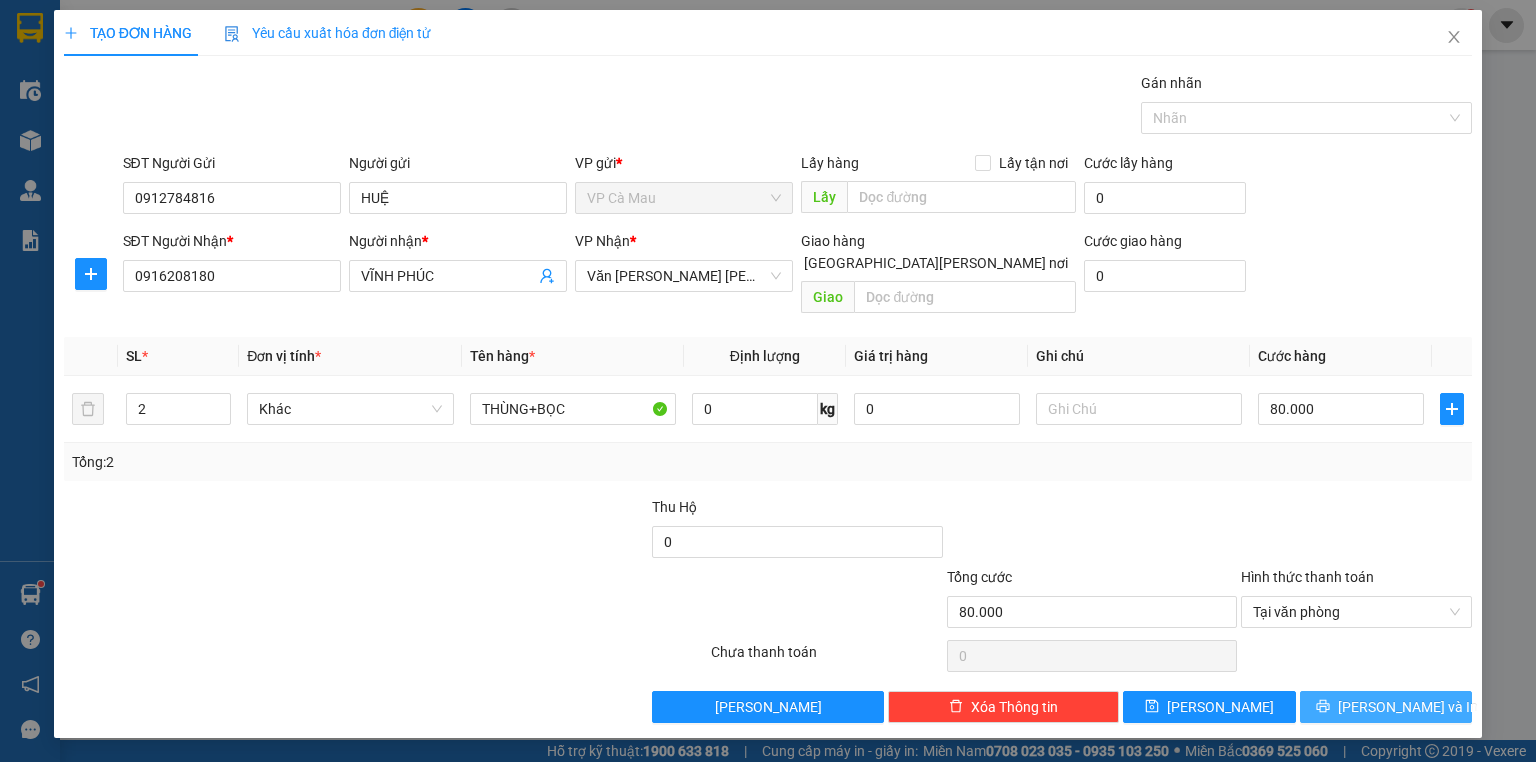click on "Lưu và In" at bounding box center [1408, 707] 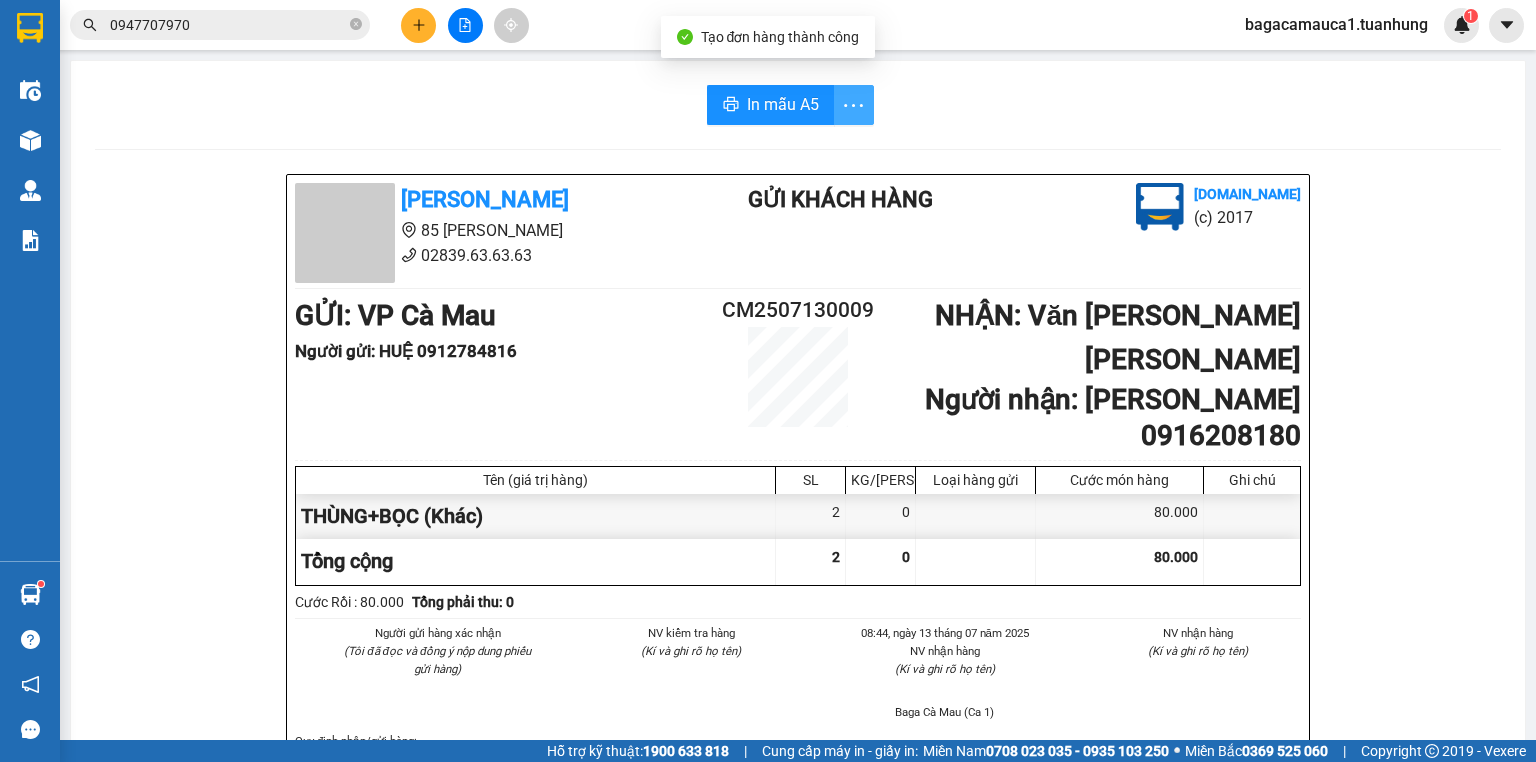 click 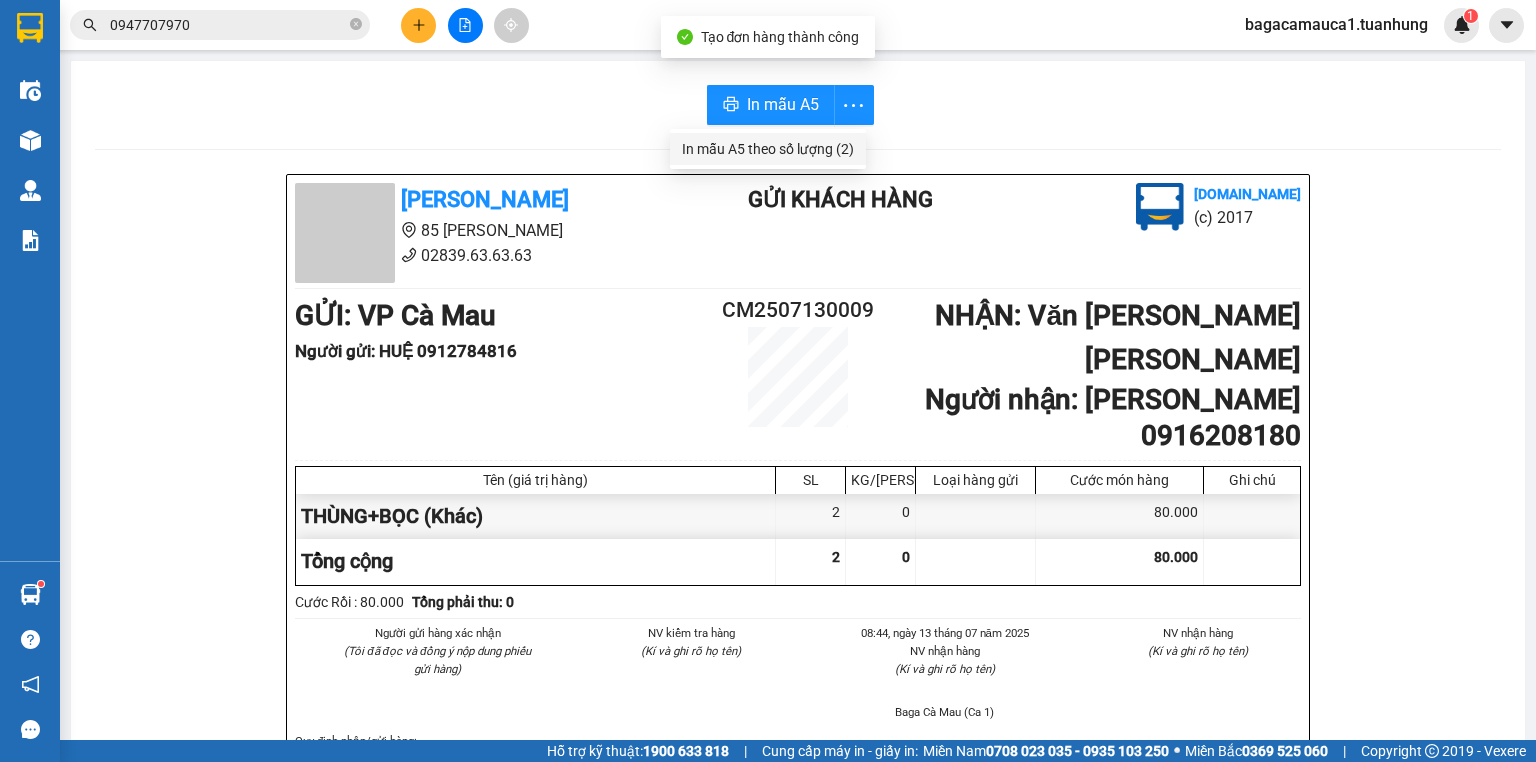 click on "In mẫu A5 theo số lượng   (2)" at bounding box center [768, 149] 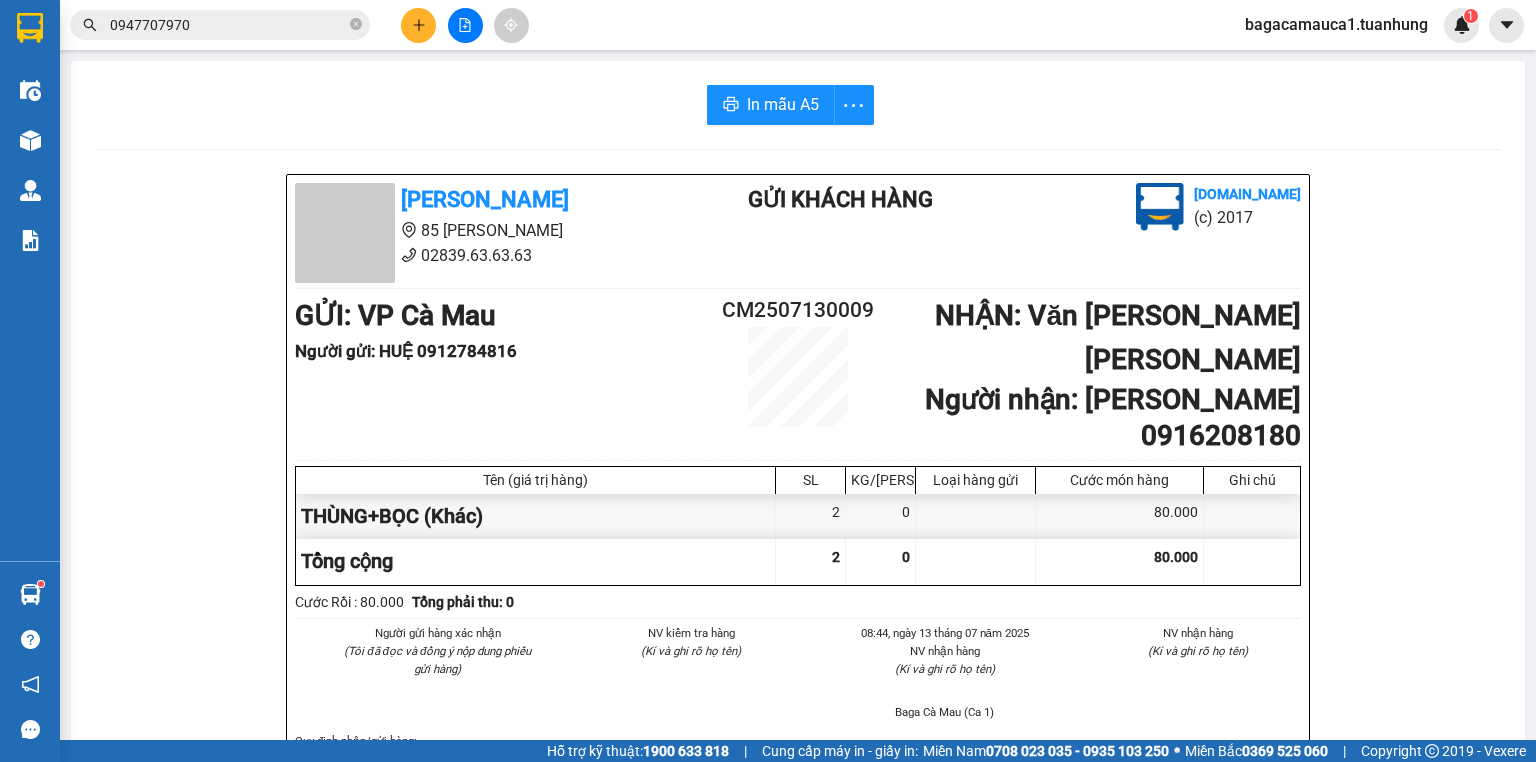 scroll, scrollTop: 0, scrollLeft: 0, axis: both 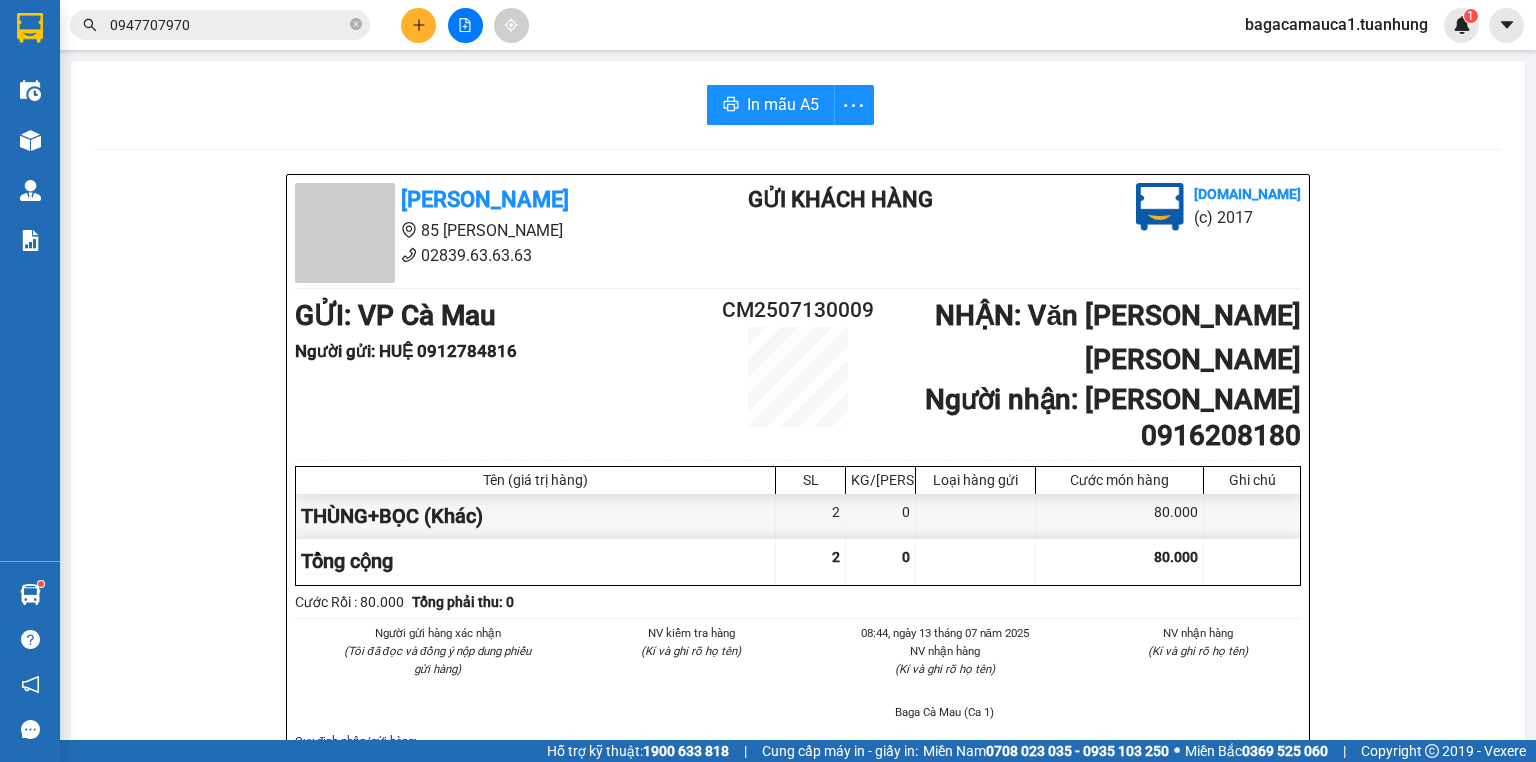 click on "In mẫu A5" at bounding box center [798, 105] 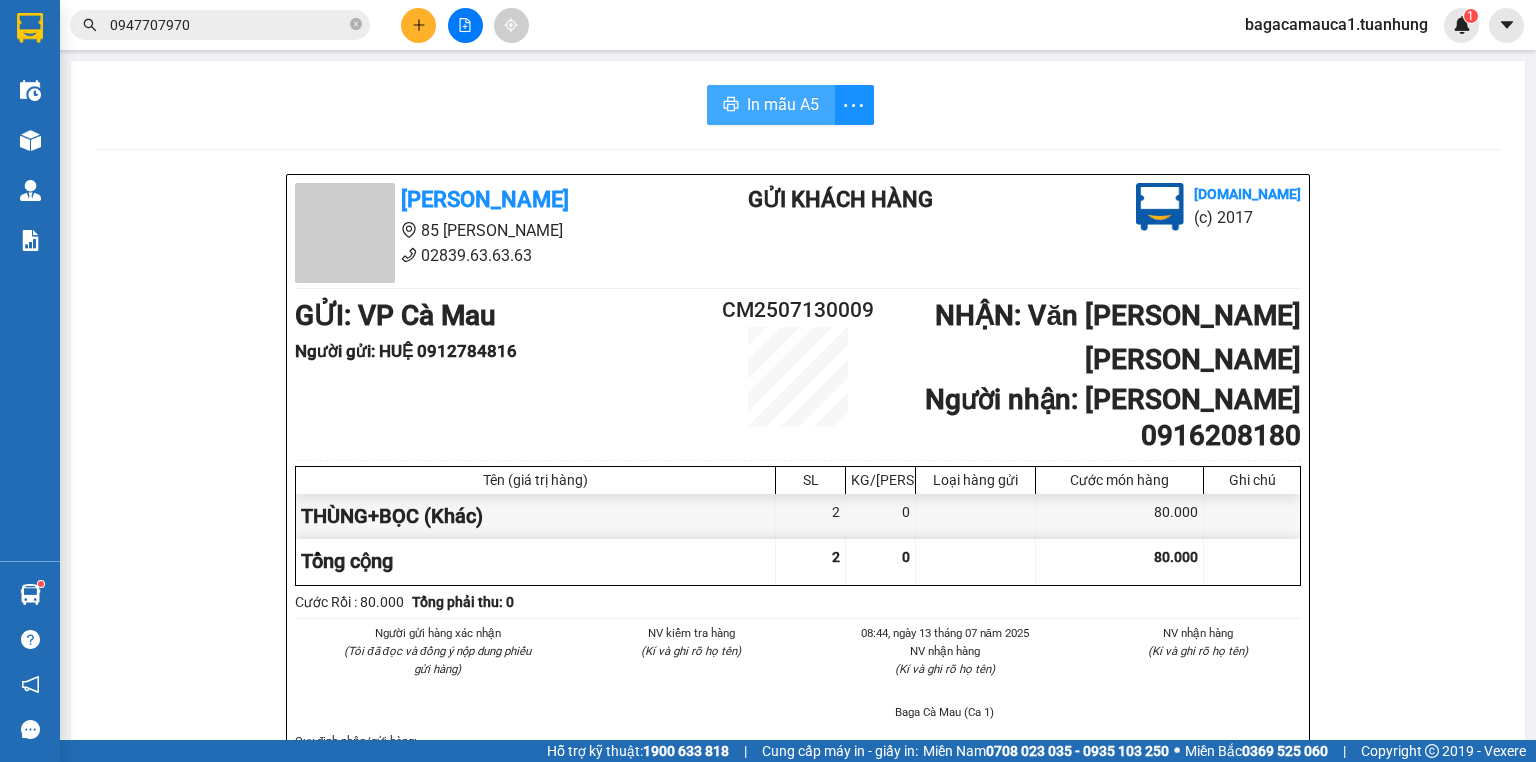 click on "In mẫu A5" at bounding box center [783, 104] 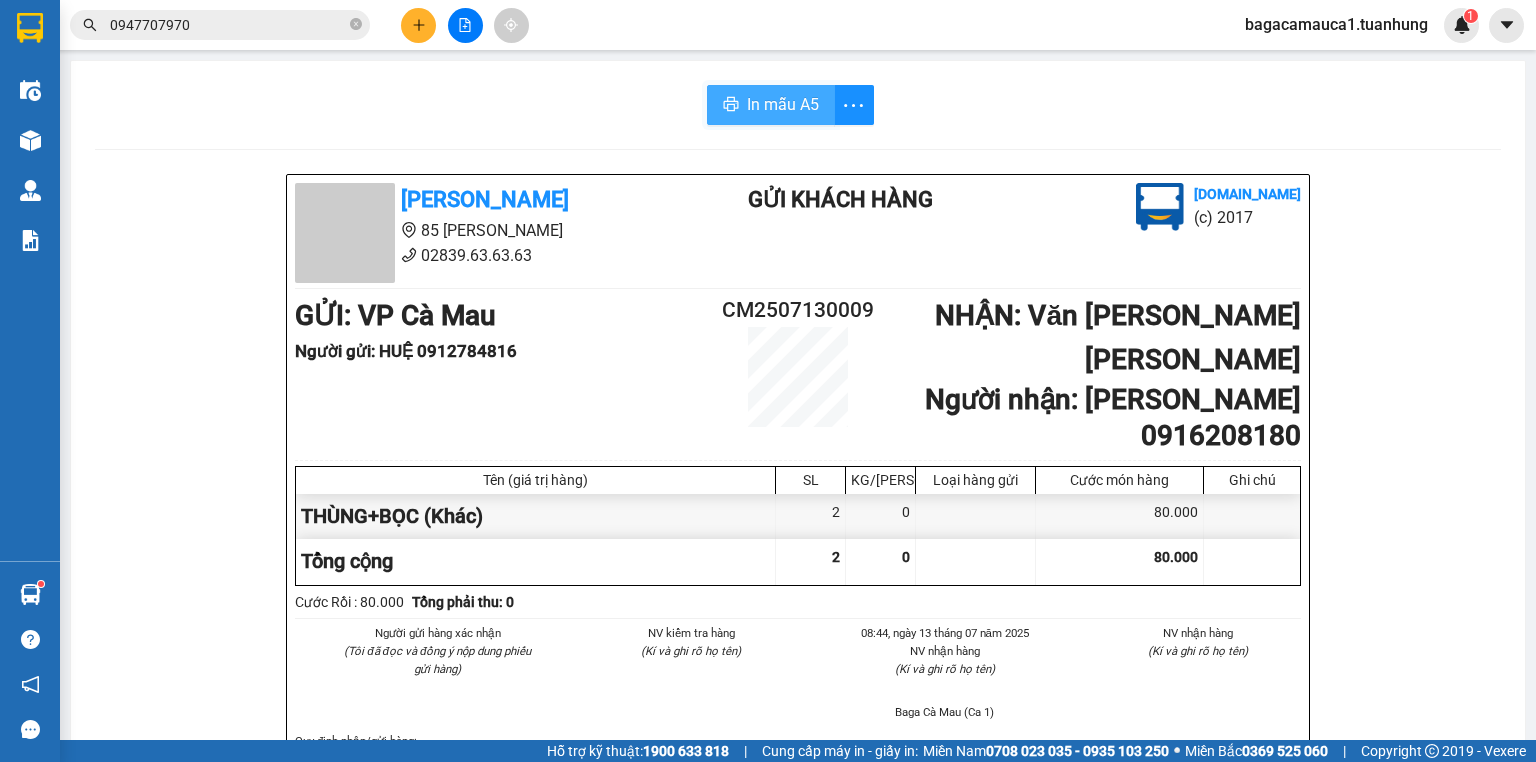 scroll, scrollTop: 0, scrollLeft: 0, axis: both 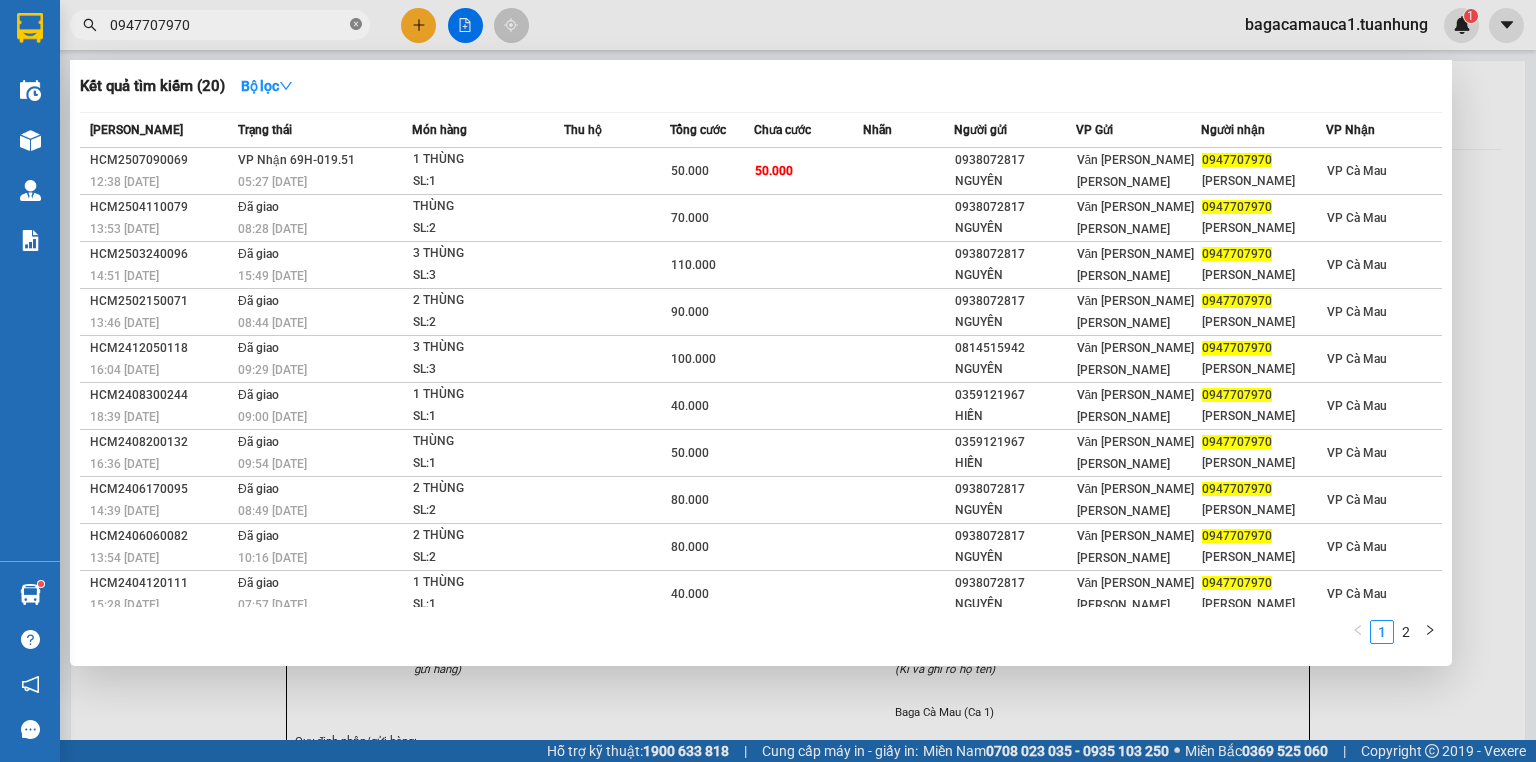 click 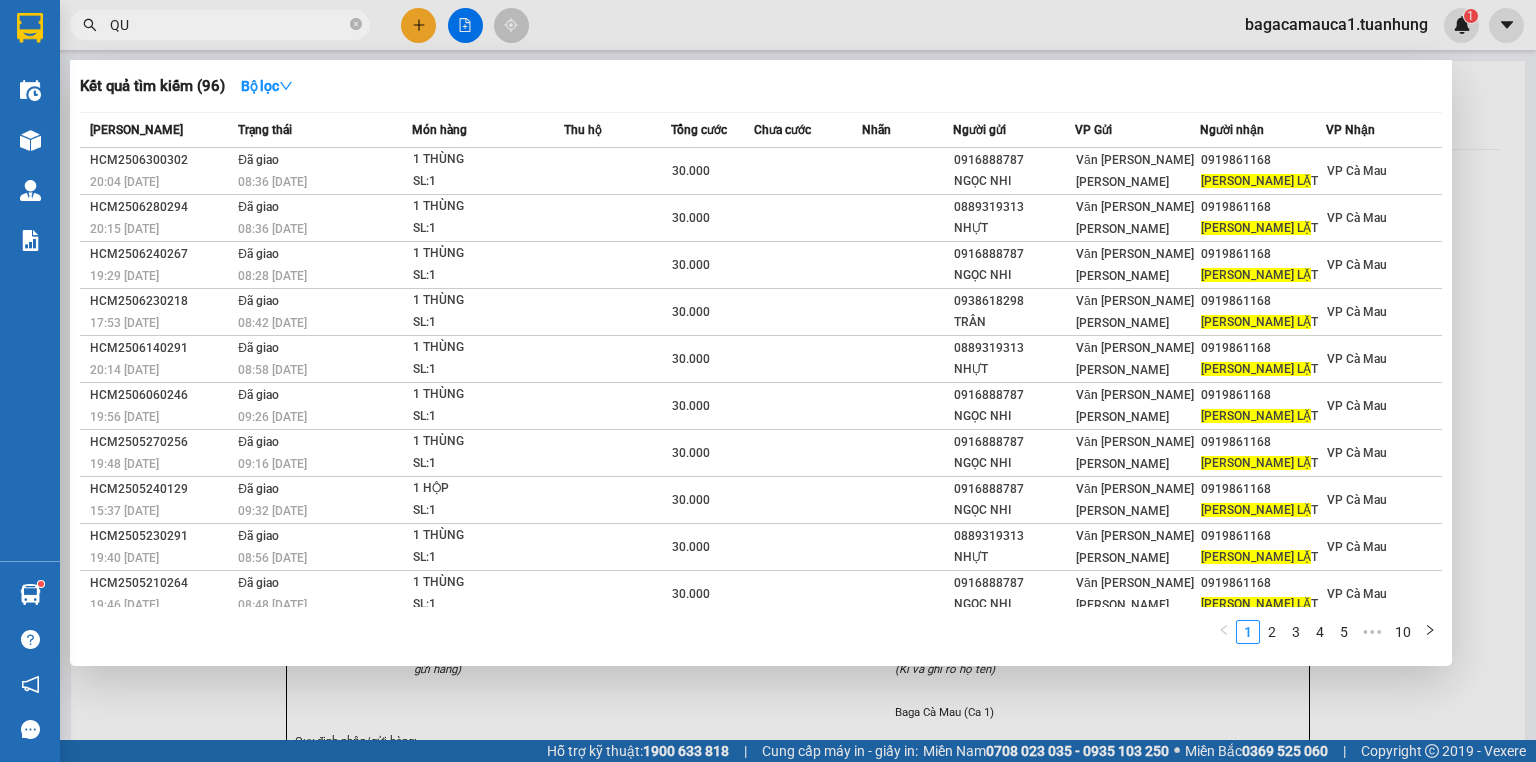 type on "Q" 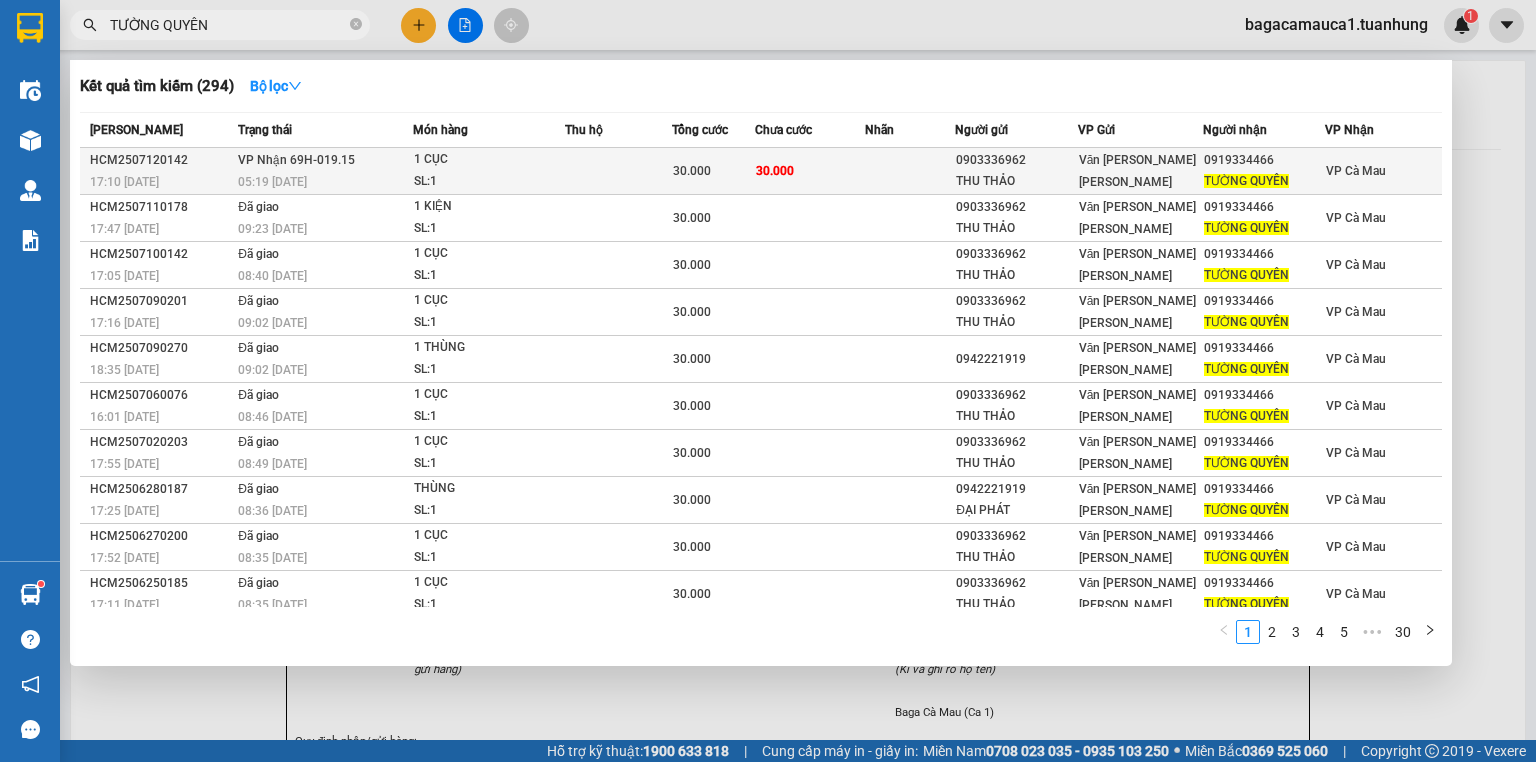 type on "TƯỜNG QUYÊN" 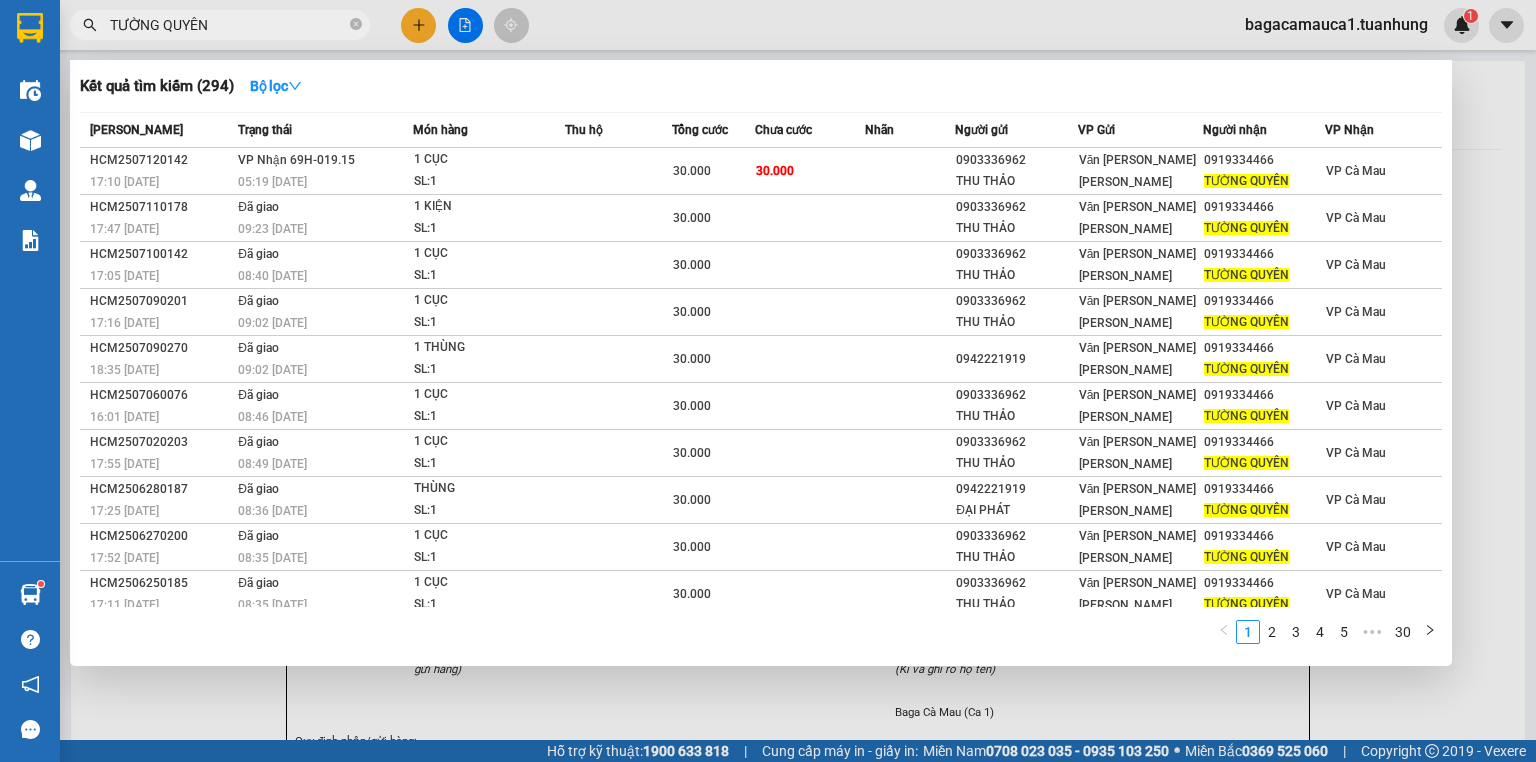 click on "1 CỤC" at bounding box center [489, 160] 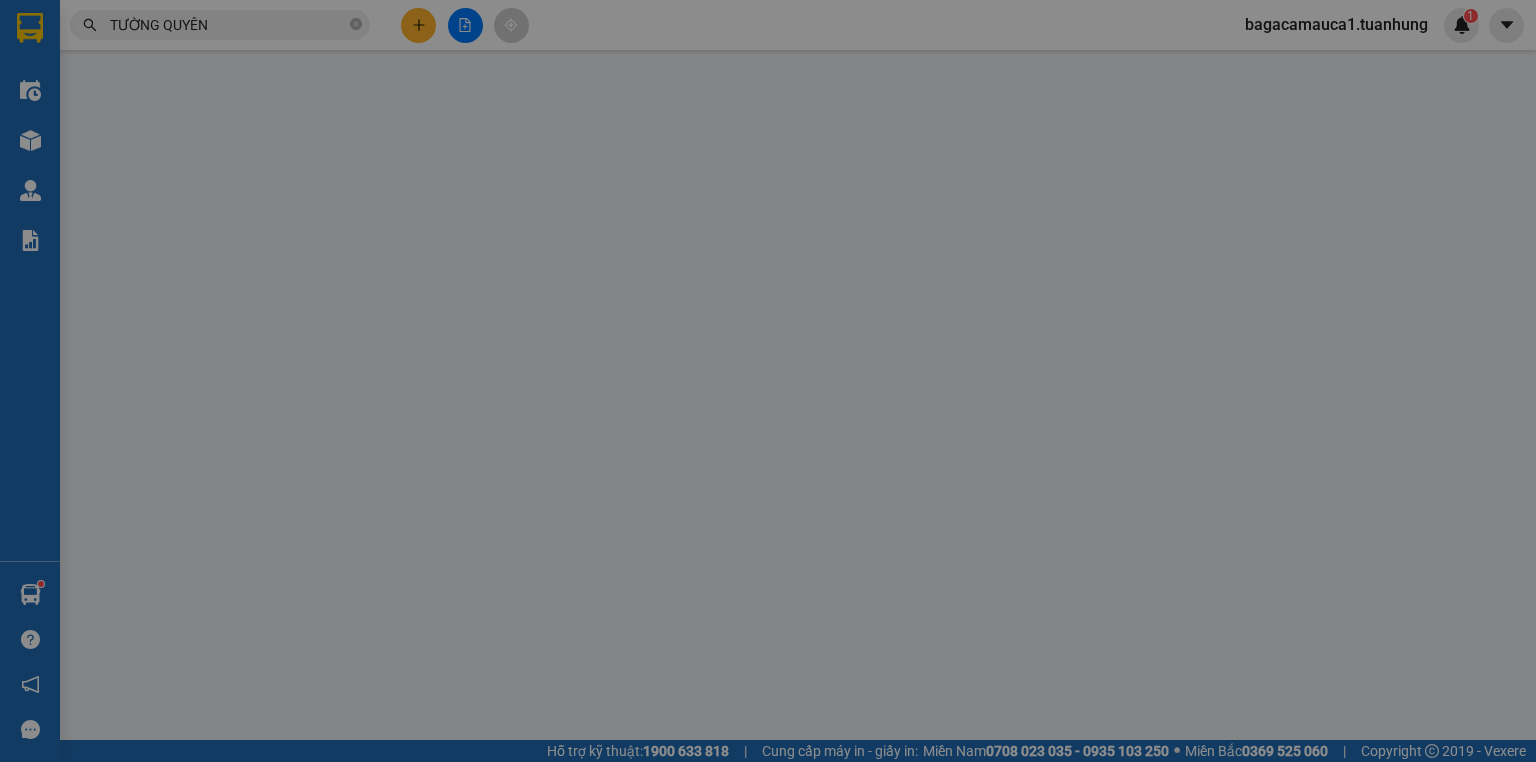 type on "0903336962" 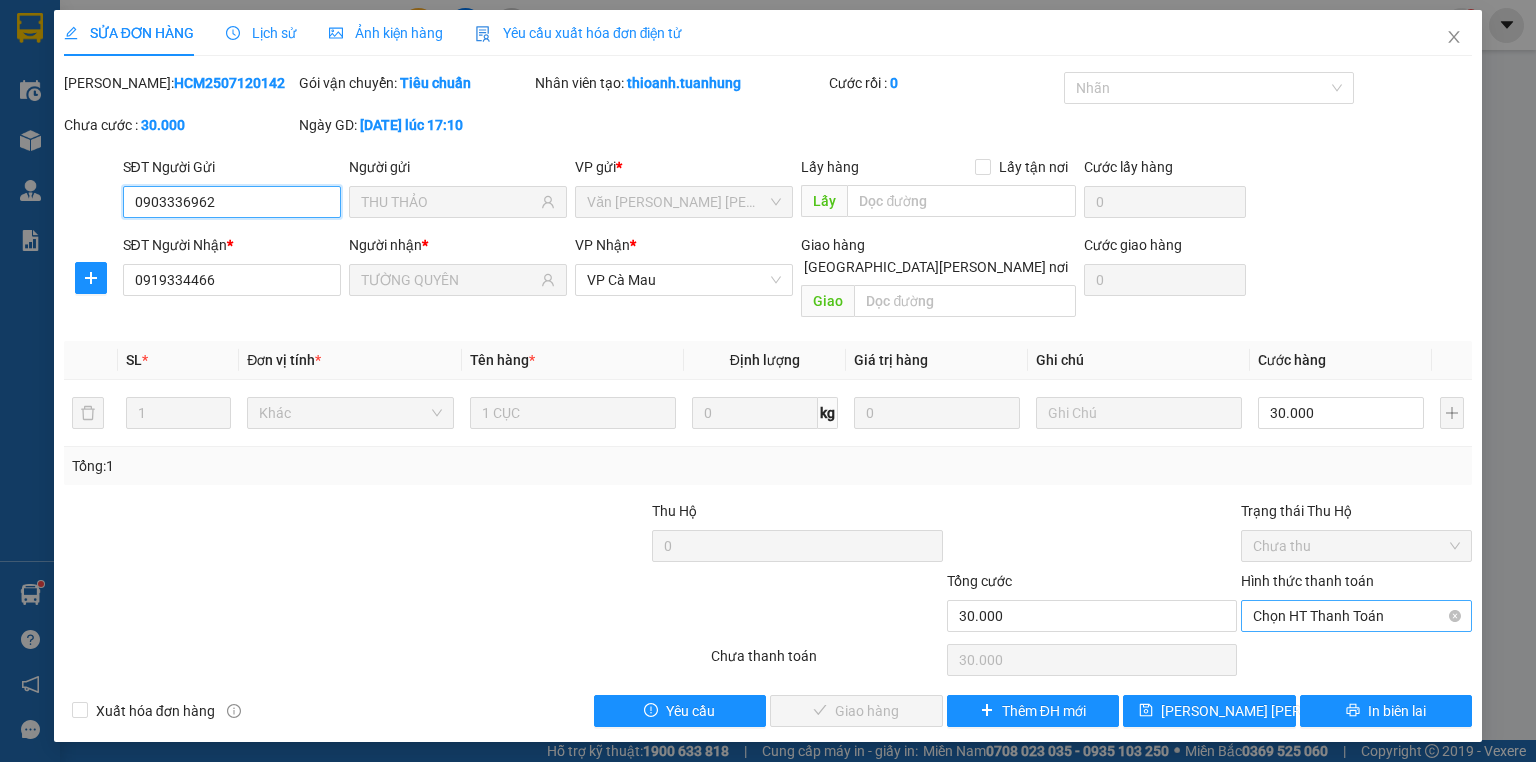 click on "Chọn HT Thanh Toán" at bounding box center (1356, 616) 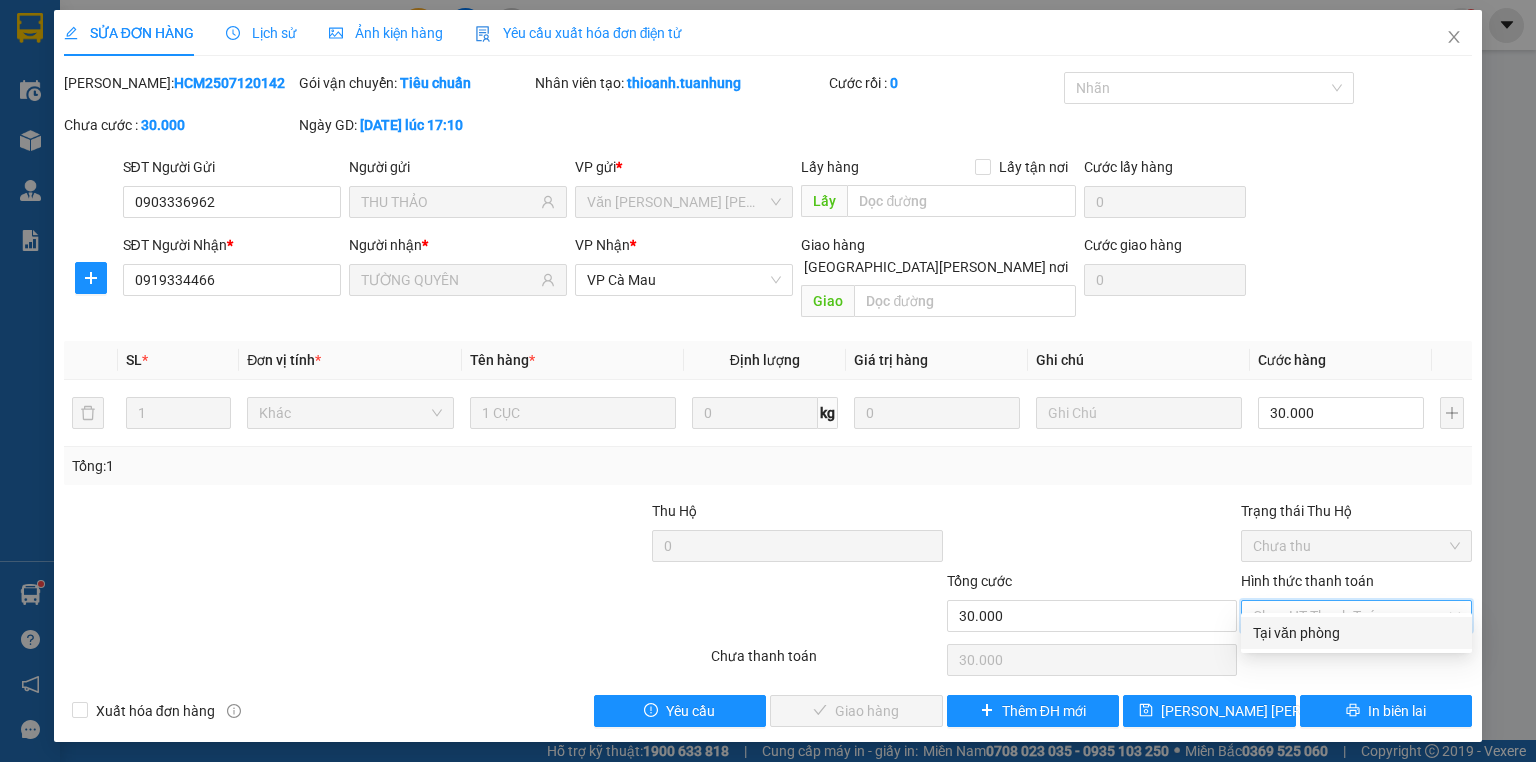 click on "Tại văn phòng" at bounding box center (1356, 633) 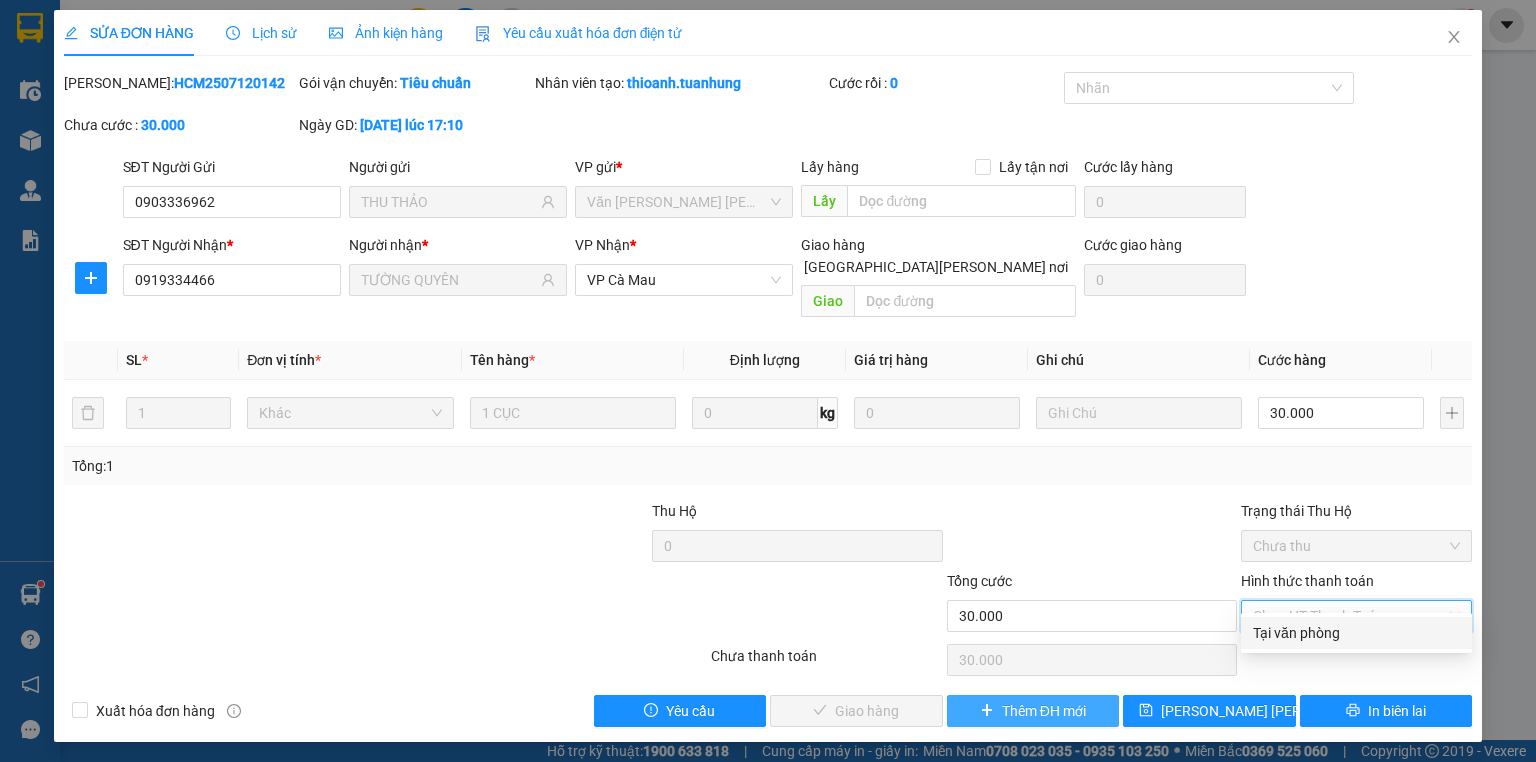 type on "0" 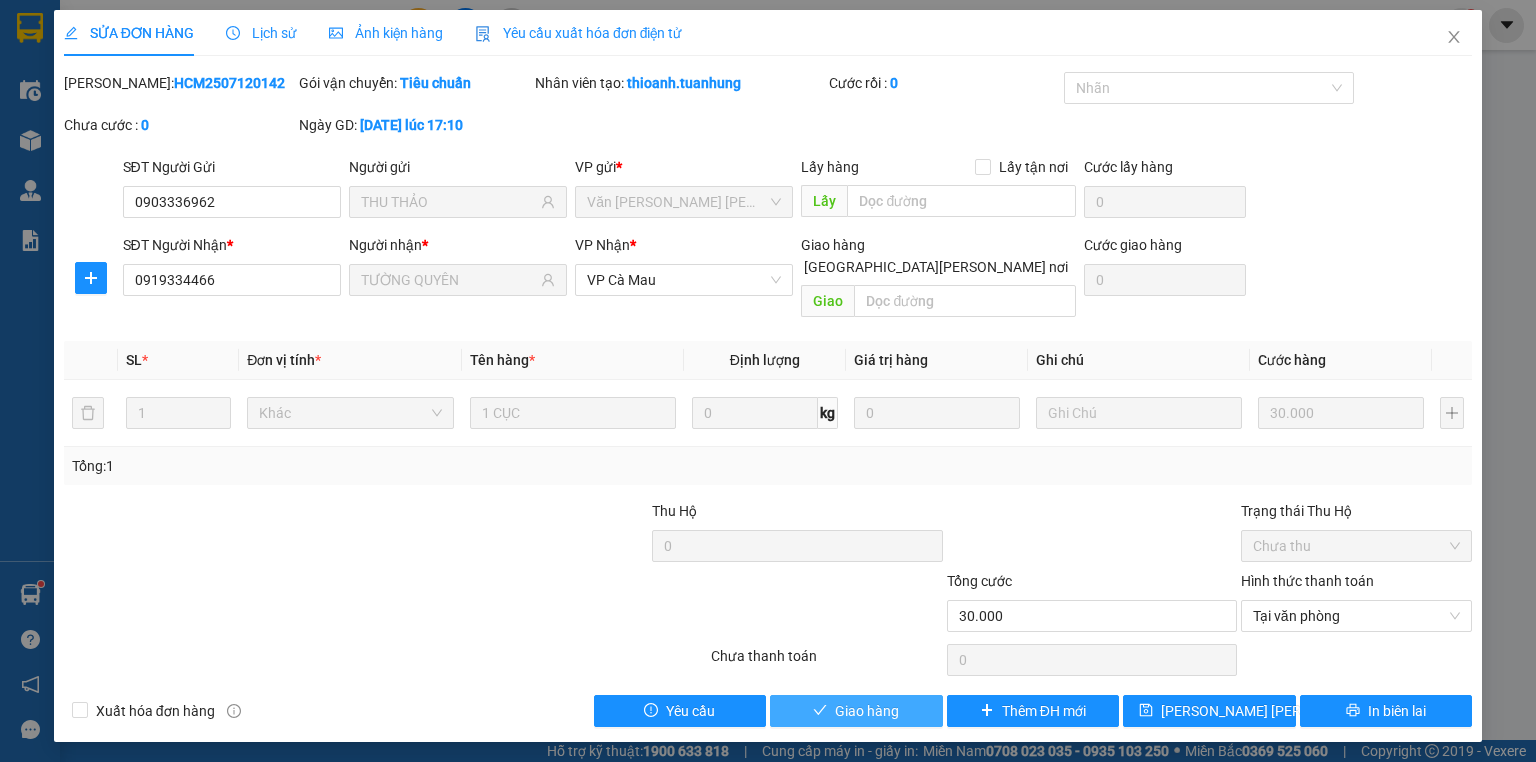 click on "Giao hàng" at bounding box center [867, 711] 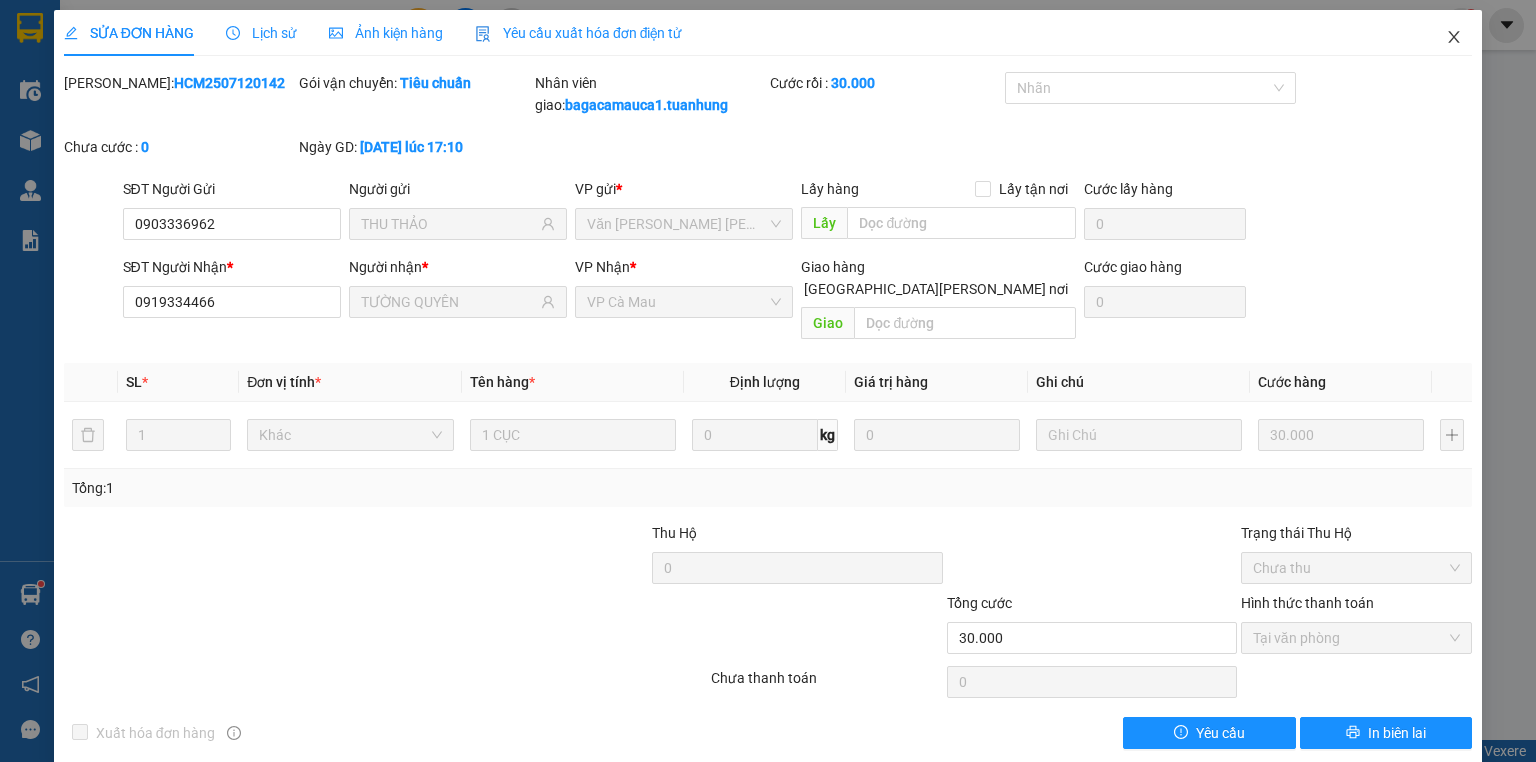 drag, startPoint x: 1431, startPoint y: 39, endPoint x: 1324, endPoint y: 1, distance: 113.54735 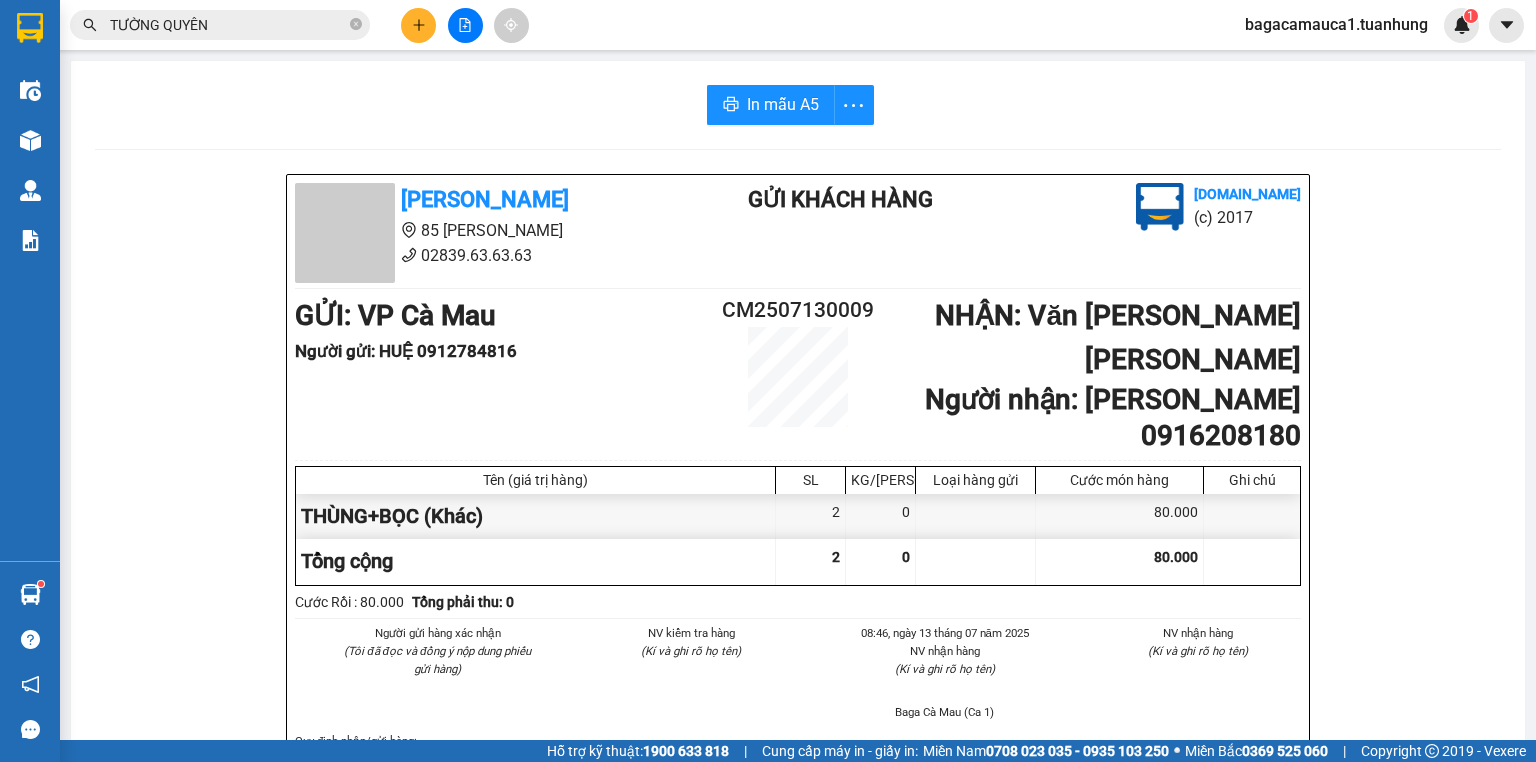 click 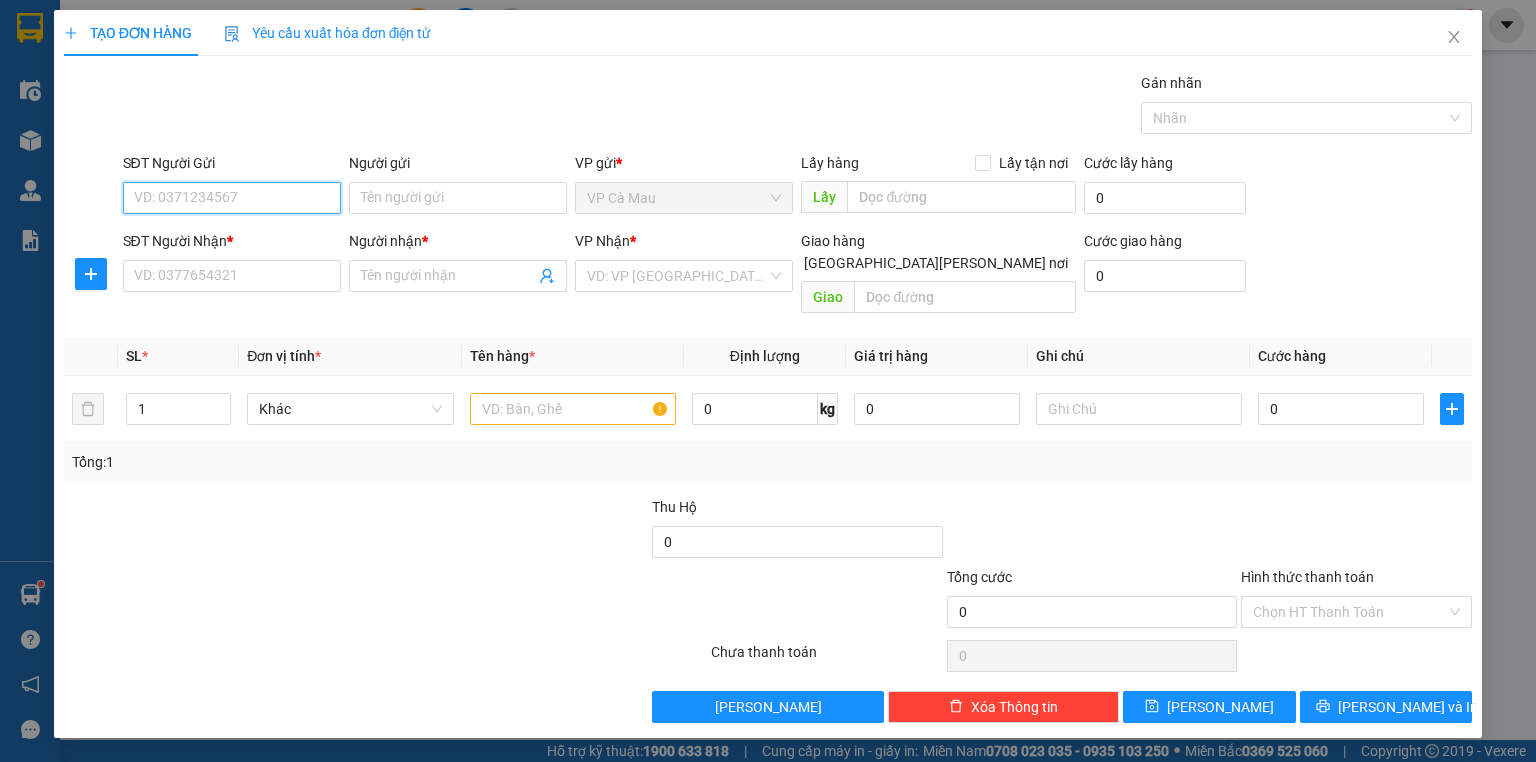 click on "SĐT Người Gửi" at bounding box center (232, 198) 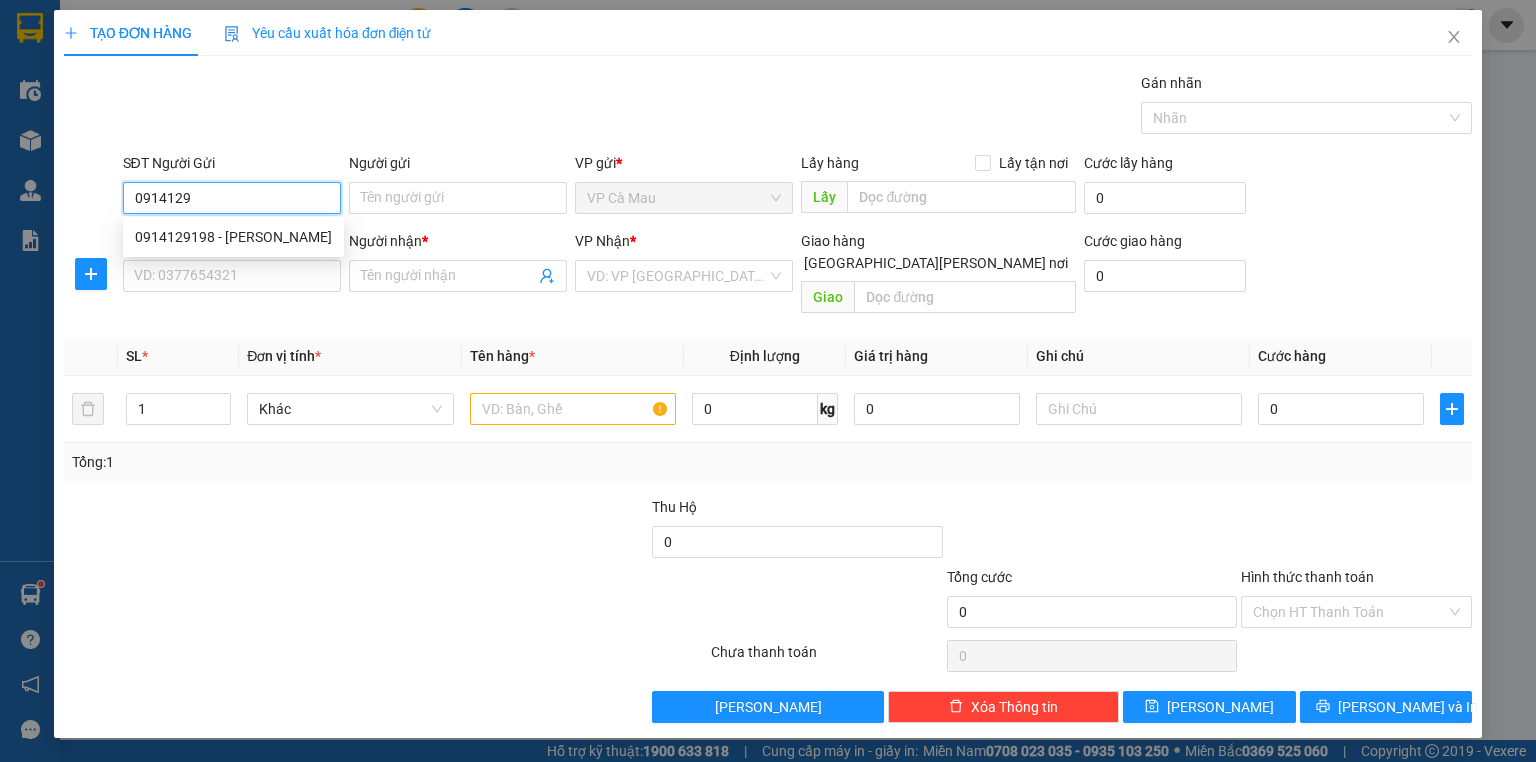 click on "0914129198 - BUÔL" at bounding box center (233, 237) 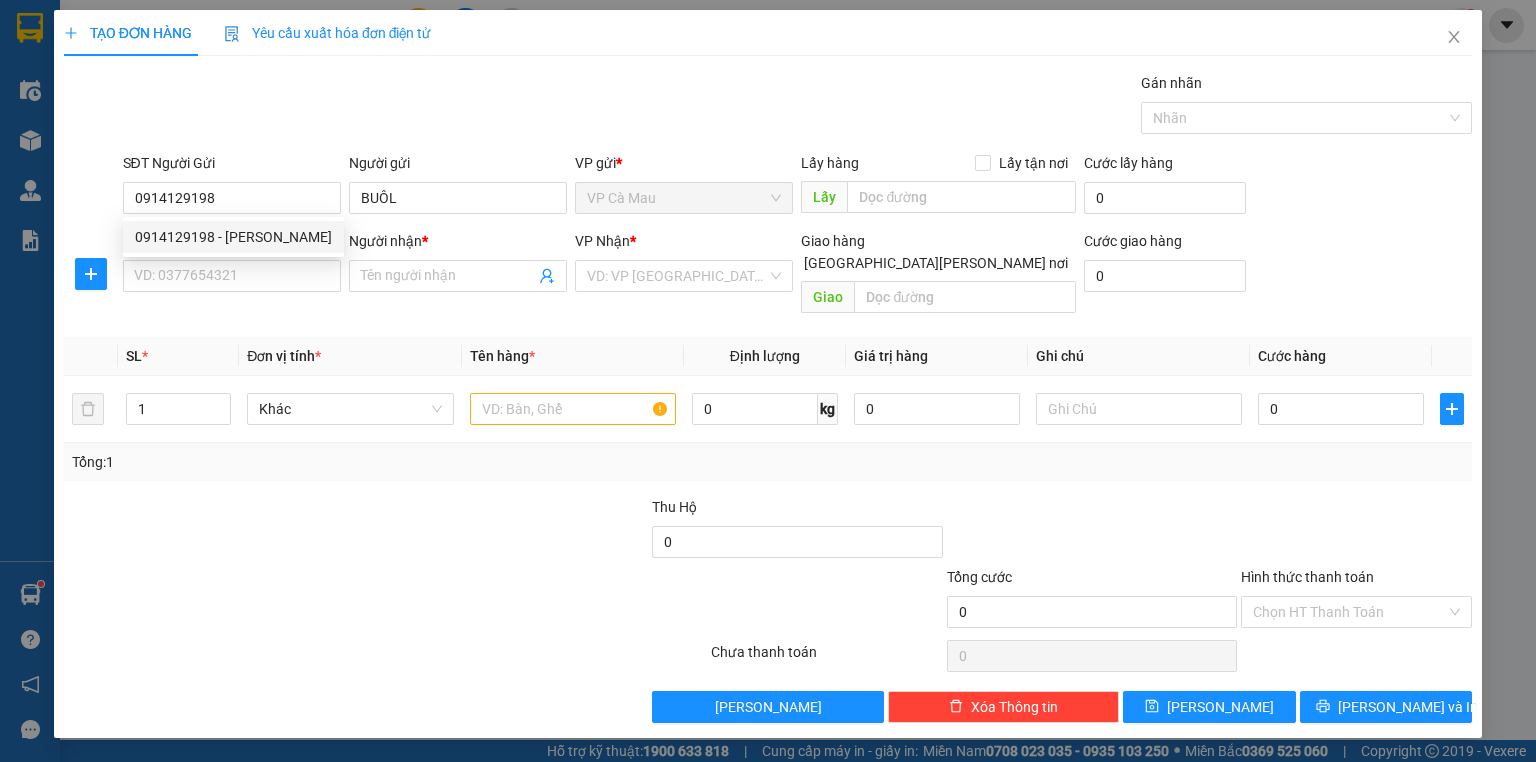 click on "SĐT Người Nhận  * VD: 0377654321" at bounding box center [232, 265] 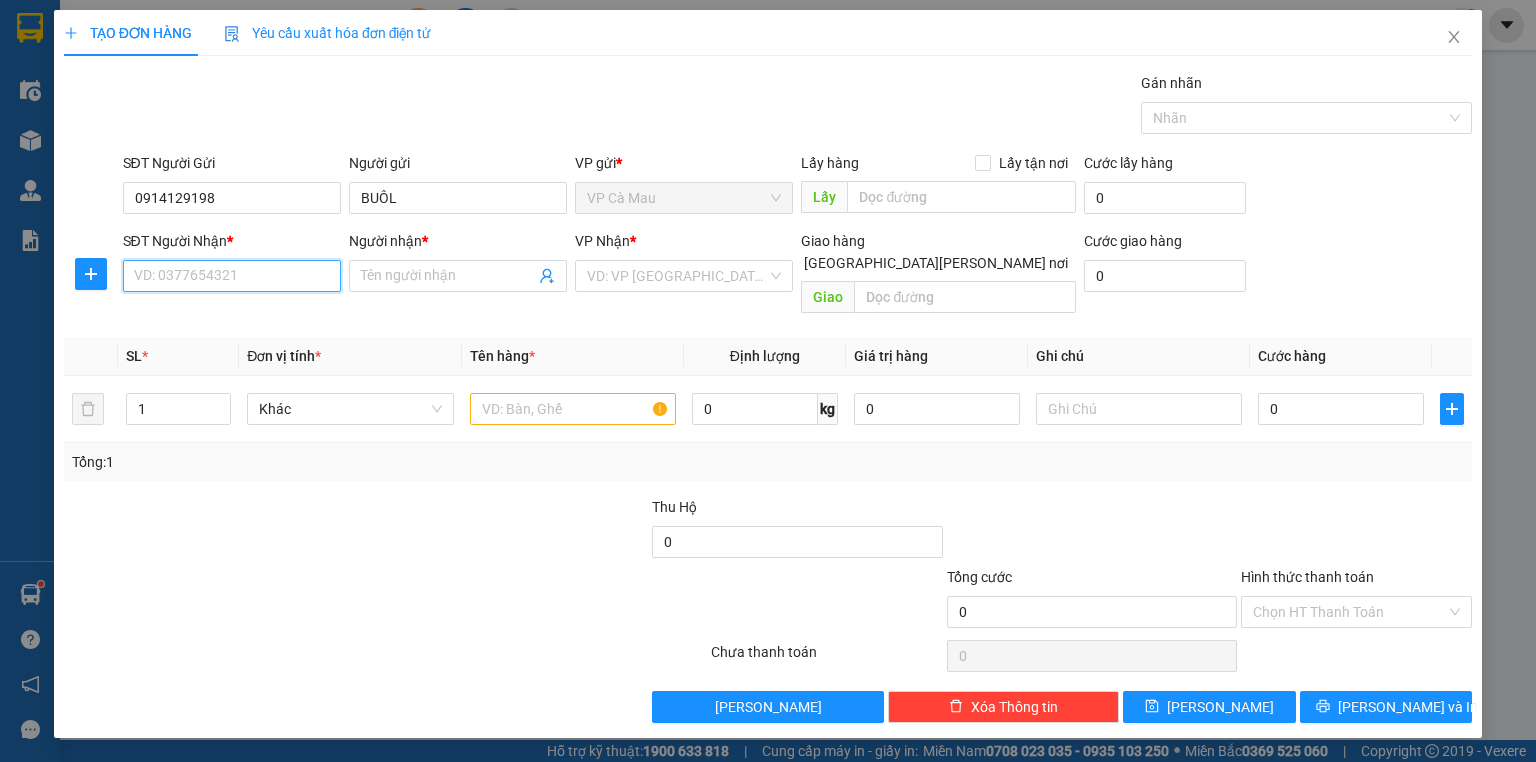 click on "SĐT Người Nhận  *" at bounding box center [232, 276] 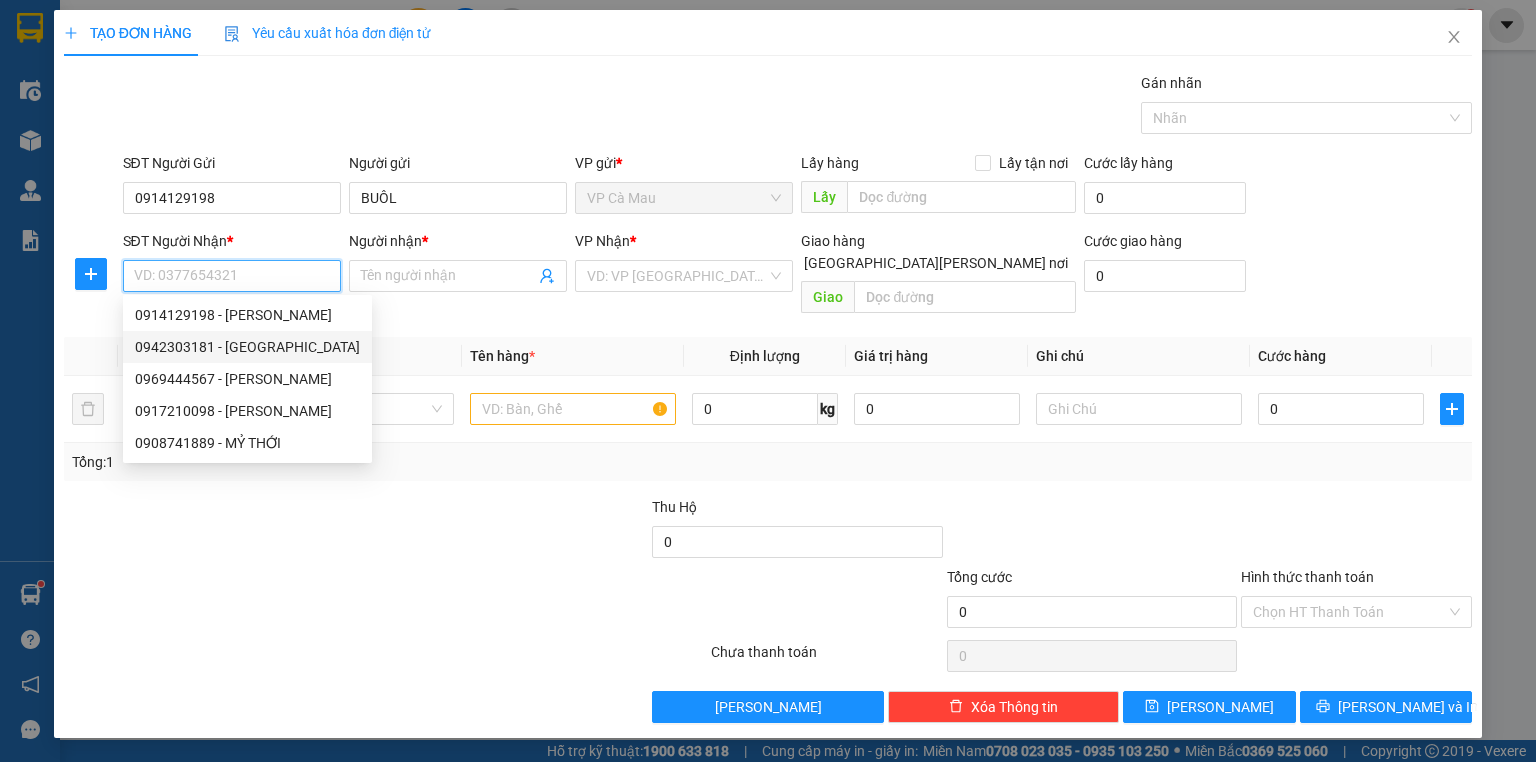 click on "0942303181 - Ý" at bounding box center [247, 347] 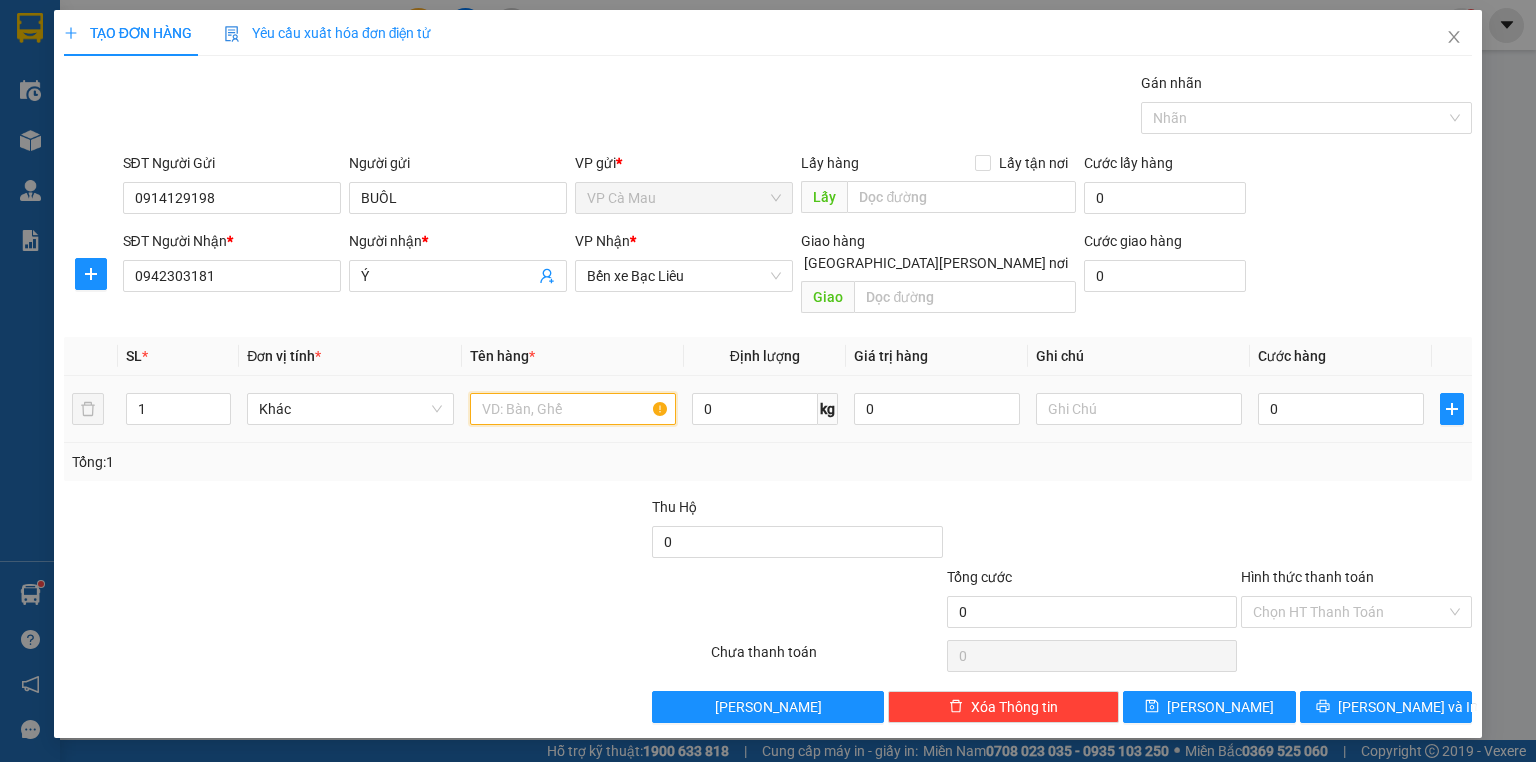 click at bounding box center (573, 409) 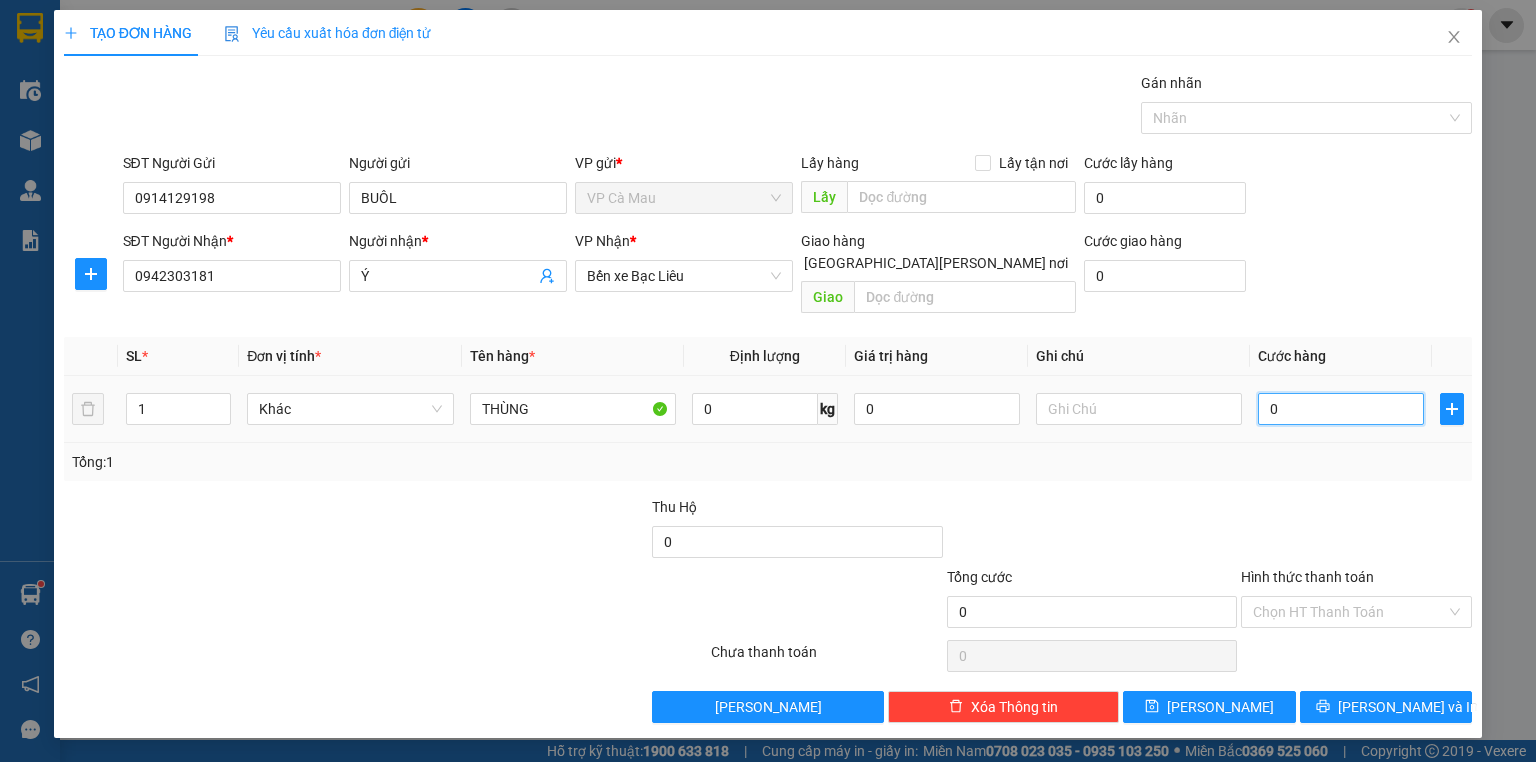 click on "0" at bounding box center [1341, 409] 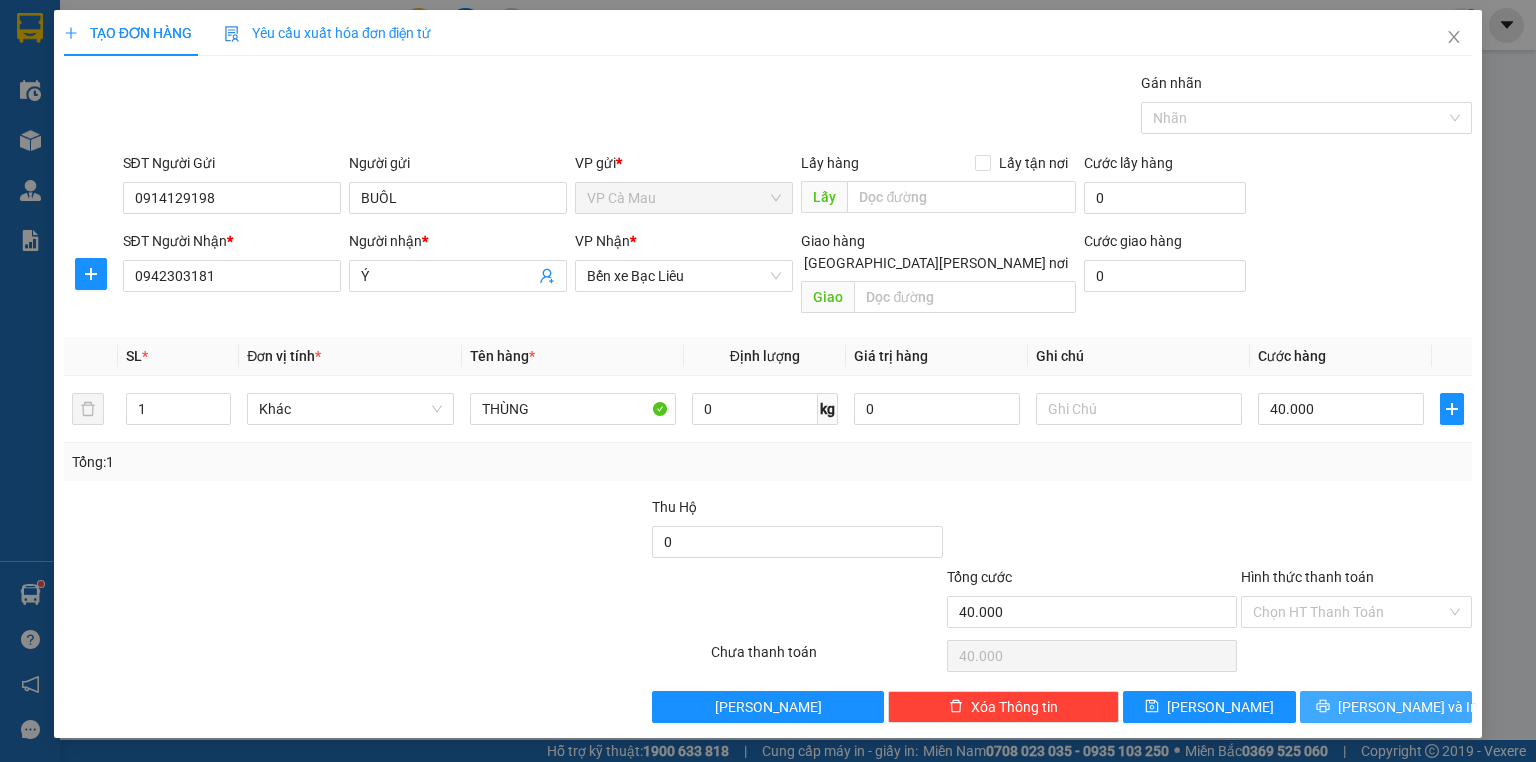 click on "Lưu và In" at bounding box center [1386, 707] 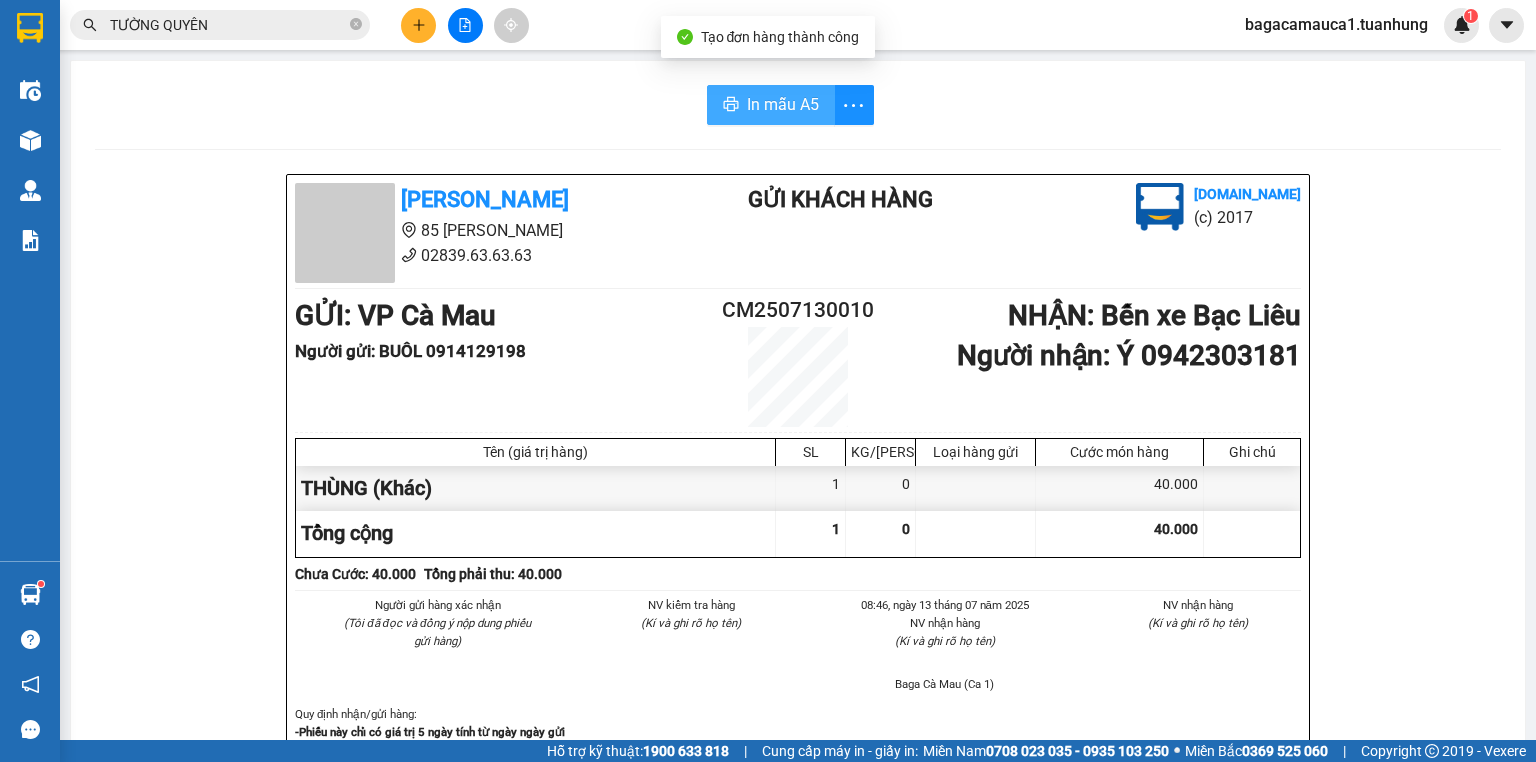 click on "In mẫu A5" at bounding box center [783, 104] 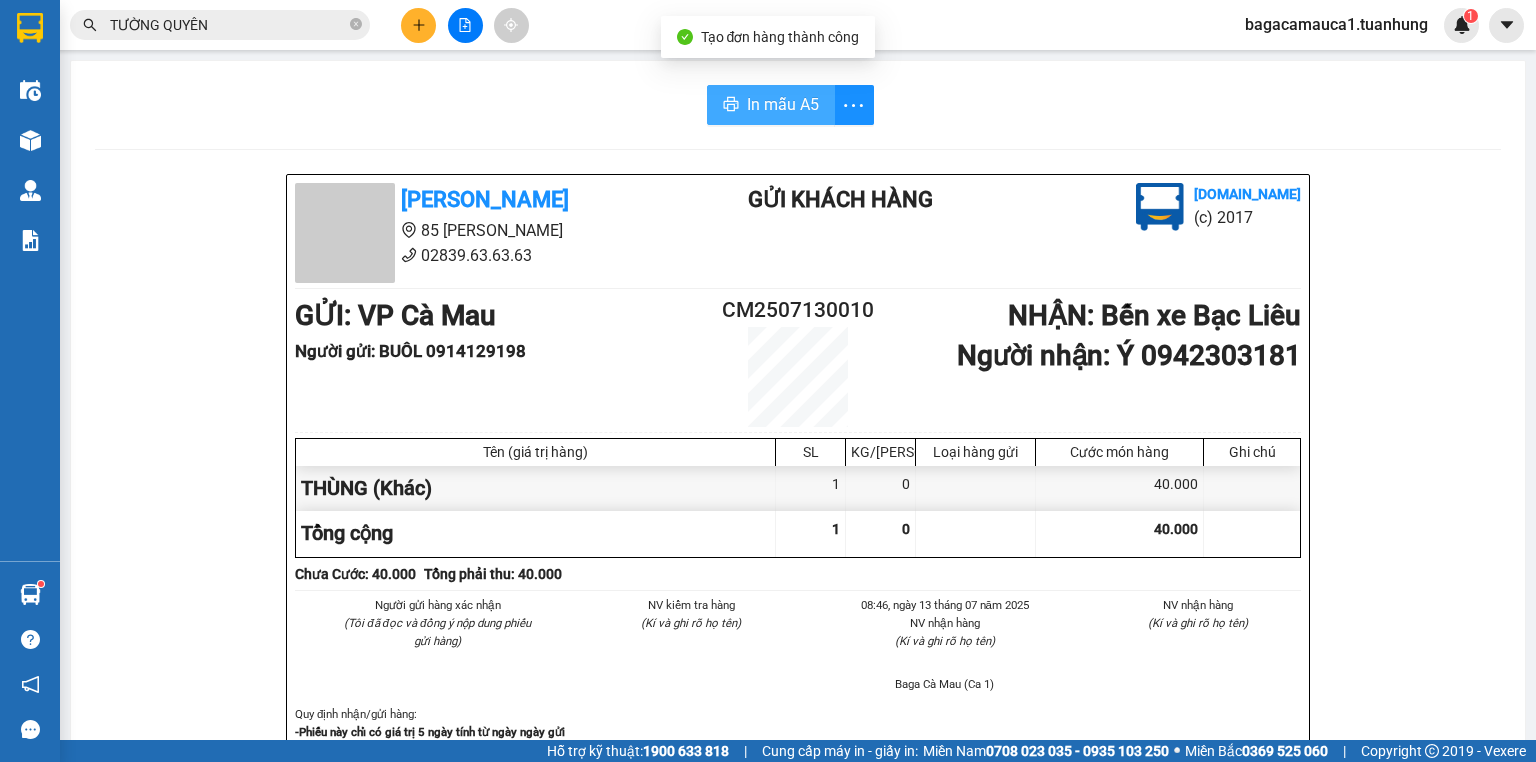 scroll, scrollTop: 0, scrollLeft: 0, axis: both 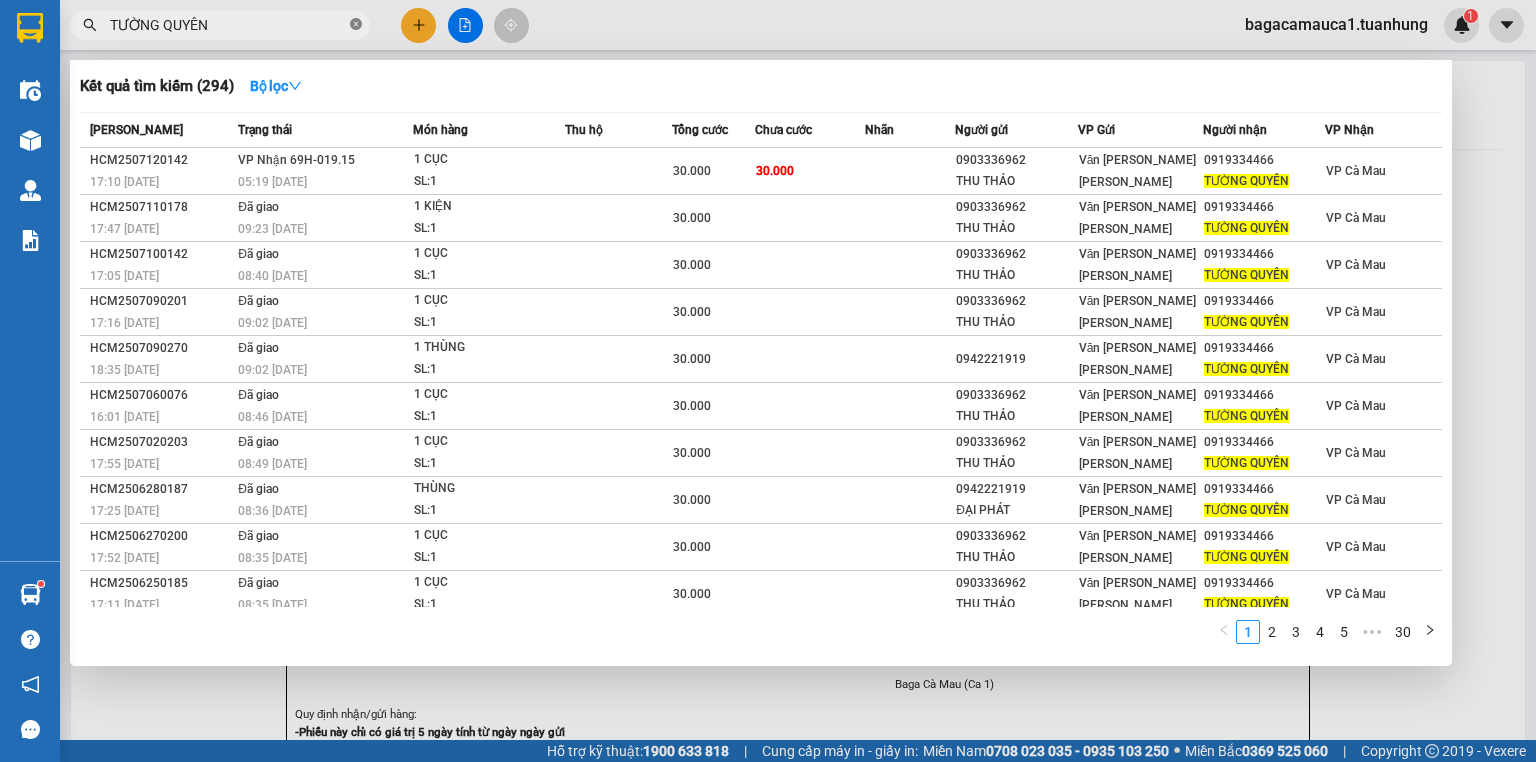 click 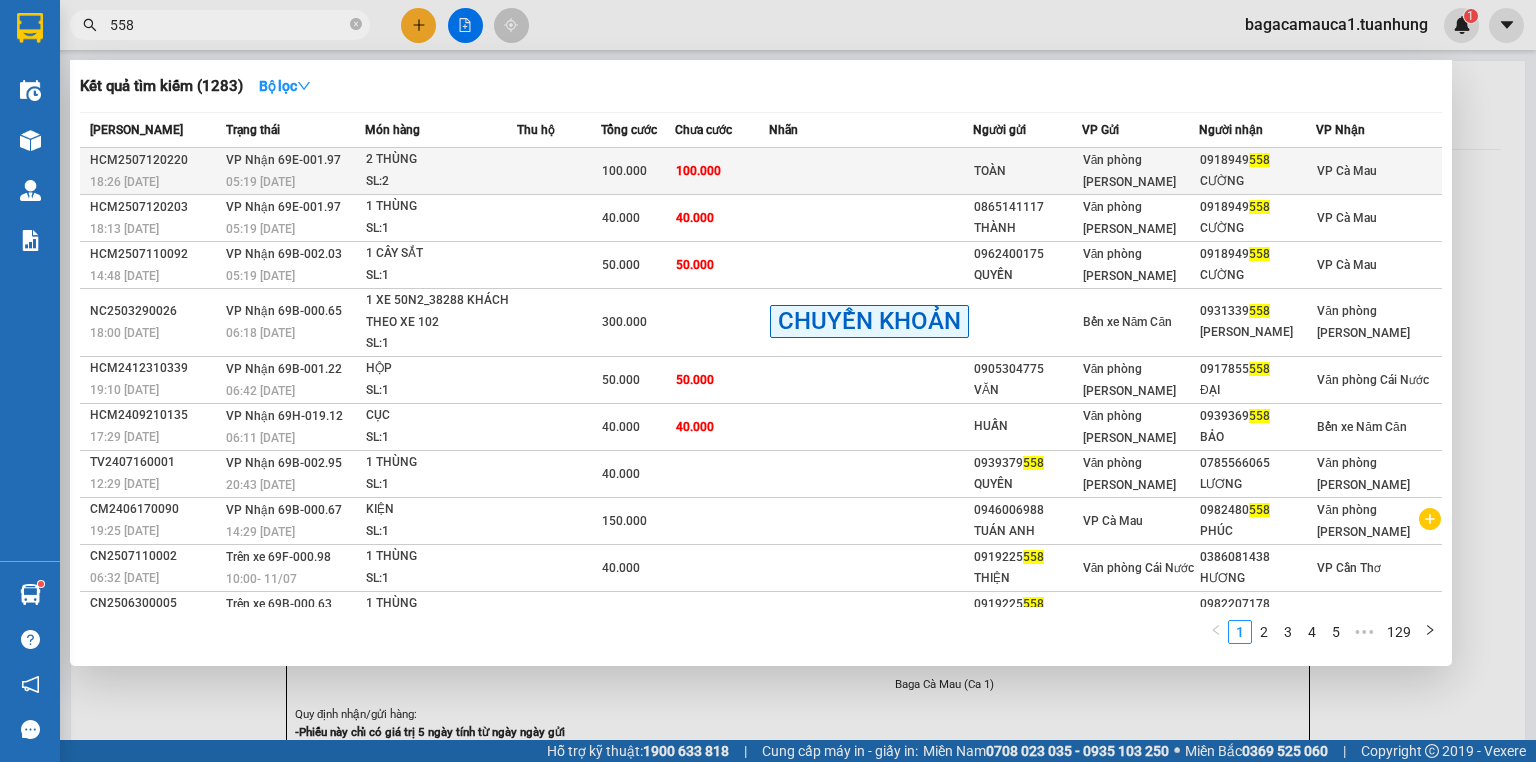 scroll, scrollTop: 0, scrollLeft: 0, axis: both 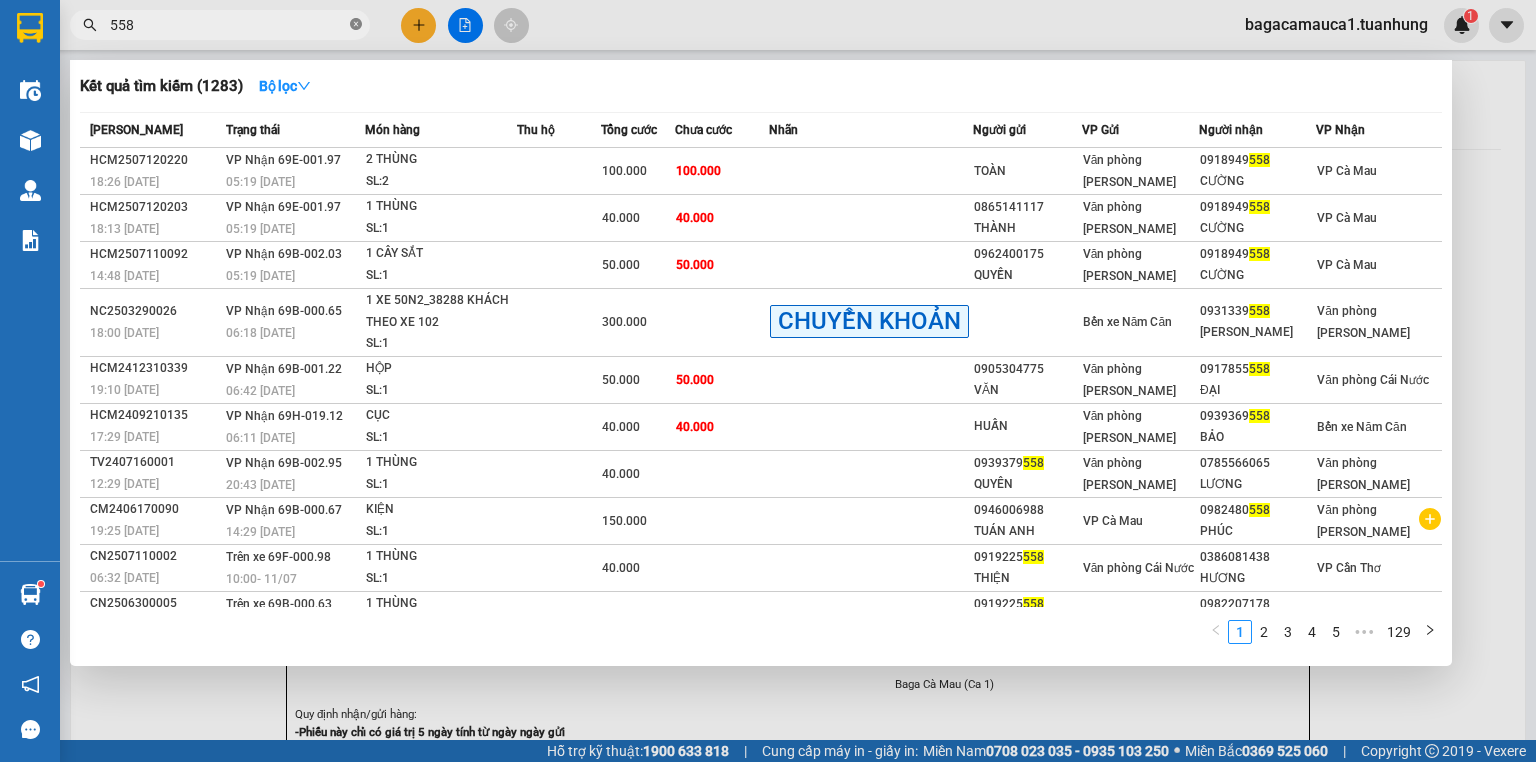 click 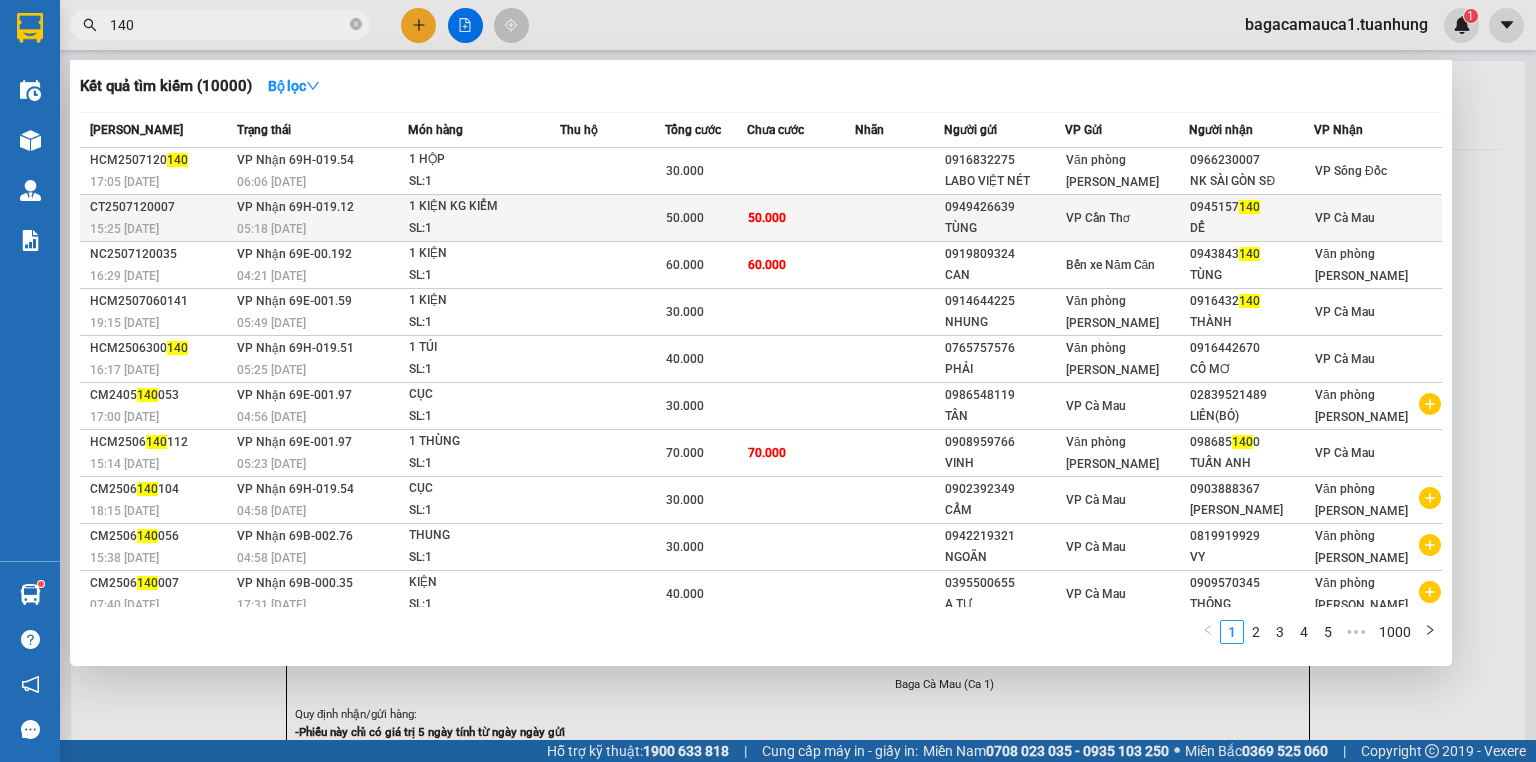 type on "140" 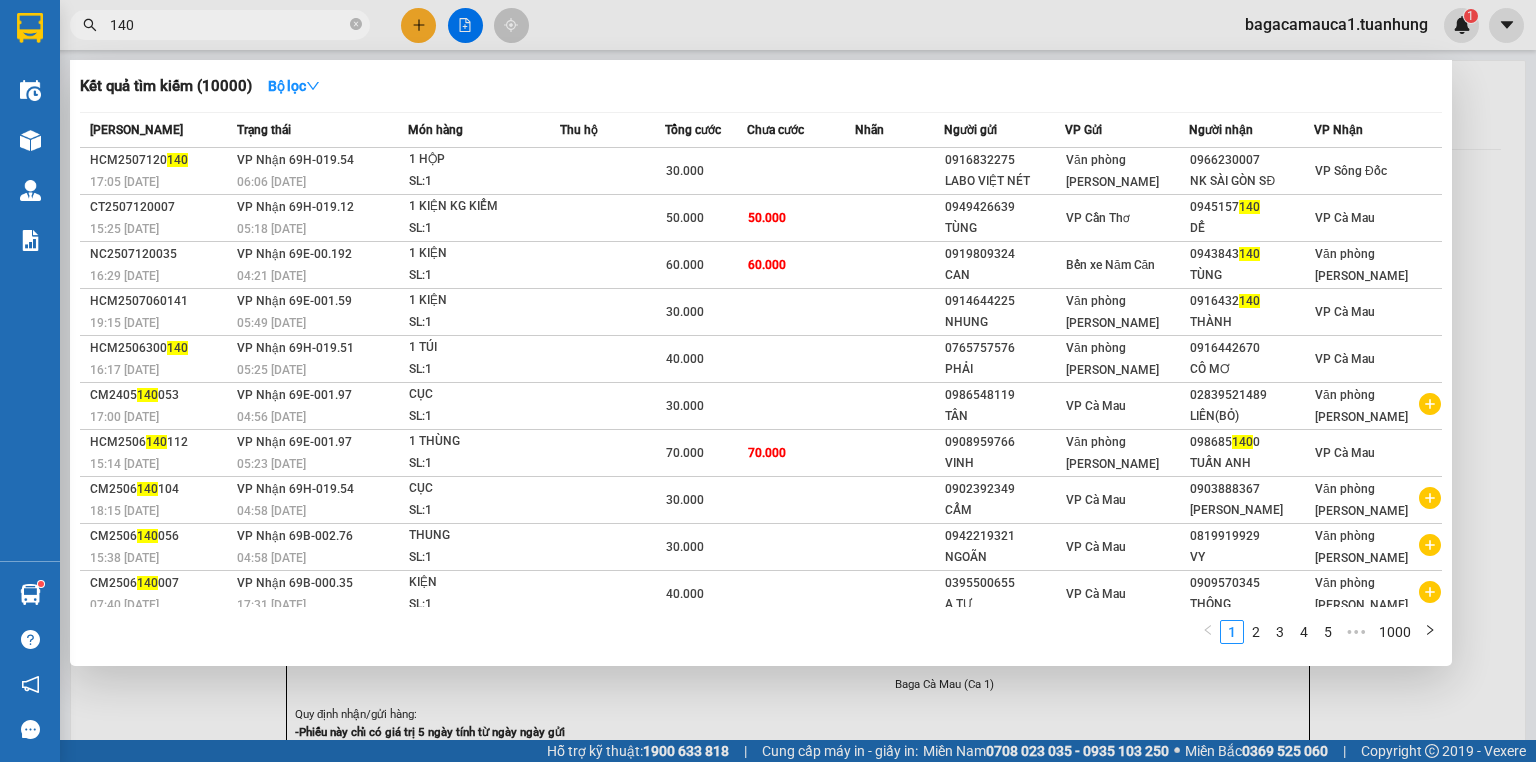 click on "1 KIỆN KG KIỂM" at bounding box center (484, 207) 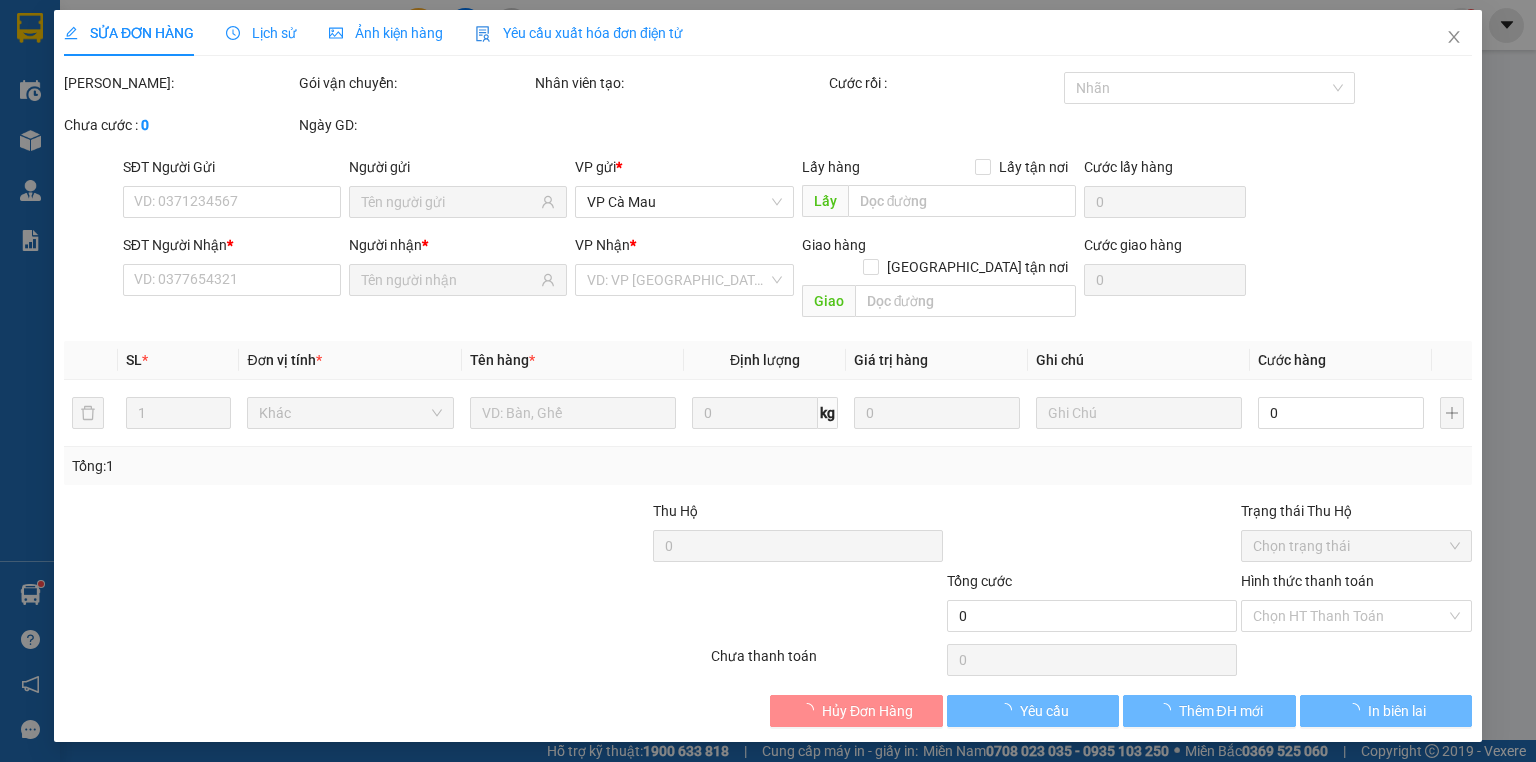 type on "0949426639" 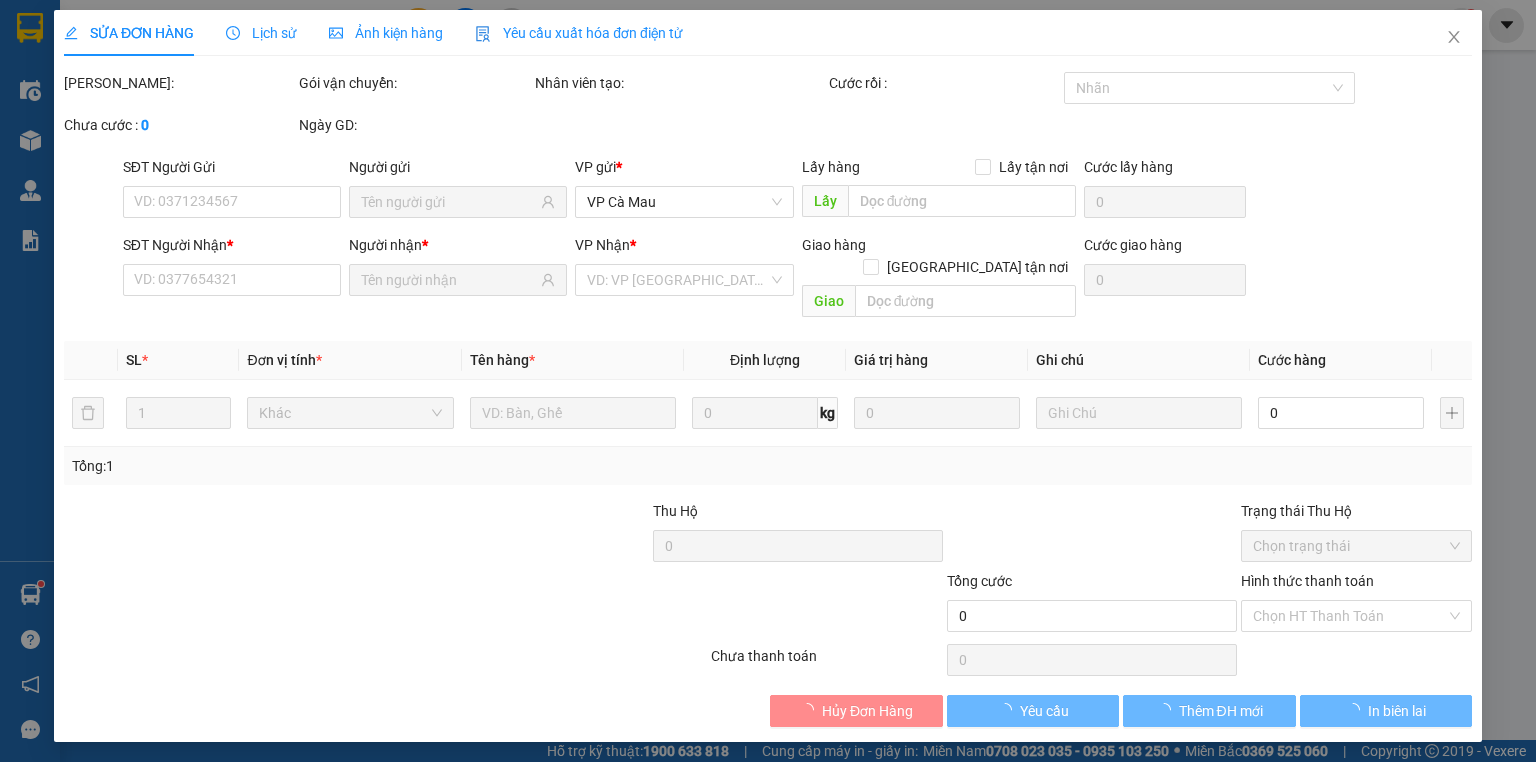 type on "TÙNG" 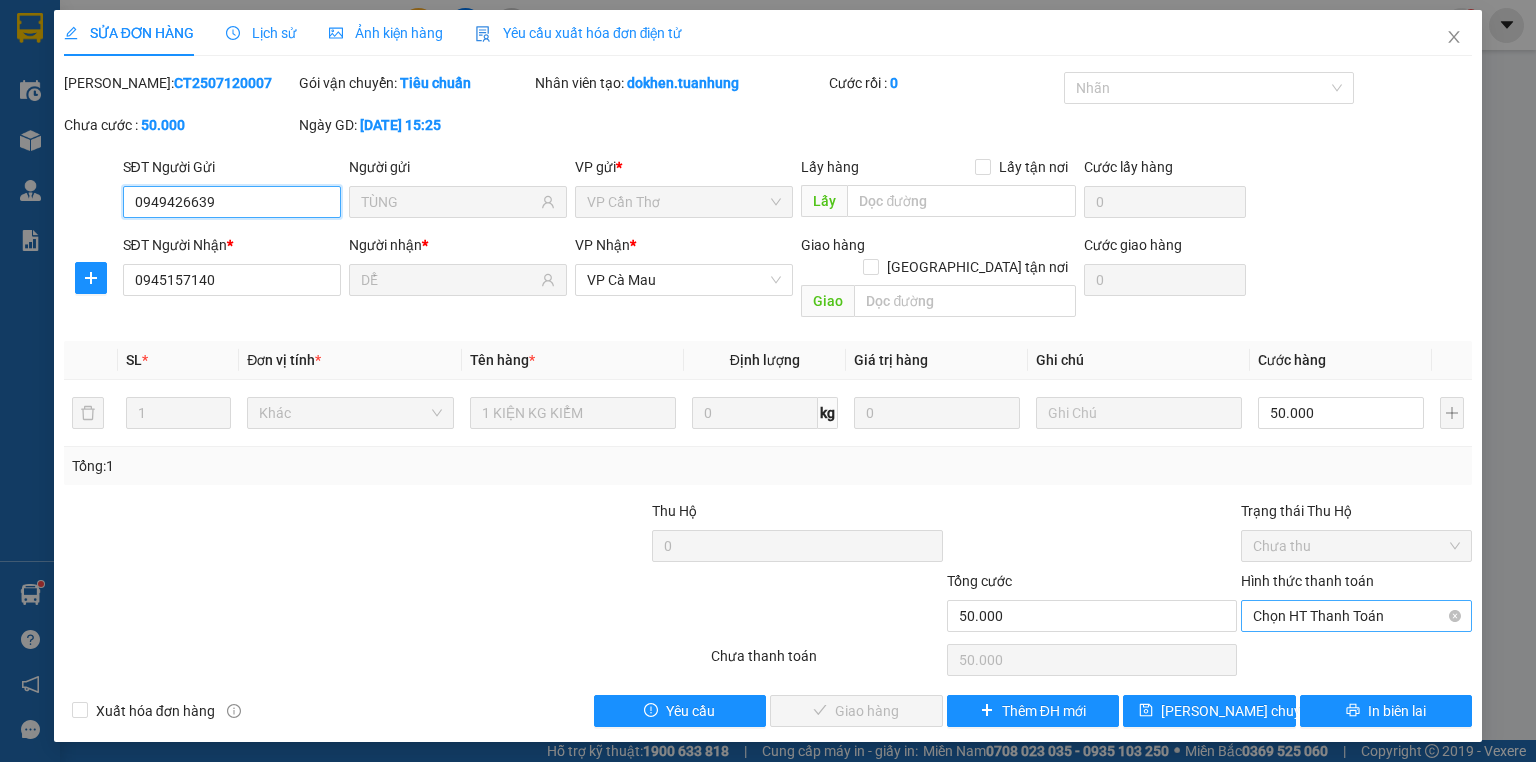 click on "Chọn HT Thanh Toán" at bounding box center [1356, 616] 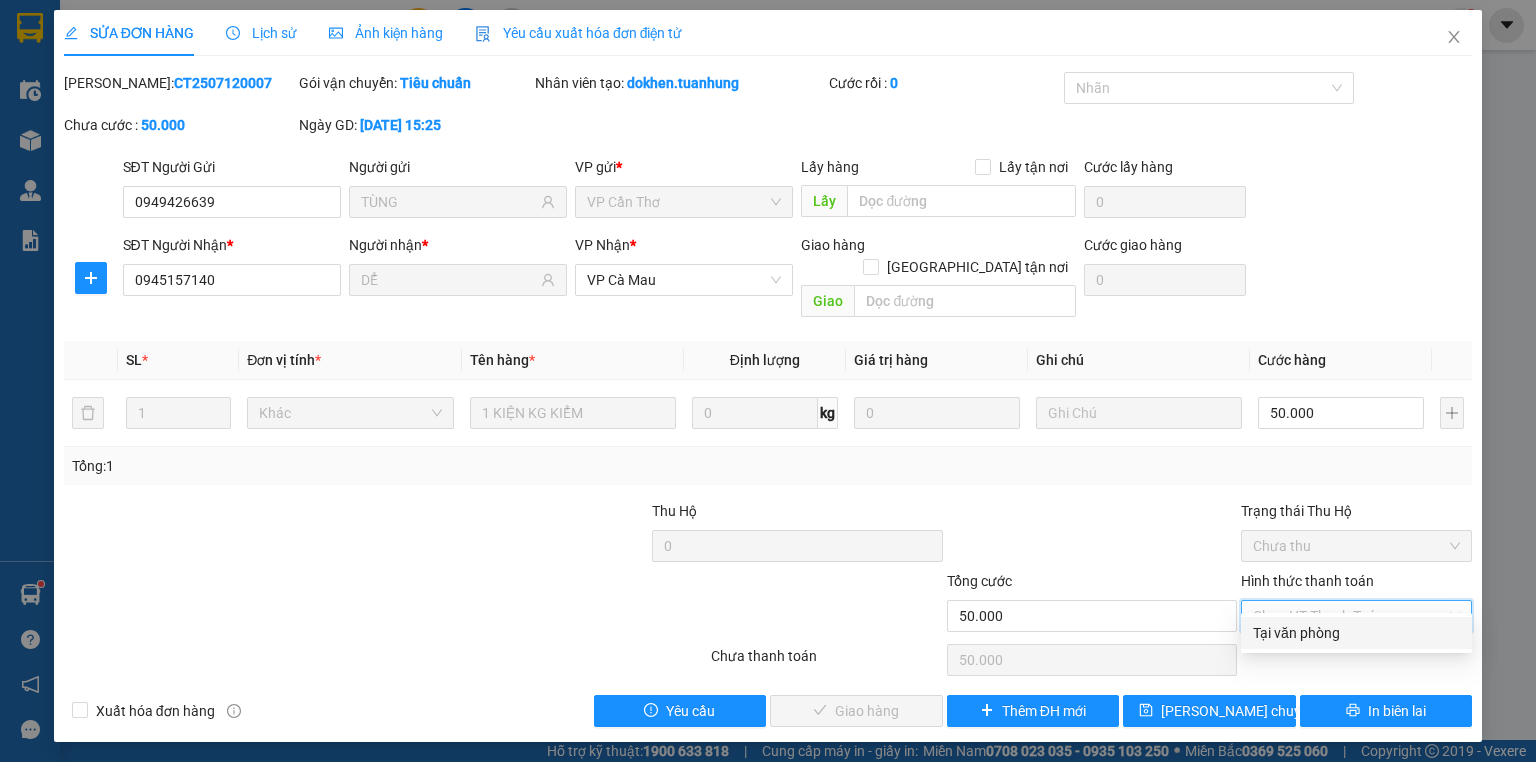 click on "Tại văn phòng" at bounding box center [1356, 633] 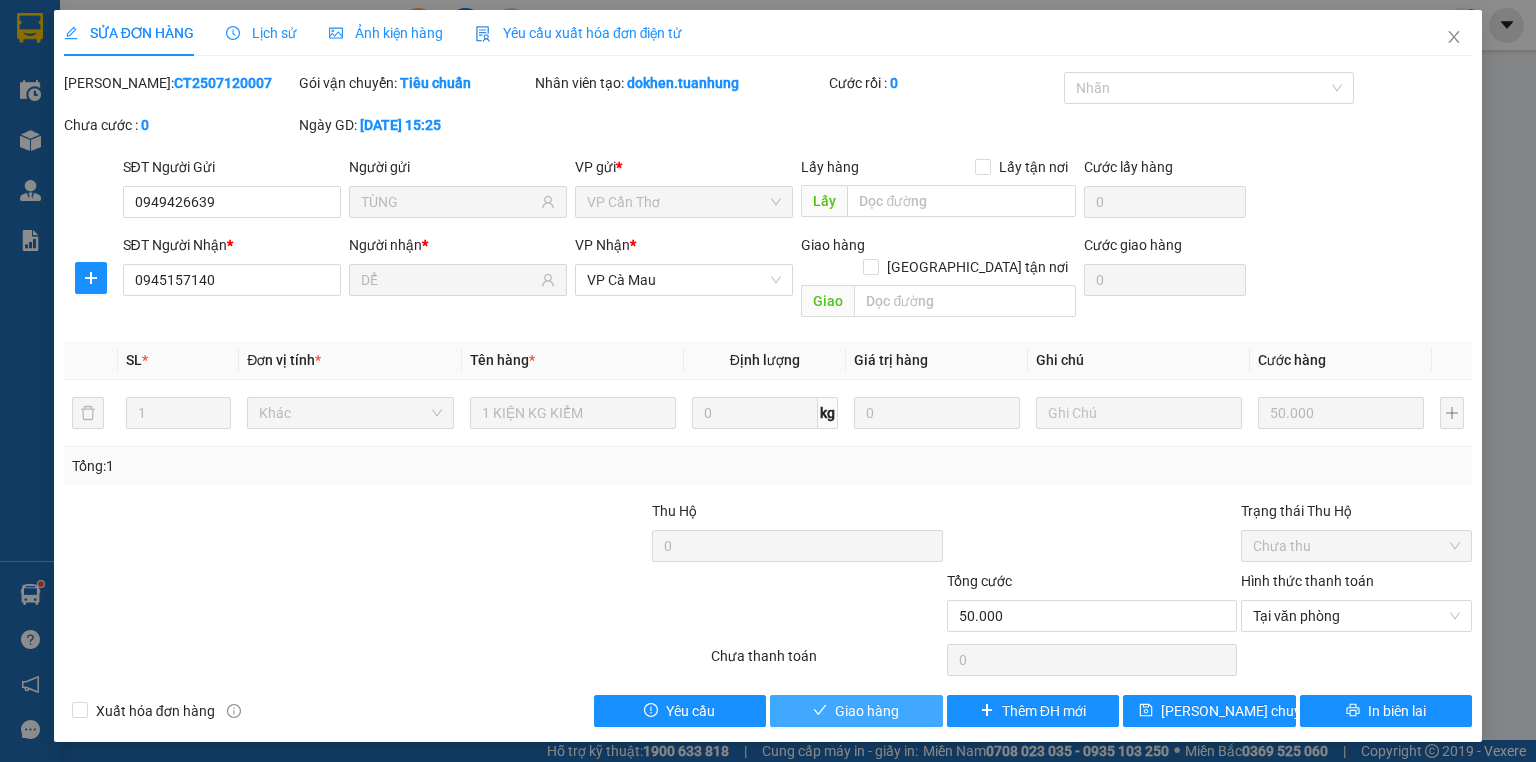 click on "Giao hàng" at bounding box center [867, 711] 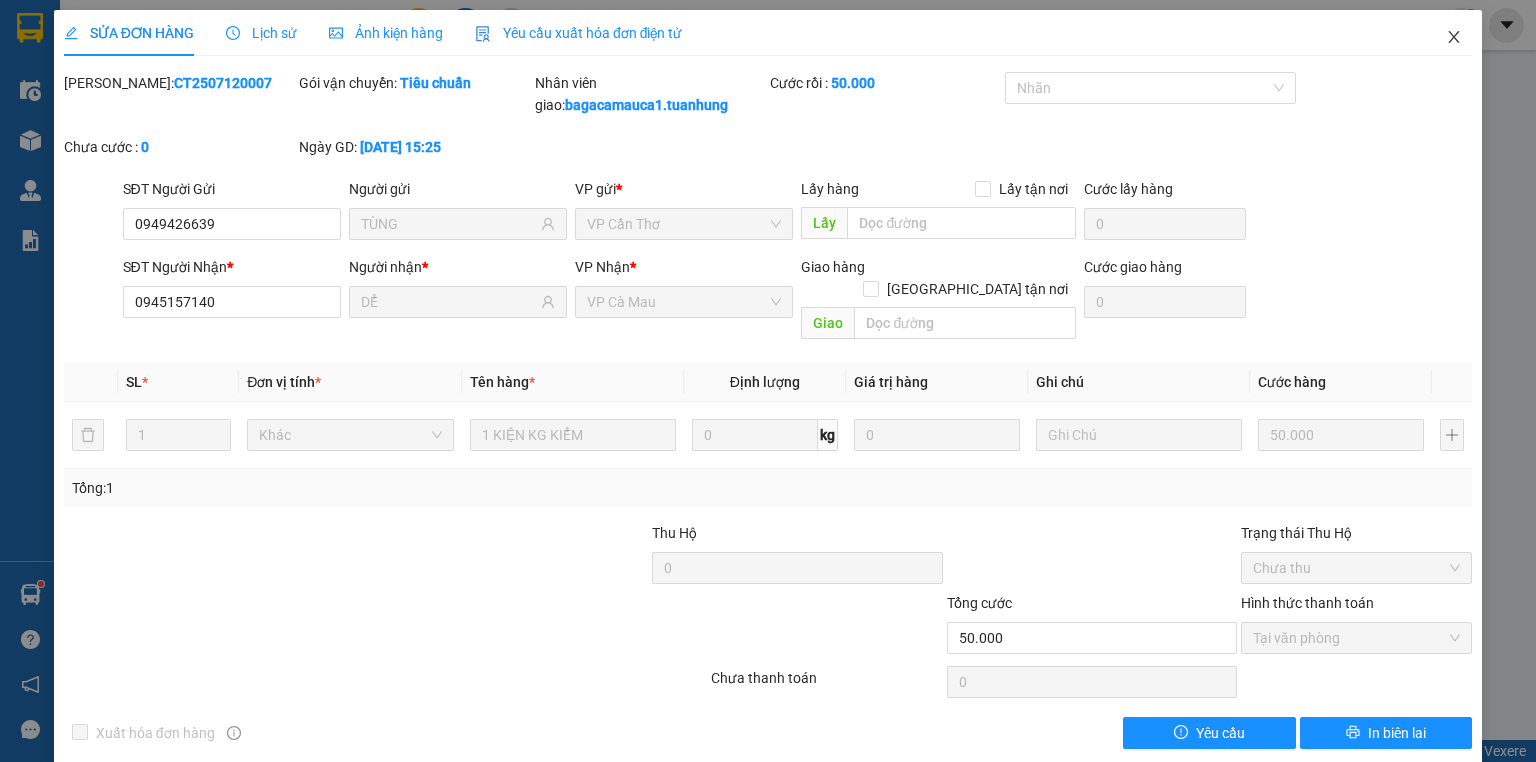 click at bounding box center [1454, 38] 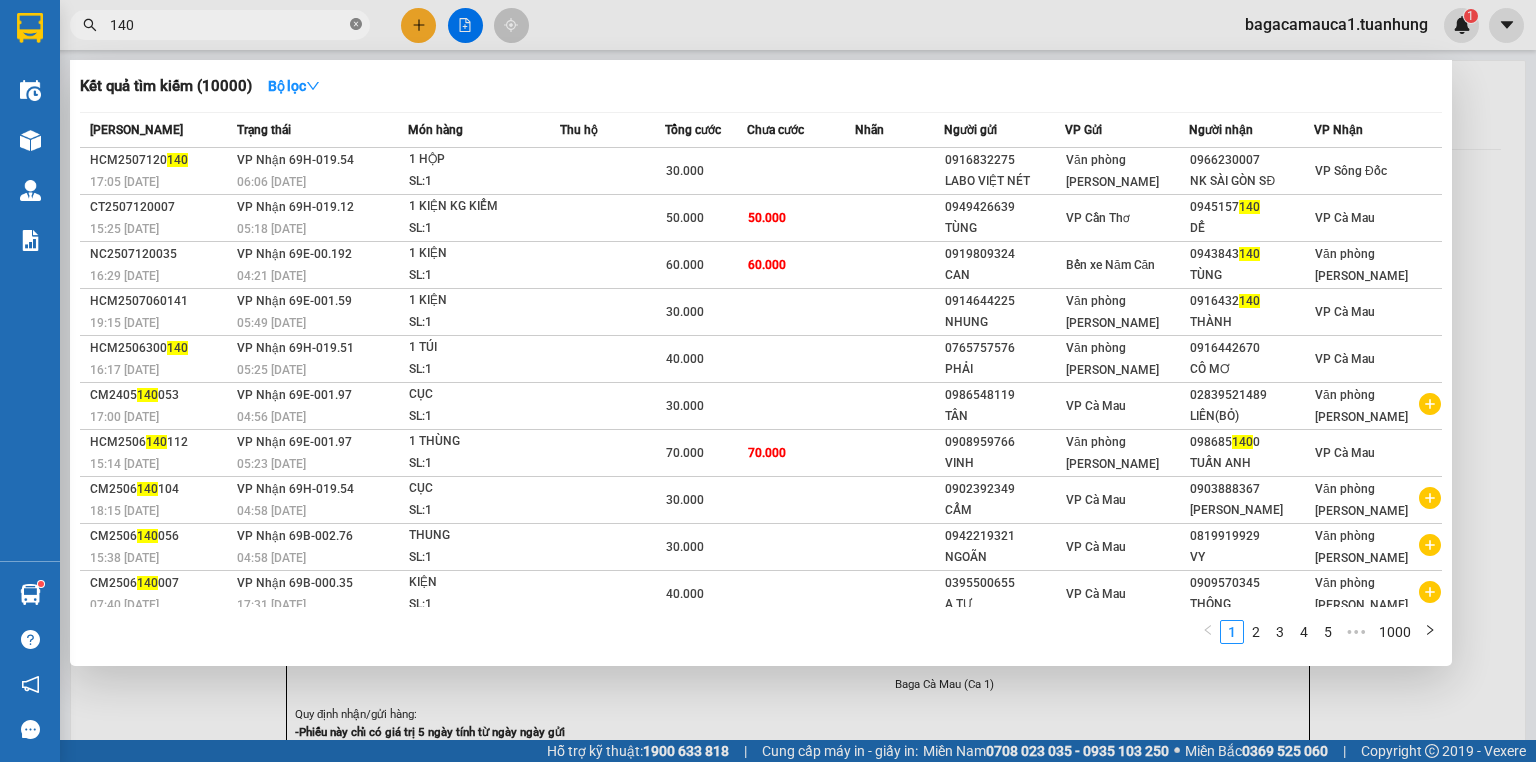 click 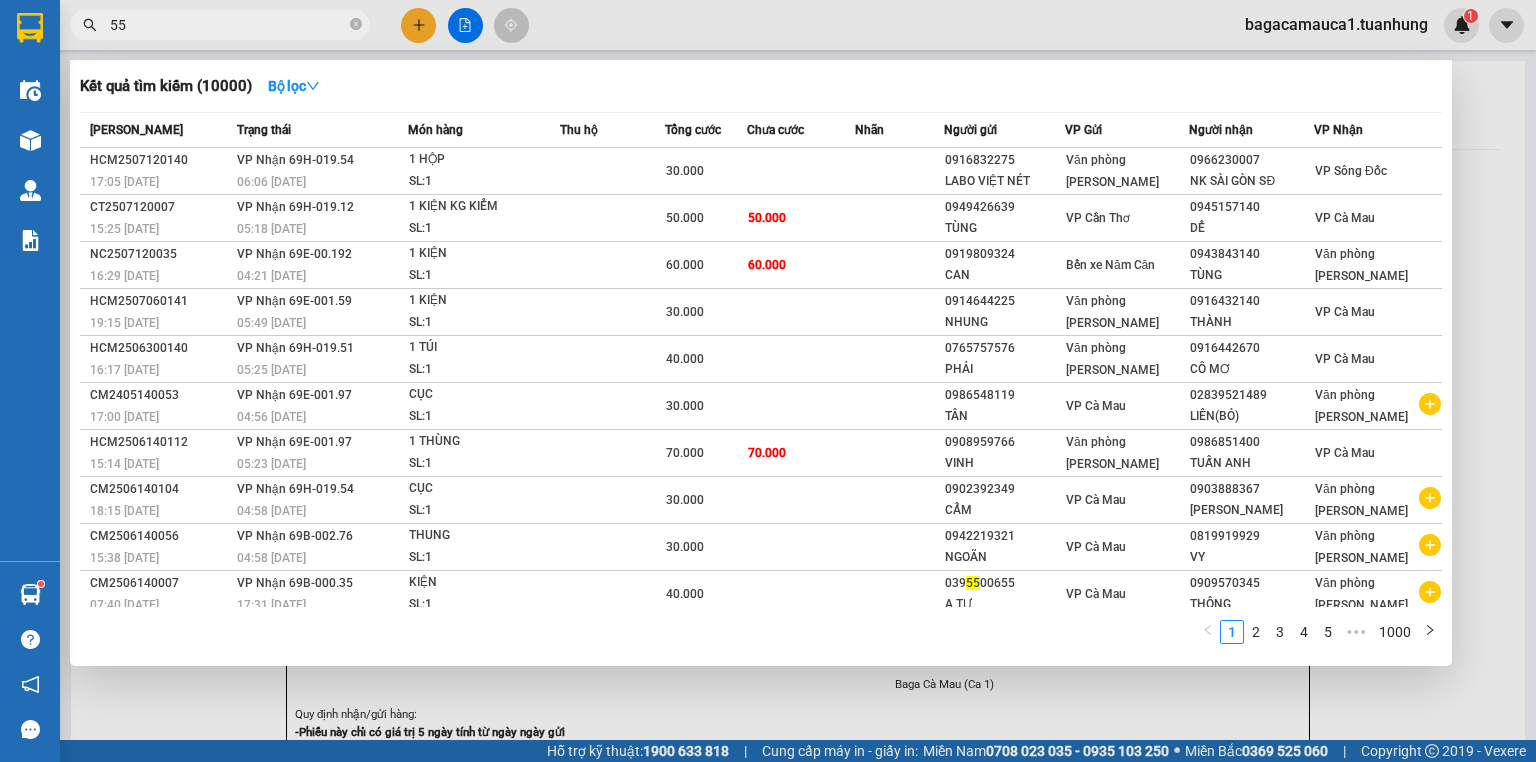 type on "558" 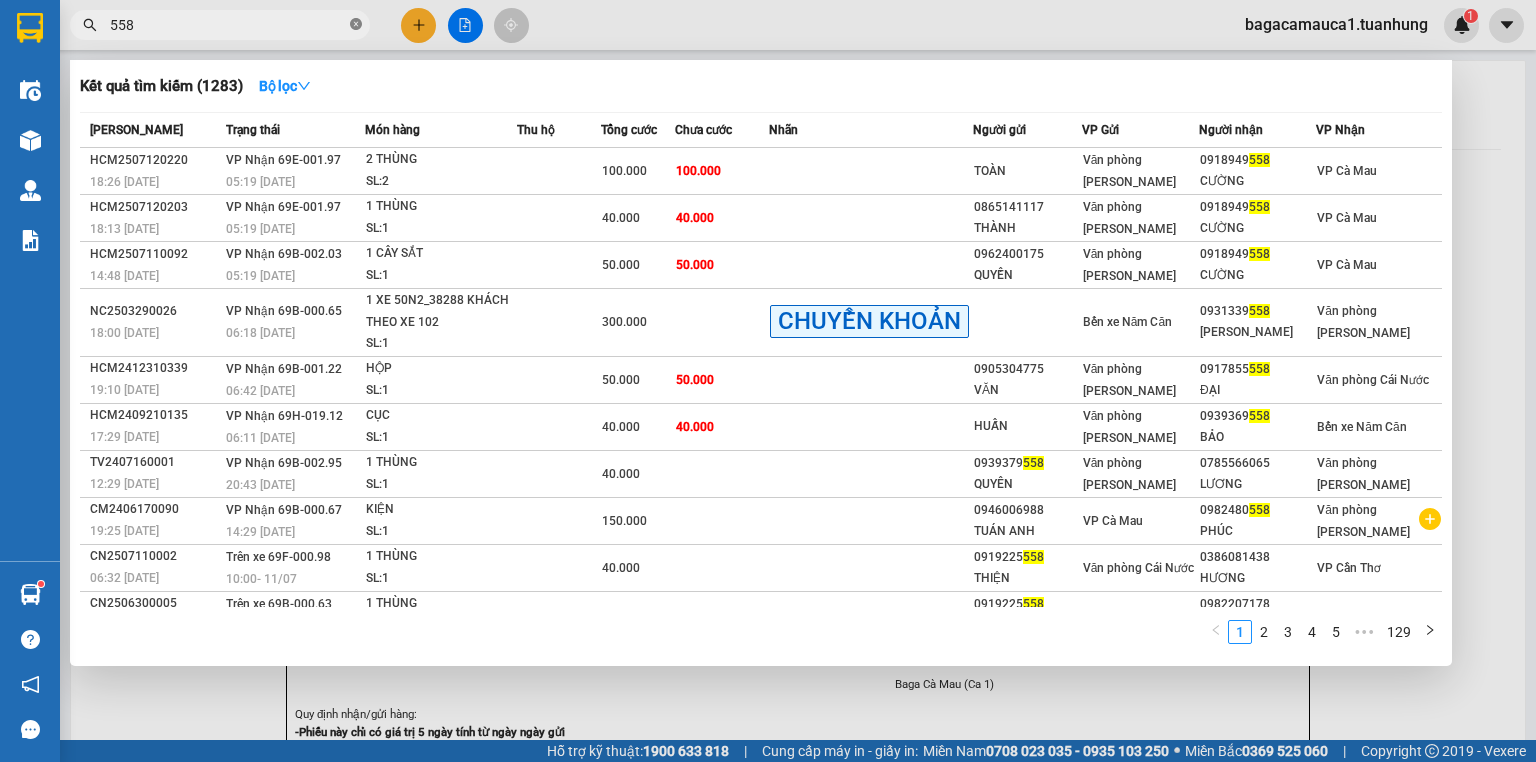 click 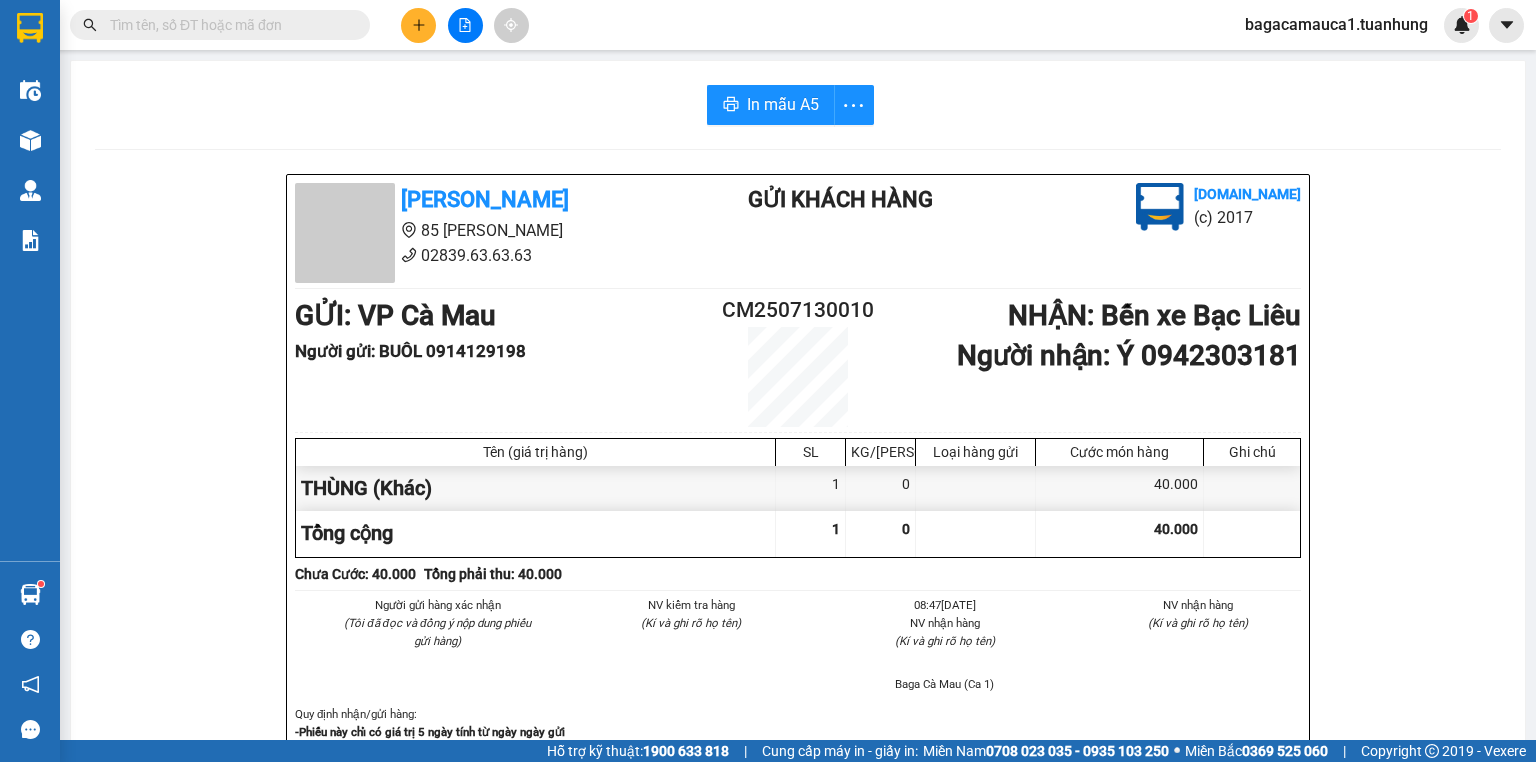 click at bounding box center (228, 25) 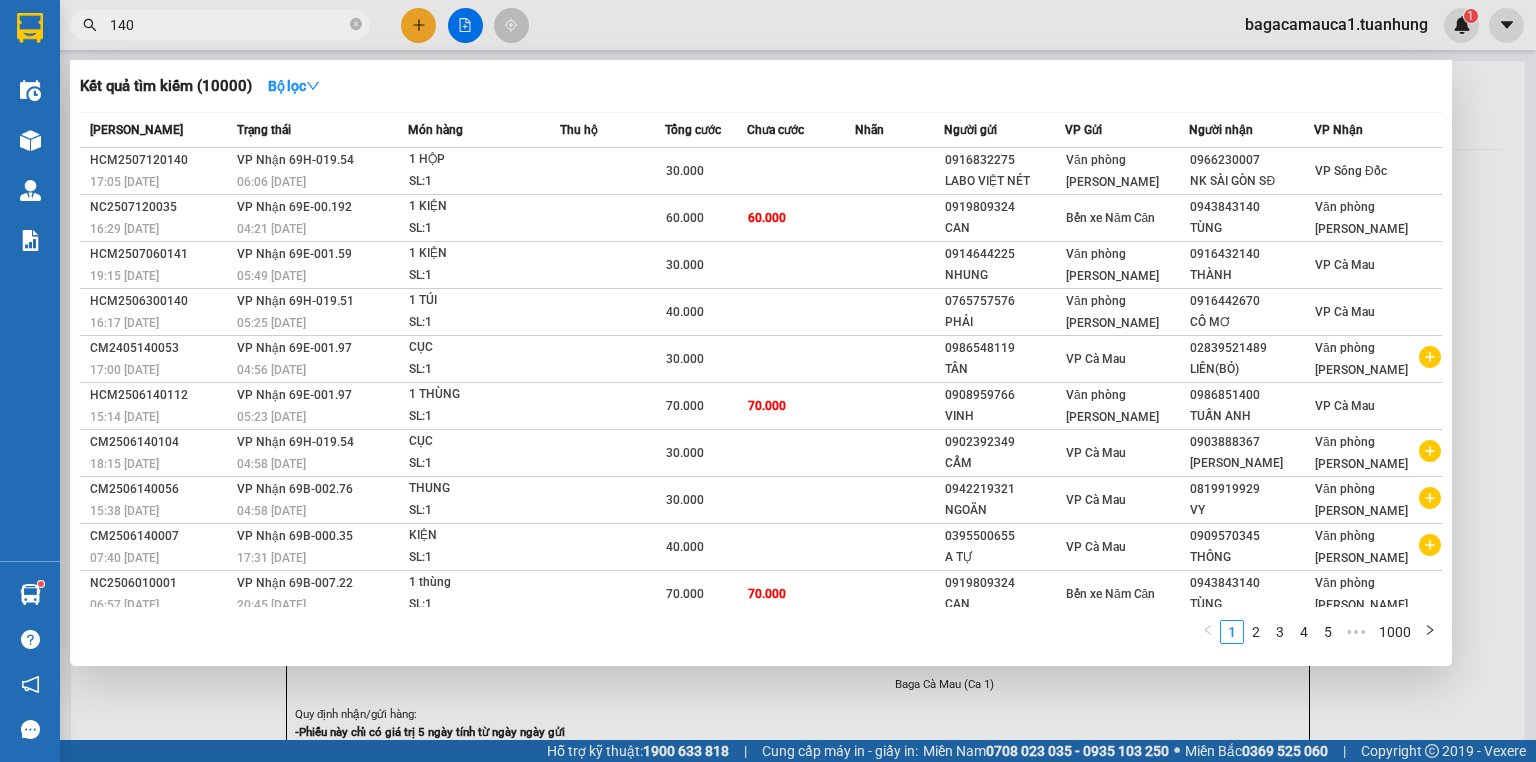type on "140140" 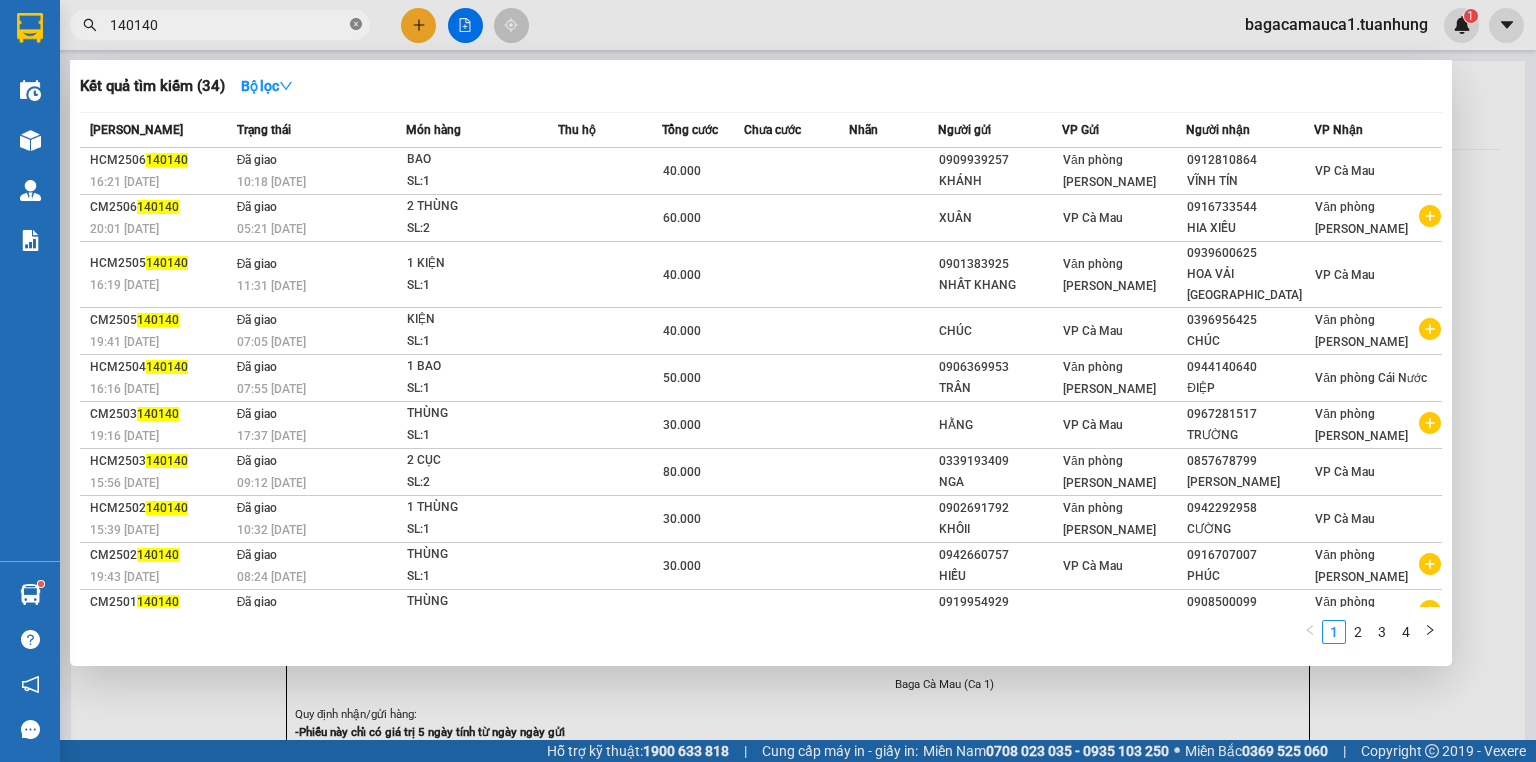 click 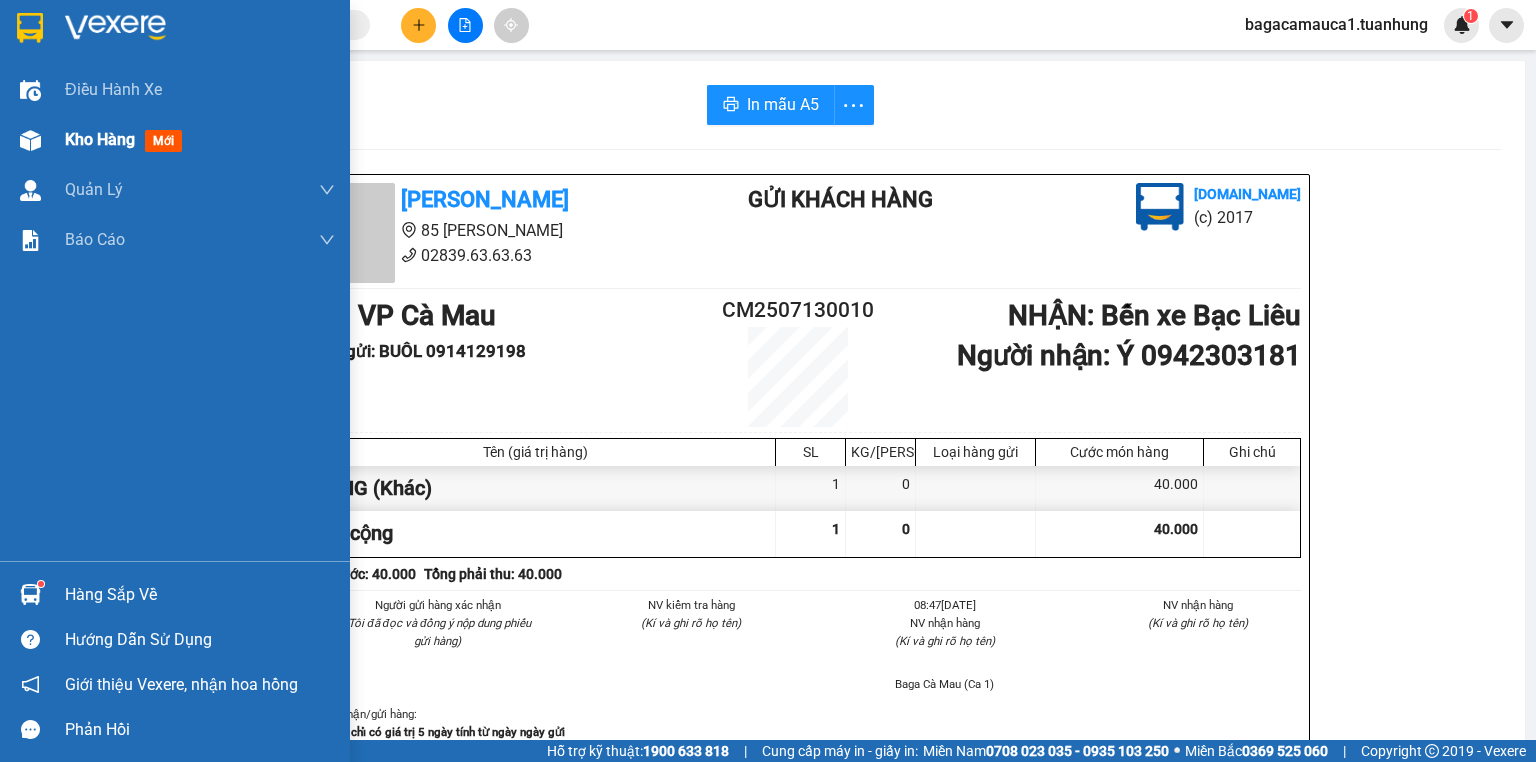 type 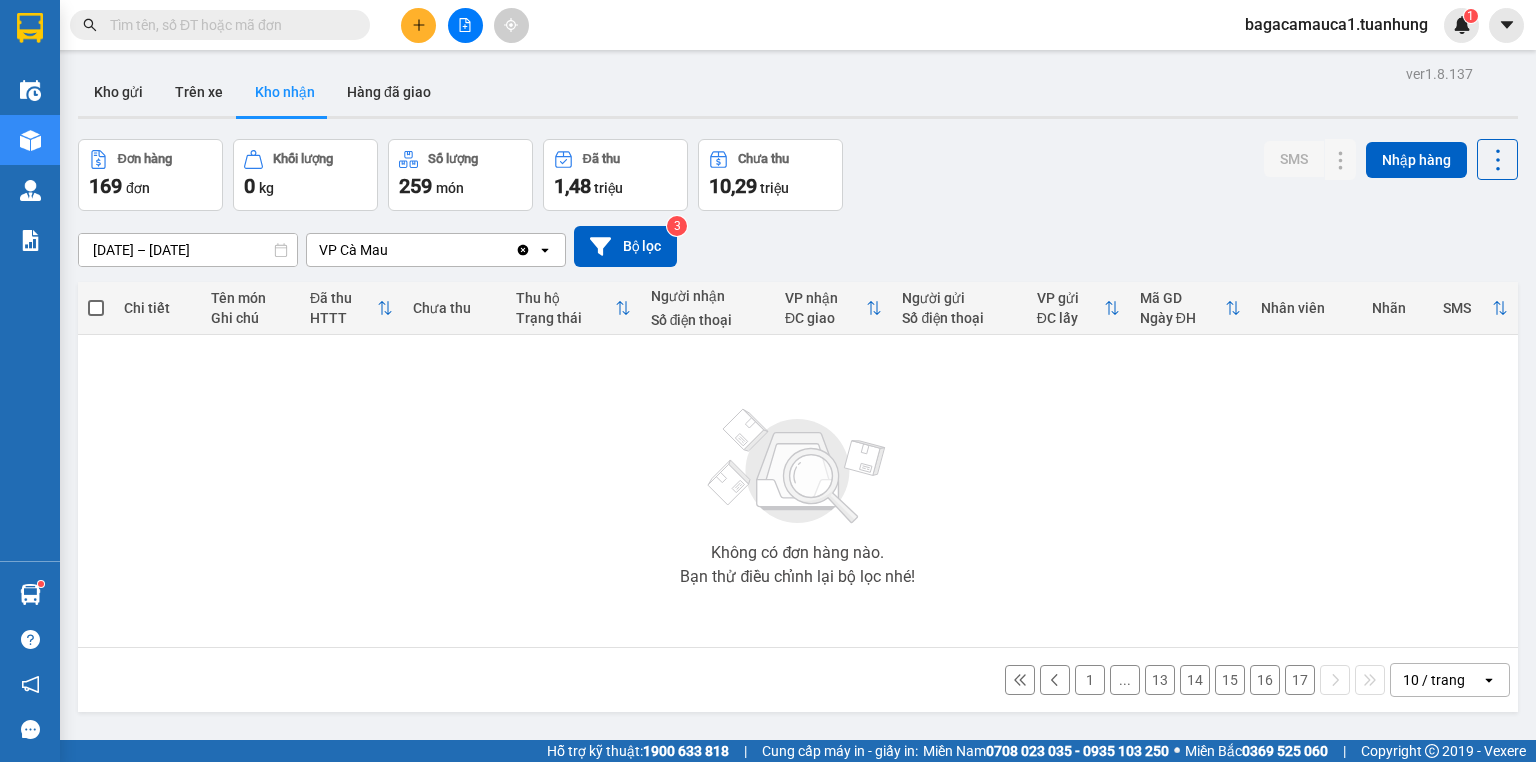 click at bounding box center [1020, 680] 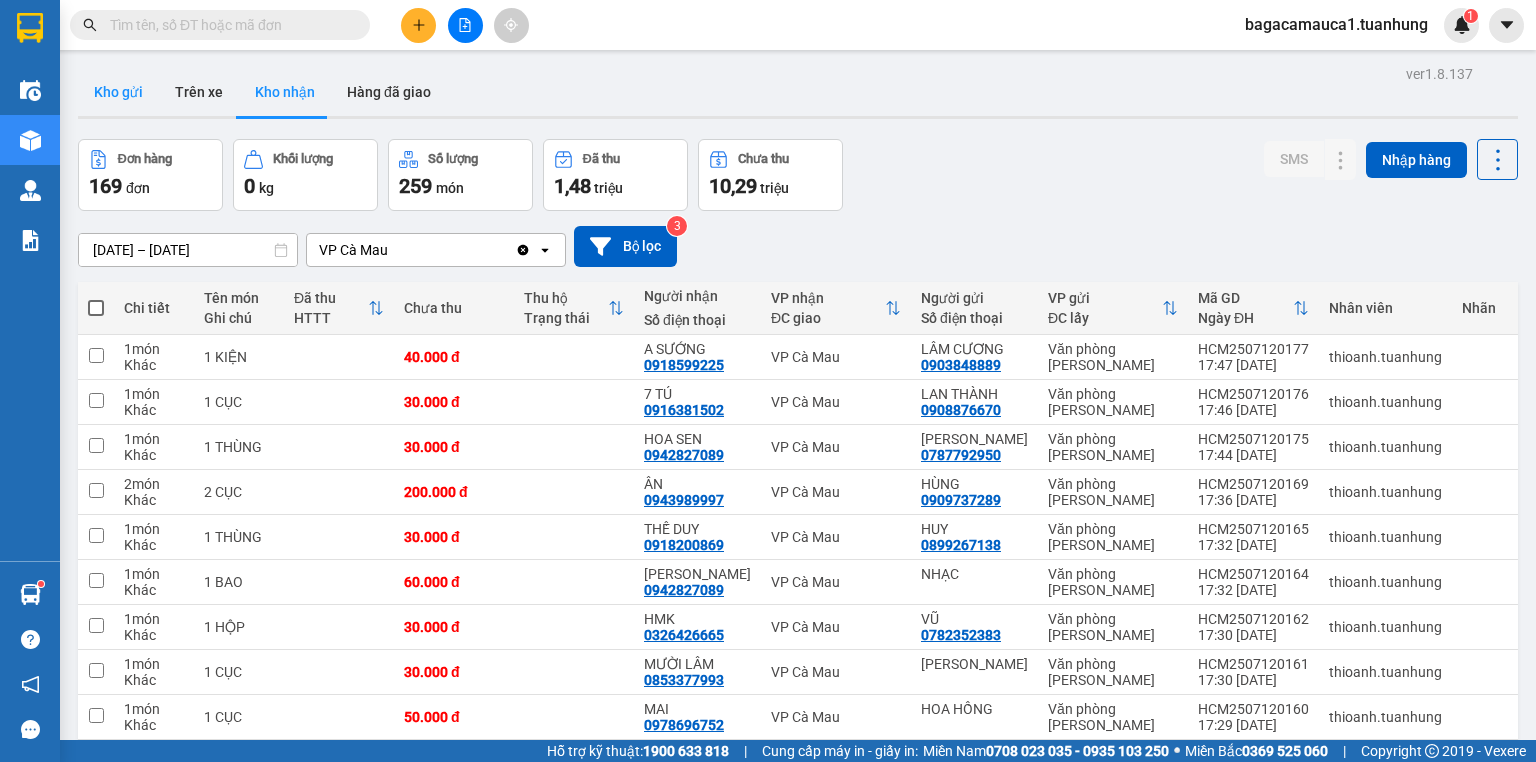click on "Kho gửi" at bounding box center [118, 92] 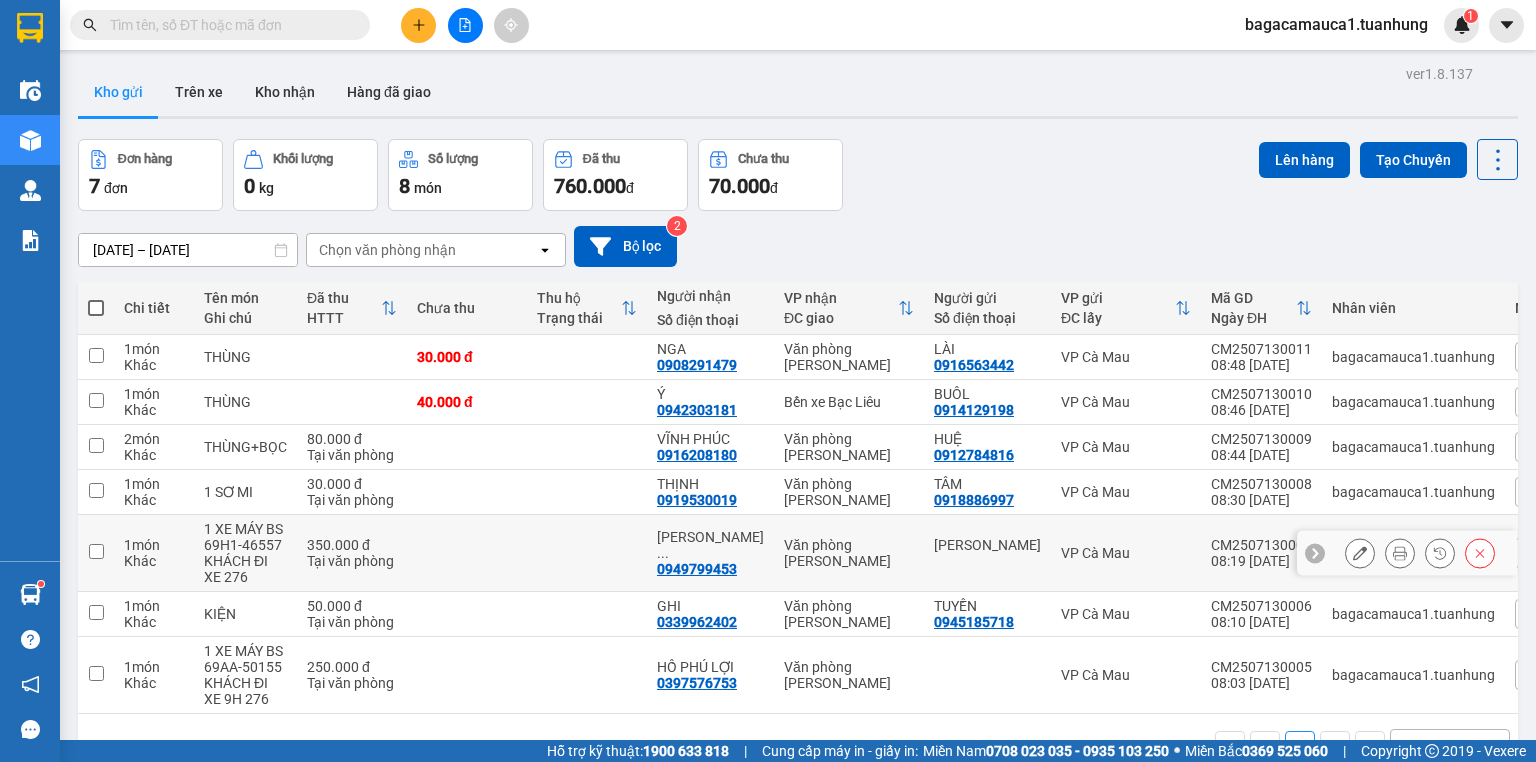 click on "350.000 đ" at bounding box center (352, 545) 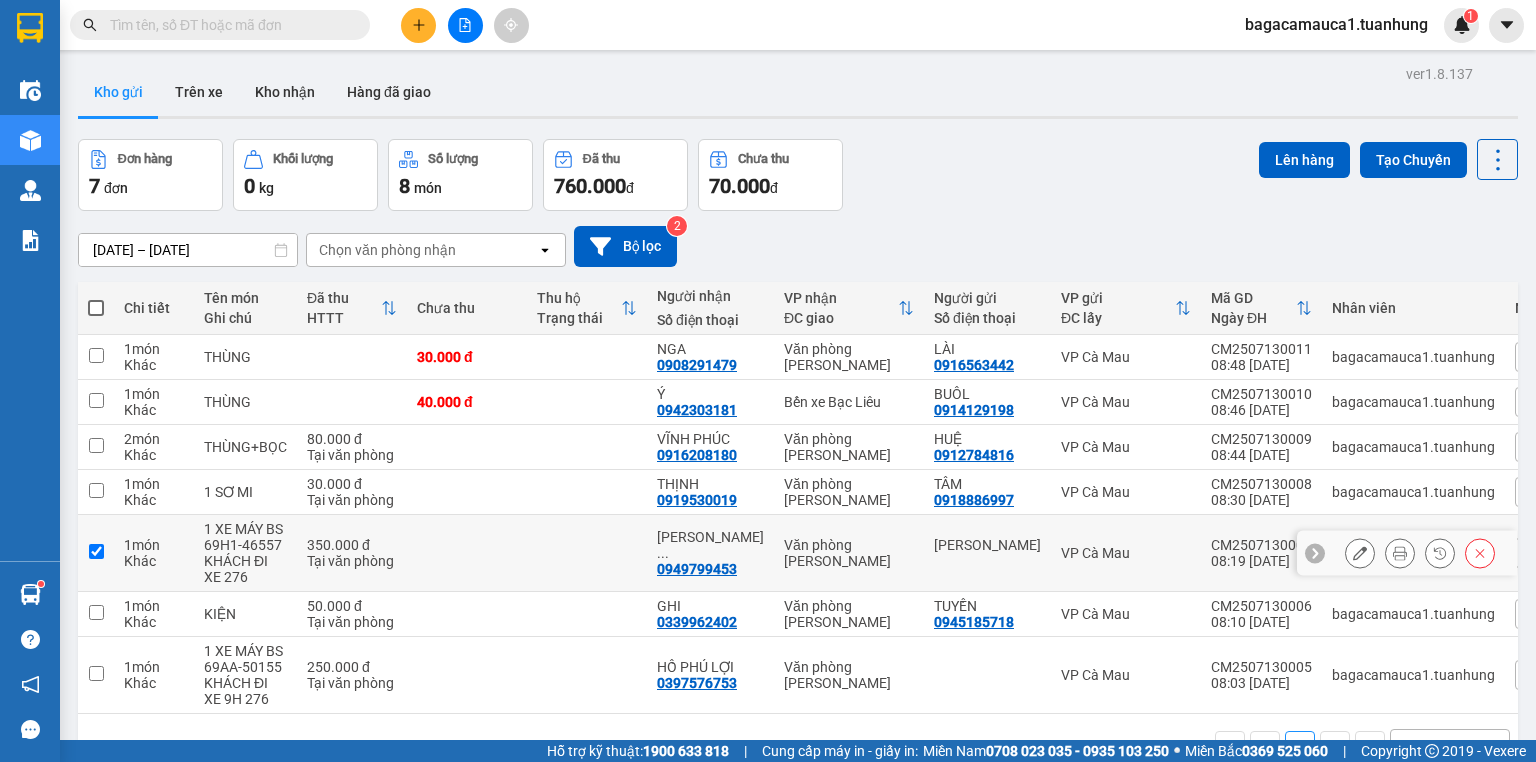 checkbox on "true" 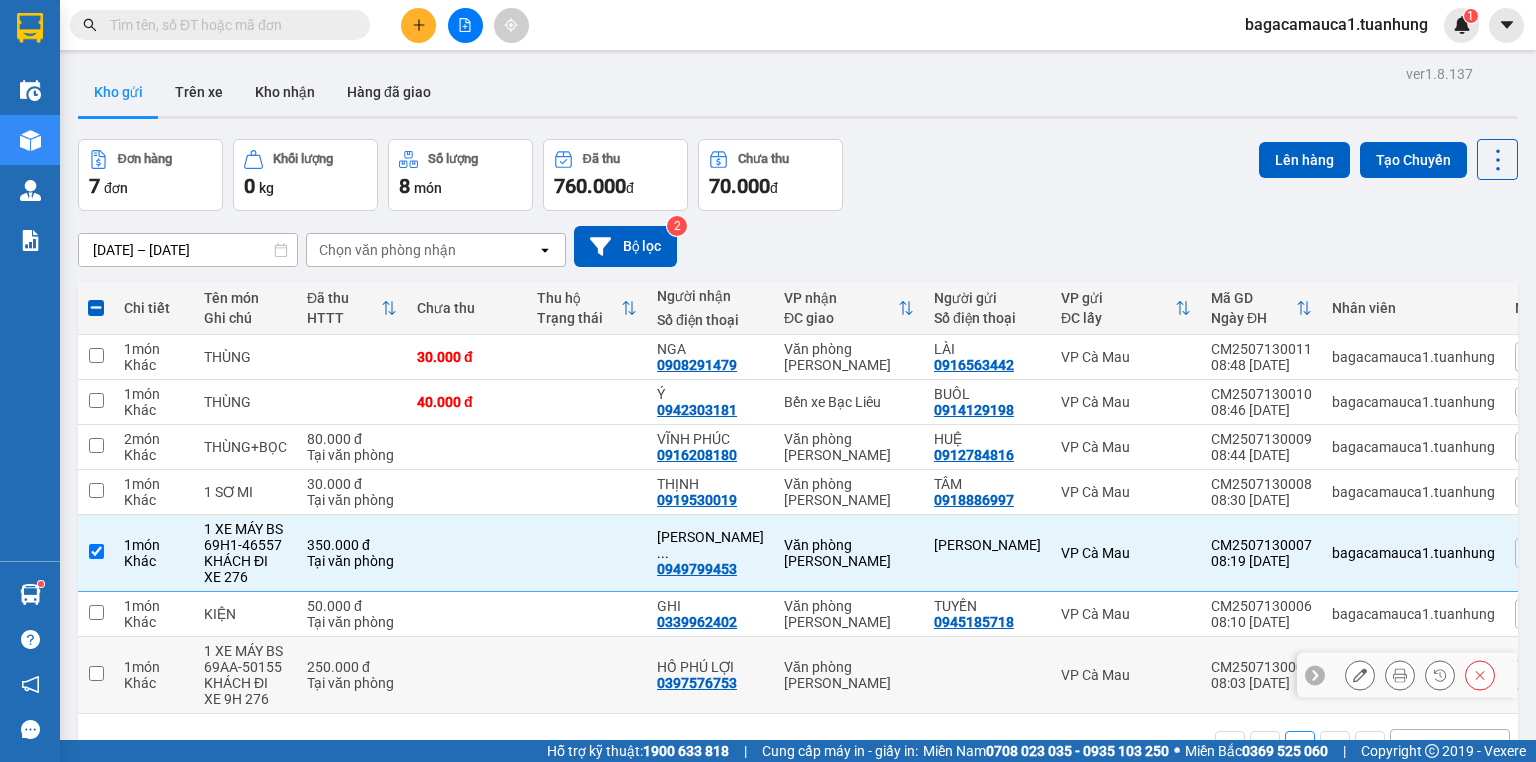 click at bounding box center [467, 675] 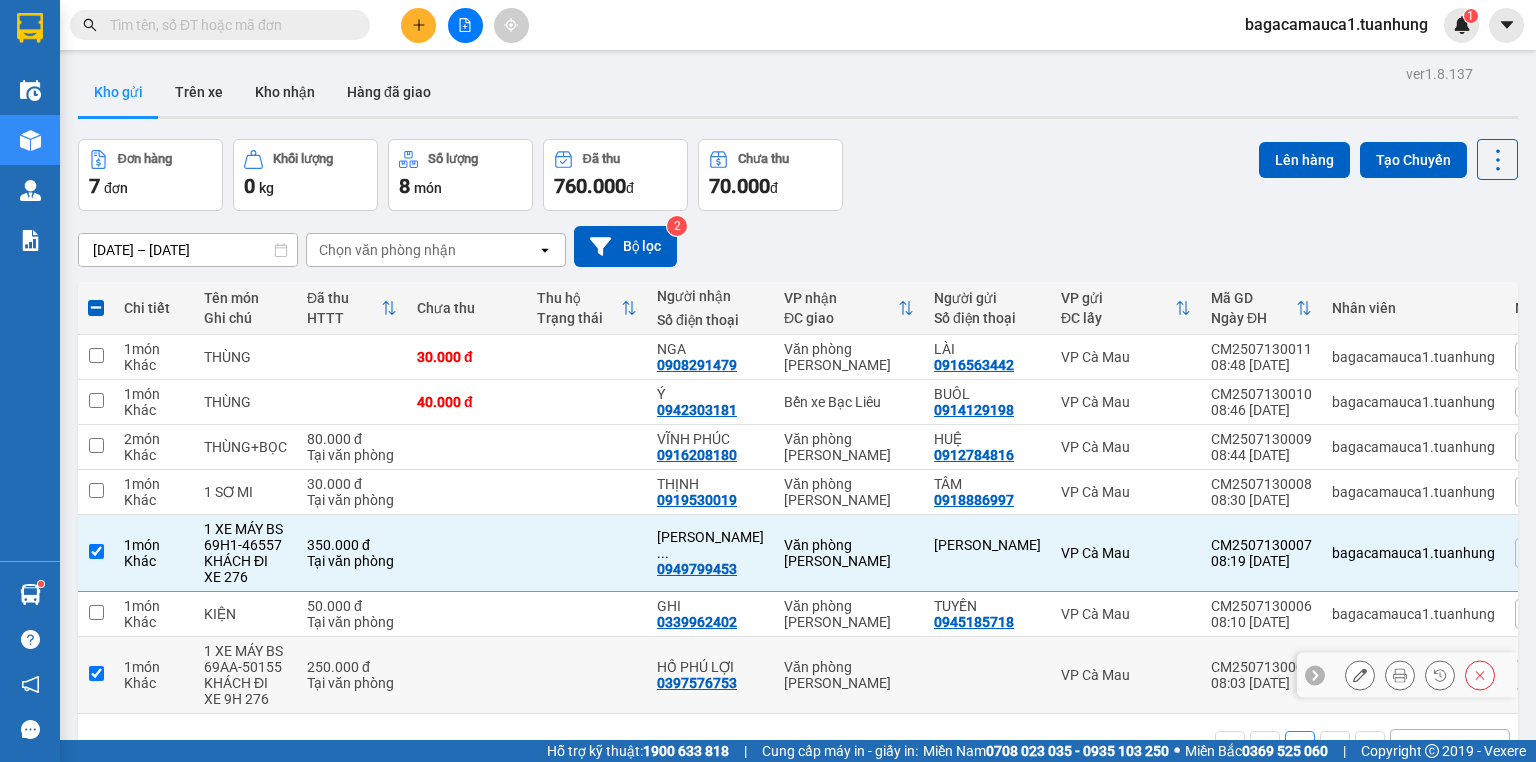 checkbox on "true" 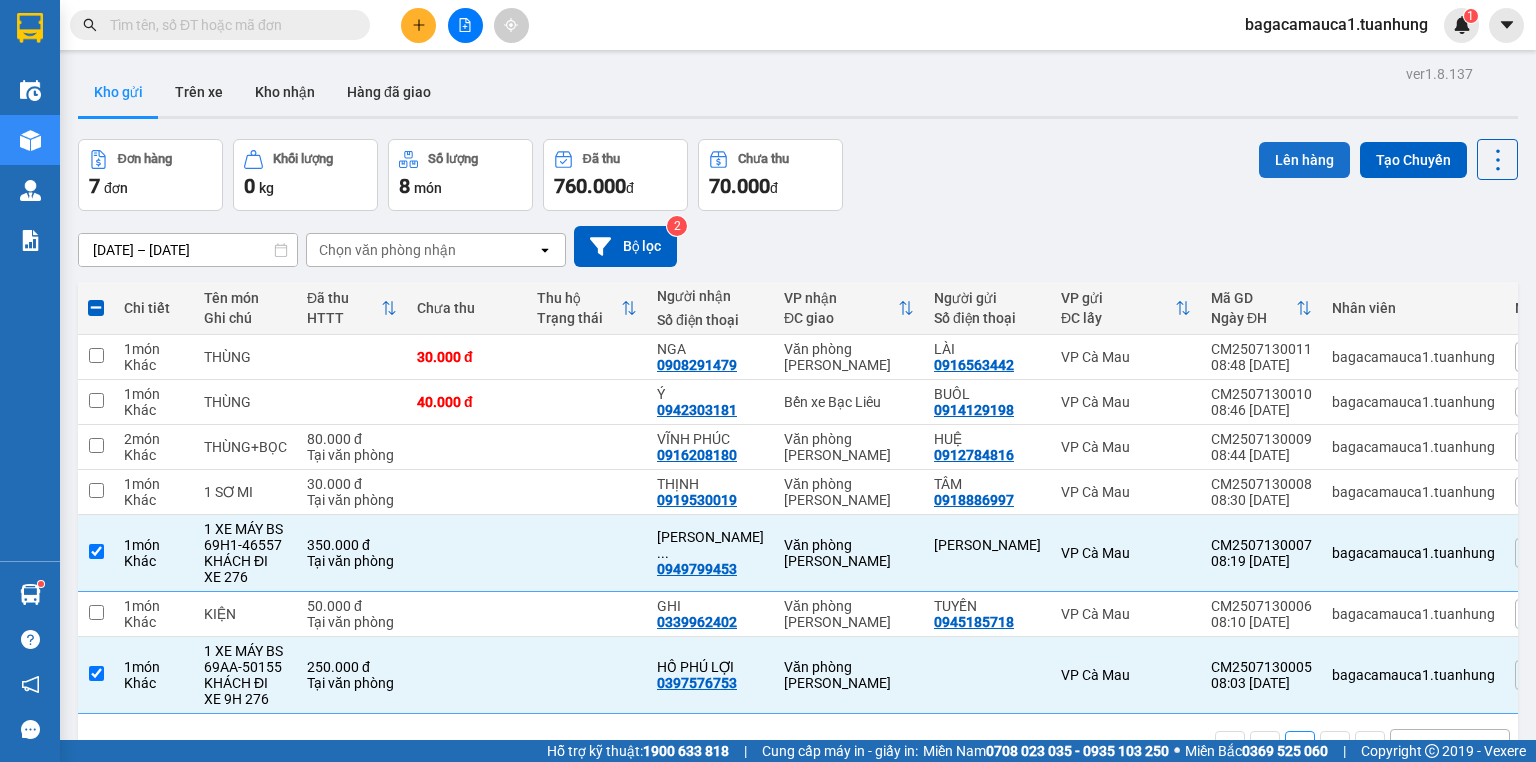 click on "Lên hàng" at bounding box center (1304, 160) 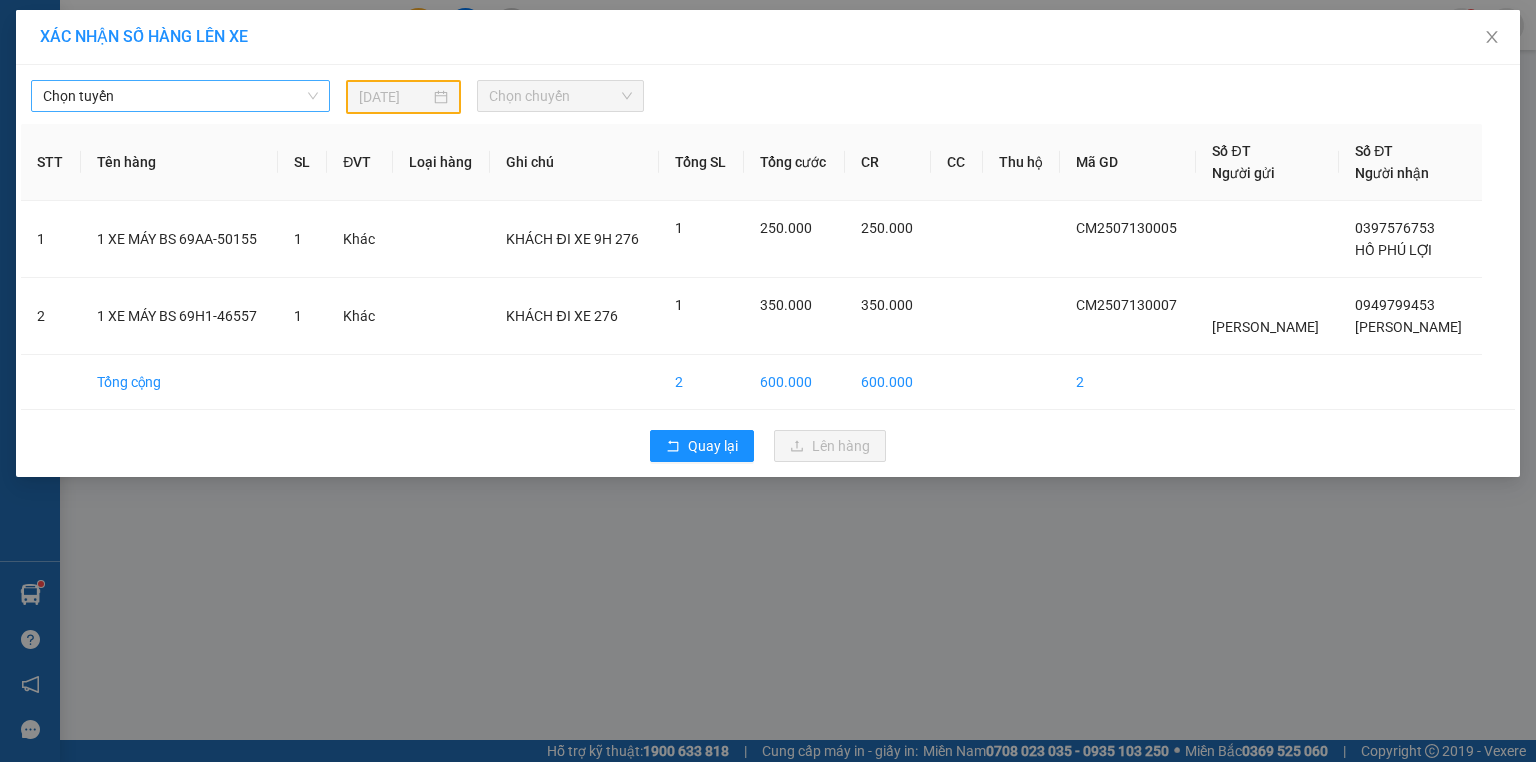 click on "Chọn tuyến" at bounding box center [180, 96] 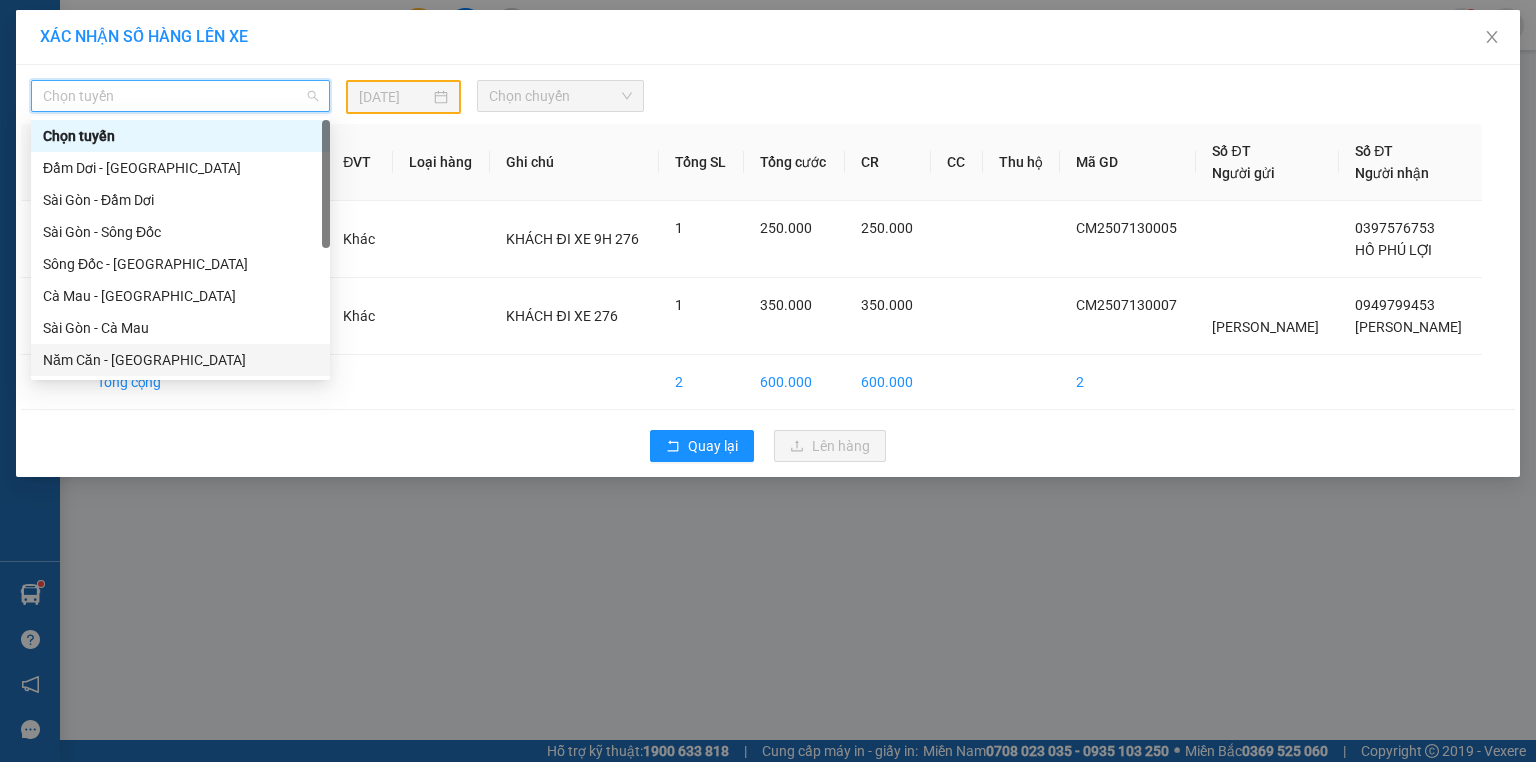 click on "Năm Căn - [GEOGRAPHIC_DATA]" at bounding box center [180, 360] 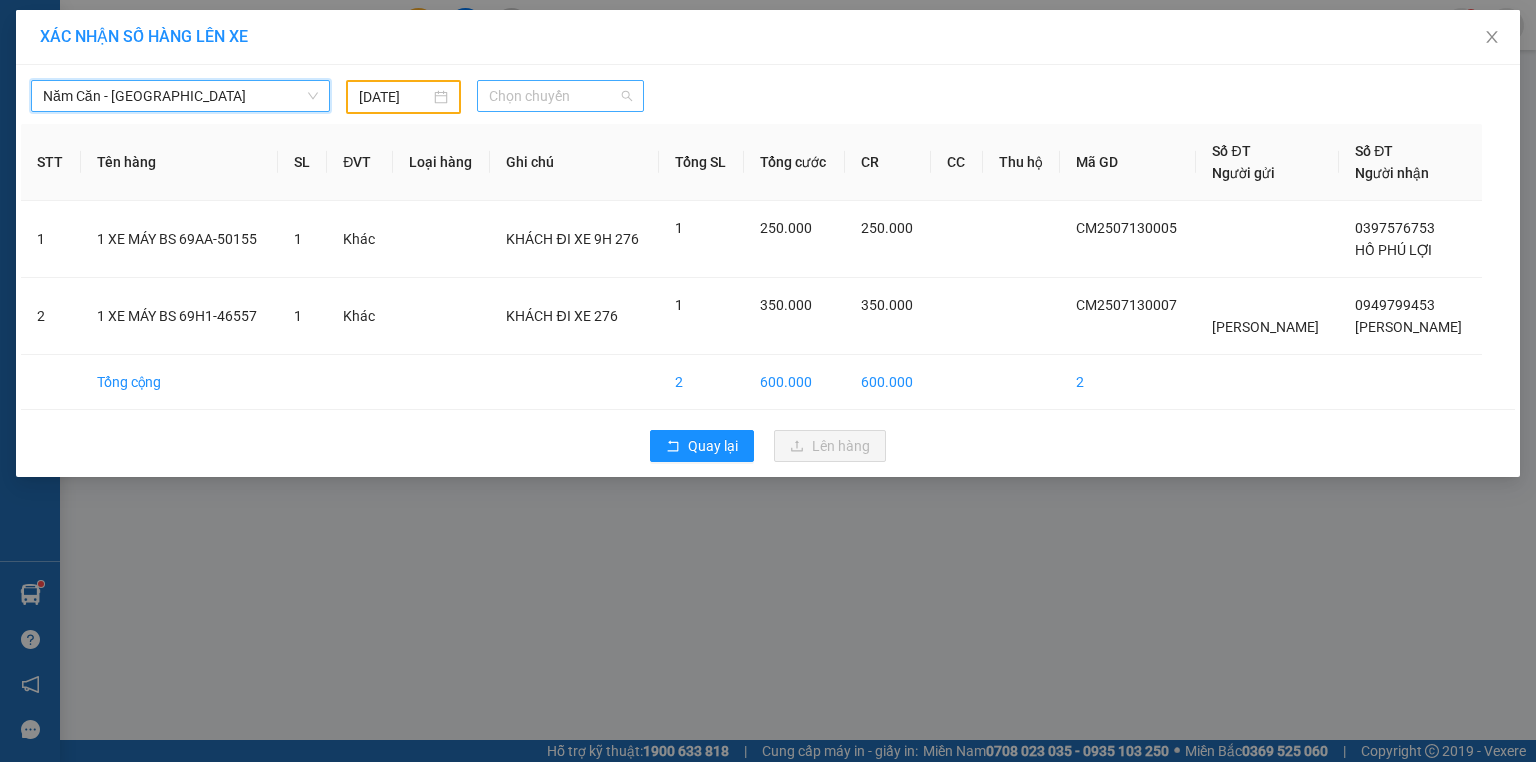 click on "Chọn chuyến" at bounding box center (561, 96) 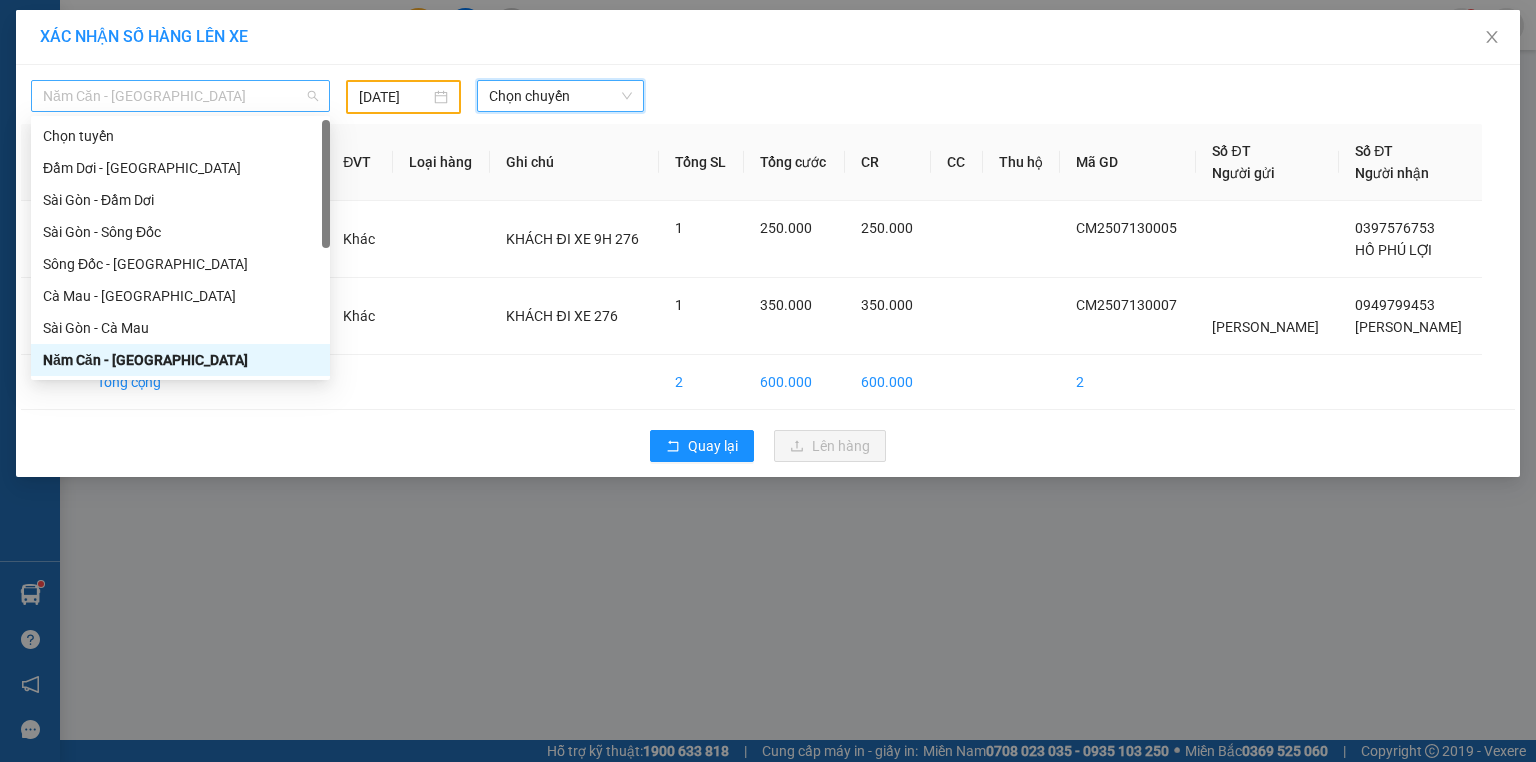 click on "Năm Căn - [GEOGRAPHIC_DATA]" at bounding box center (180, 96) 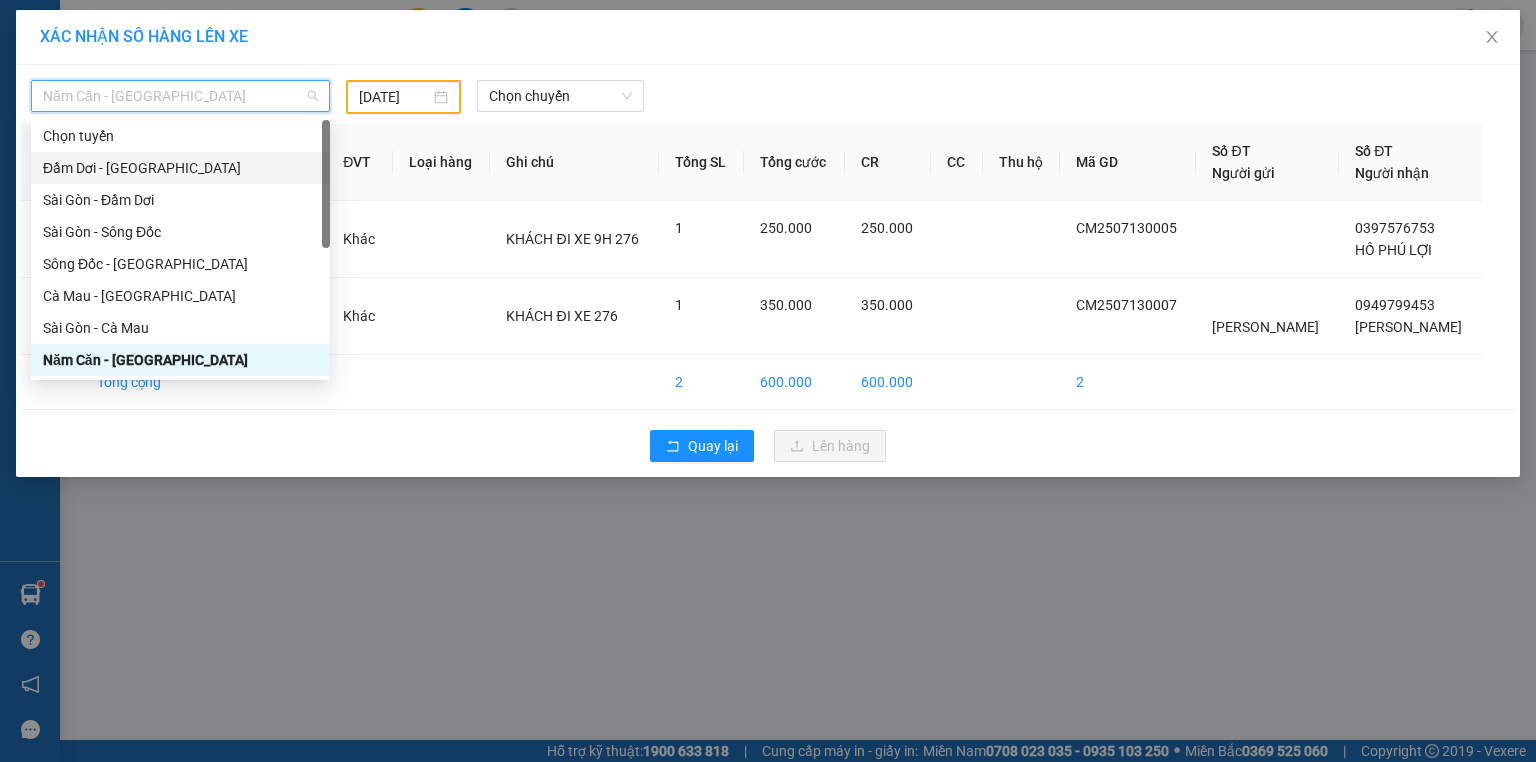 click on "Đầm Dơi - [GEOGRAPHIC_DATA]" at bounding box center [180, 168] 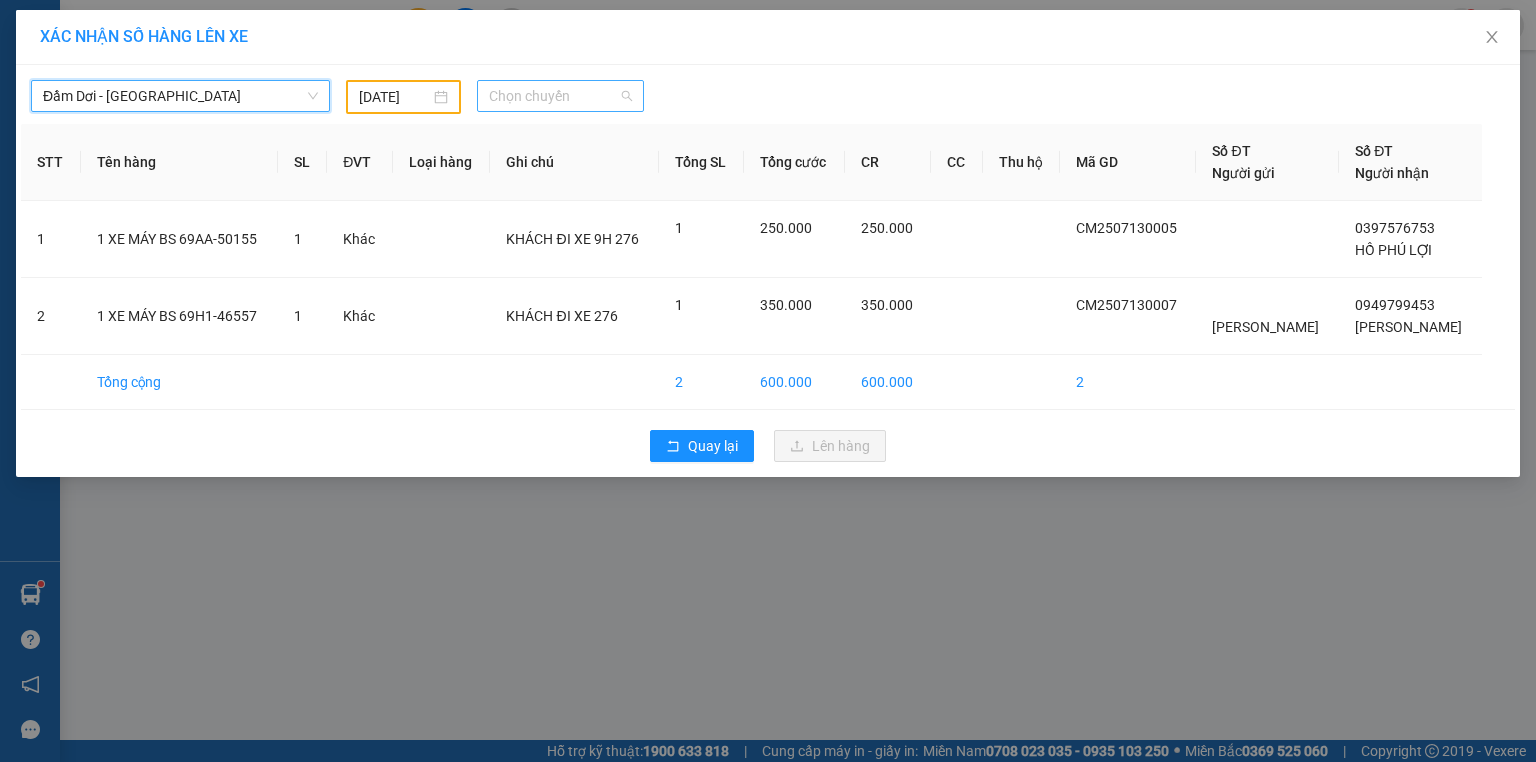 click on "Chọn chuyến" at bounding box center [561, 96] 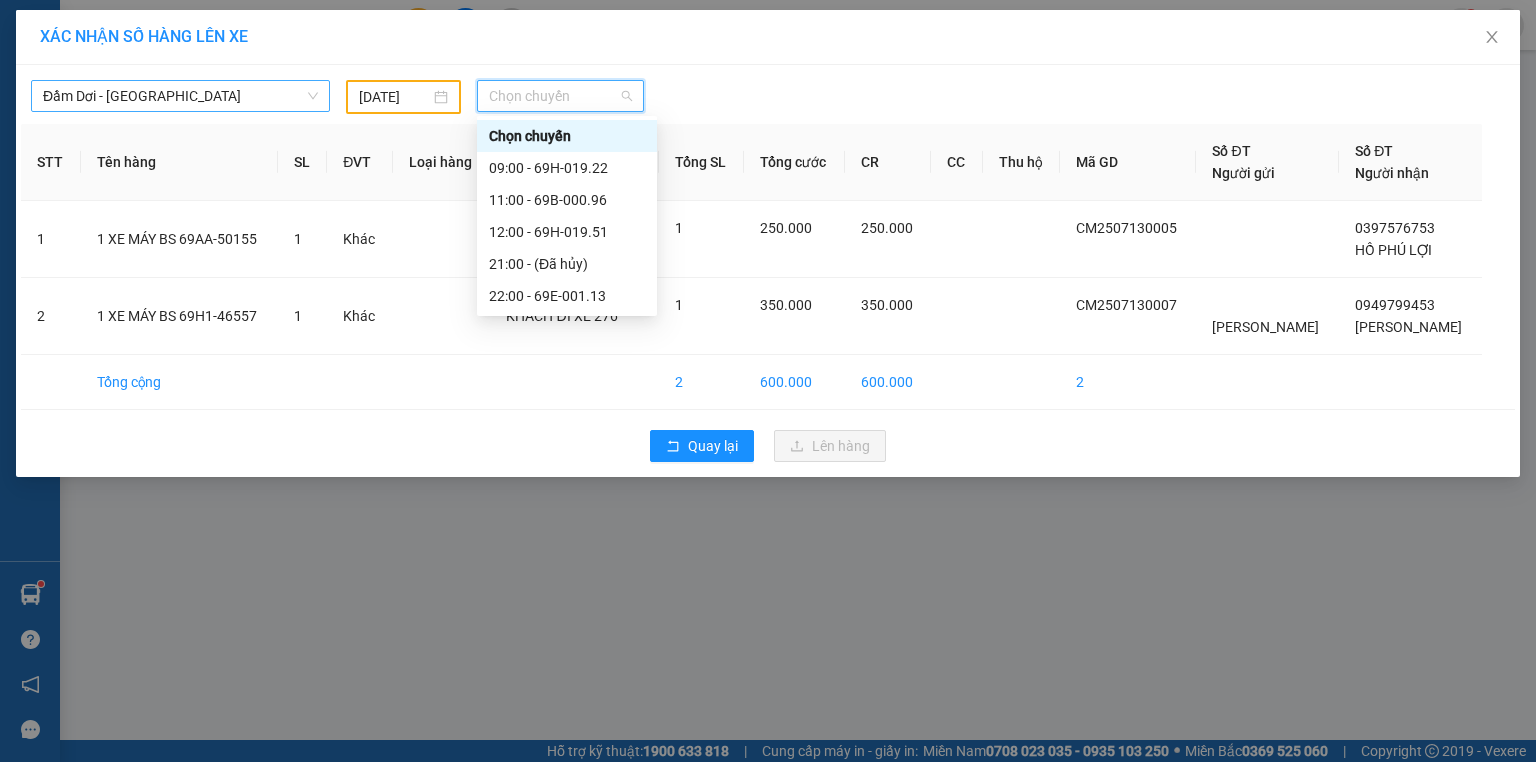 click on "Đầm Dơi - [GEOGRAPHIC_DATA]" at bounding box center (180, 96) 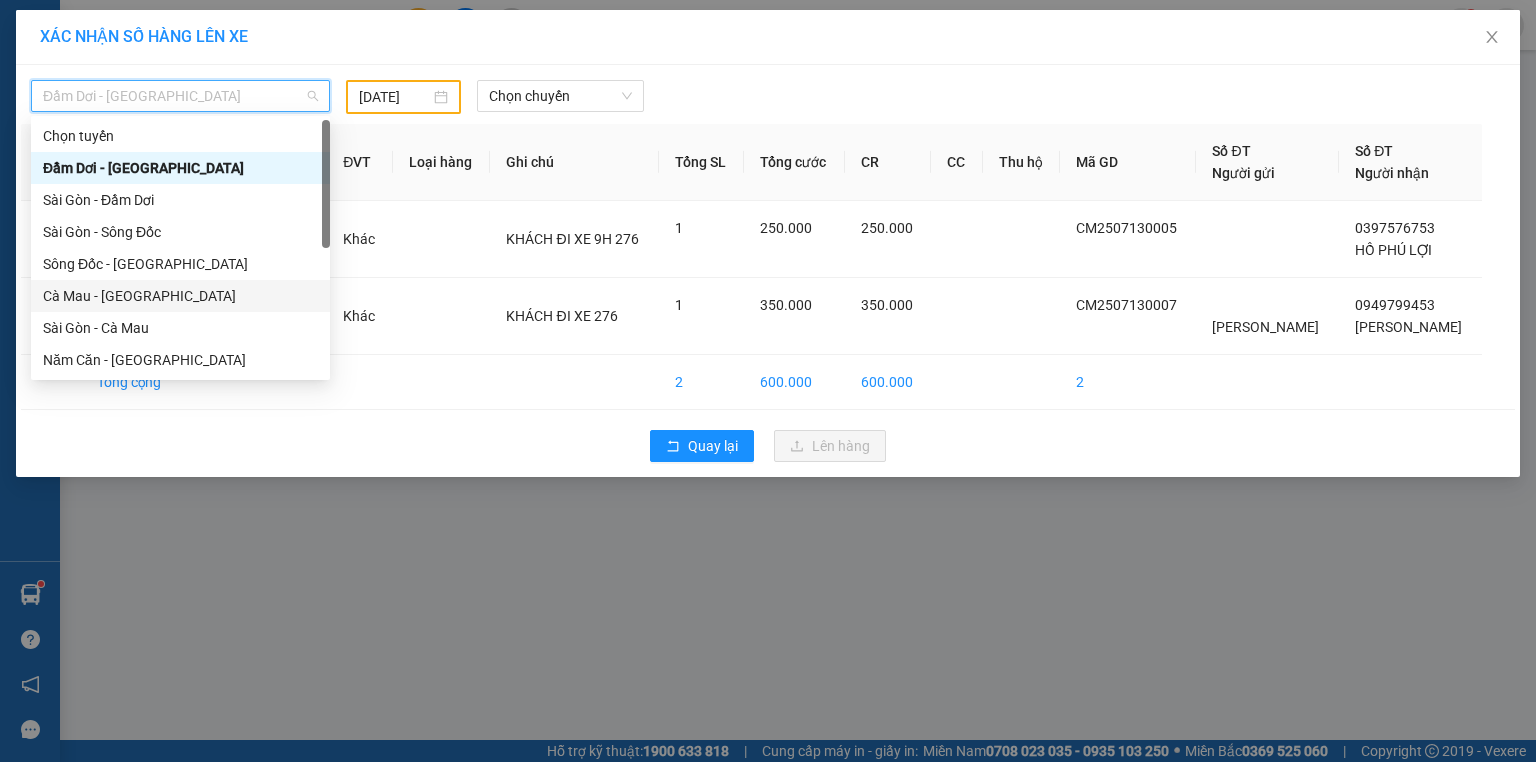 click on "Cà Mau - [GEOGRAPHIC_DATA]" at bounding box center [180, 296] 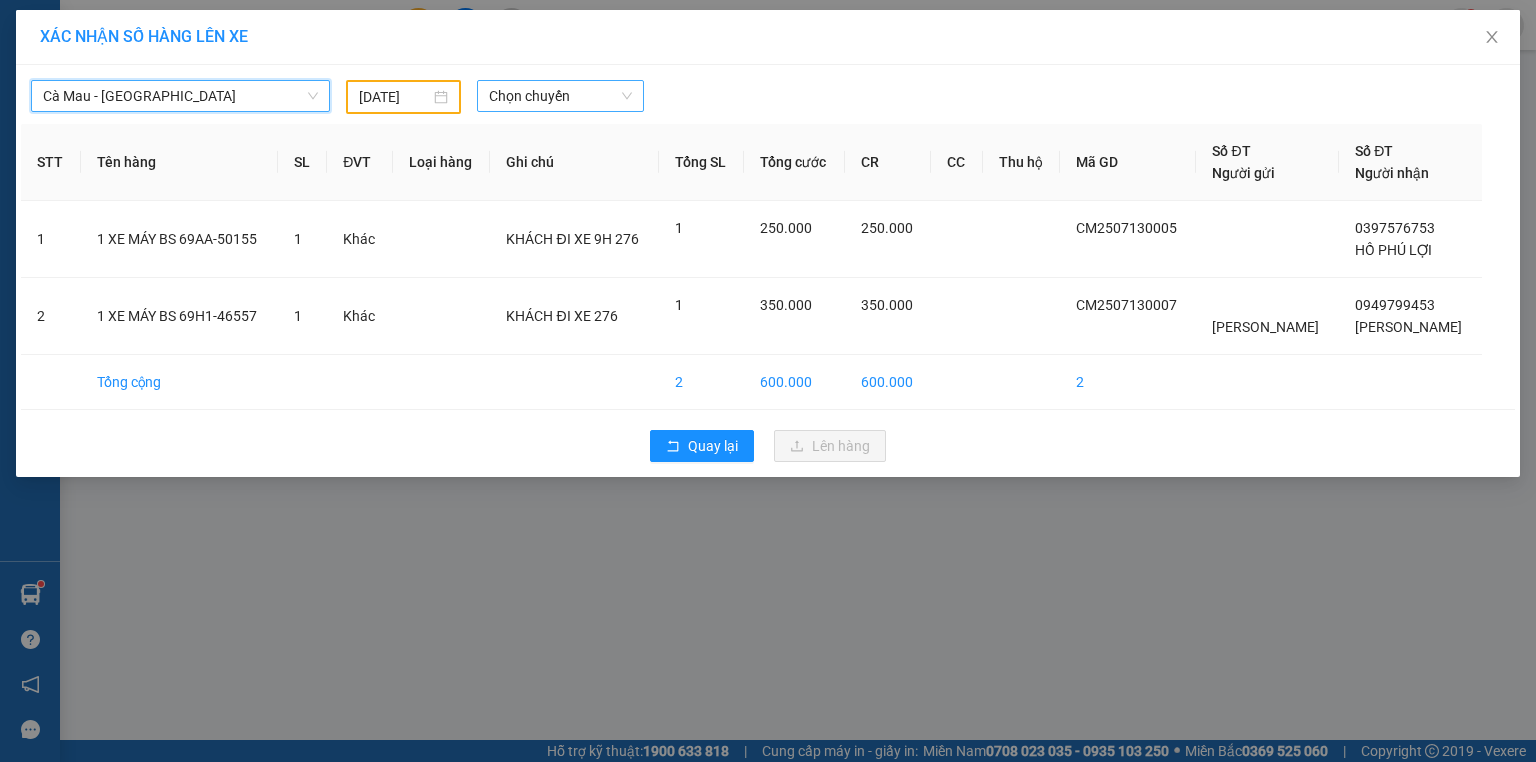 click on "Chọn chuyến" at bounding box center [561, 96] 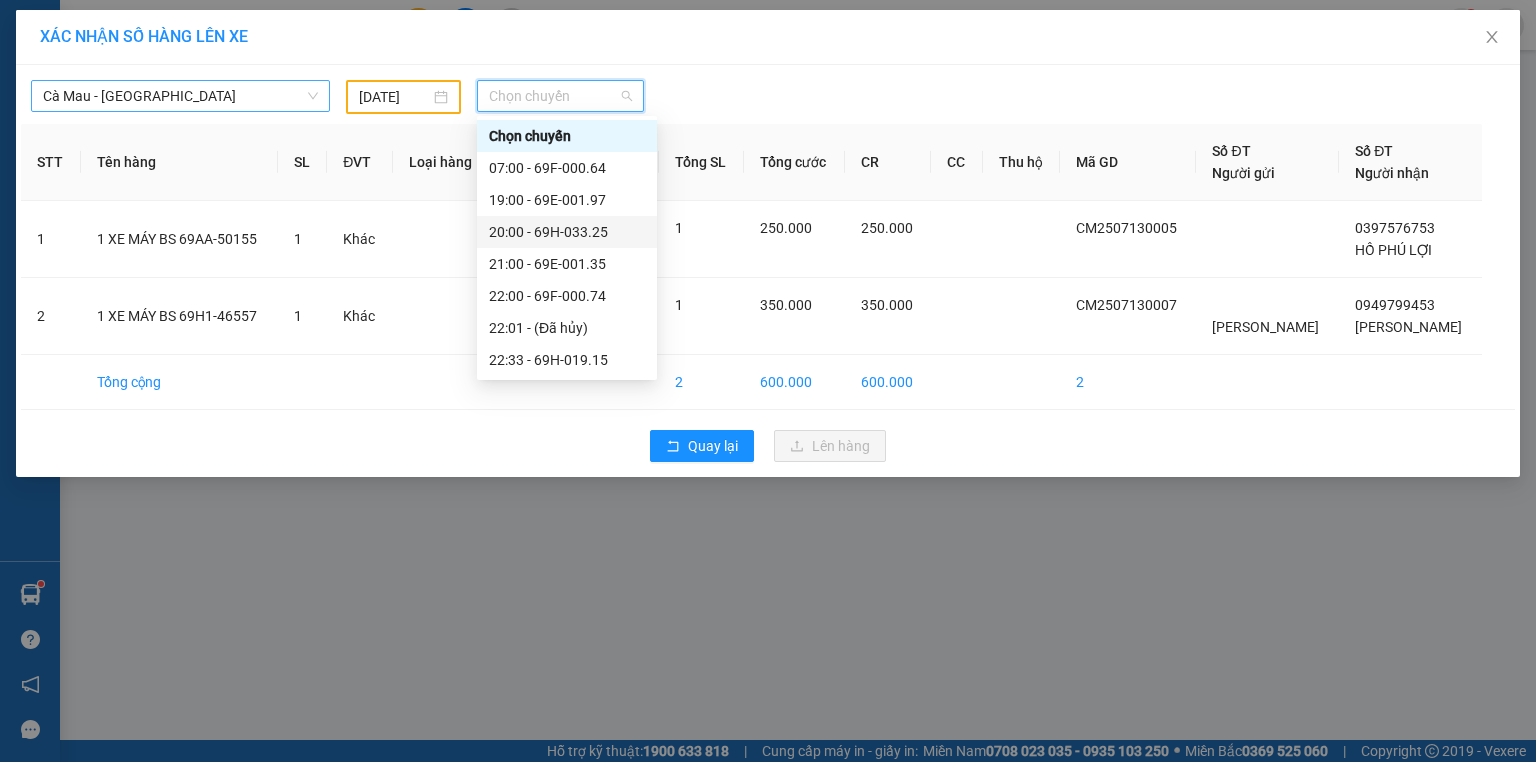 click on "Cà Mau - [GEOGRAPHIC_DATA]" at bounding box center [180, 96] 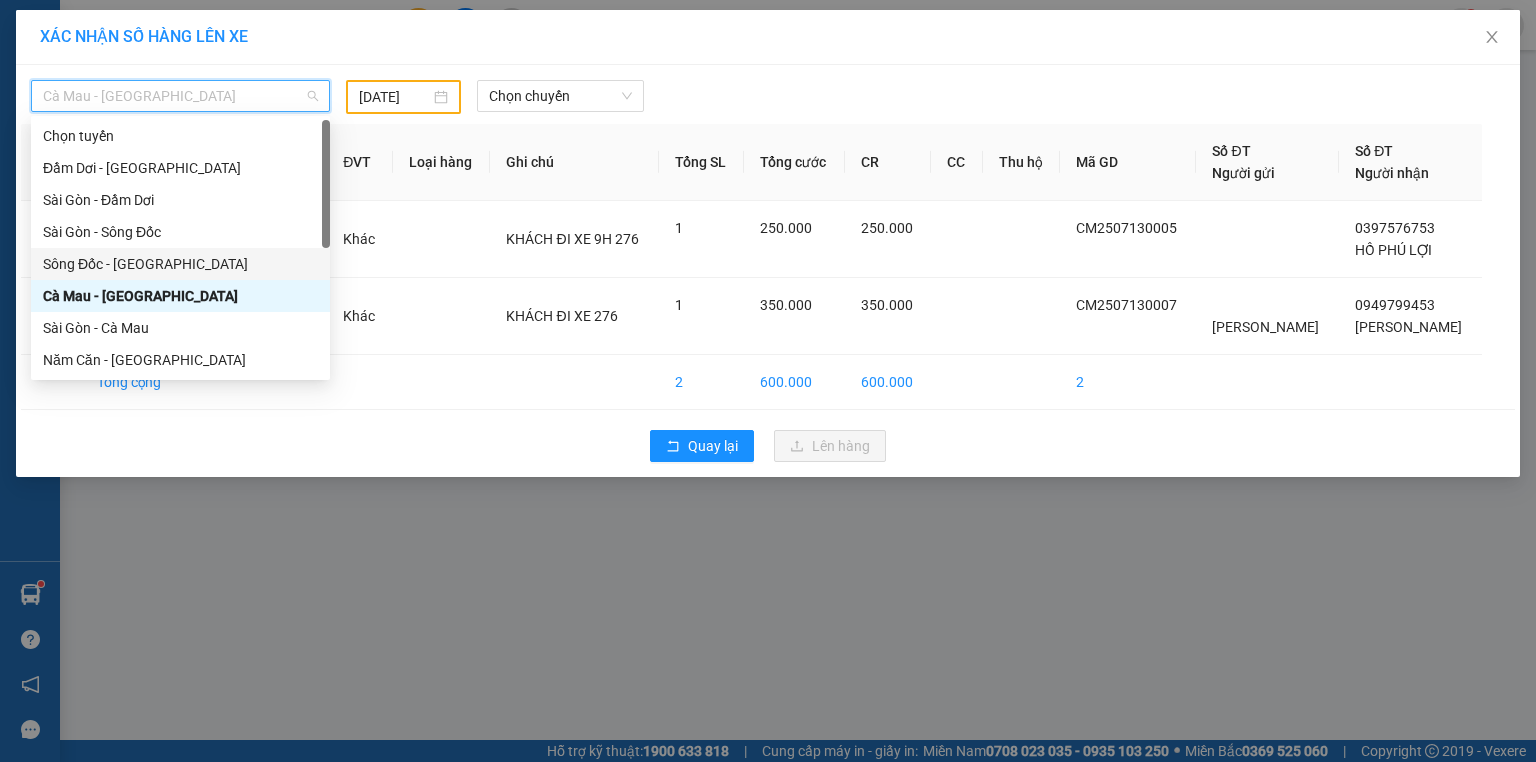 click on "Sông Đốc - [GEOGRAPHIC_DATA]" at bounding box center [180, 264] 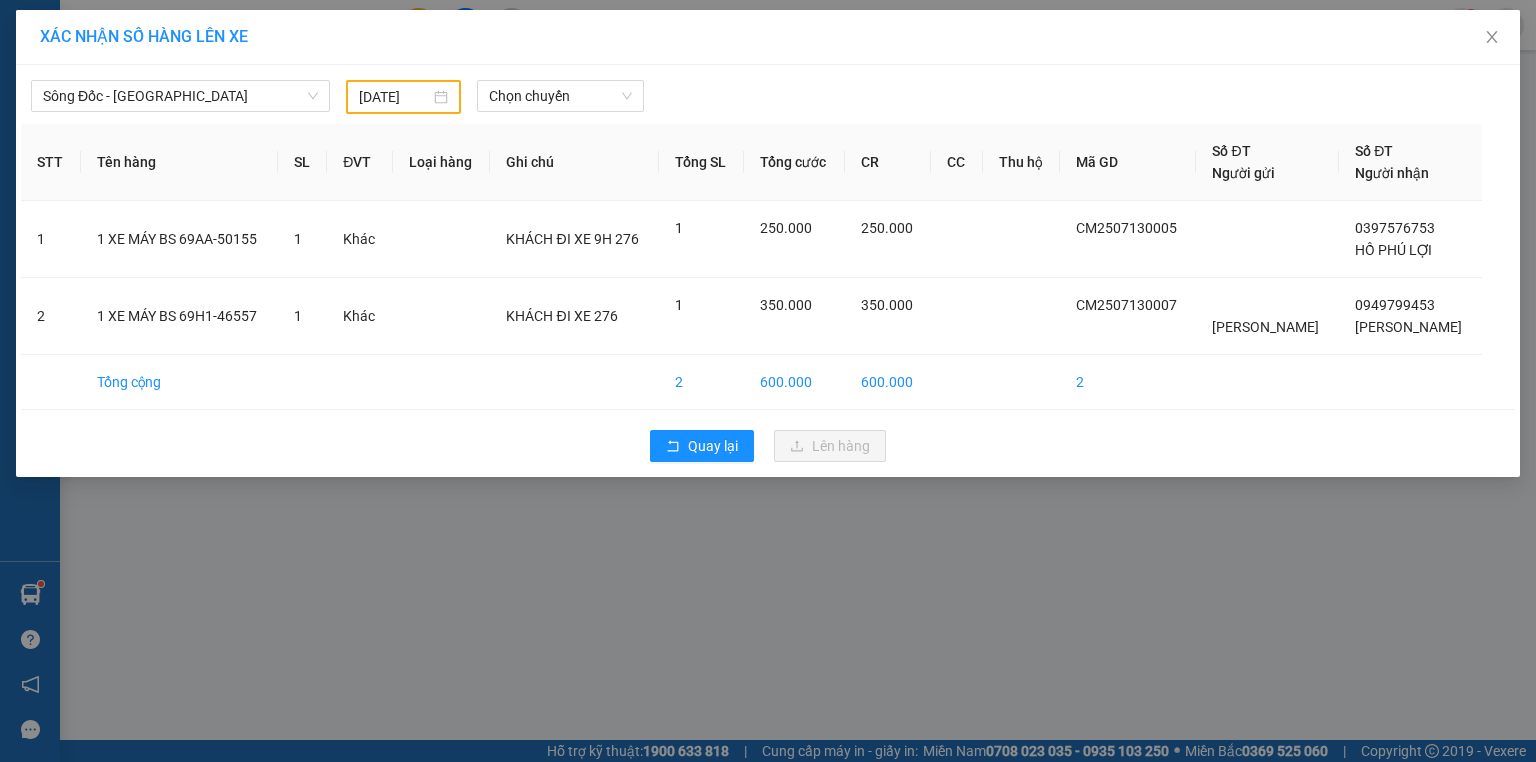 click on "Sông Đốc - Sài Gòn 12/07/2025 Chọn chuyến" at bounding box center (768, 92) 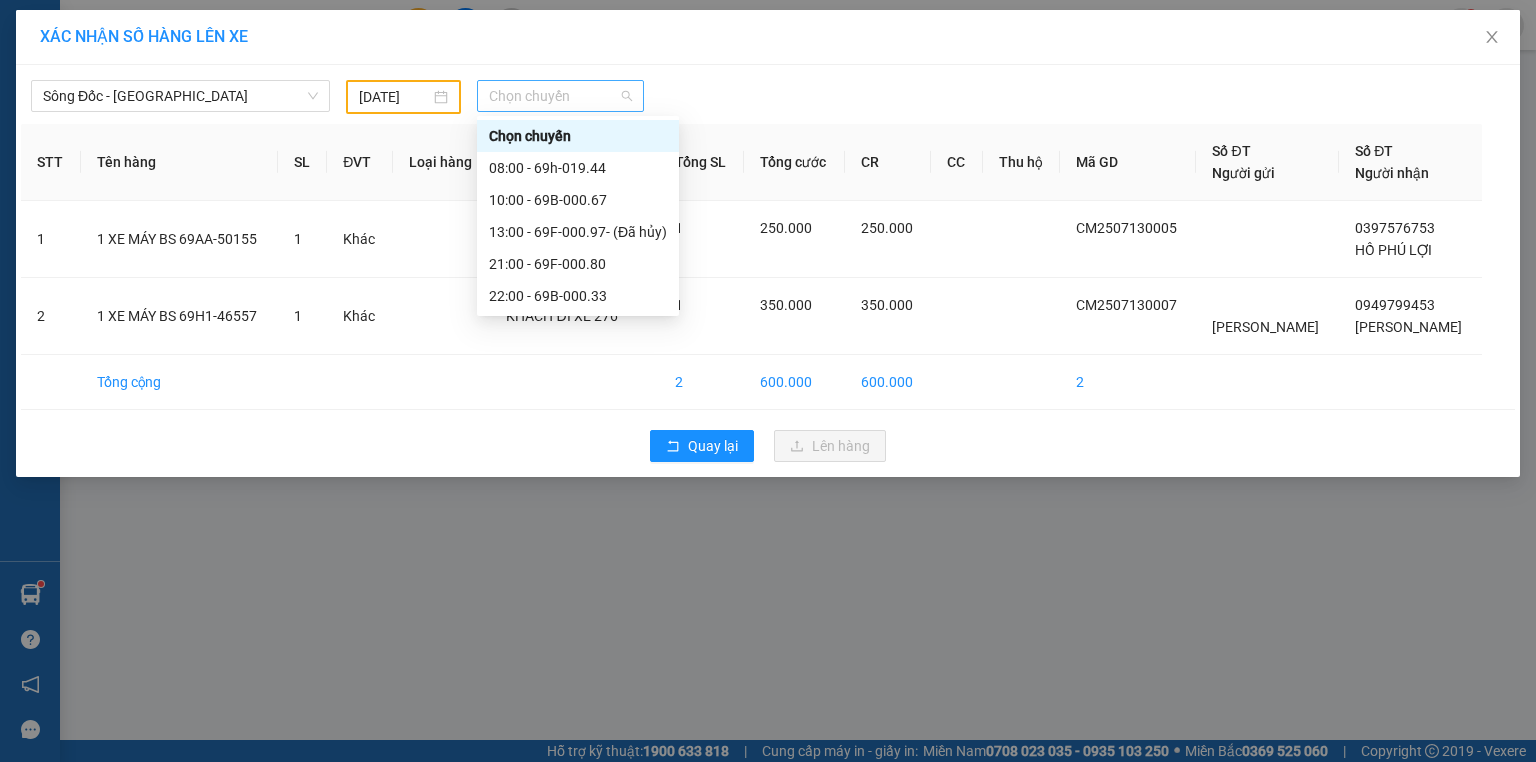 click on "Chọn chuyến" at bounding box center [561, 96] 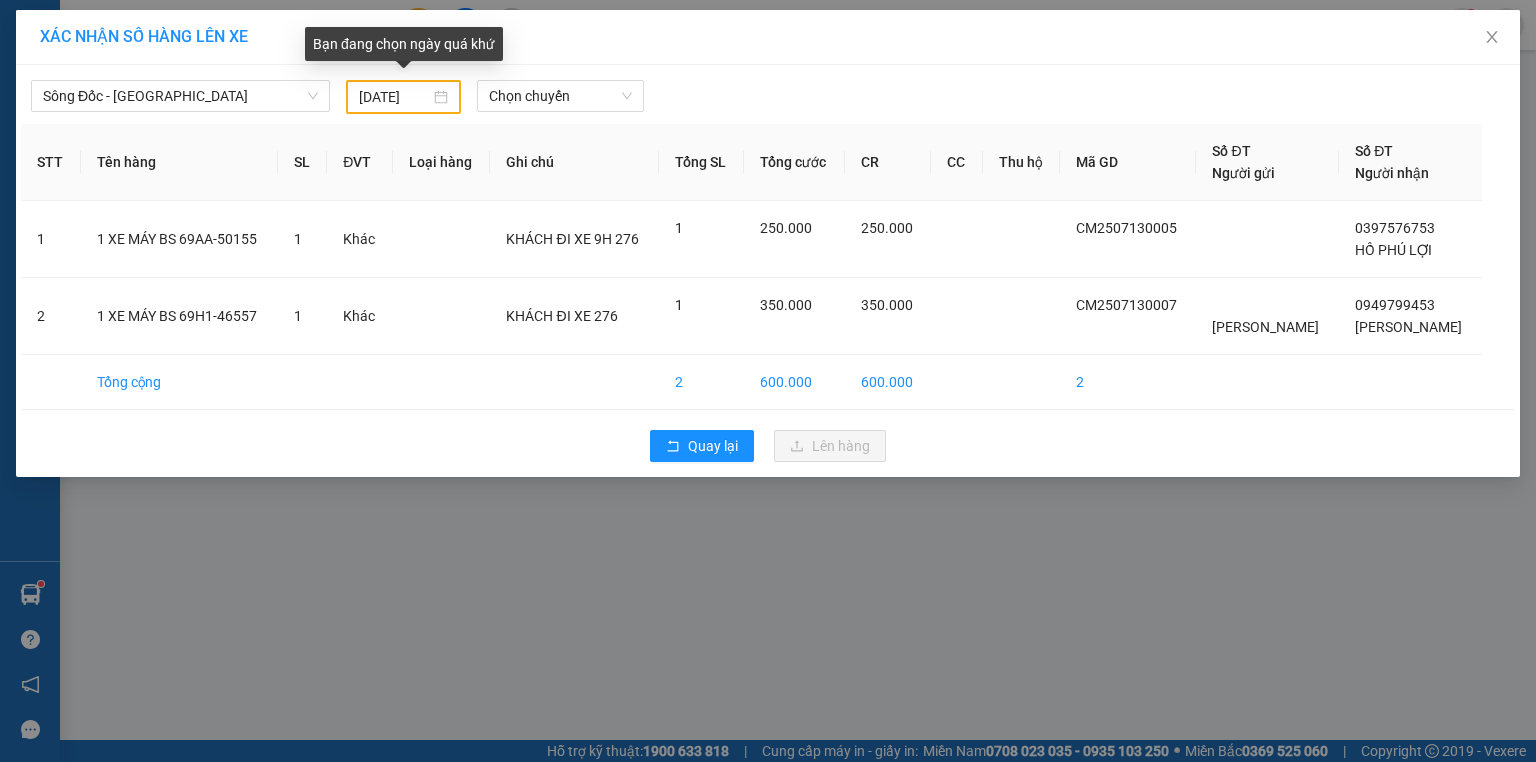 click on "12/07/2025" at bounding box center [403, 97] 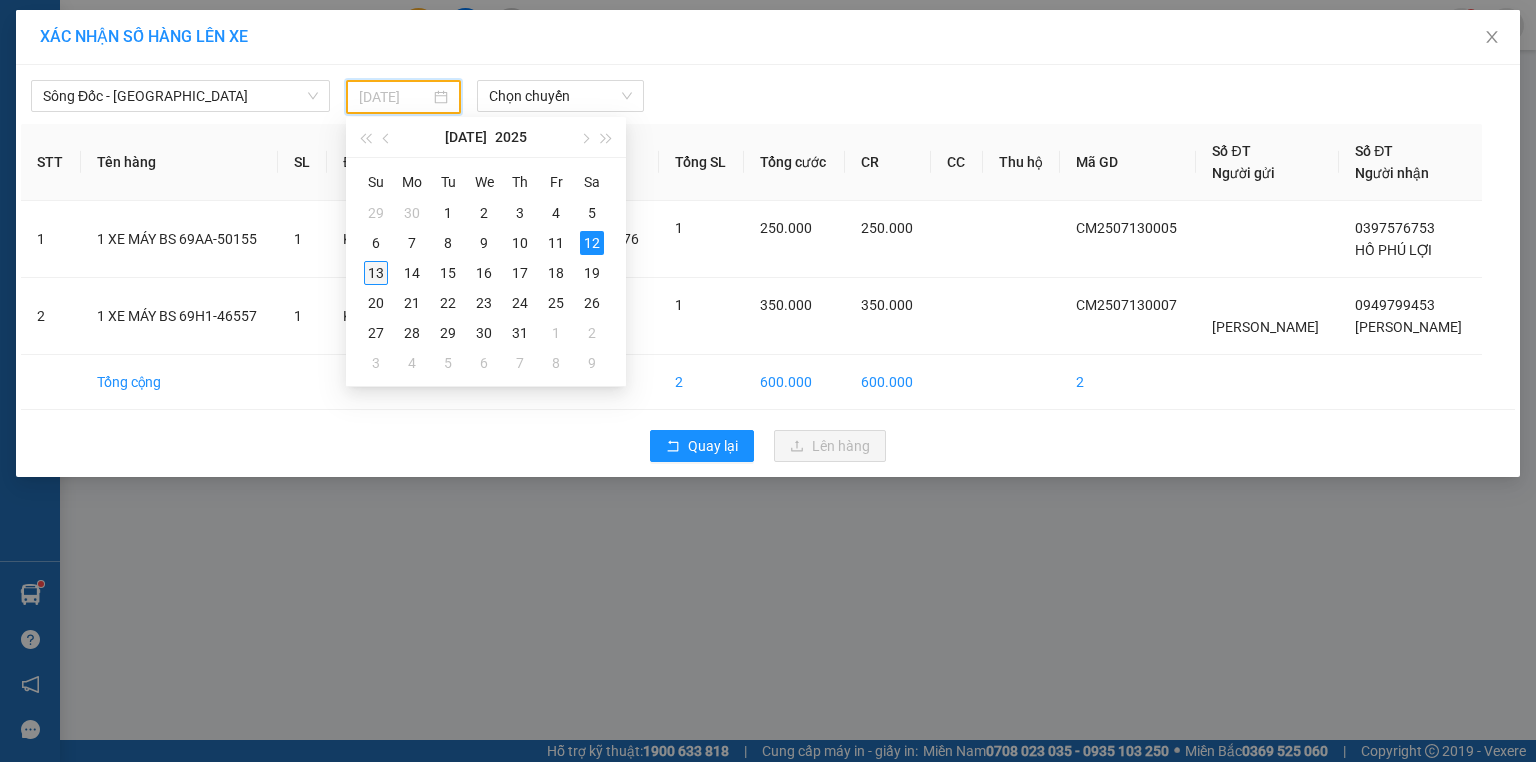 click on "13" at bounding box center [376, 273] 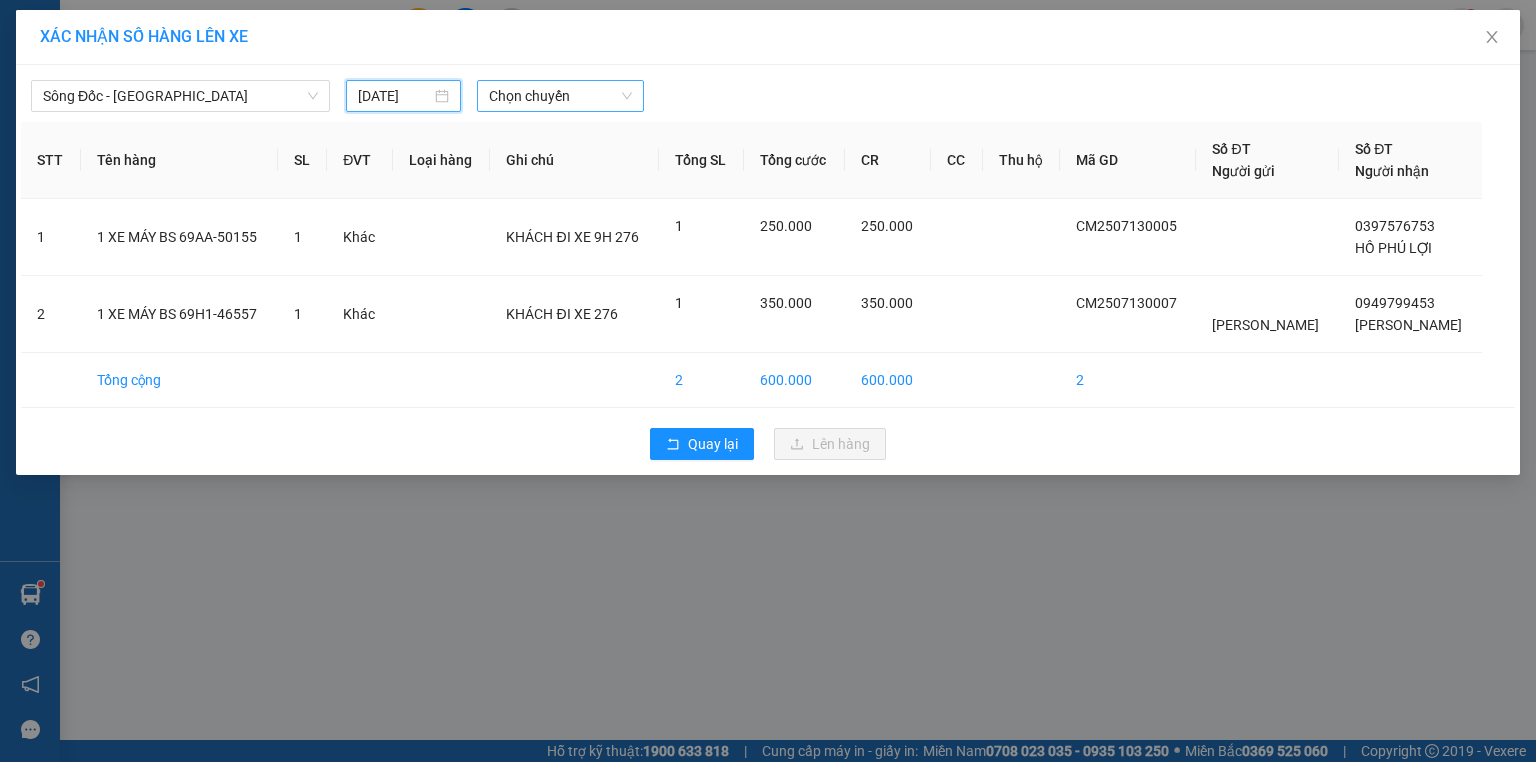click on "Chọn chuyến" at bounding box center (561, 96) 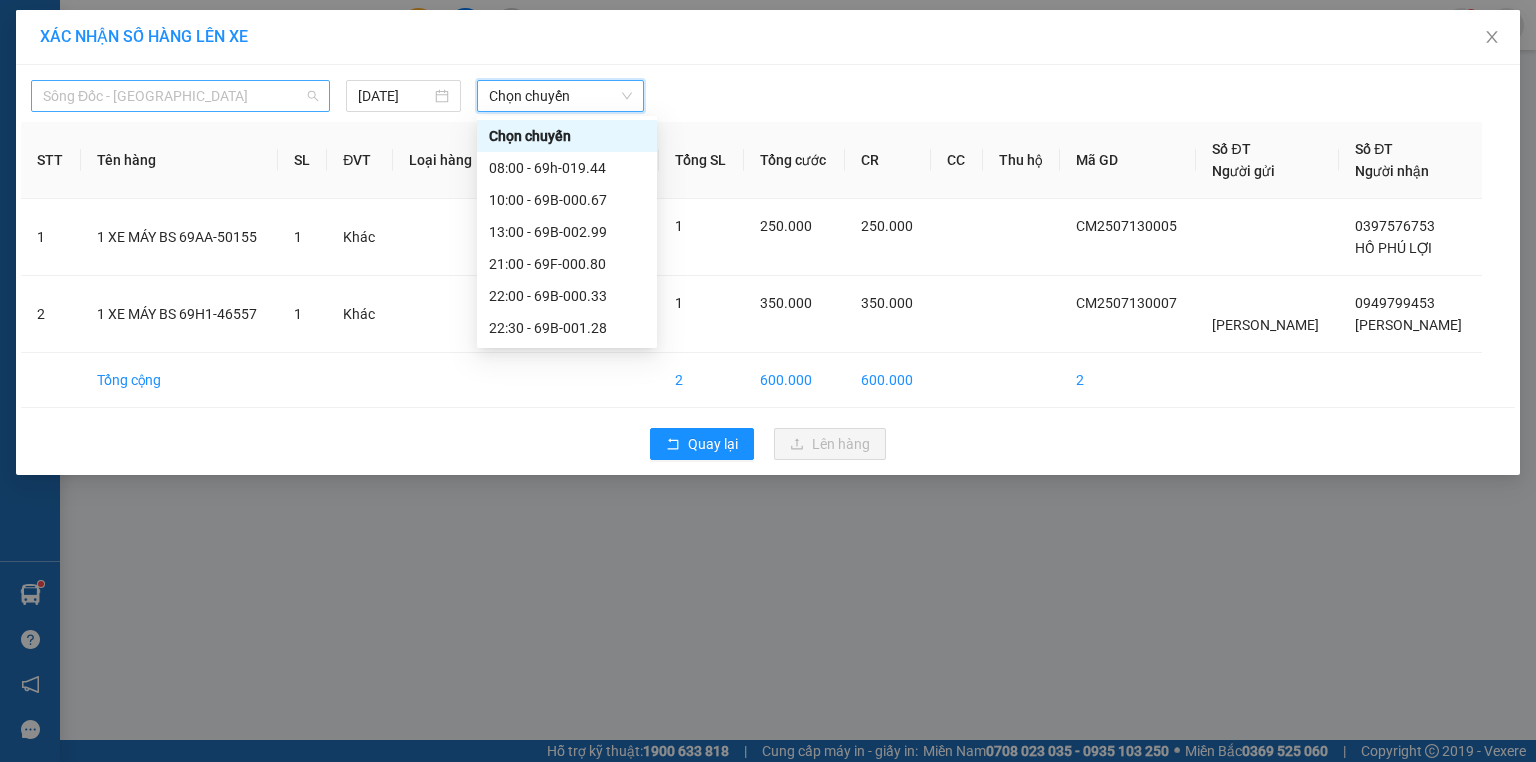 click on "Sông Đốc - [GEOGRAPHIC_DATA]" at bounding box center [180, 96] 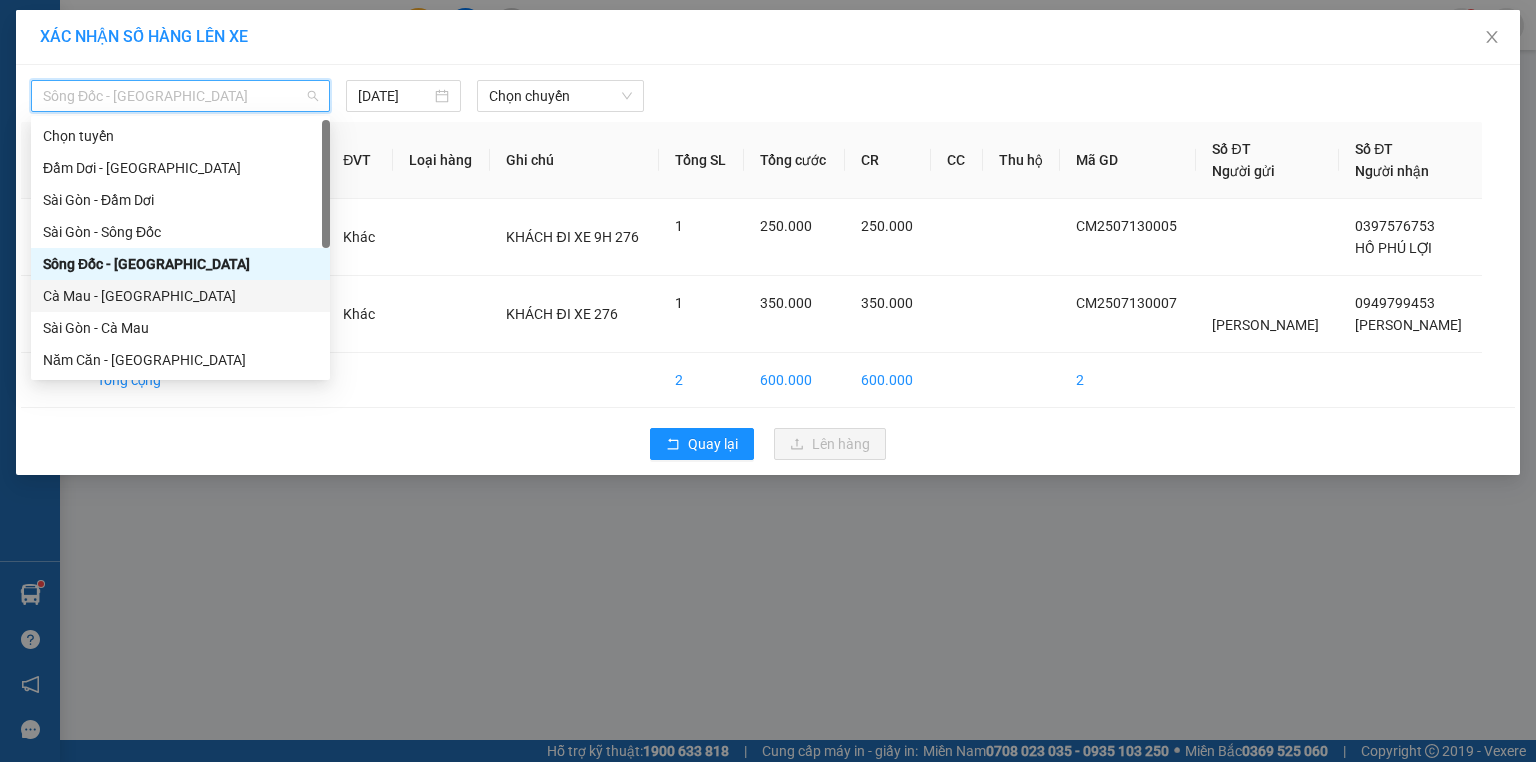 click on "Cà Mau - [GEOGRAPHIC_DATA]" at bounding box center [180, 296] 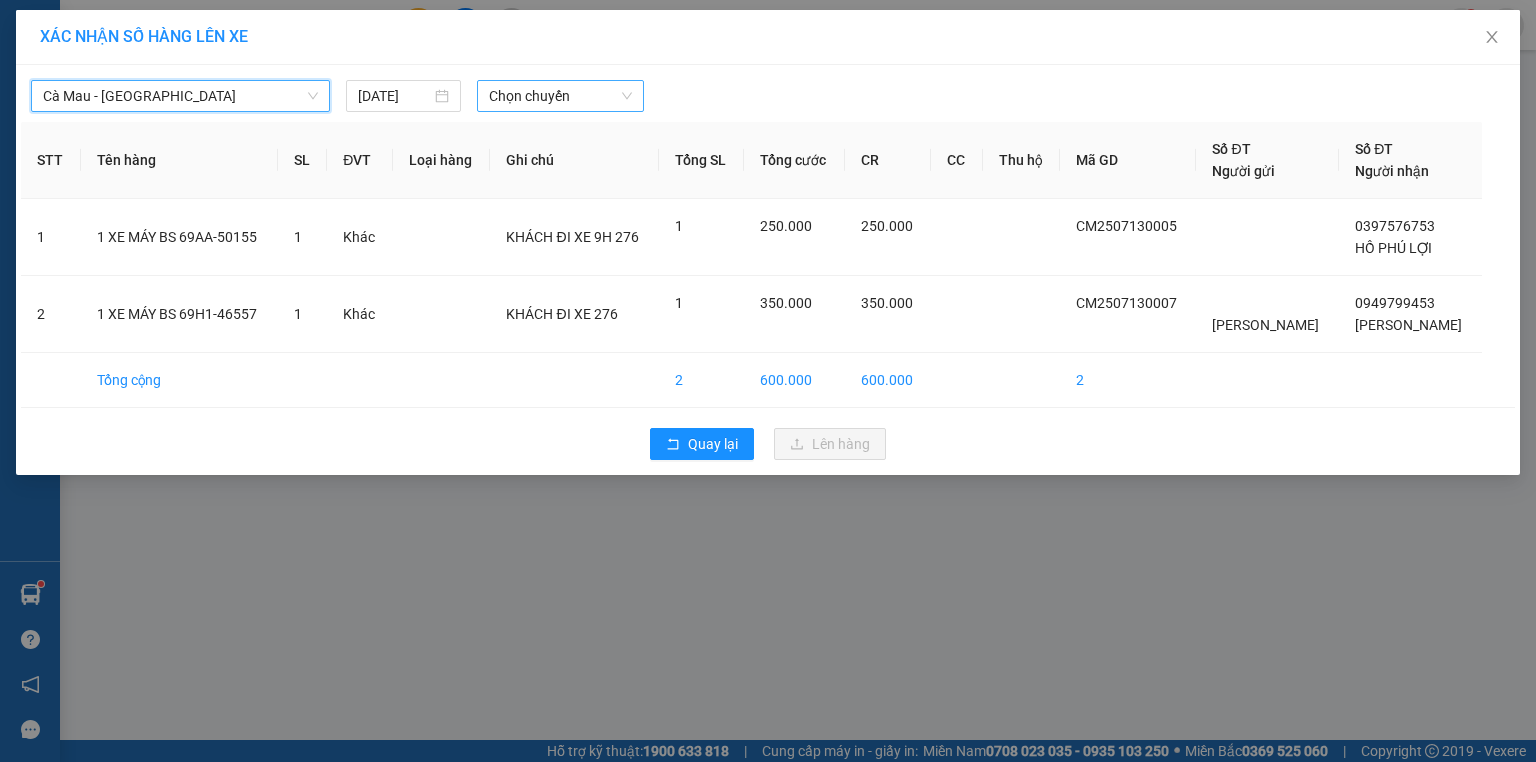 click on "Chọn chuyến" at bounding box center [561, 96] 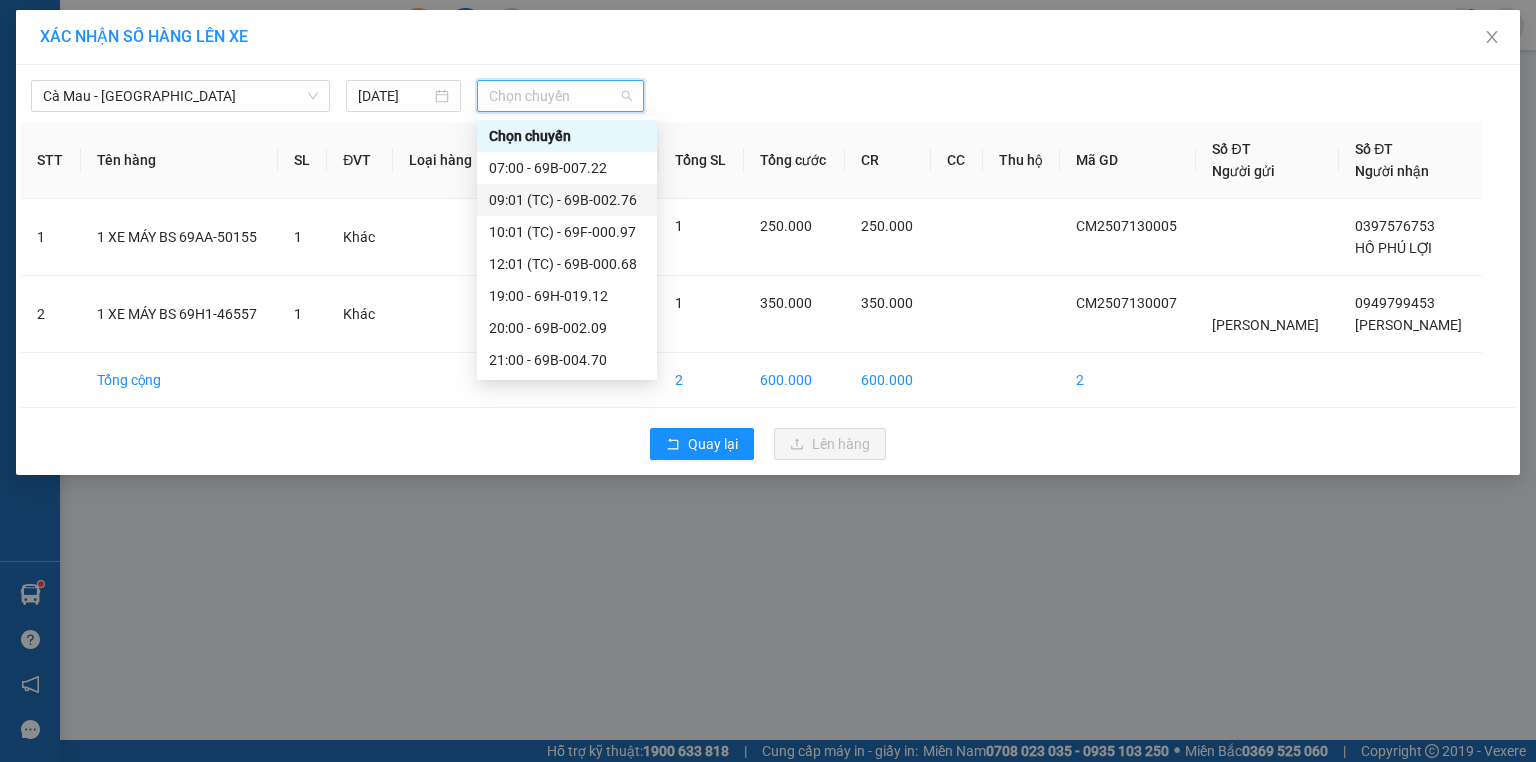click on "09:01   (TC)   - 69B-002.76" at bounding box center (567, 200) 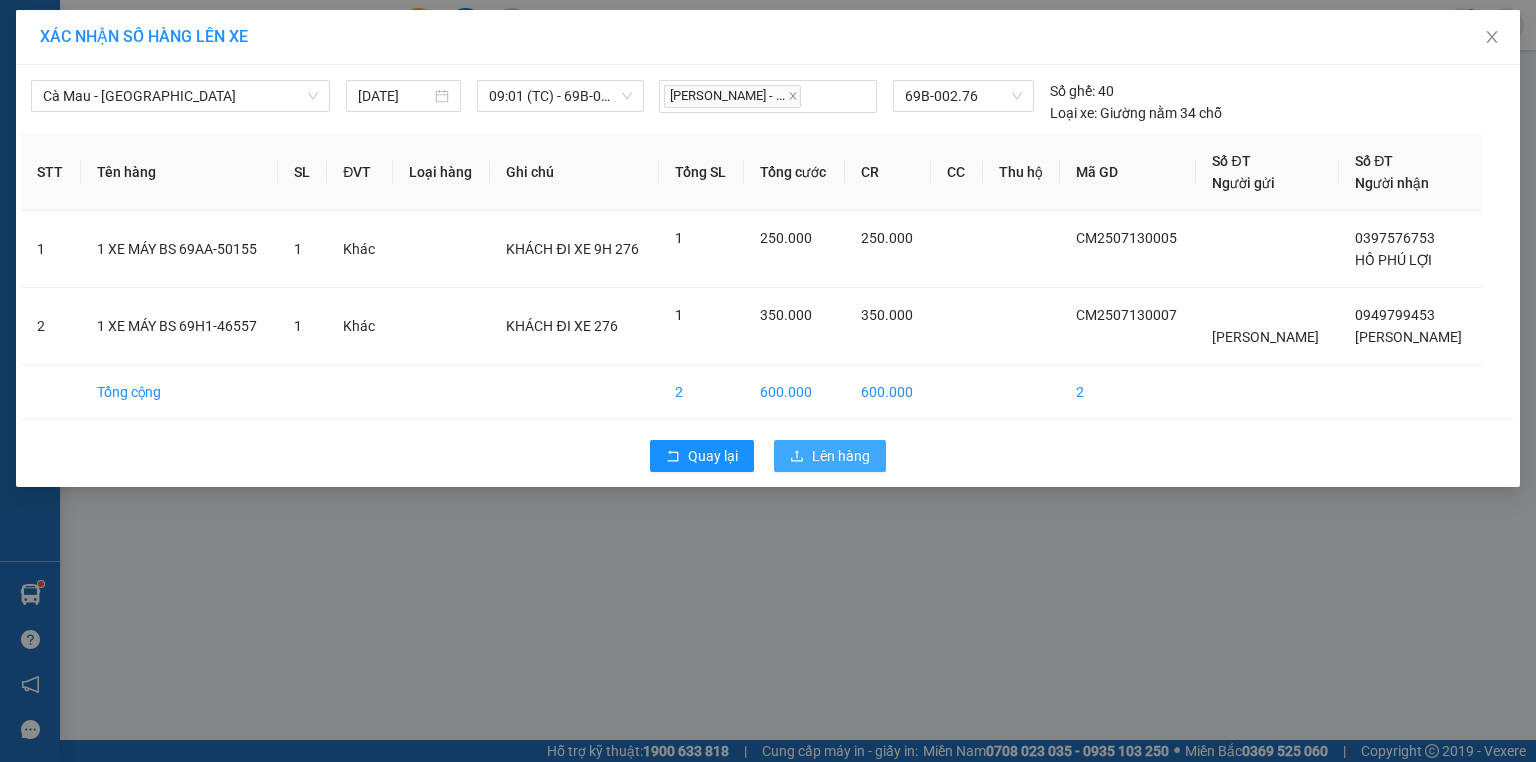 click on "Lên hàng" at bounding box center [841, 456] 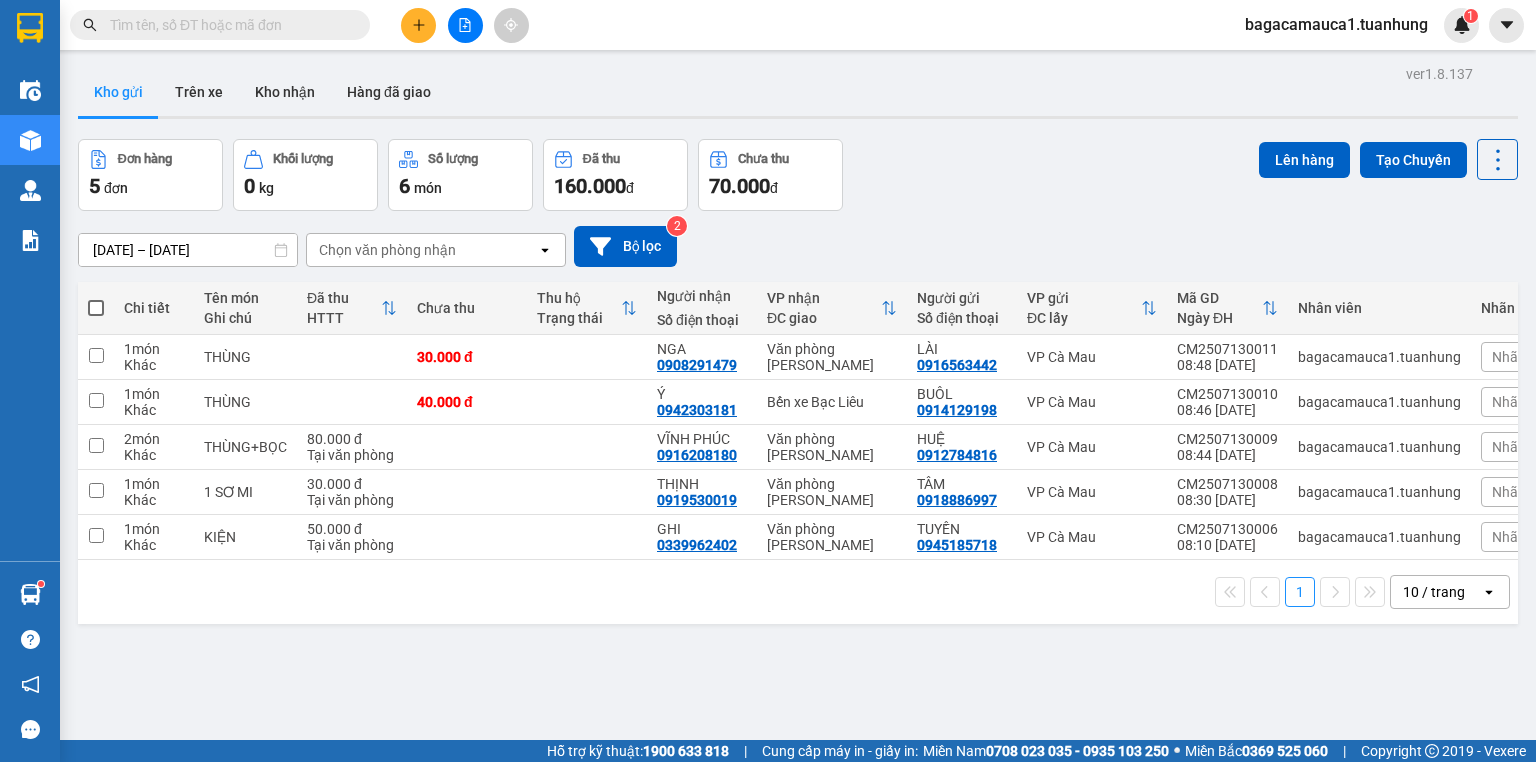 click at bounding box center [228, 25] 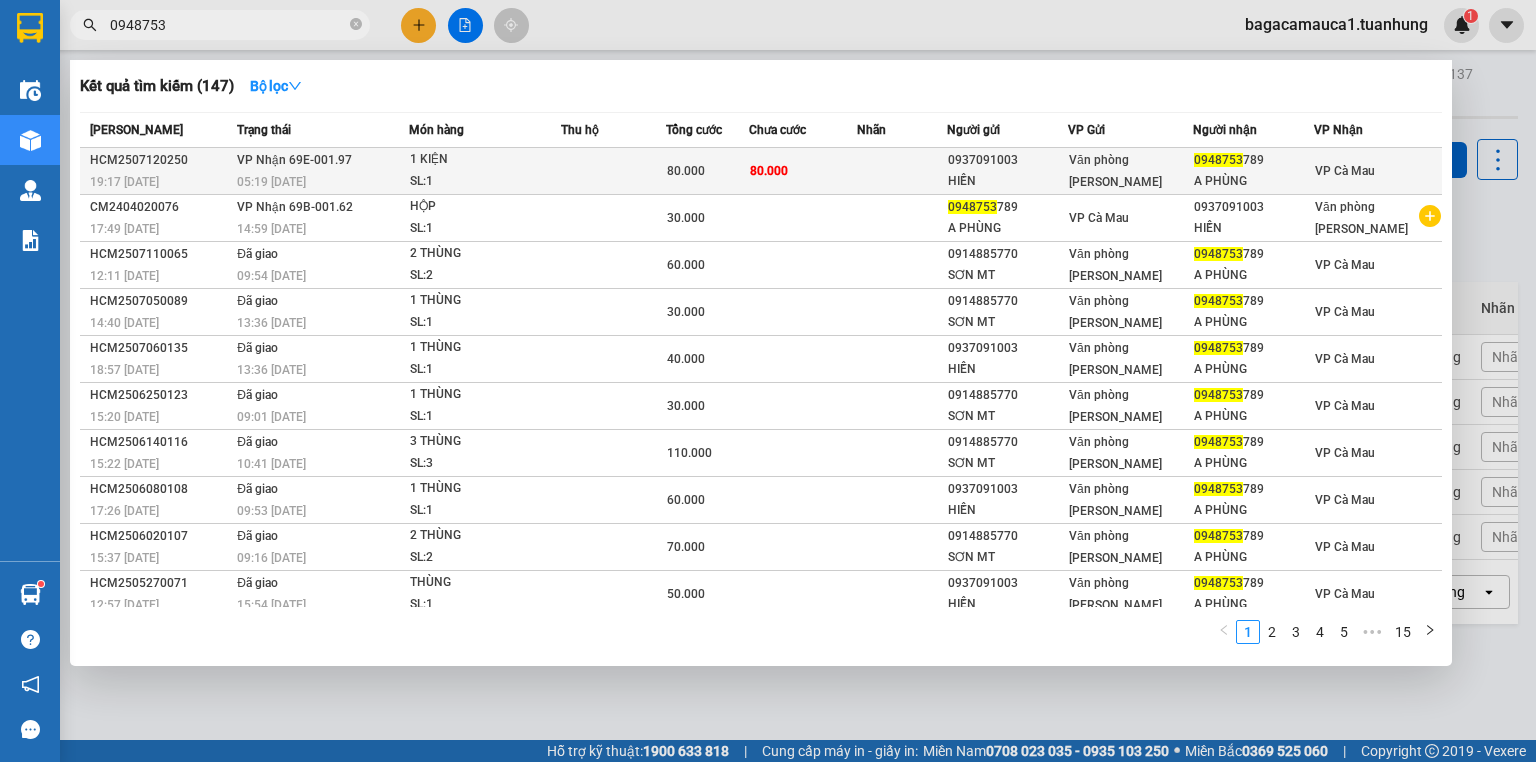 type on "0948753" 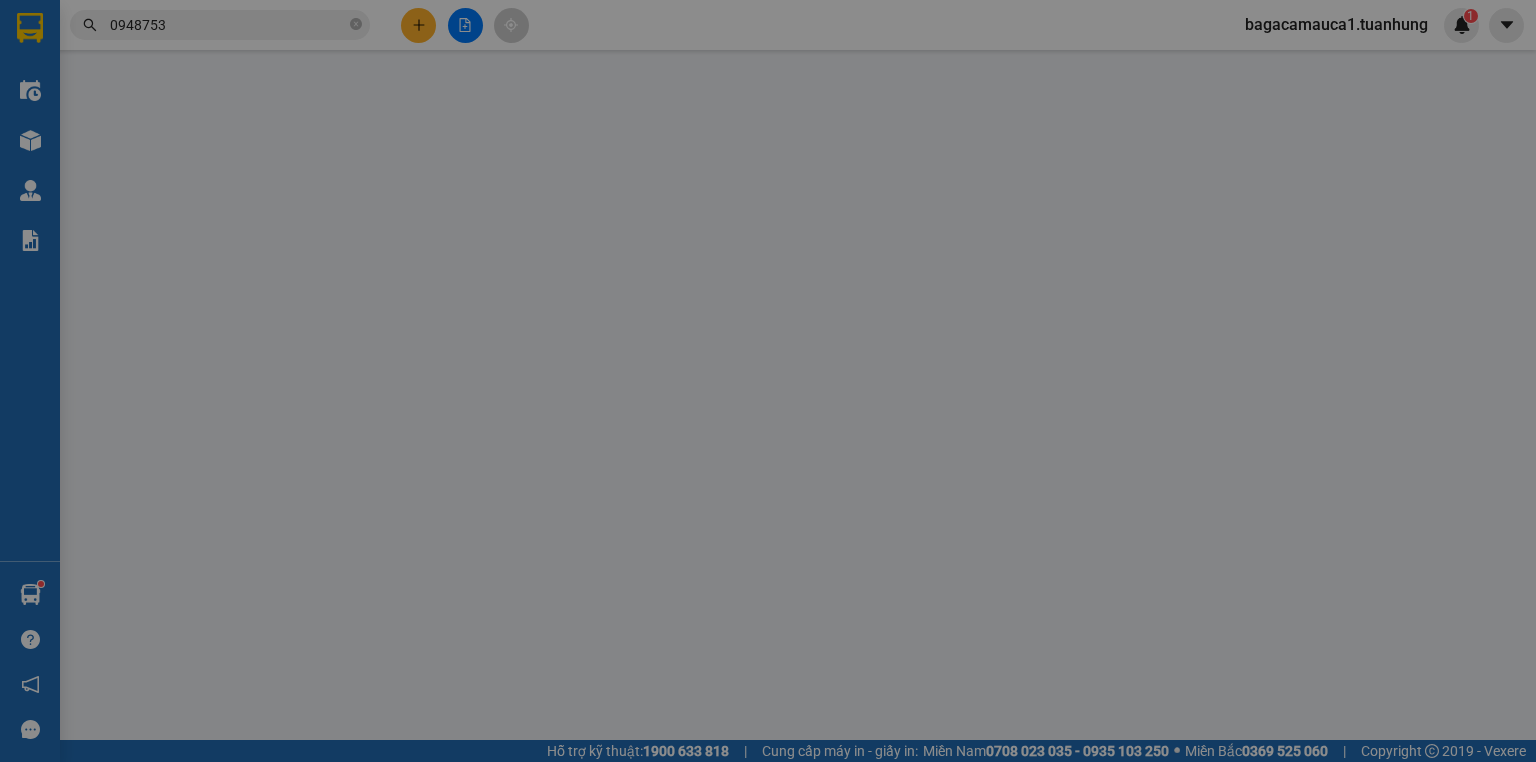 type on "0937091003" 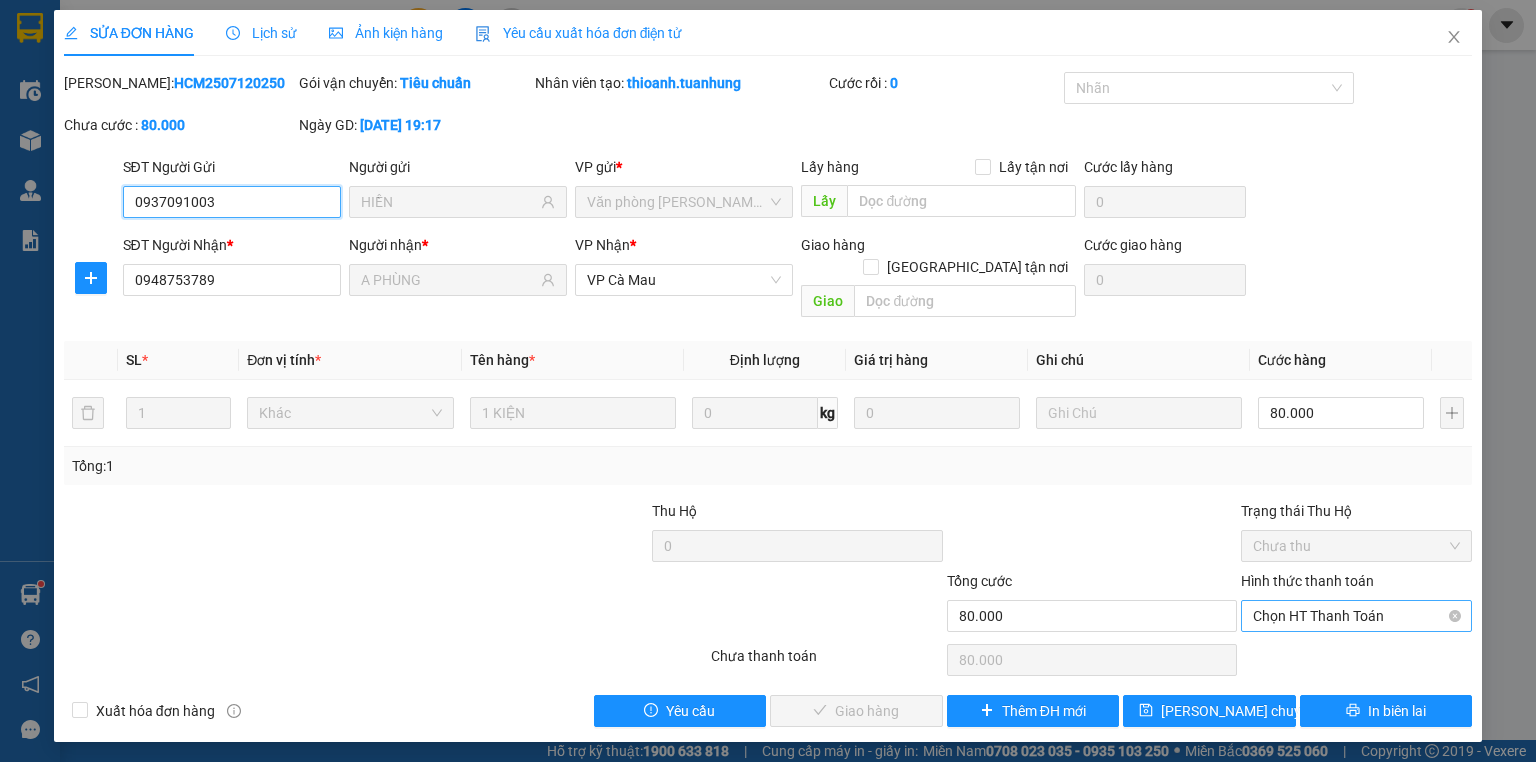 click on "Chọn HT Thanh Toán" at bounding box center (1356, 616) 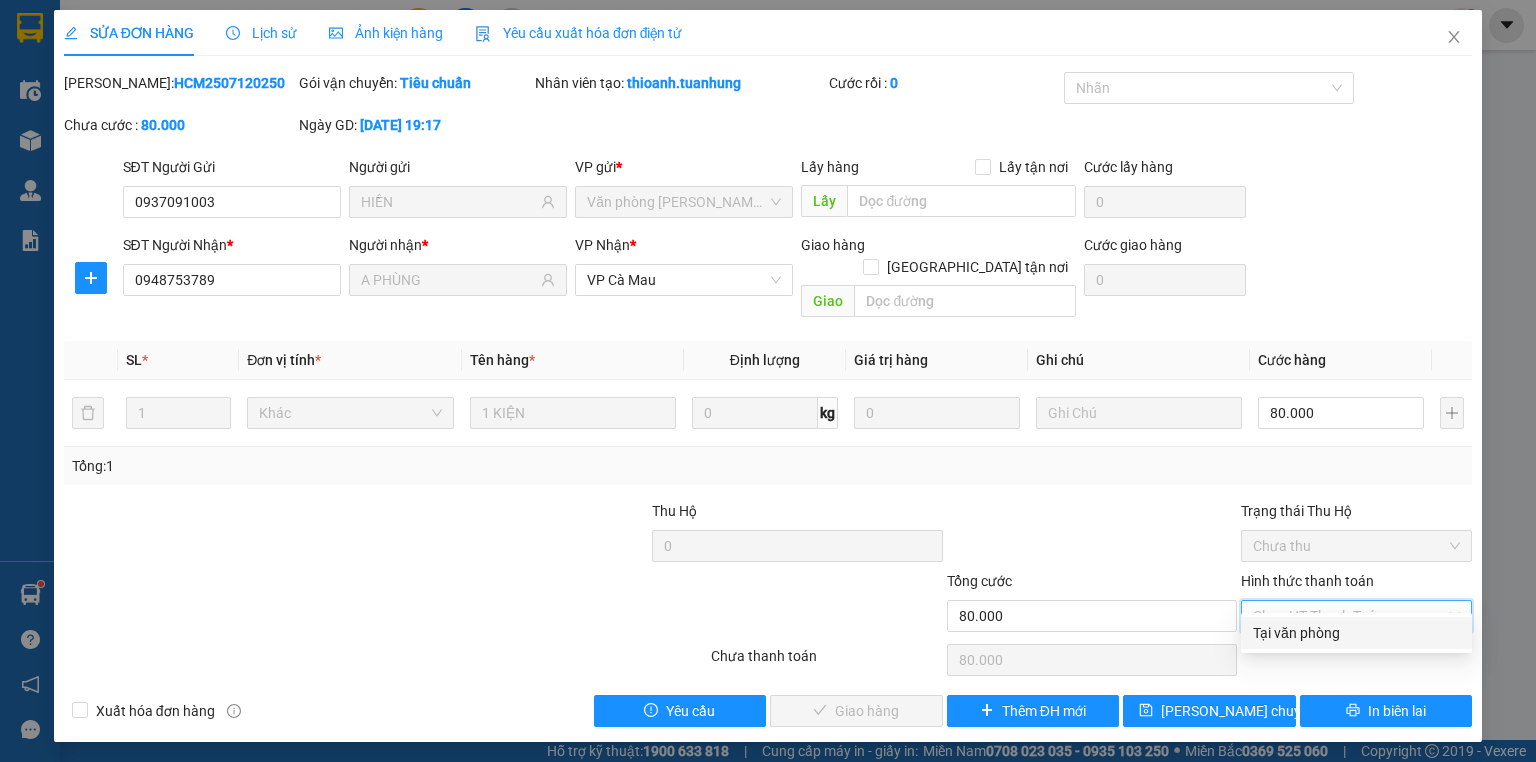 drag, startPoint x: 1320, startPoint y: 657, endPoint x: 1313, endPoint y: 645, distance: 13.892444 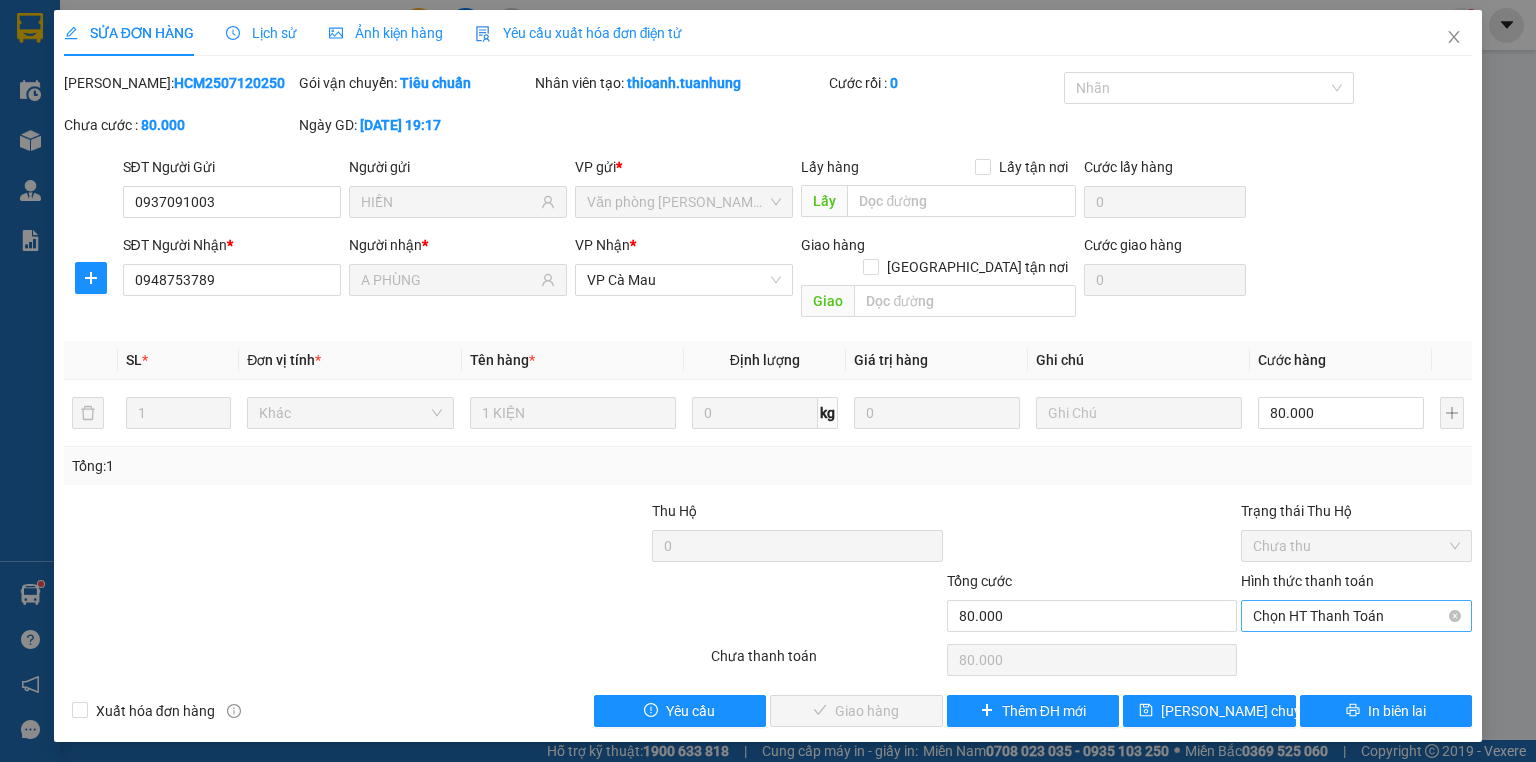 click on "Chọn HT Thanh Toán" at bounding box center [1356, 616] 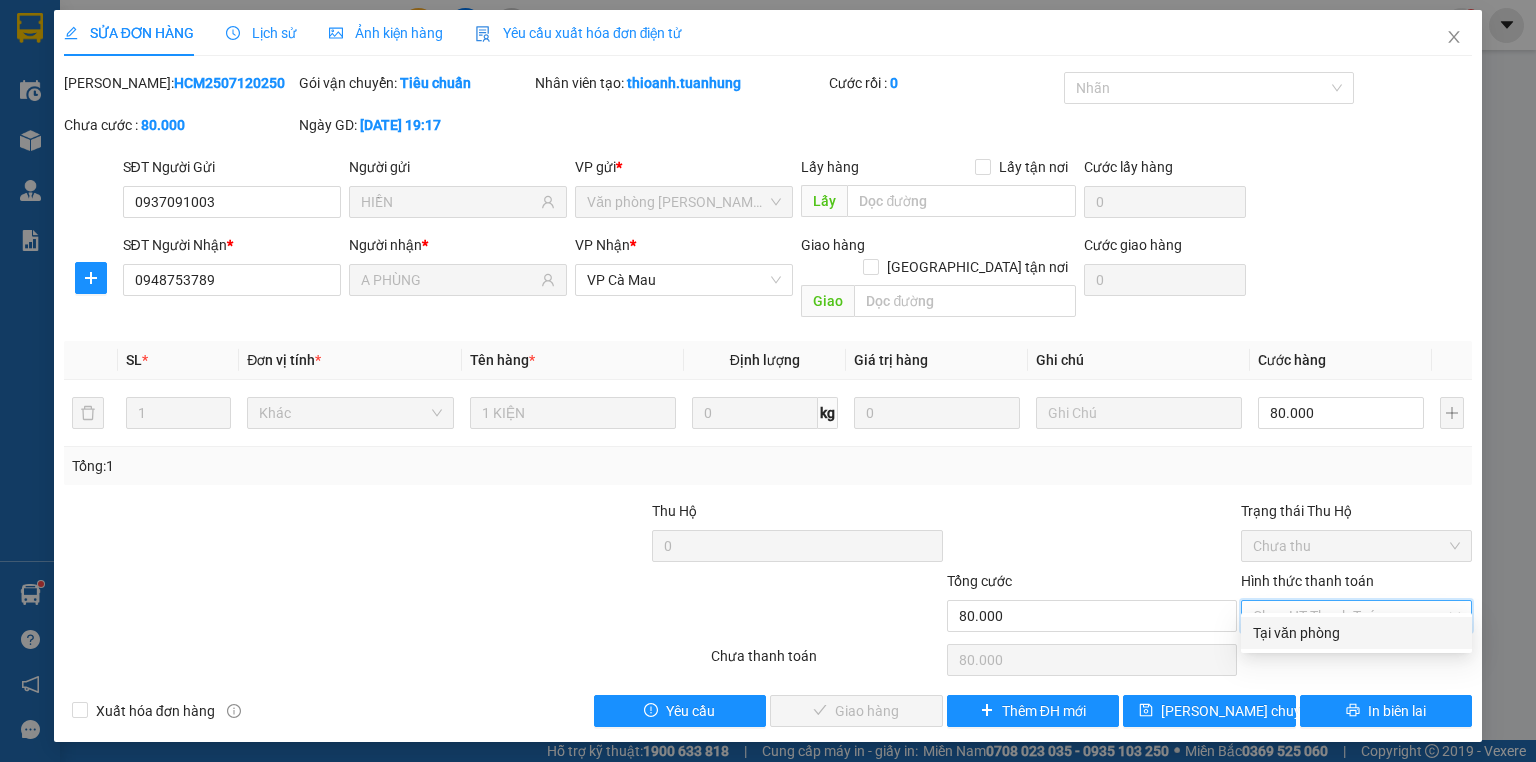 click on "Tại văn phòng" at bounding box center (1356, 633) 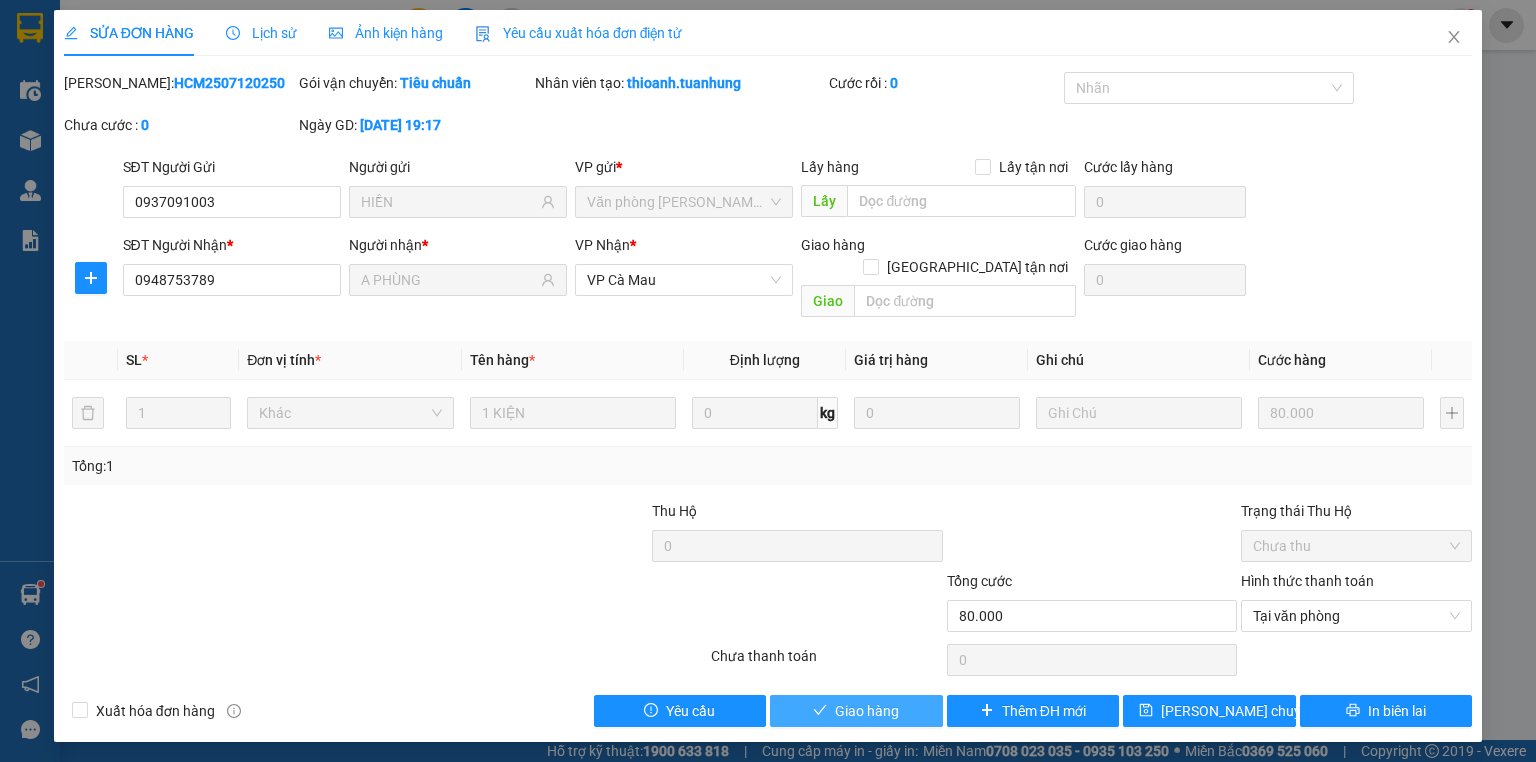 click on "Giao hàng" at bounding box center [856, 711] 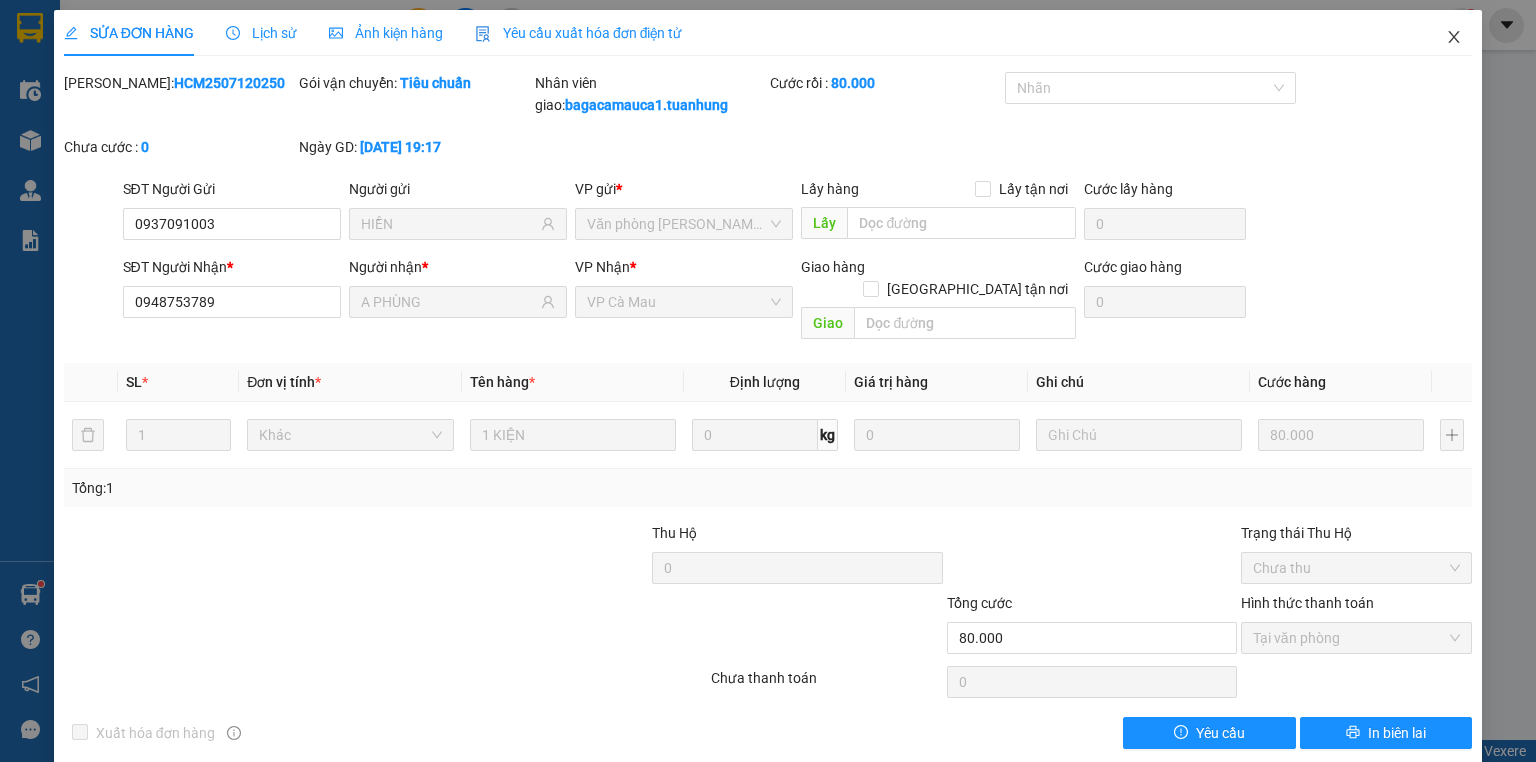 click 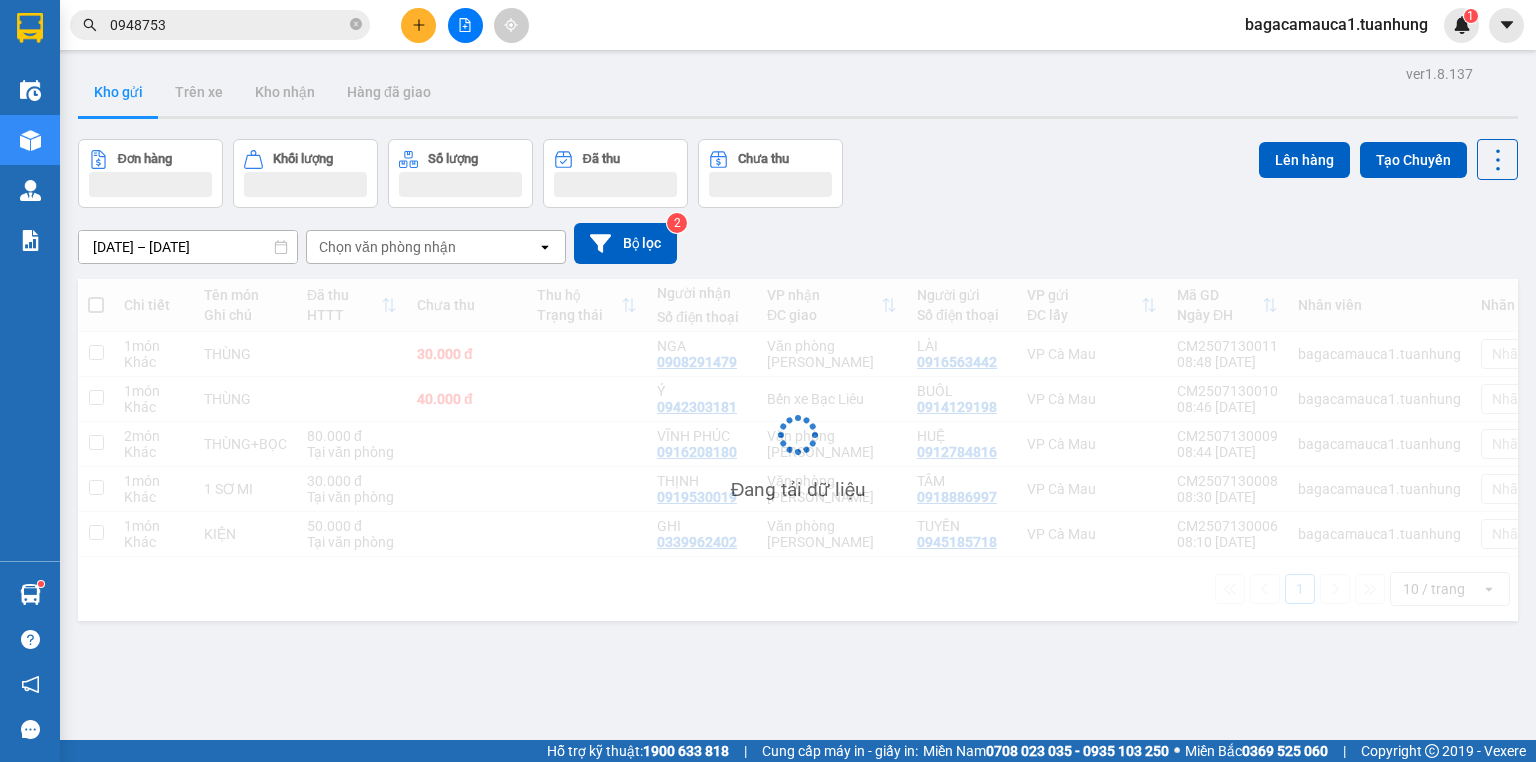 click at bounding box center (418, 25) 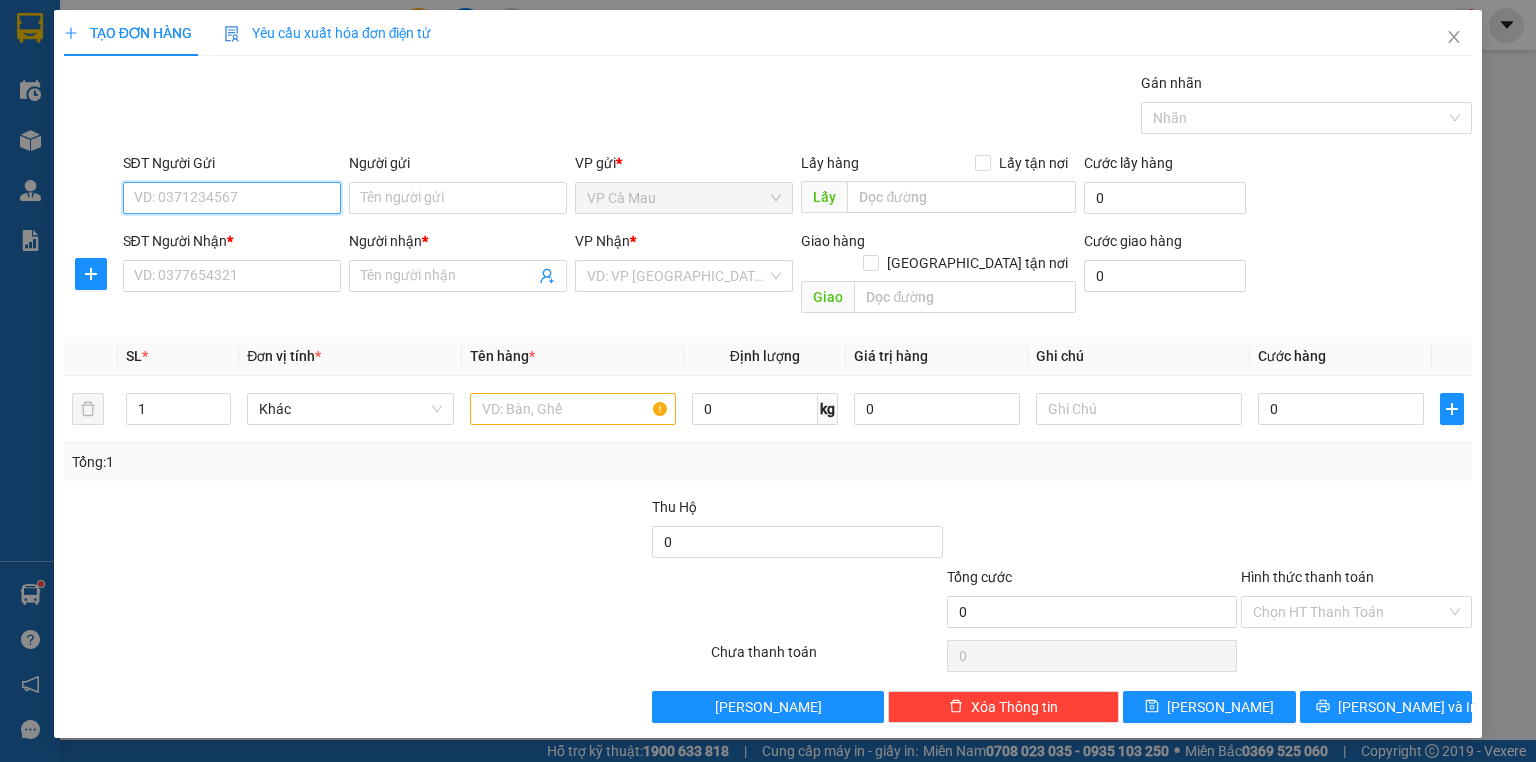 click on "SĐT Người Gửi" at bounding box center (232, 198) 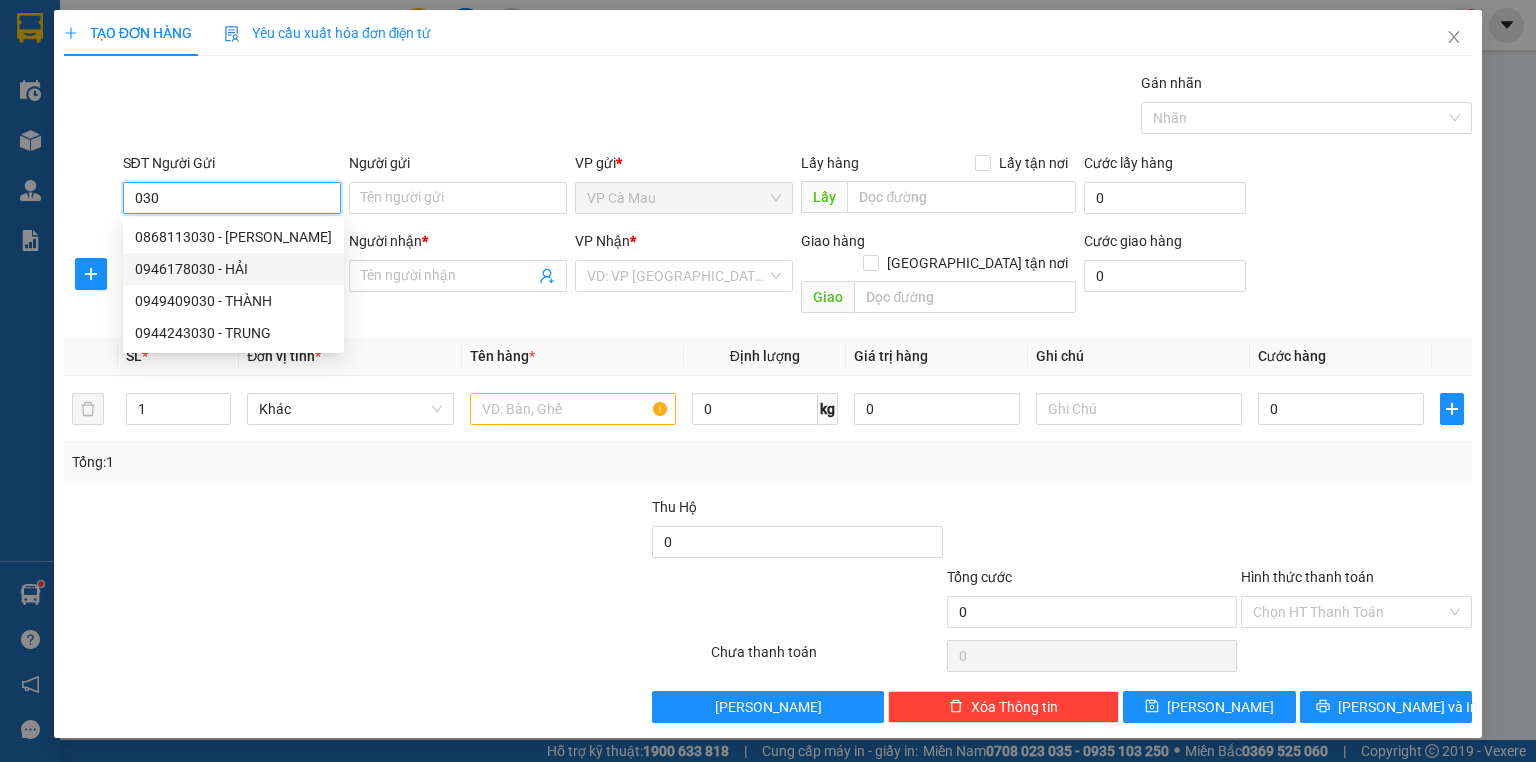 click on "0946178030 - HẢI" at bounding box center (233, 269) 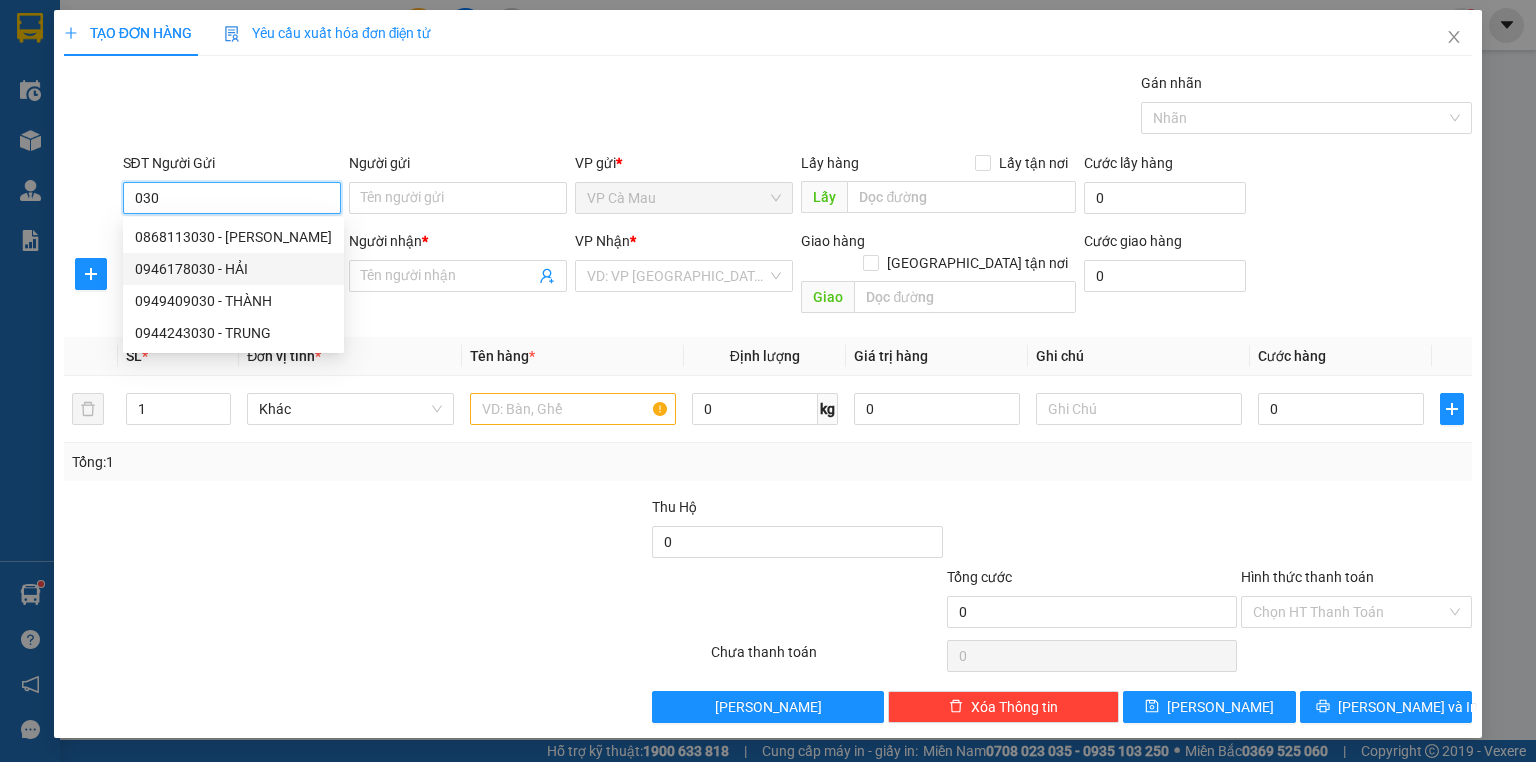 type on "0946178030" 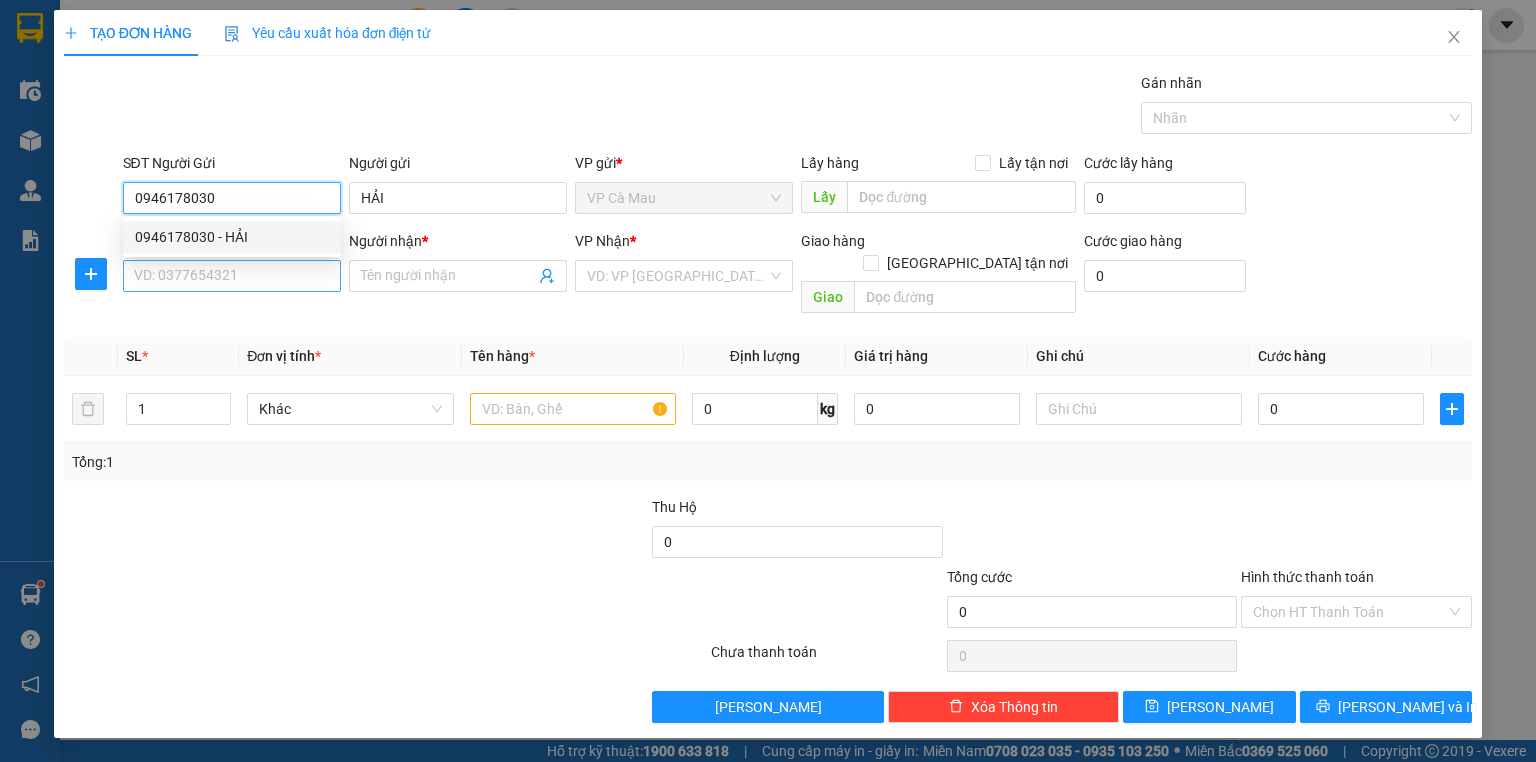 type on "0946178030" 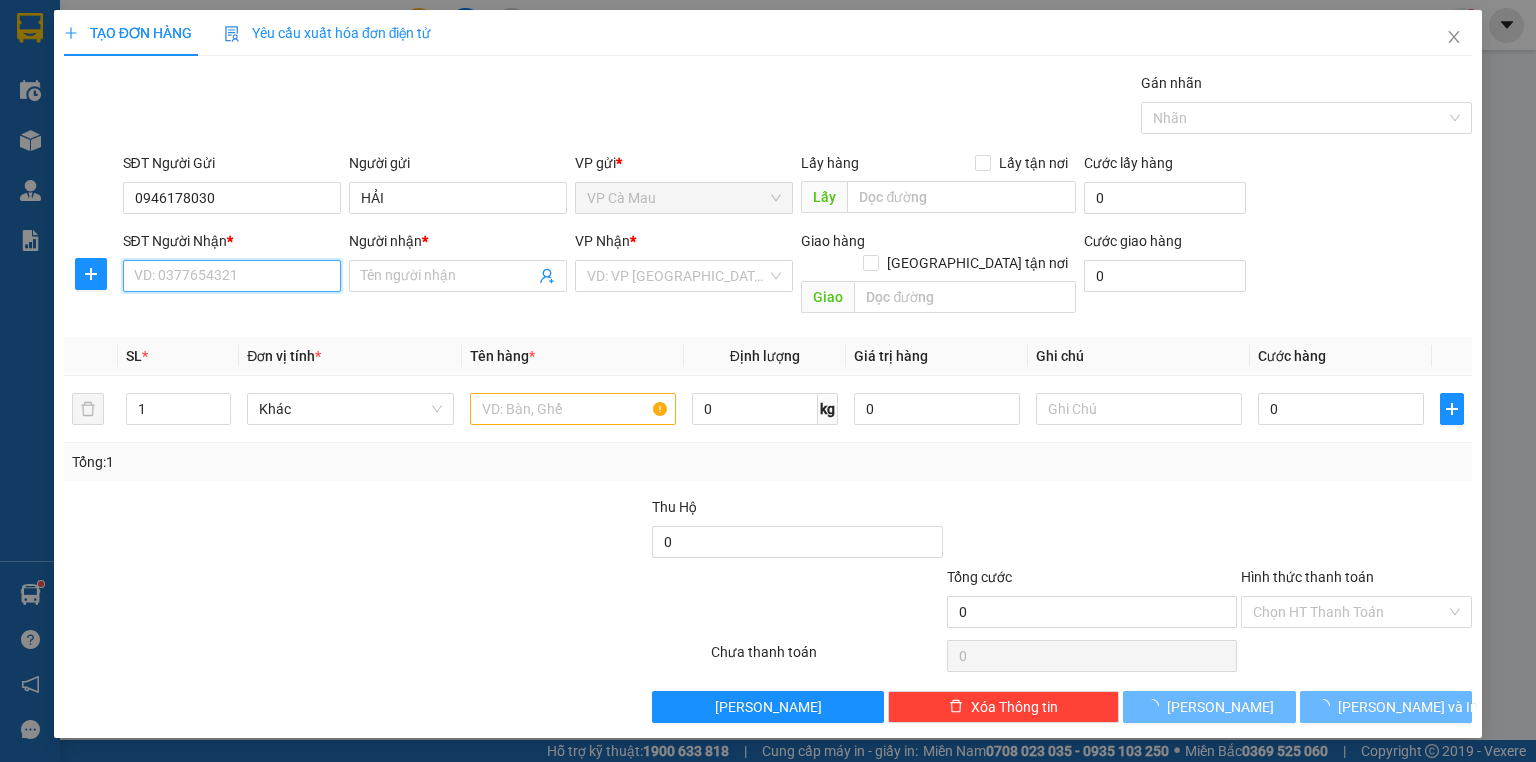 click on "SĐT Người Nhận  *" at bounding box center [232, 276] 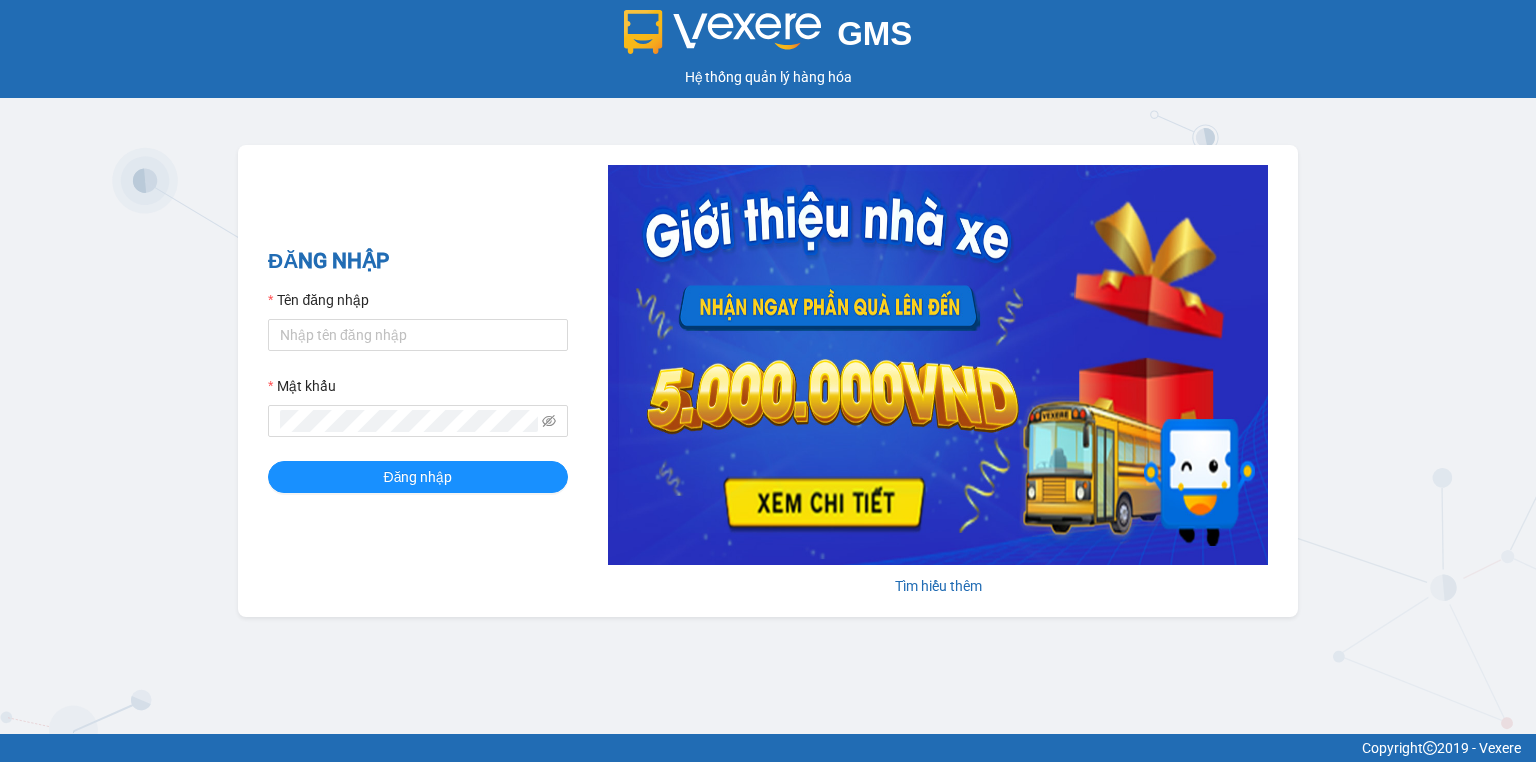 scroll, scrollTop: 0, scrollLeft: 0, axis: both 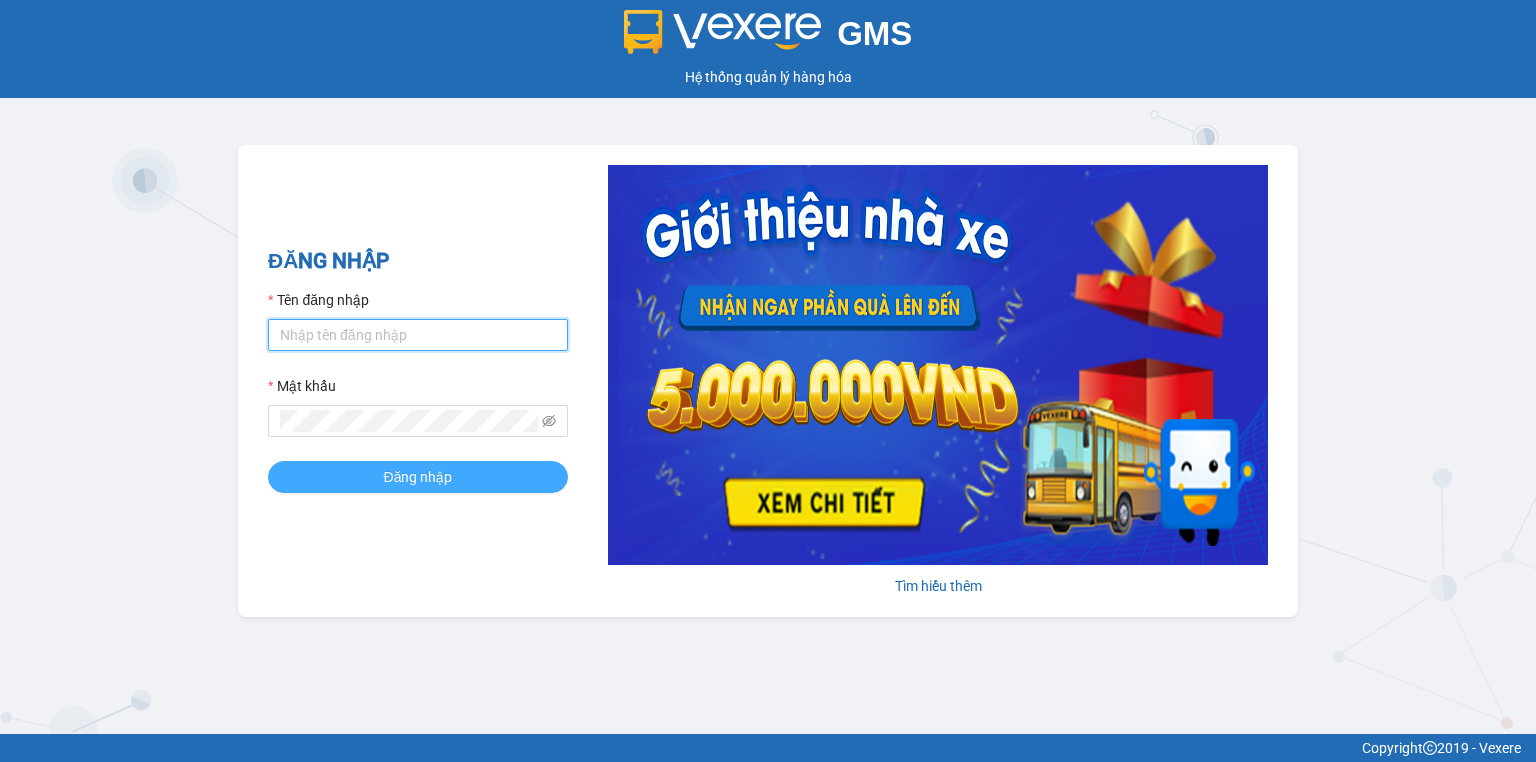 type on "bagacamauca1.tuanhung" 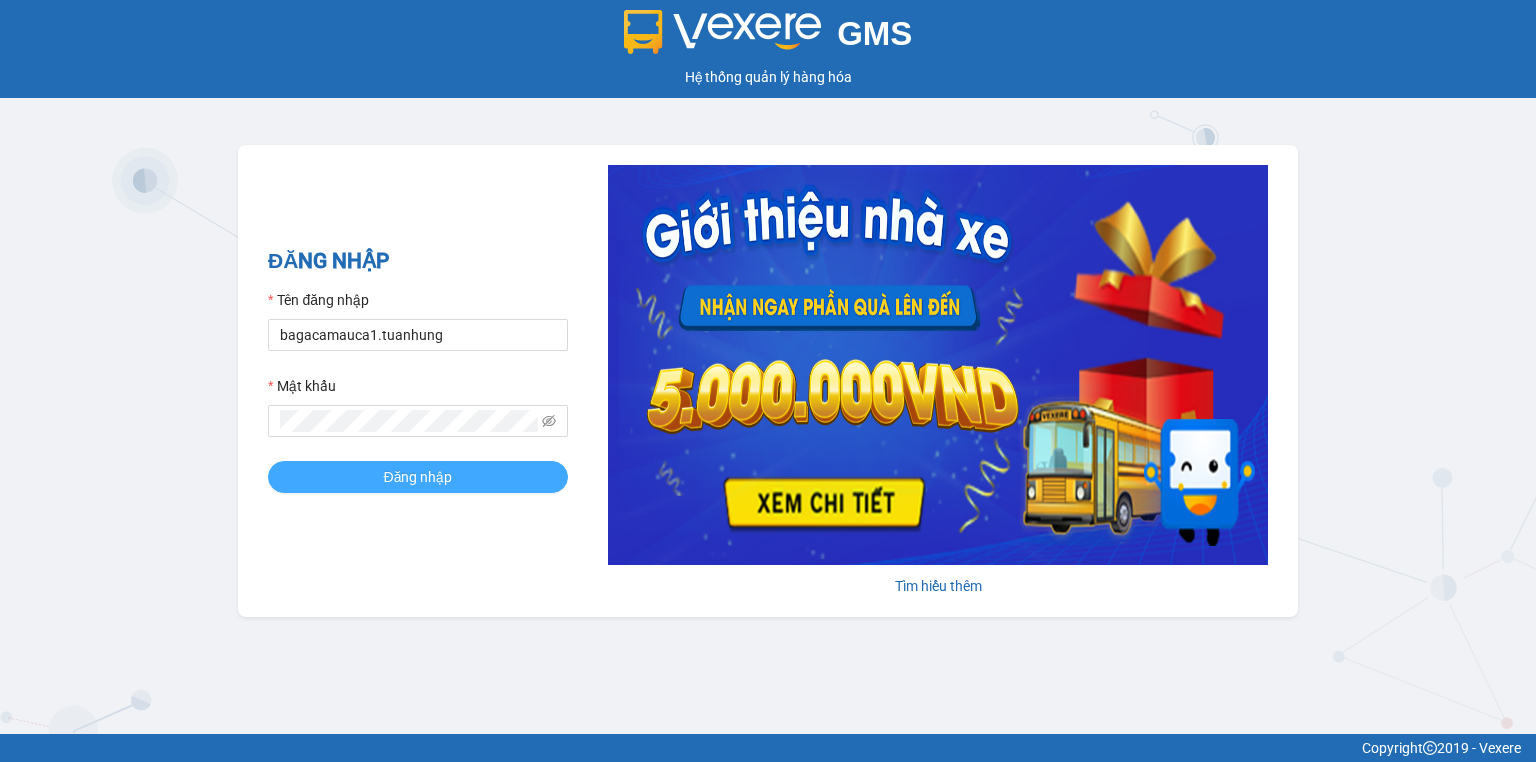 click on "Đăng nhập" at bounding box center (418, 477) 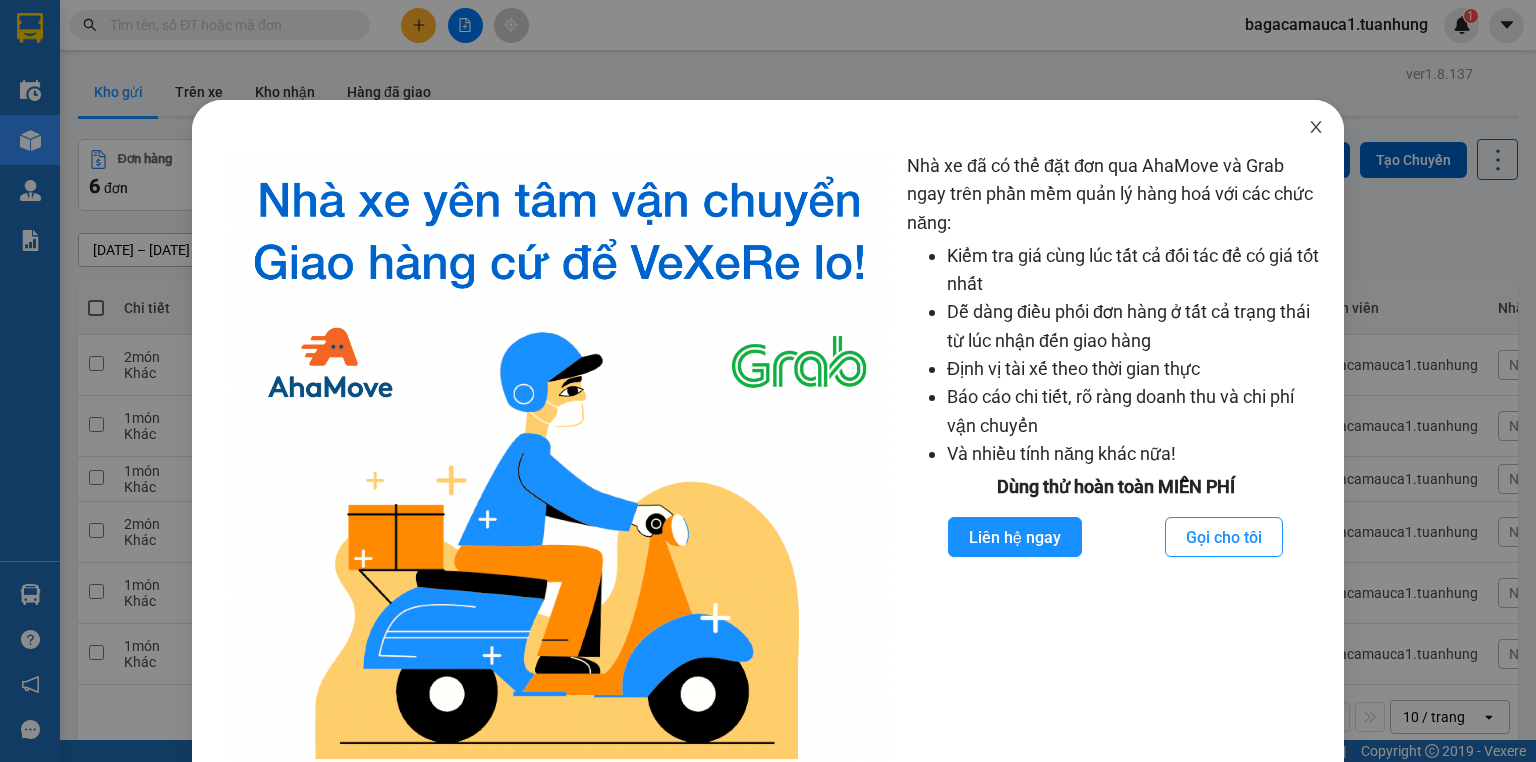 click 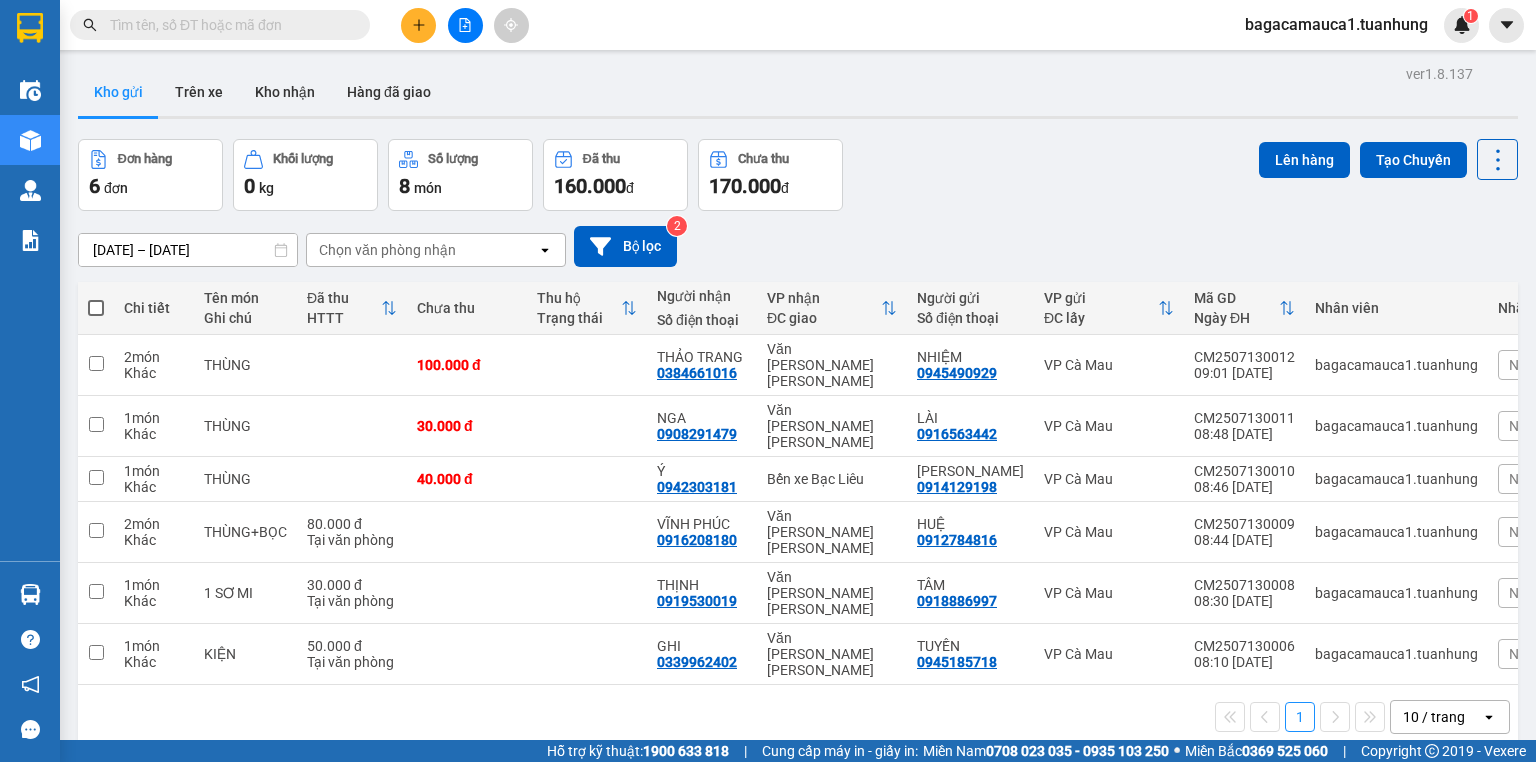 click at bounding box center [228, 25] 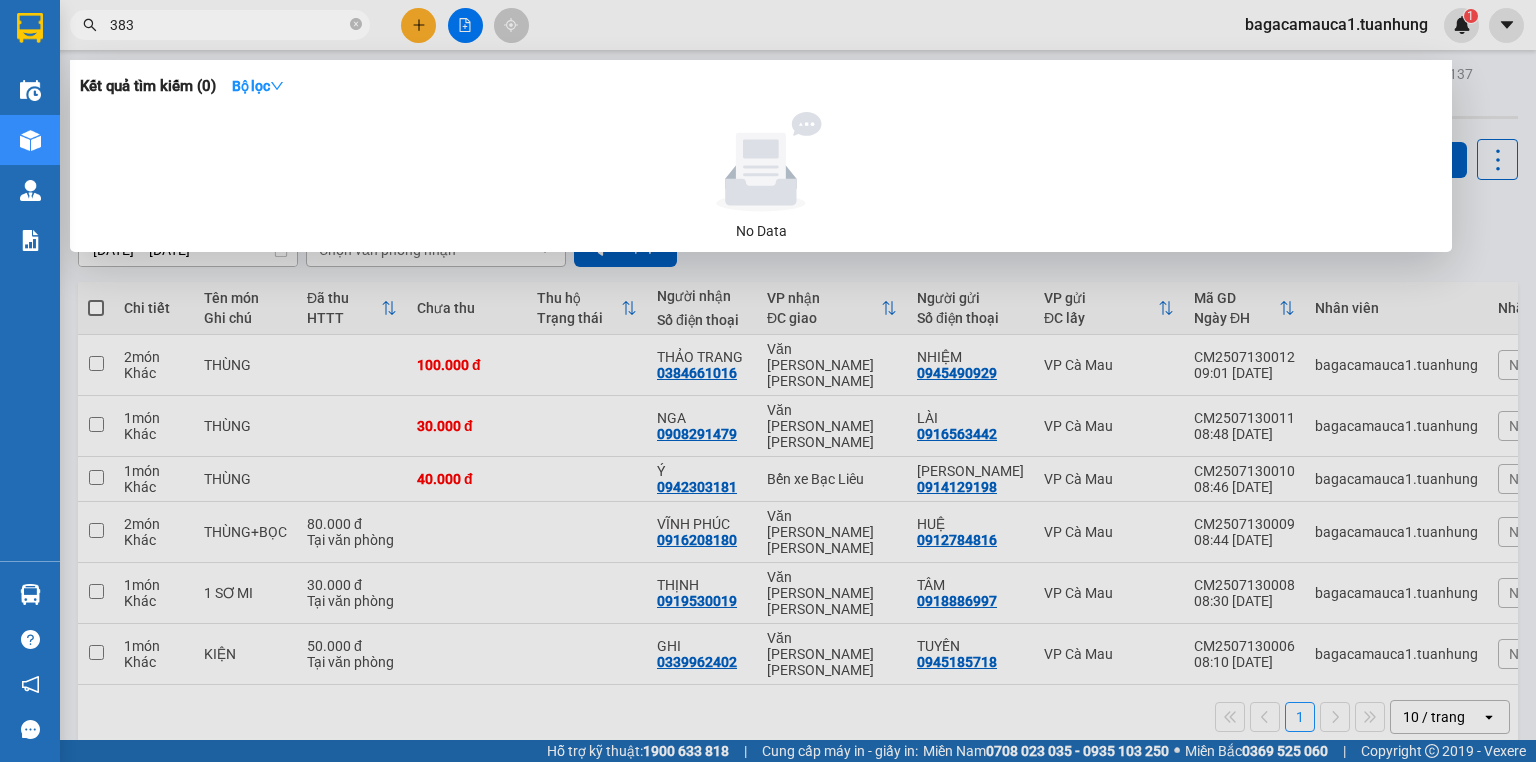 type on "3838" 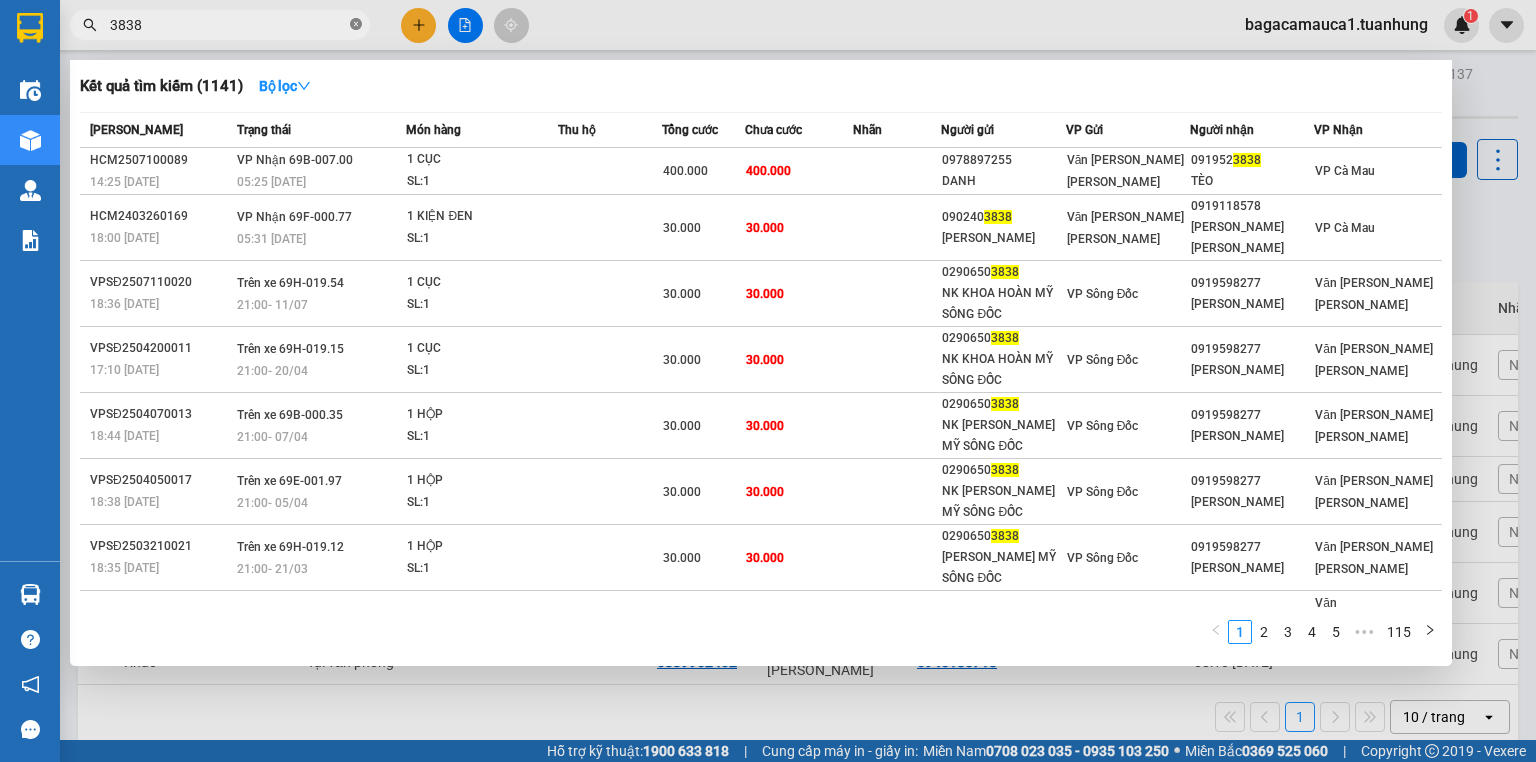click 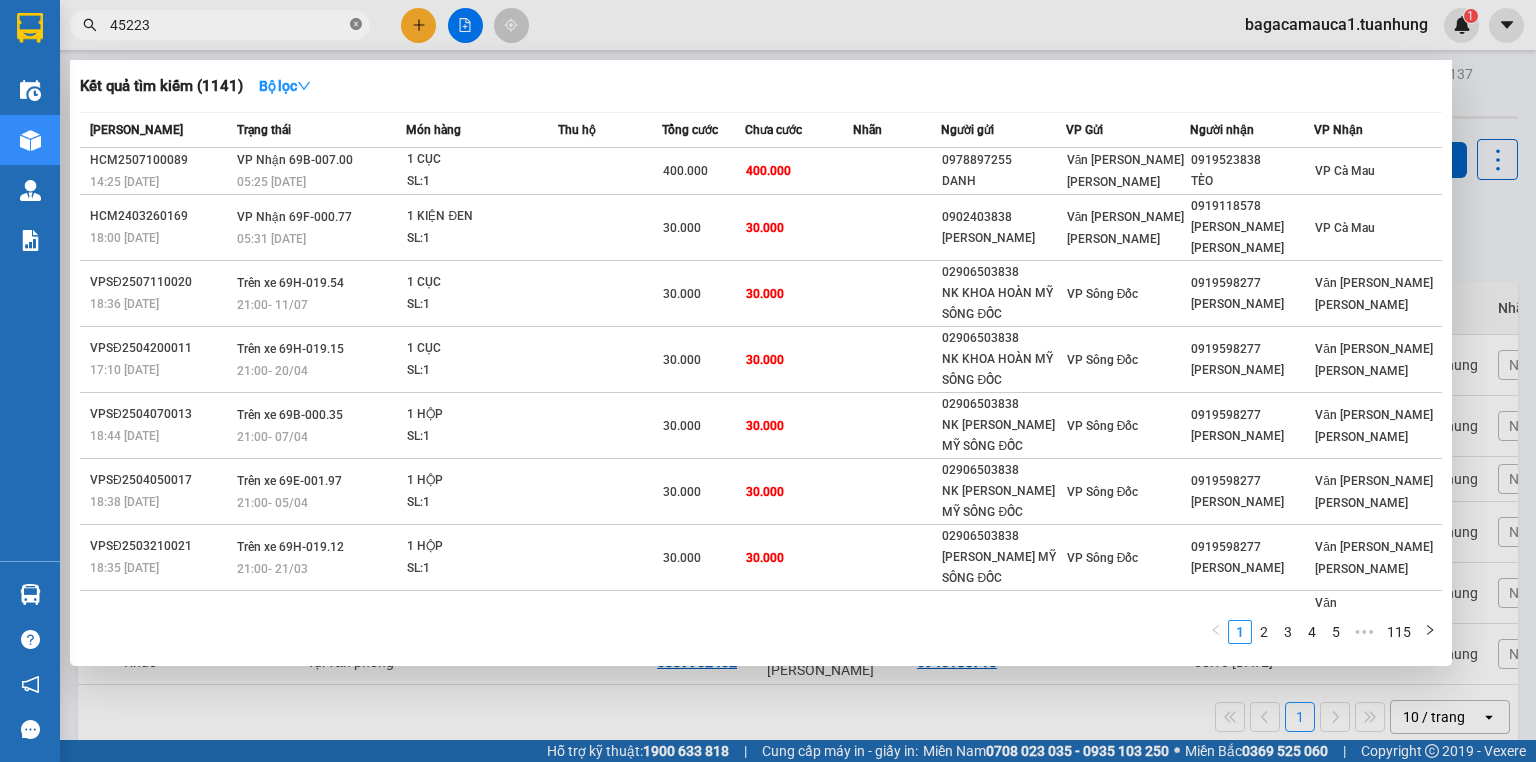 type on "452231" 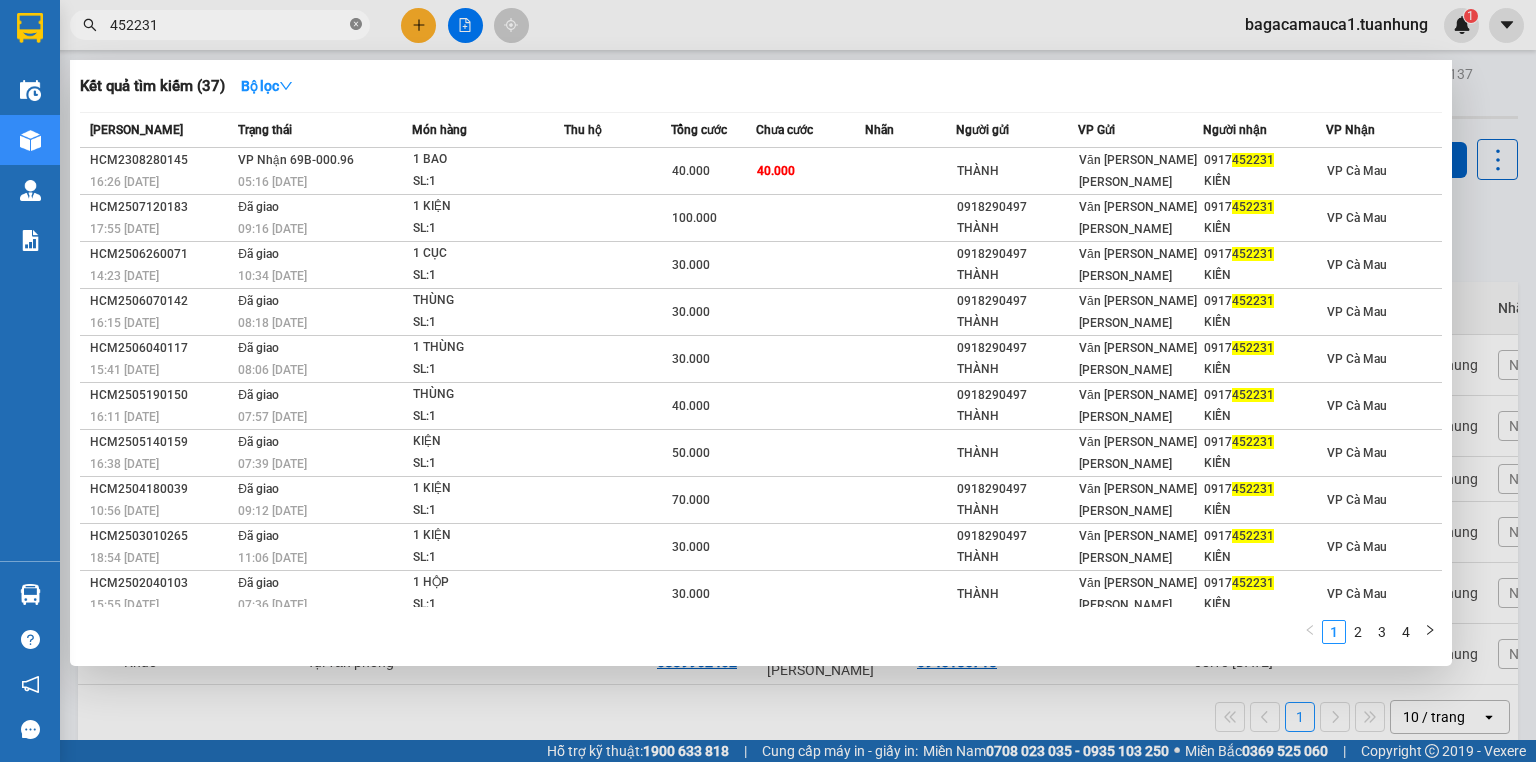 click 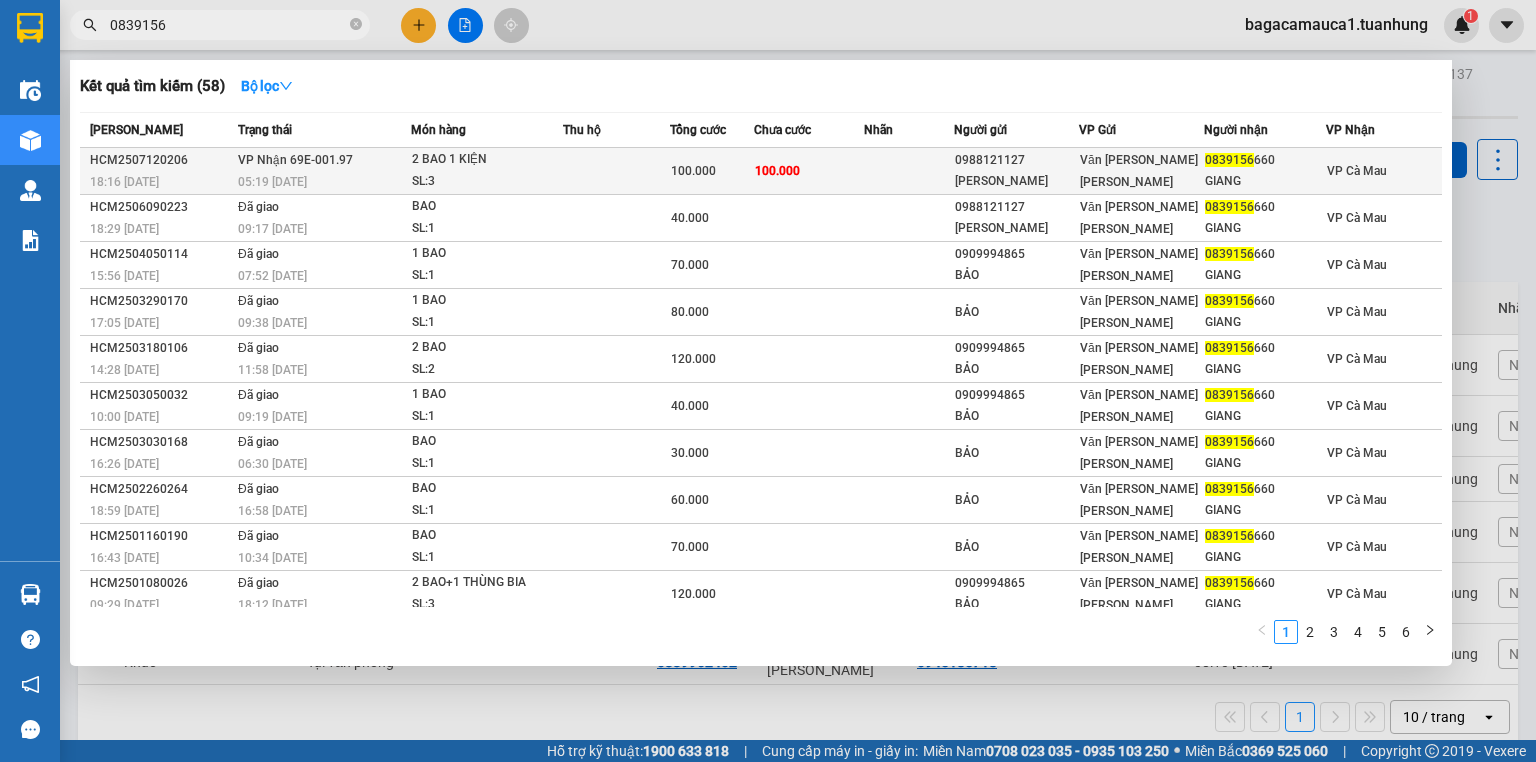 type on "0839156" 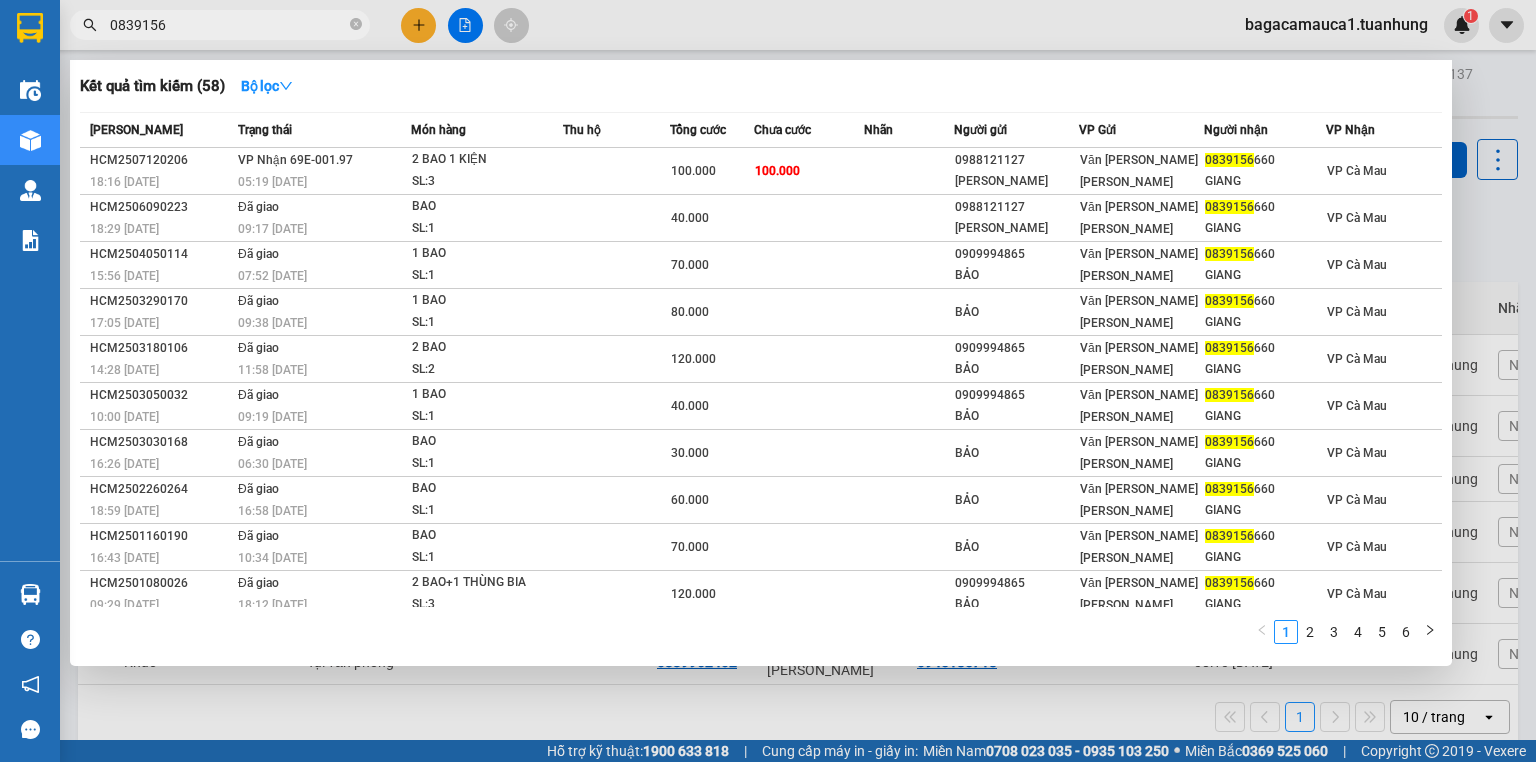 click on "05:19 [DATE]" at bounding box center (324, 182) 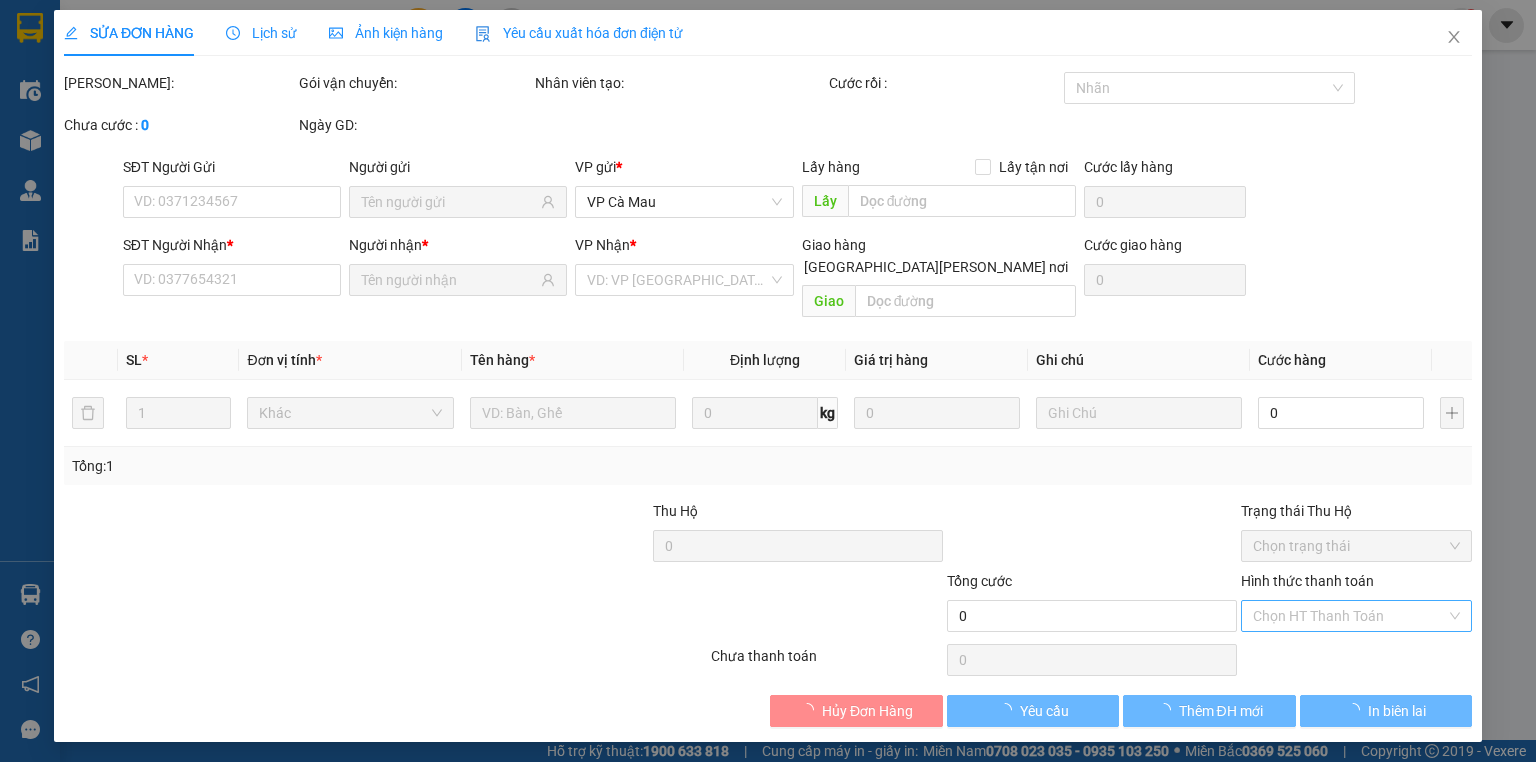 type on "0988121127" 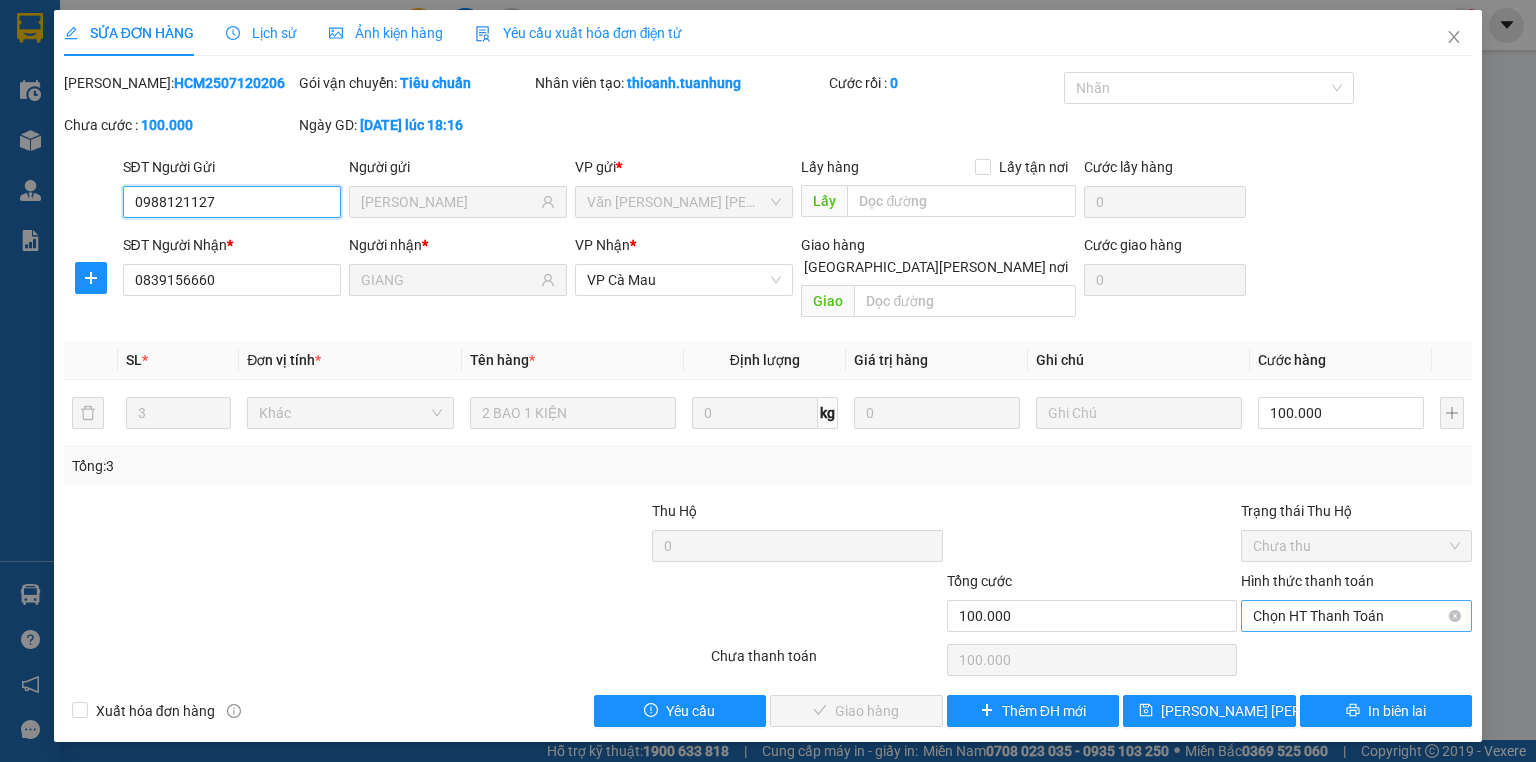 click on "Chọn HT Thanh Toán" at bounding box center (1356, 616) 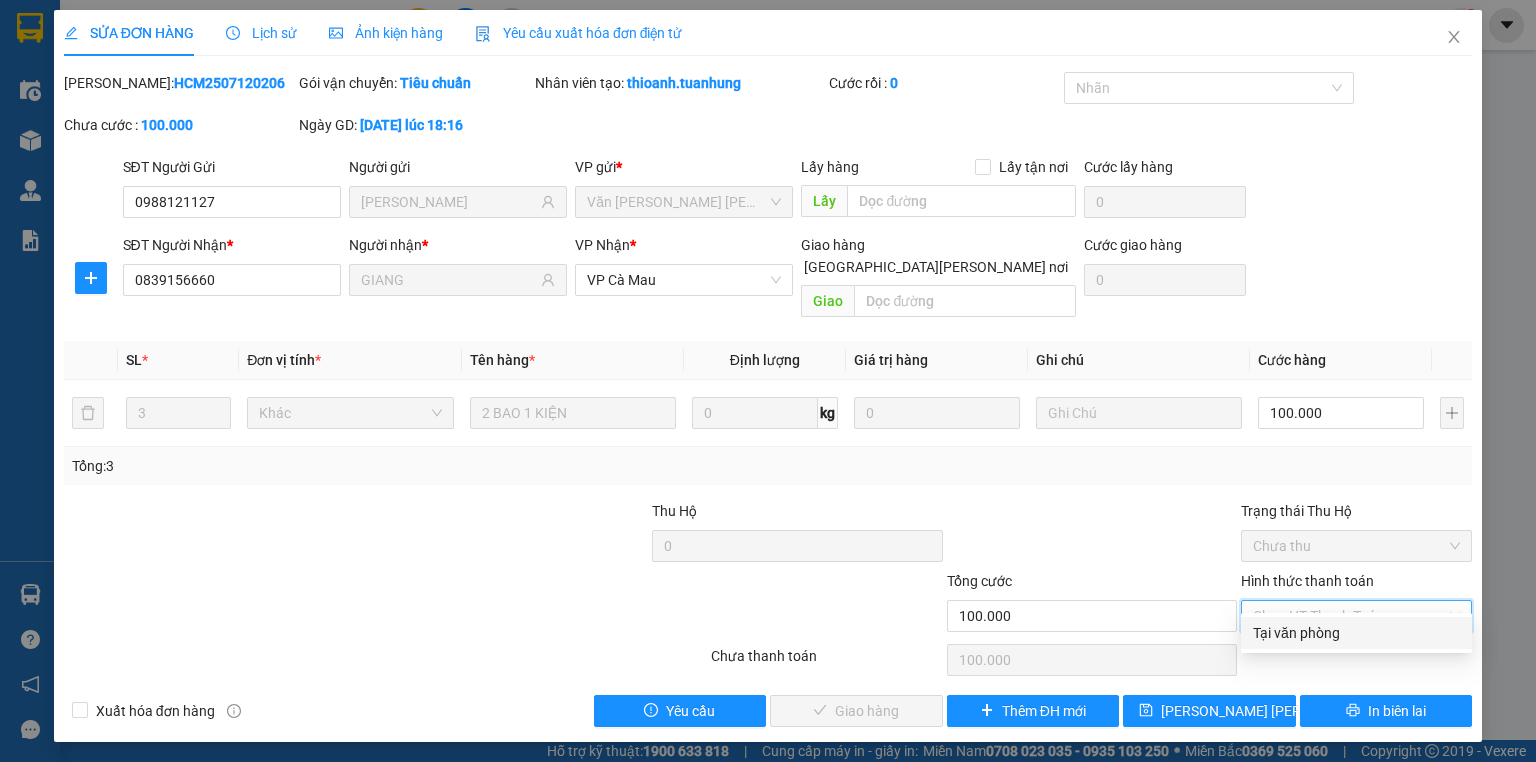 click on "Tại văn phòng" at bounding box center (1356, 633) 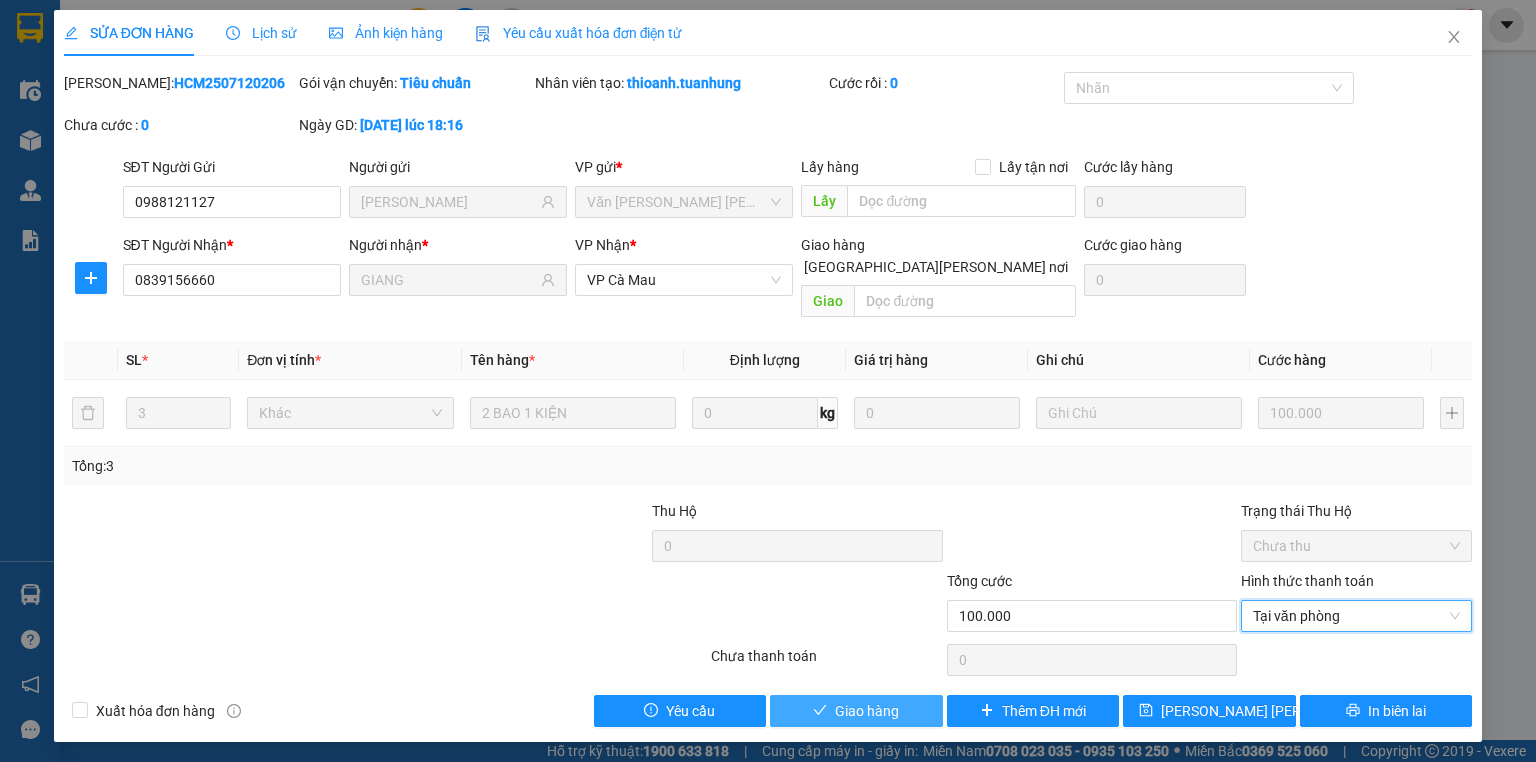 click 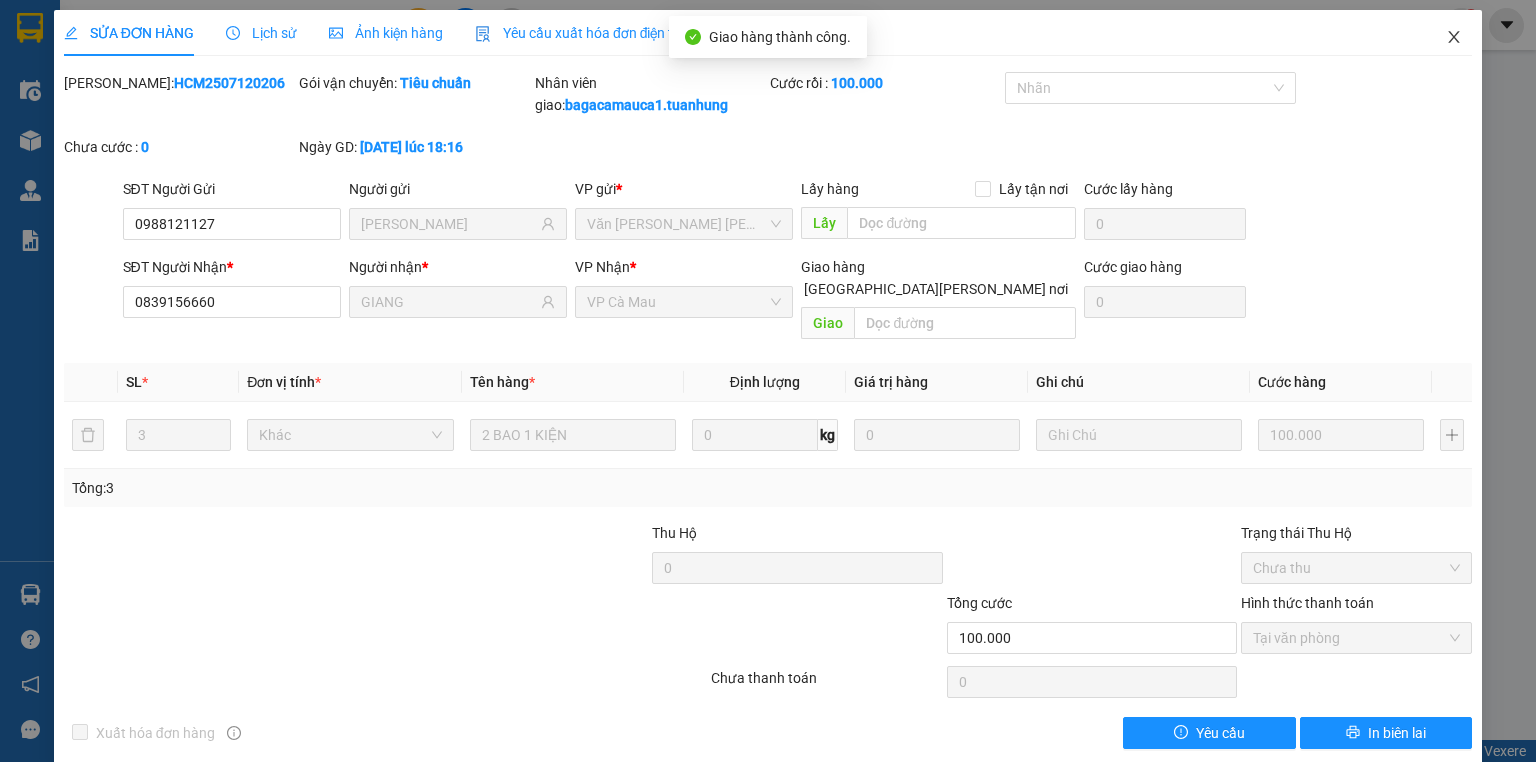 click at bounding box center [1454, 38] 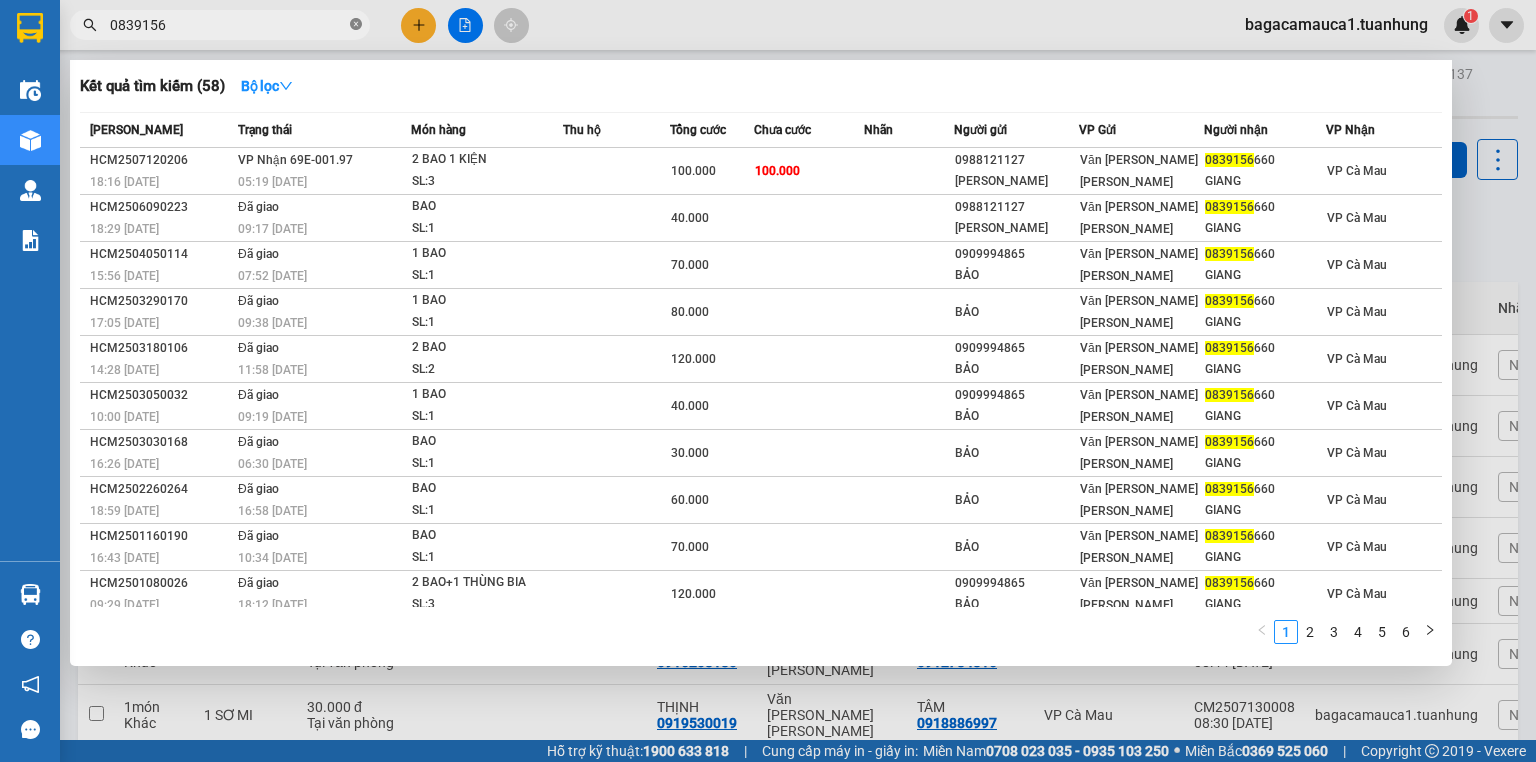 click 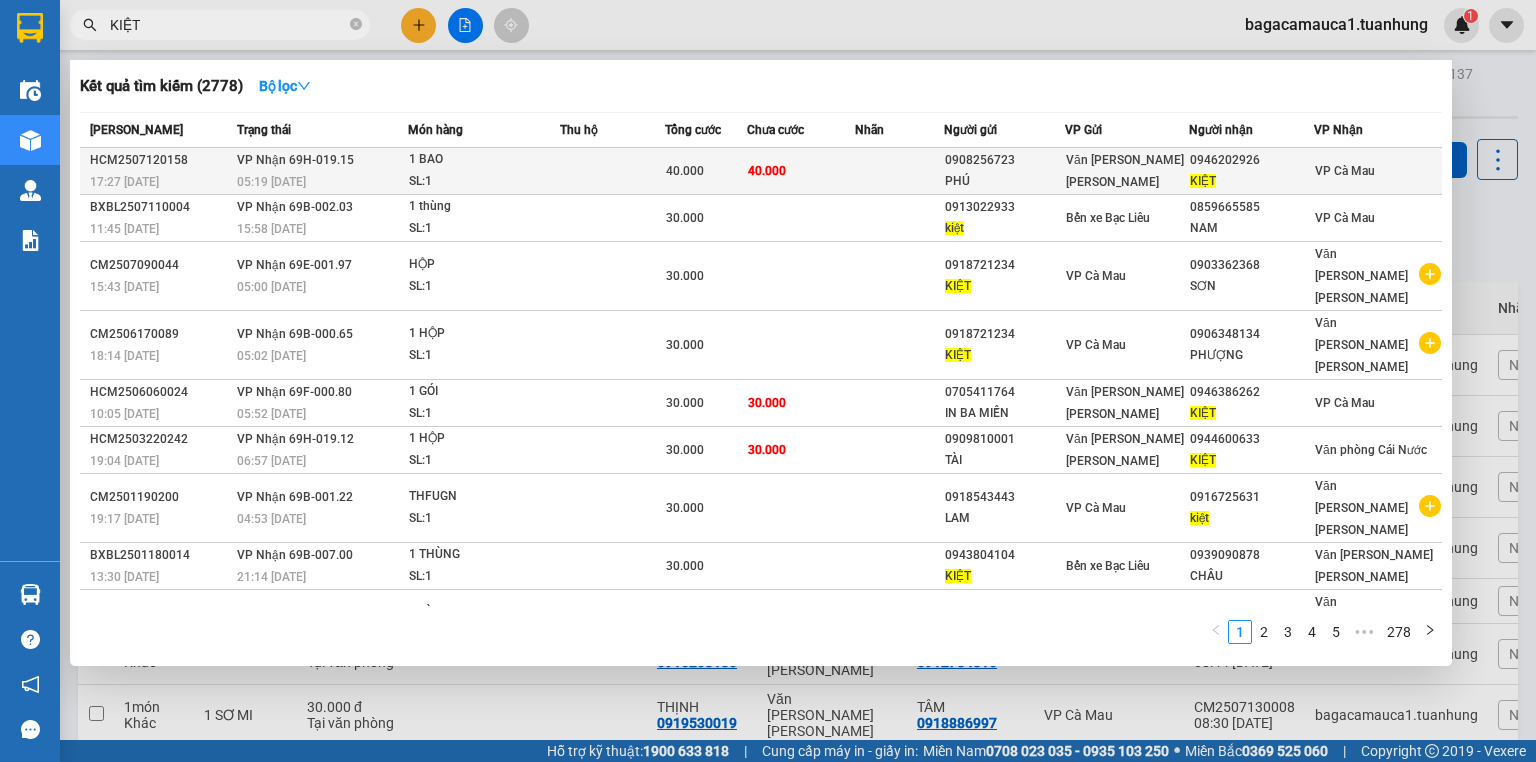 type on "KIỆT" 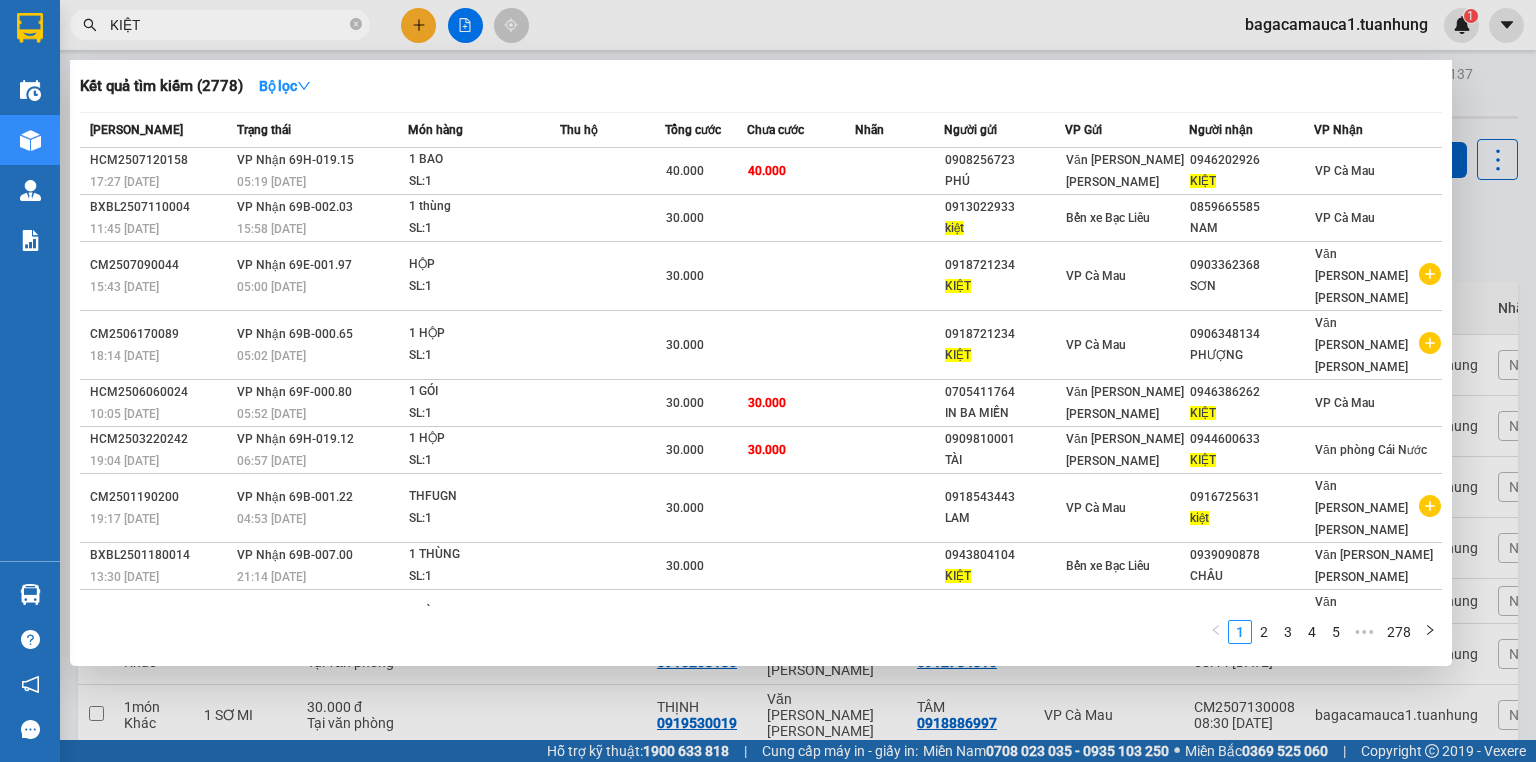 click on "[PERSON_NAME]   69H-019.15" at bounding box center (295, 160) 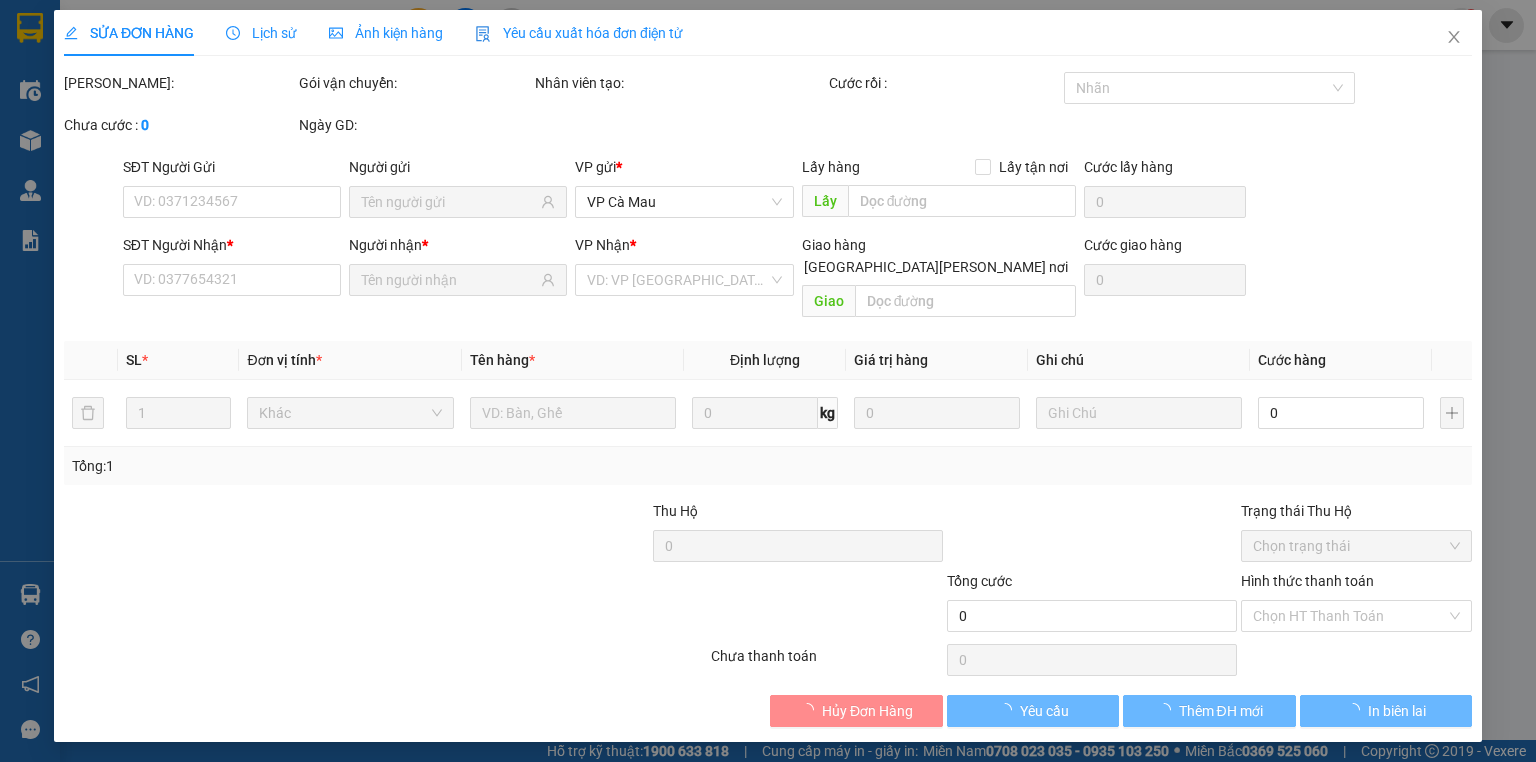 type on "0908256723" 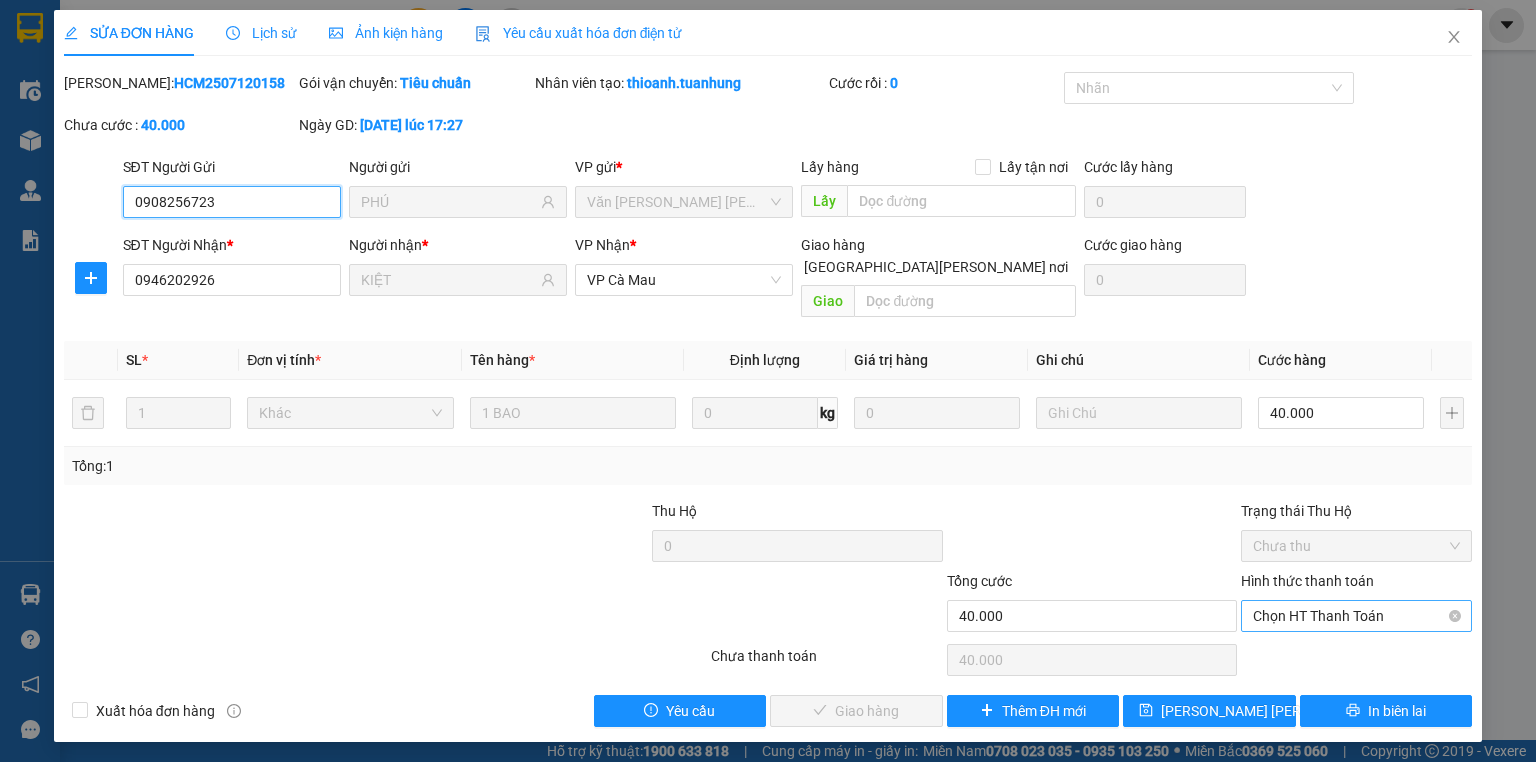 click on "Chọn HT Thanh Toán" at bounding box center [1356, 616] 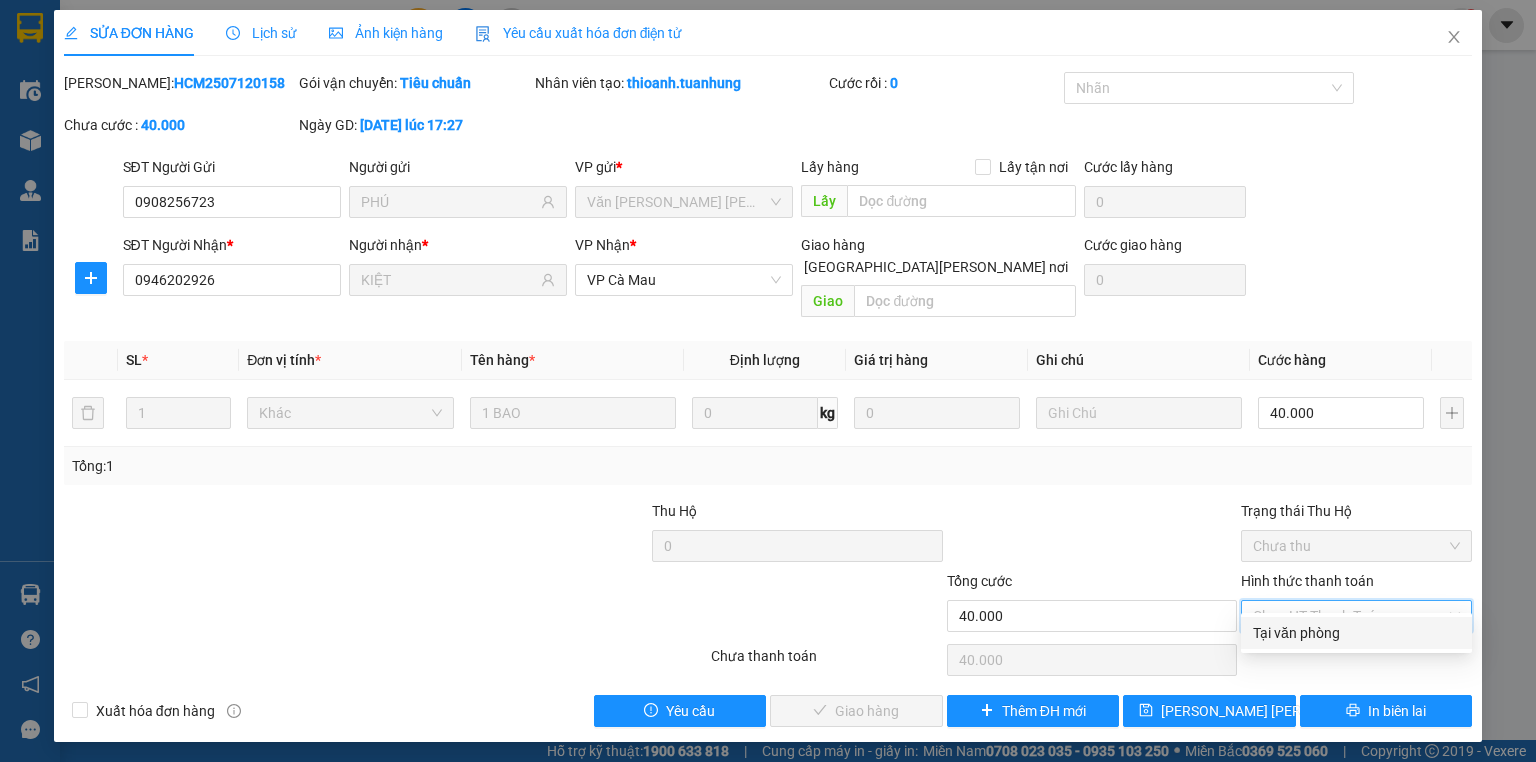 click on "Tại văn phòng" at bounding box center [1356, 633] 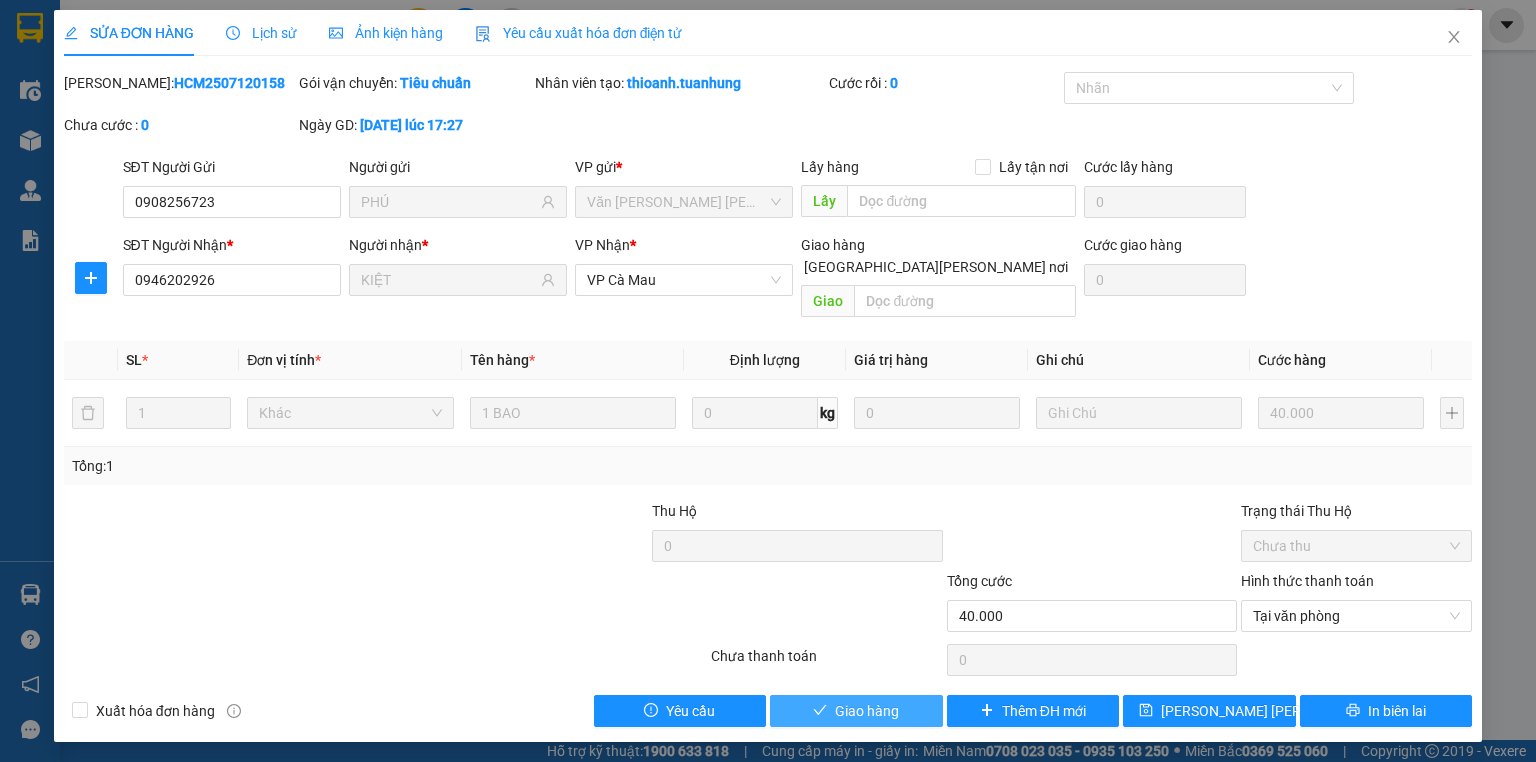 click on "Giao hàng" at bounding box center [867, 711] 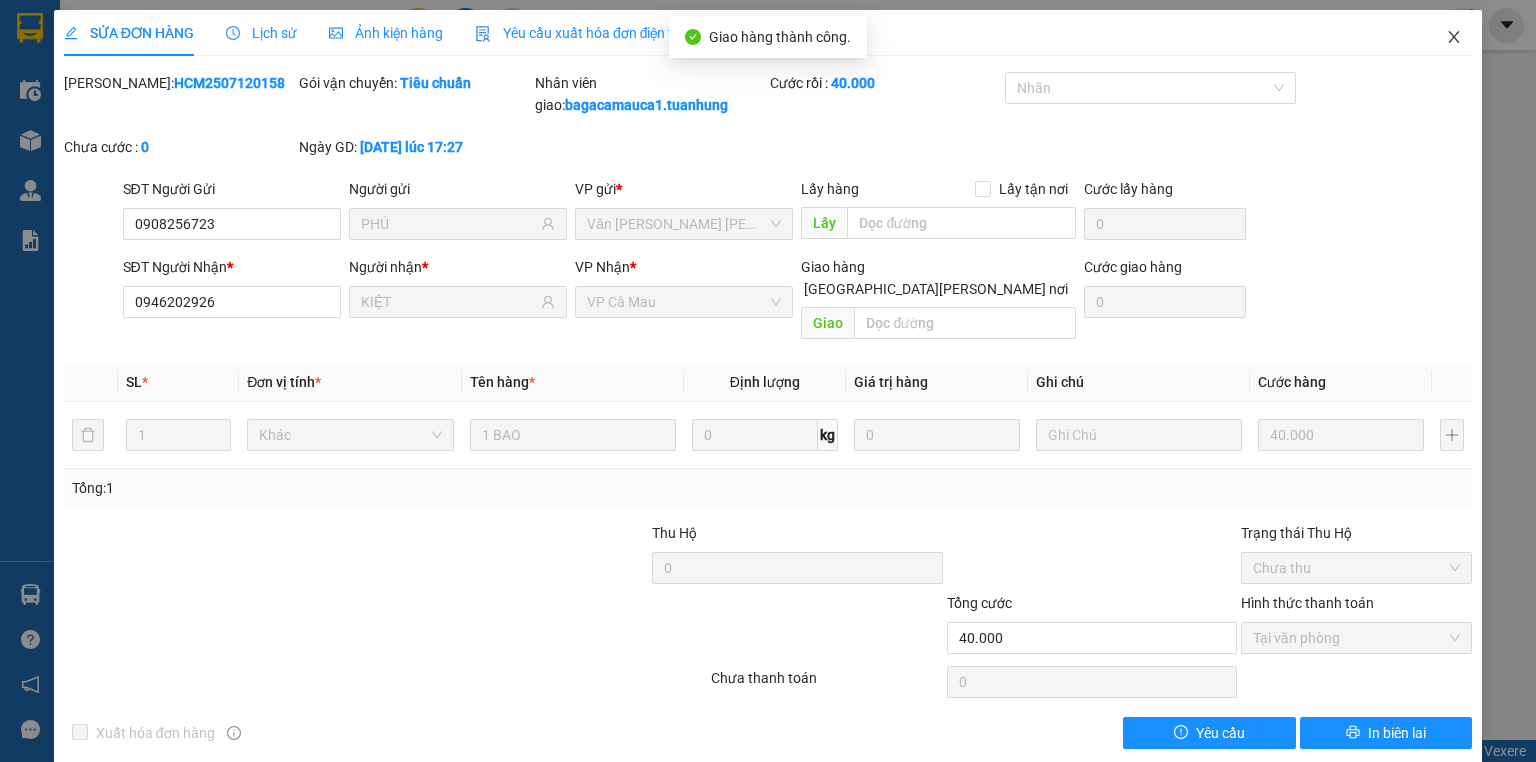 click 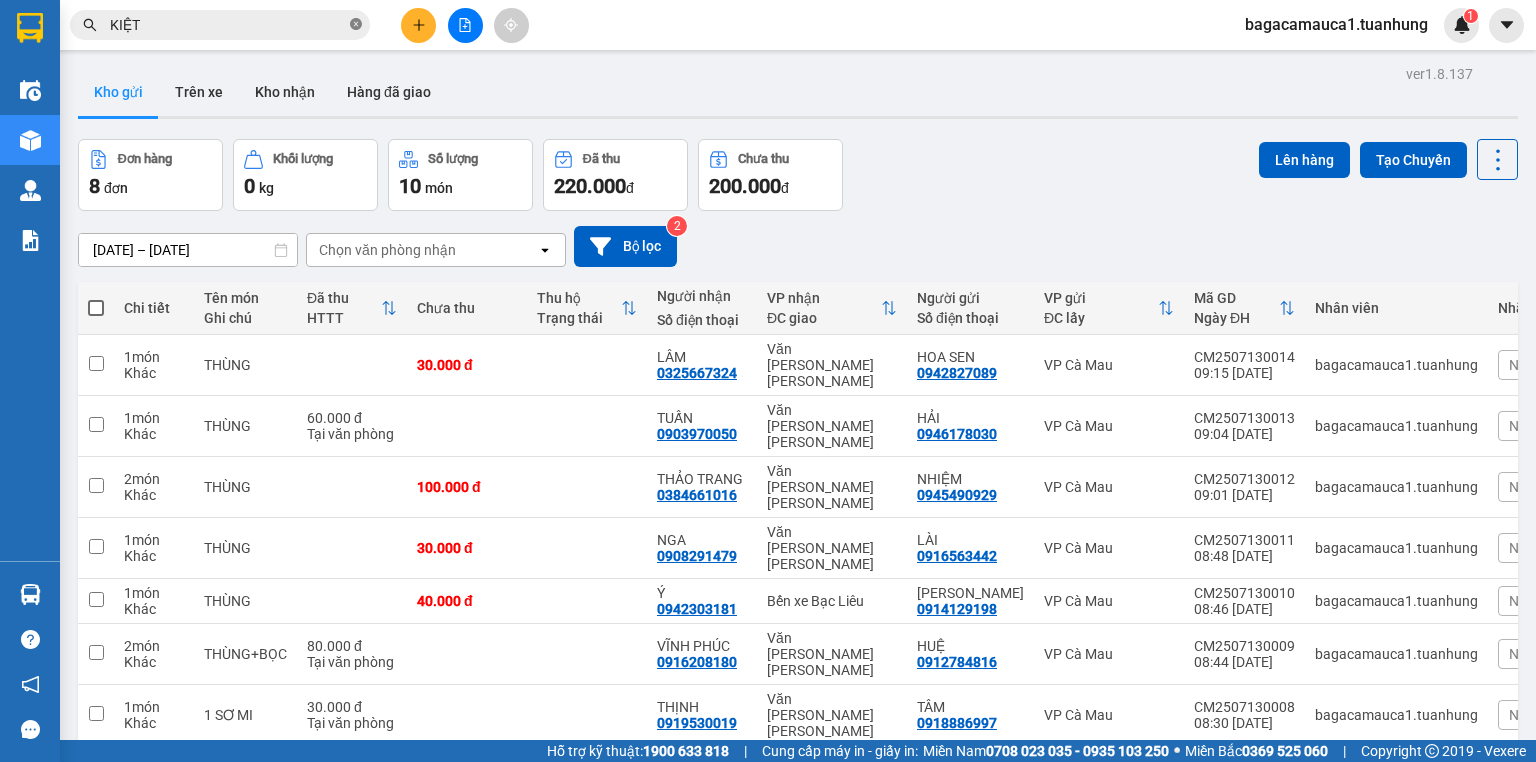 click 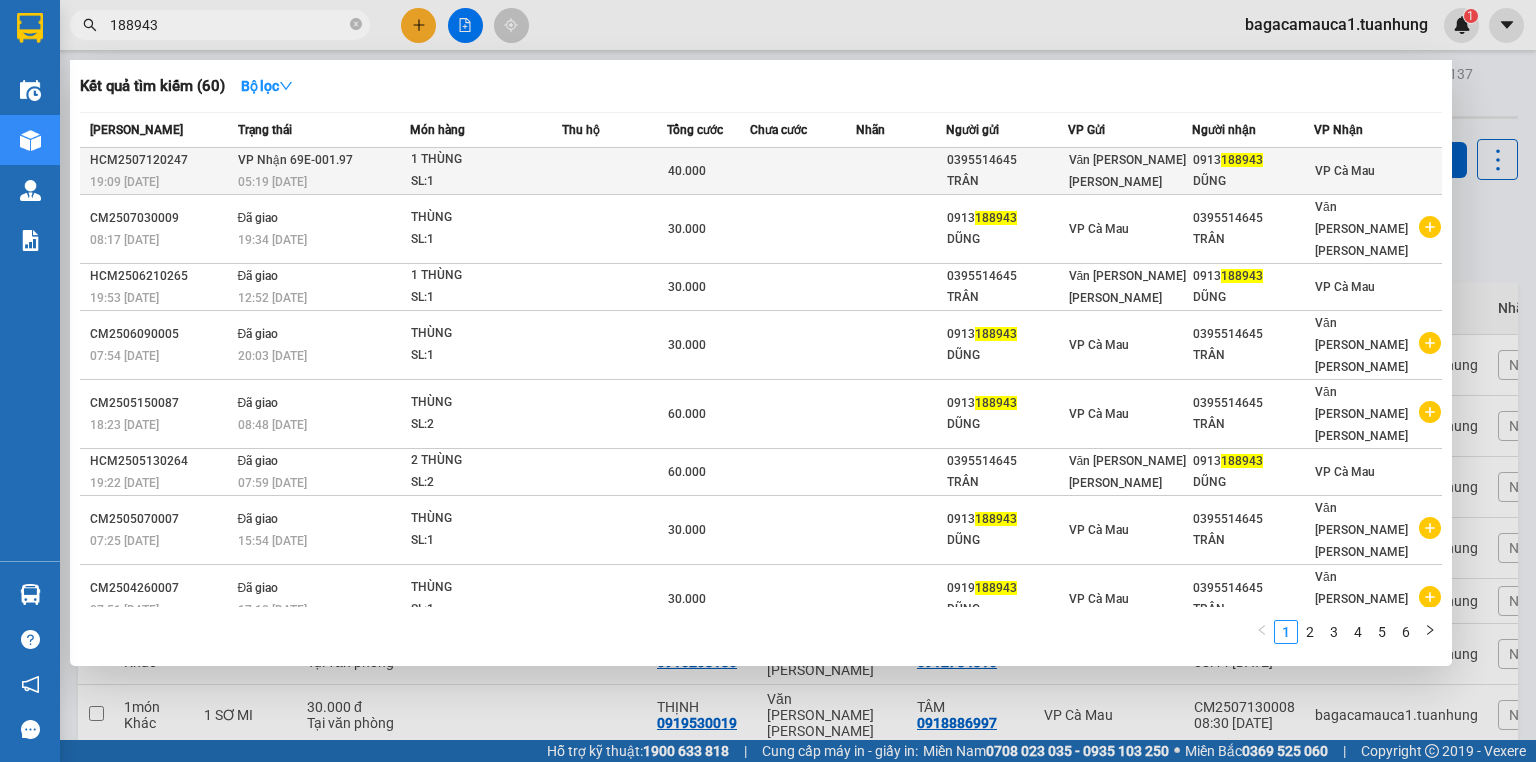 type on "188943" 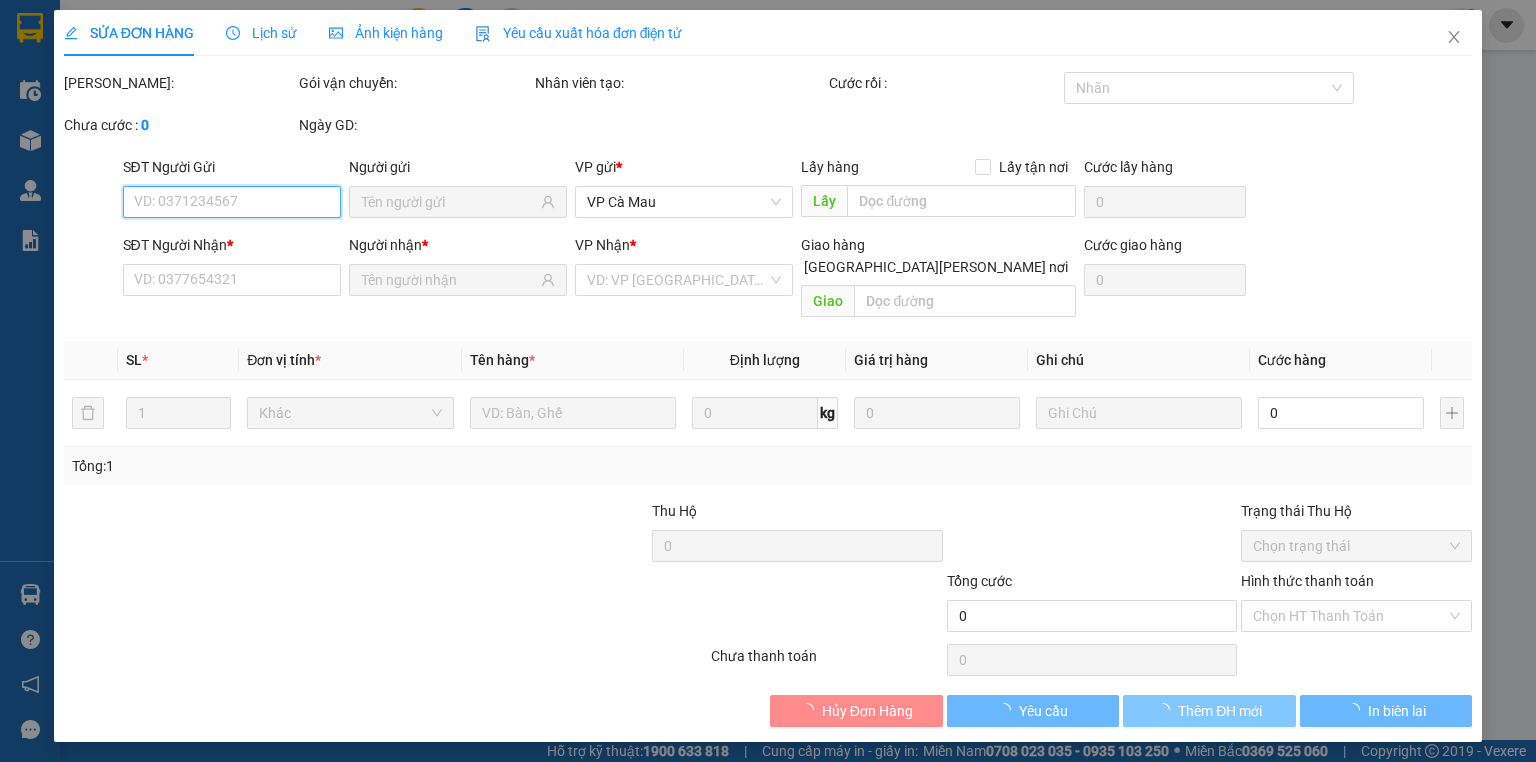 type on "0395514645" 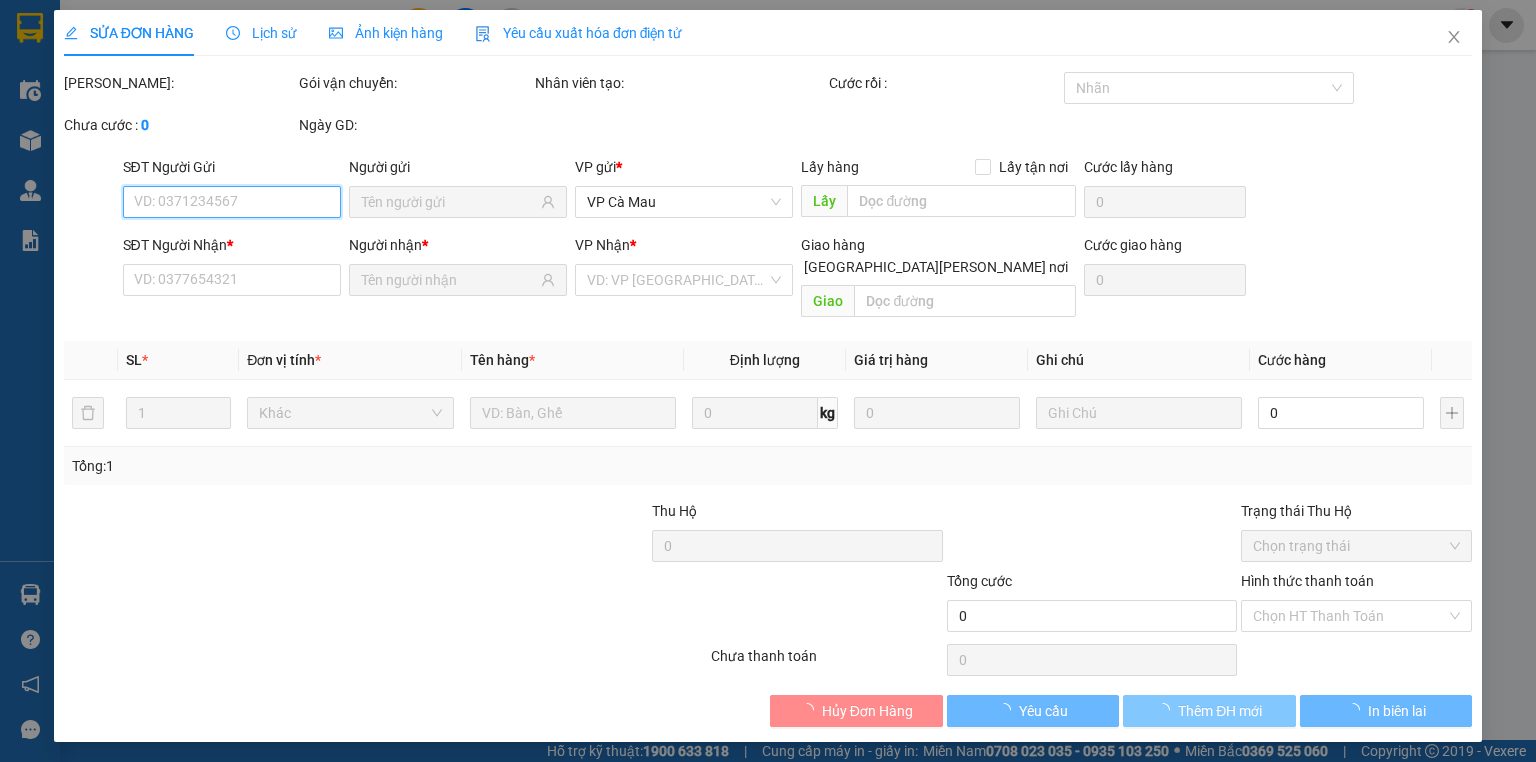 type on "TRÂN" 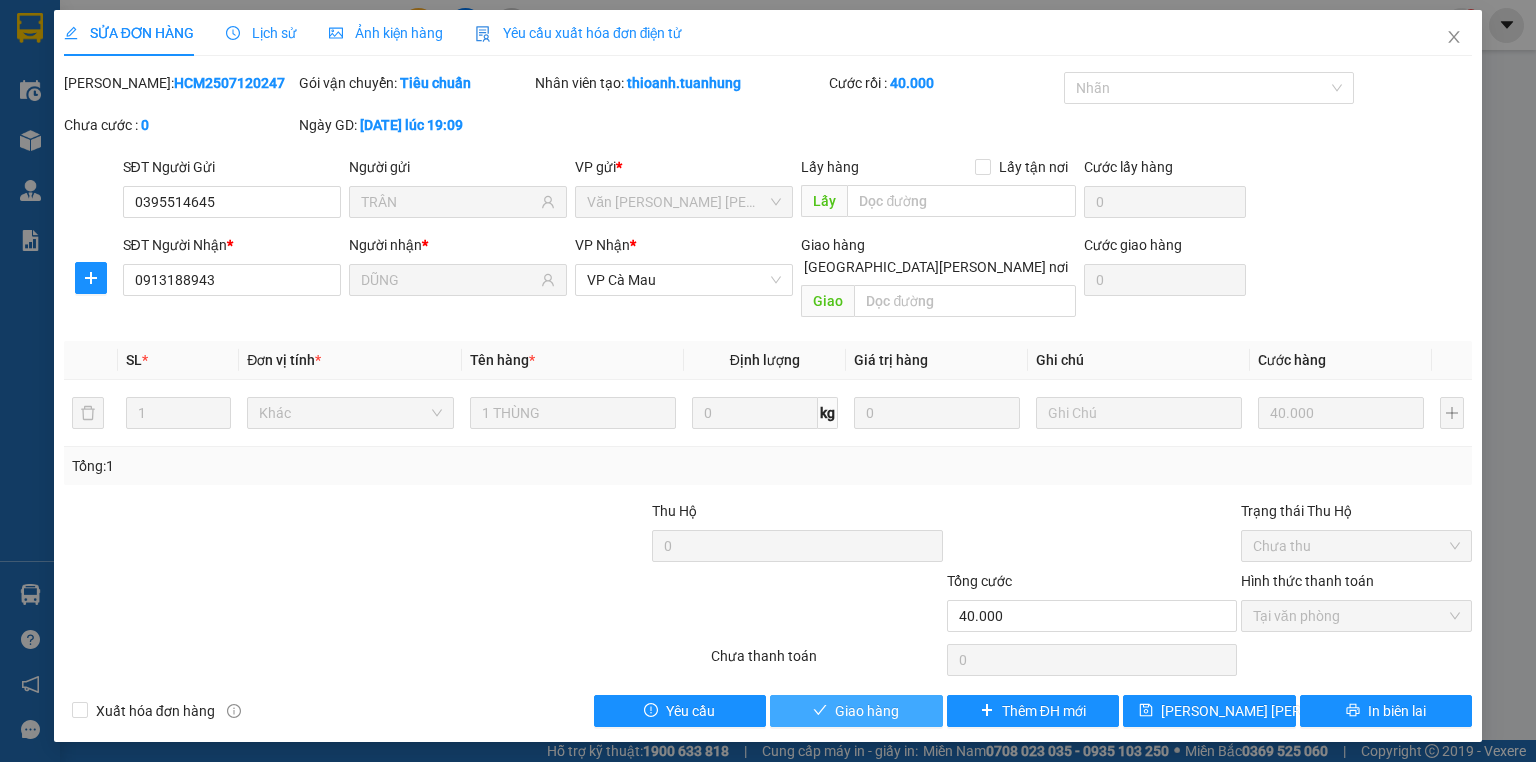 click on "Giao hàng" at bounding box center [867, 711] 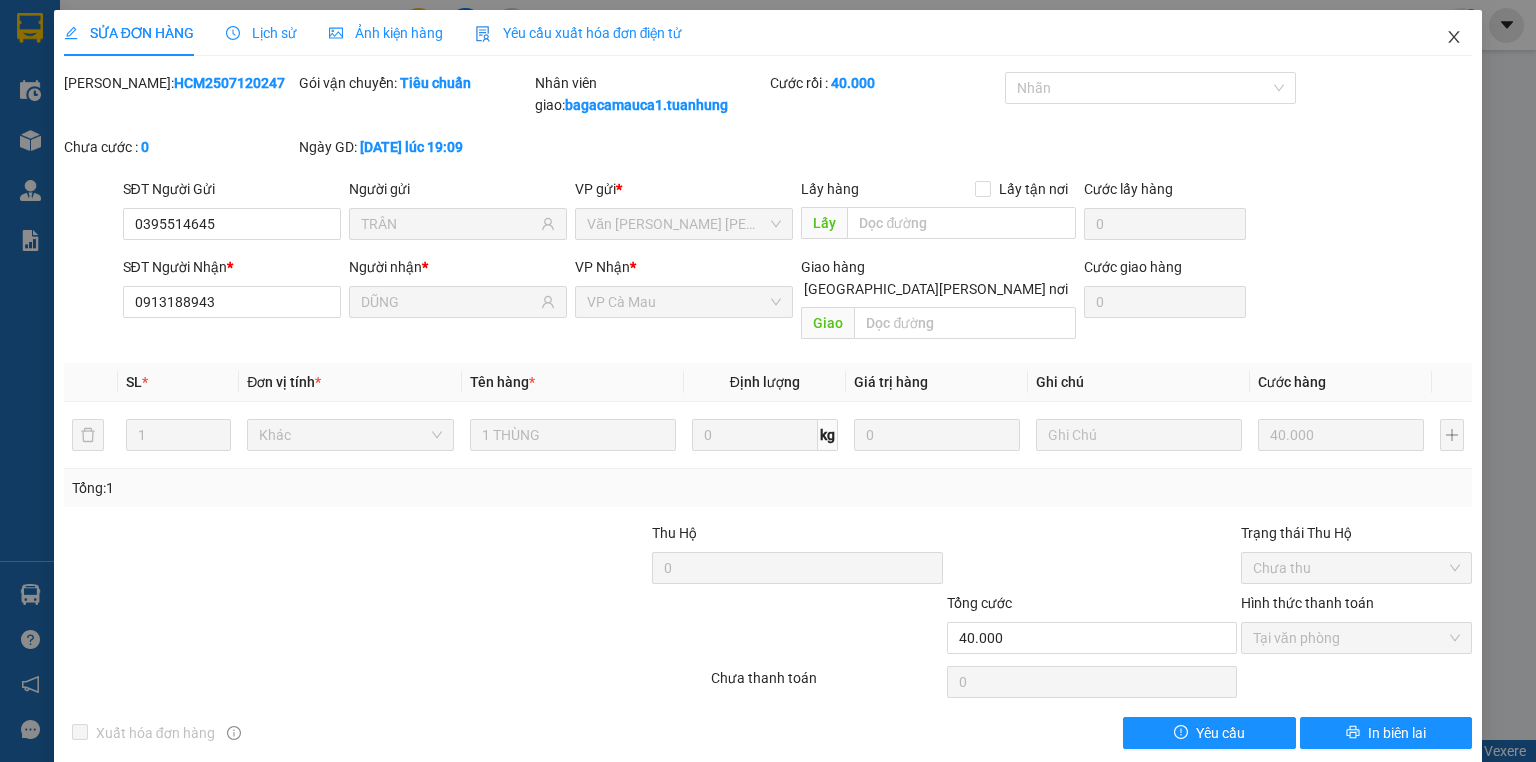 click 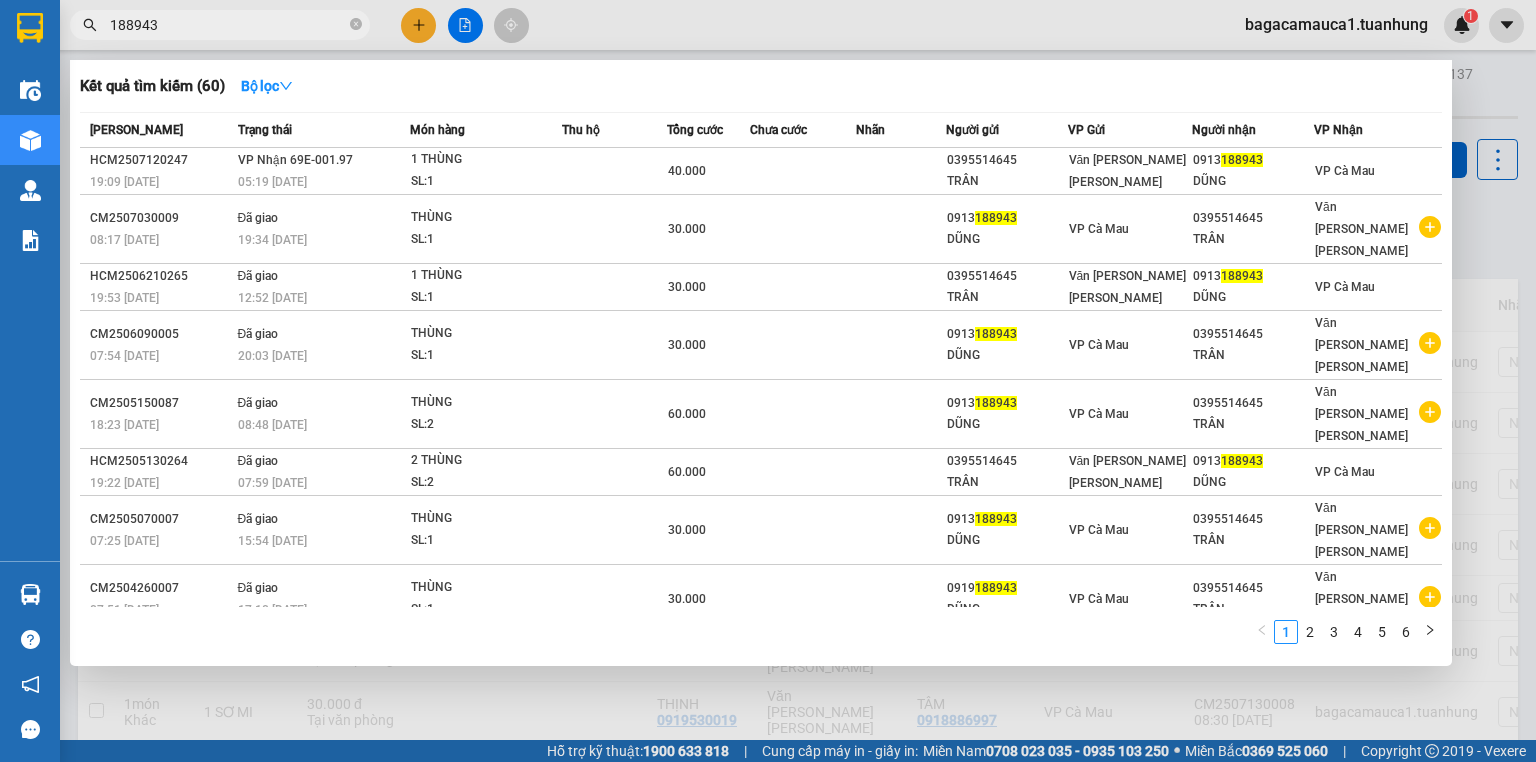 click on "188943" at bounding box center (228, 25) 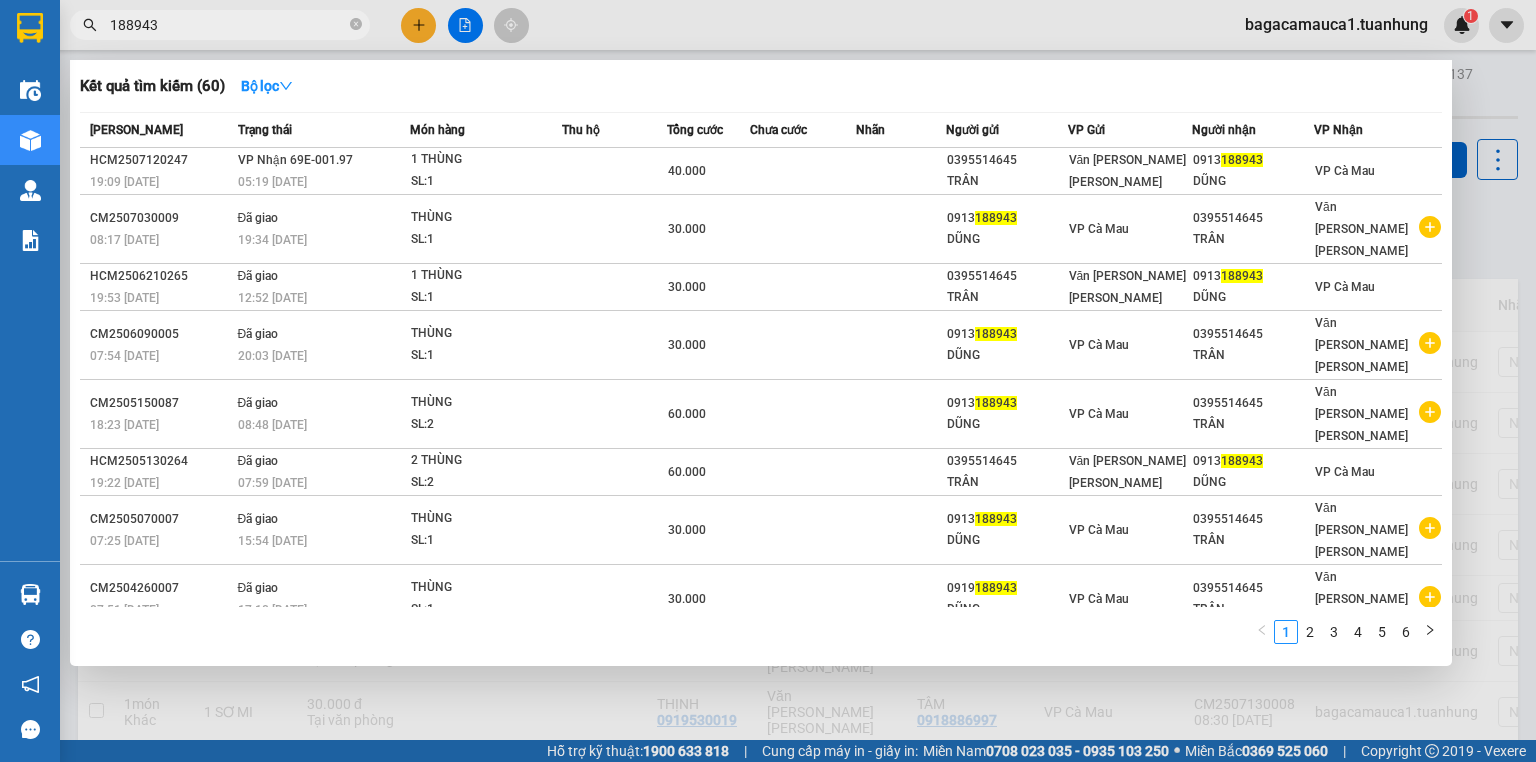 click on "188943" at bounding box center [228, 25] 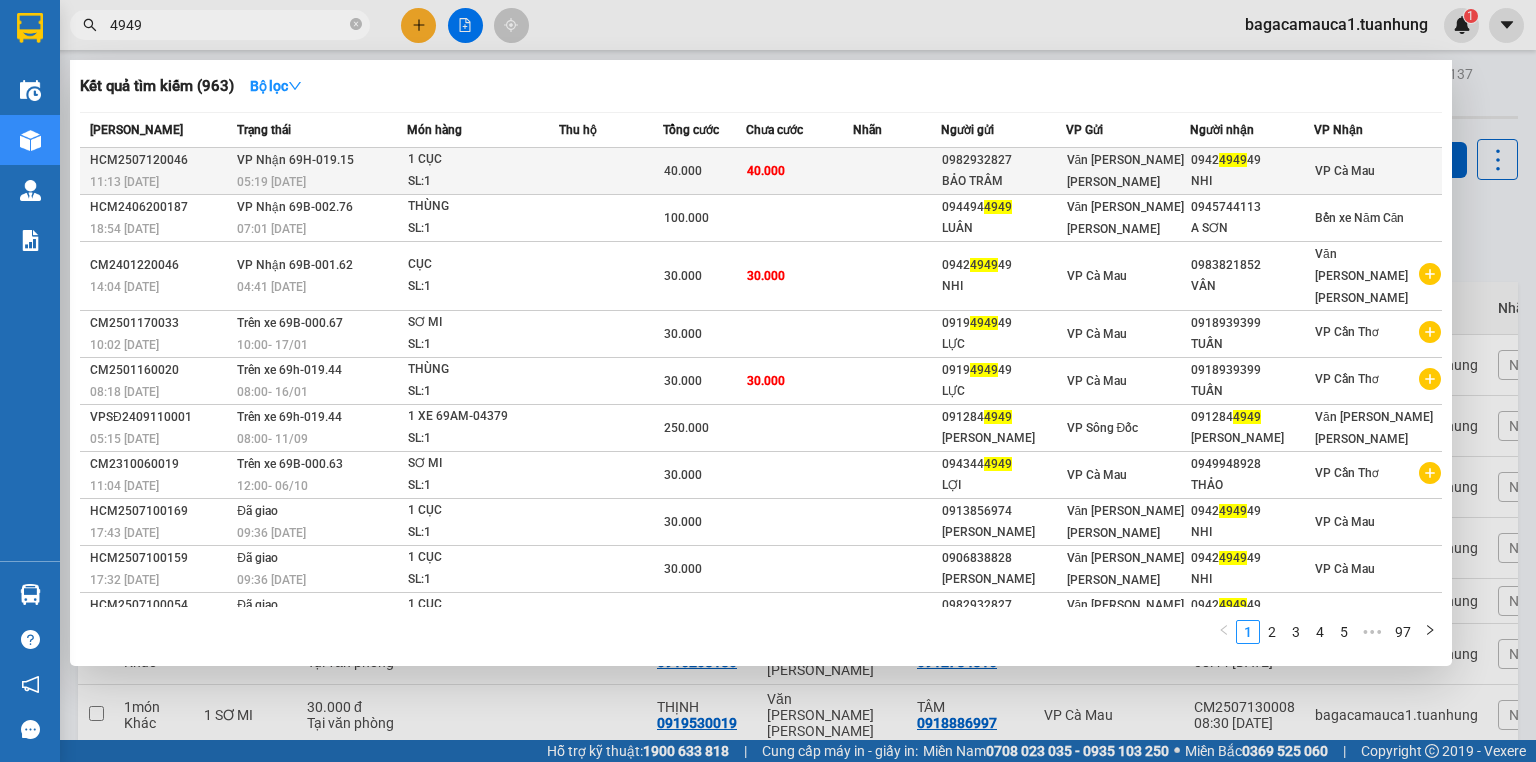 type on "4949" 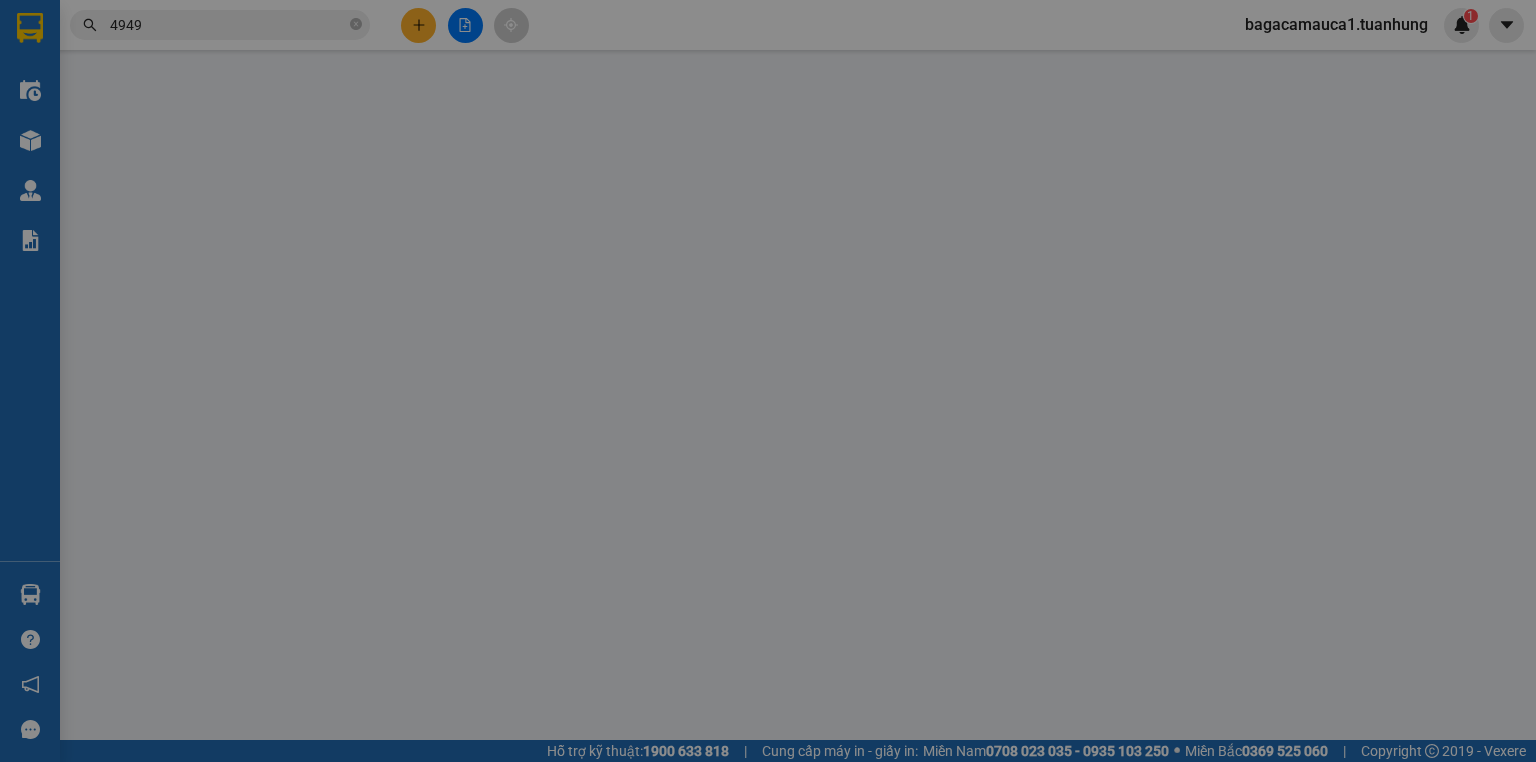 type on "0982932827" 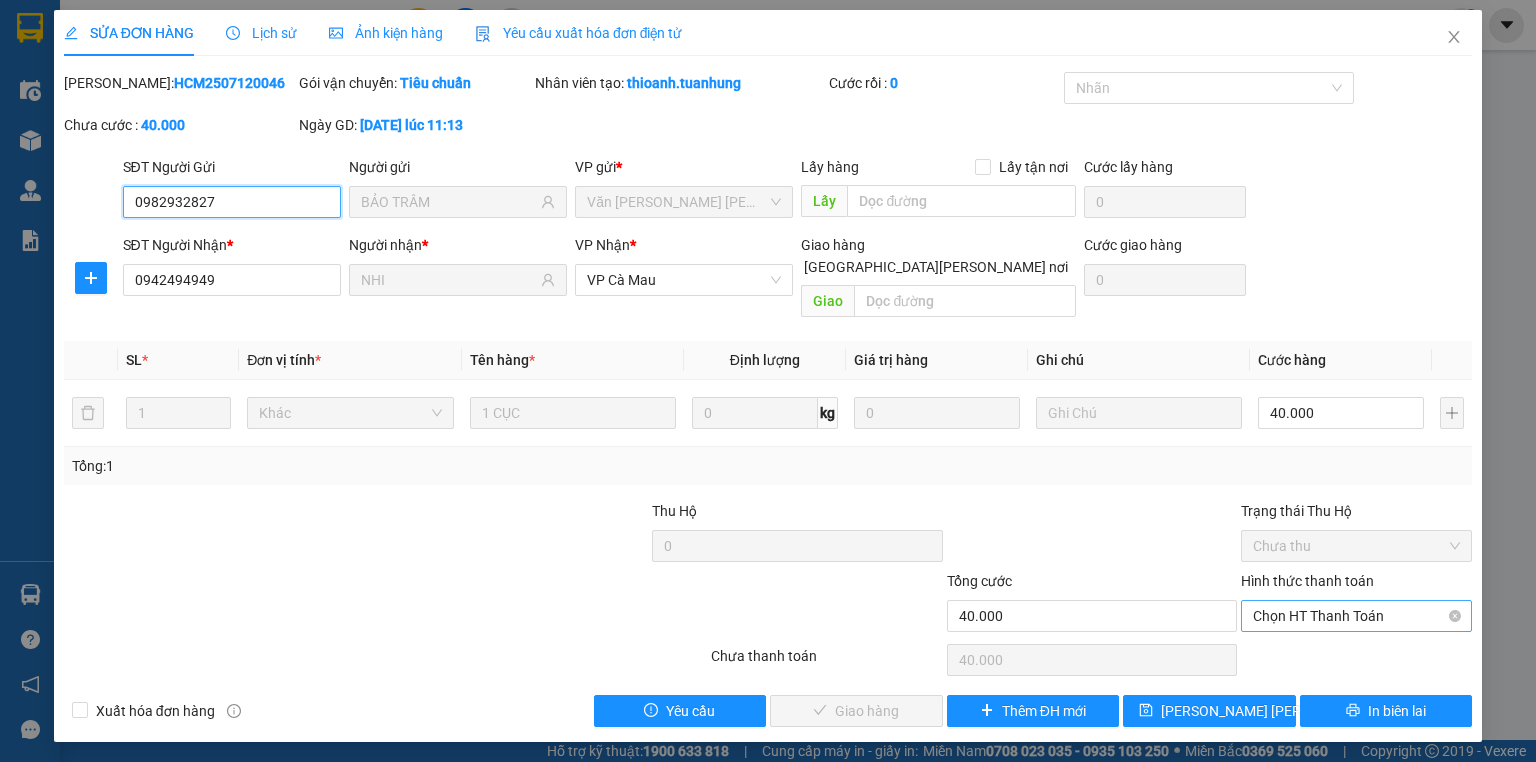 click on "Chọn HT Thanh Toán" at bounding box center [1356, 616] 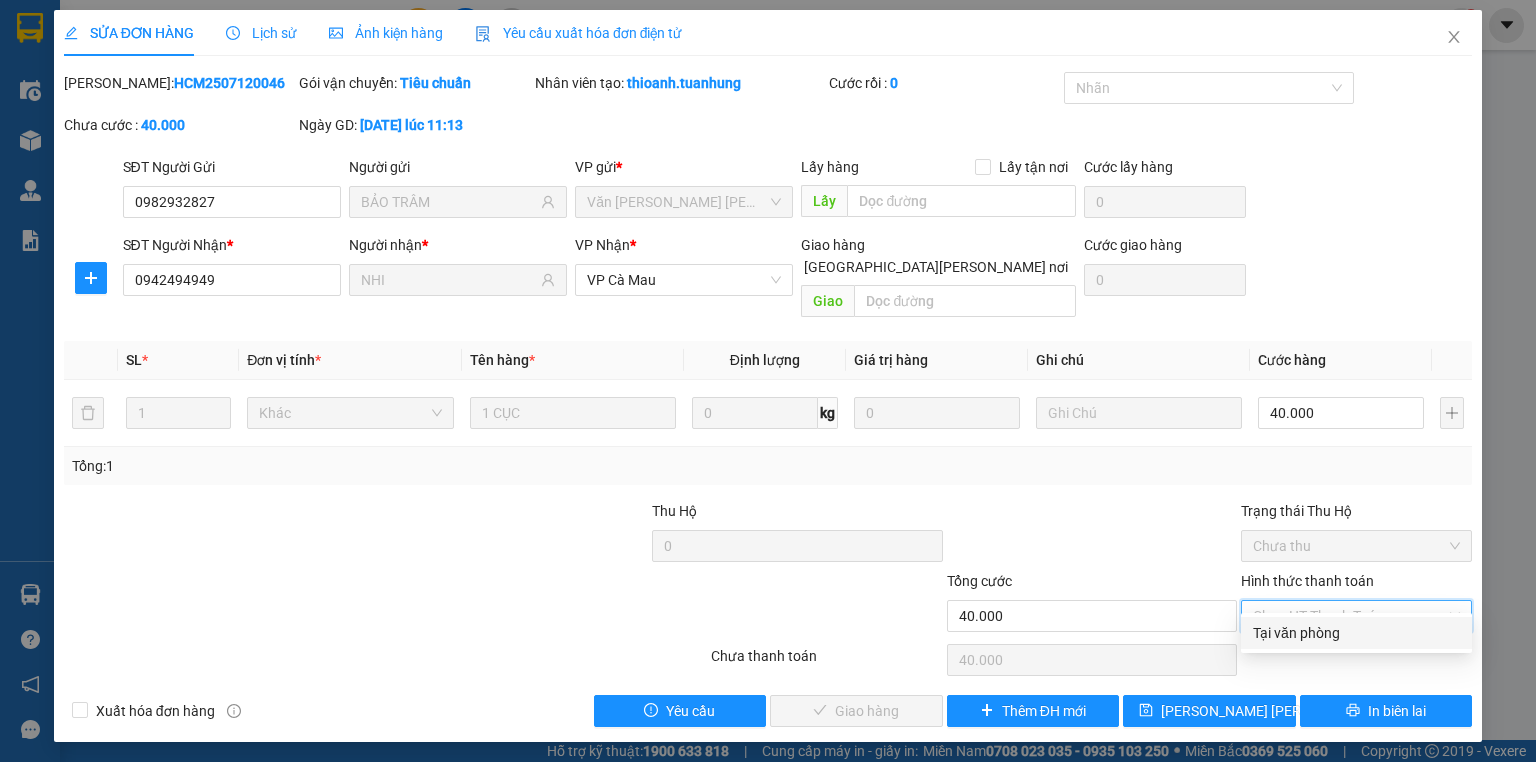 click on "Tại văn phòng" at bounding box center (1356, 633) 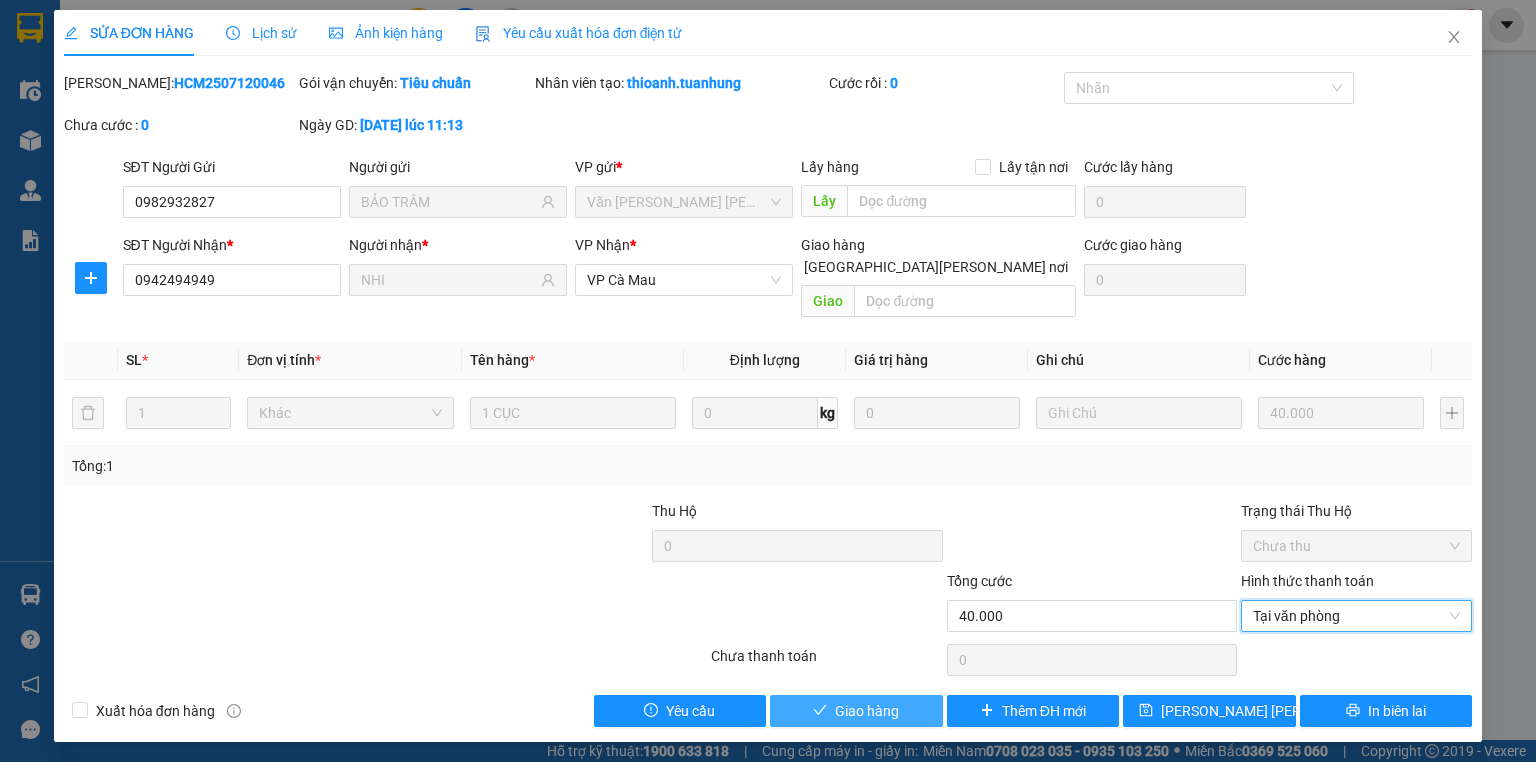 click 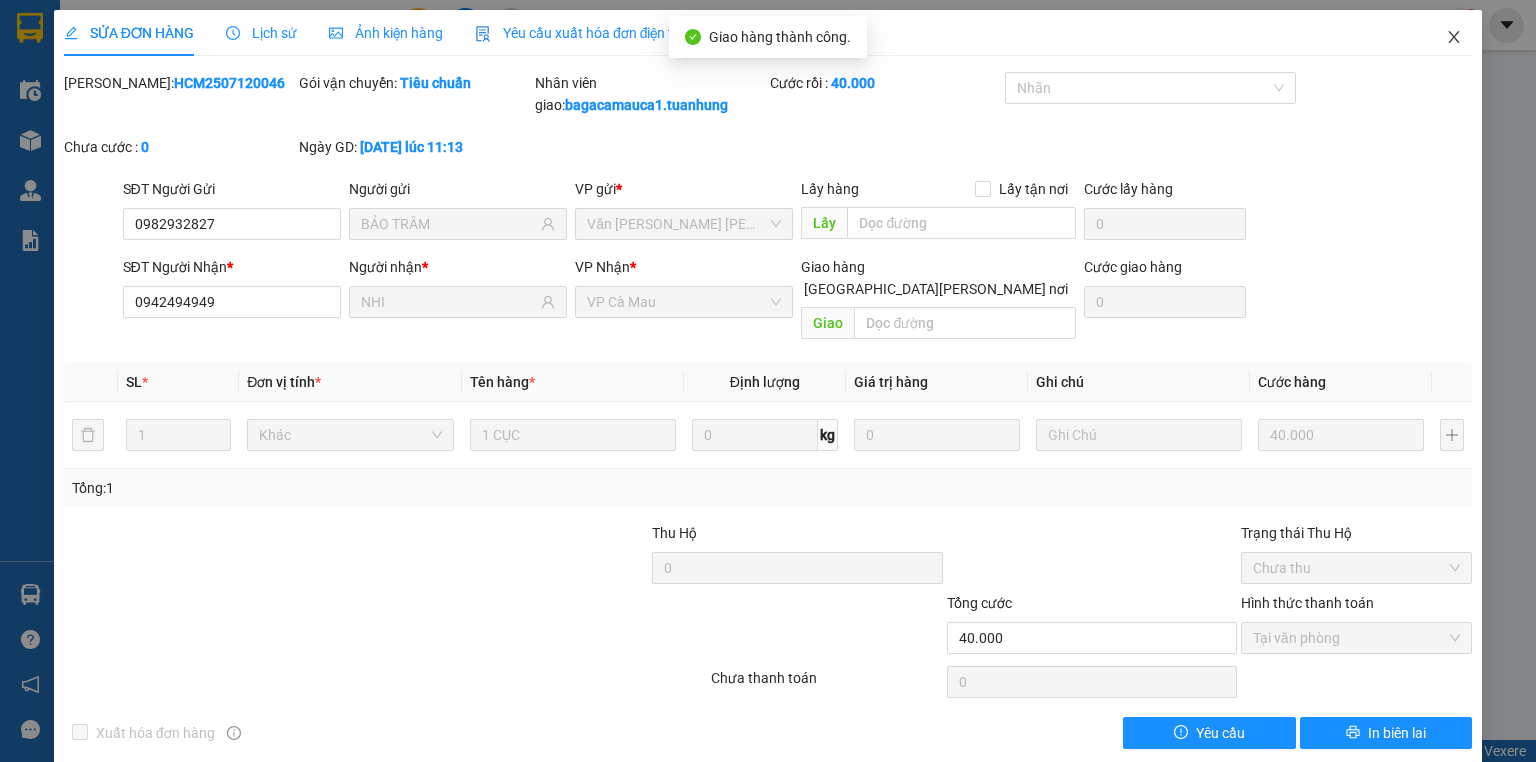 click 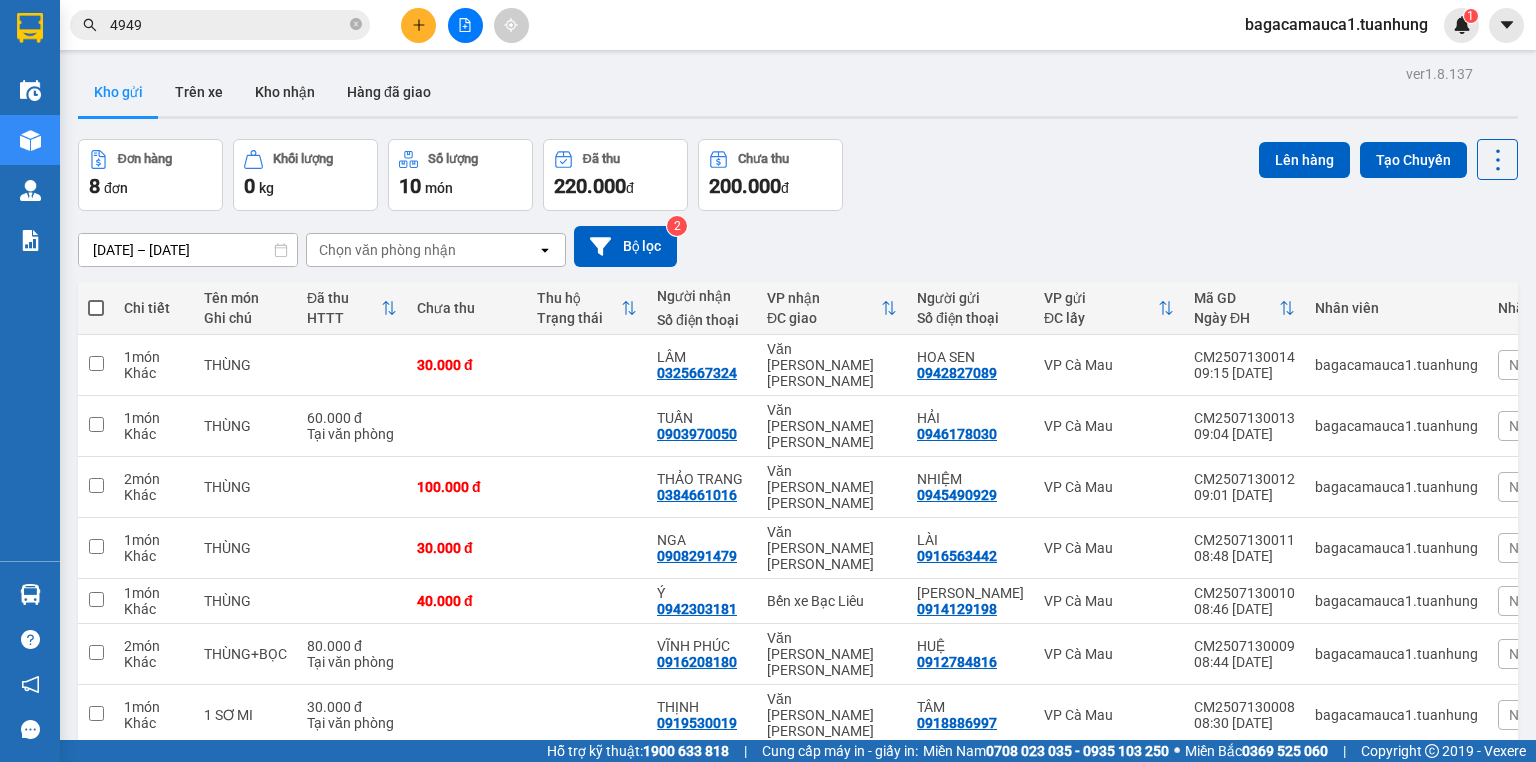 click at bounding box center [96, 308] 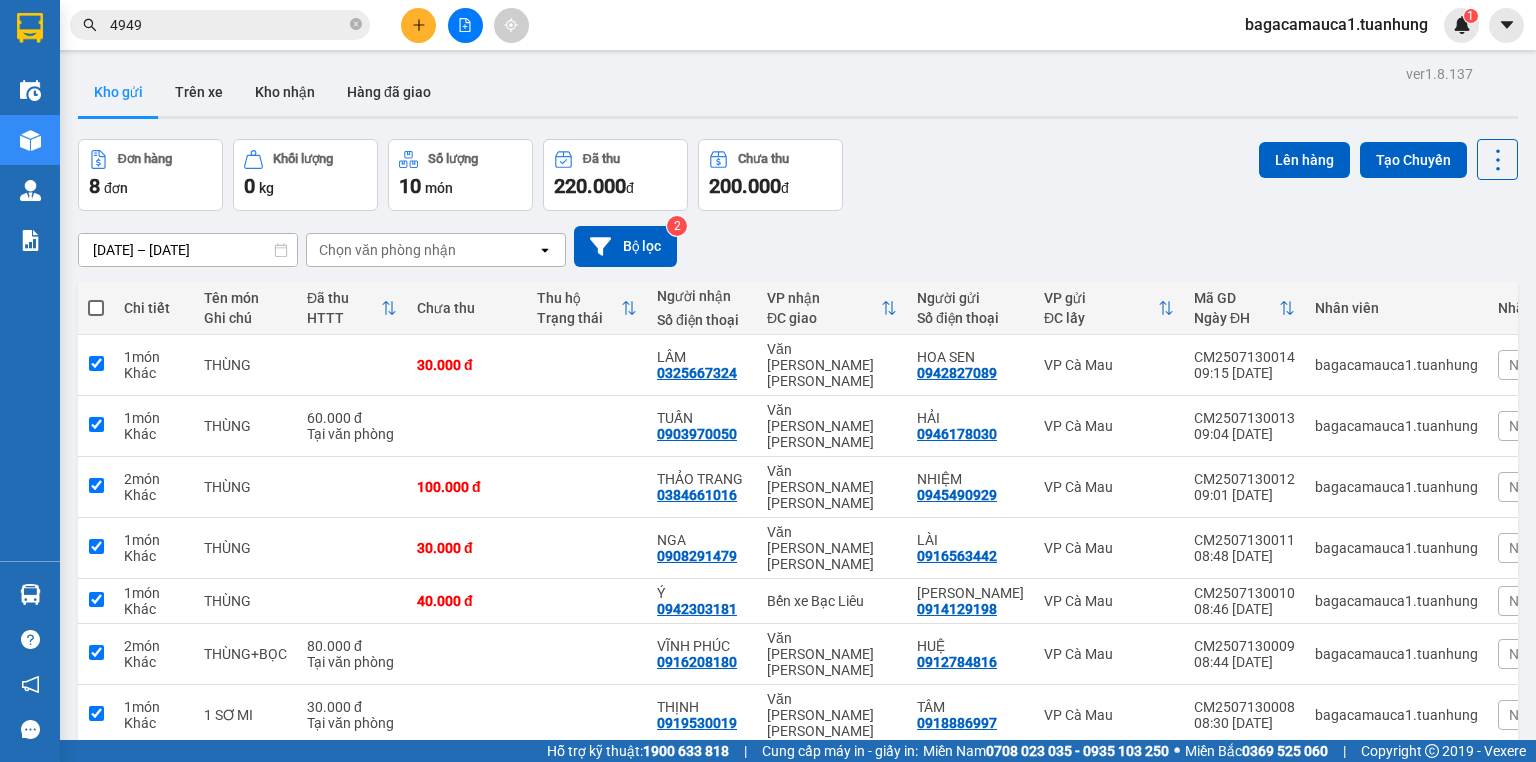 checkbox on "true" 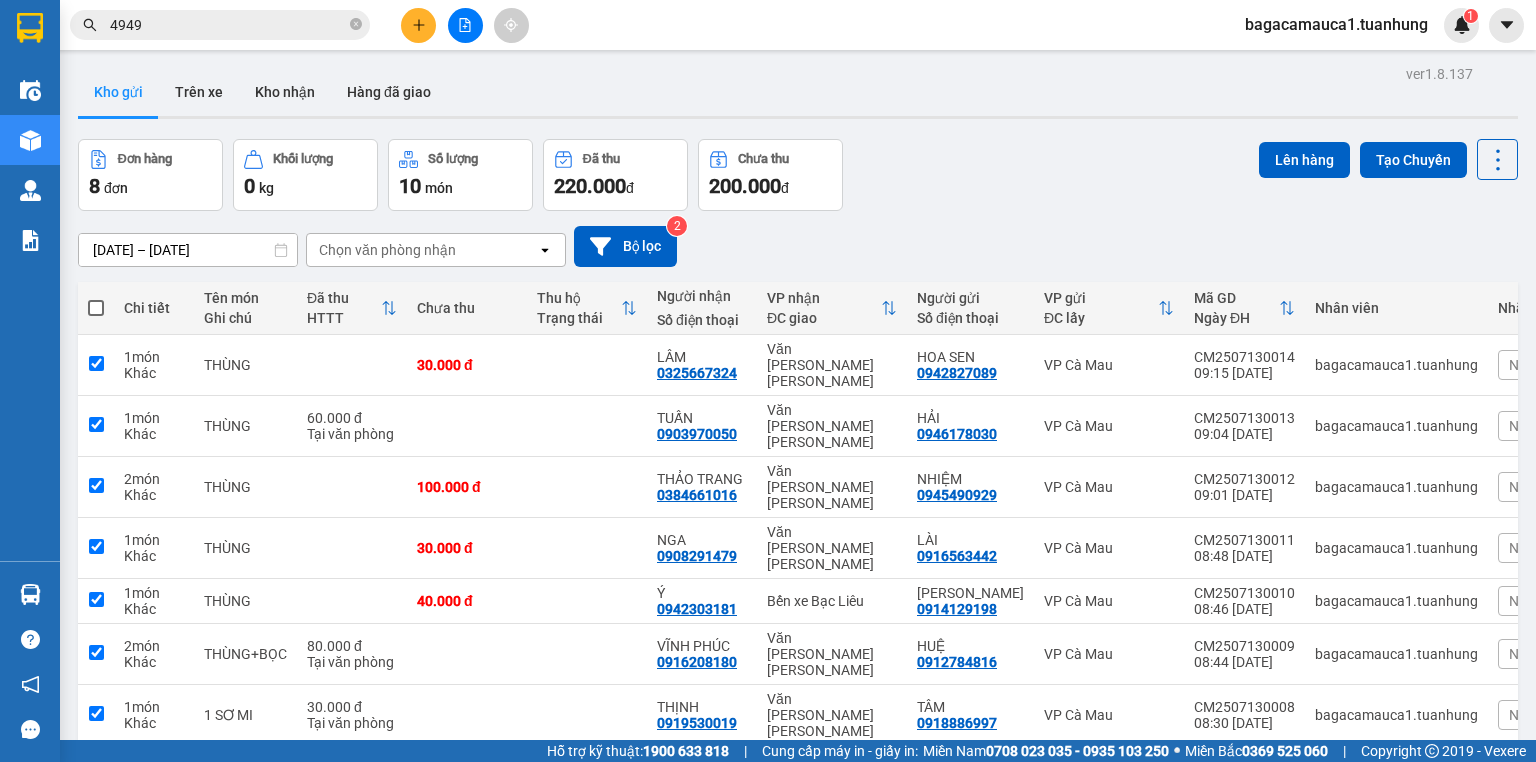checkbox on "true" 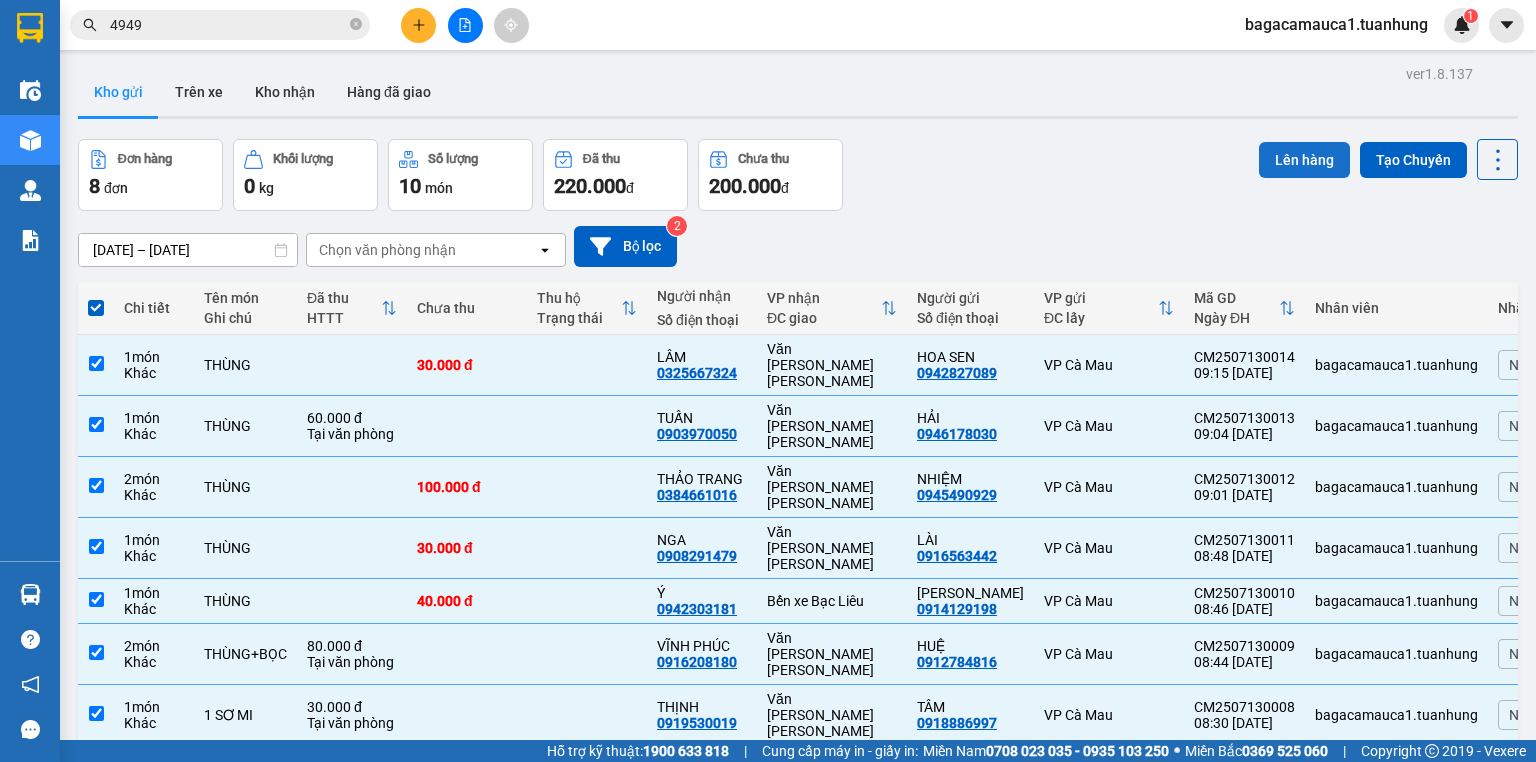 click on "Lên hàng" at bounding box center [1304, 160] 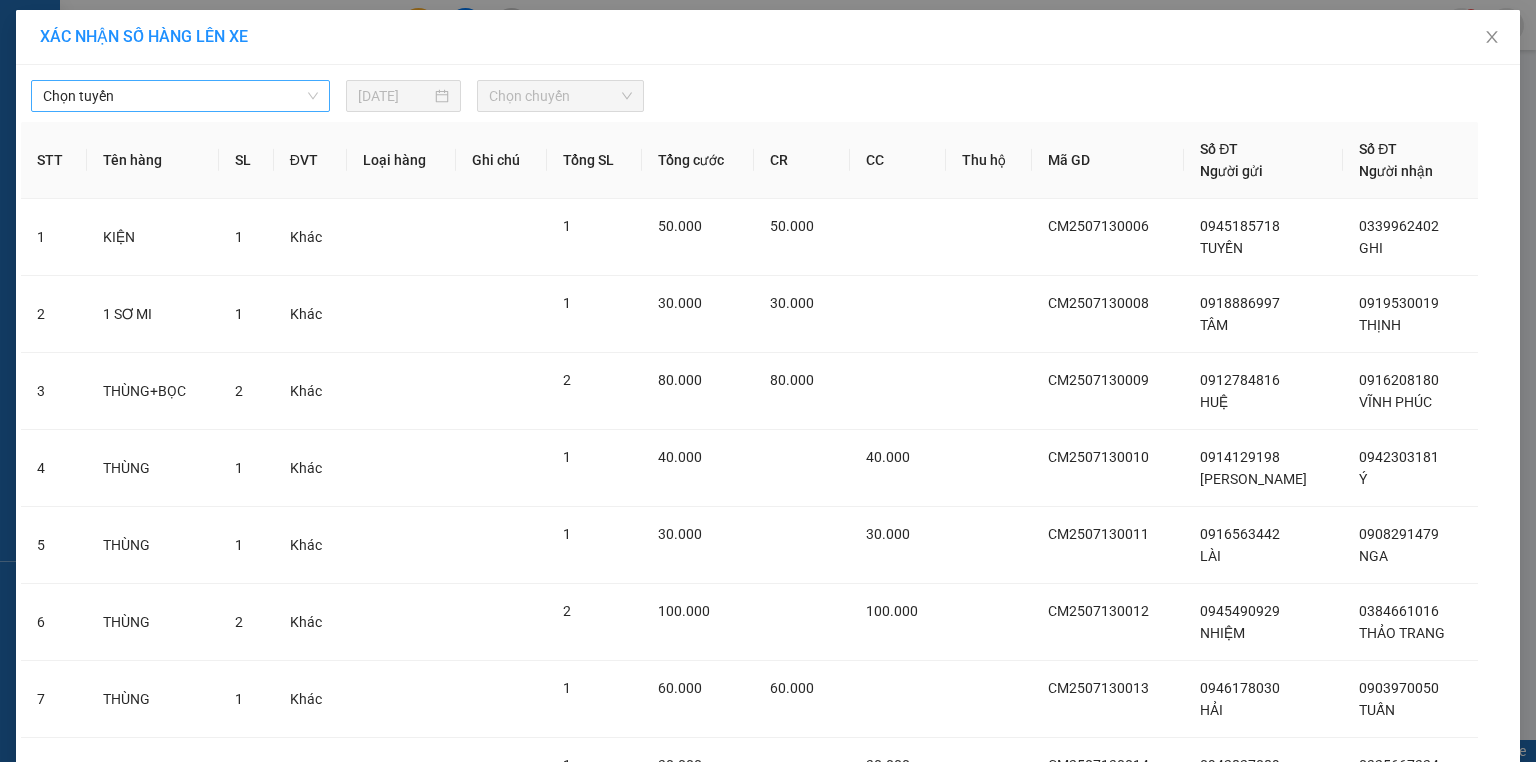 click on "Chọn tuyến" at bounding box center [180, 96] 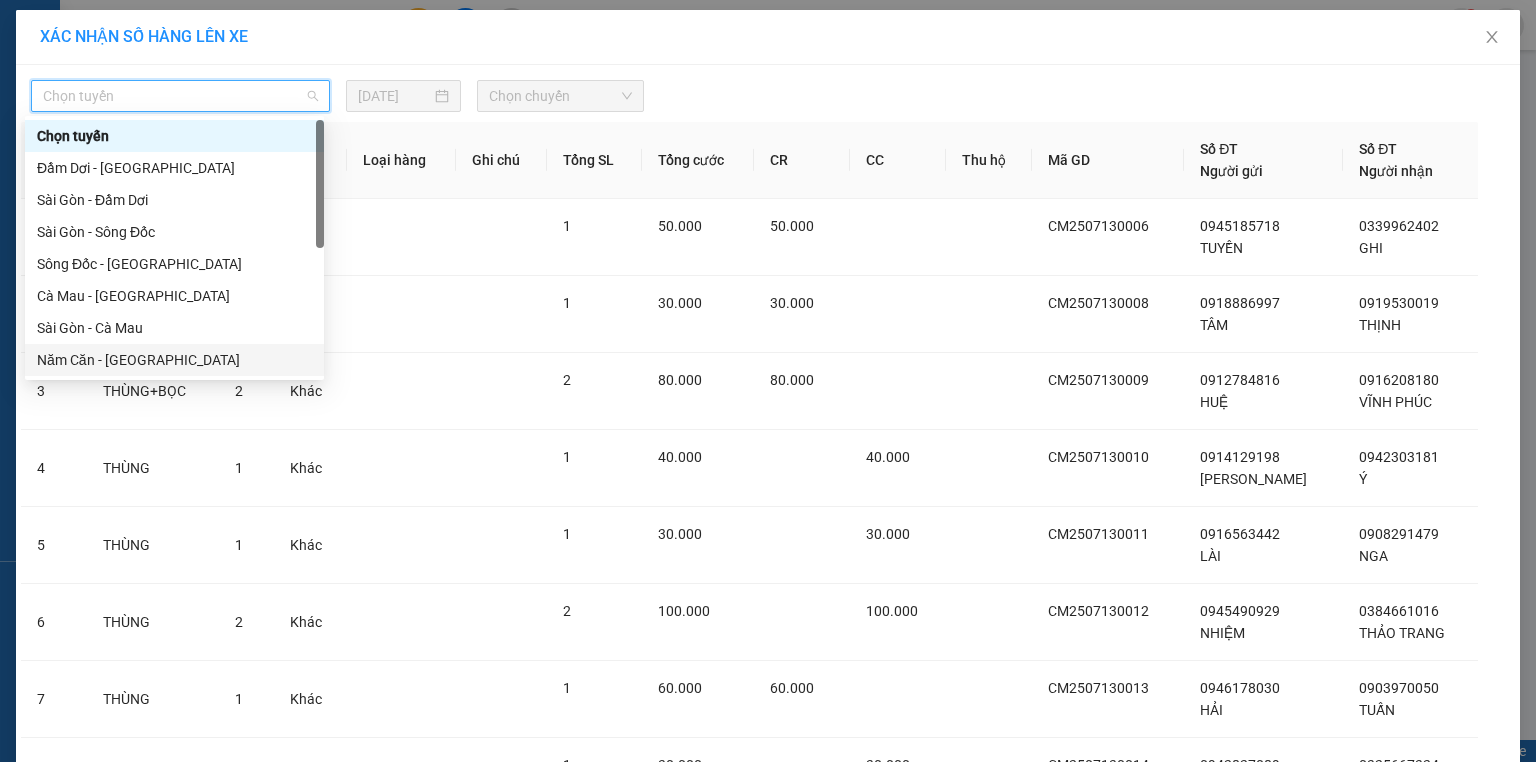 click on "Năm Căn - [GEOGRAPHIC_DATA]" at bounding box center (174, 360) 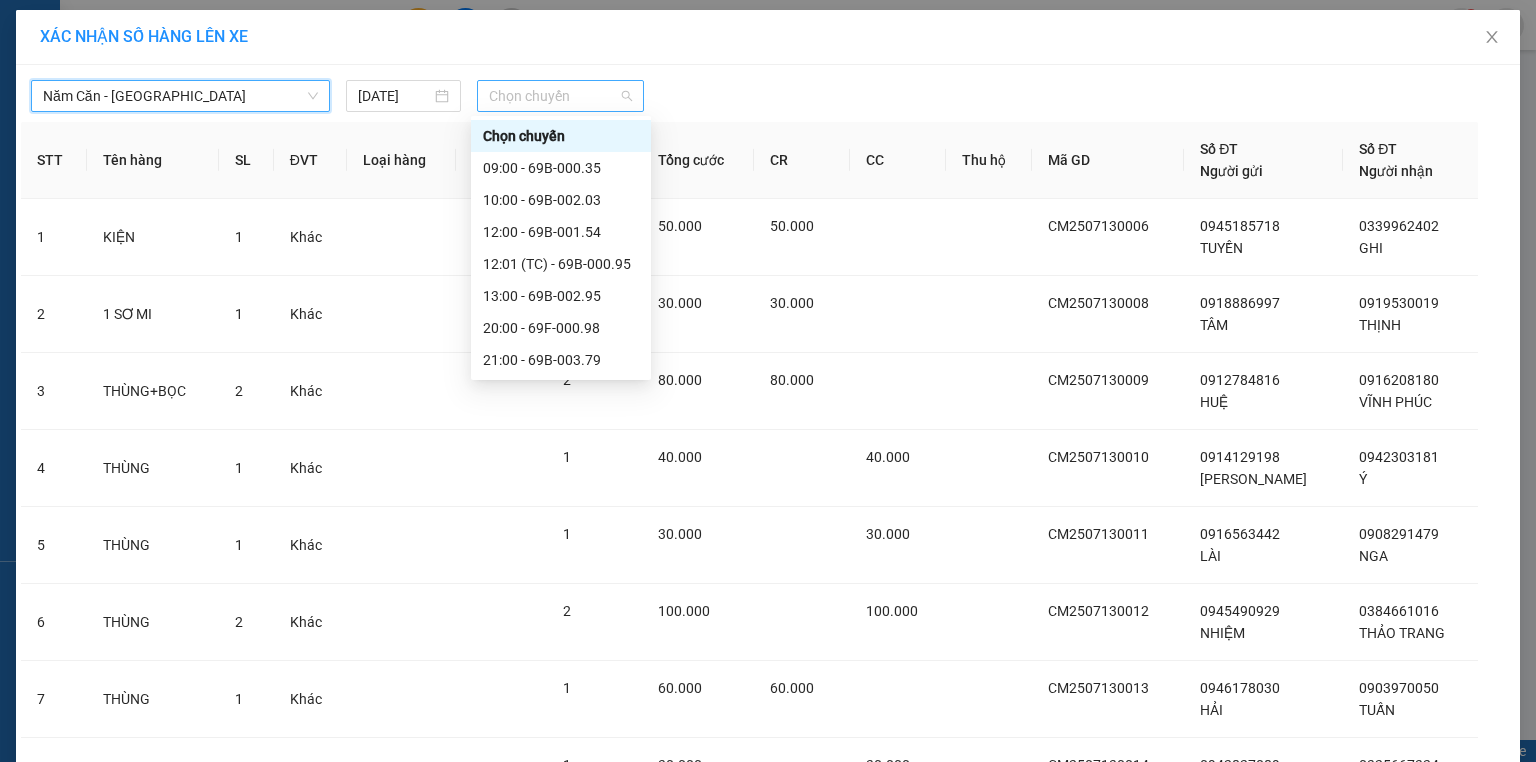 click on "Chọn chuyến" at bounding box center (561, 96) 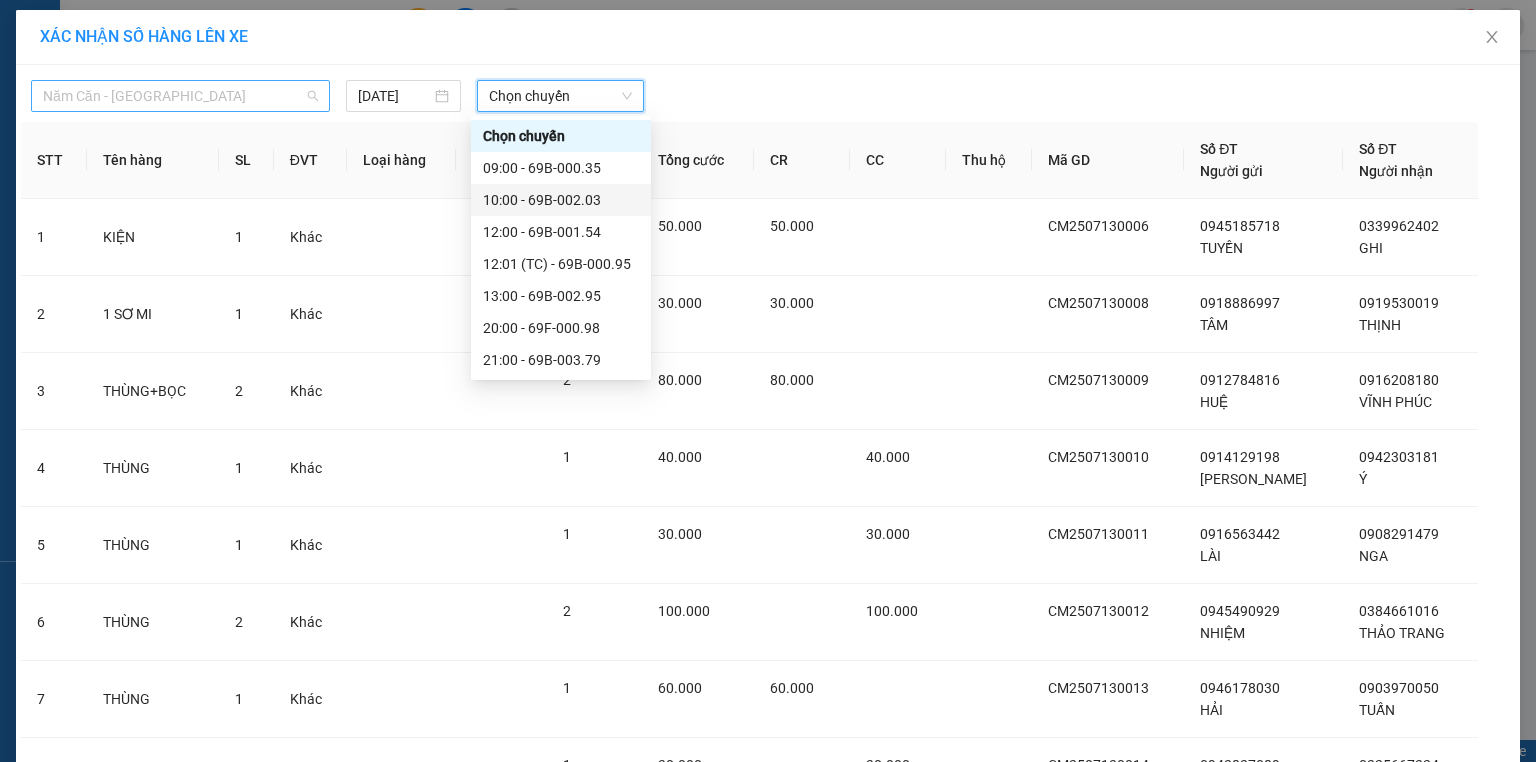 click on "Năm Căn - [GEOGRAPHIC_DATA]" at bounding box center (180, 96) 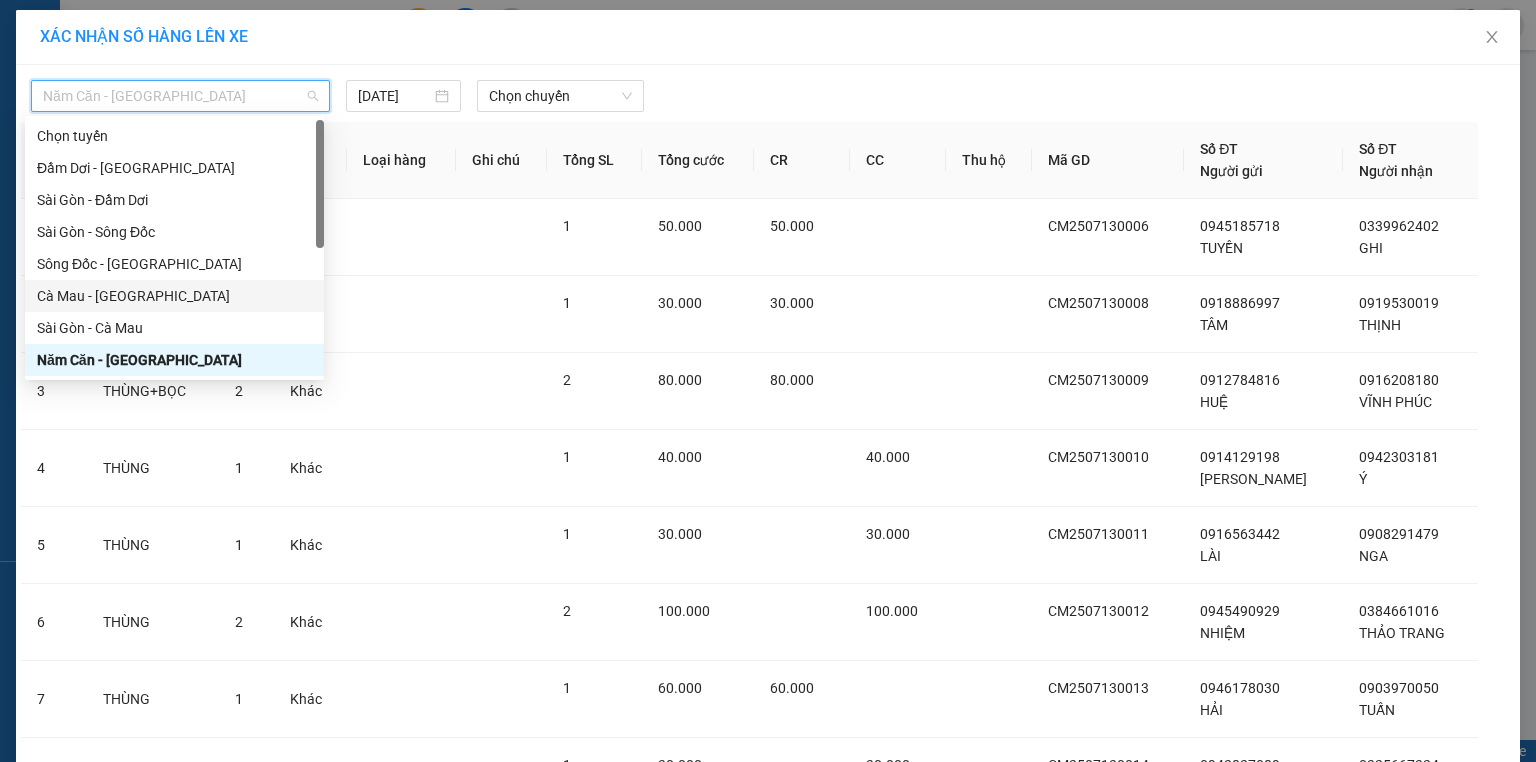 click on "Cà Mau - [GEOGRAPHIC_DATA]" at bounding box center [174, 296] 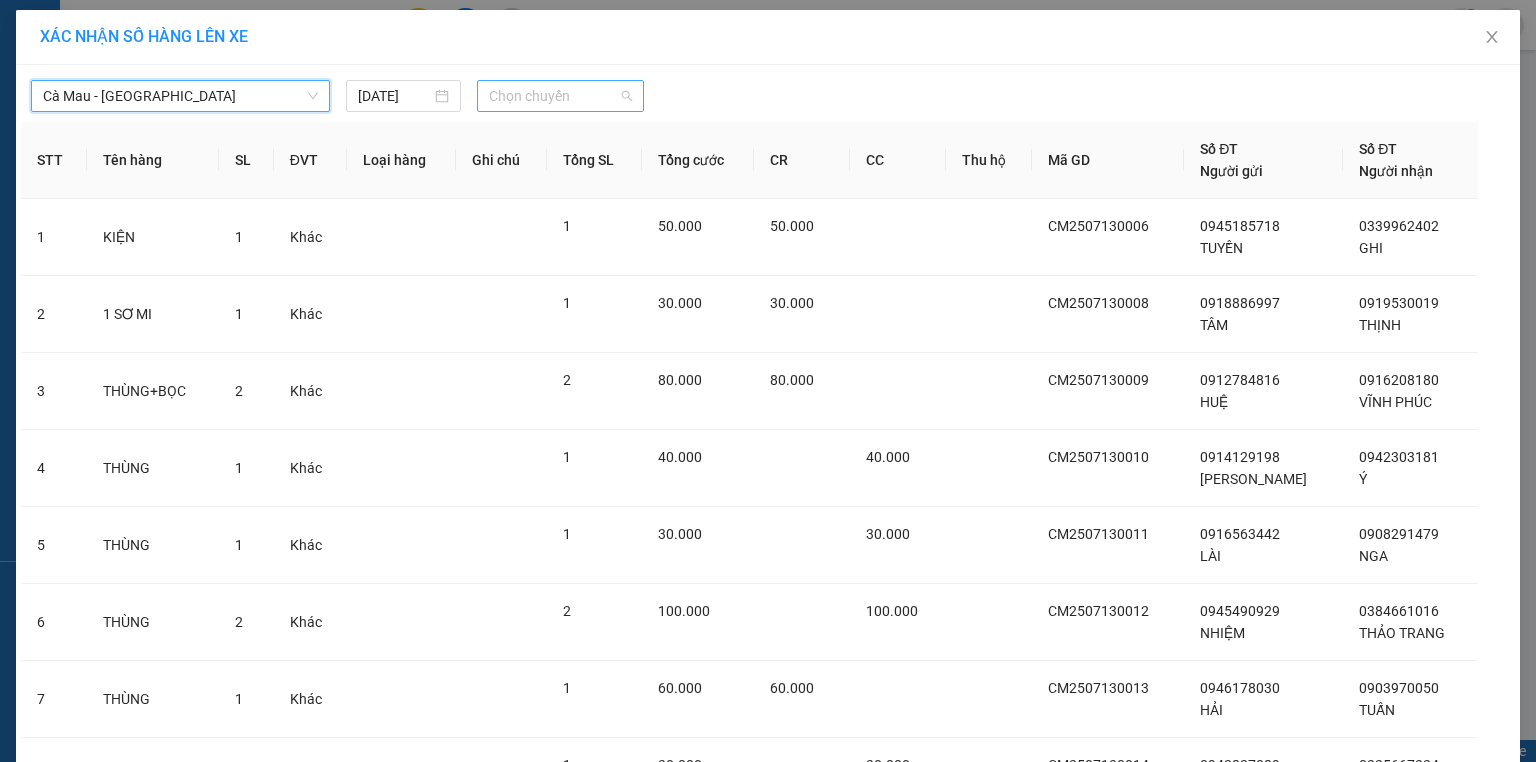 click on "Chọn chuyến" at bounding box center (561, 96) 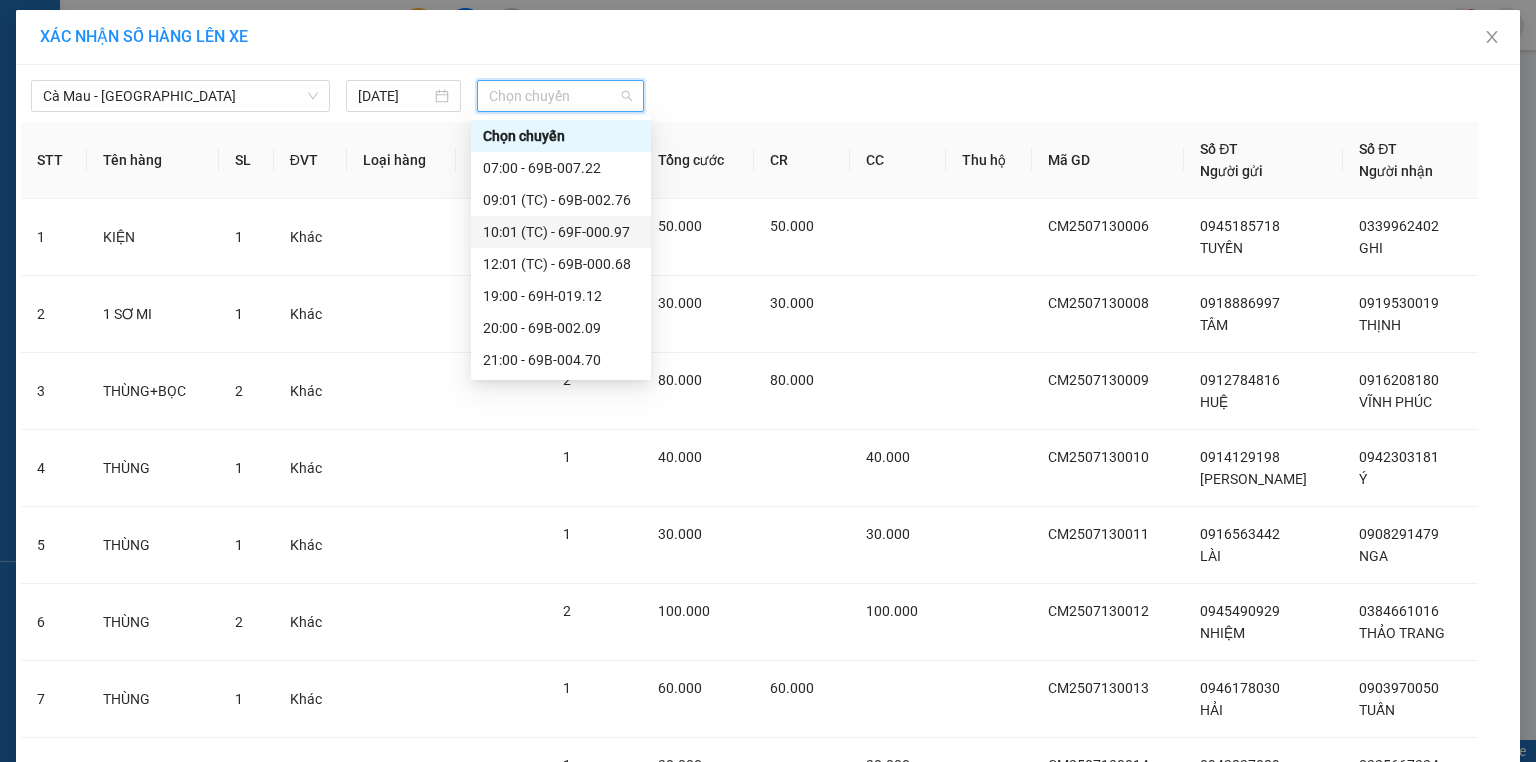 click on "10:01   (TC)   - 69F-000.97" at bounding box center [561, 232] 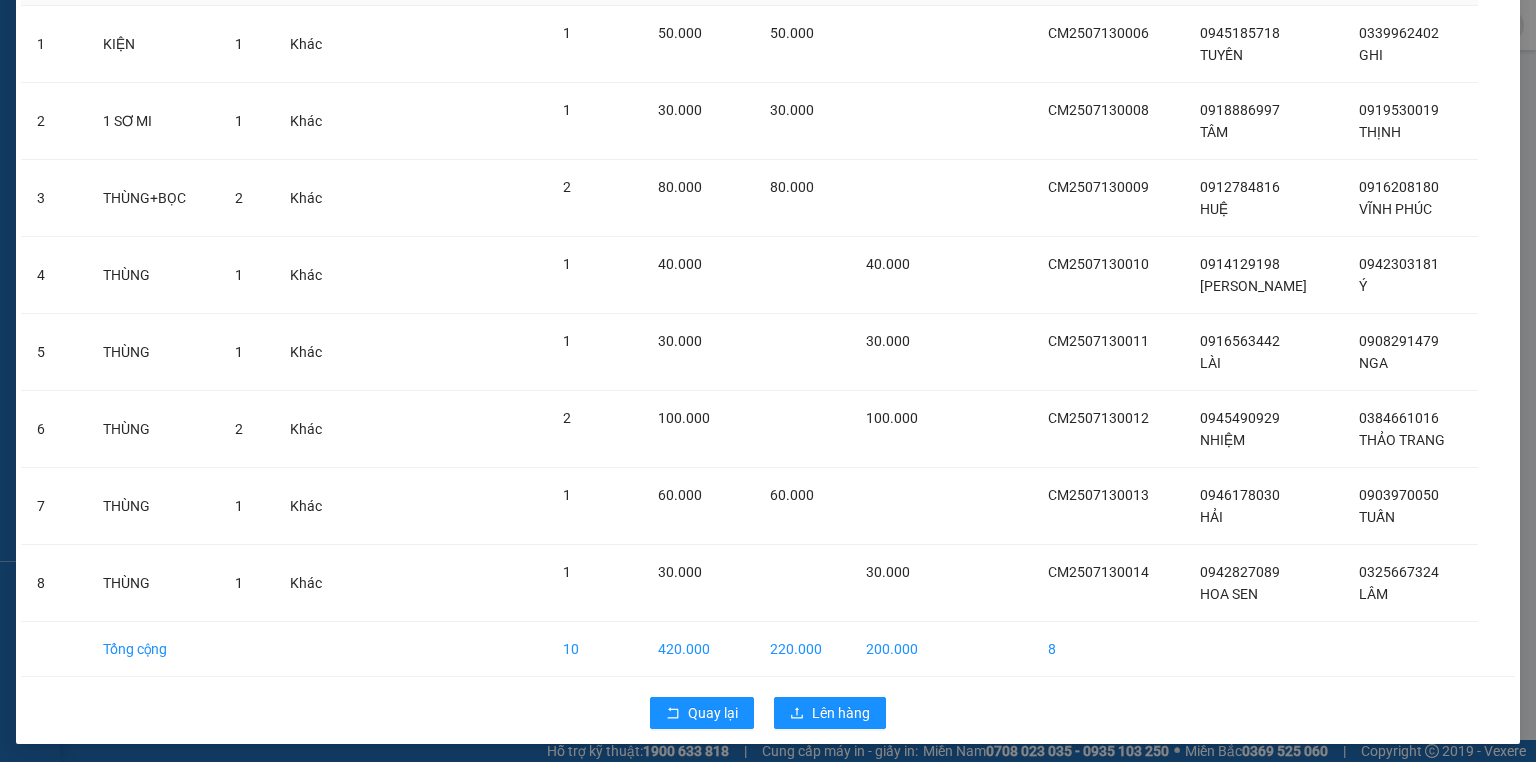 scroll, scrollTop: 208, scrollLeft: 0, axis: vertical 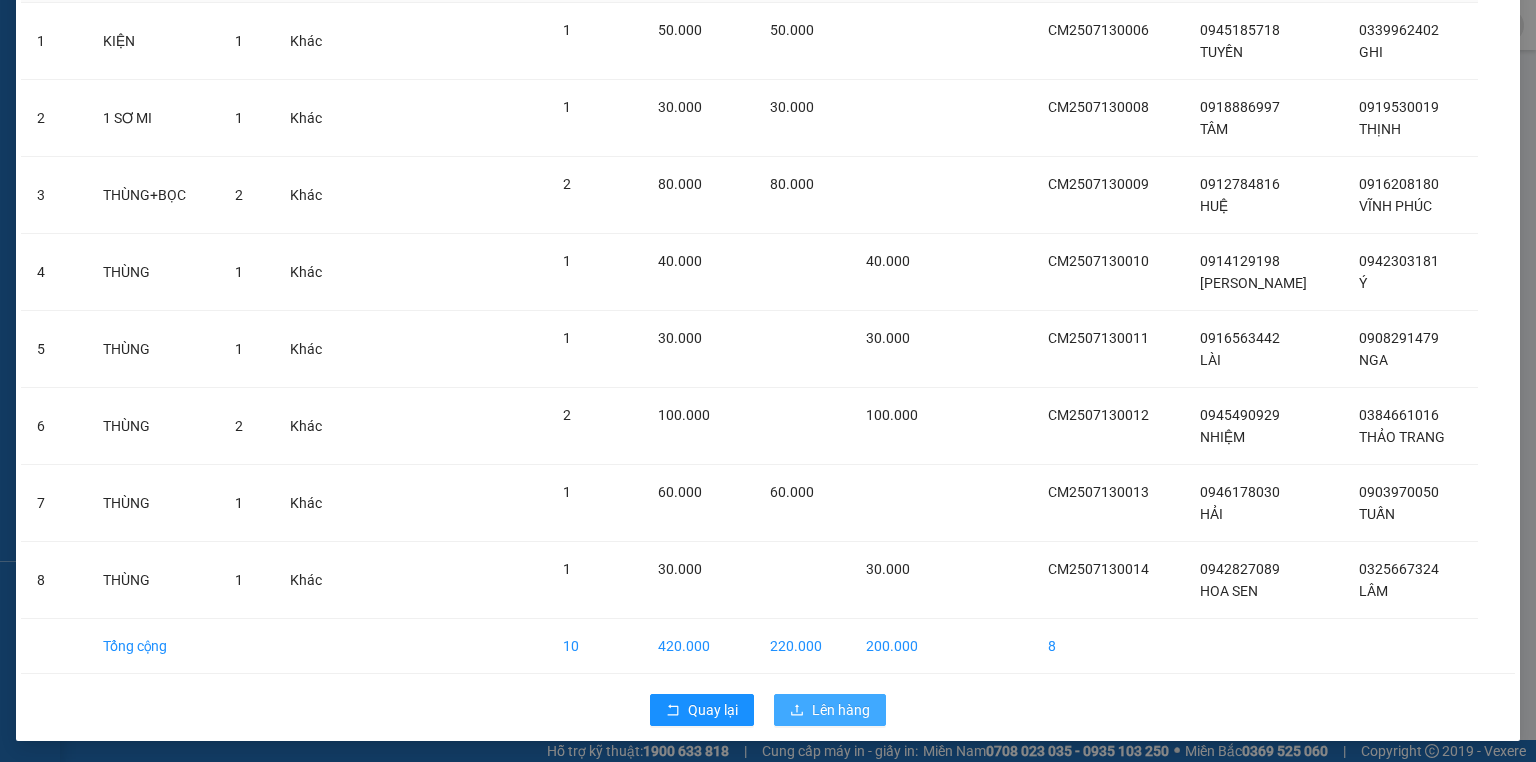 click on "Lên hàng" at bounding box center (841, 710) 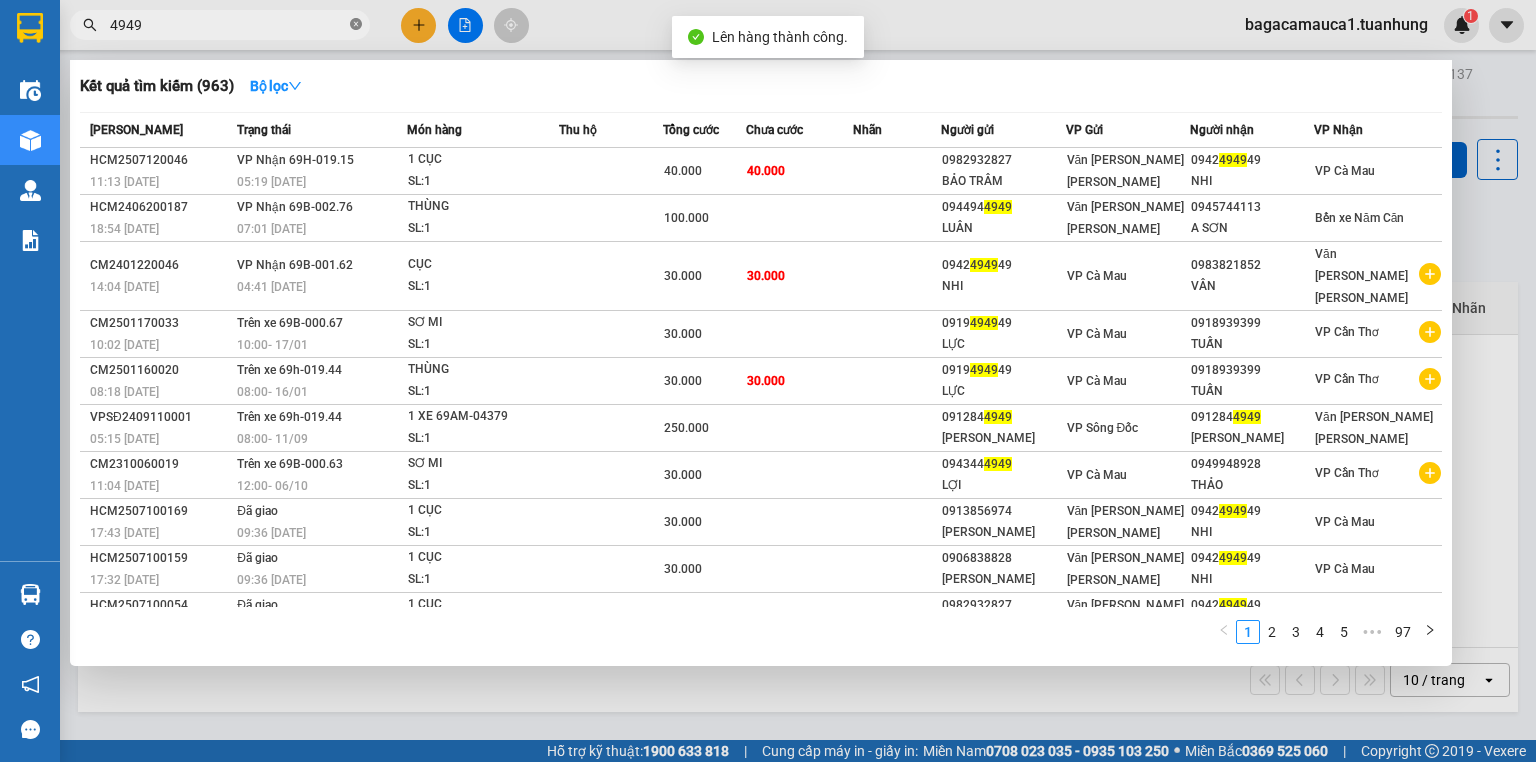 click 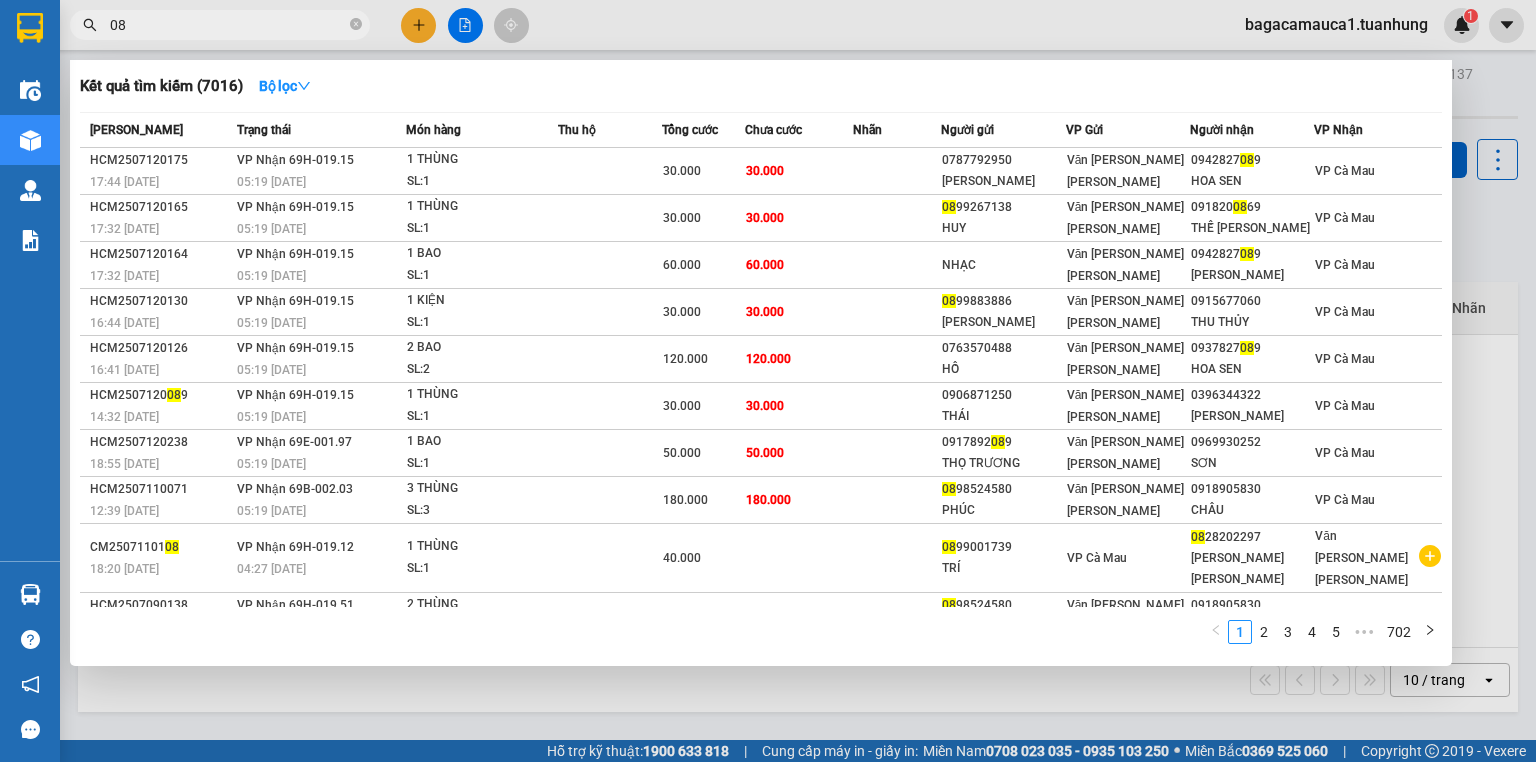 type on "0" 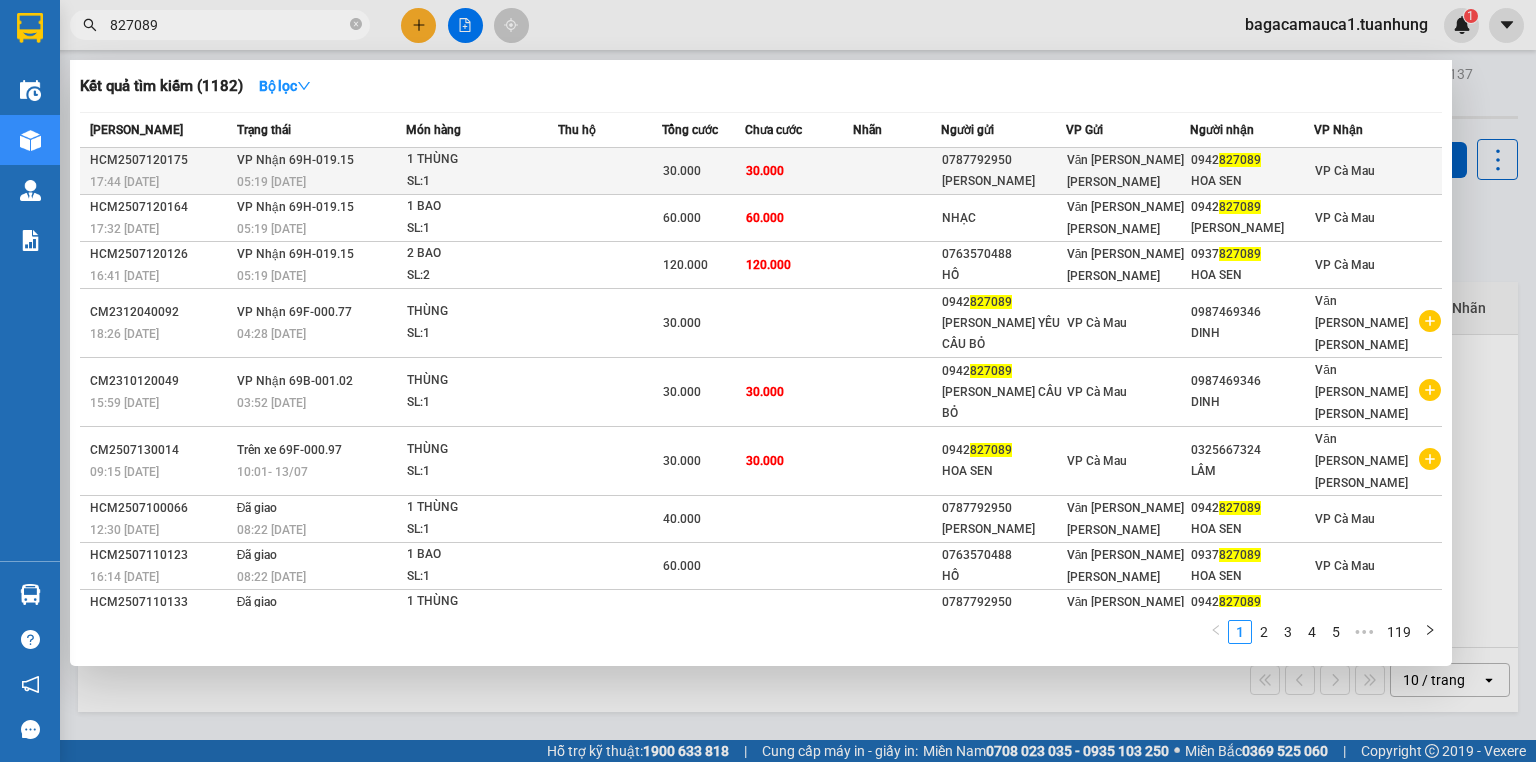 type on "827089" 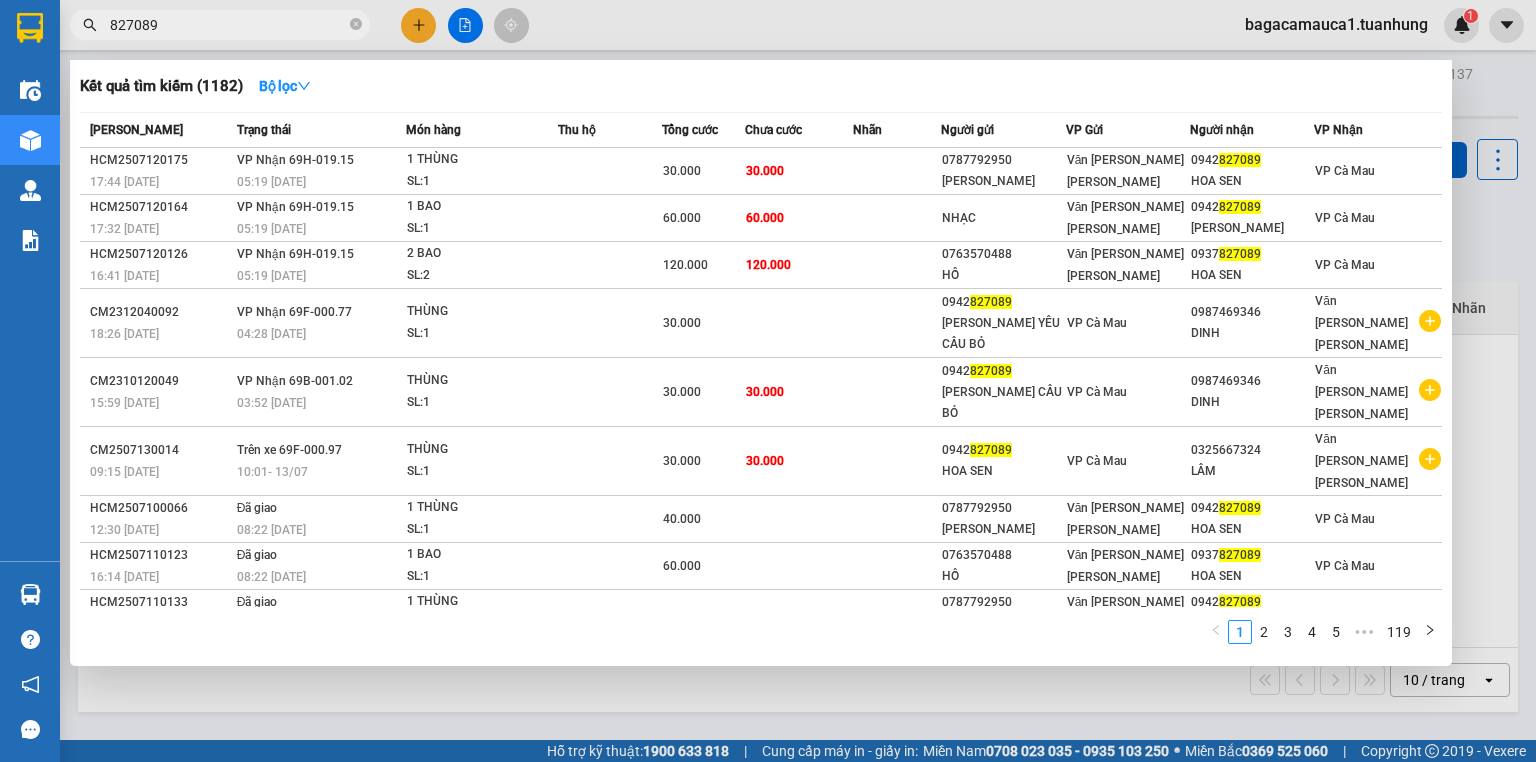 click on "30.000" at bounding box center (703, 171) 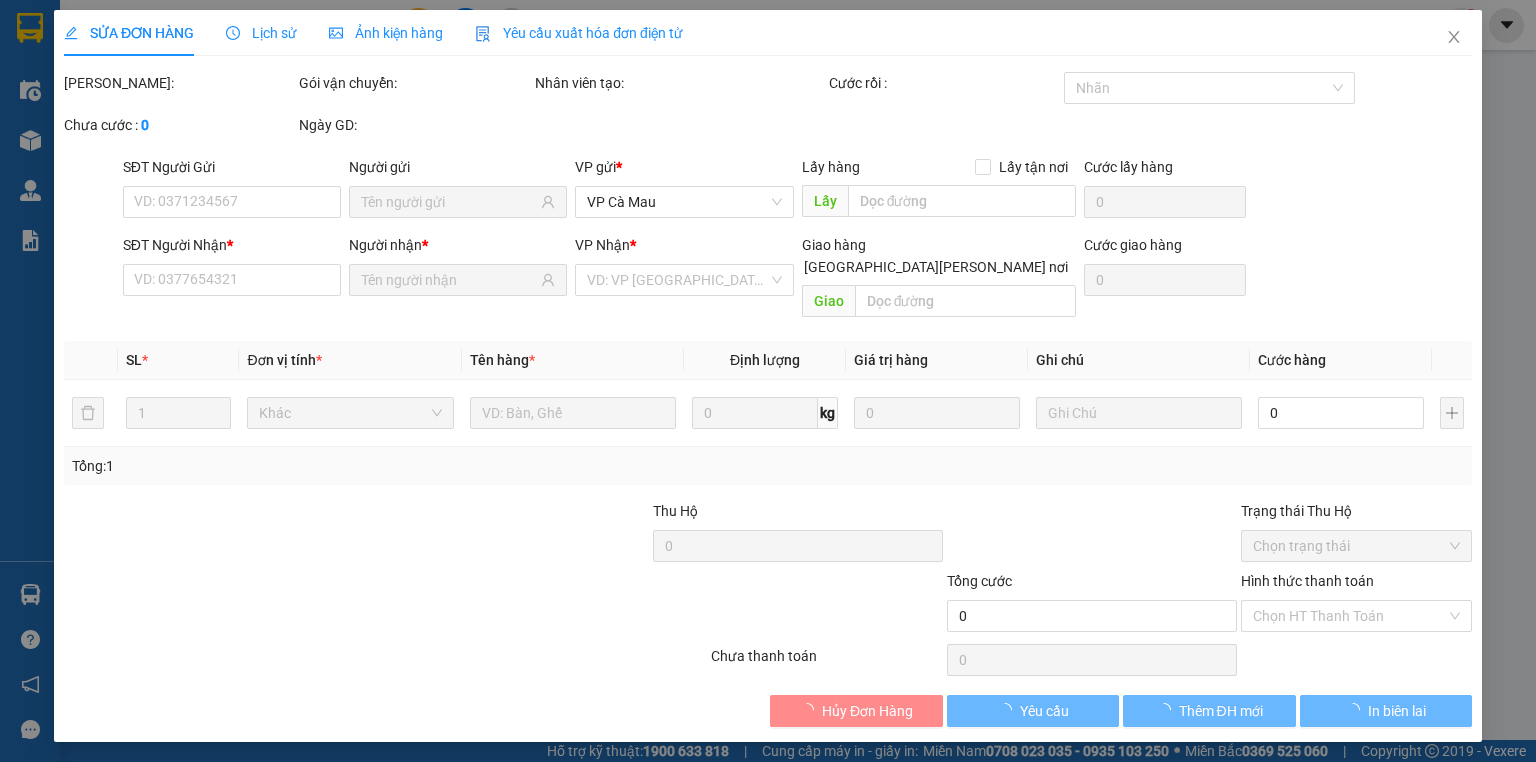 type on "0787792950" 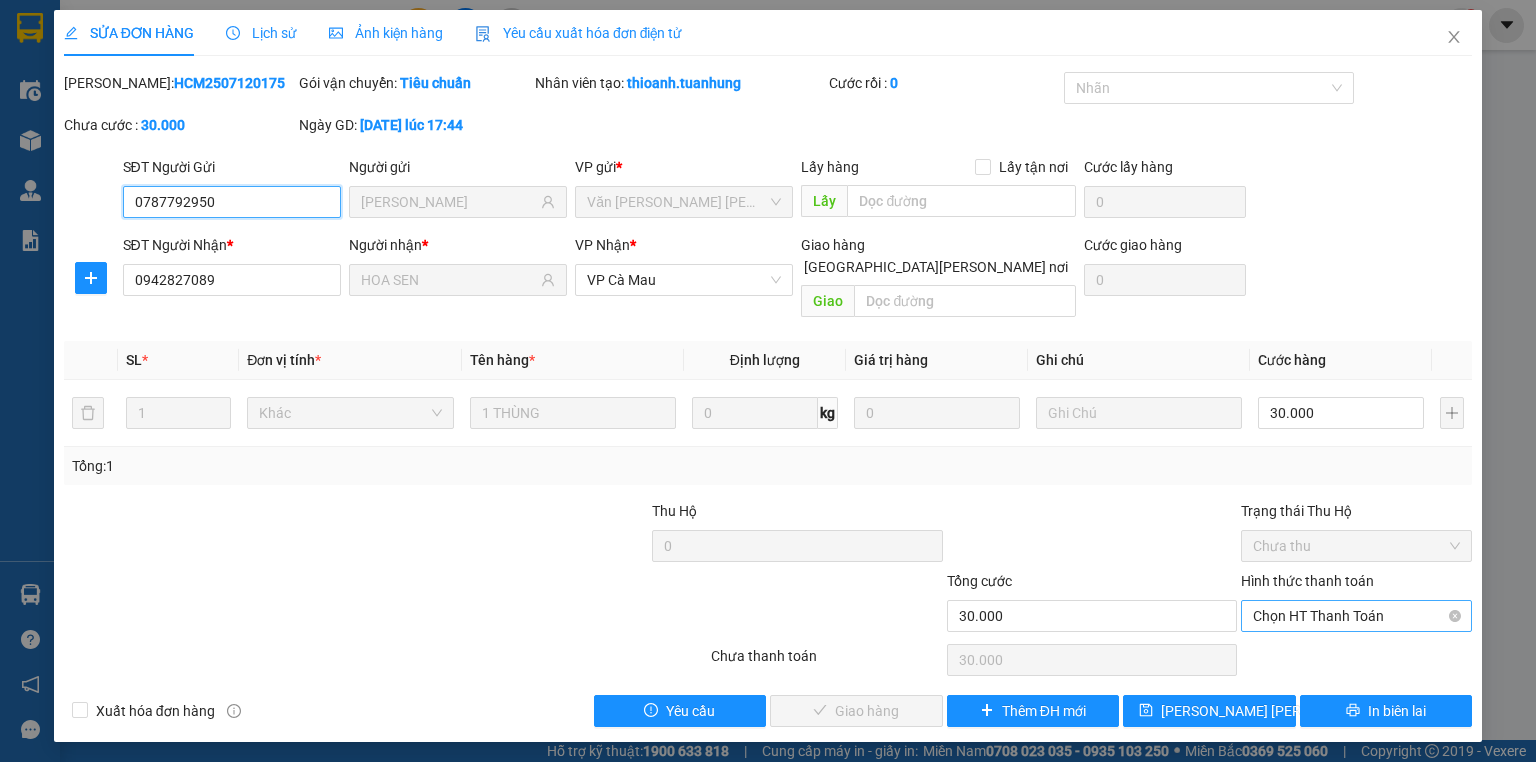 click on "Chọn HT Thanh Toán" at bounding box center [1356, 616] 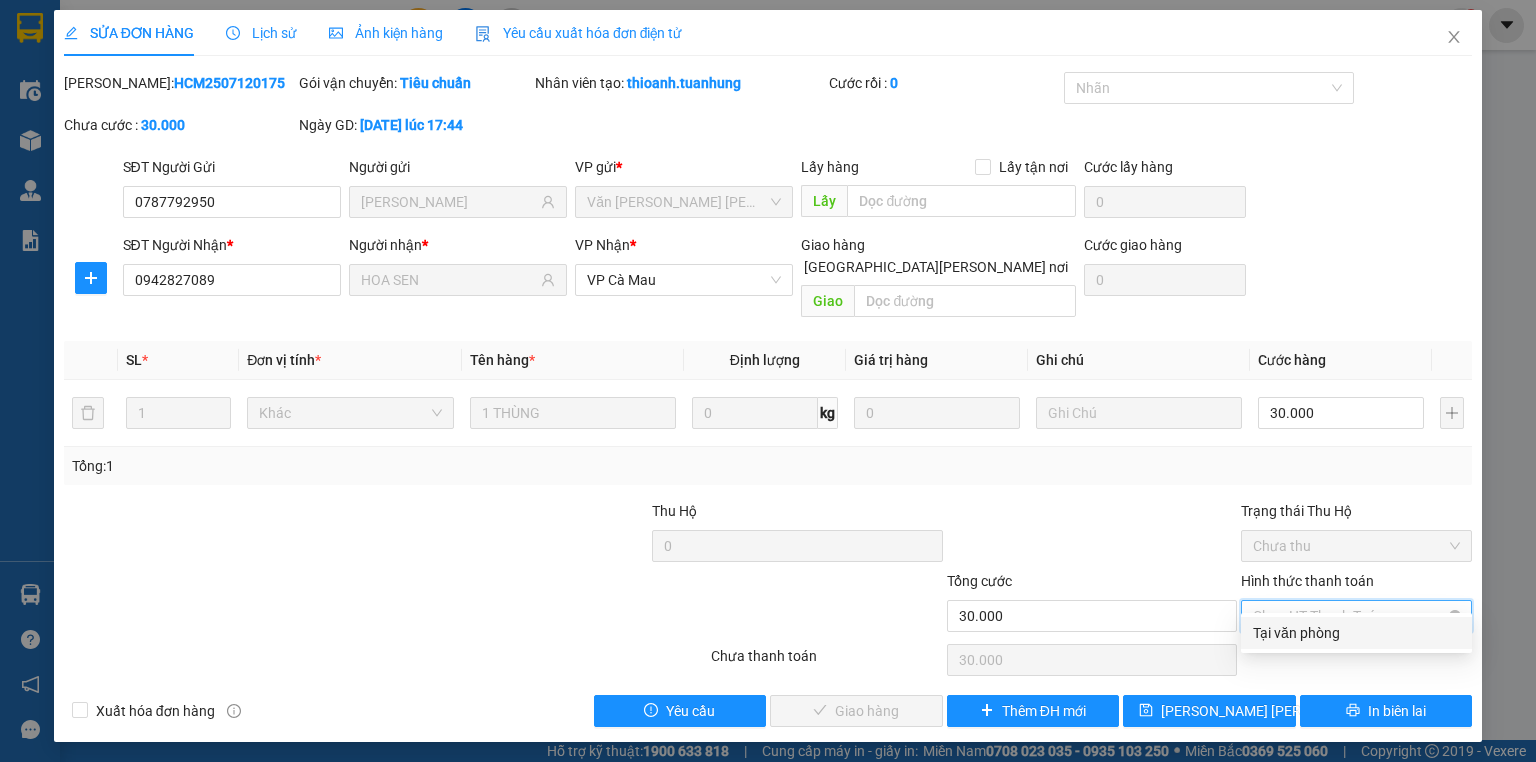 click on "Tại văn phòng" at bounding box center [1356, 633] 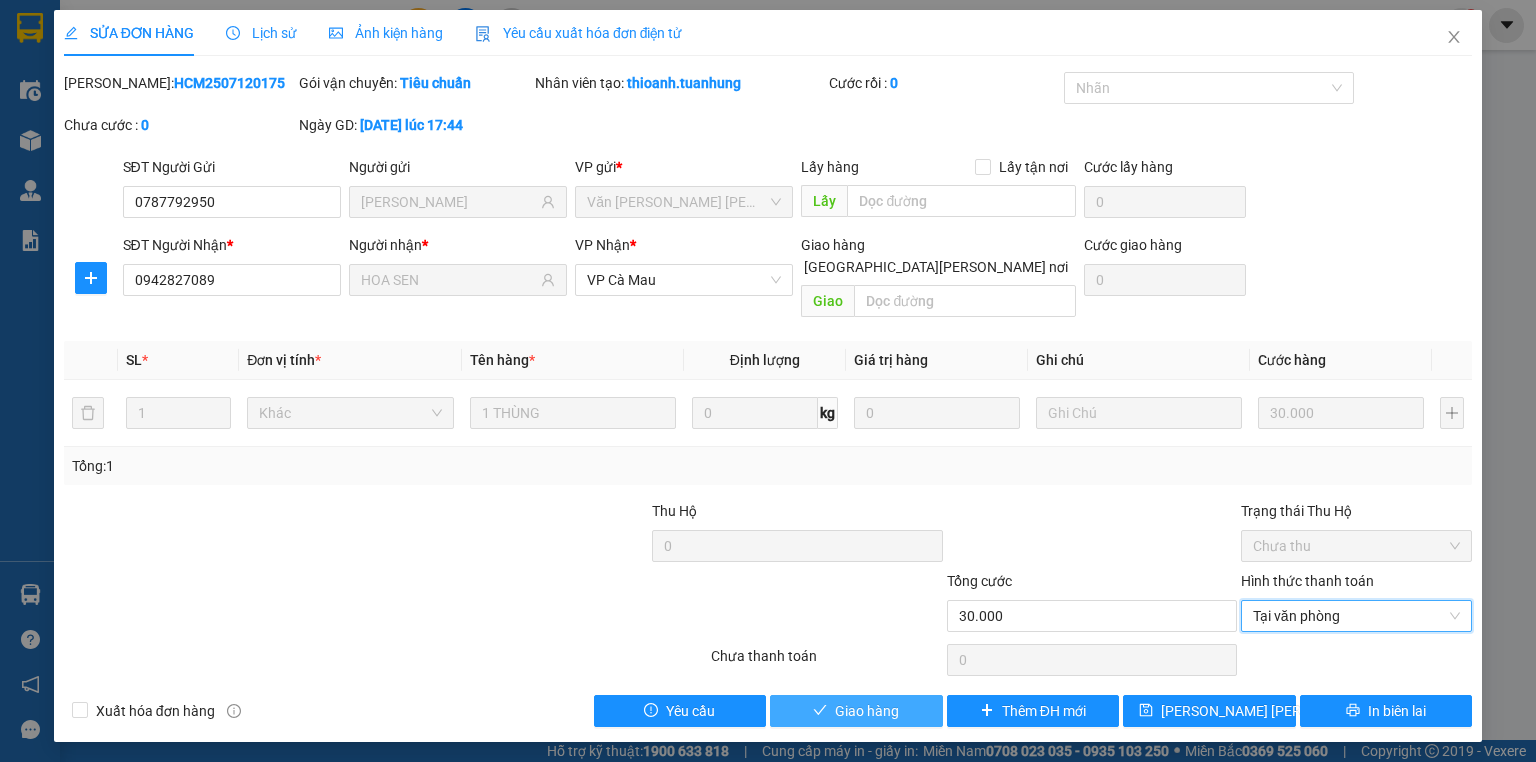 click on "Giao hàng" at bounding box center [867, 711] 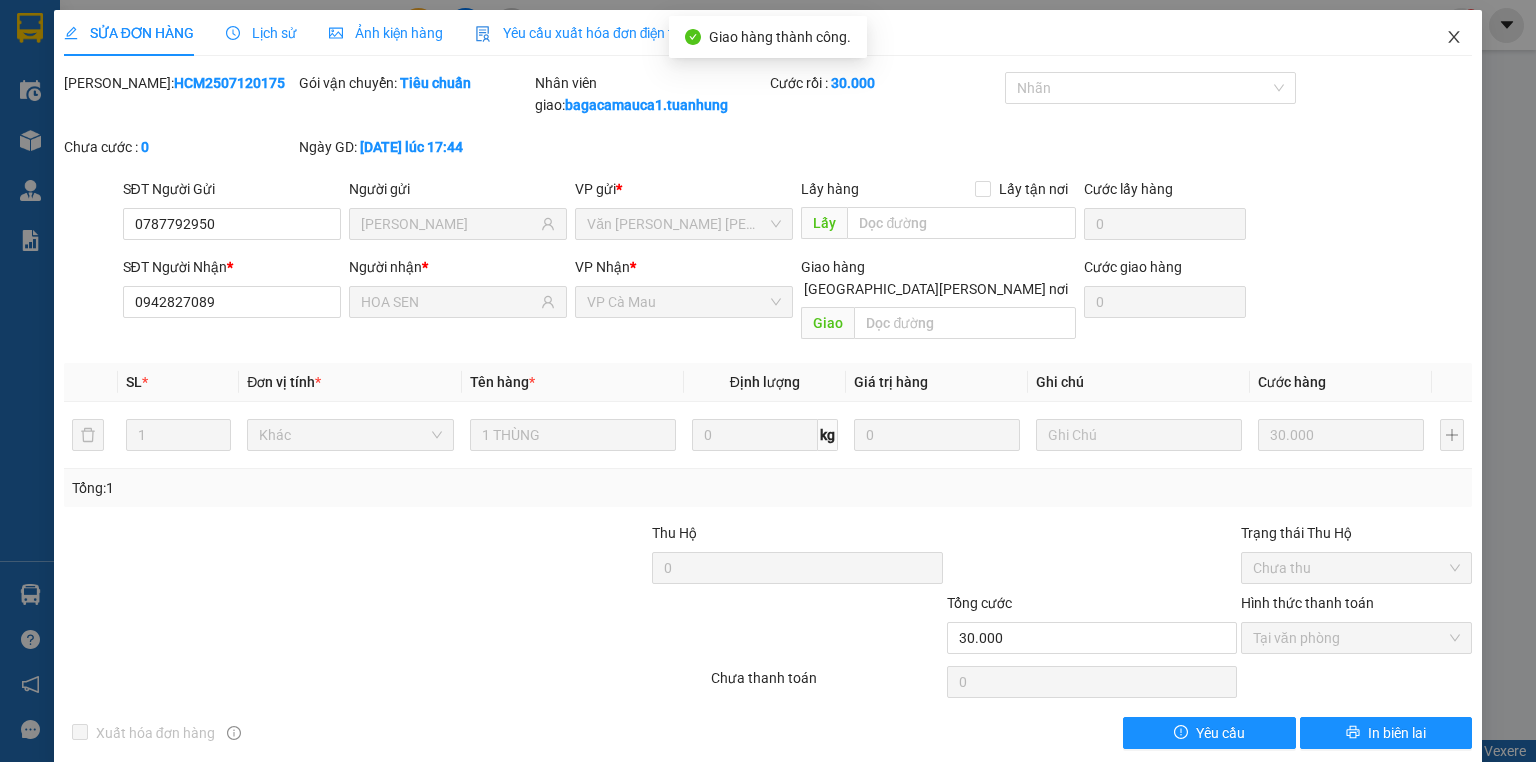 drag, startPoint x: 1438, startPoint y: 38, endPoint x: 1118, endPoint y: 40, distance: 320.00626 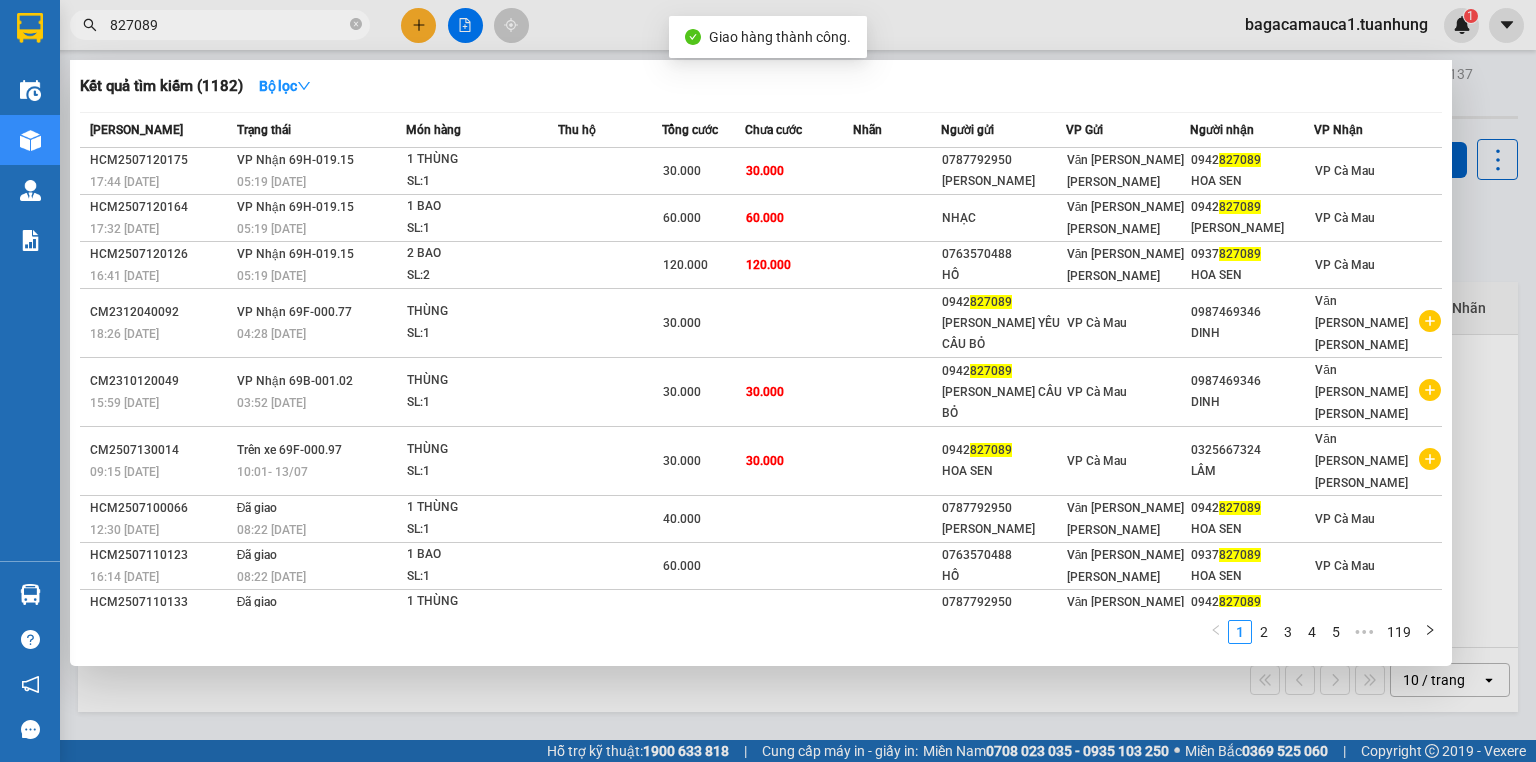 click on "827089" at bounding box center (228, 25) 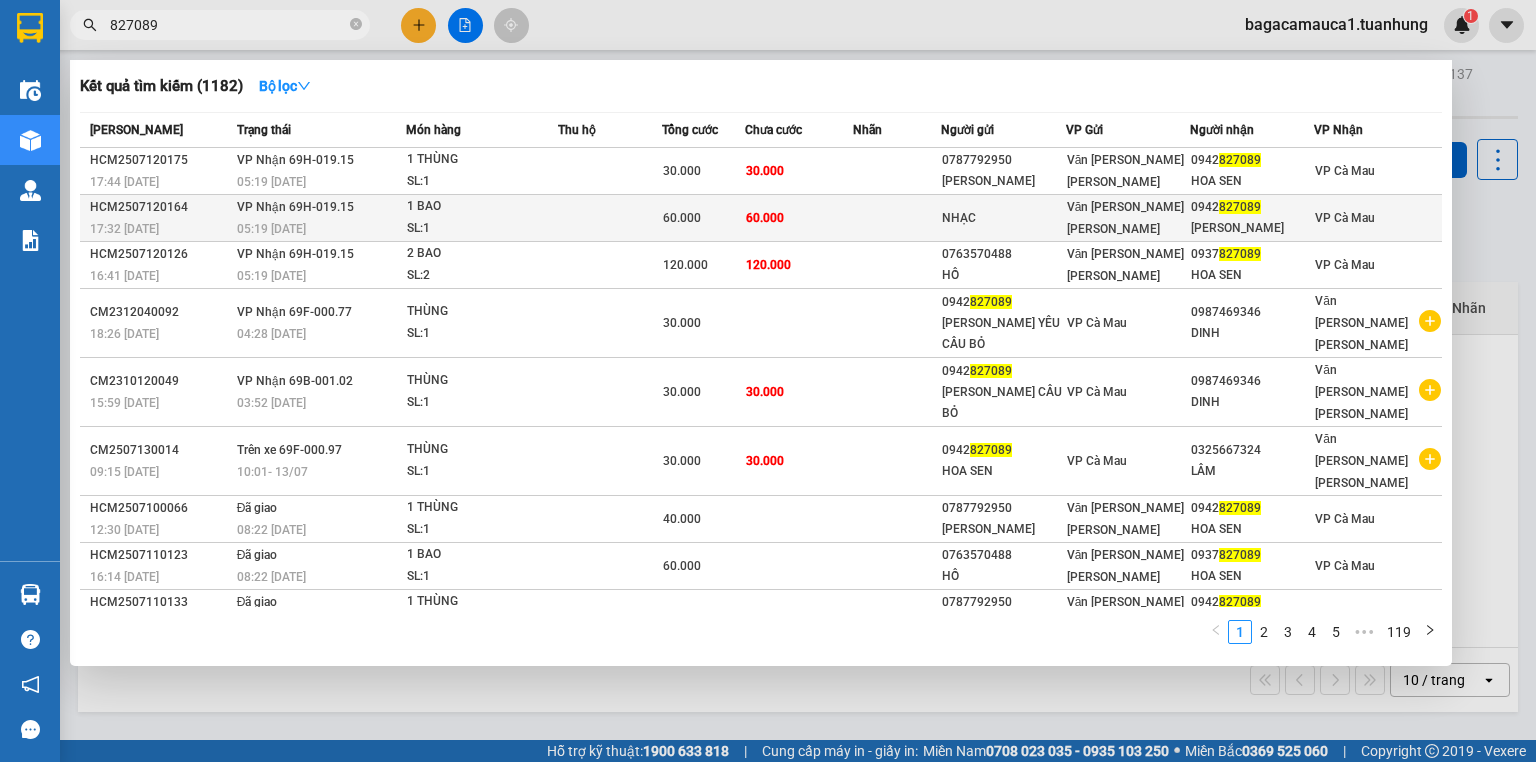 click at bounding box center (610, 218) 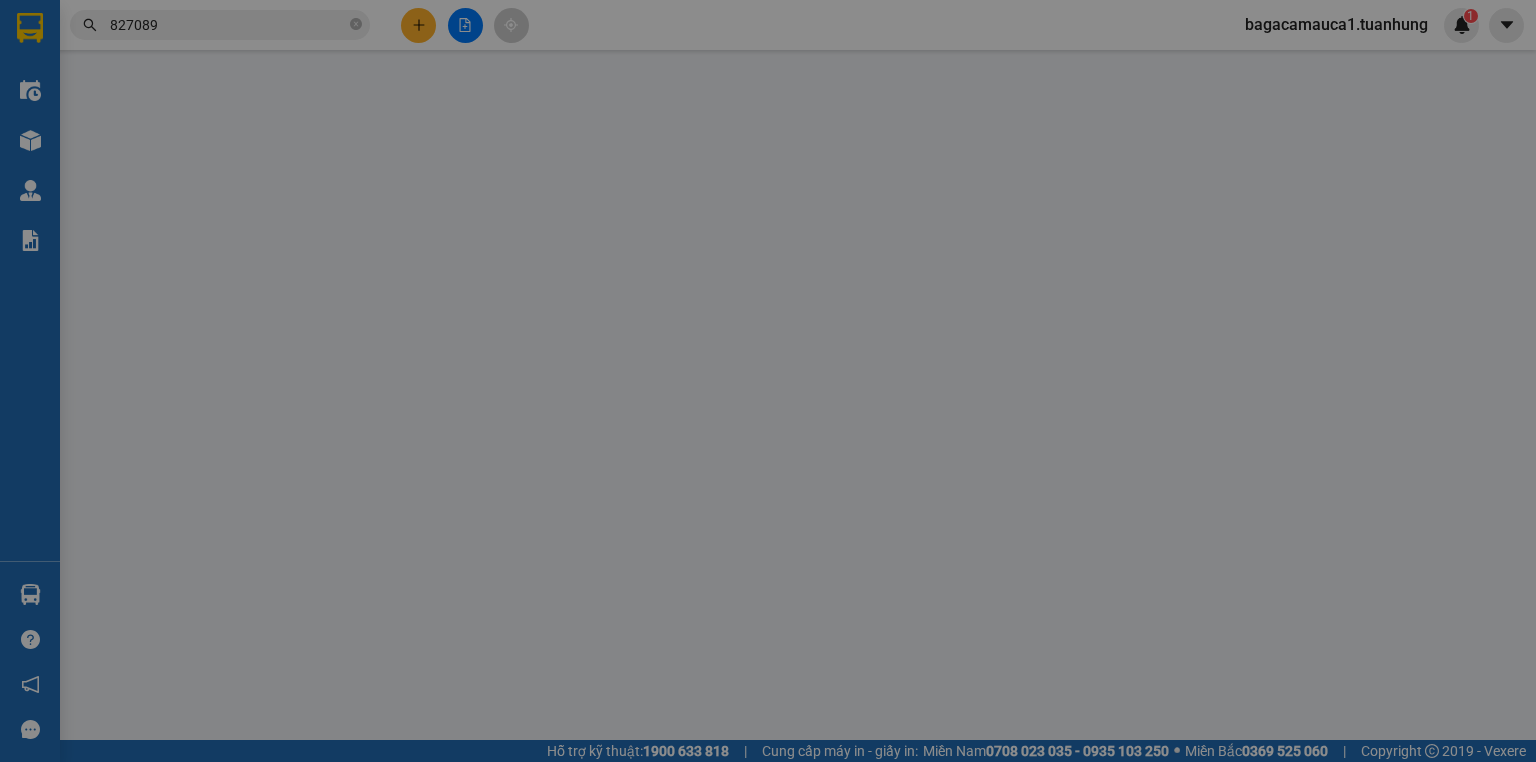 type on "NHẠC" 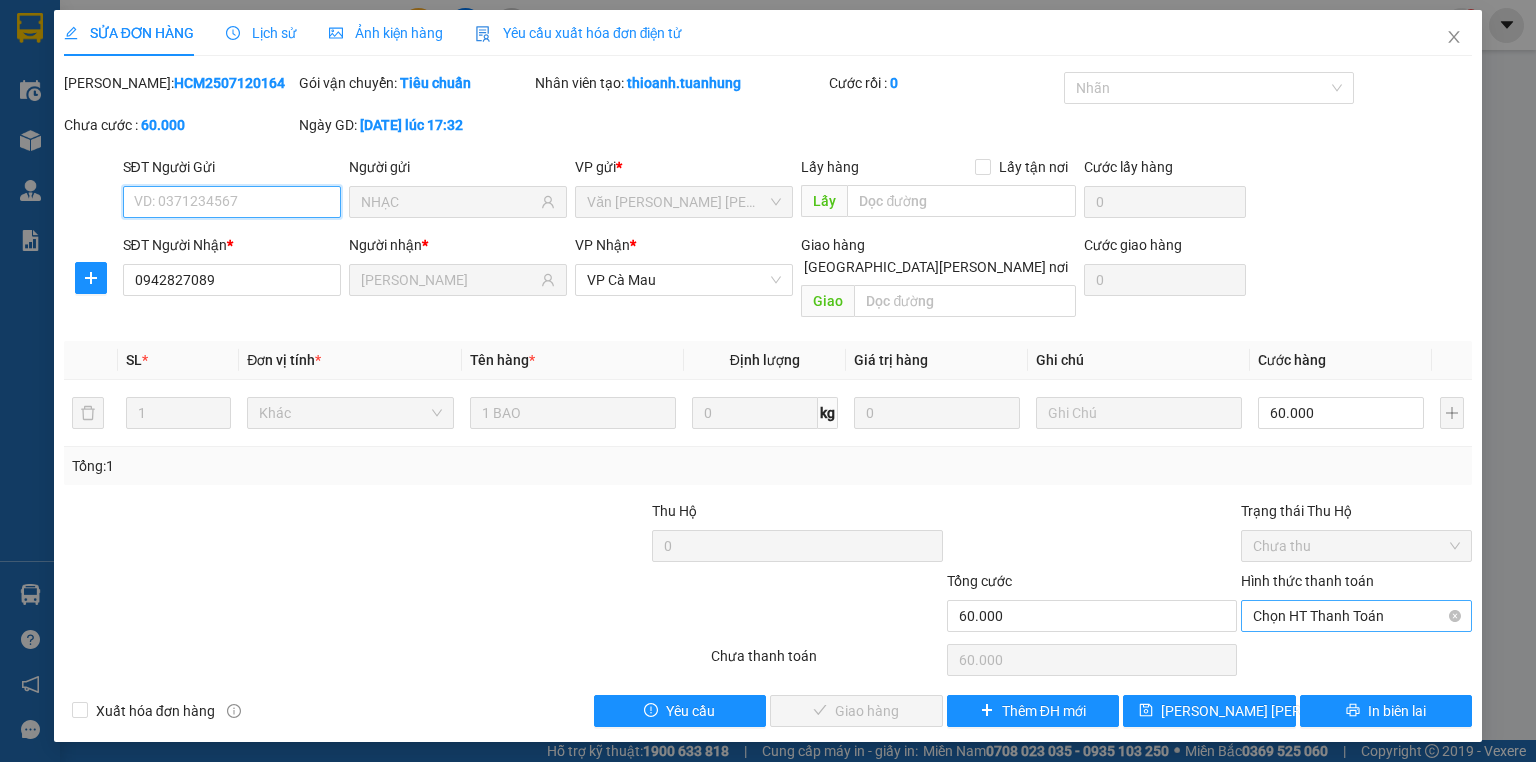 click on "Chọn HT Thanh Toán" at bounding box center [1356, 616] 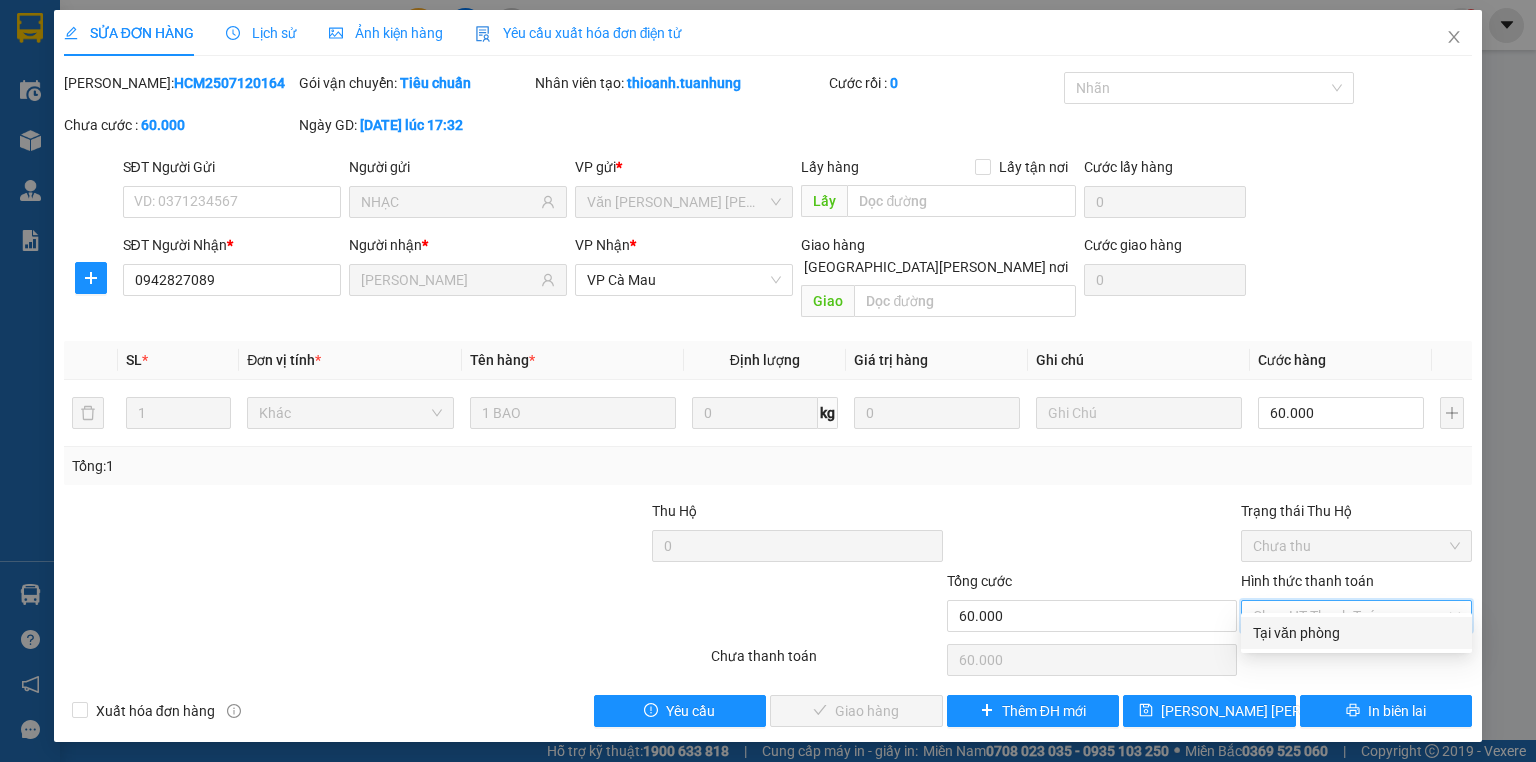 click on "Tại văn phòng" at bounding box center [1356, 633] 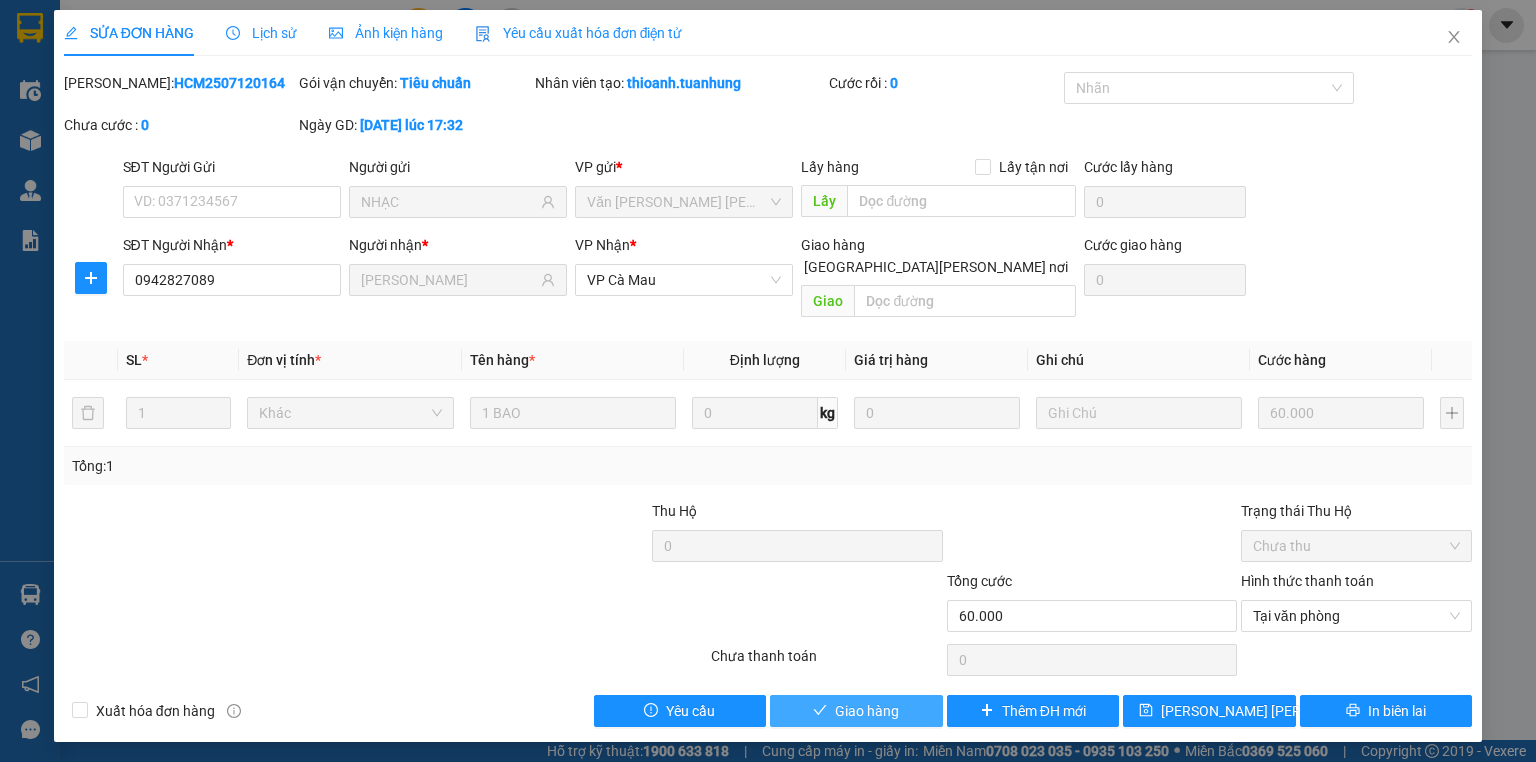 click on "Giao hàng" at bounding box center [856, 711] 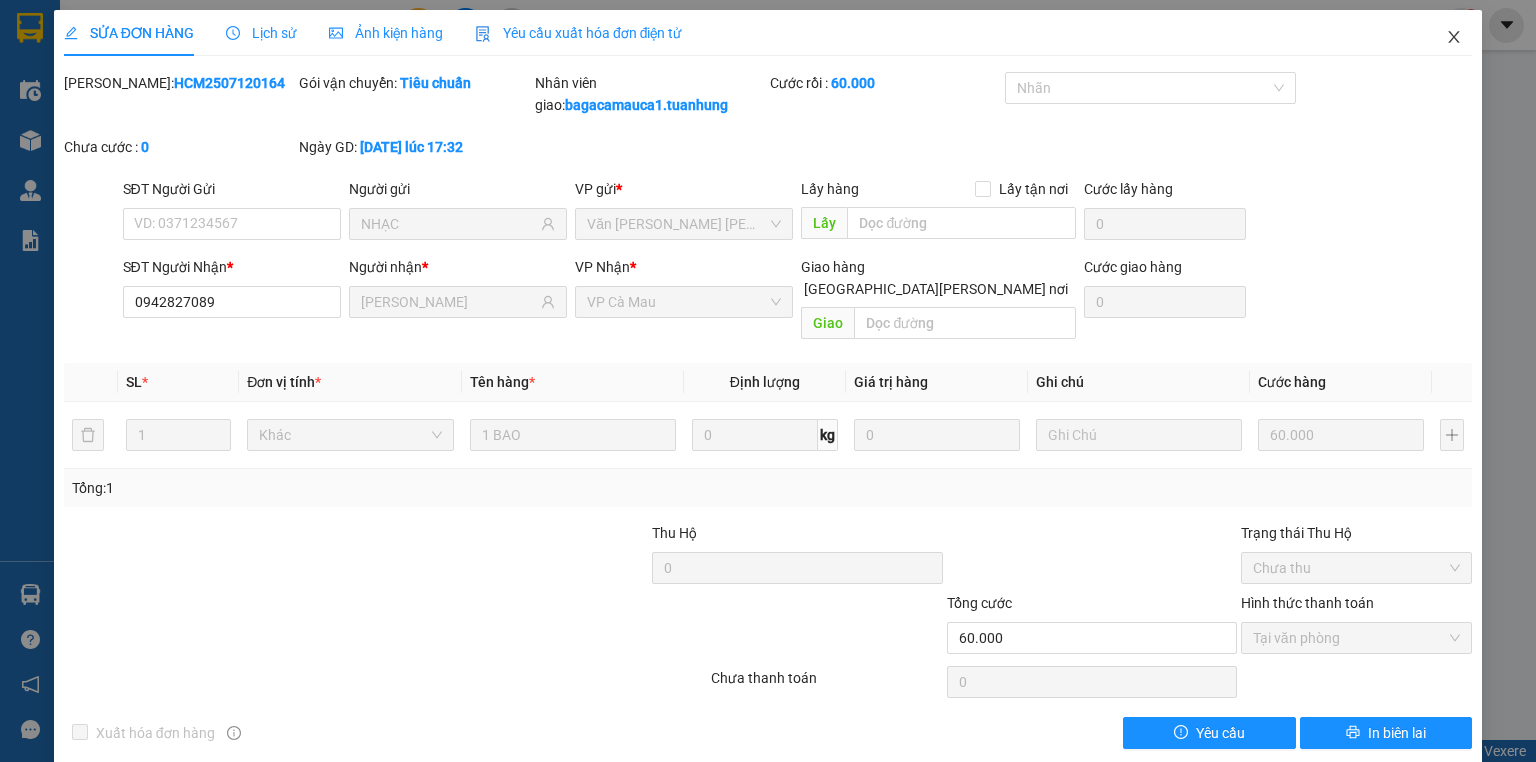 click at bounding box center [1454, 38] 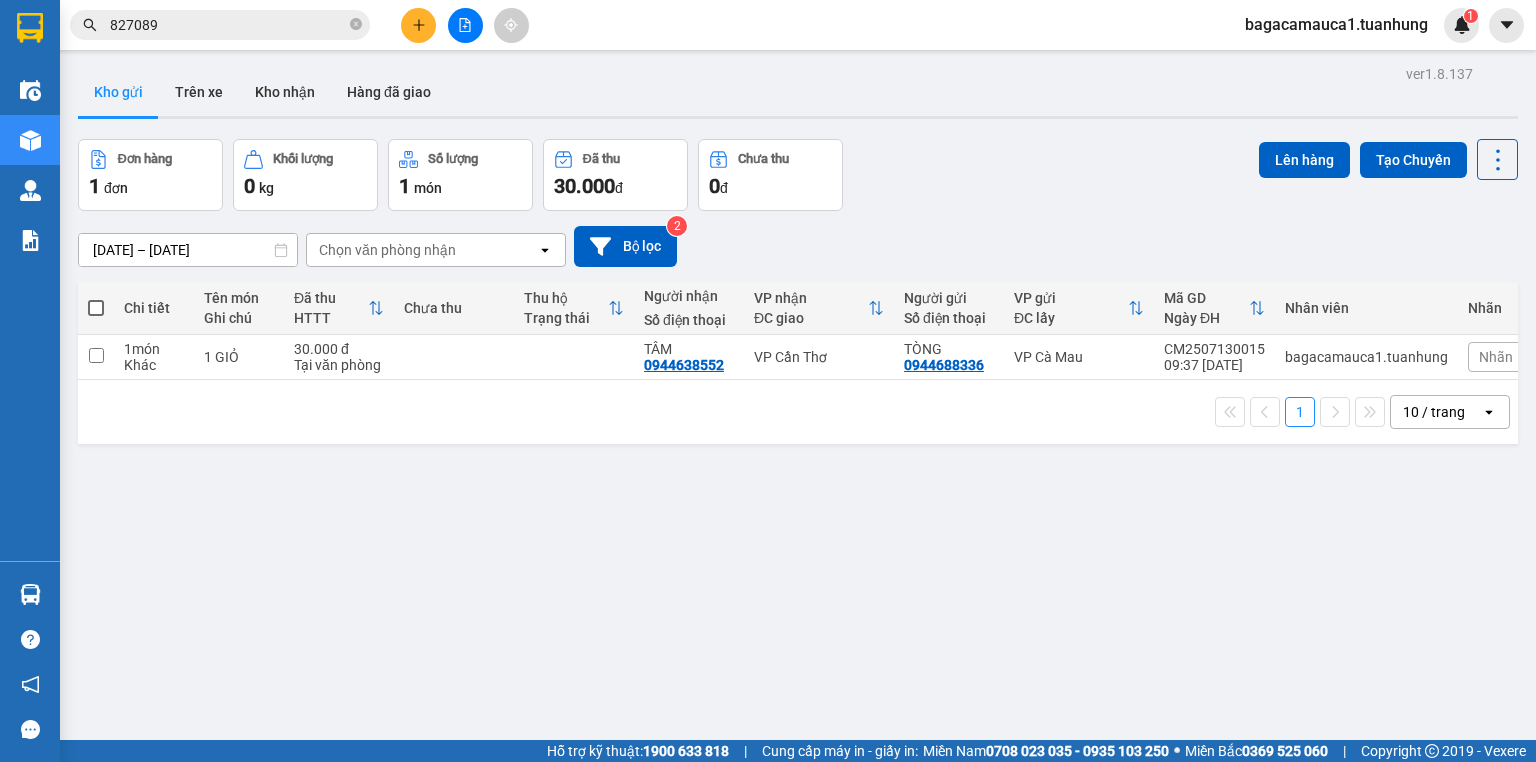 click on "Kết quả [PERSON_NAME] ( 1182 )  Bộ lọc  Mã ĐH Trạng thái Món hàng Thu hộ Tổng [PERSON_NAME] [PERSON_NAME] Người gửi VP Gửi Người [PERSON_NAME] [PERSON_NAME] HCM2507120175 17:44 [DATE] [PERSON_NAME]   69H-019.15 05:19 [DATE] 1 [PERSON_NAME]:  1 30.000 30.000 0787792950 [PERSON_NAME] Văn [PERSON_NAME][GEOGRAPHIC_DATA][PERSON_NAME] 0942 827089 [PERSON_NAME] VP Cà Mau HCM2507120164 17:32 [DATE] [PERSON_NAME]   69H-019.15 05:19 [DATE] 1 [PERSON_NAME]:  1 60.000 60.000 NHẠC Văn [PERSON_NAME][GEOGRAPHIC_DATA][PERSON_NAME] 0942 827089 [PERSON_NAME] VP Cà Mau HCM2507120126 16:41 [DATE] [PERSON_NAME]   69H-019.15 05:19 [DATE] 2 [PERSON_NAME]:  2 120.000 120.000 0763570488 [GEOGRAPHIC_DATA][PERSON_NAME][PERSON_NAME] 0937 827089 [PERSON_NAME] VP Cà Mau CM2312040092 18:26 [DATE] [PERSON_NAME]   69F-000.77 04:28 [DATE] [PERSON_NAME]:  1 30.000 0942 827089 [PERSON_NAME] YÊU CẦU BỎ VP Cà Mau 0987469346 [PERSON_NAME][GEOGRAPHIC_DATA][PERSON_NAME] 15:59 [DATE] [PERSON_NAME]   69B-001.02 03:52 [DATE] [PERSON_NAME]:  1 30.000 30.000 0942 827089 [PERSON_NAME] CẦU BỎ VP Cà Mau 0987469346 [PERSON_NAME] CM2507130014 Trên xe" at bounding box center [195, 25] 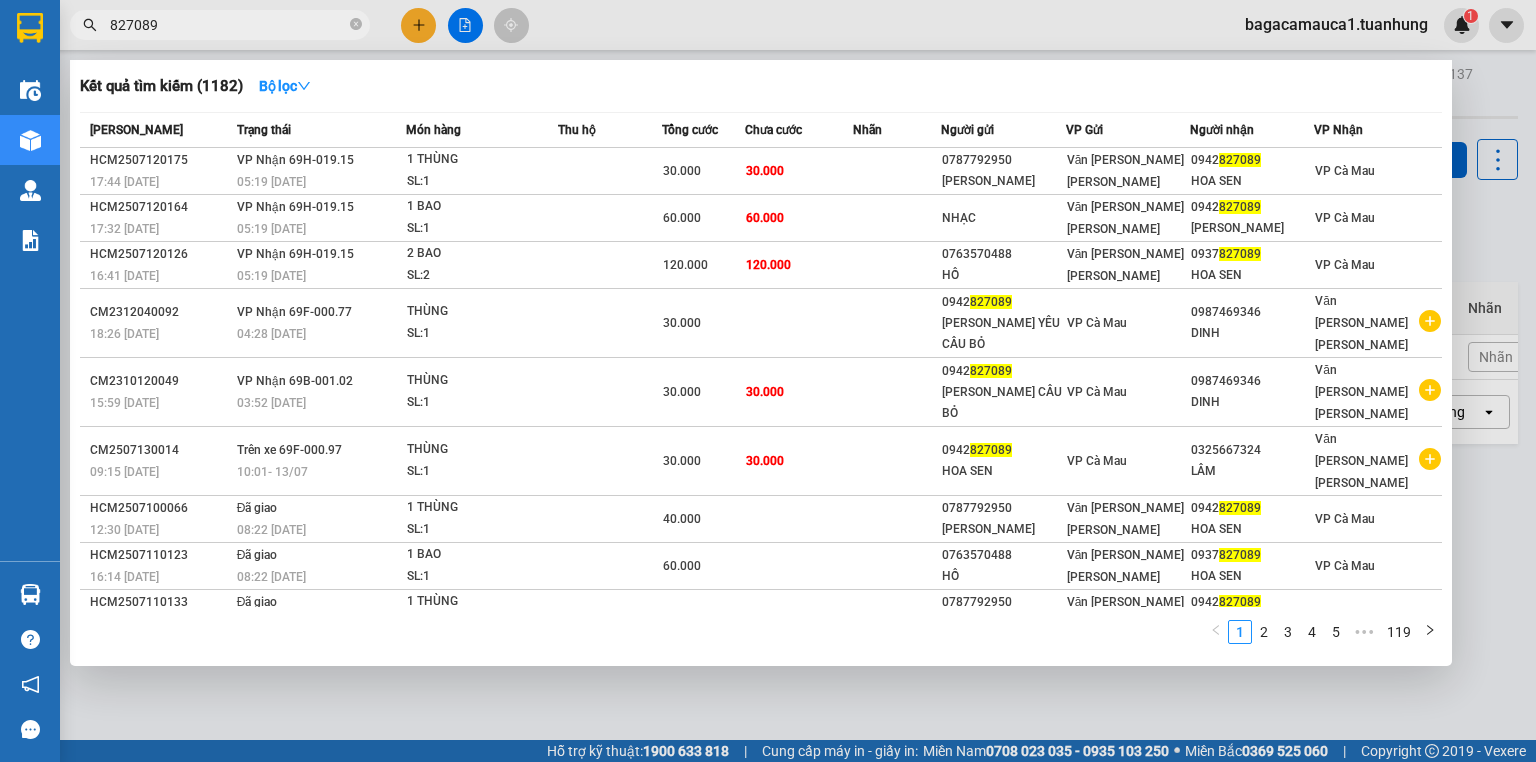 click on "827089" at bounding box center (228, 25) 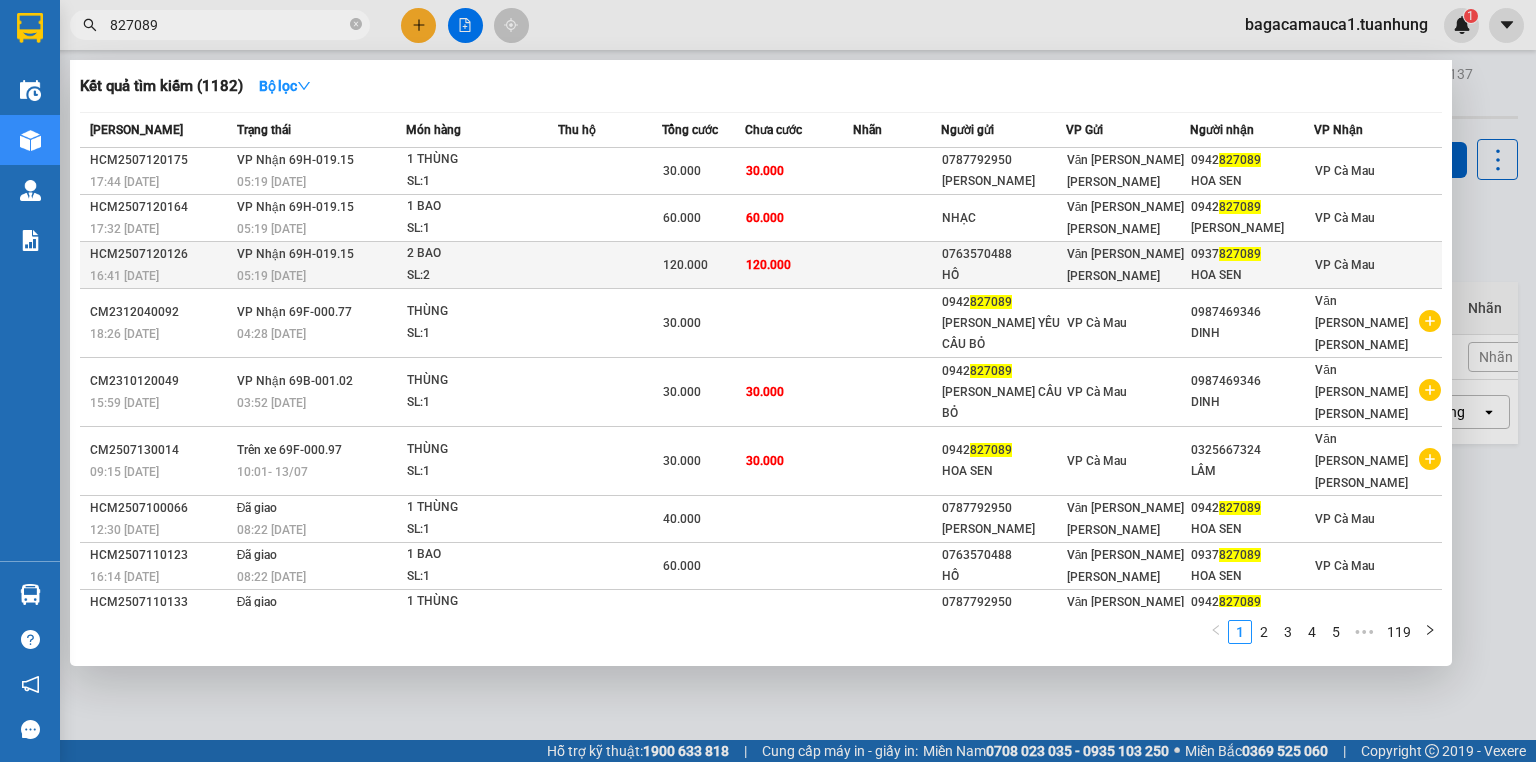 click on "120.000" at bounding box center [799, 265] 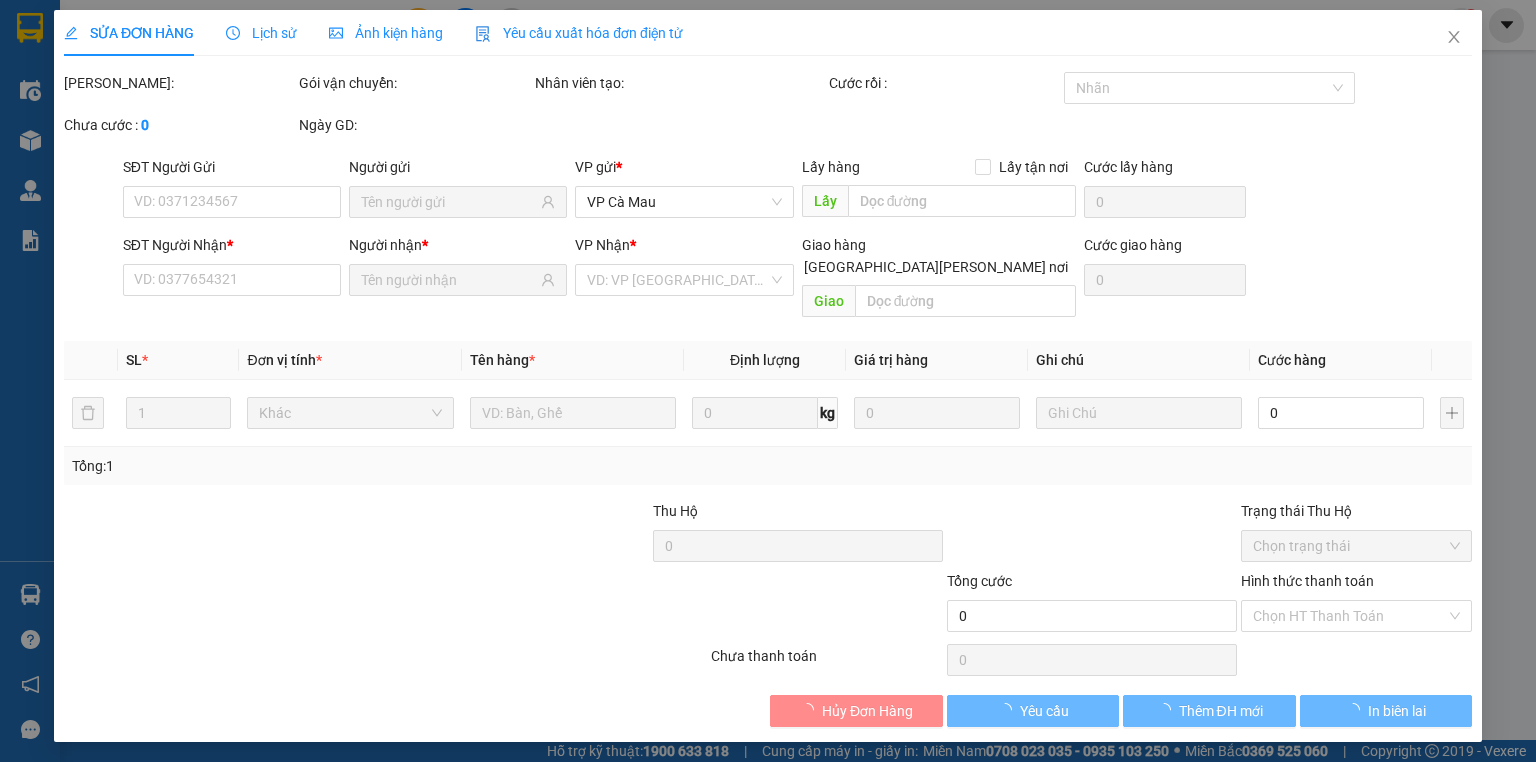 type on "0763570488" 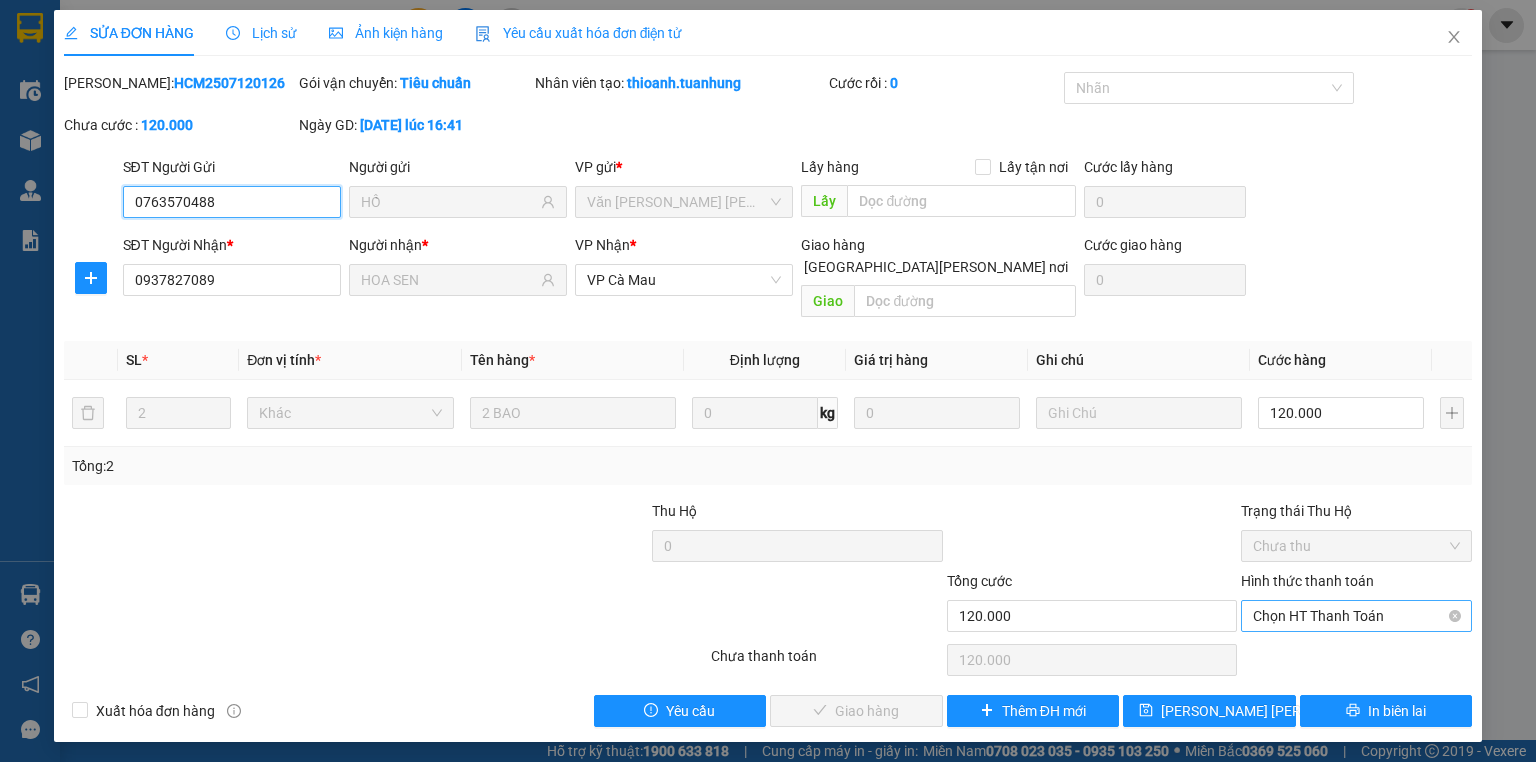 click on "Chọn HT Thanh Toán" at bounding box center (1356, 616) 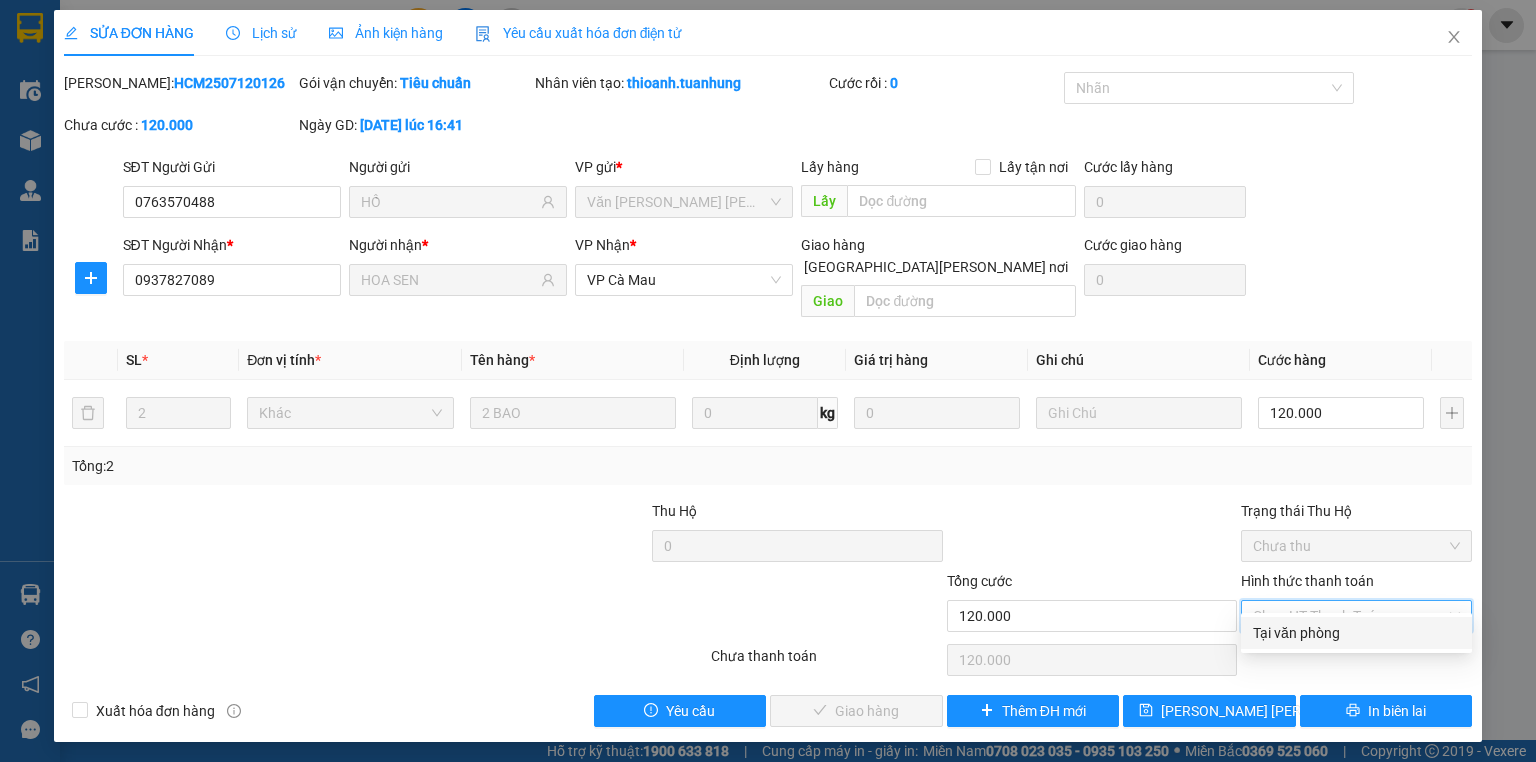 click on "Tại văn phòng" at bounding box center (1356, 633) 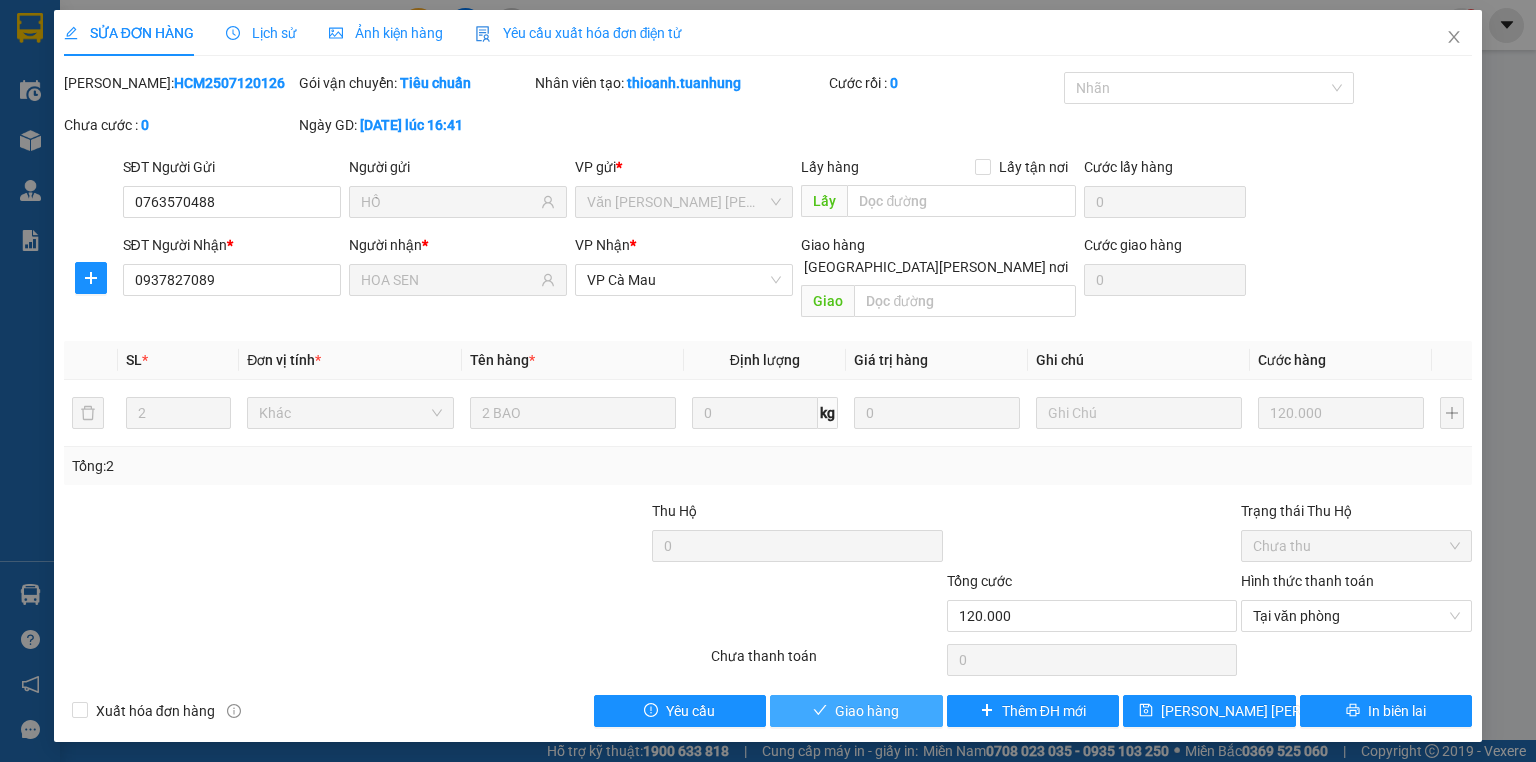 click 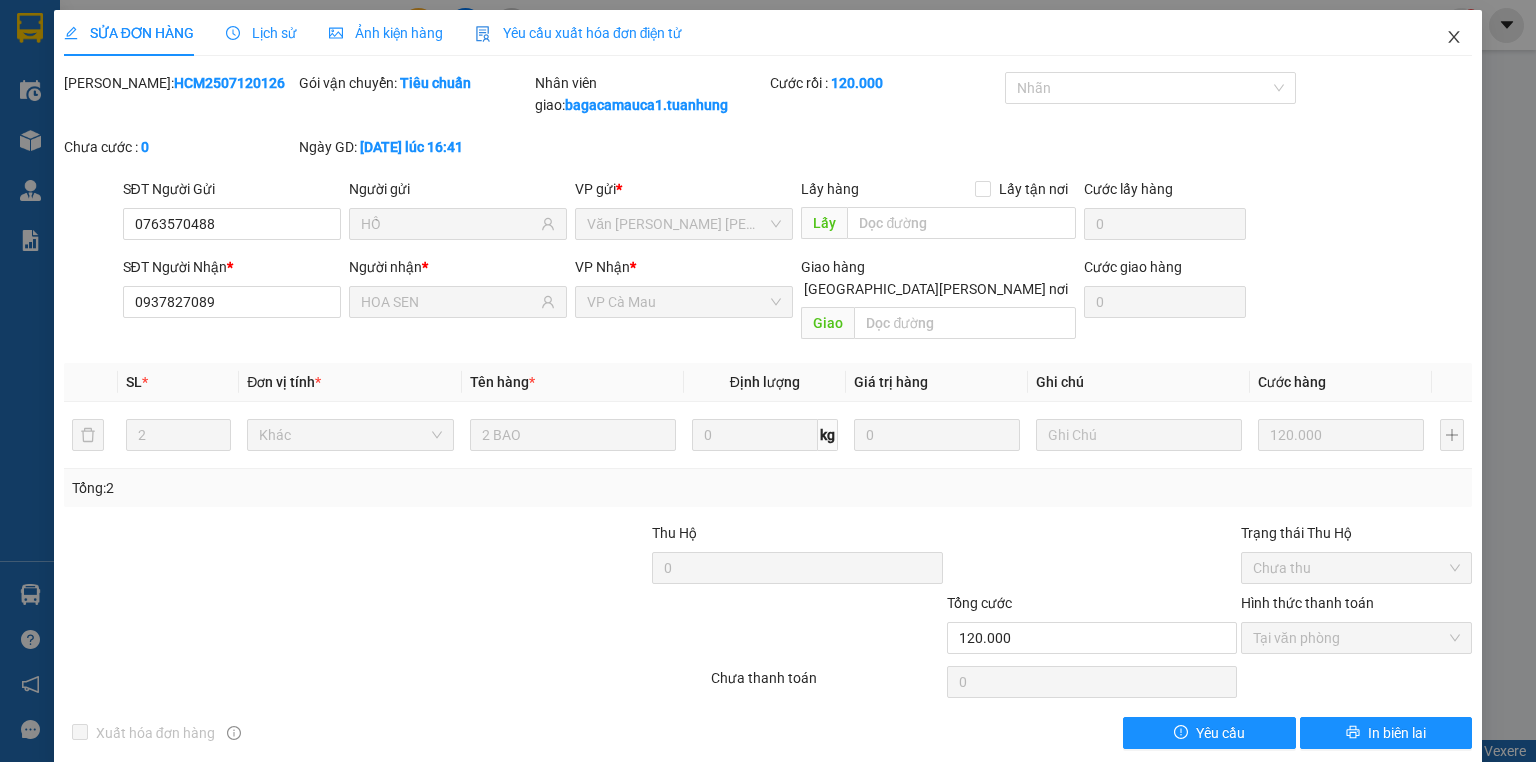 click at bounding box center [1454, 38] 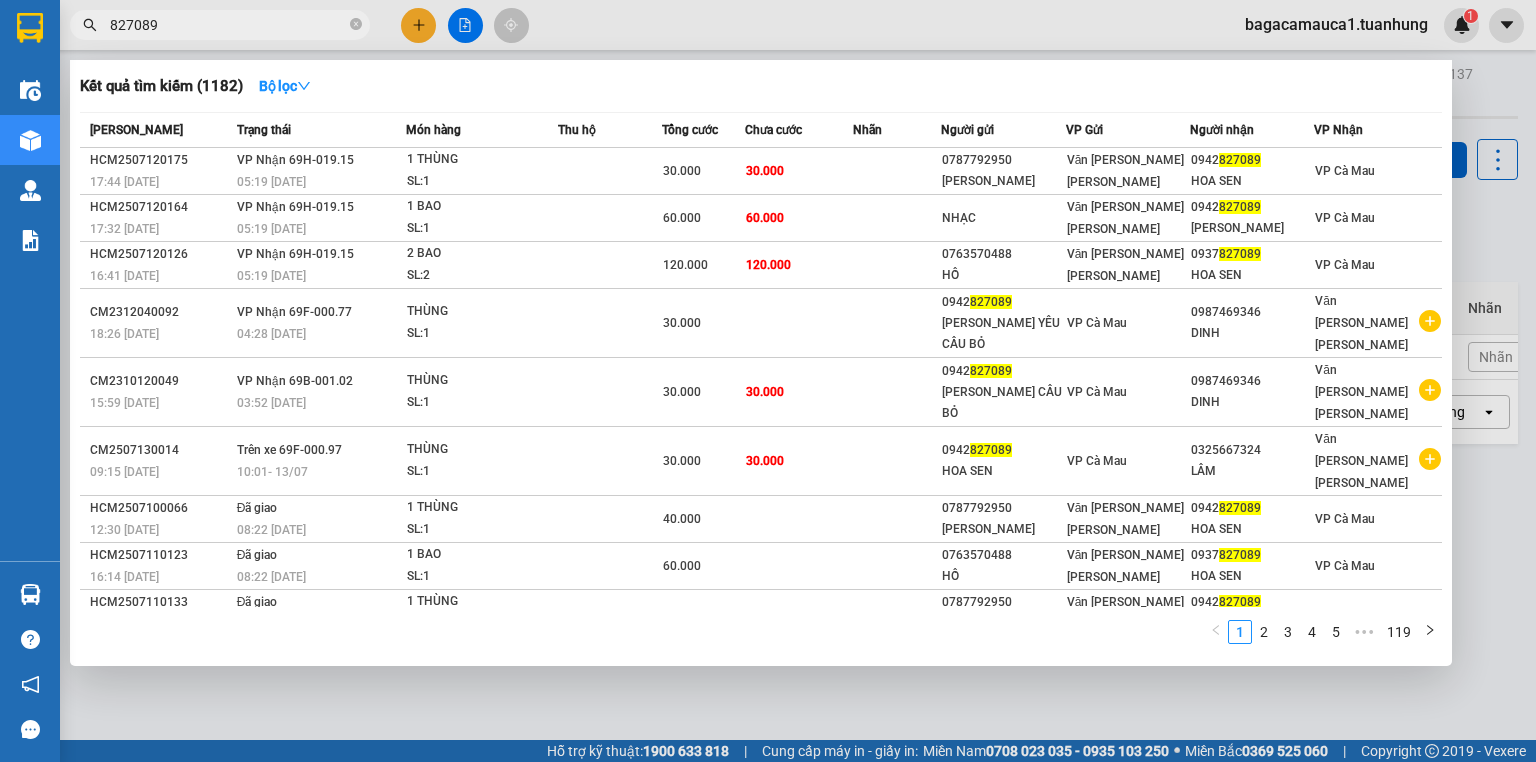 drag, startPoint x: 249, startPoint y: 32, endPoint x: 245, endPoint y: 21, distance: 11.7046995 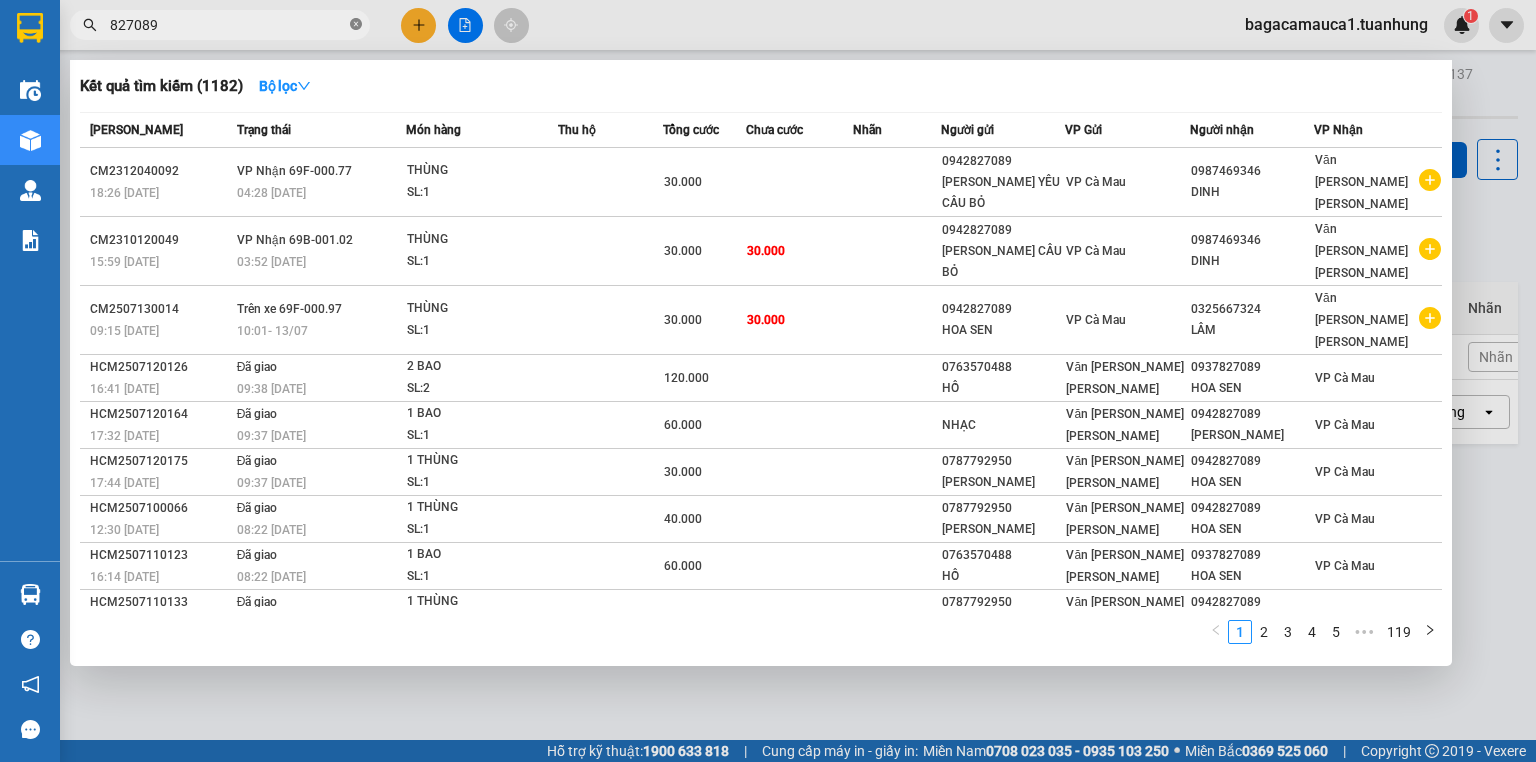 click 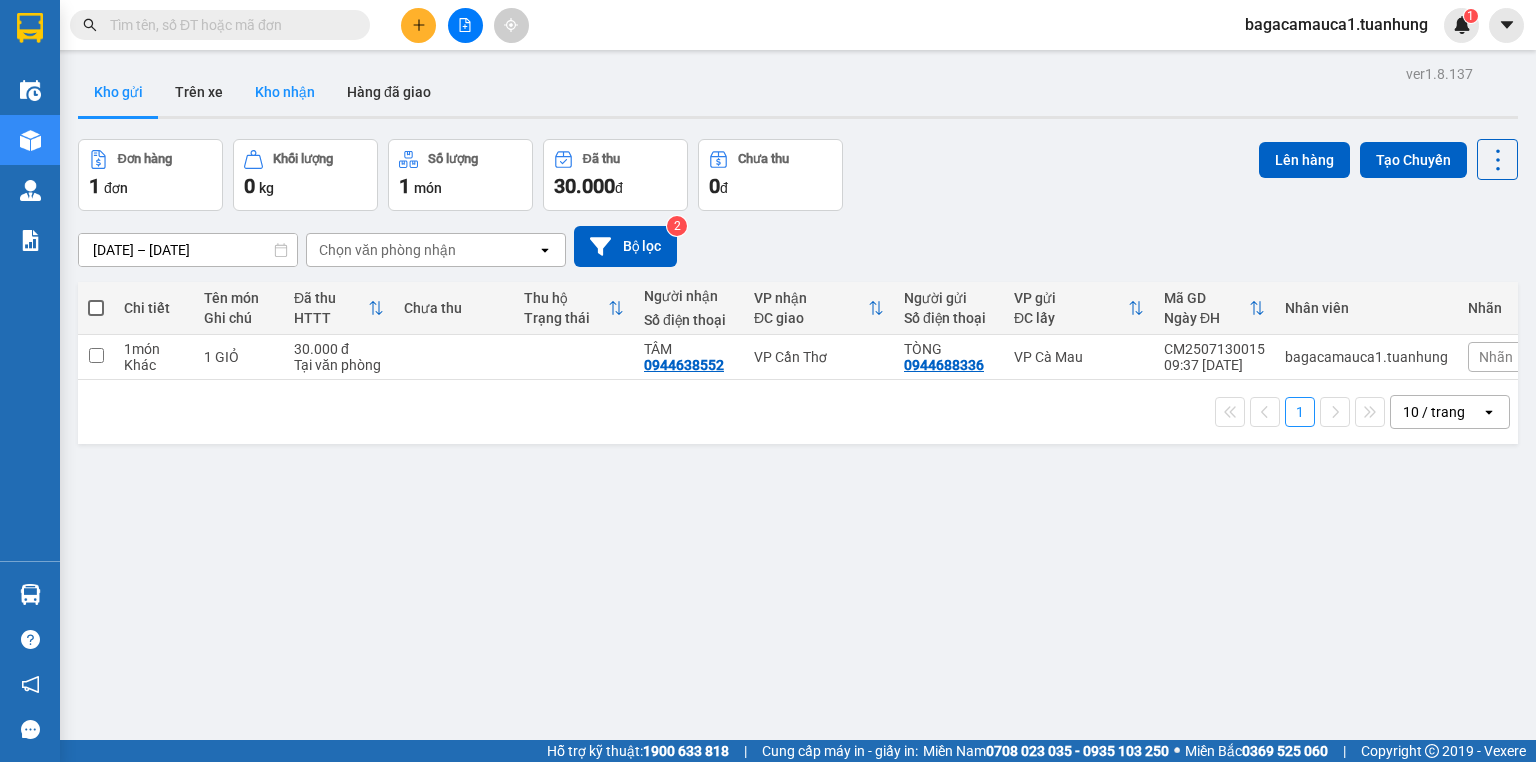 click on "Kho nhận" at bounding box center [285, 92] 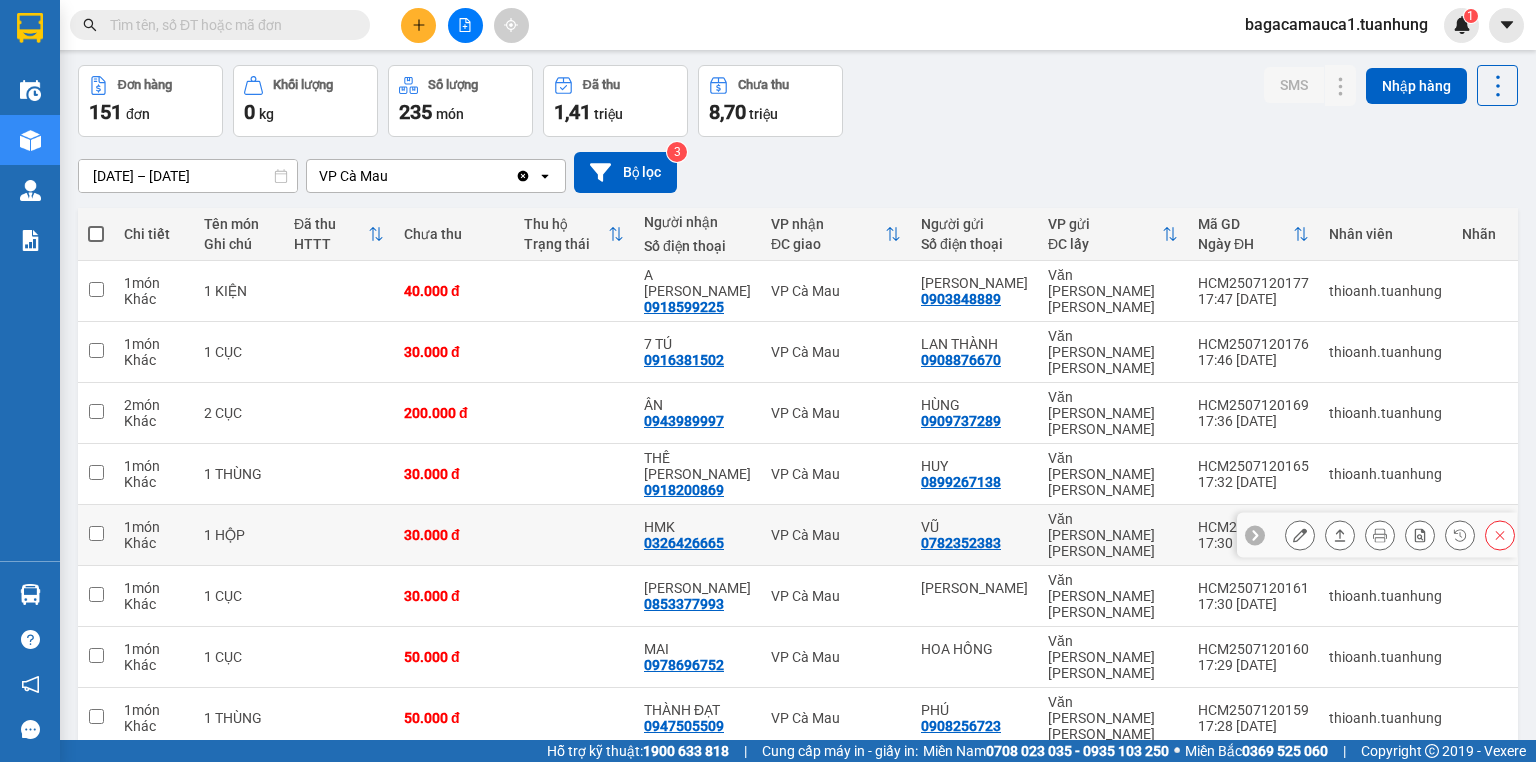 scroll, scrollTop: 147, scrollLeft: 0, axis: vertical 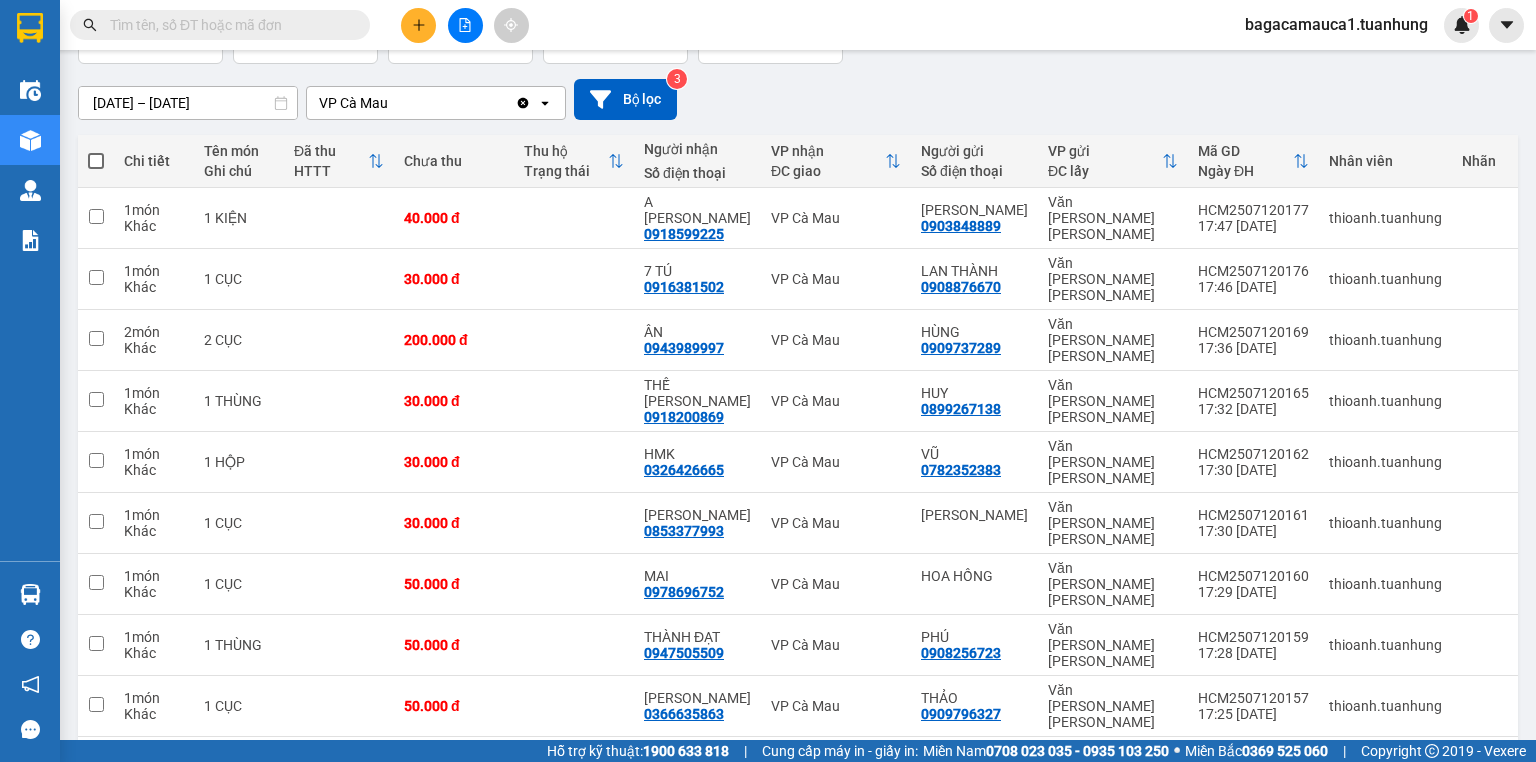 click on "2" at bounding box center [1125, 830] 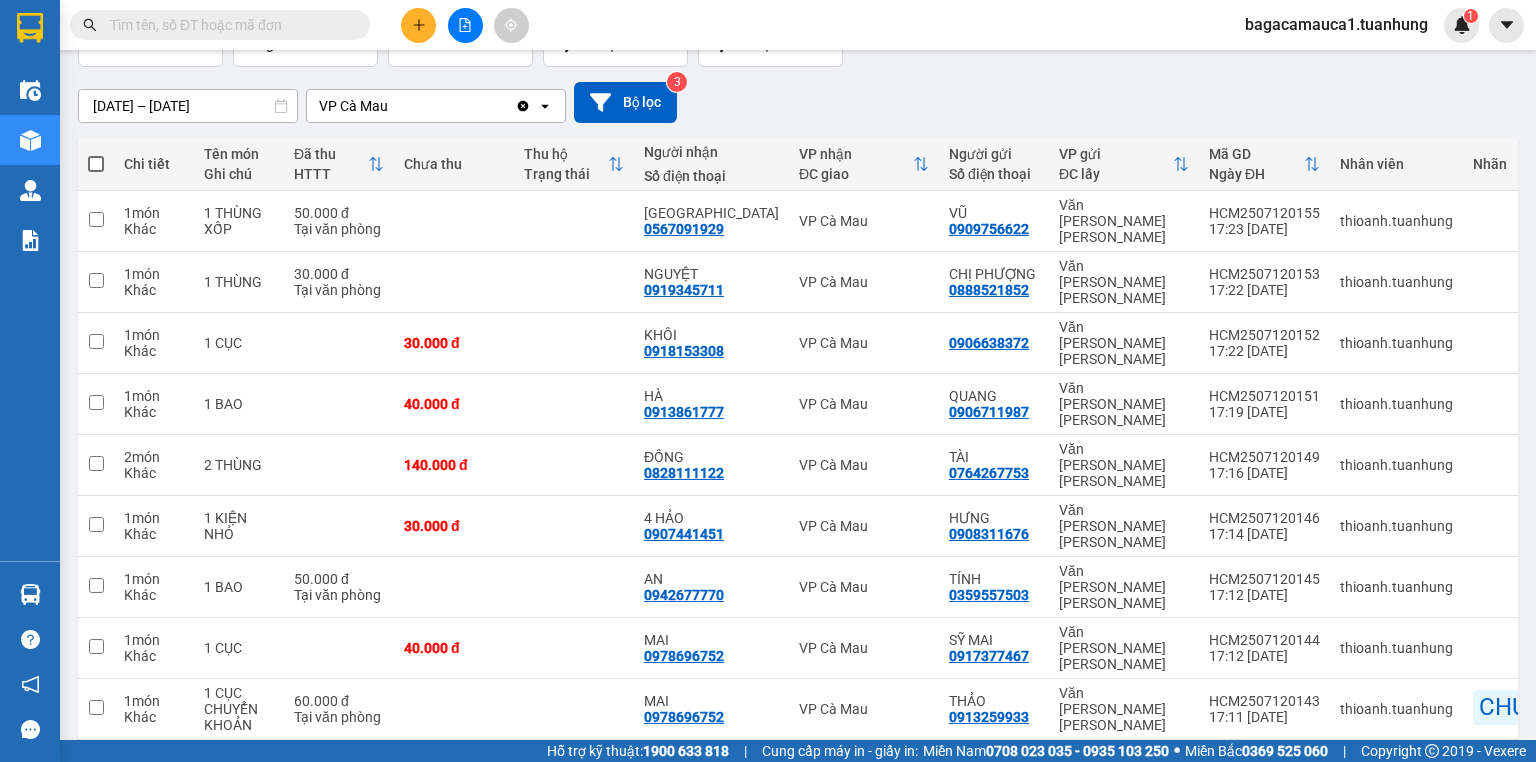scroll, scrollTop: 147, scrollLeft: 0, axis: vertical 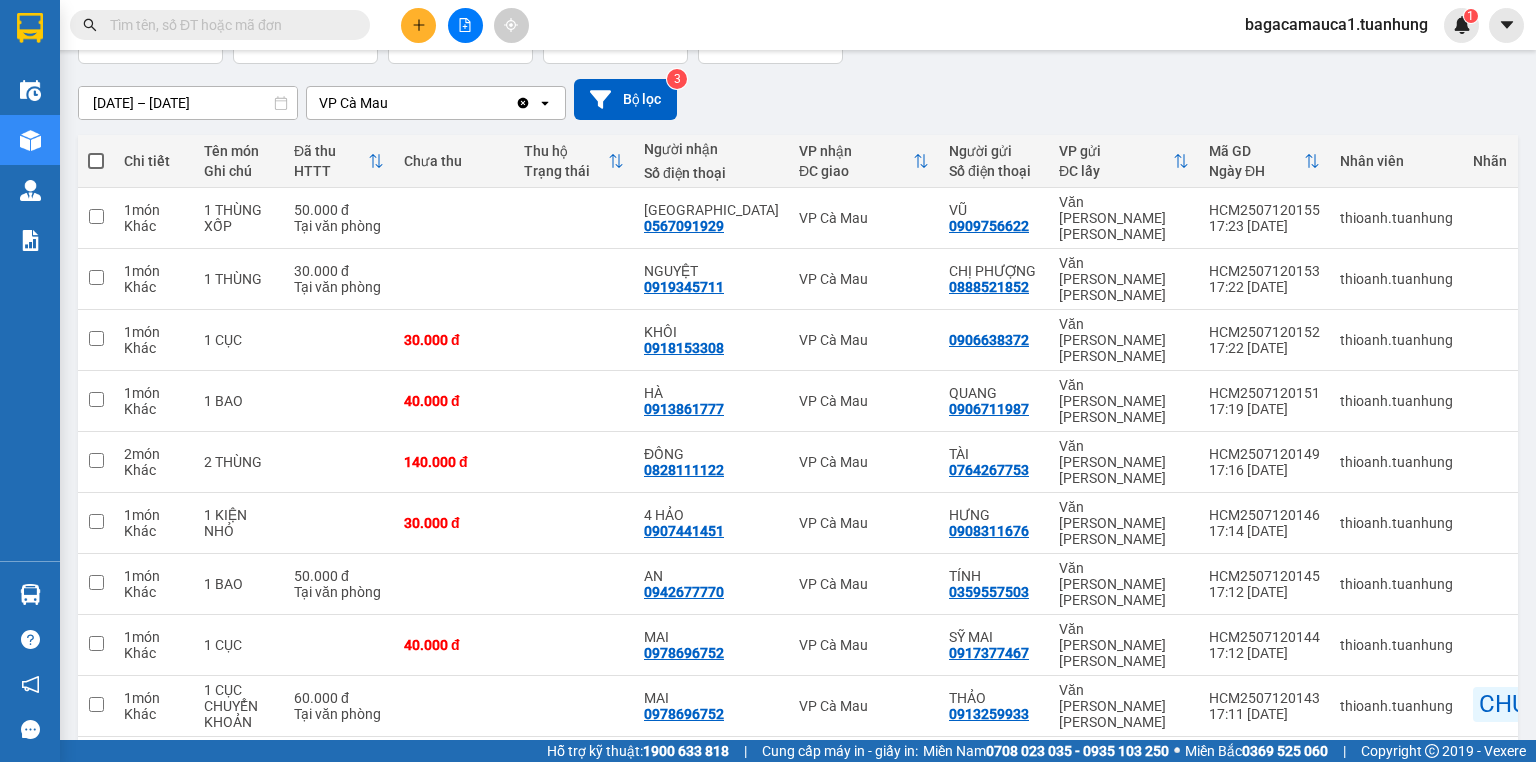 click on "3" at bounding box center (1160, 830) 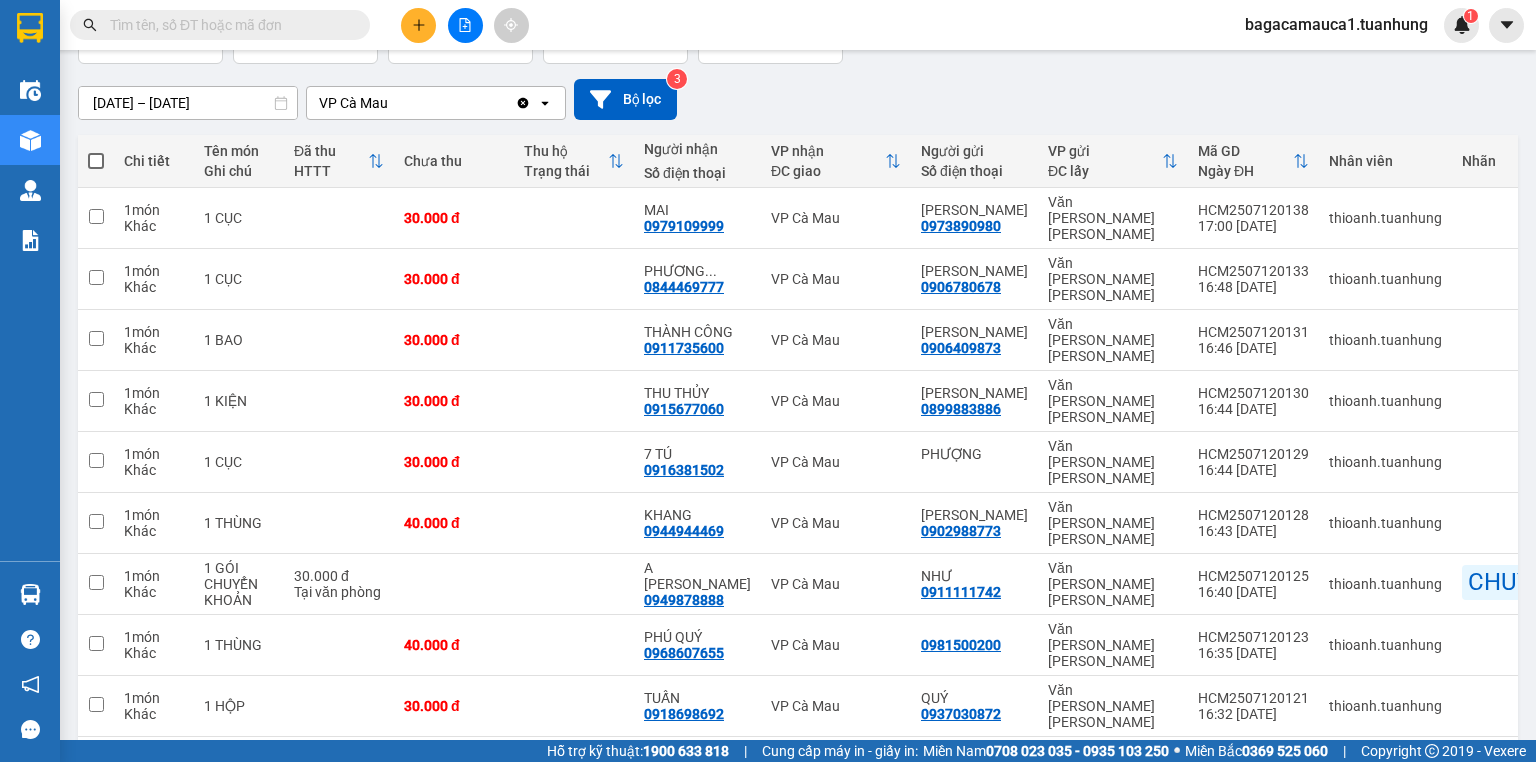 click on "4" at bounding box center (1195, 830) 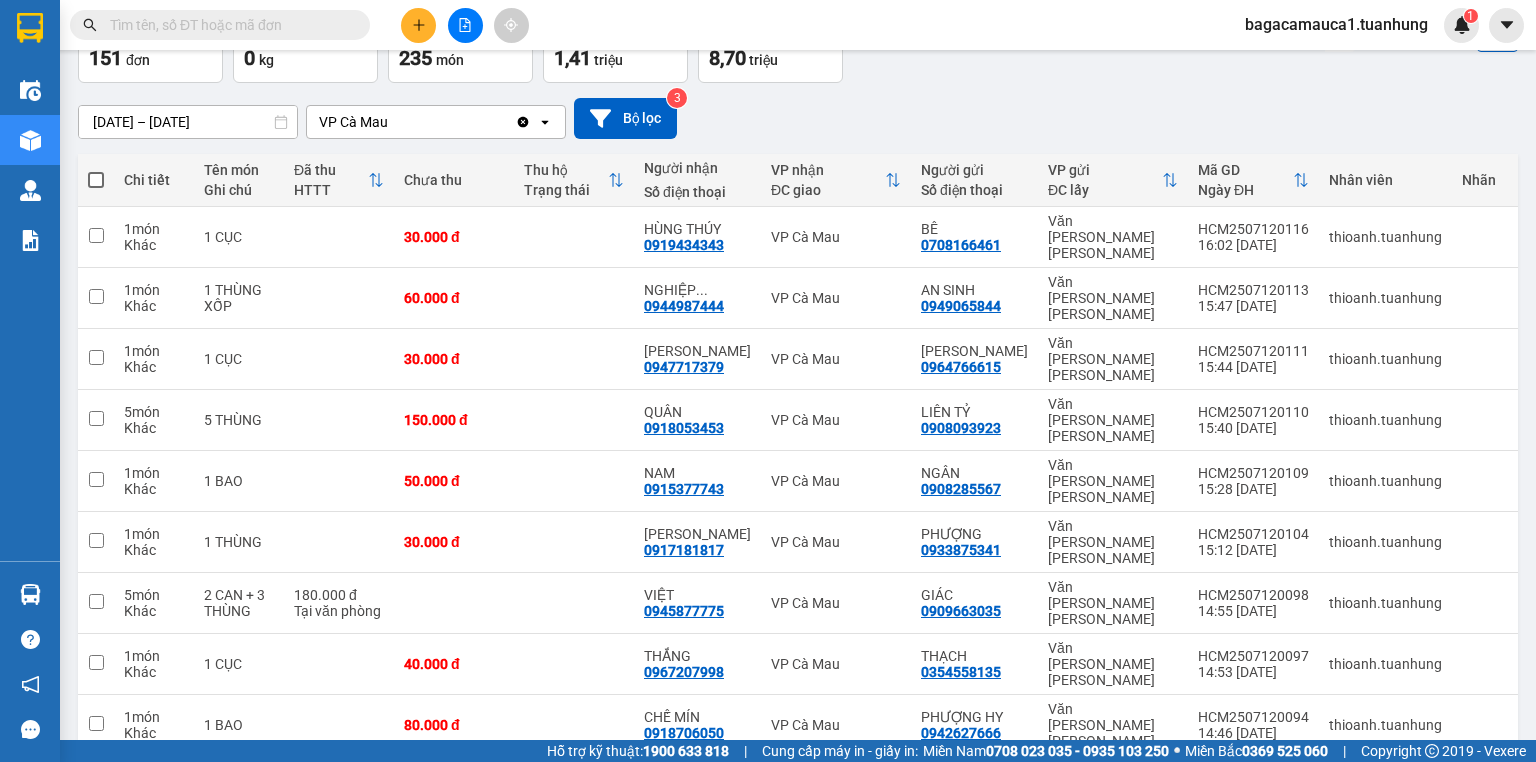 scroll, scrollTop: 131, scrollLeft: 0, axis: vertical 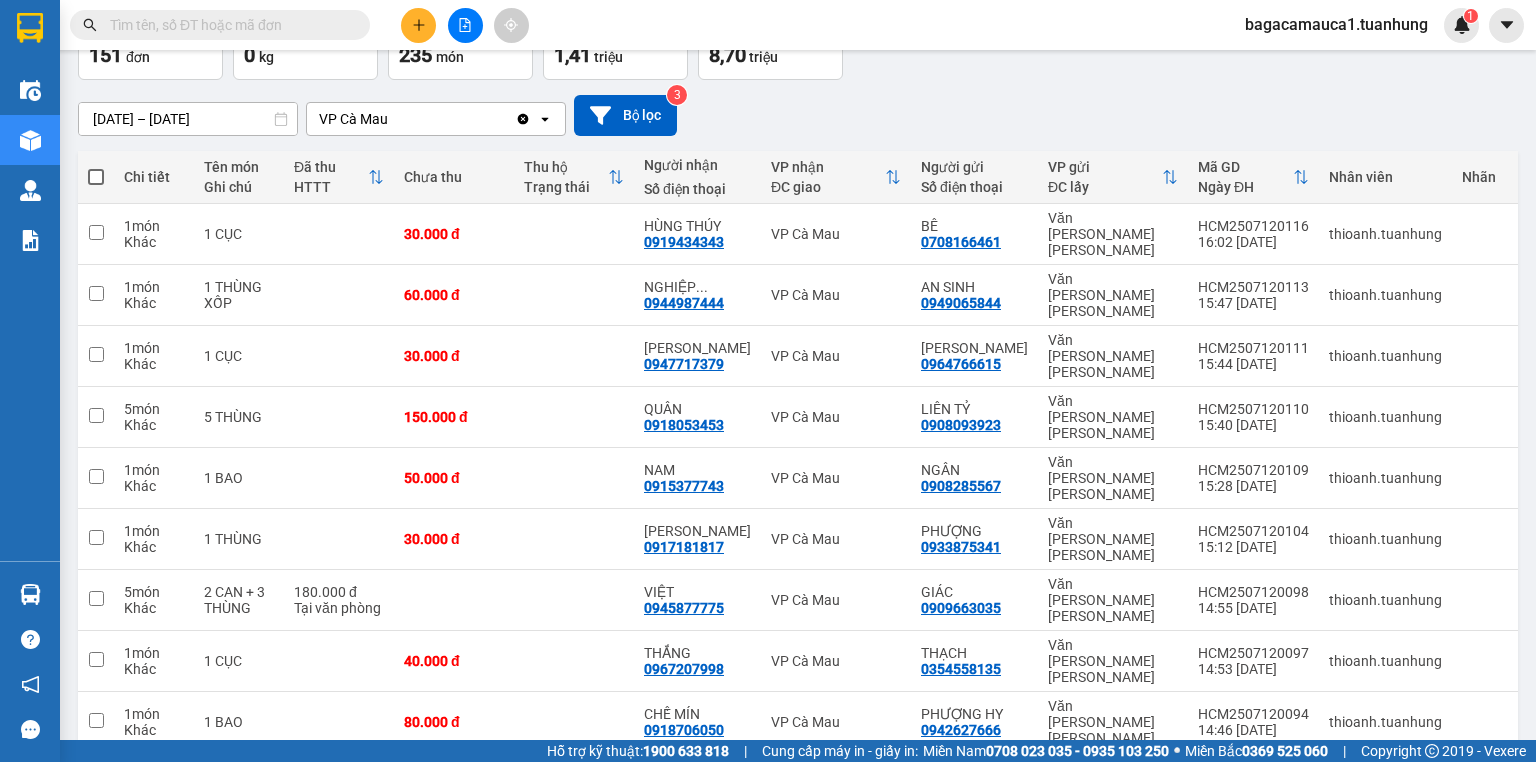 click at bounding box center [228, 25] 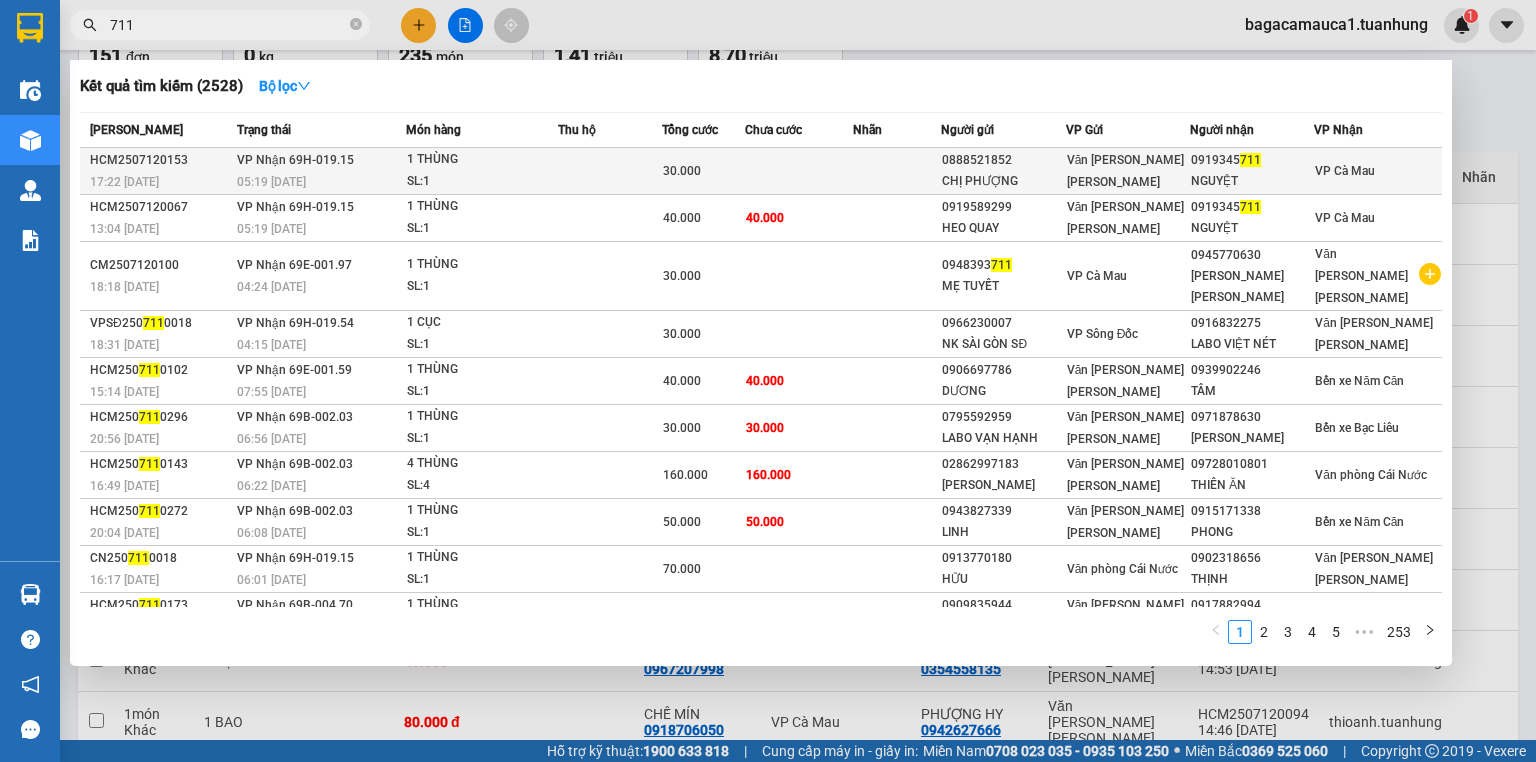 type on "711" 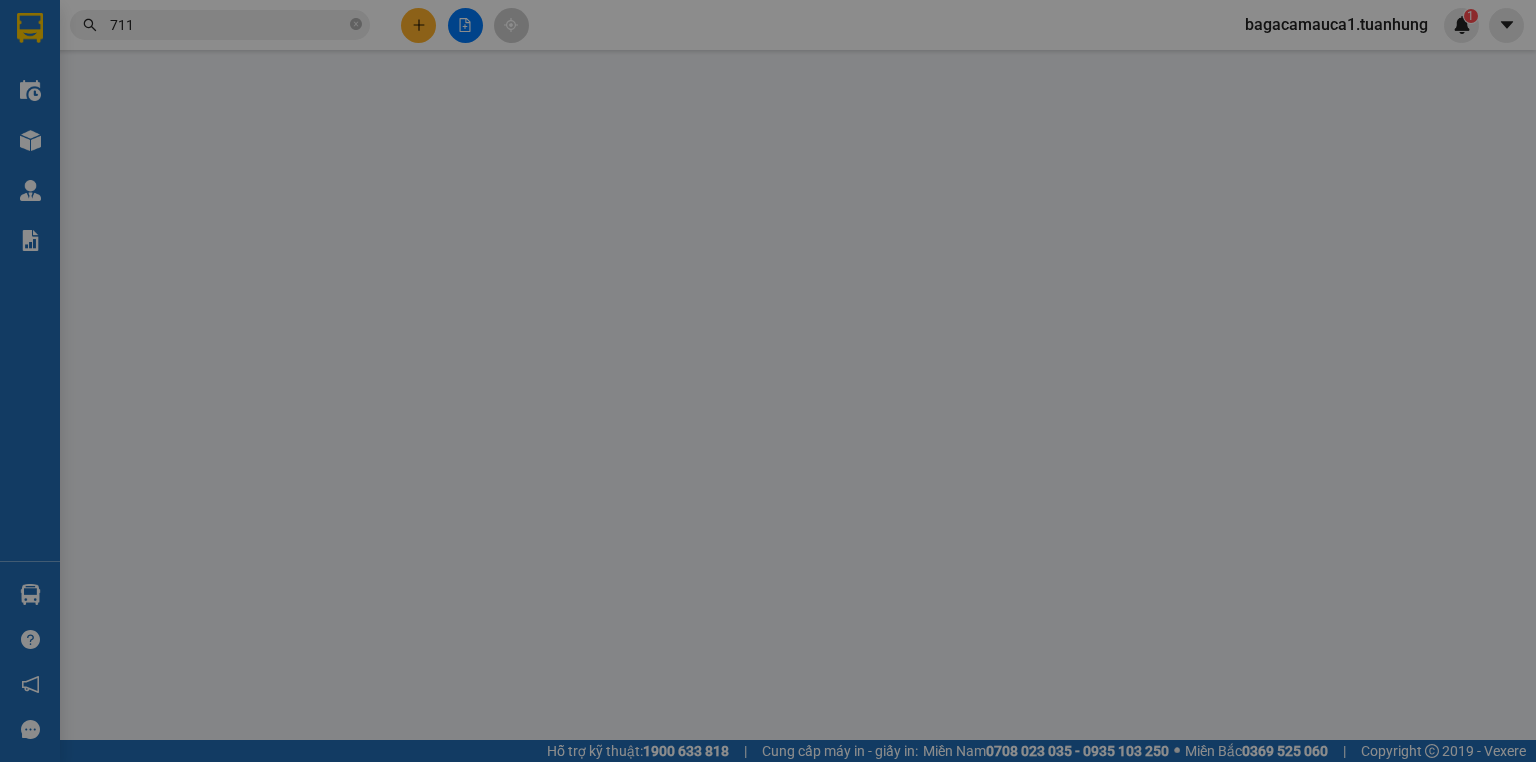 scroll, scrollTop: 0, scrollLeft: 0, axis: both 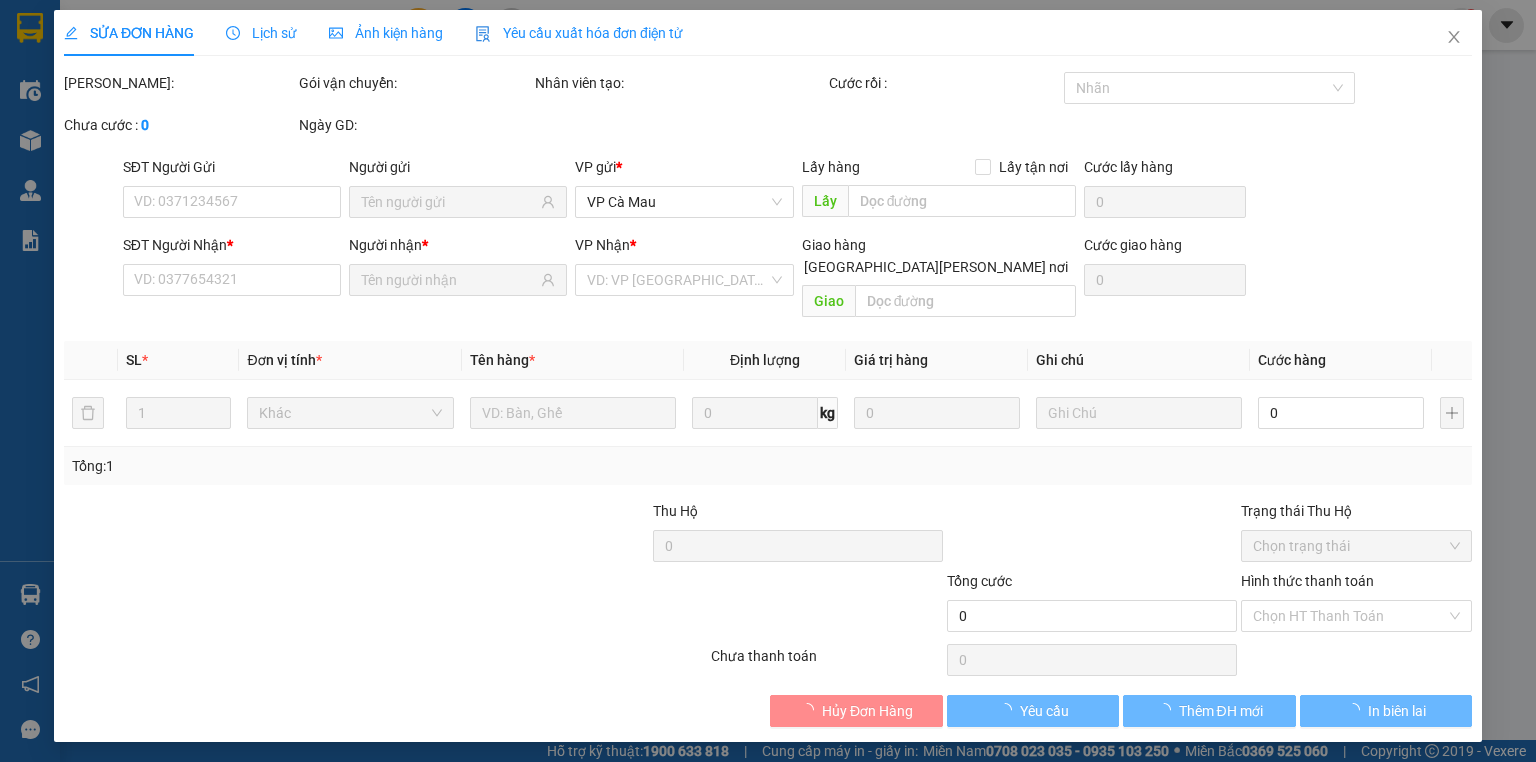type on "0888521852" 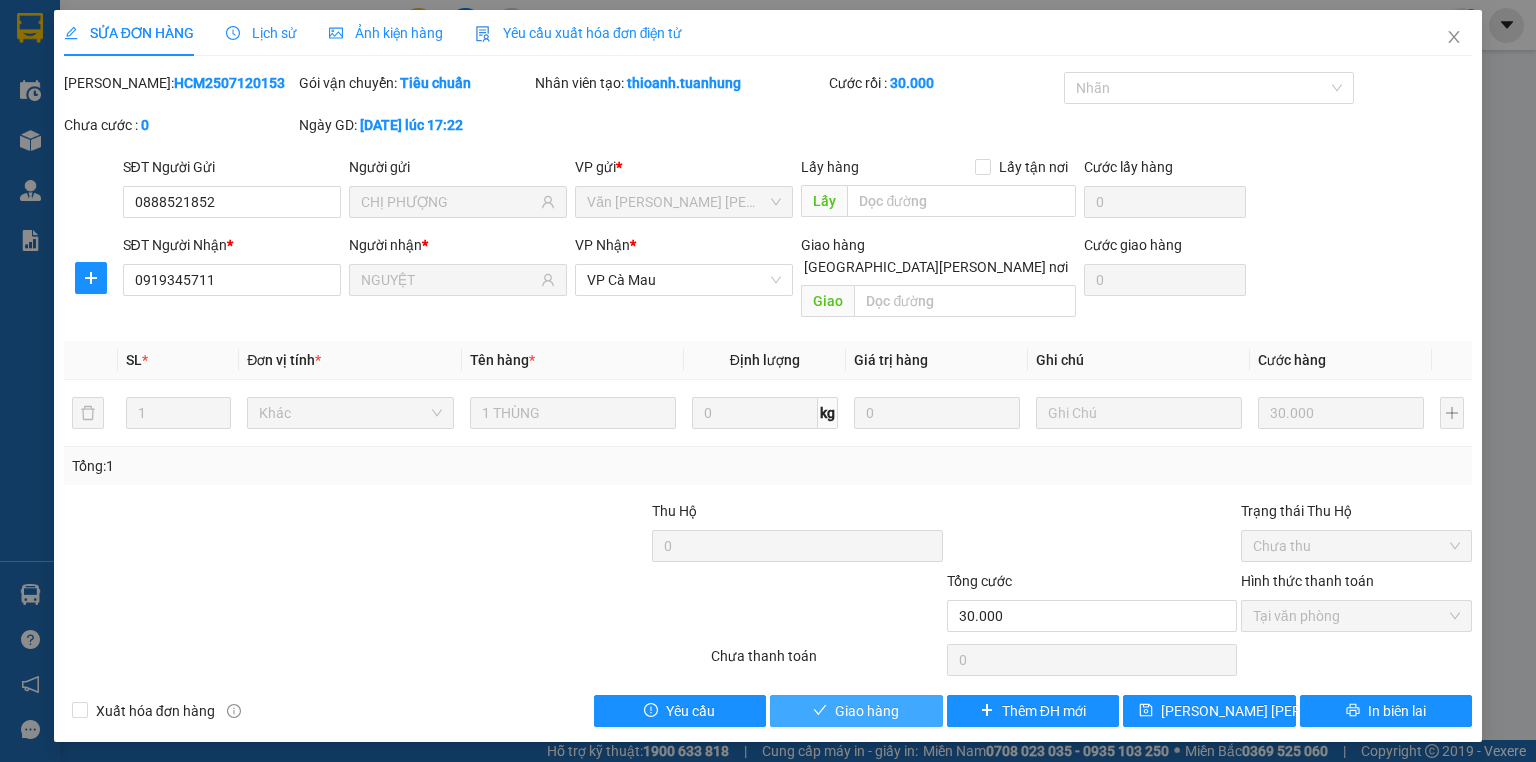 click on "Giao hàng" at bounding box center (867, 711) 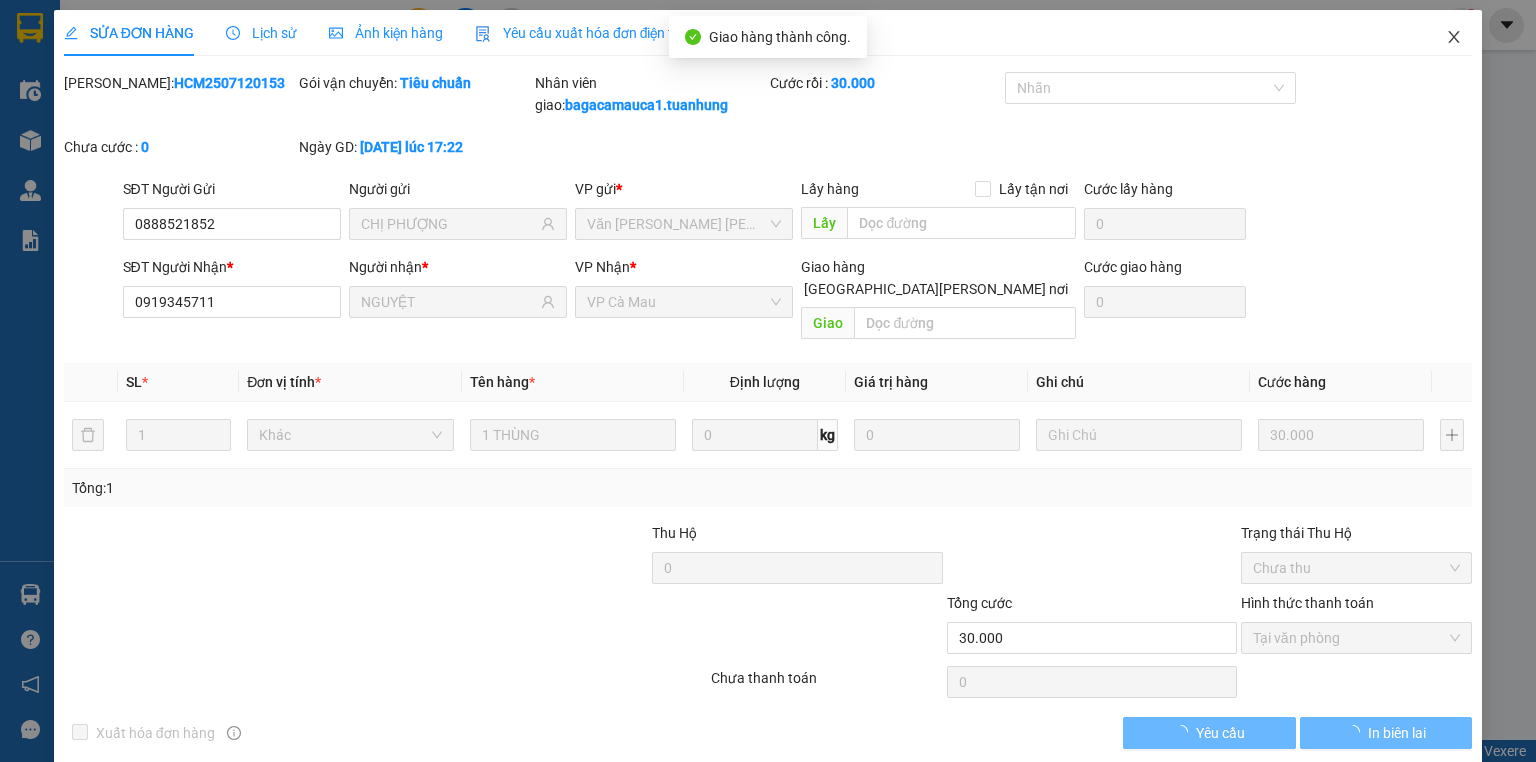 click 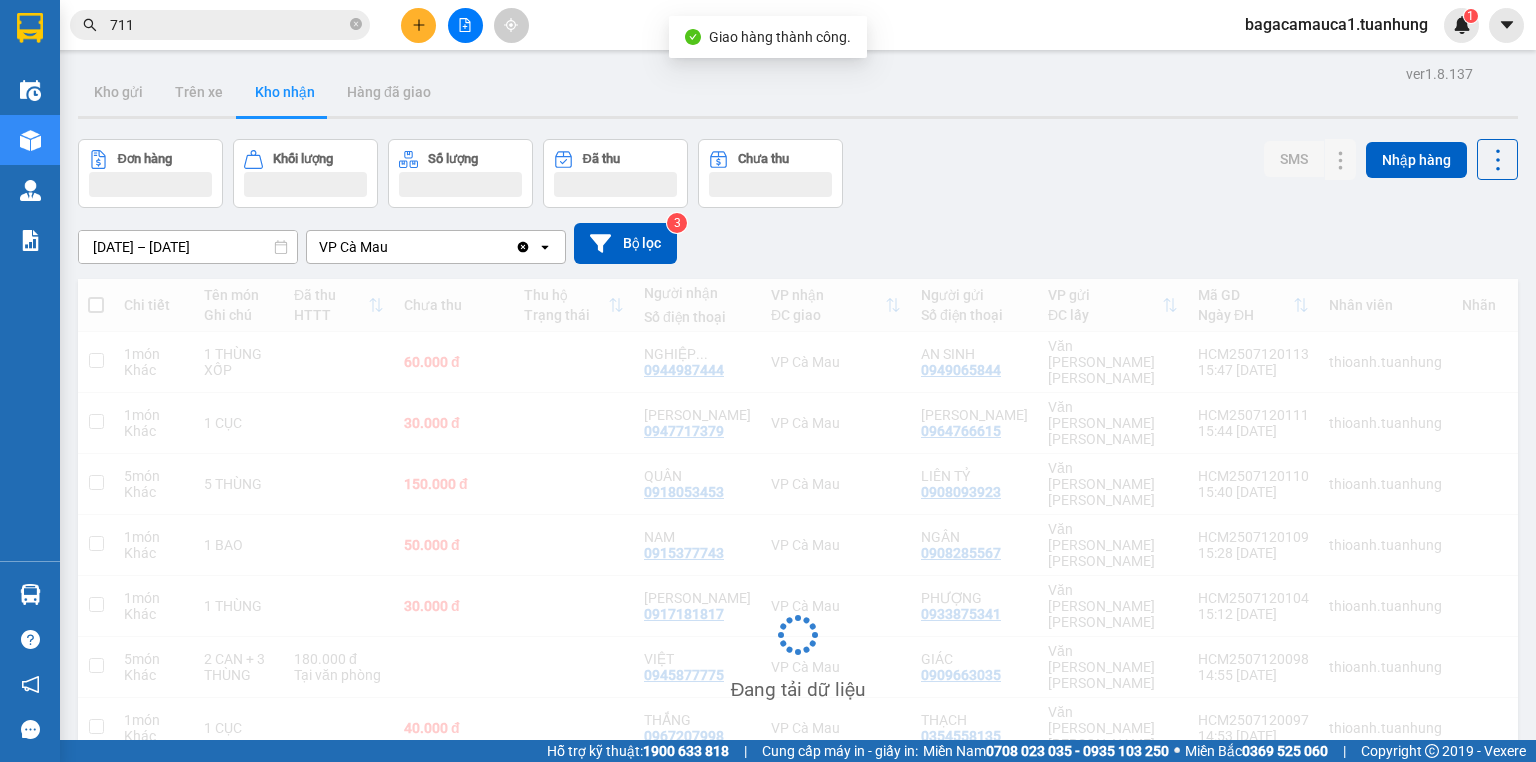 click on "711" at bounding box center [228, 25] 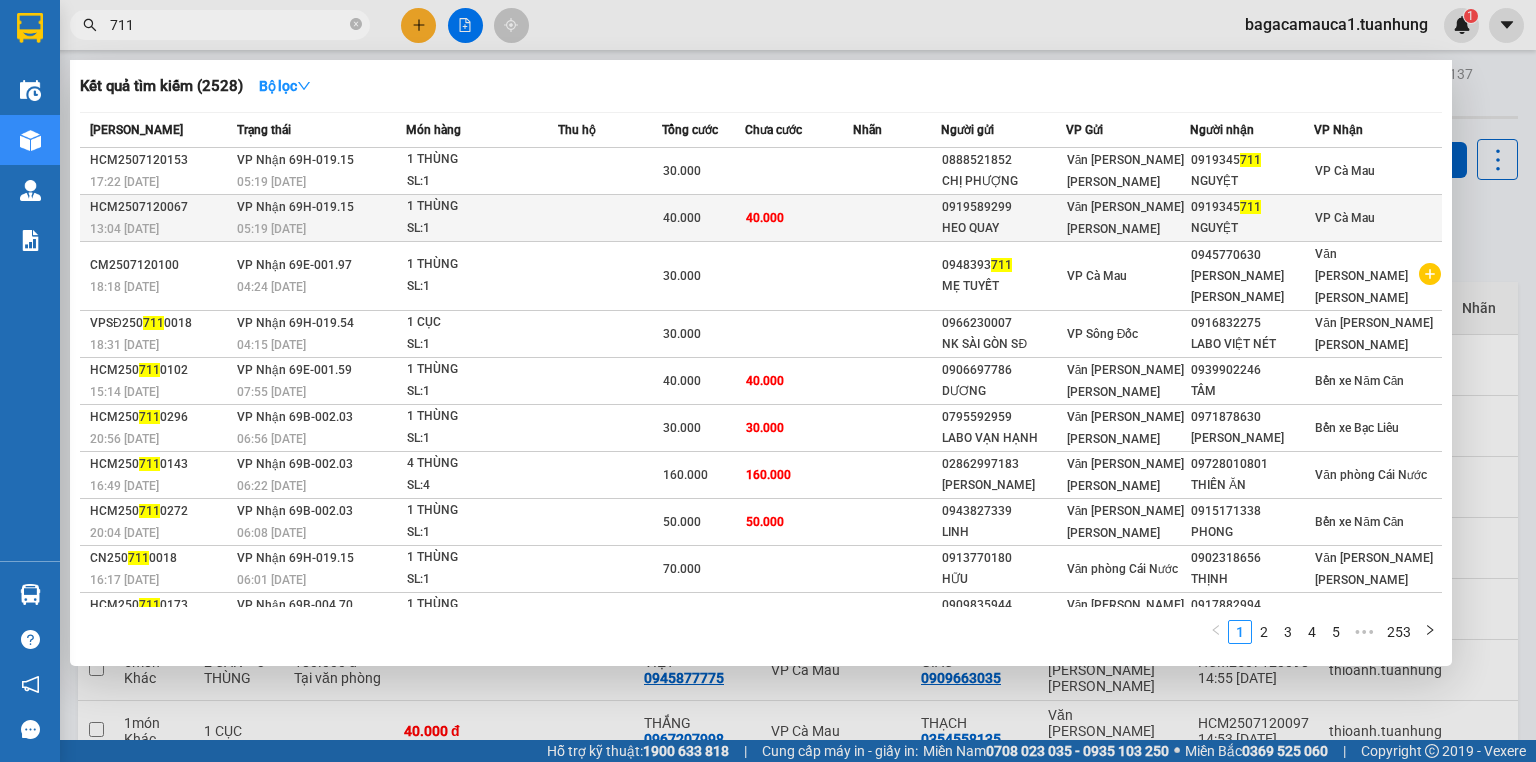 click on "40.000" at bounding box center (765, 218) 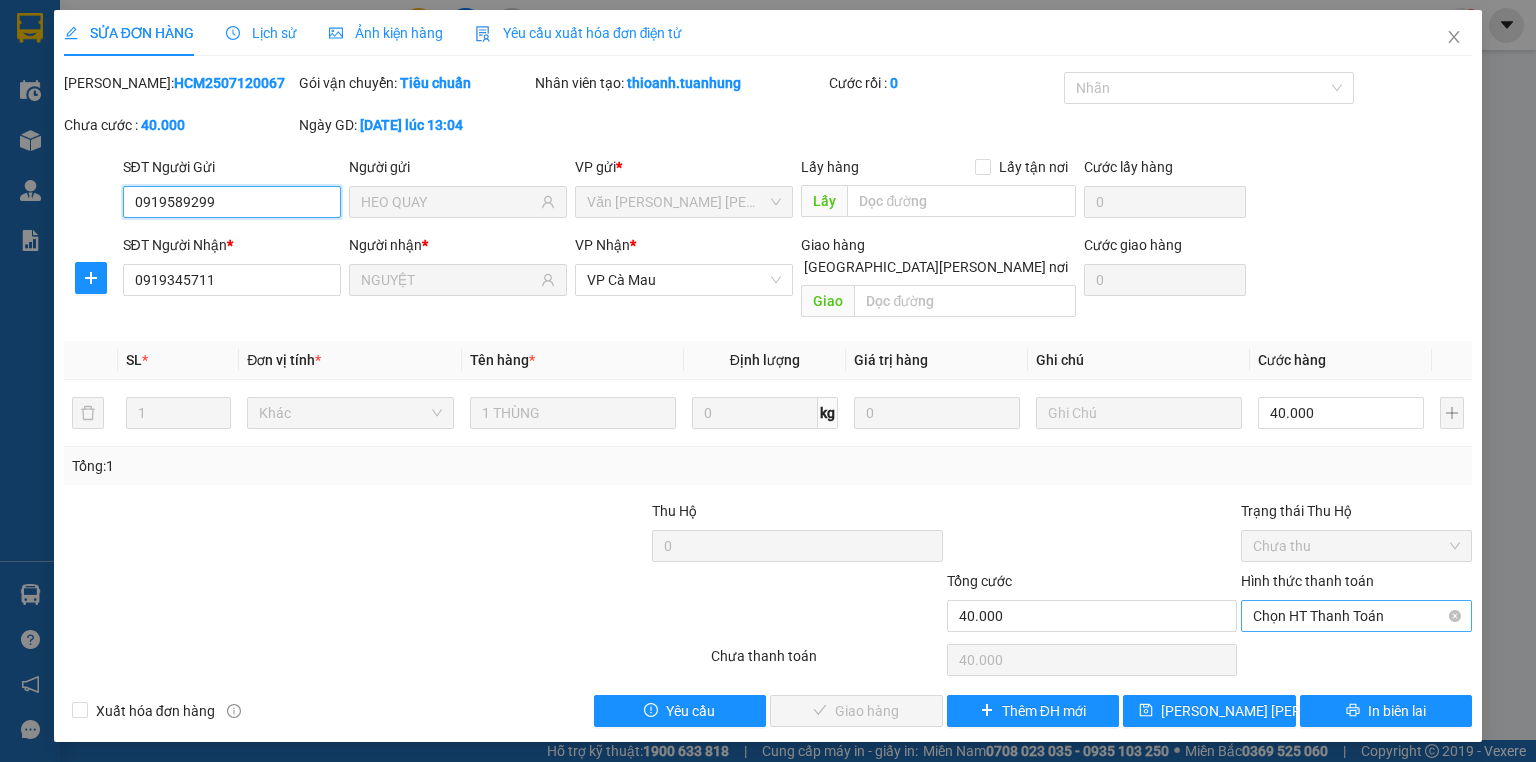 click on "Chọn HT Thanh Toán" at bounding box center [1356, 616] 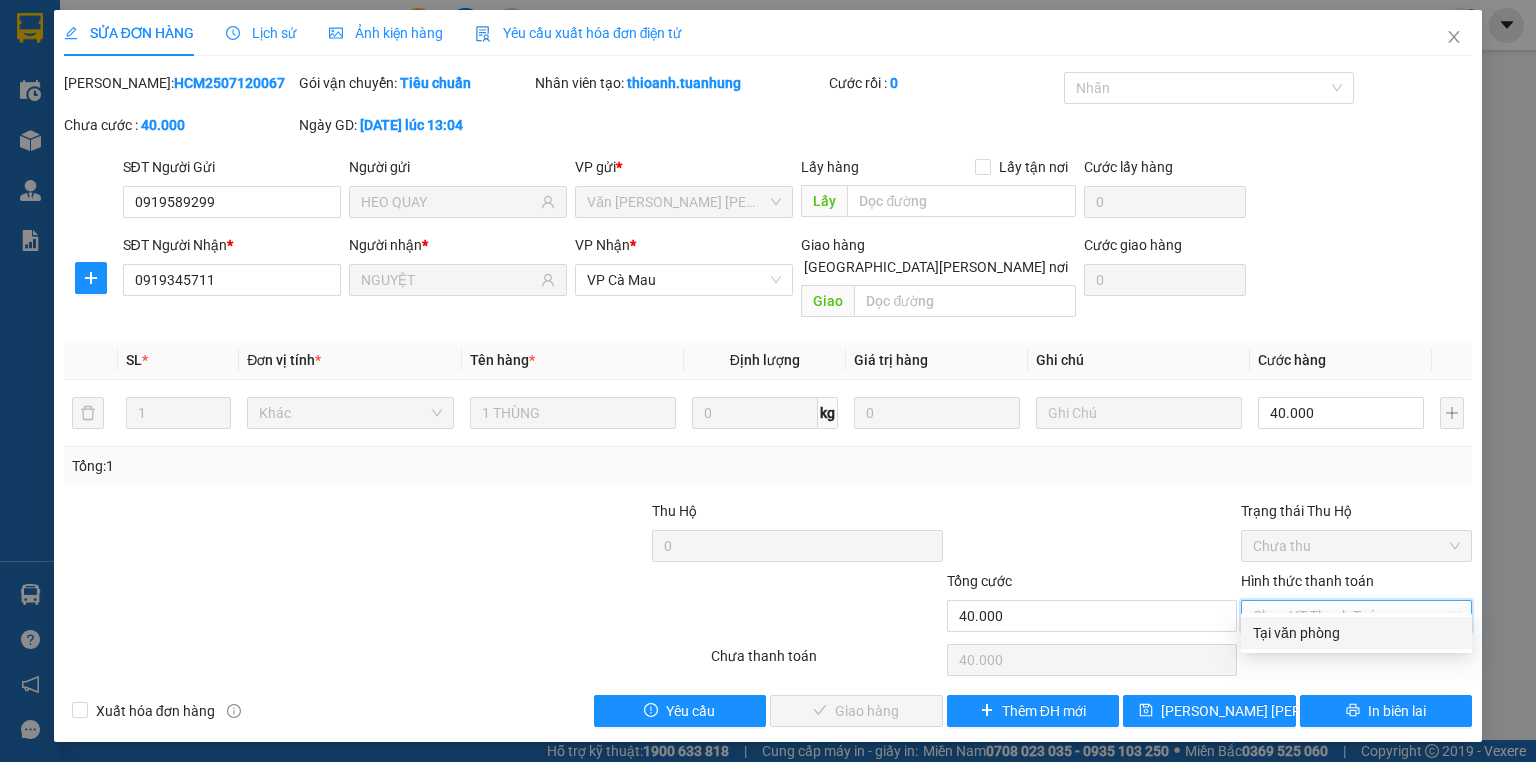 click on "Tại văn phòng" at bounding box center (1356, 633) 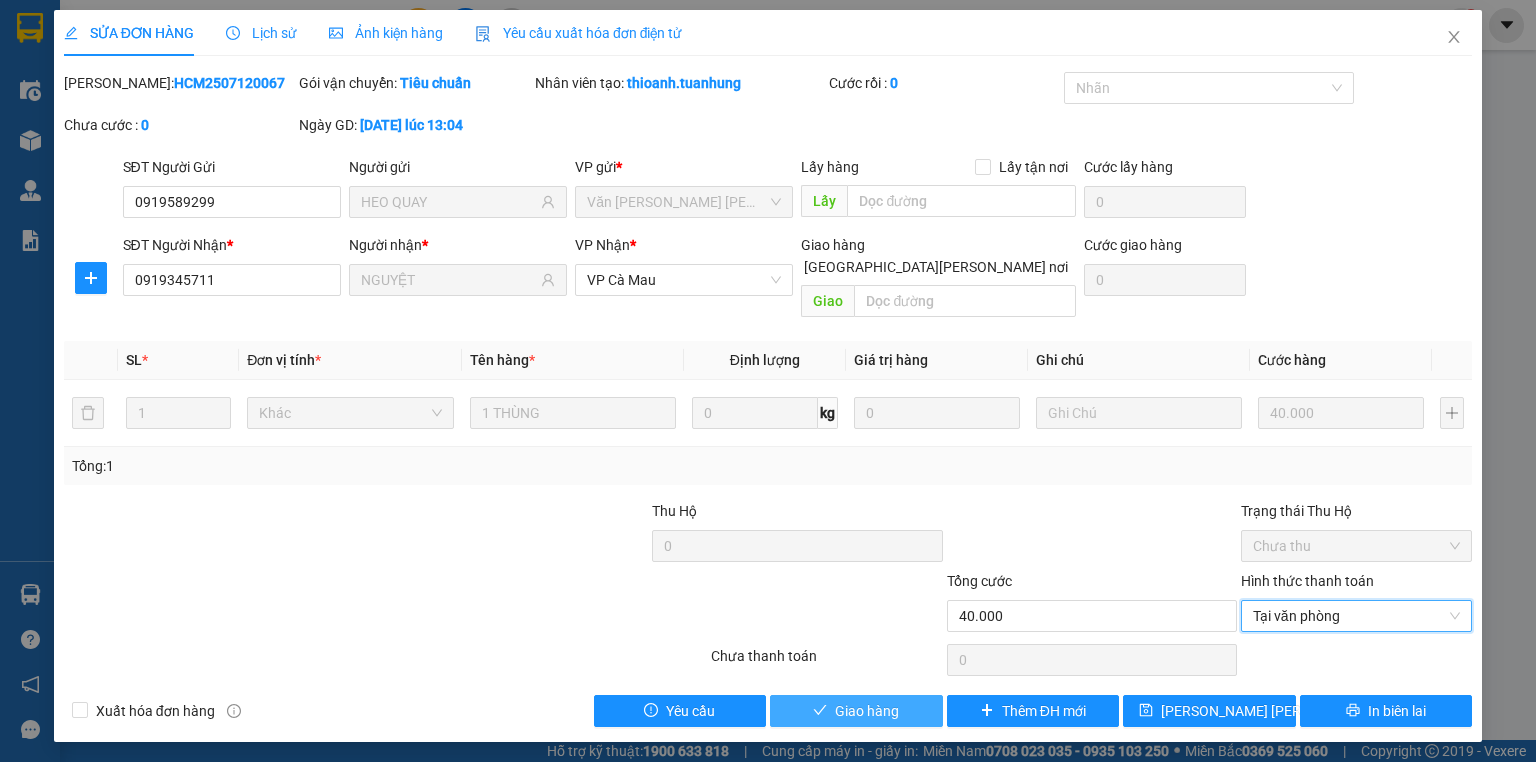 click on "Giao hàng" at bounding box center [856, 711] 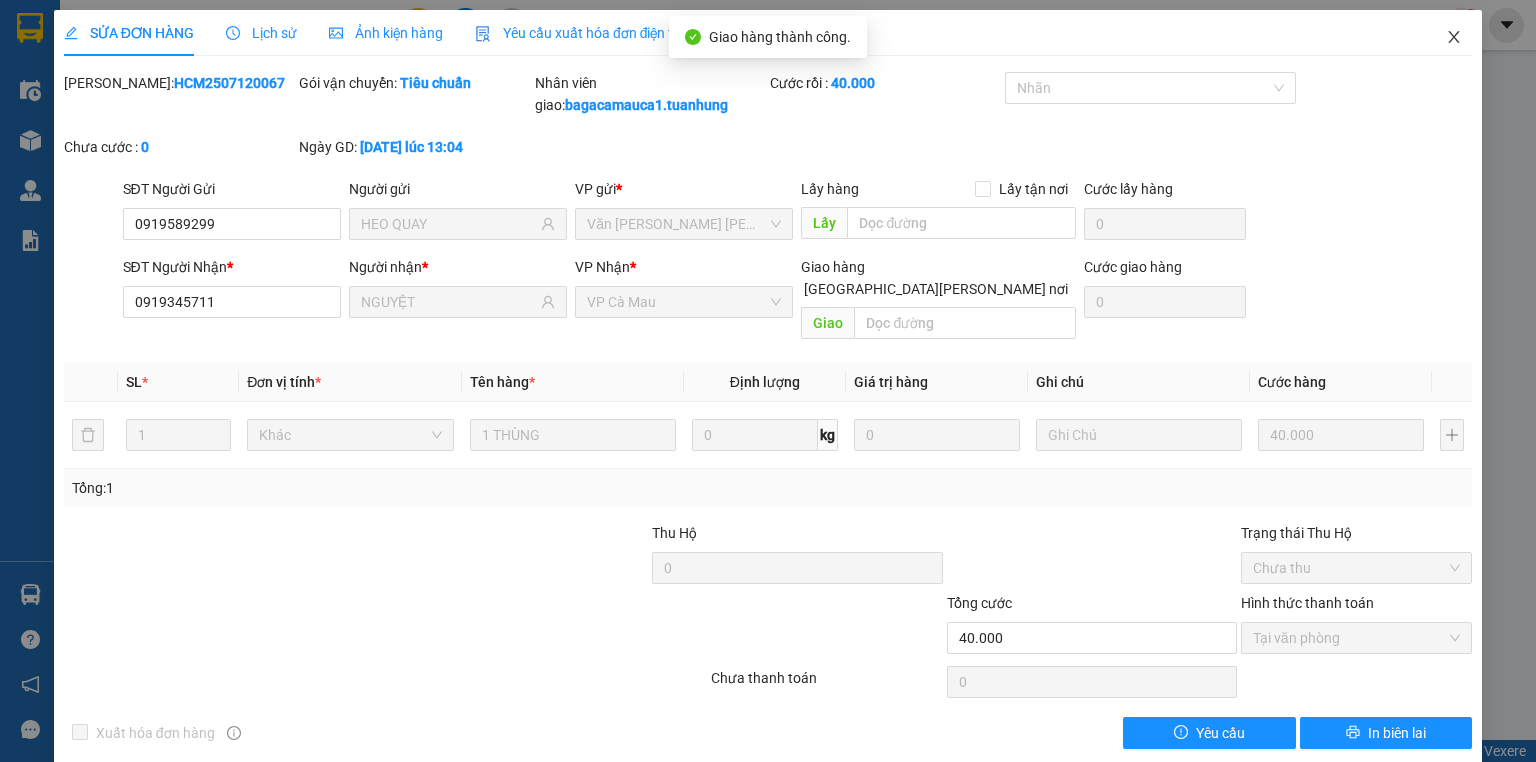click 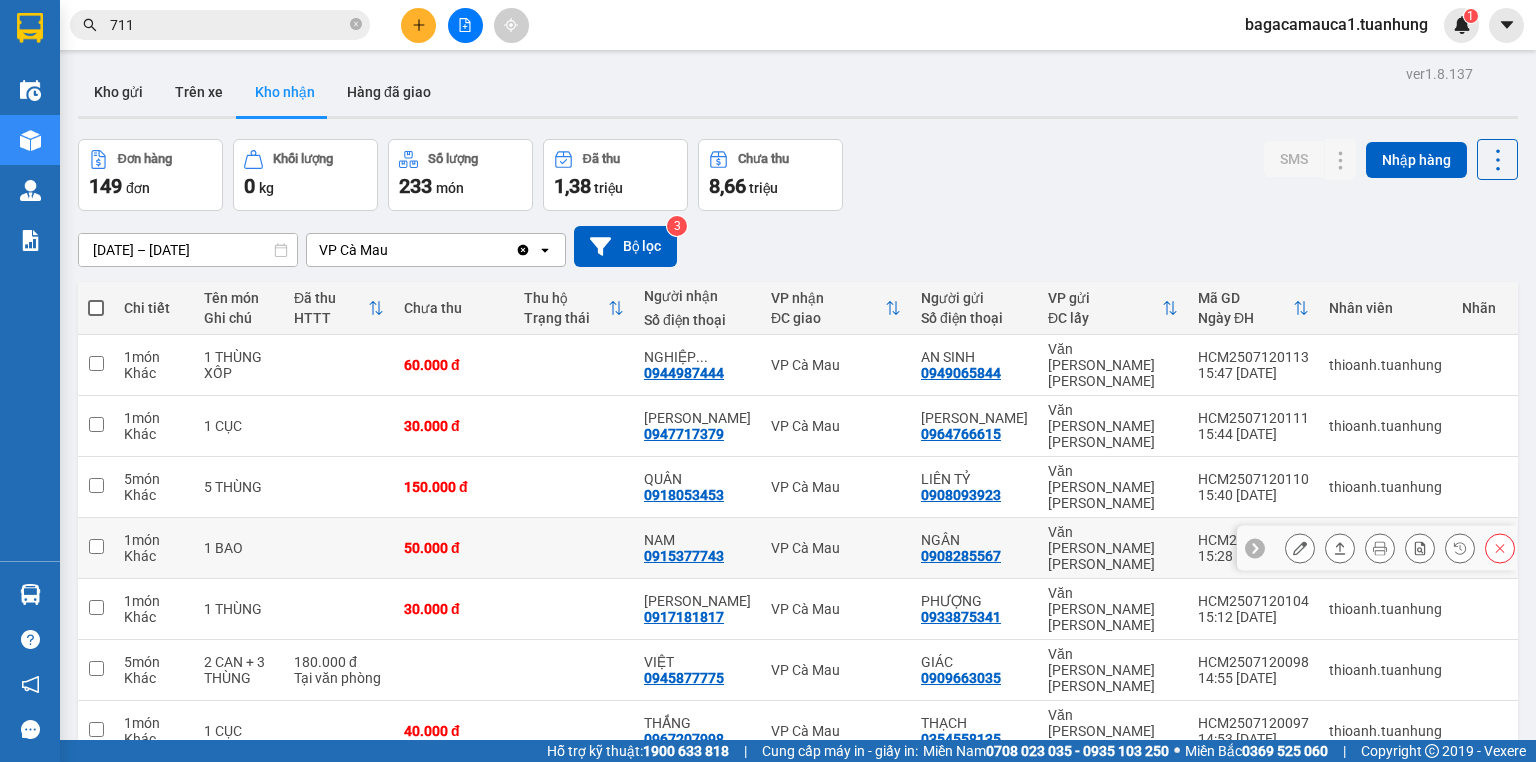 scroll, scrollTop: 0, scrollLeft: 0, axis: both 